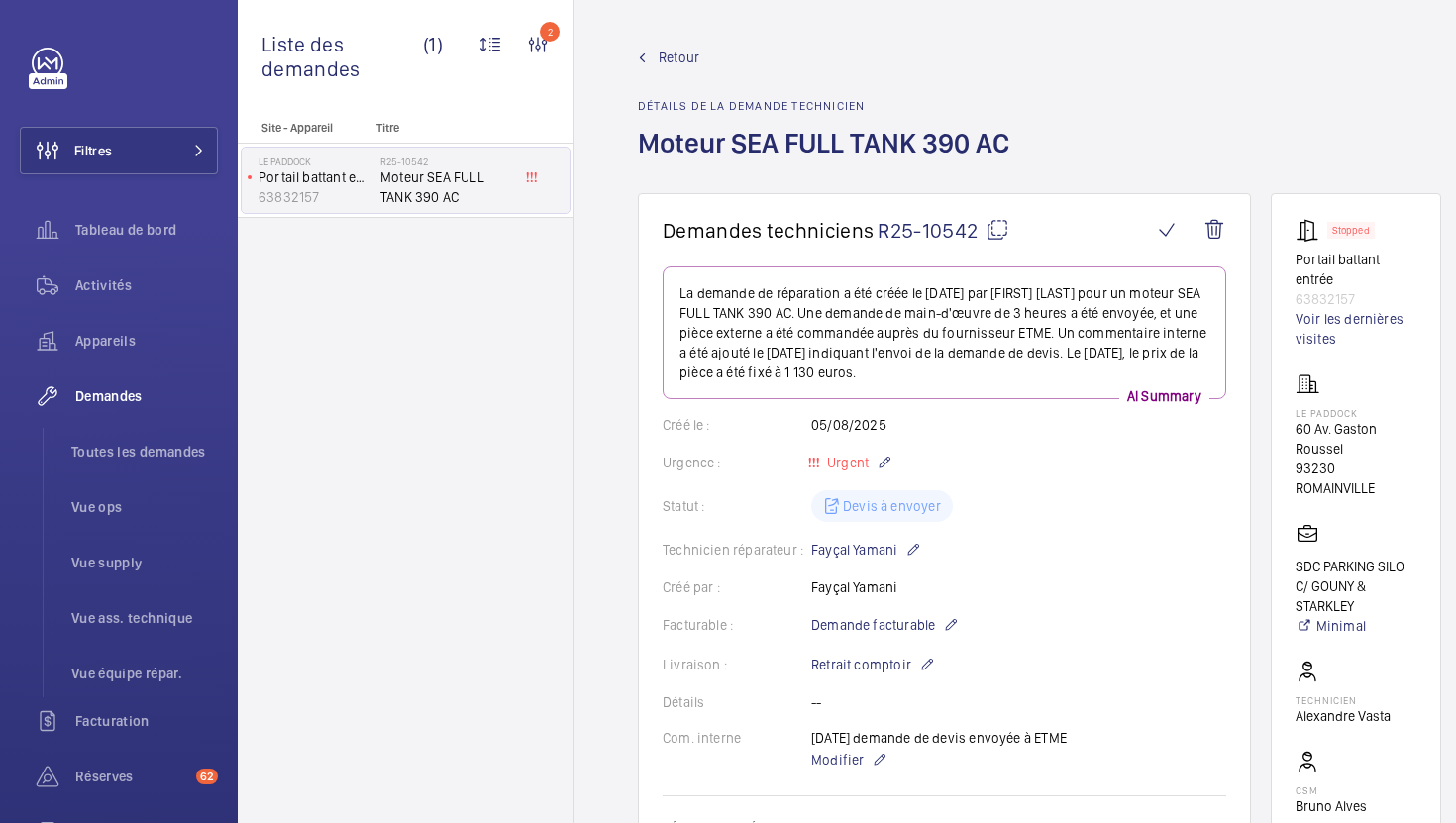 scroll, scrollTop: 0, scrollLeft: 0, axis: both 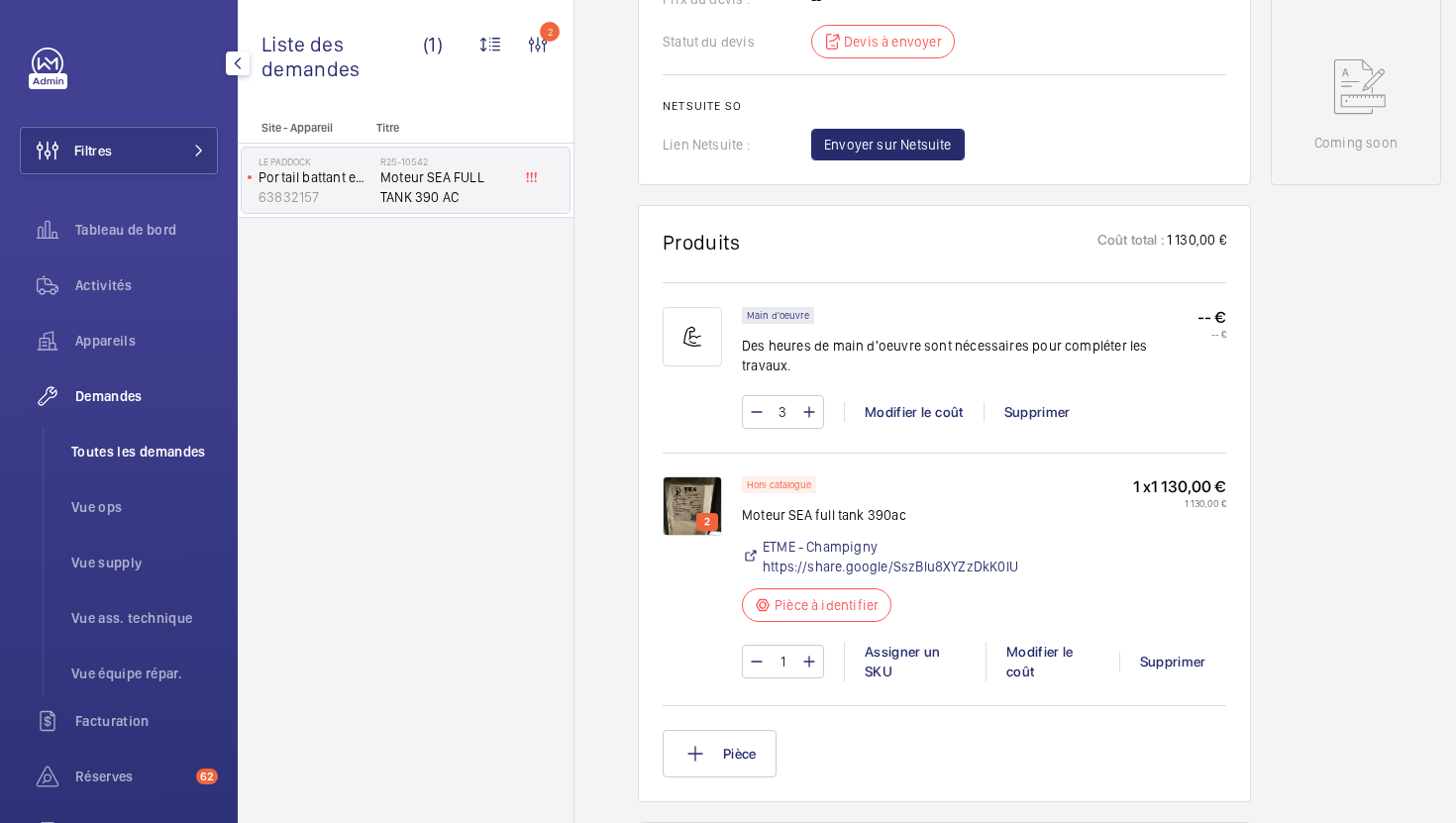 click on "Toutes les demandes" 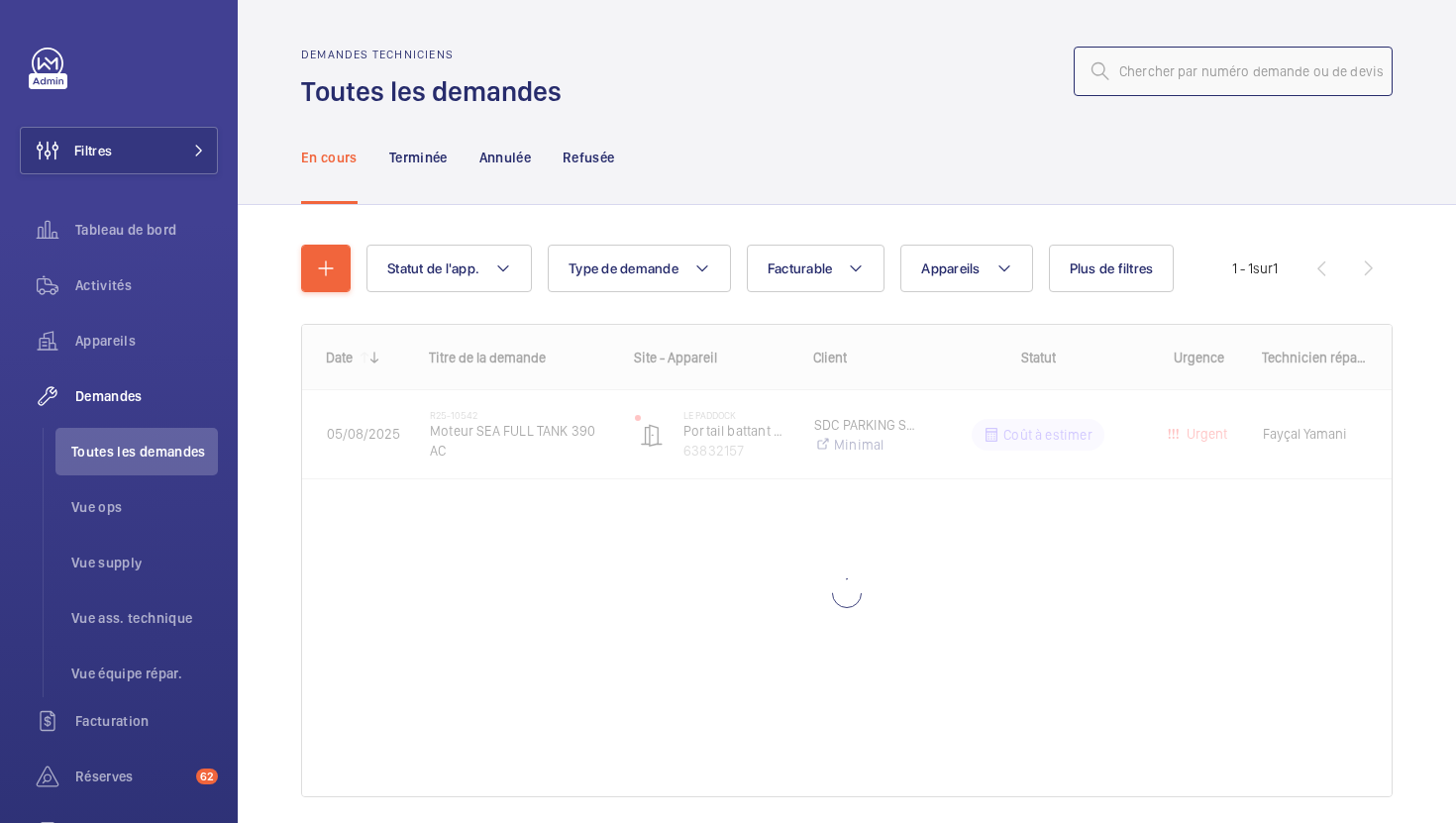 click 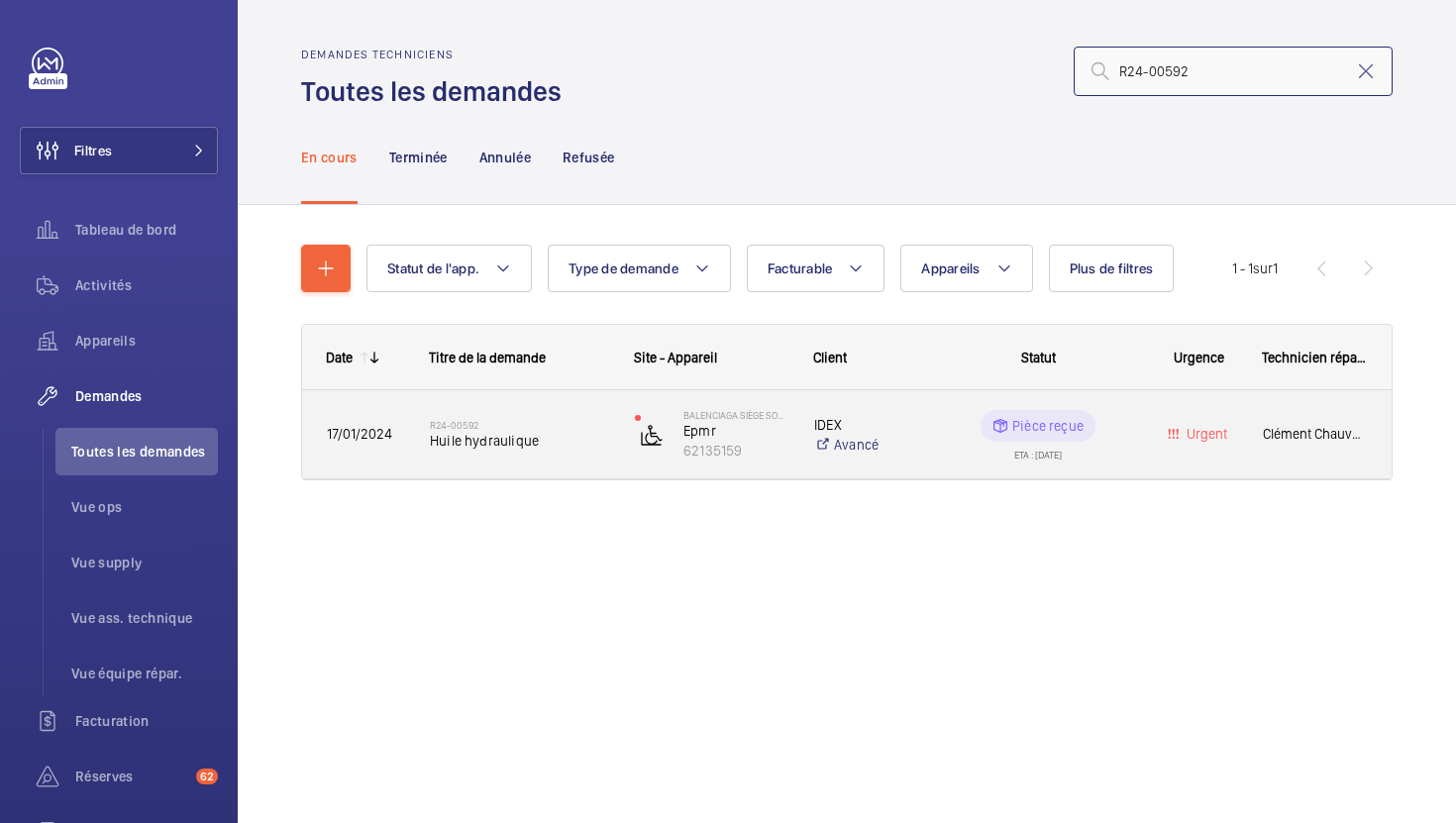 type on "R24-00592" 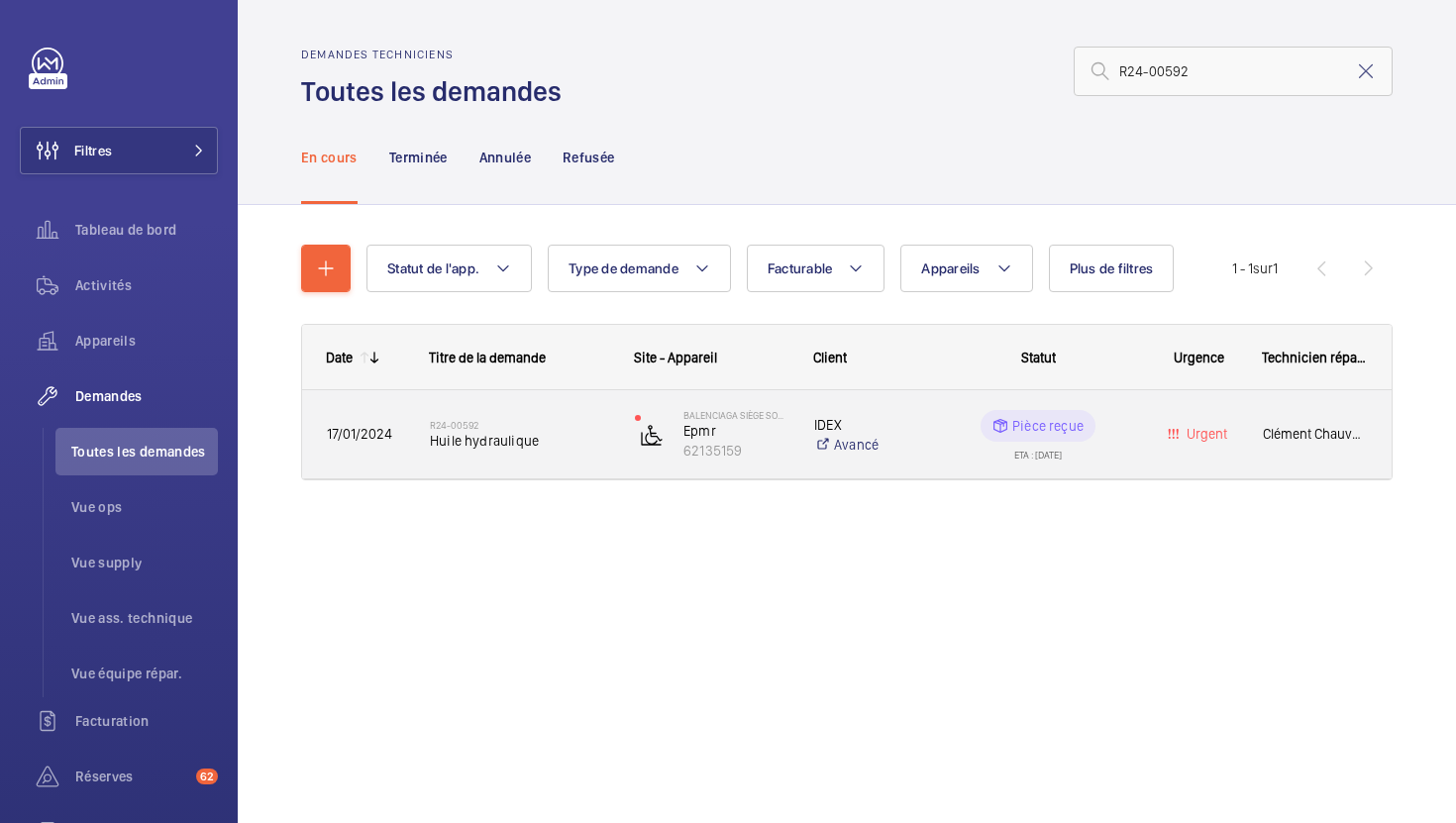 click on "R24-00592   Huile hydraulique" 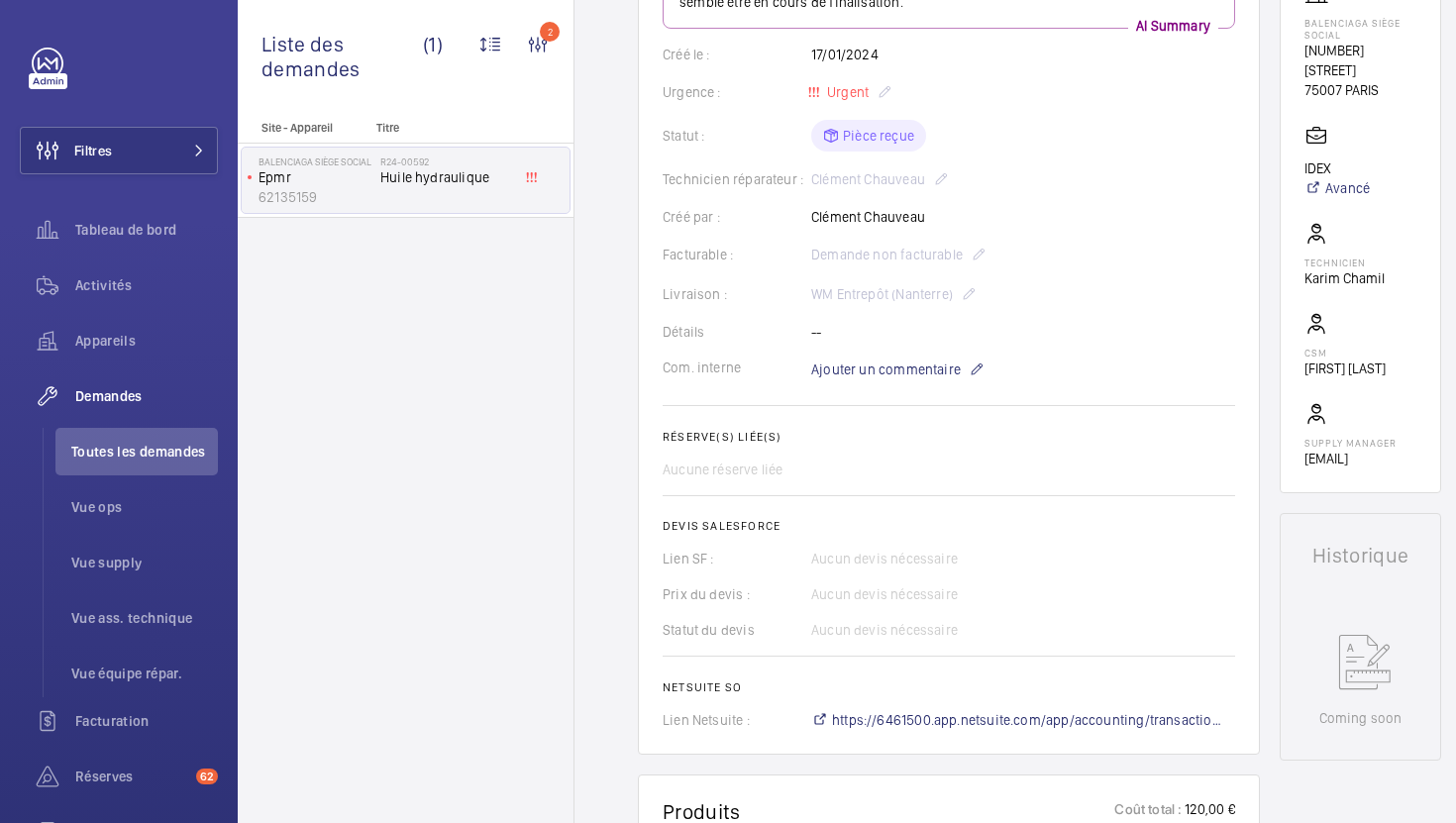 scroll, scrollTop: 553, scrollLeft: 0, axis: vertical 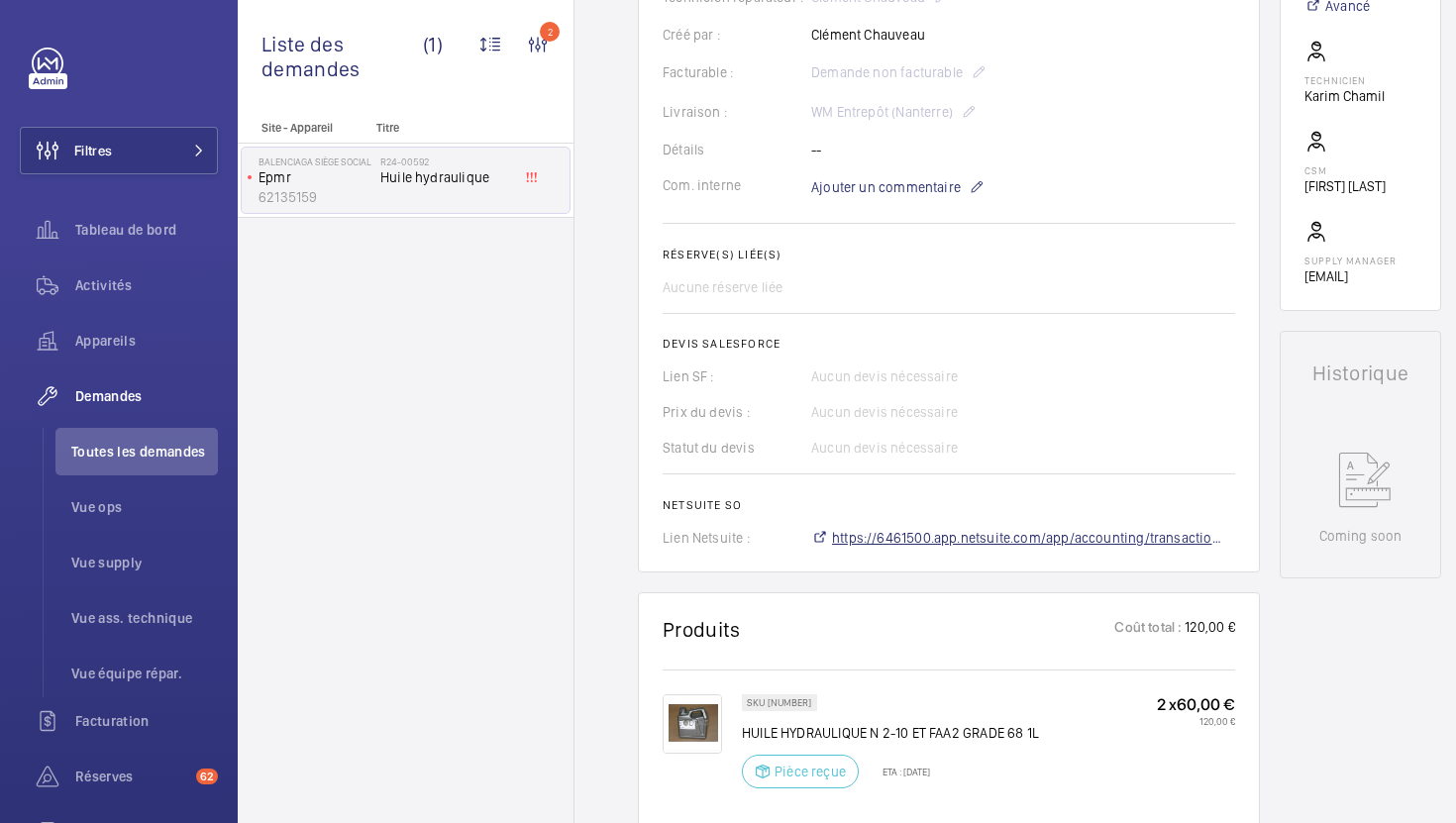 click on "https://6461500.app.netsuite.com/app/accounting/transactions/salesord.nl?id=981885" 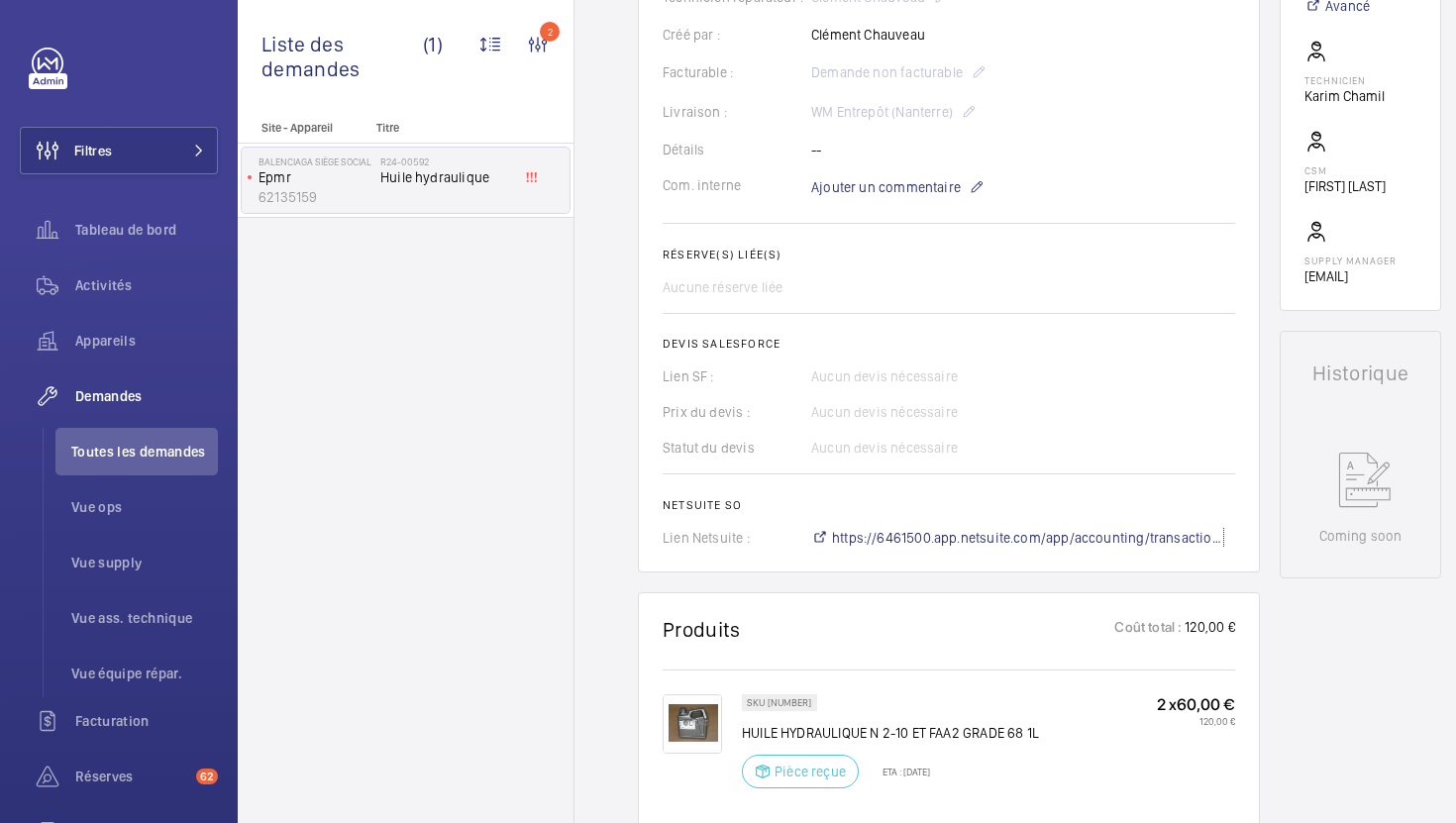 scroll, scrollTop: 254, scrollLeft: 0, axis: vertical 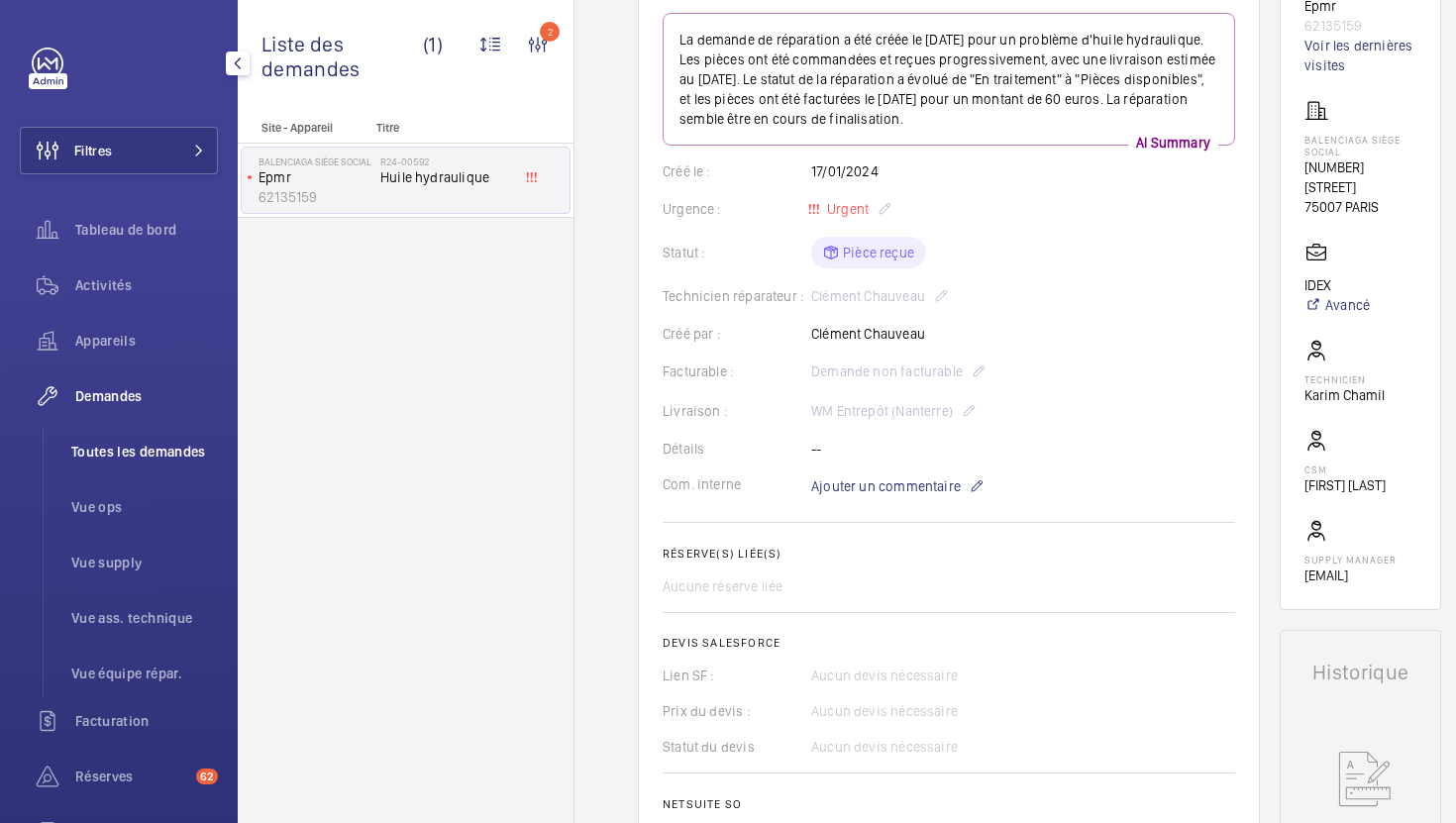 click on "Toutes les demandes" 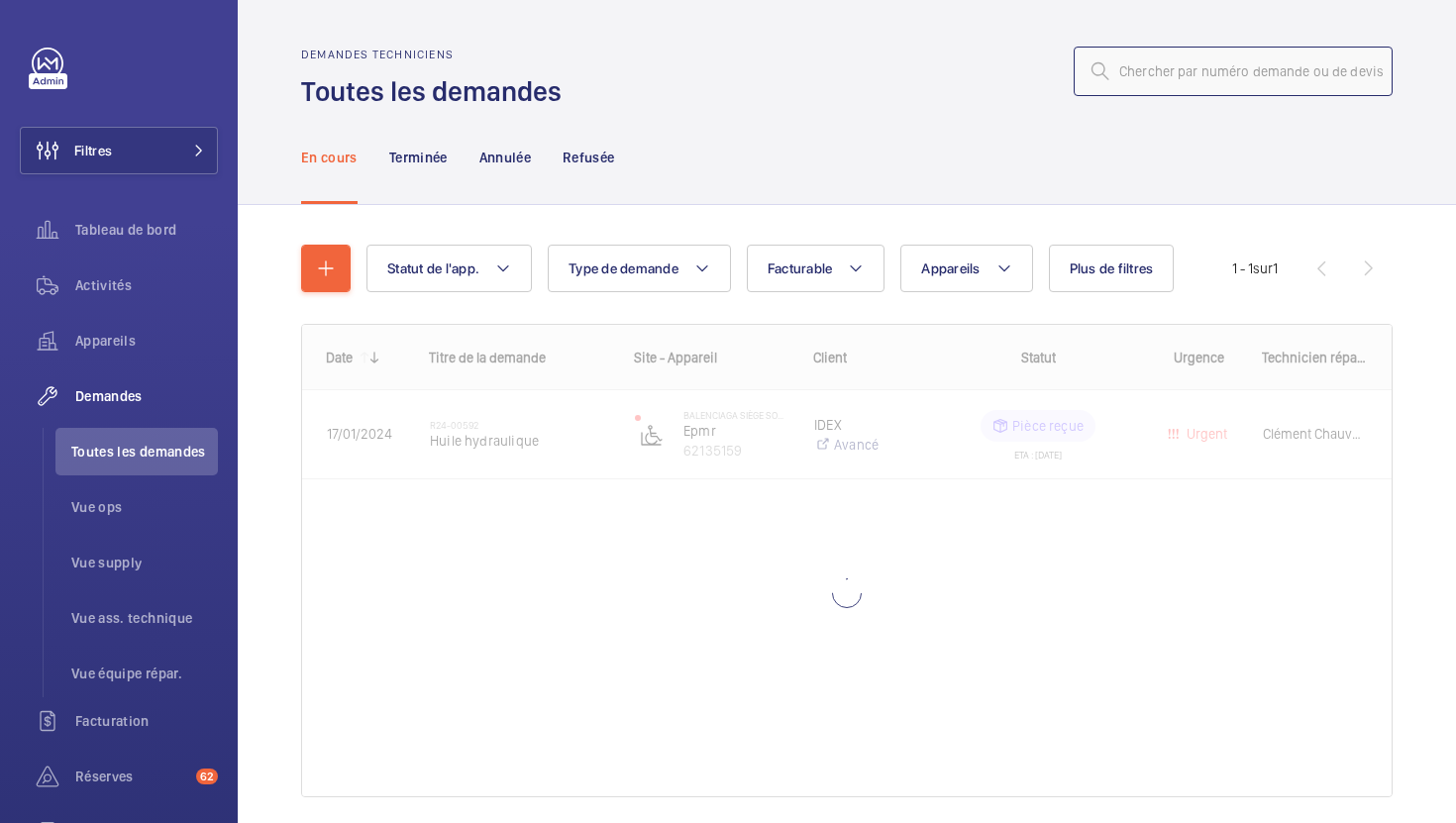click 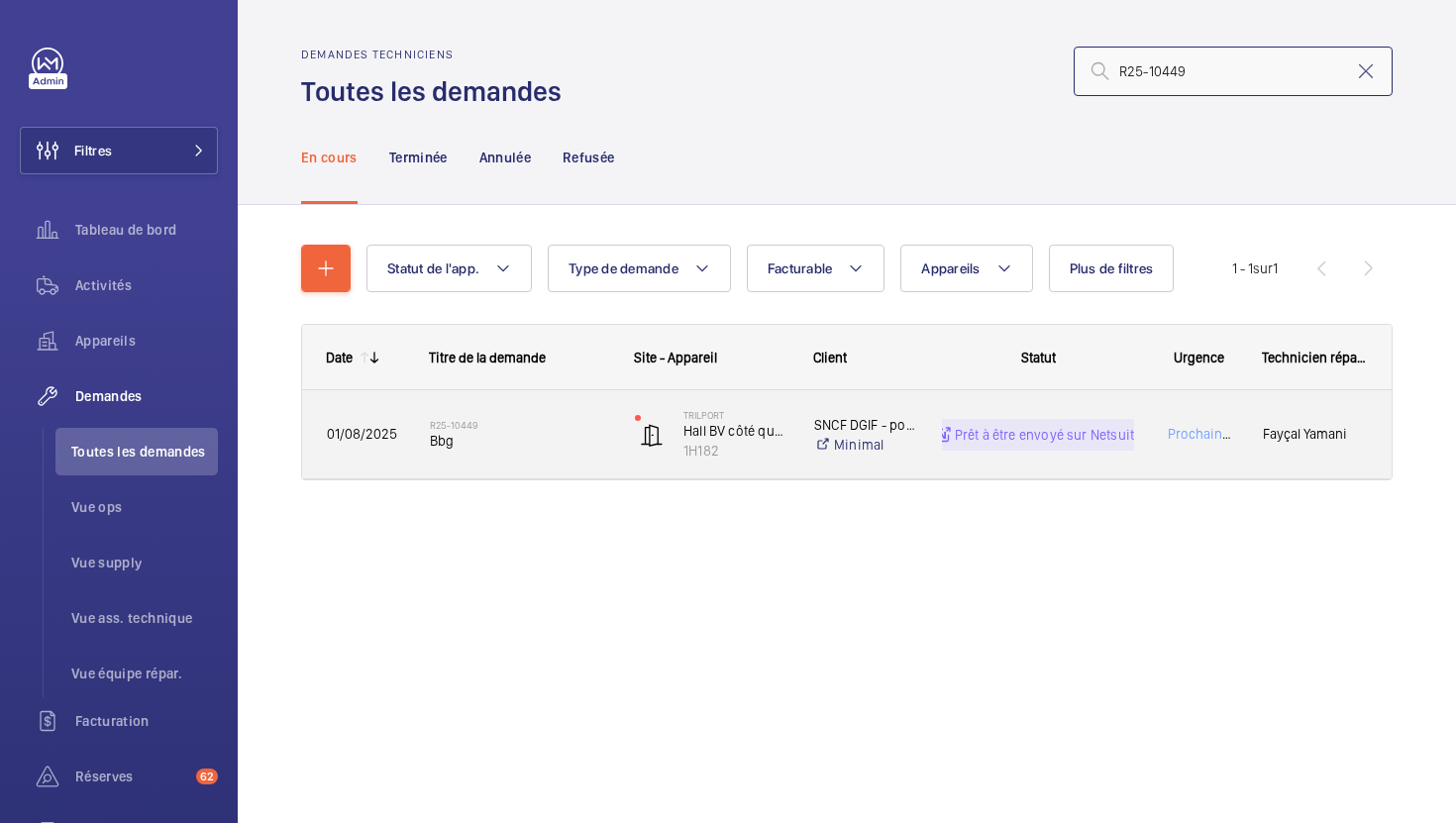 type on "R25-10449" 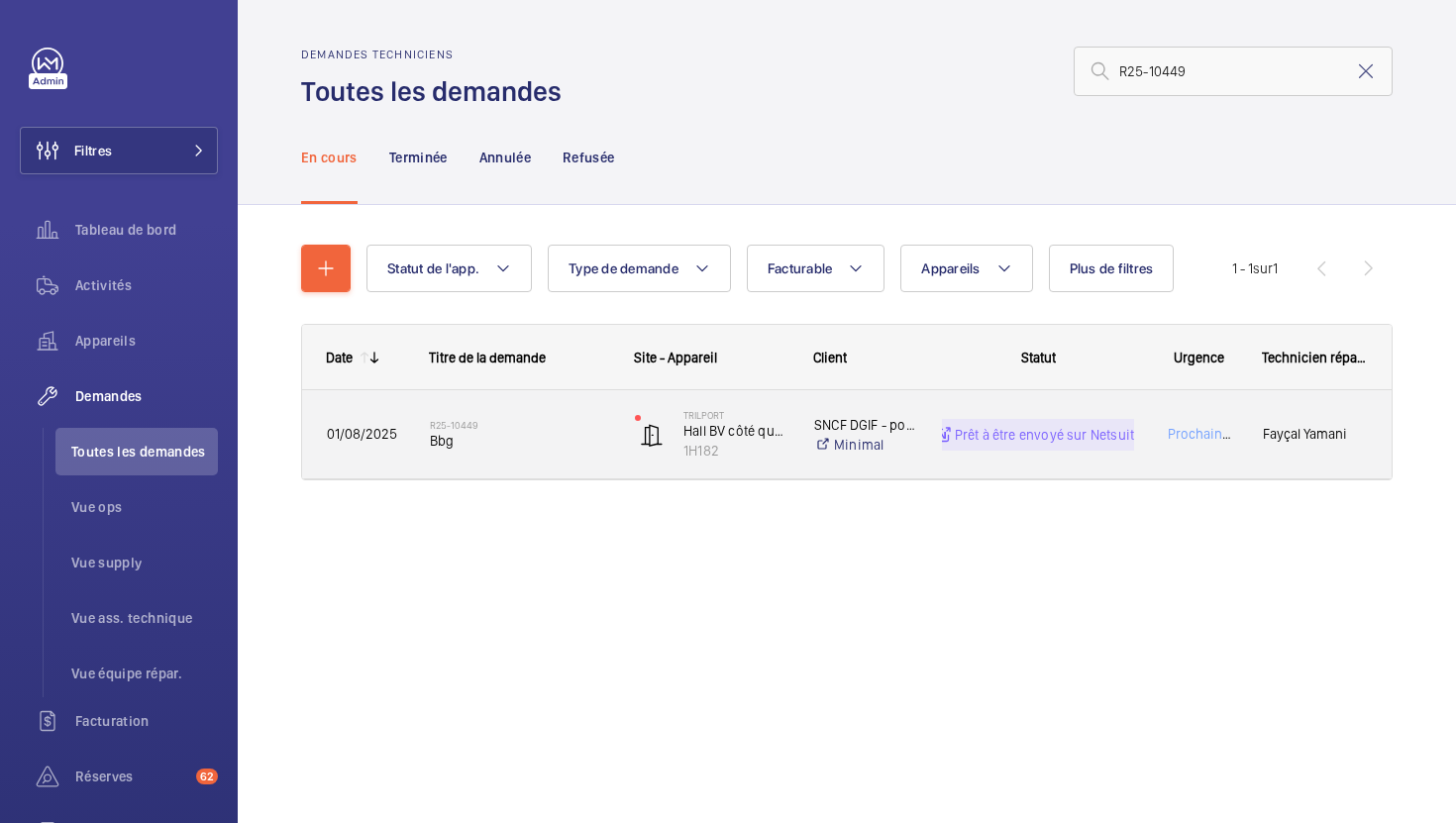 click on "R25-10449   Bbg" 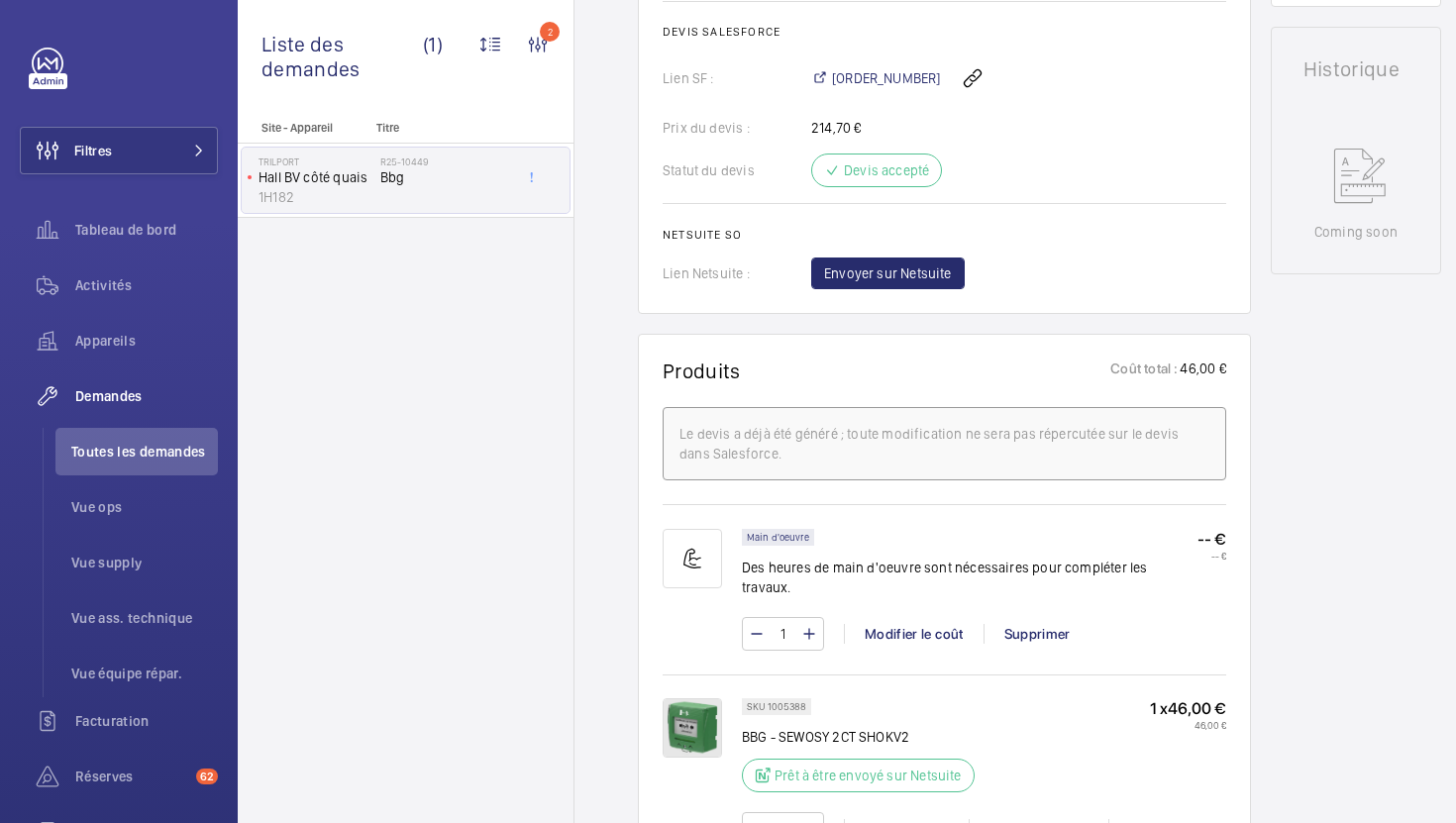 scroll, scrollTop: 1269, scrollLeft: 0, axis: vertical 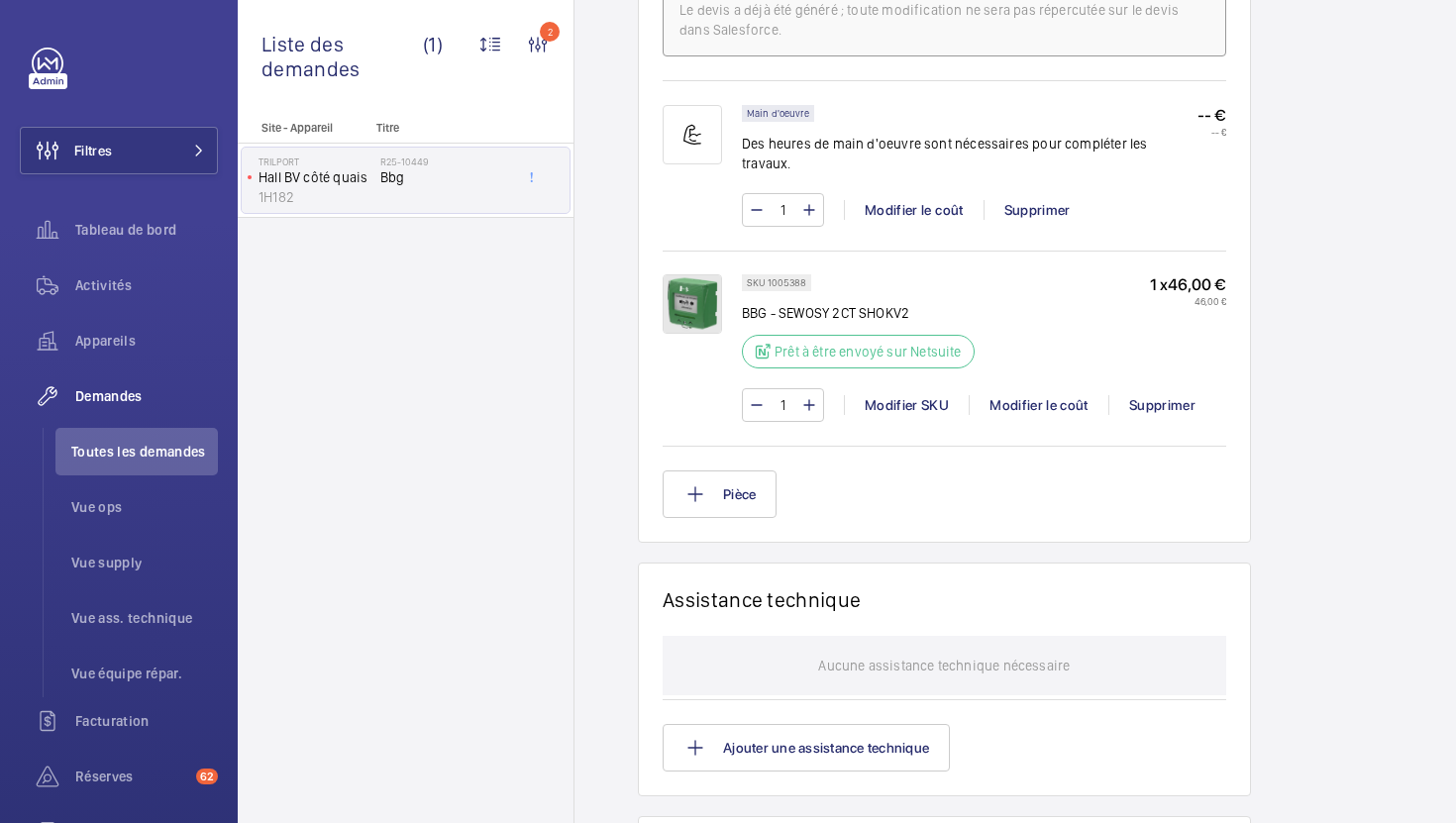 click 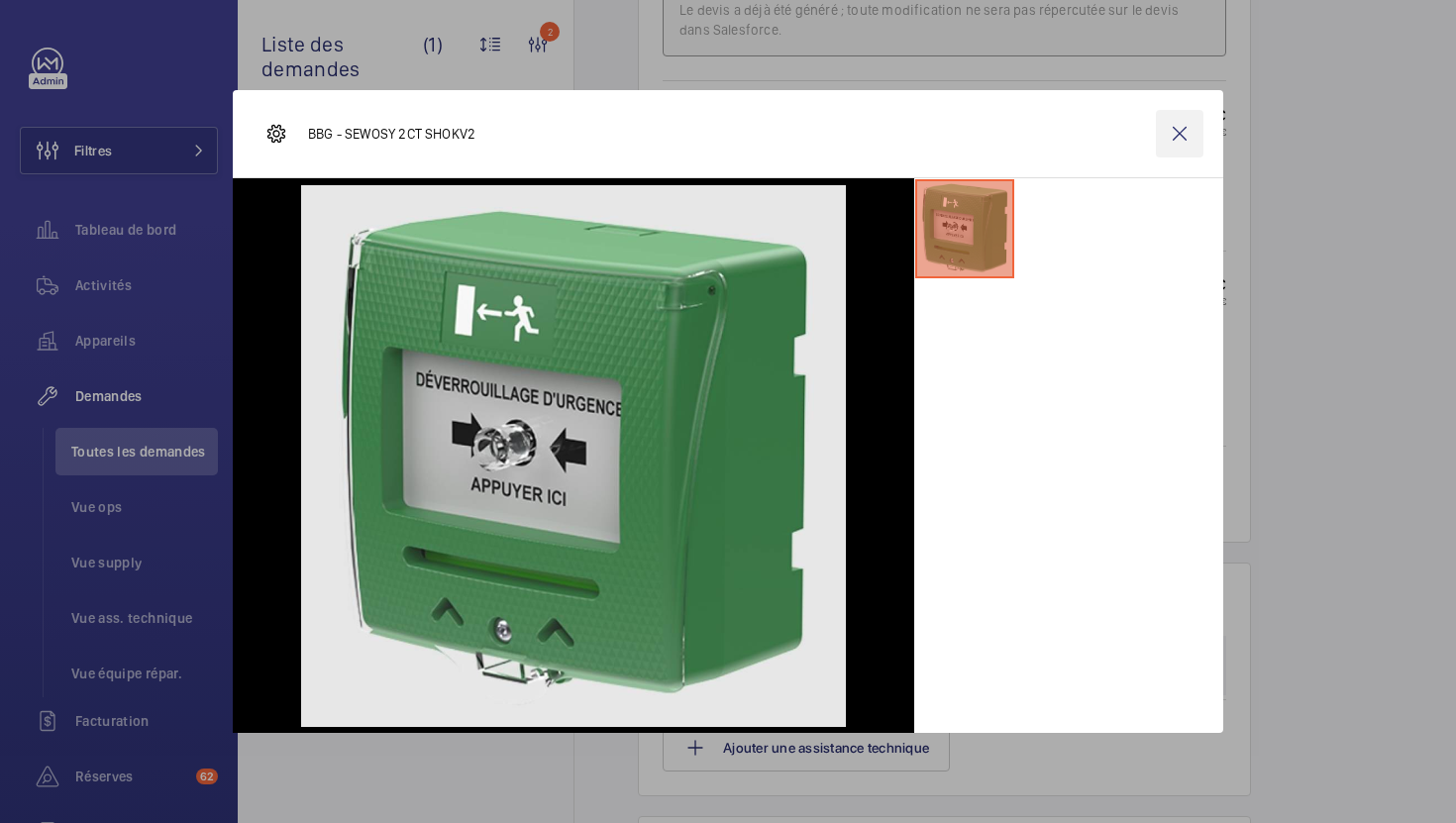 click at bounding box center [1180, 134] 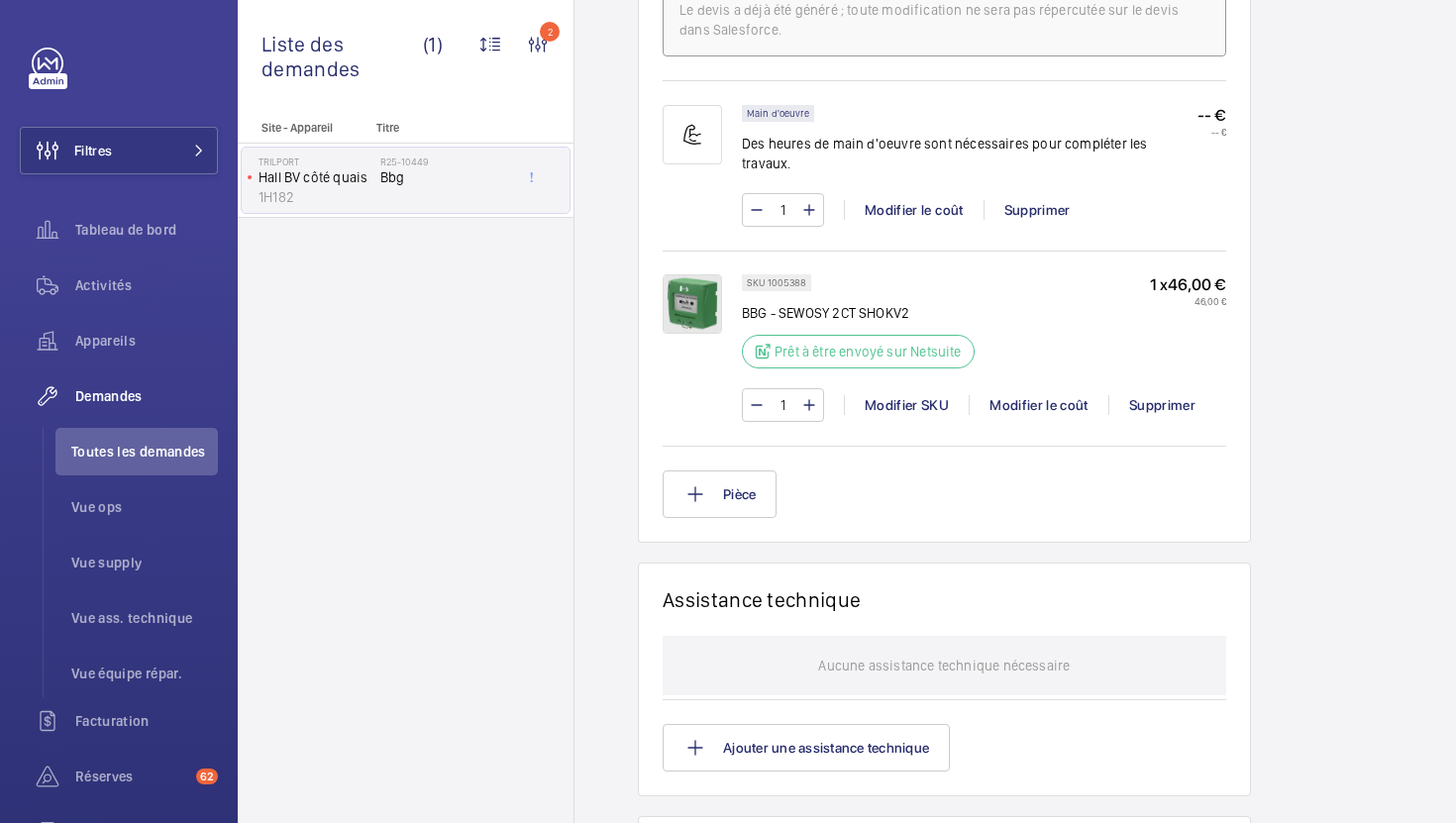 scroll, scrollTop: 0, scrollLeft: 1, axis: horizontal 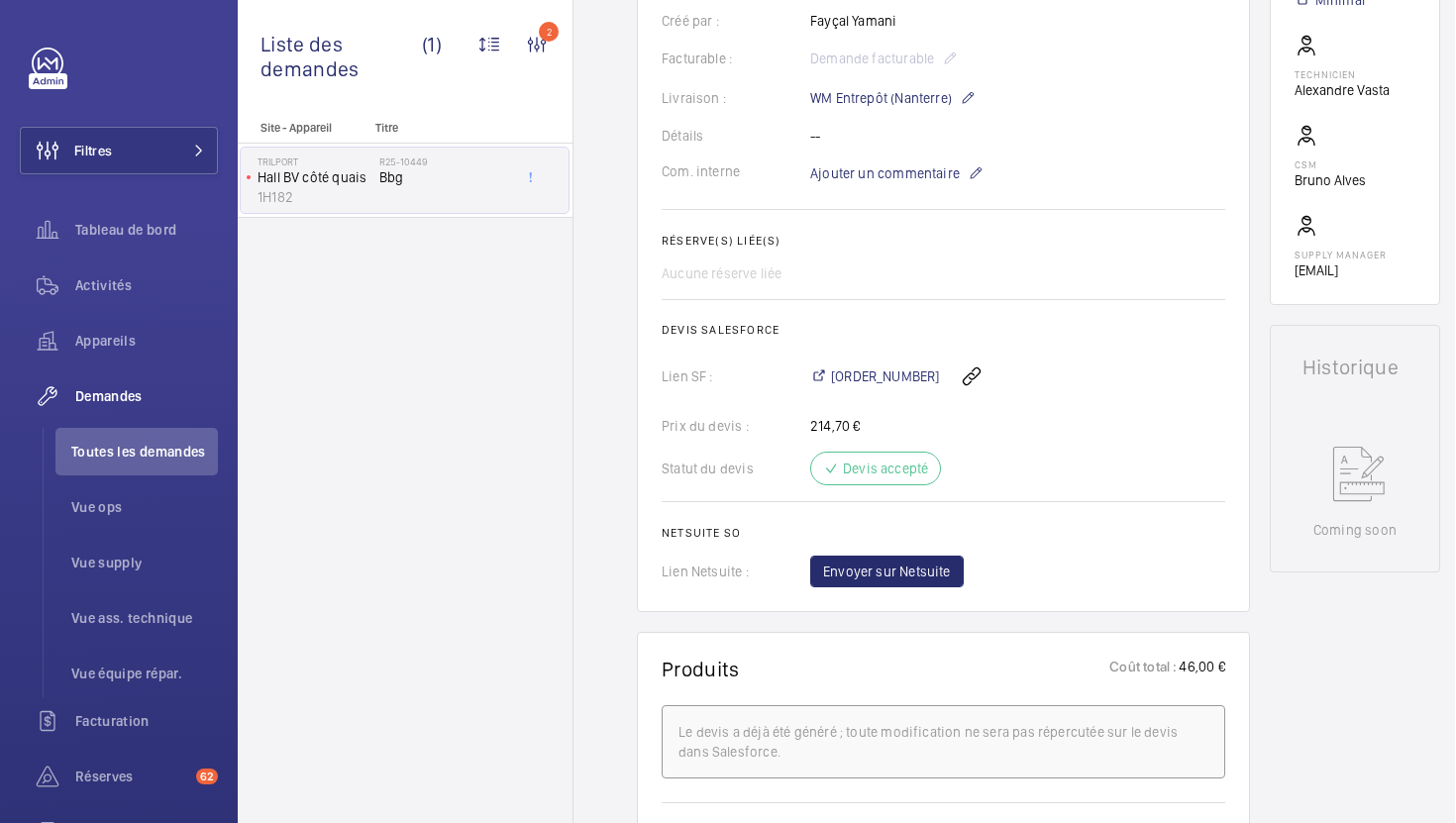 click on "Demandes techniciens  R25-10449   La demande de réparation a été créée le 1 août 2025 par l'utilisateur Fayçal Yamani. Une heure de main-d'œuvre et une pièce ont été demandées. Le devis a été préparé le 5 août 2025, approuvé et signé le même jour. La demande de réparation est actuellement à l'état "signed".  AI Summary Créé le :  01/08/2025  Urgence : Prochaine visite Statut : Prêt à être envoyé sur Netsuite Technicien réparateur :  Fayçal Yamani  Créé par :  Fayçal Yamani  Facturable : Demande facturable Livraison :  WM Entrepôt (Nanterre)  Détails --  Com. interne  Ajouter un commentaire Réserve(s) liée(s)  Aucune réserve liée Devis Salesforce Lien SF : 00021261 Prix du devis :  214,70 €  Statut du devis  Devis accepté Netsuite SO Lien Netsuite : Envoyer sur Netsuite" 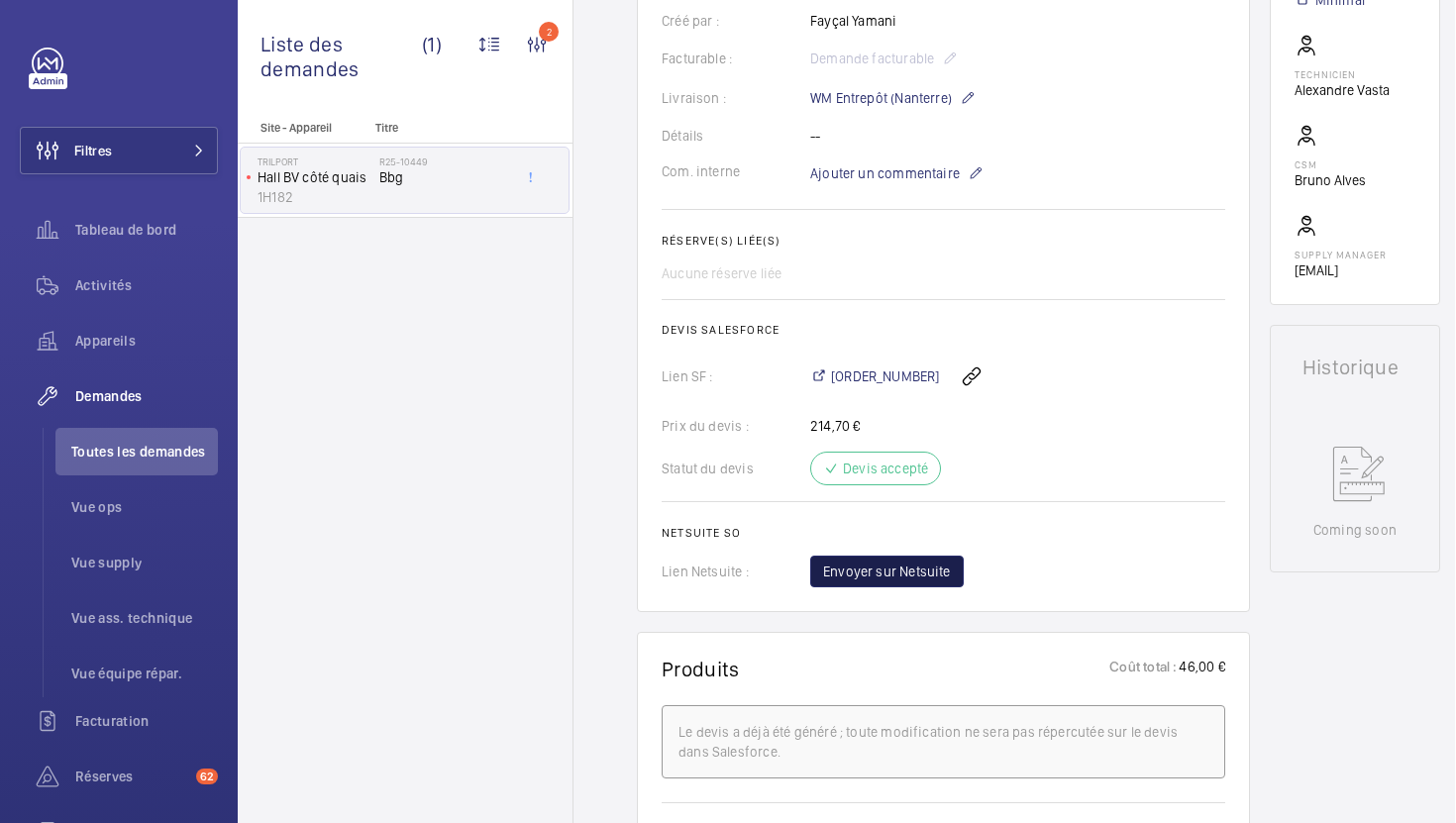click on "Envoyer sur Netsuite" 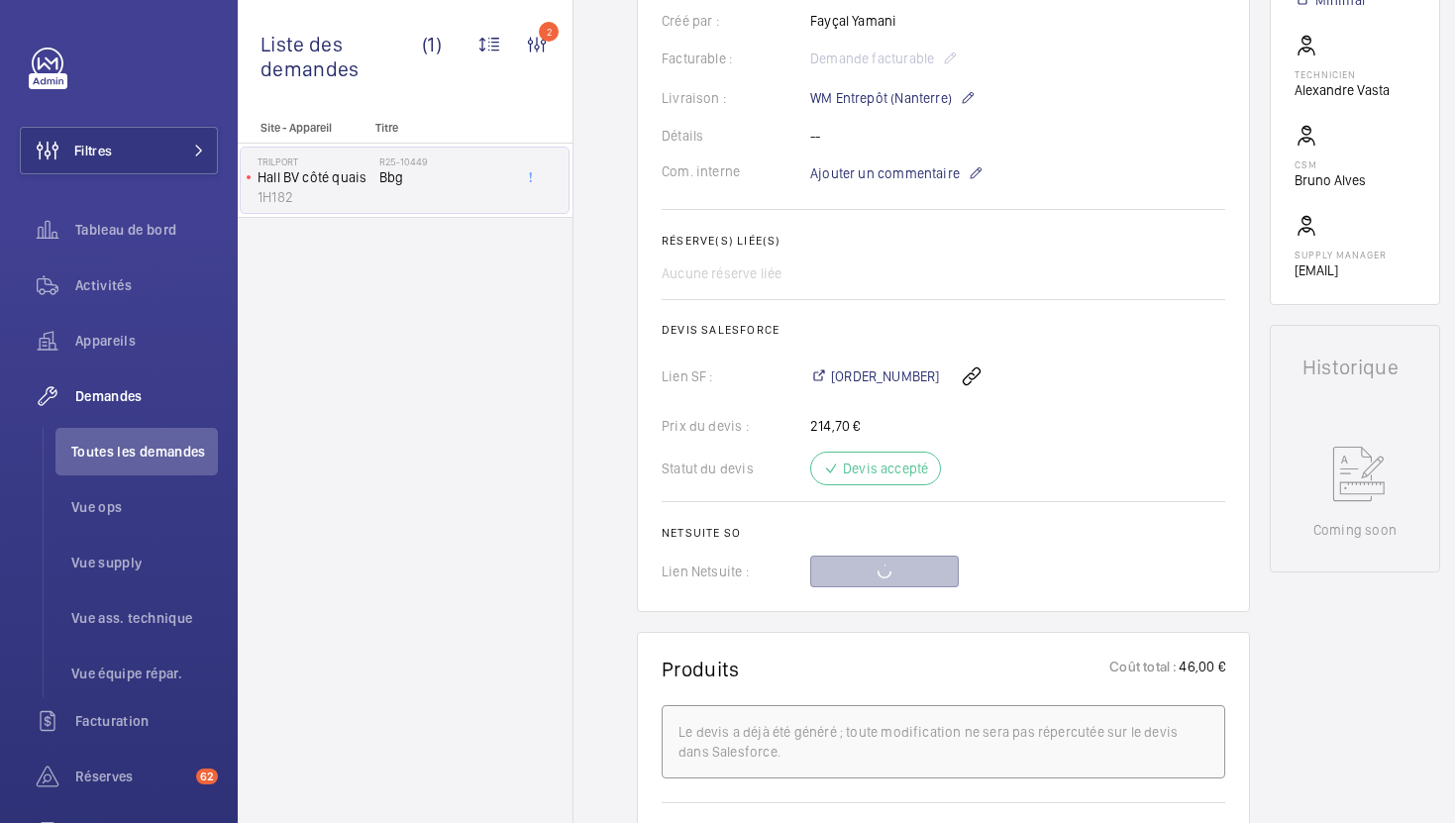 scroll, scrollTop: 345, scrollLeft: 0, axis: vertical 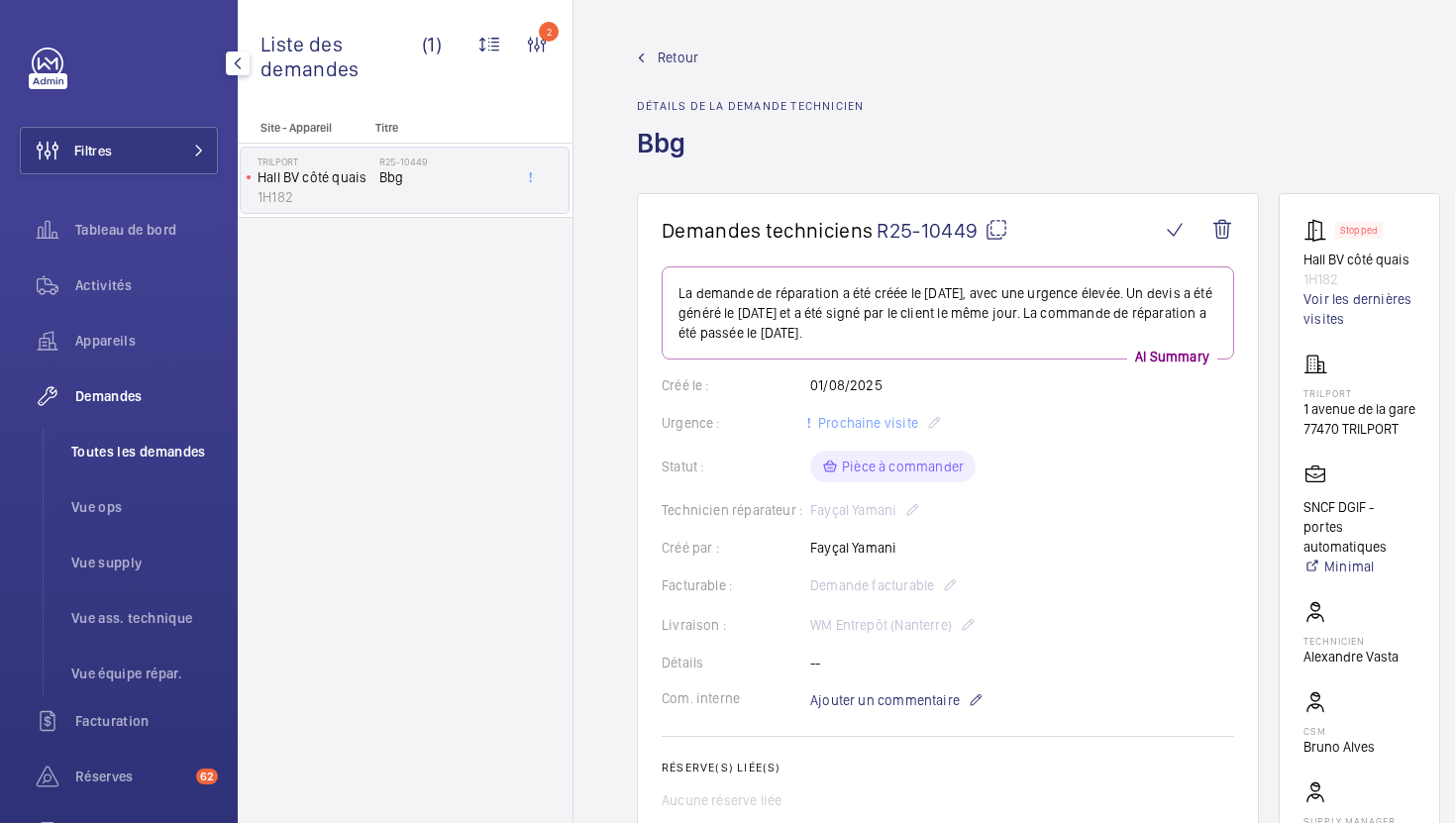 click on "Toutes les demandes" 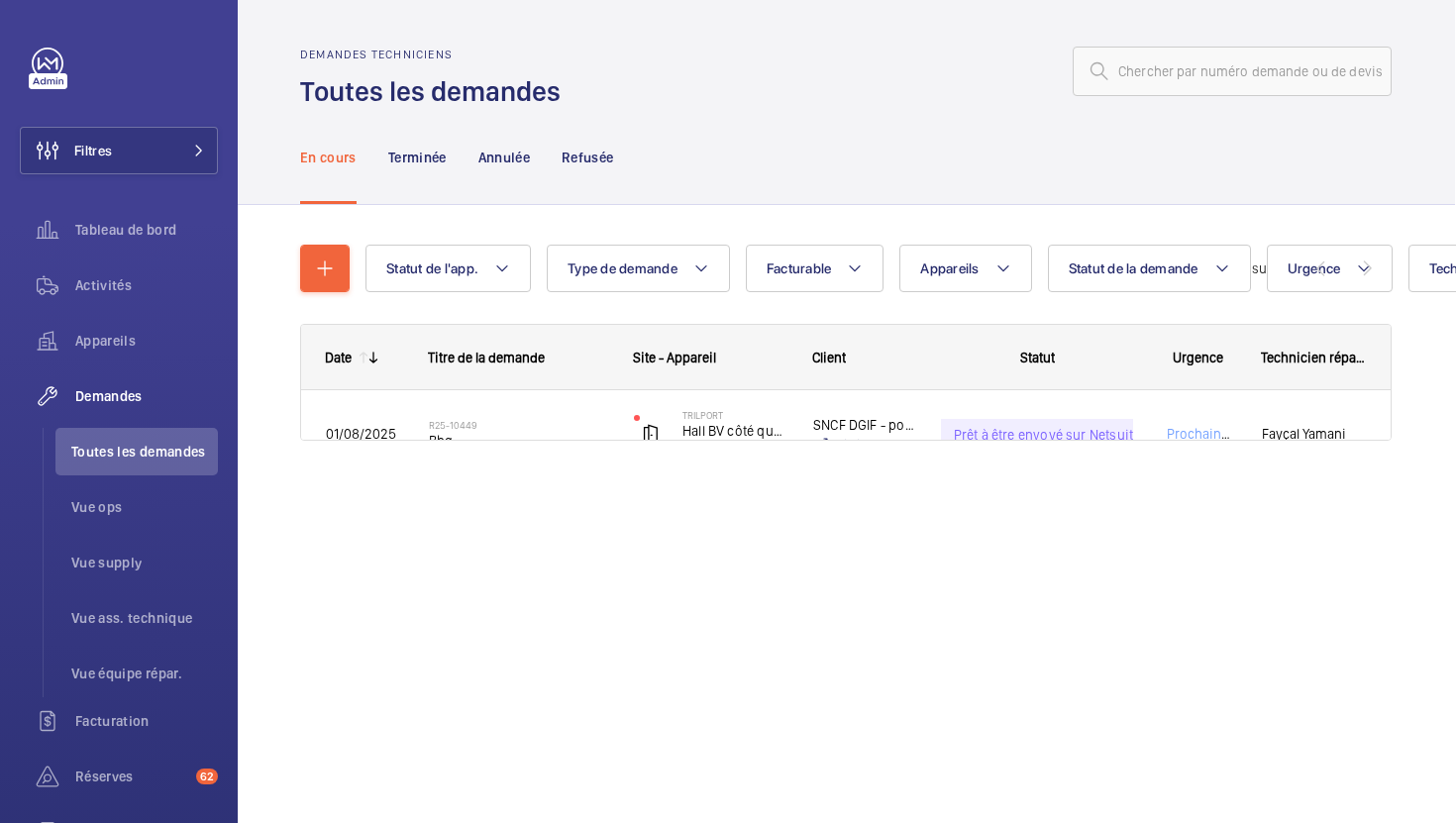 scroll, scrollTop: 0, scrollLeft: 0, axis: both 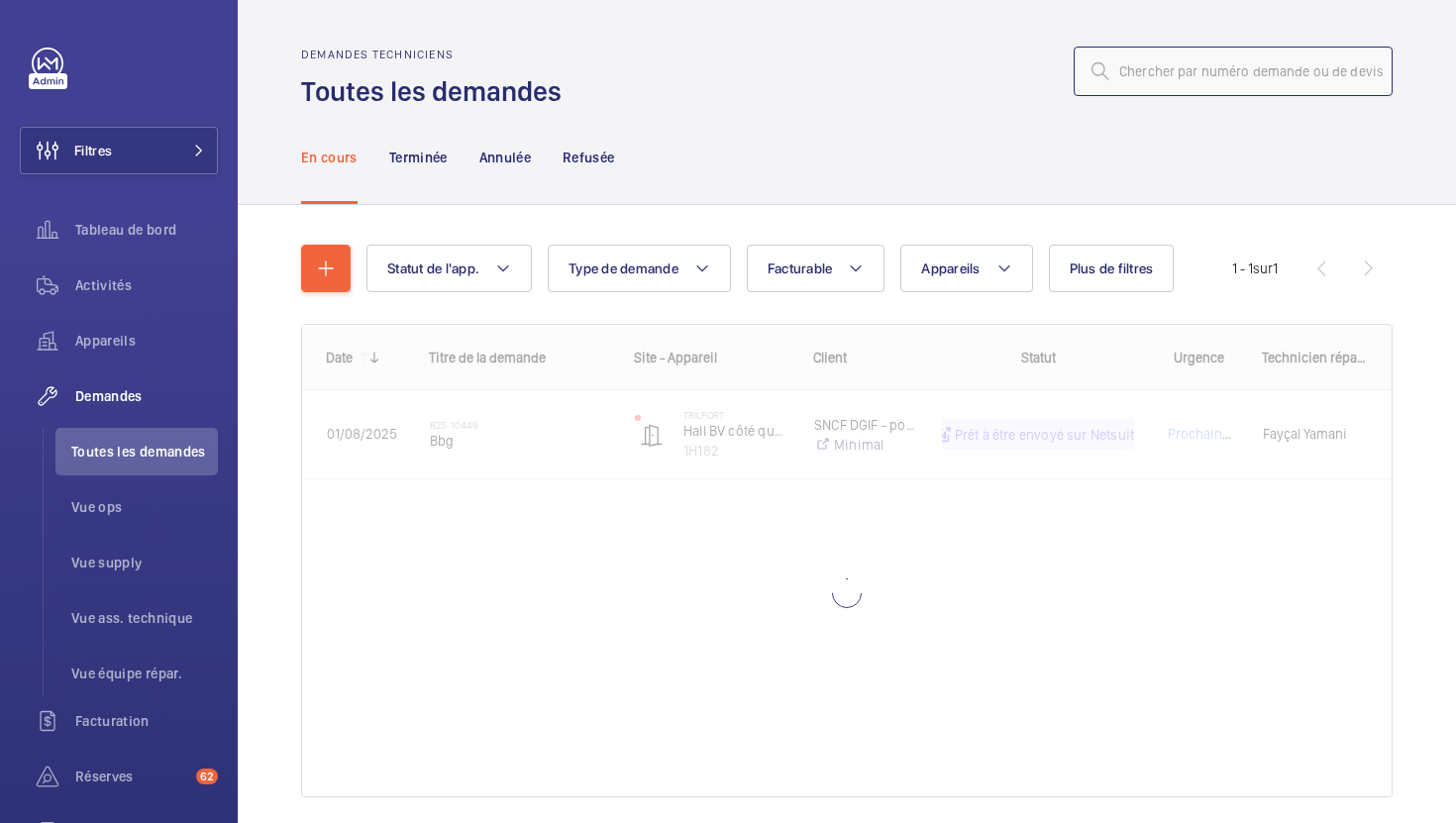 click 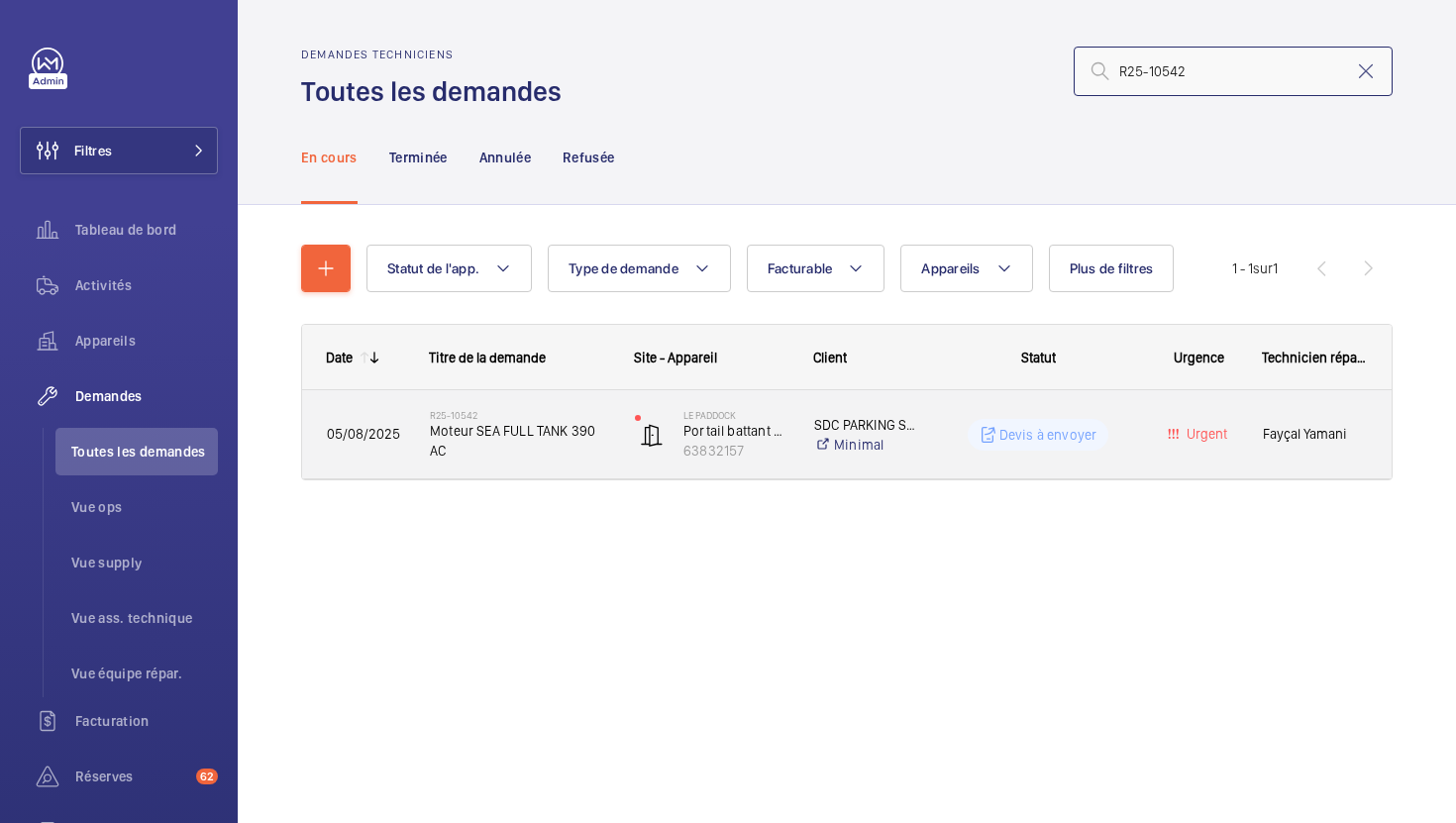 type on "R25-10542" 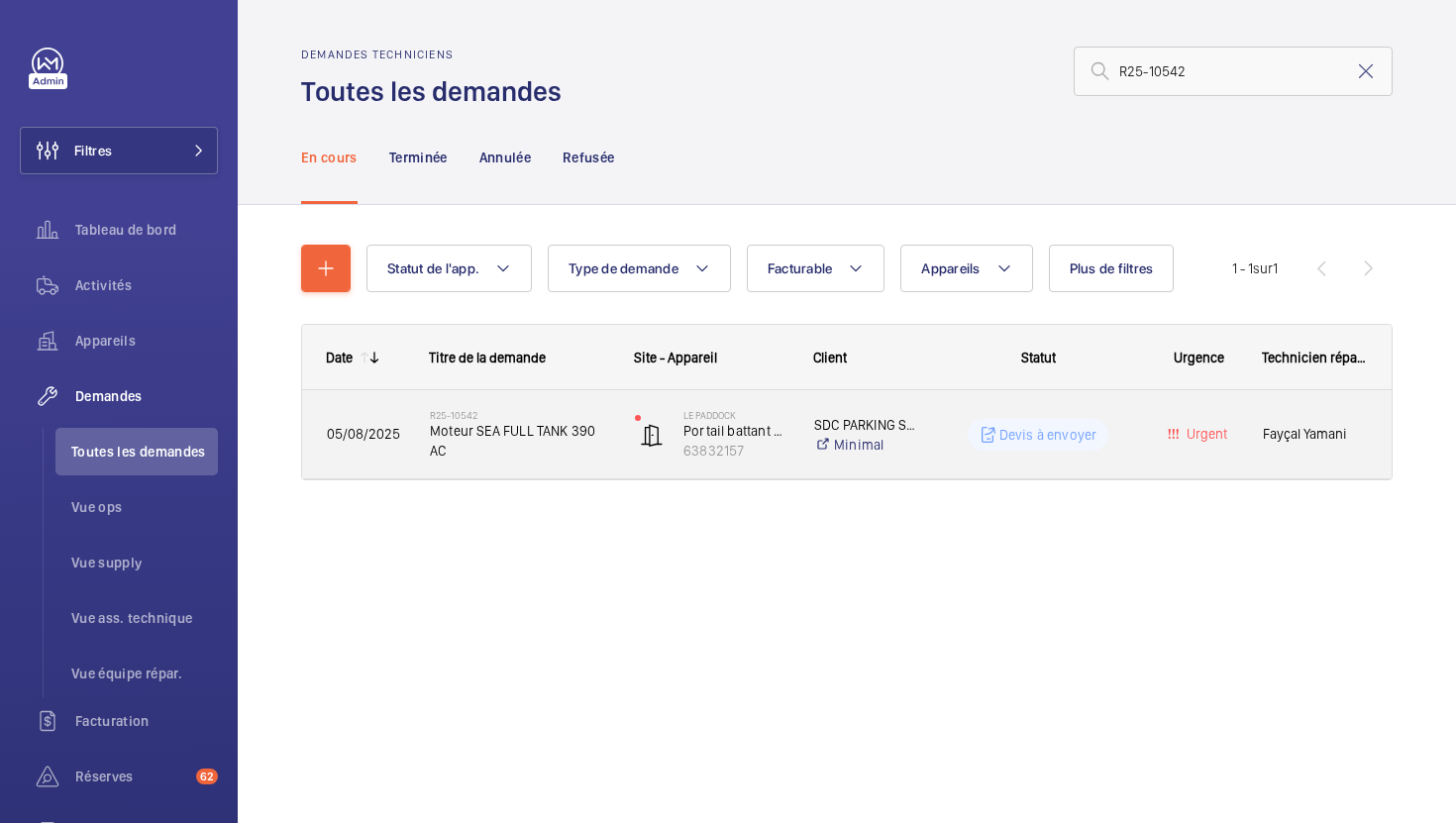 click on "Moteur SEA FULL TANK 390 AC" 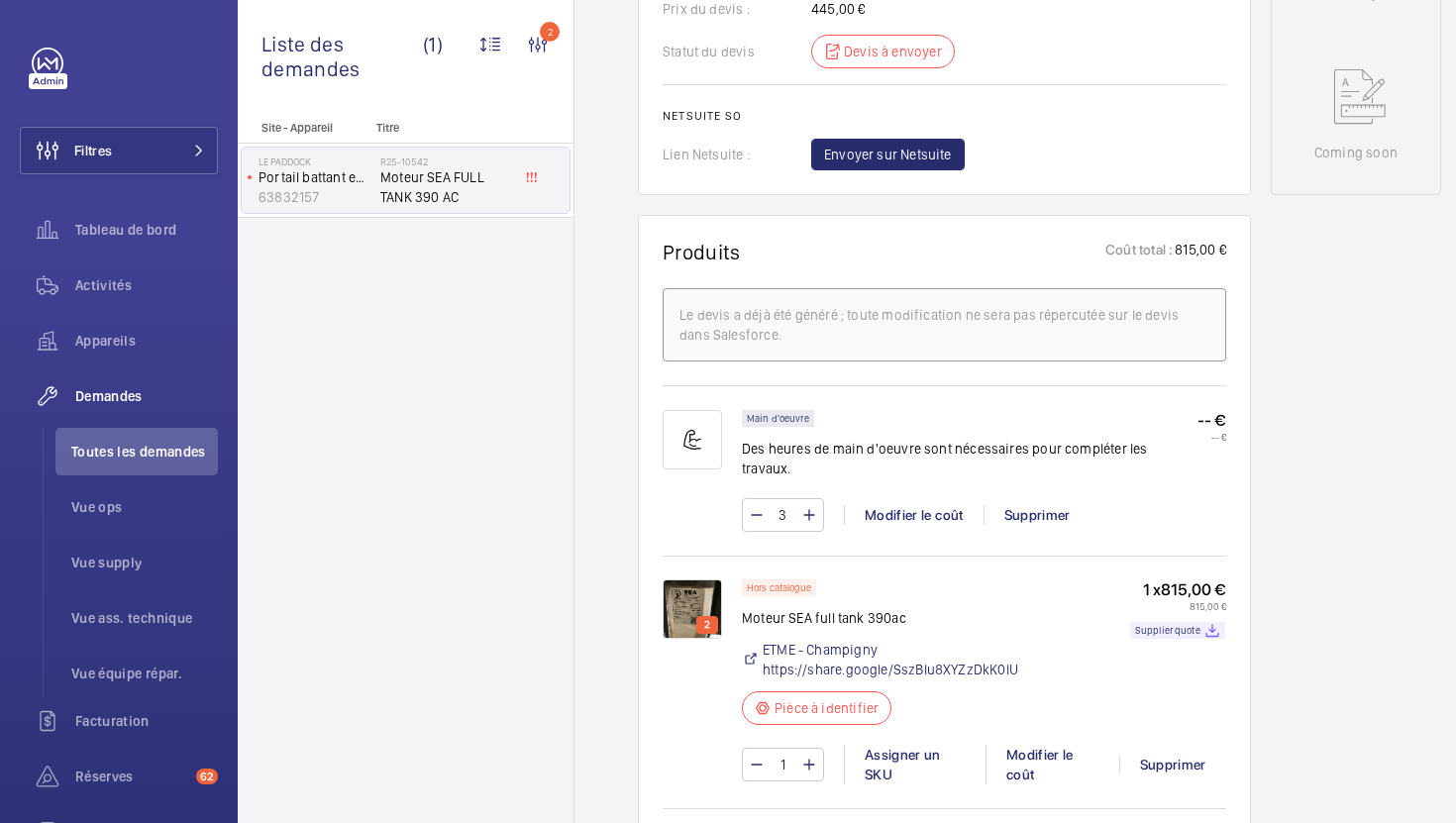 scroll, scrollTop: 1008, scrollLeft: 0, axis: vertical 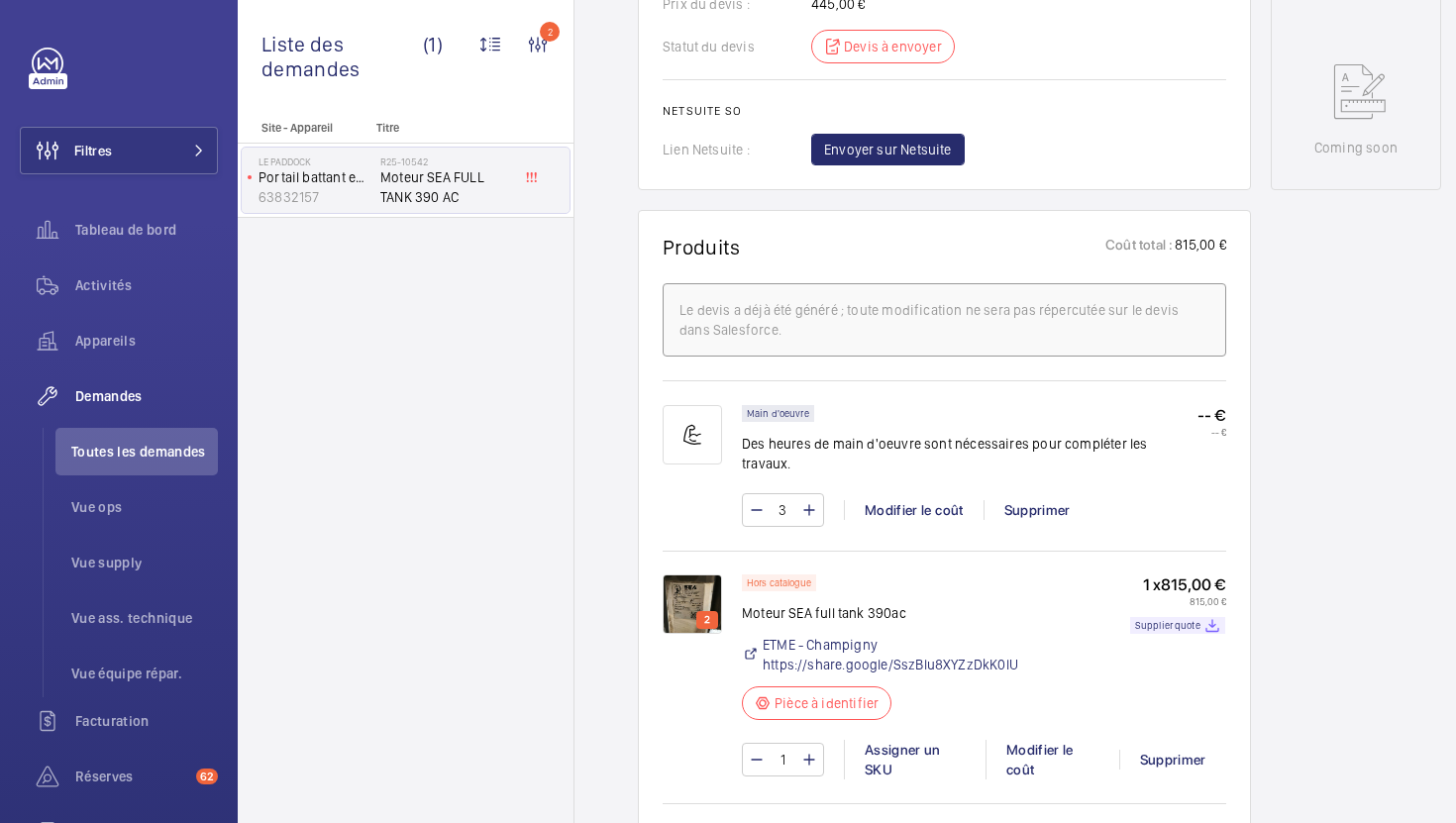 click 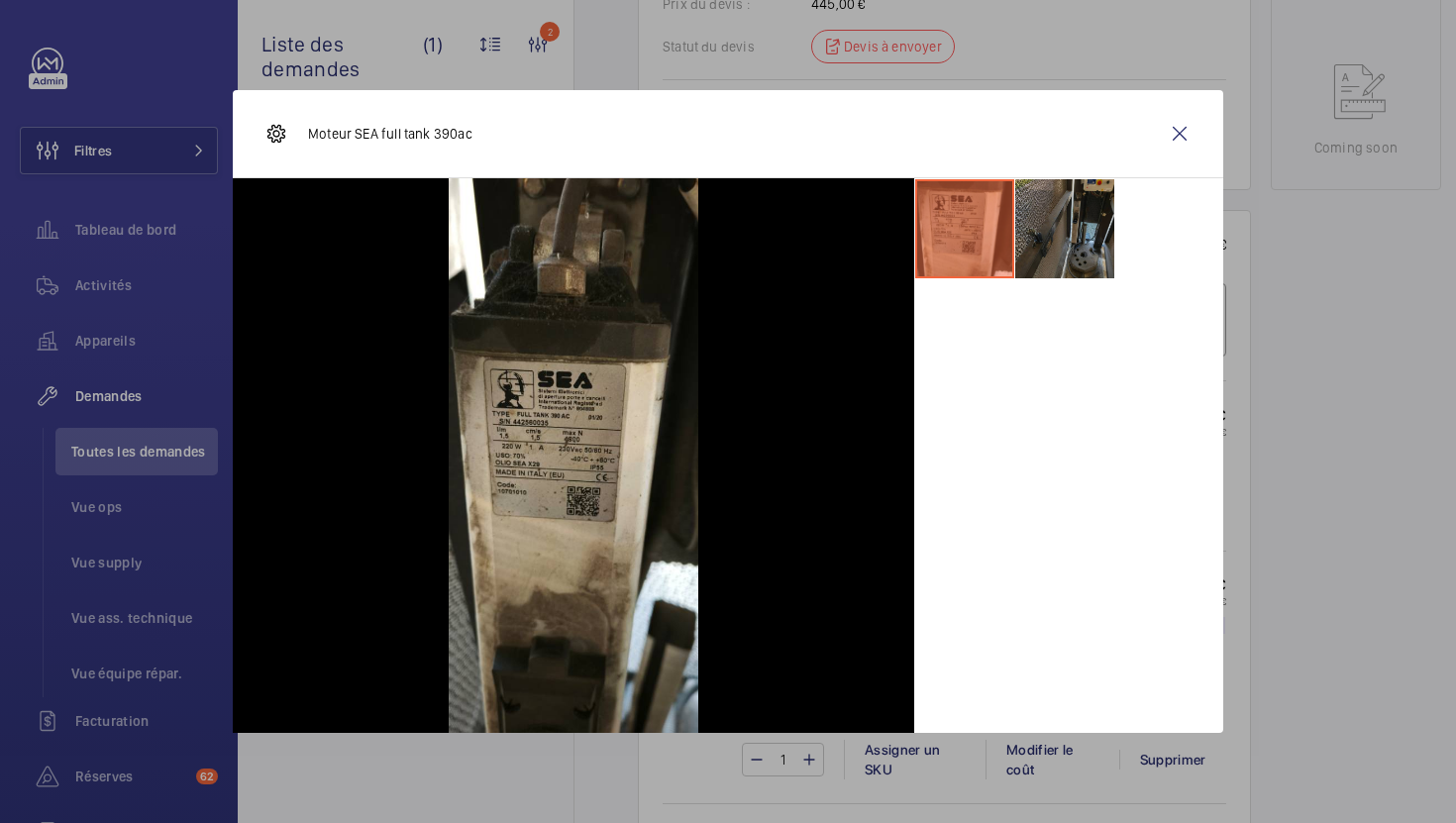 click at bounding box center (1065, 229) 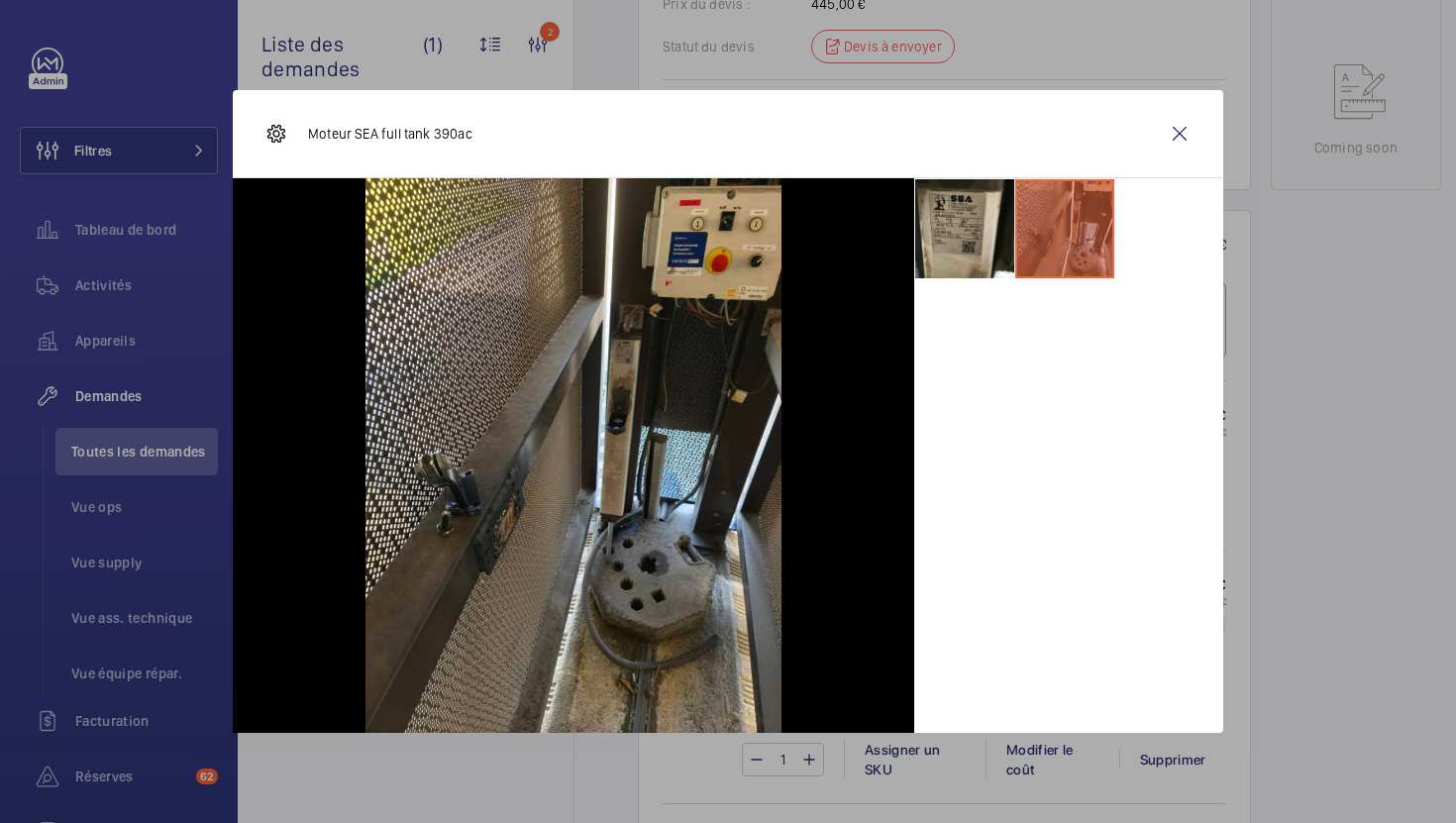 click at bounding box center (728, 411) 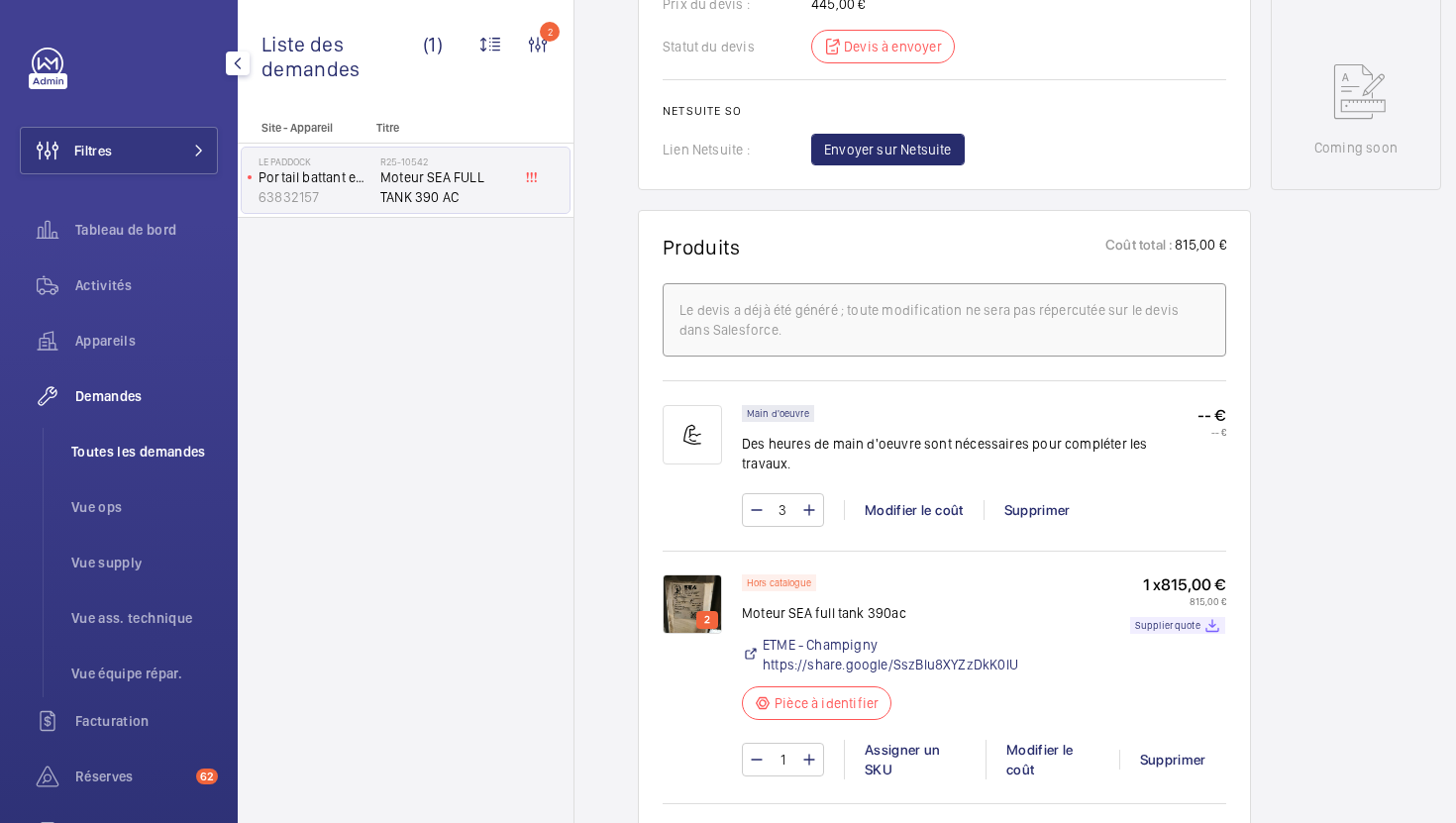 click on "Toutes les demandes" 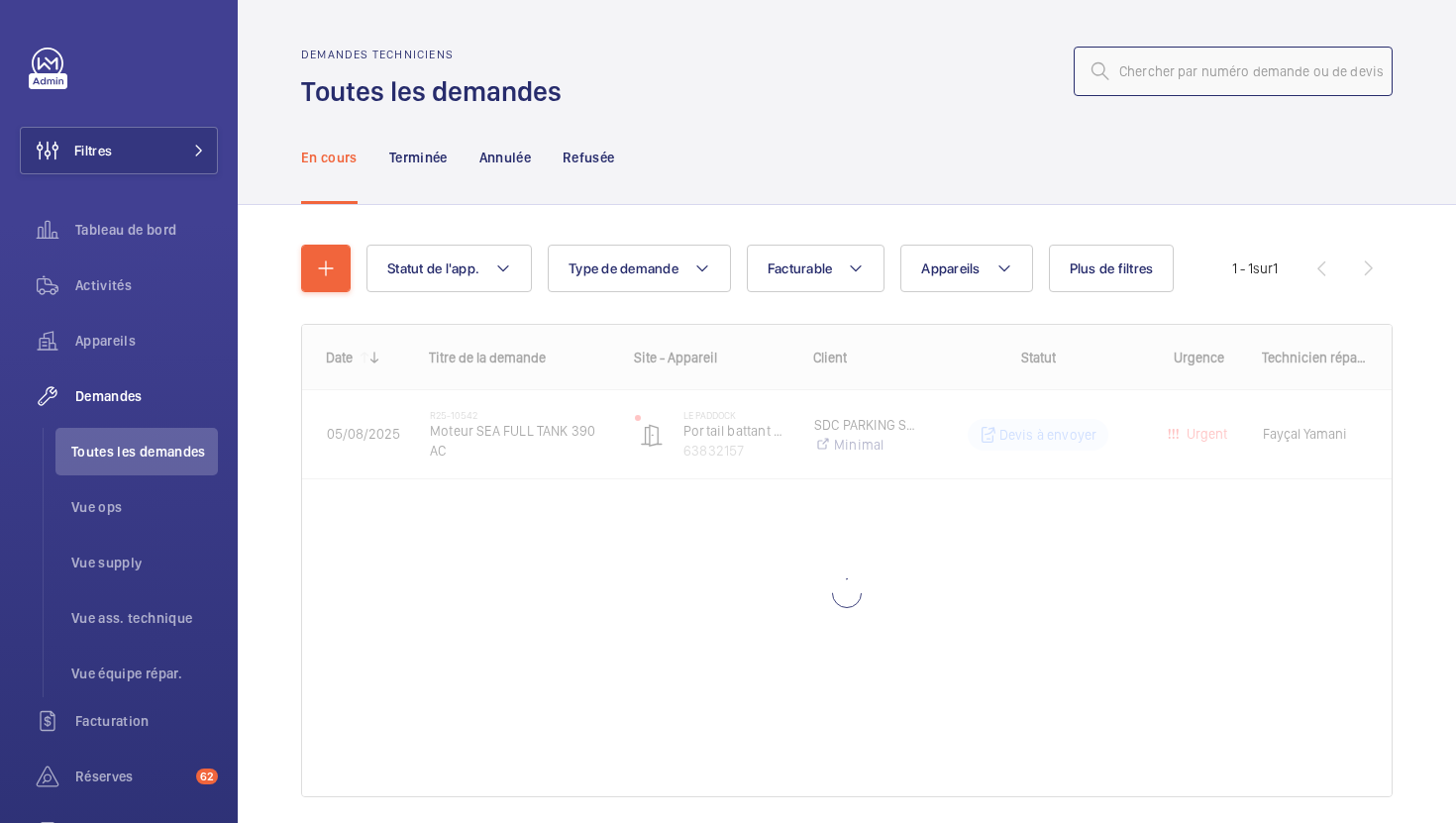 click 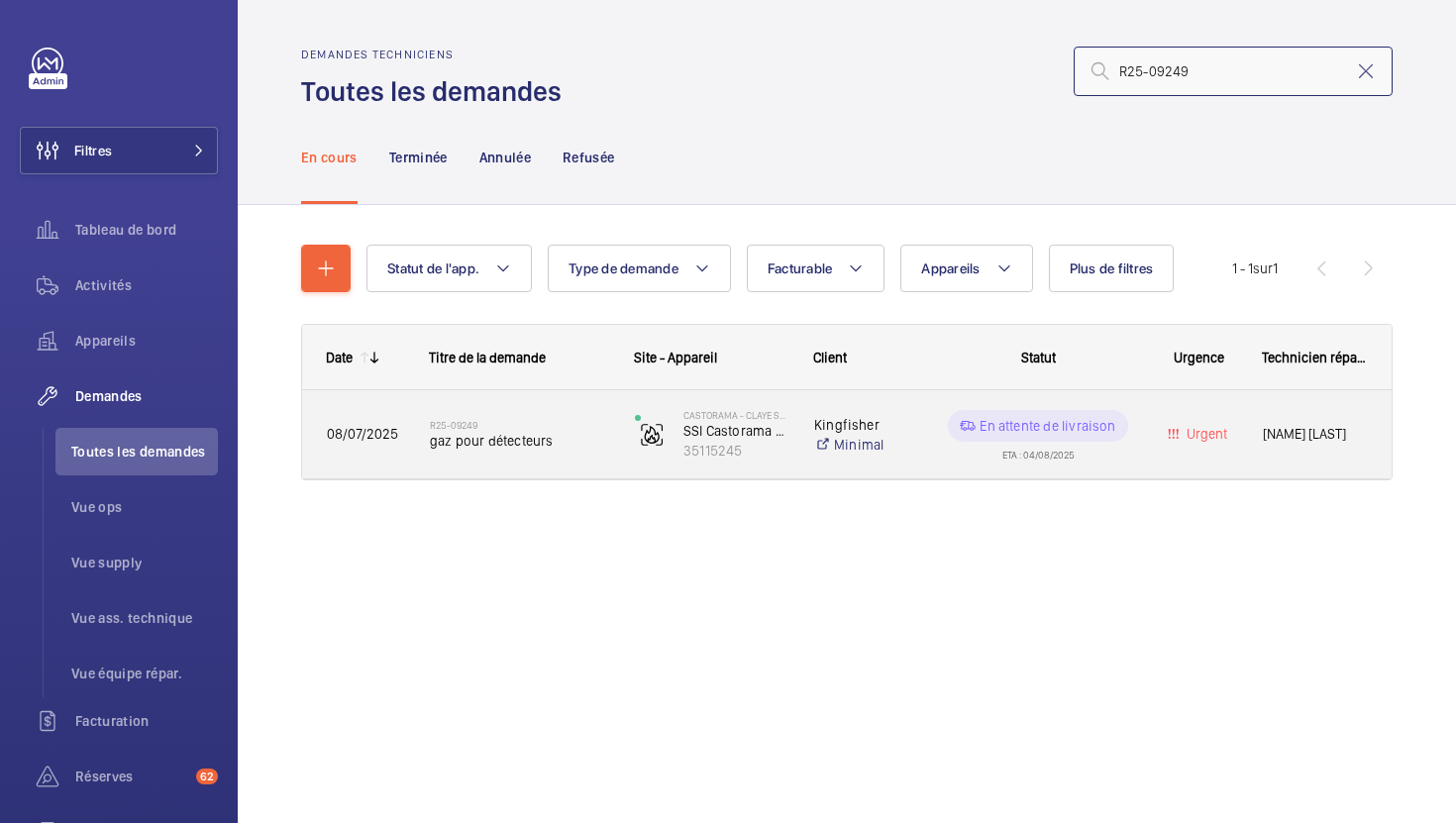 type on "R25-09249" 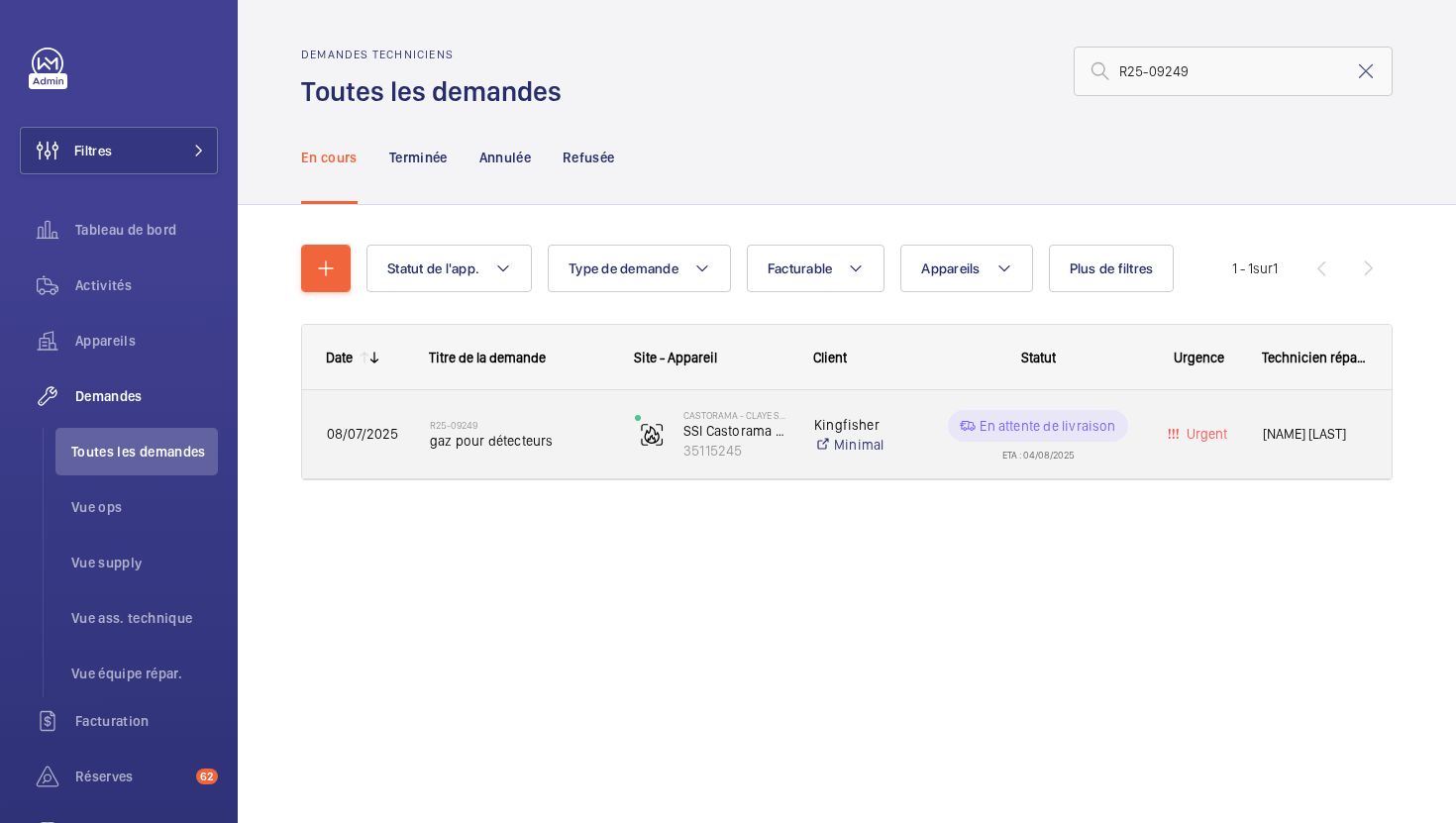 click on "R25-09249   gaz pour détecteurs" 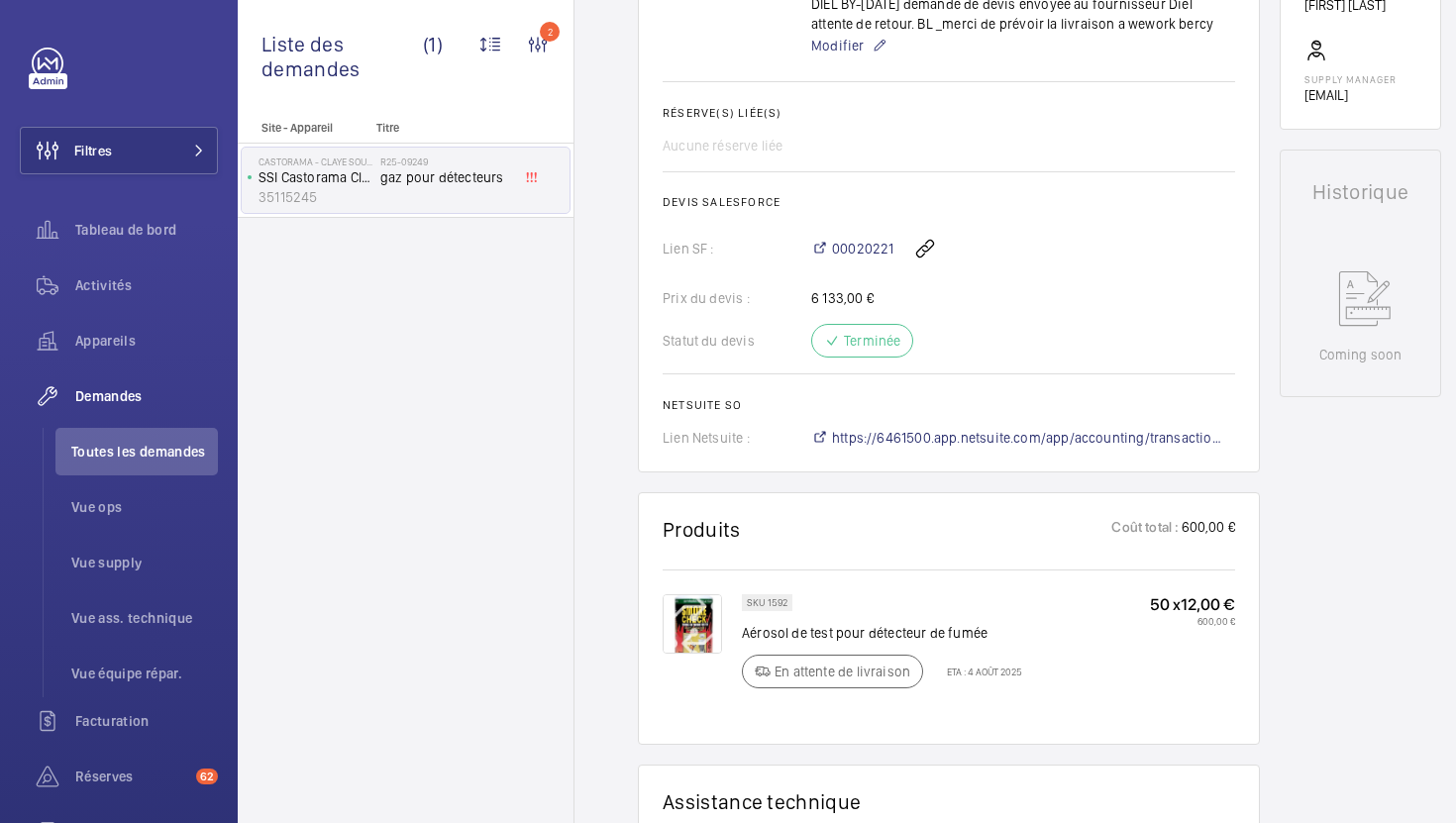 scroll, scrollTop: 755, scrollLeft: 0, axis: vertical 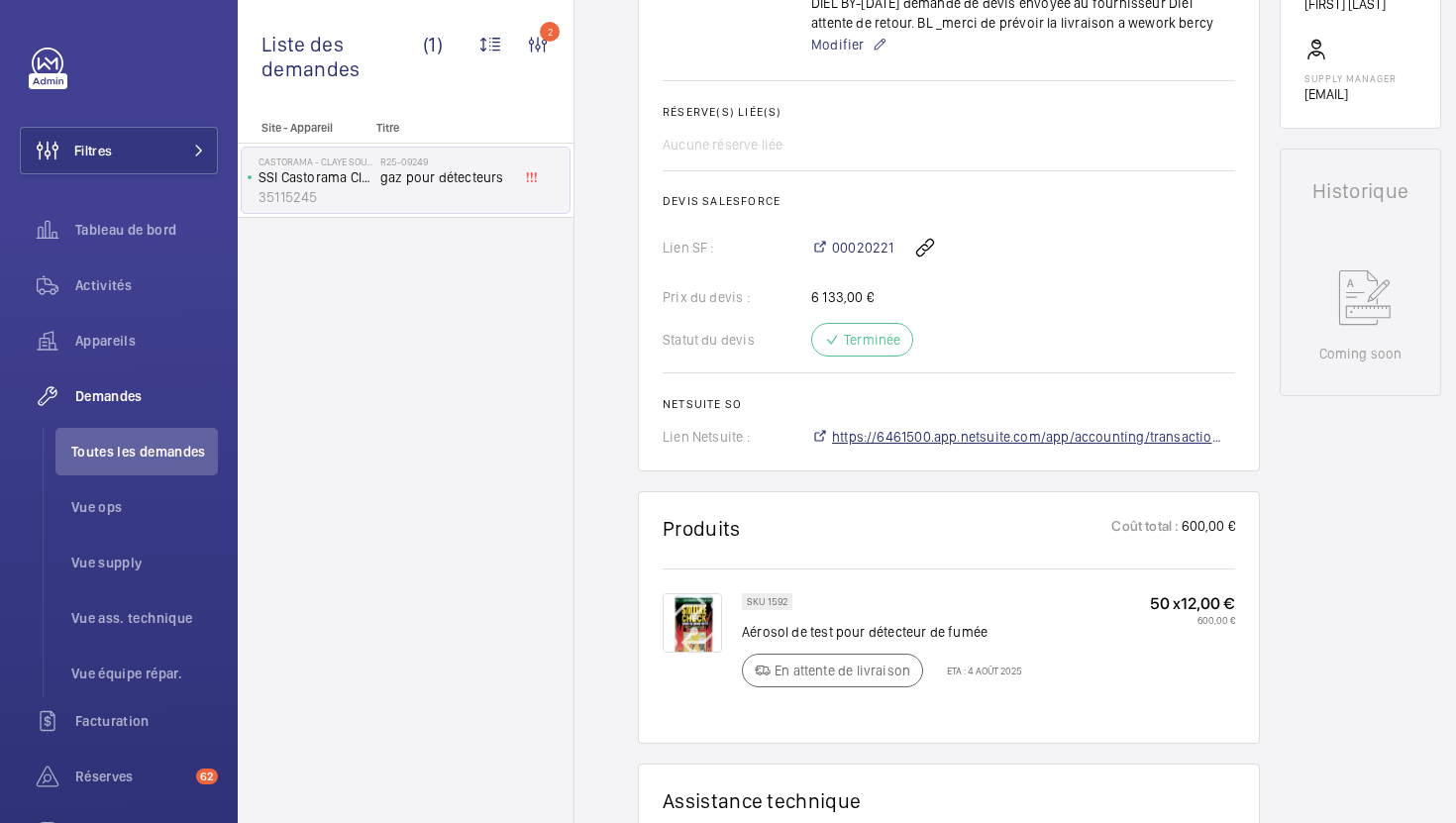 click on "https://6461500.app.netsuite.com/app/accounting/transactions/salesord.nl?id=2794190" 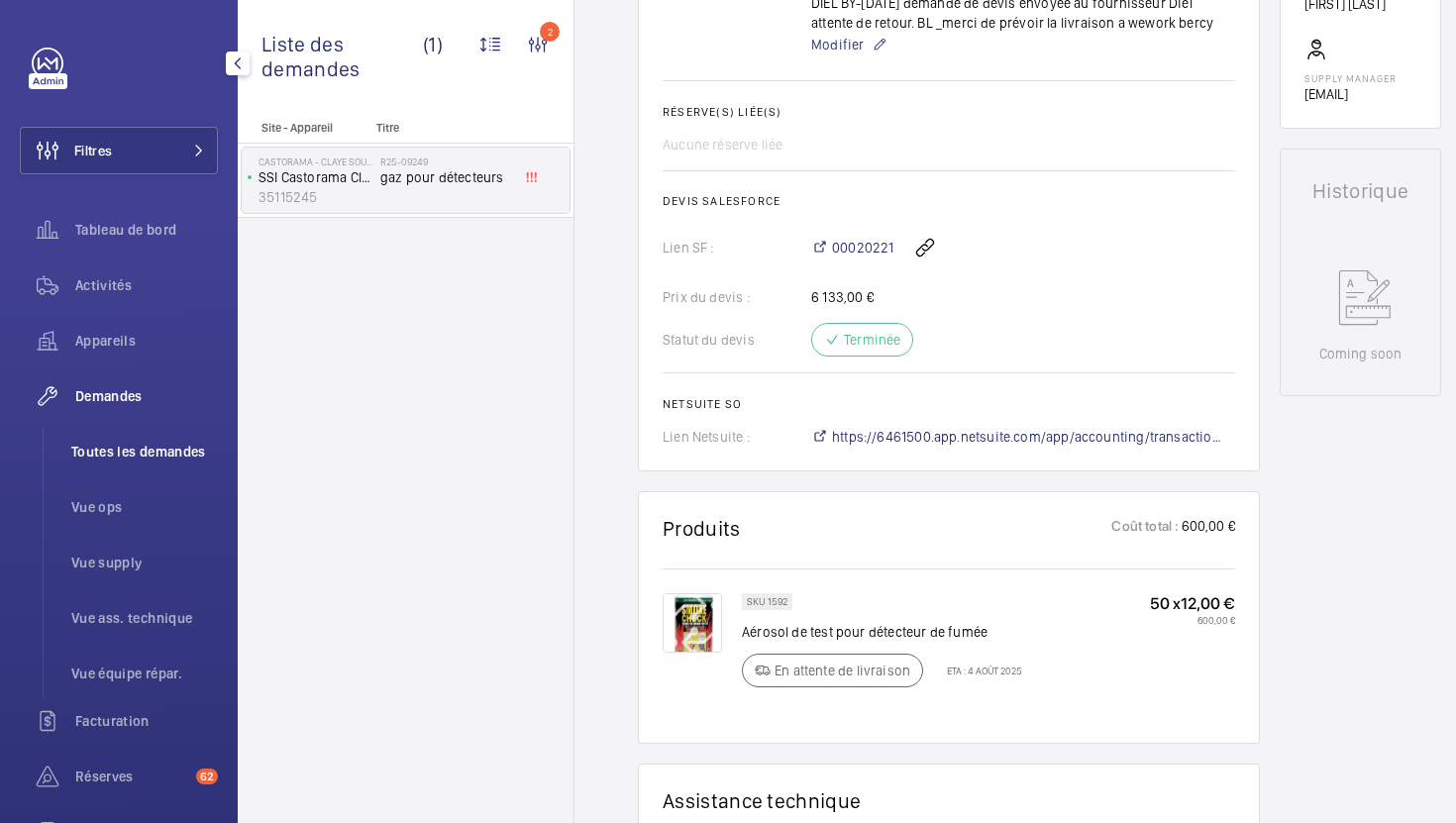click on "Toutes les demandes" 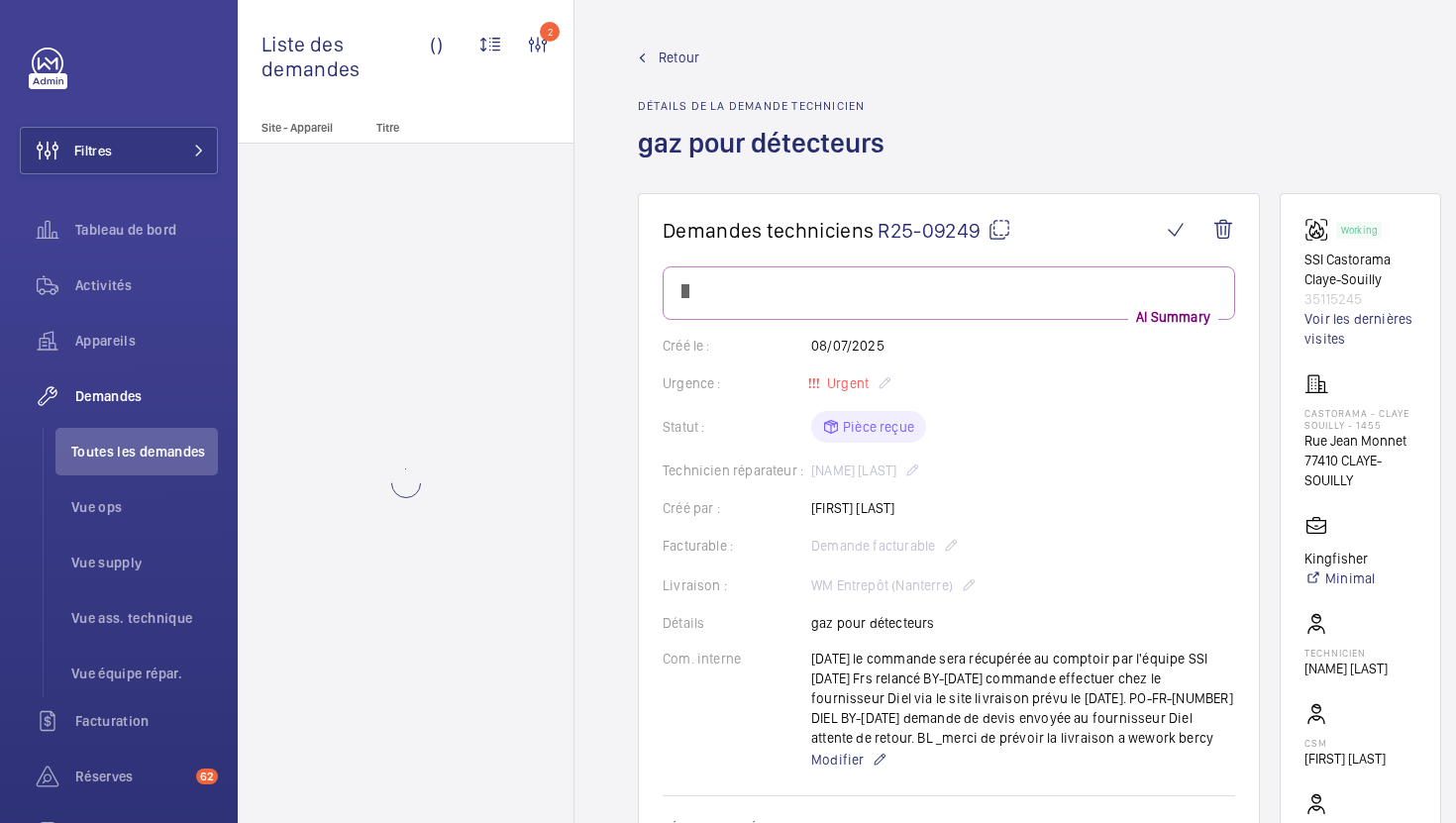 scroll, scrollTop: 23, scrollLeft: 0, axis: vertical 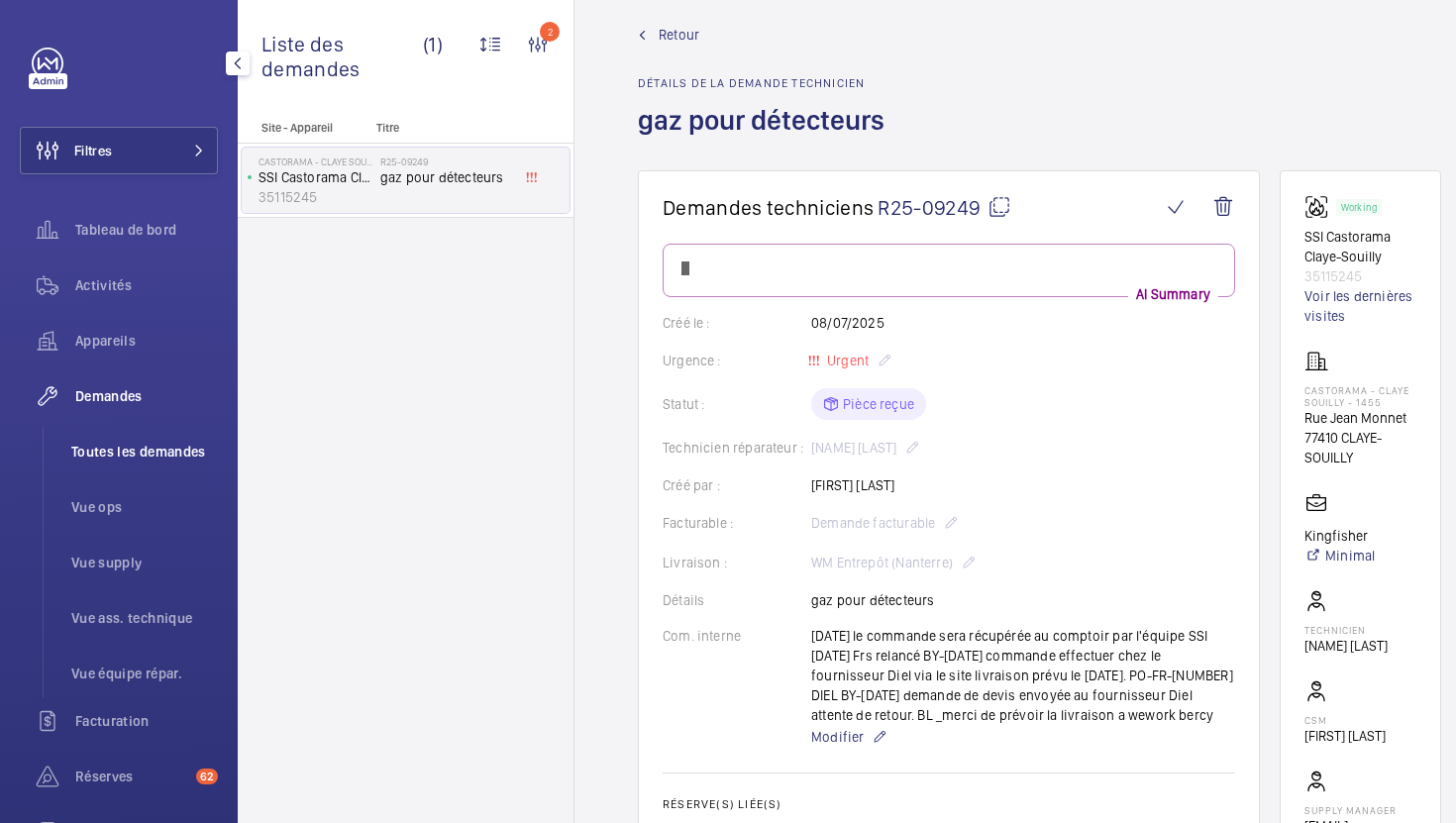 click on "Toutes les demandes" 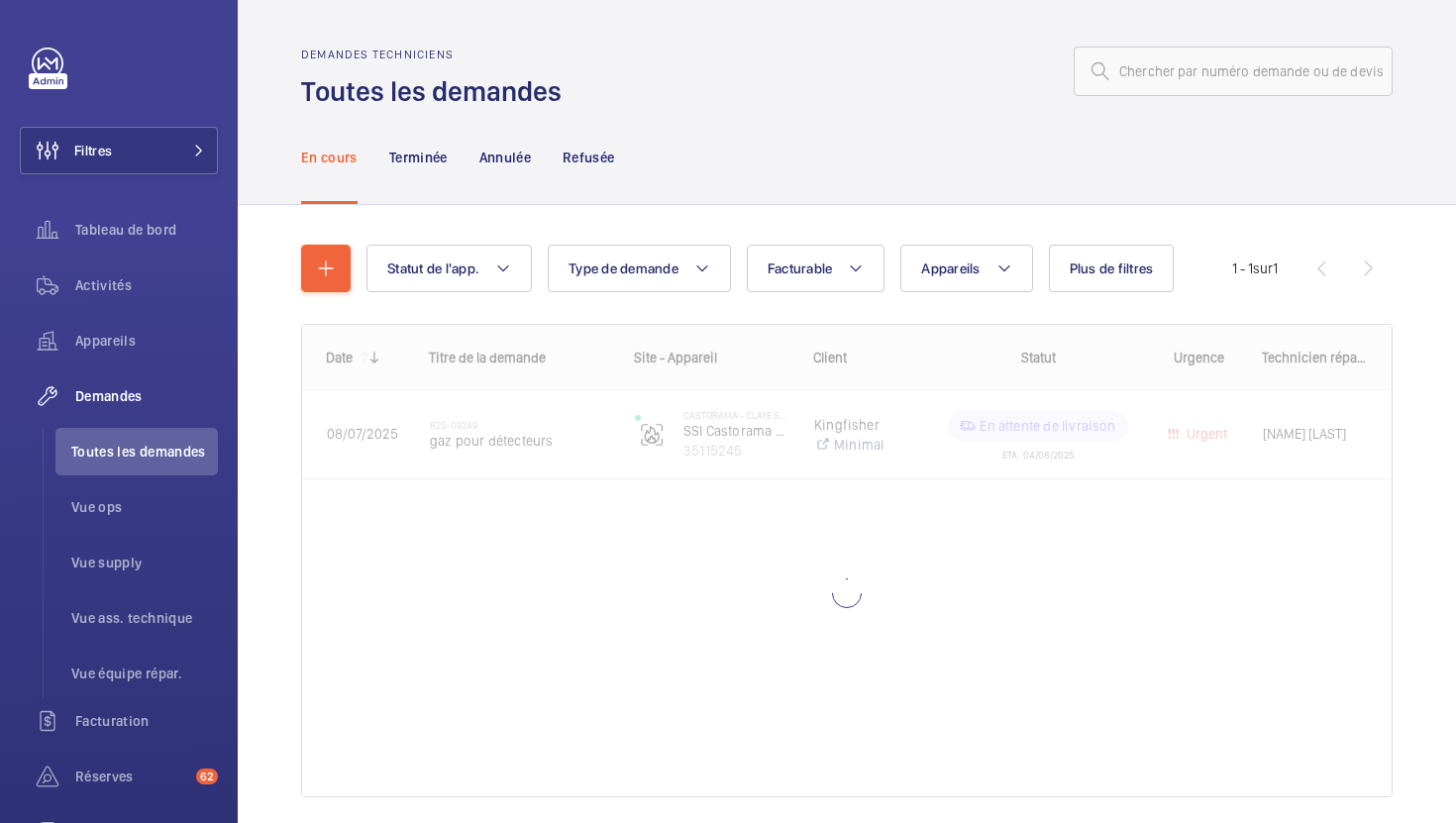 click on "Demandes techniciens  Toutes les demandes" 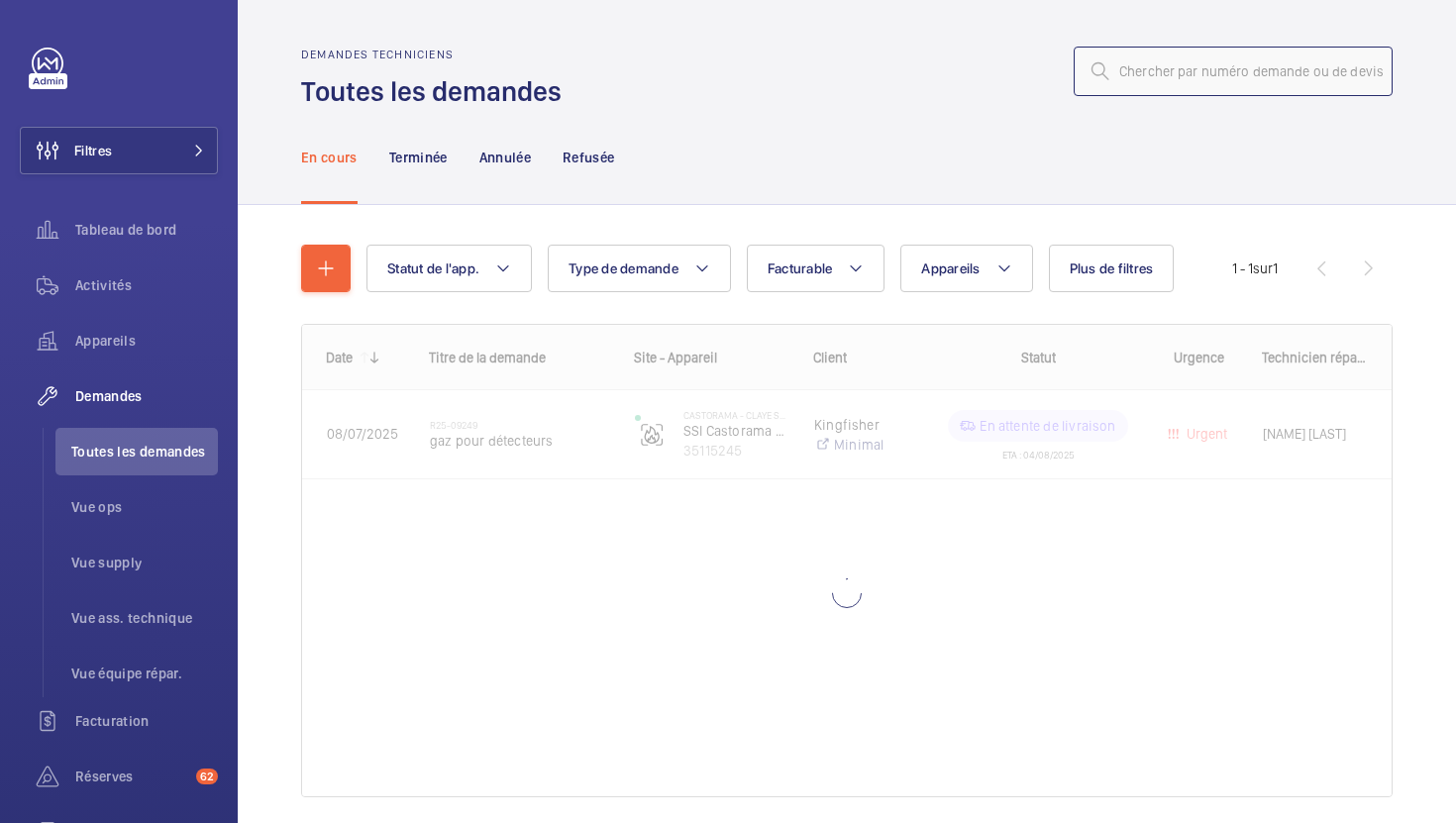 click 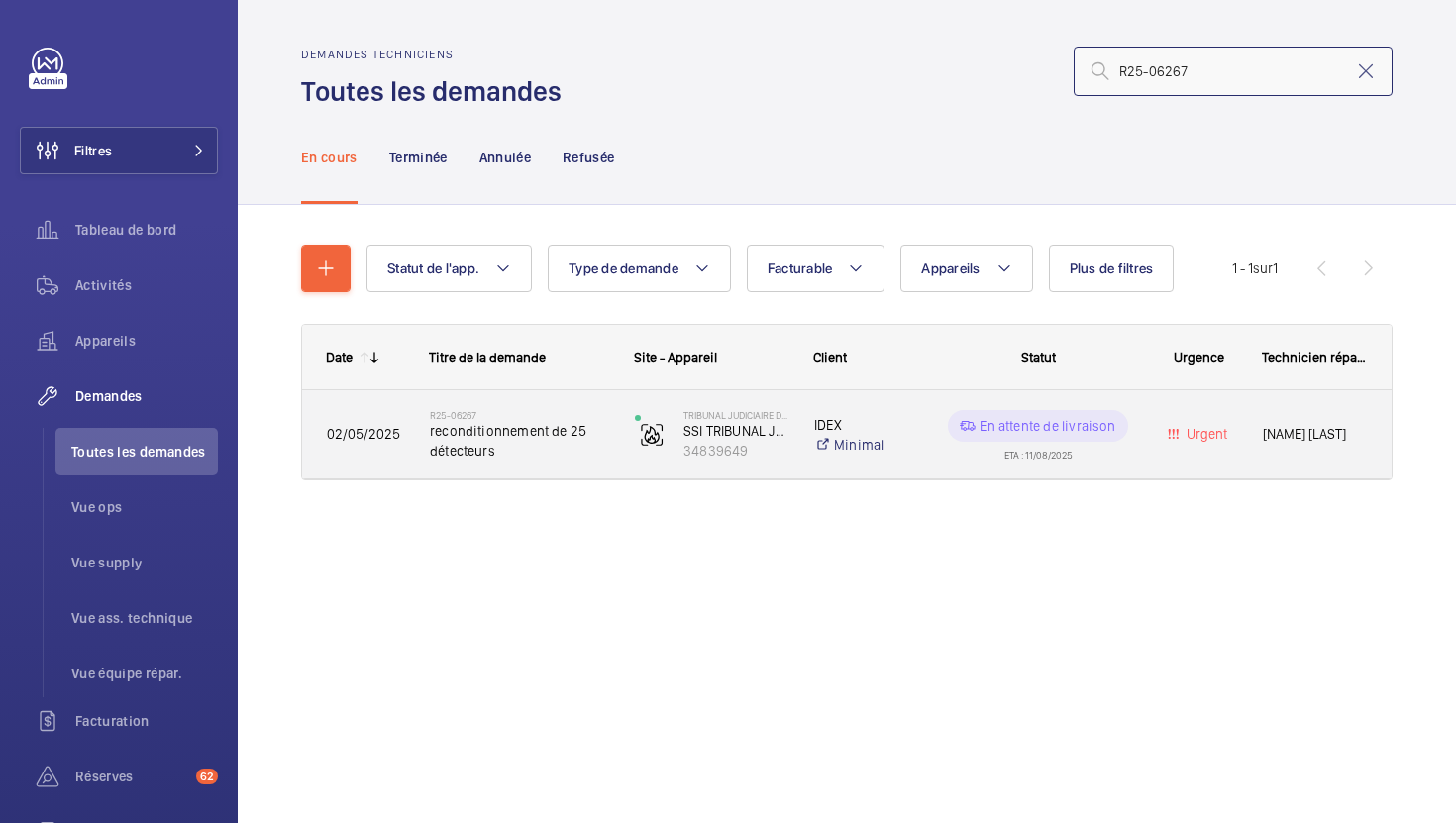 type on "R25-06267" 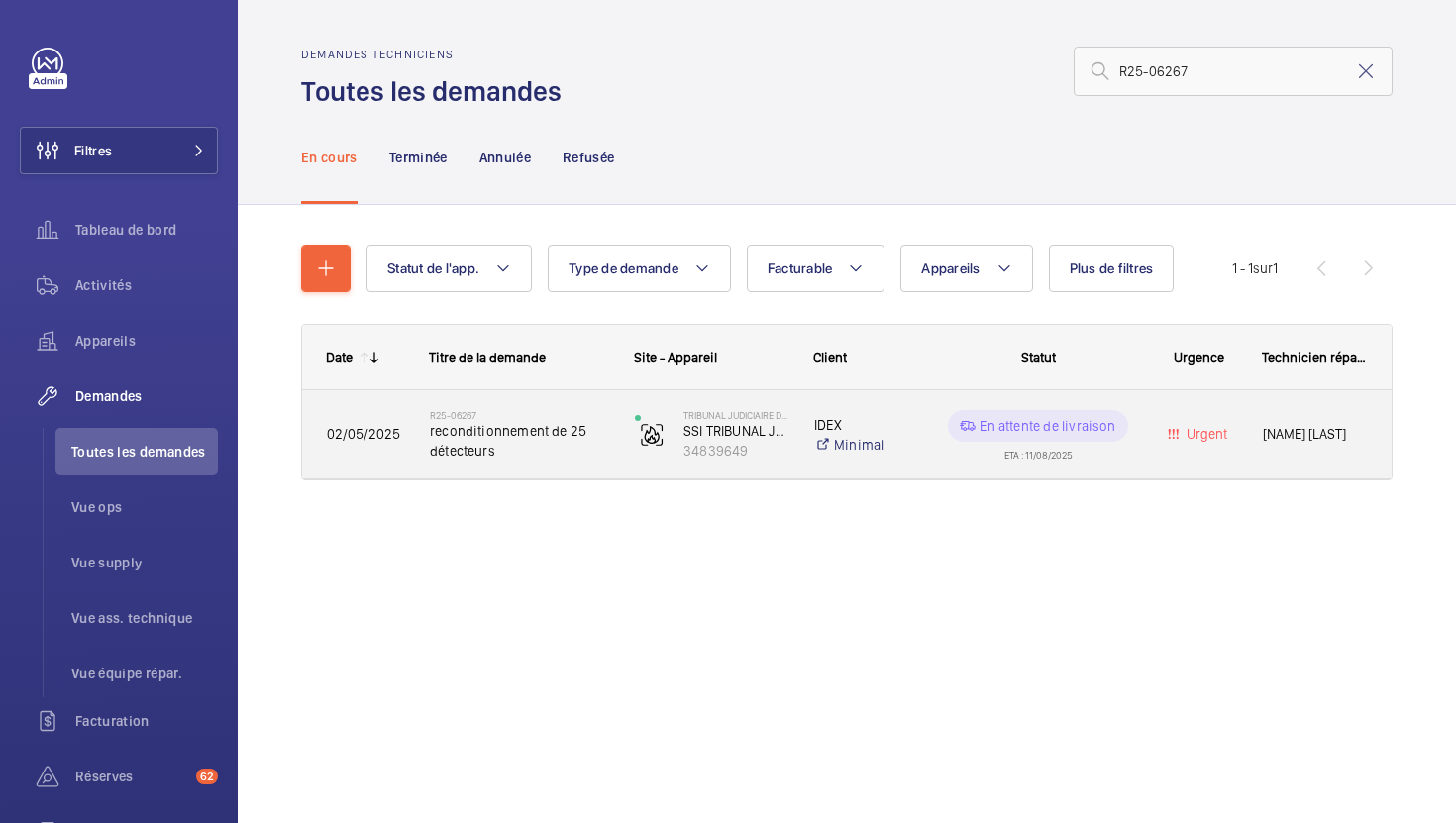 click on "R25-06267   reconditionnement de 25 détecteurs" 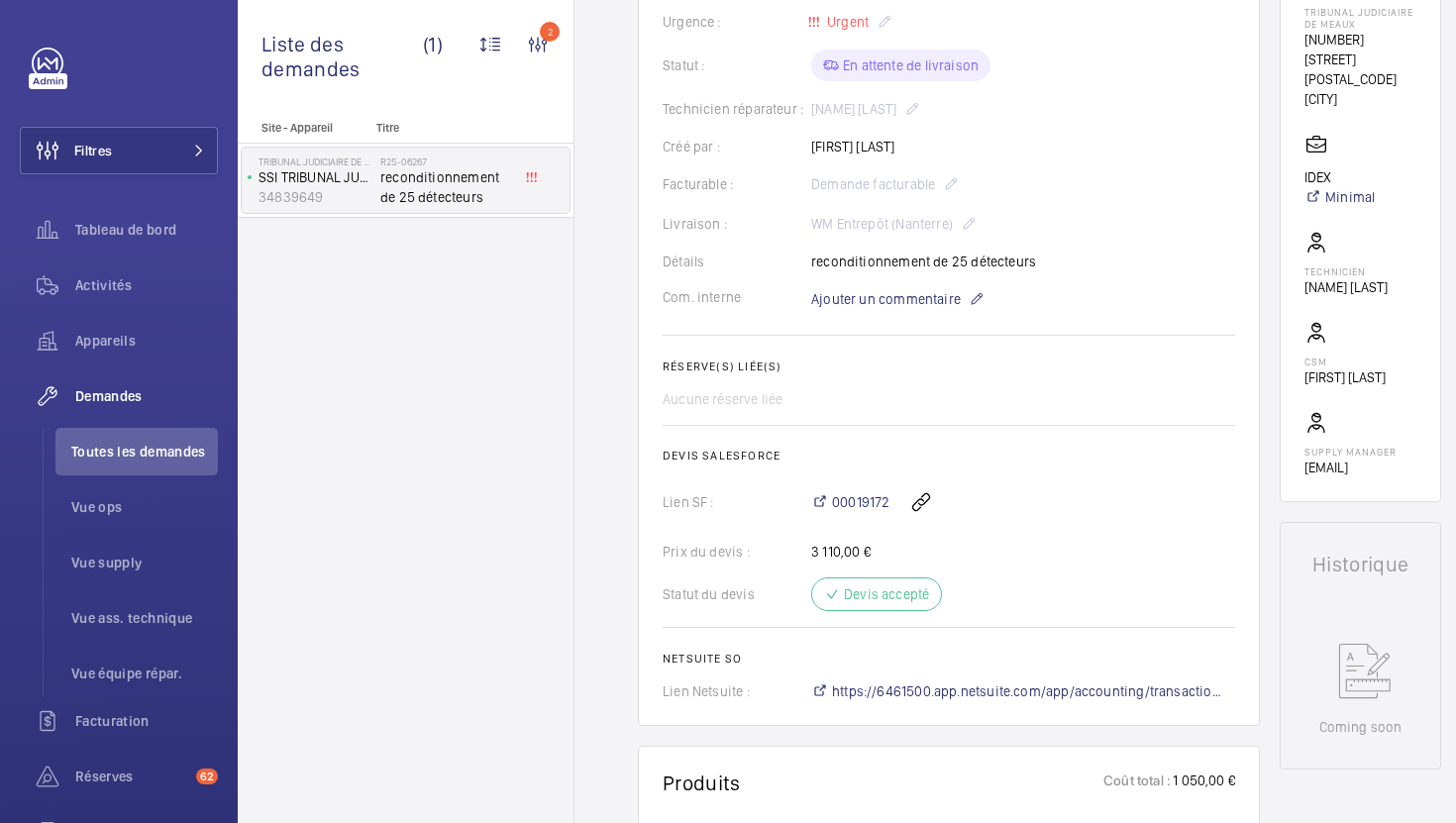 scroll, scrollTop: 407, scrollLeft: 0, axis: vertical 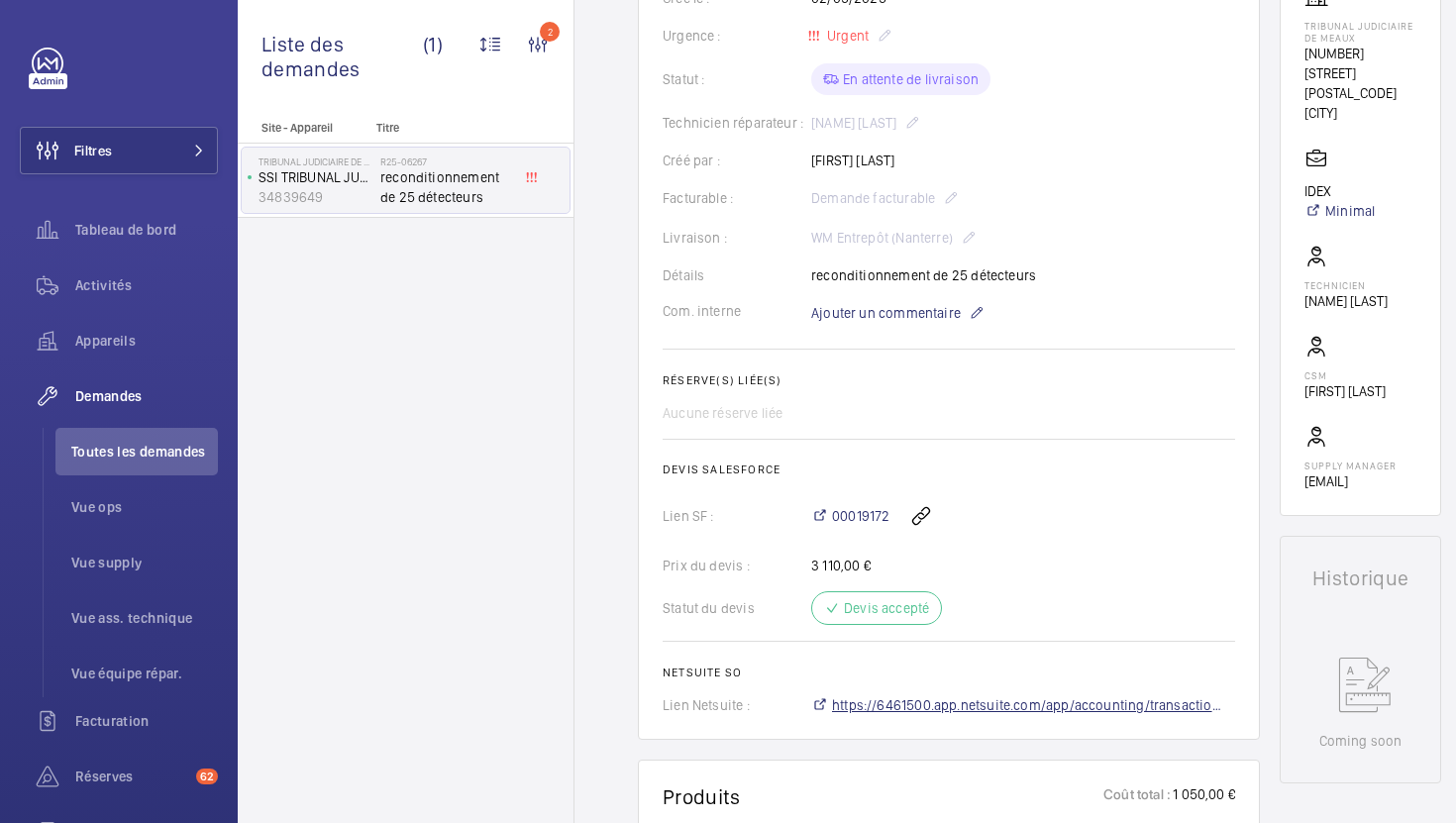 click on "https://6461500.app.netsuite.com/app/accounting/transactions/salesord.nl?id=2875358" 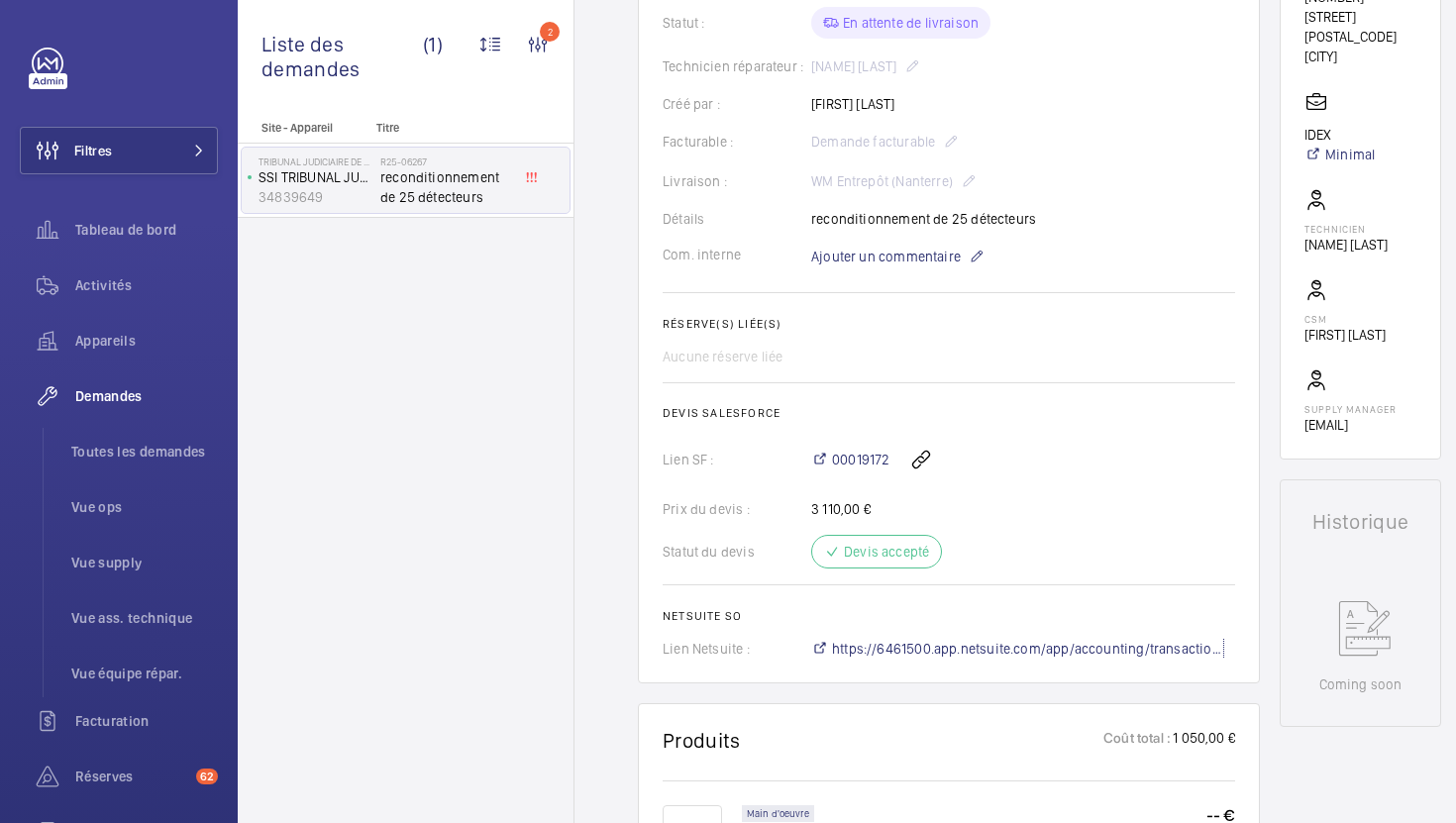 scroll, scrollTop: 237, scrollLeft: 0, axis: vertical 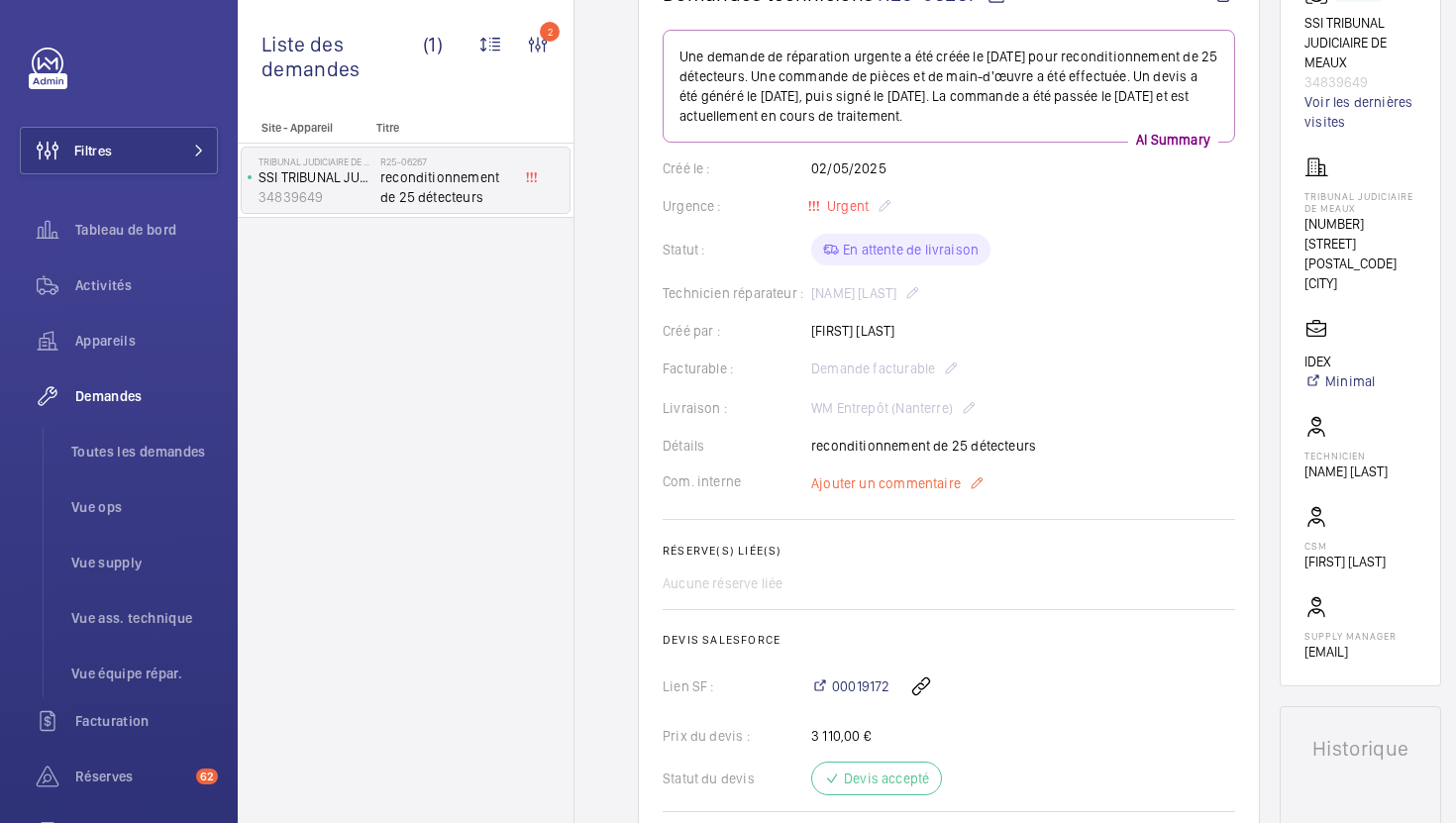 click on "Ajouter un commentaire" 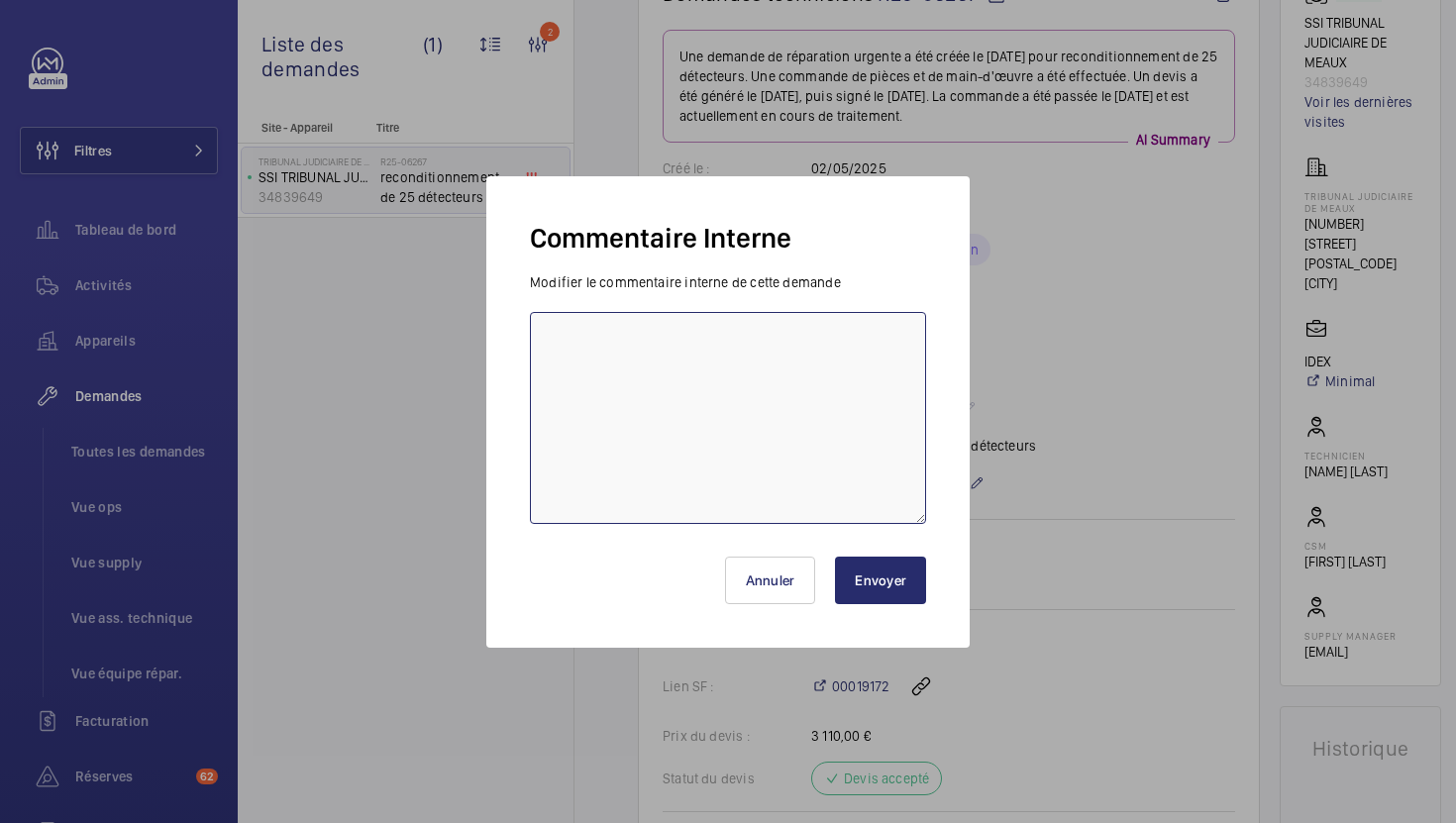 click at bounding box center (728, 418) 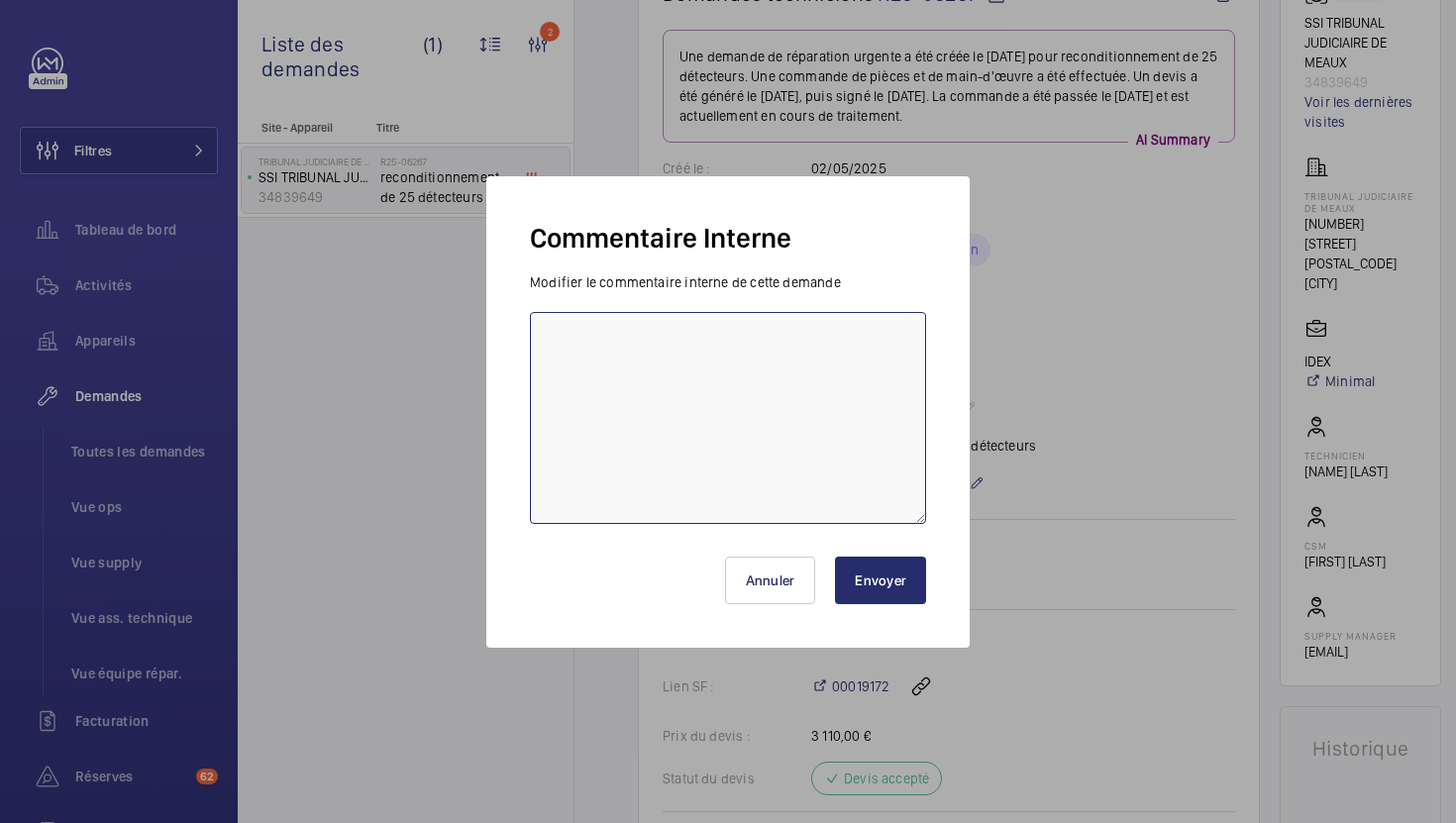 paste on "A récupérer par SSI au comptoir Diel" 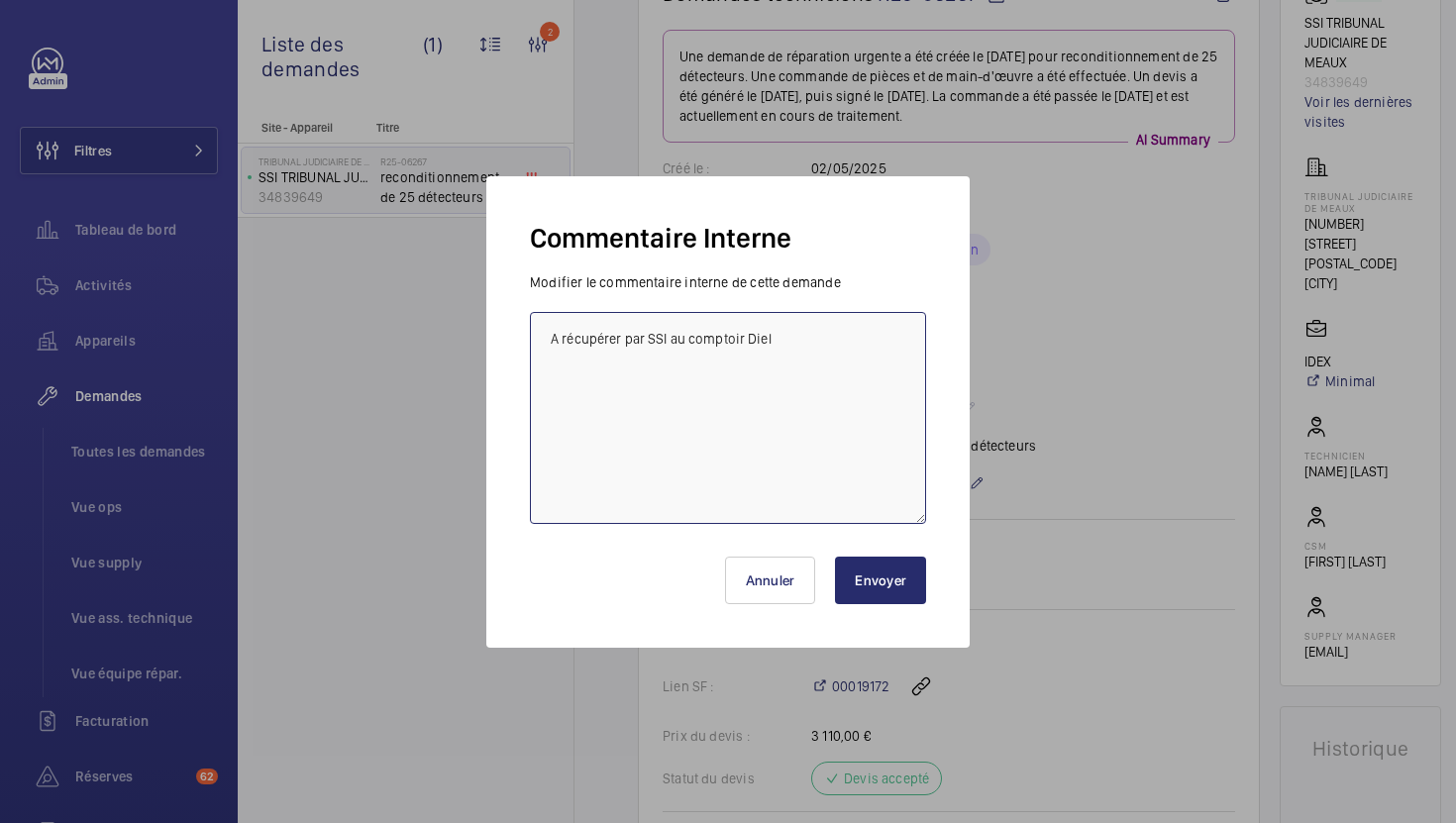click on "A récupérer par SSI au comptoir Diel" at bounding box center (728, 418) 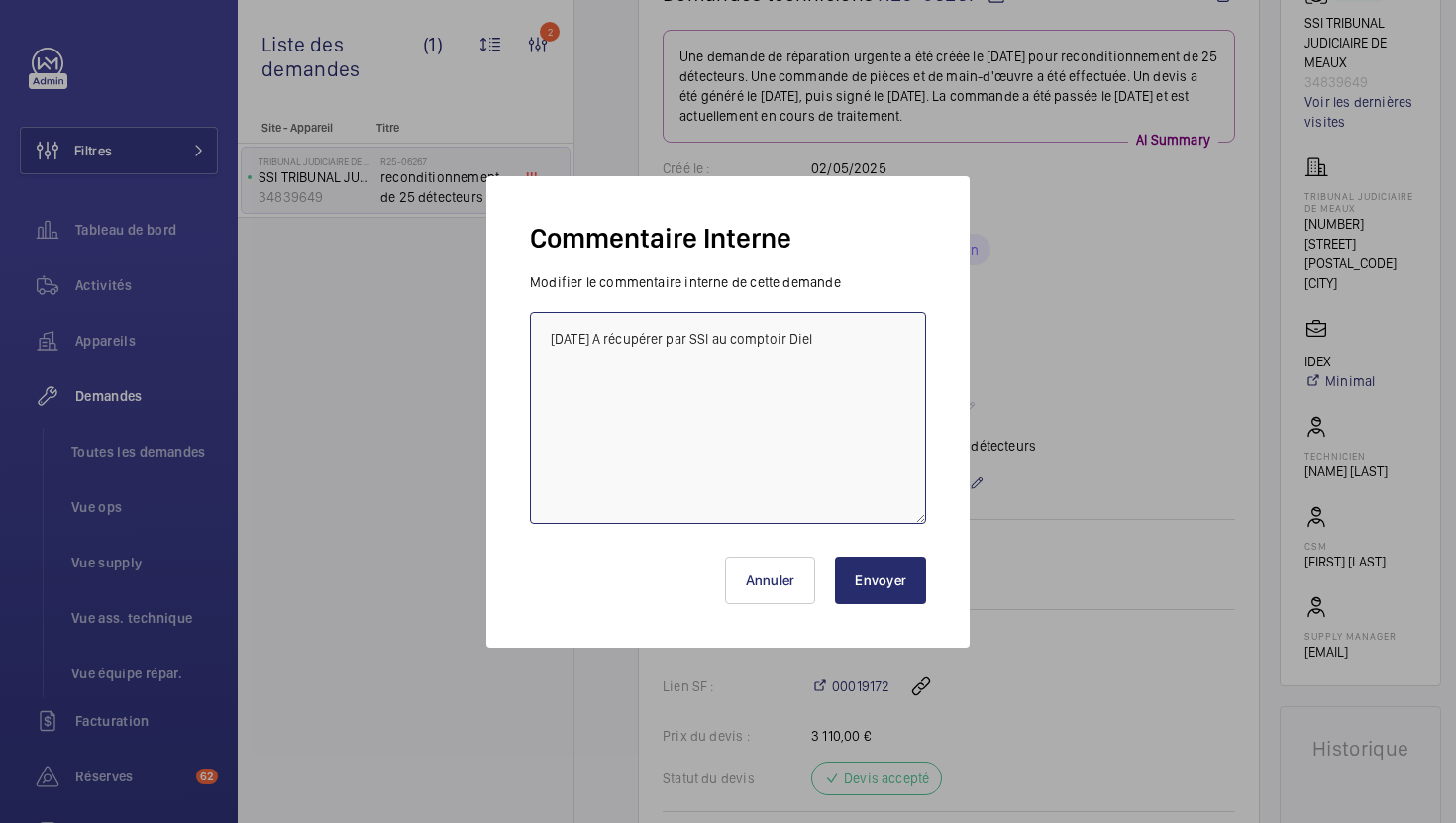 type on "07/08 A récupérer par SSI au comptoir Diel" 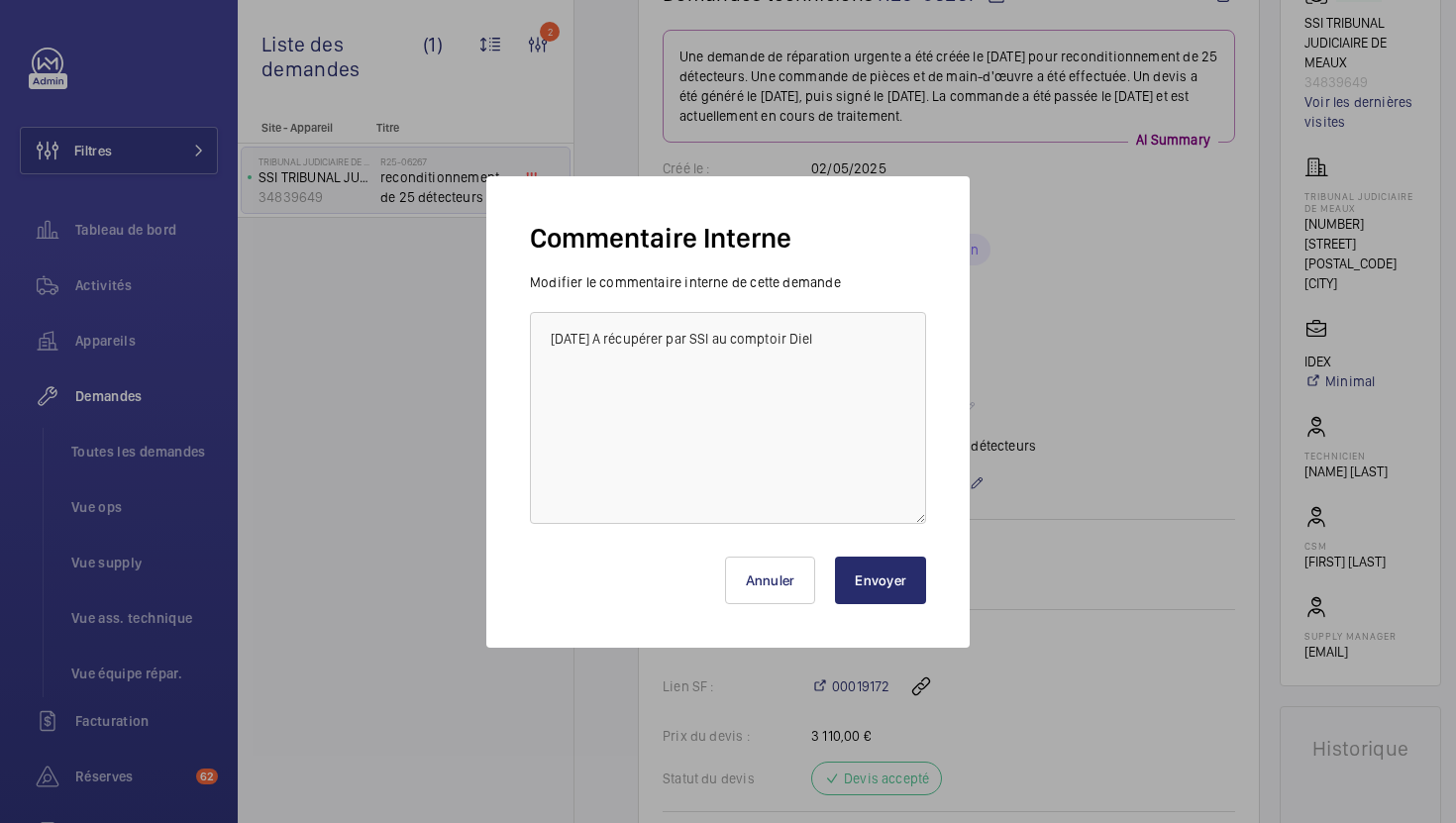 click on "Envoyer" at bounding box center (881, 580) 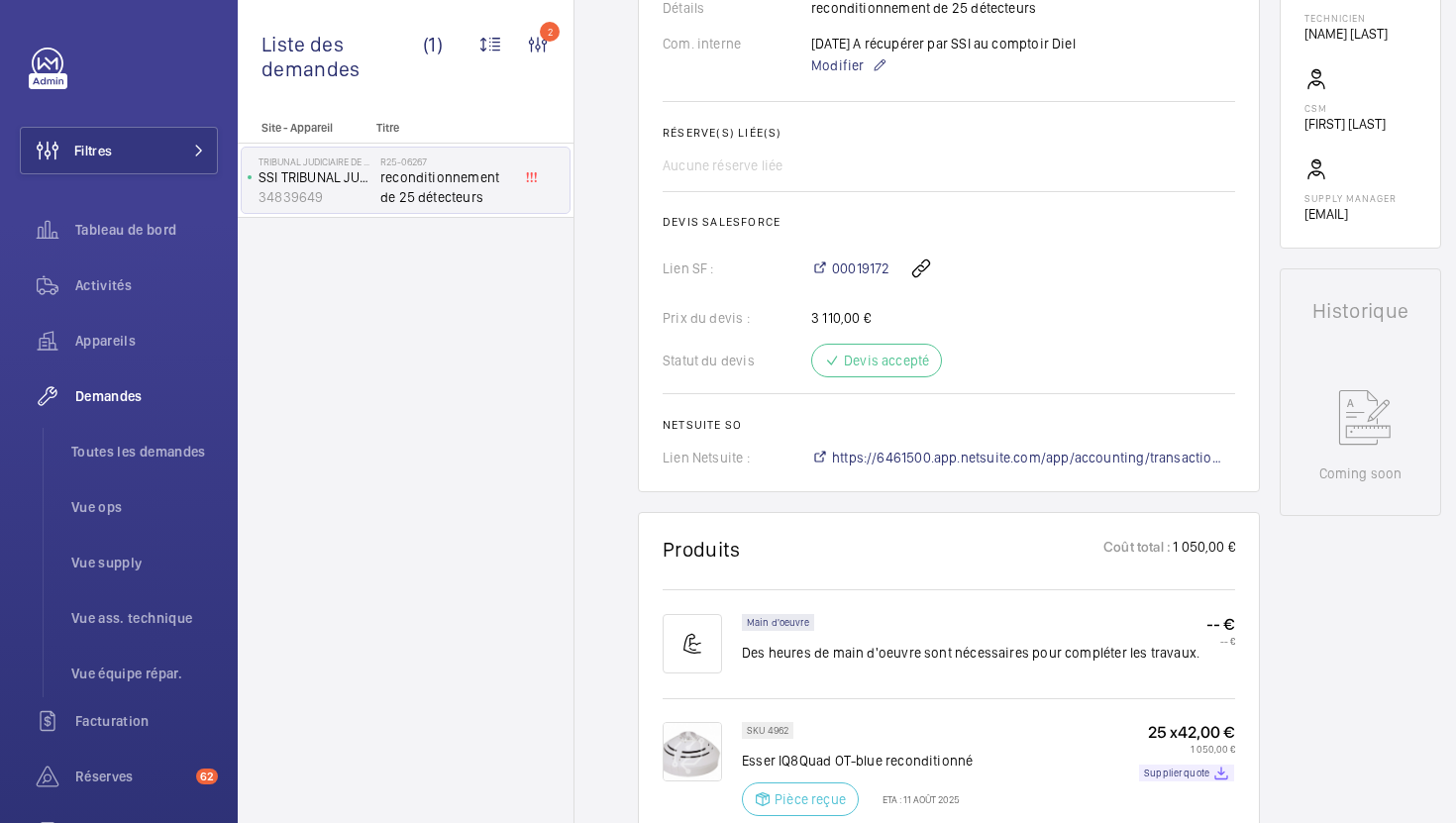 scroll, scrollTop: 0, scrollLeft: 0, axis: both 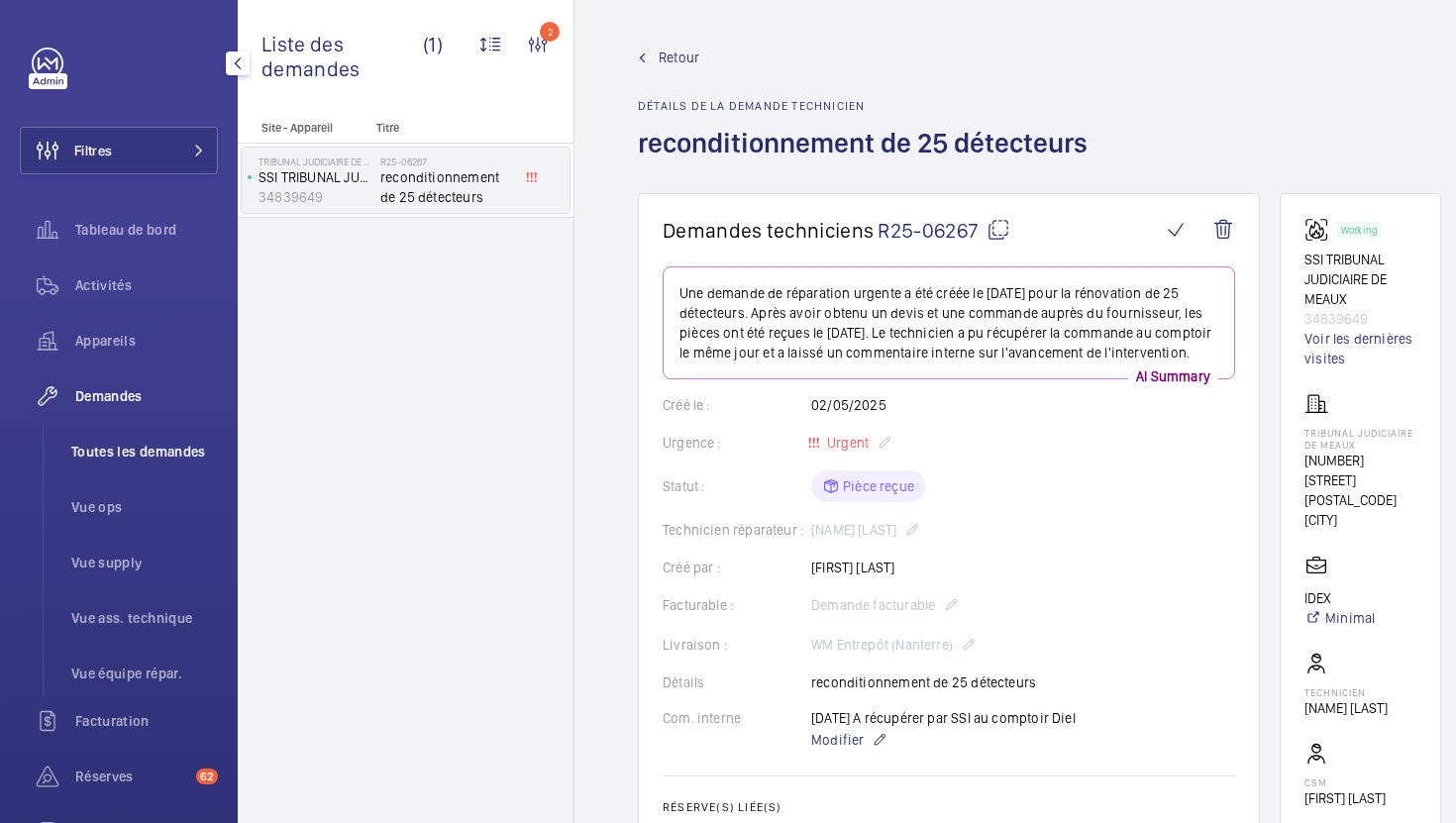 click on "Toutes les demandes" 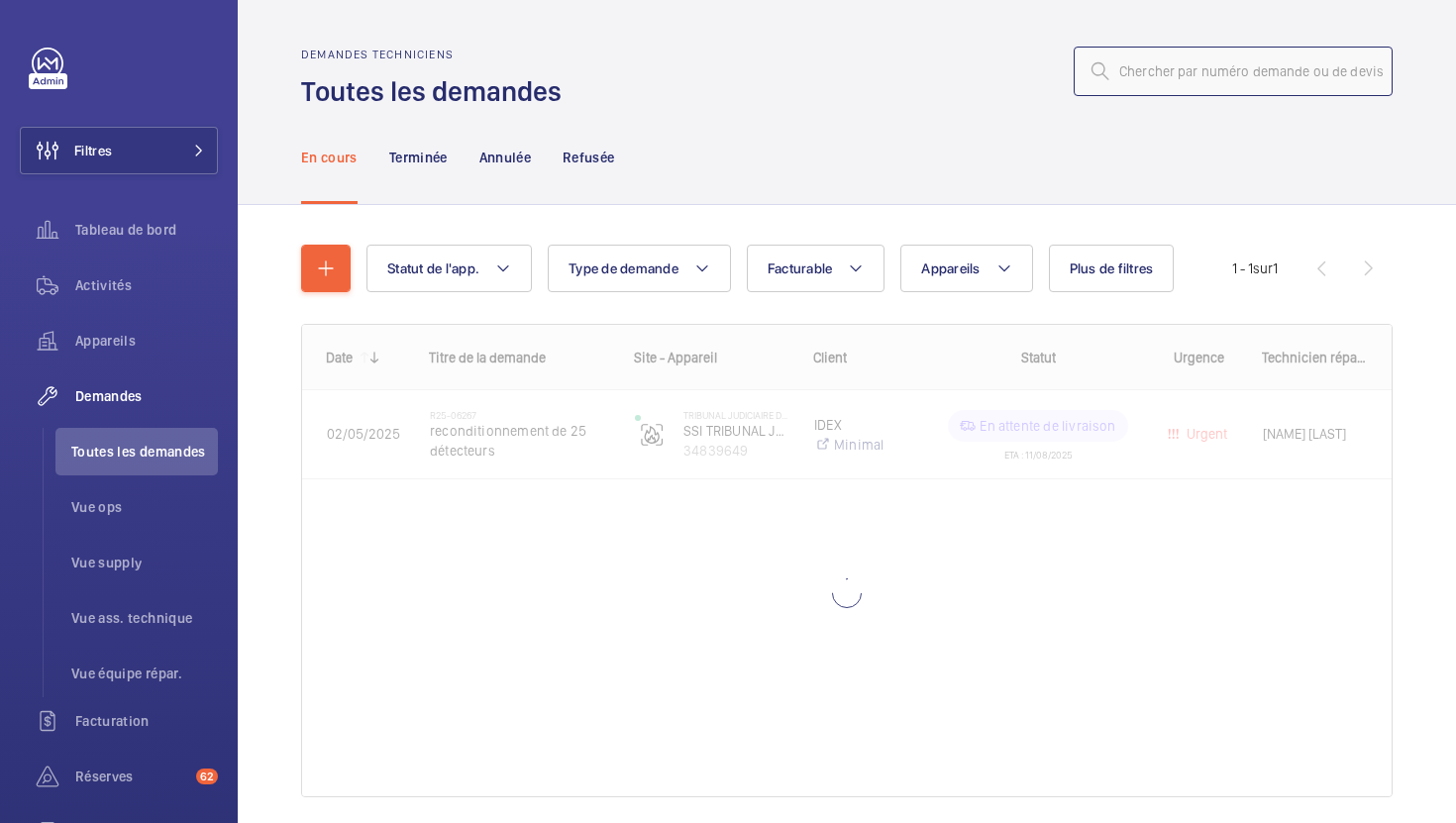 click 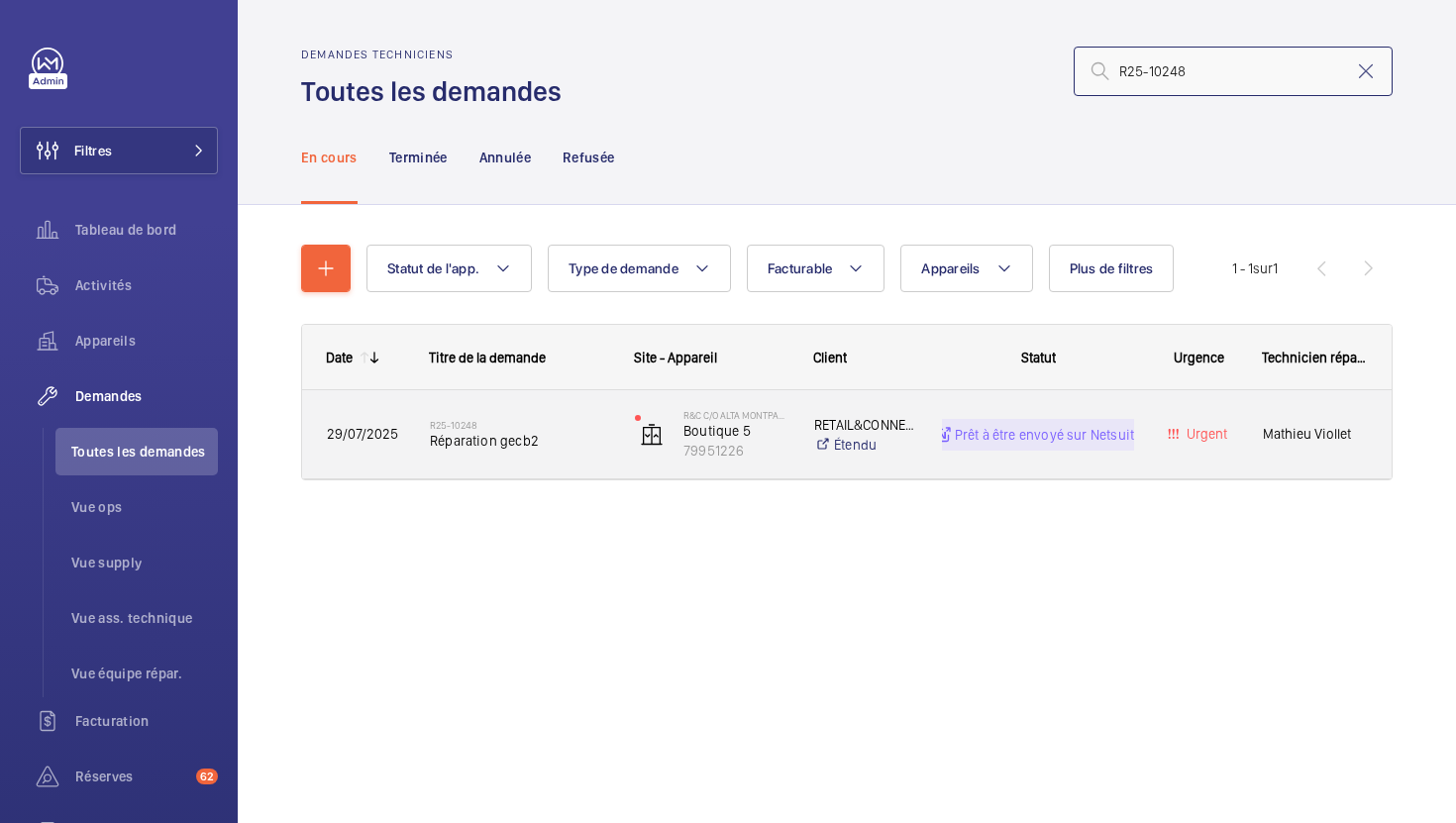 type on "R25-10248" 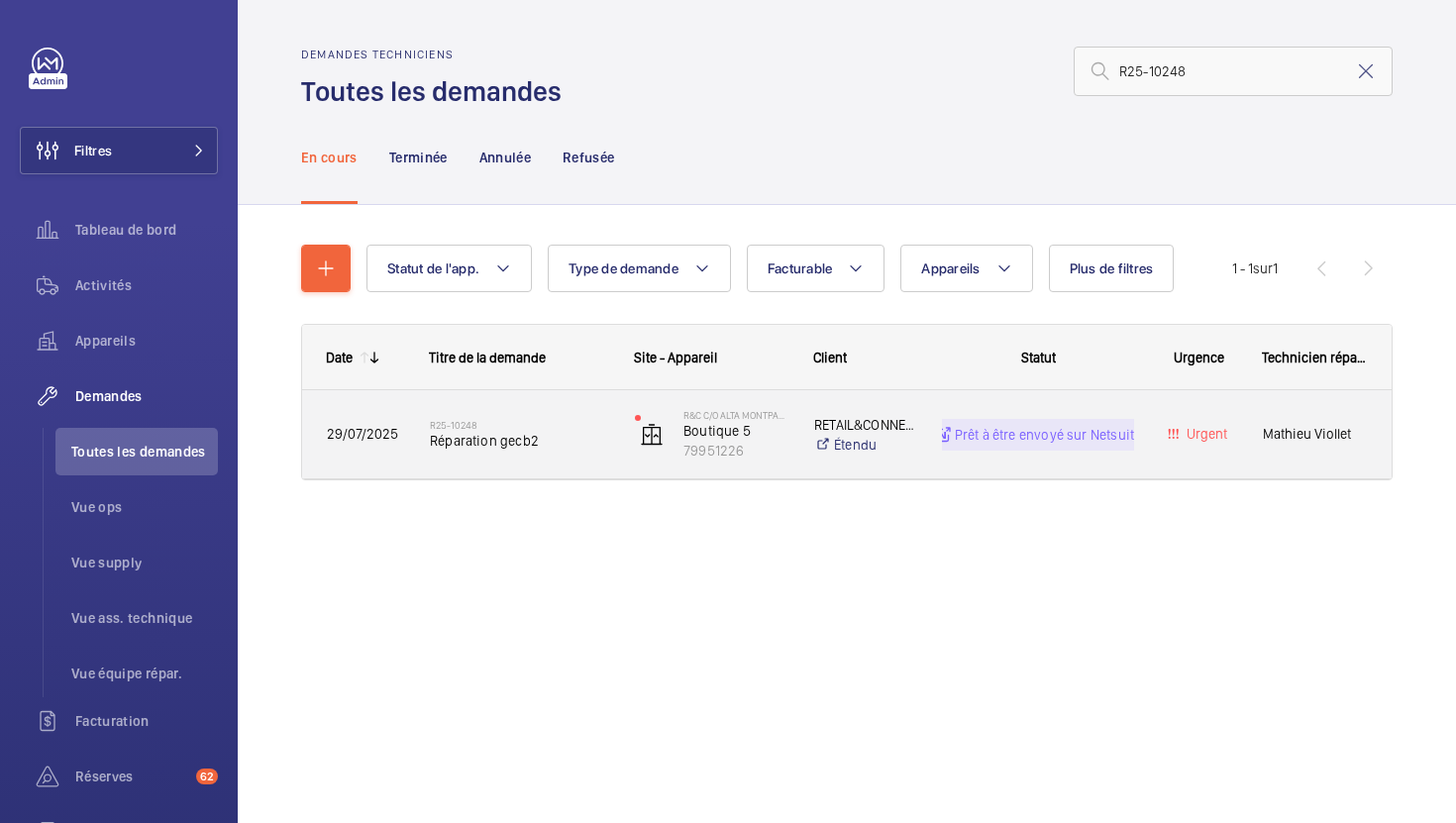 click on "R25-10248   Réparation gecb2" 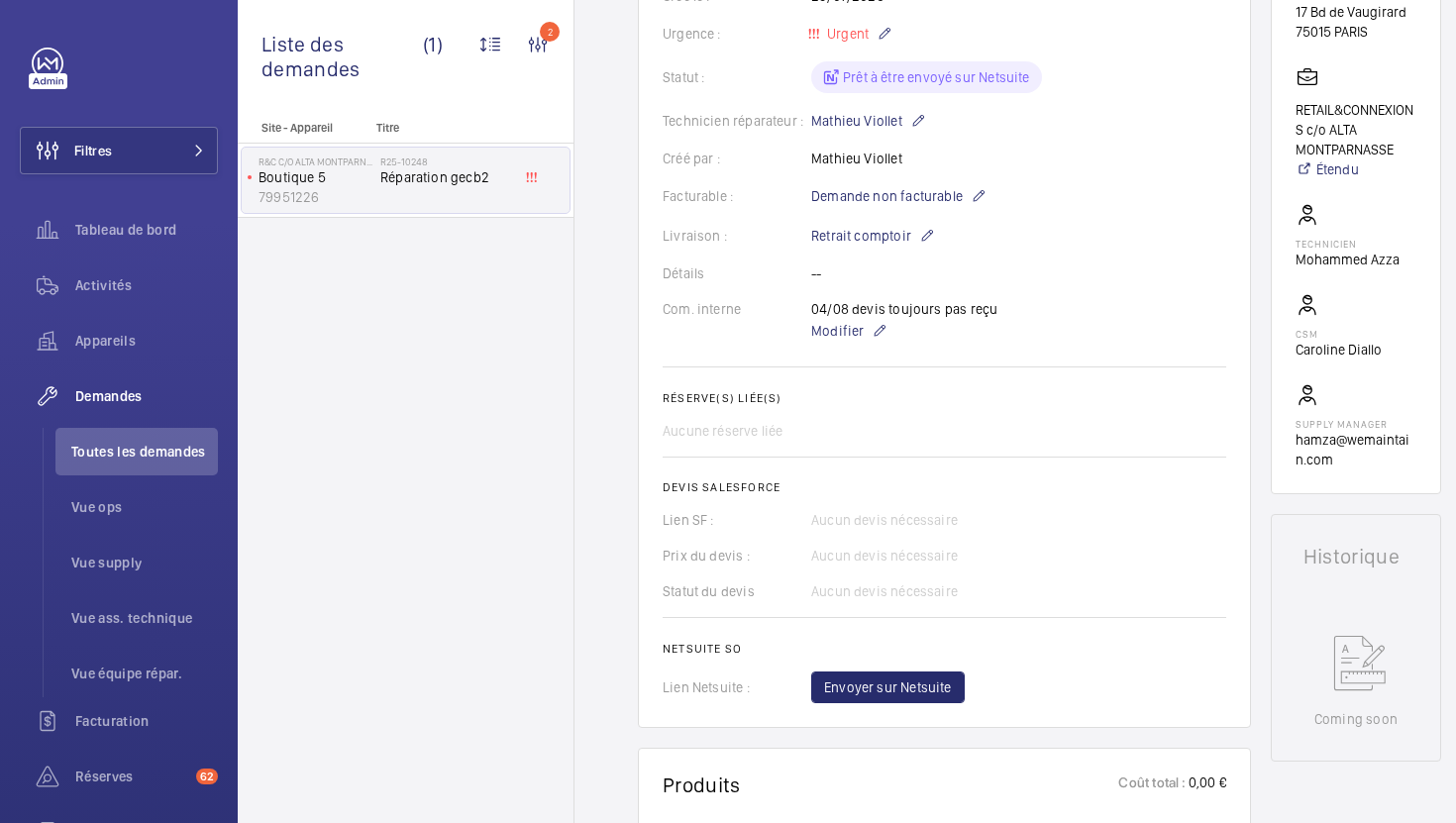 scroll, scrollTop: 384, scrollLeft: 0, axis: vertical 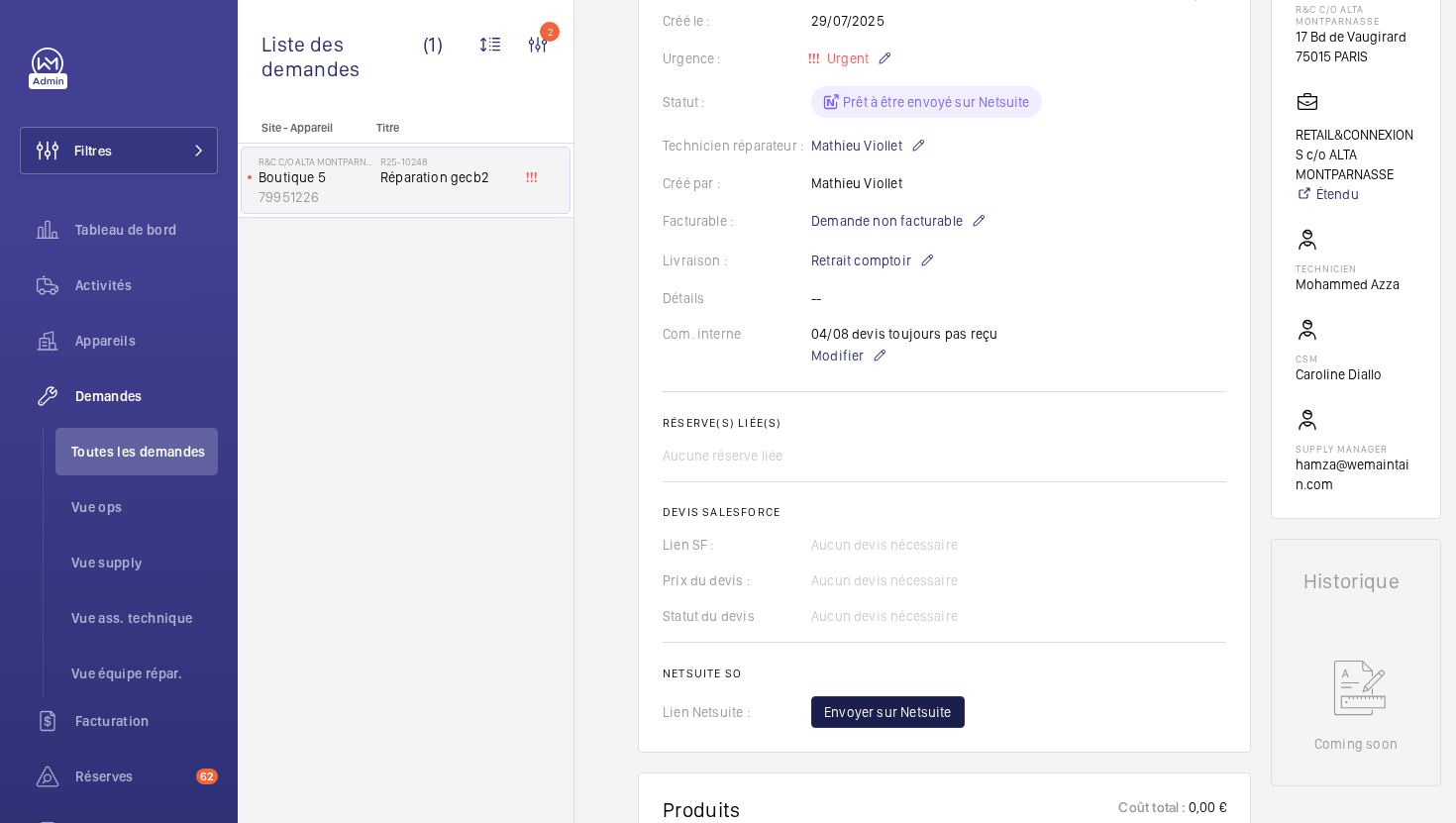 click on "Envoyer sur Netsuite" 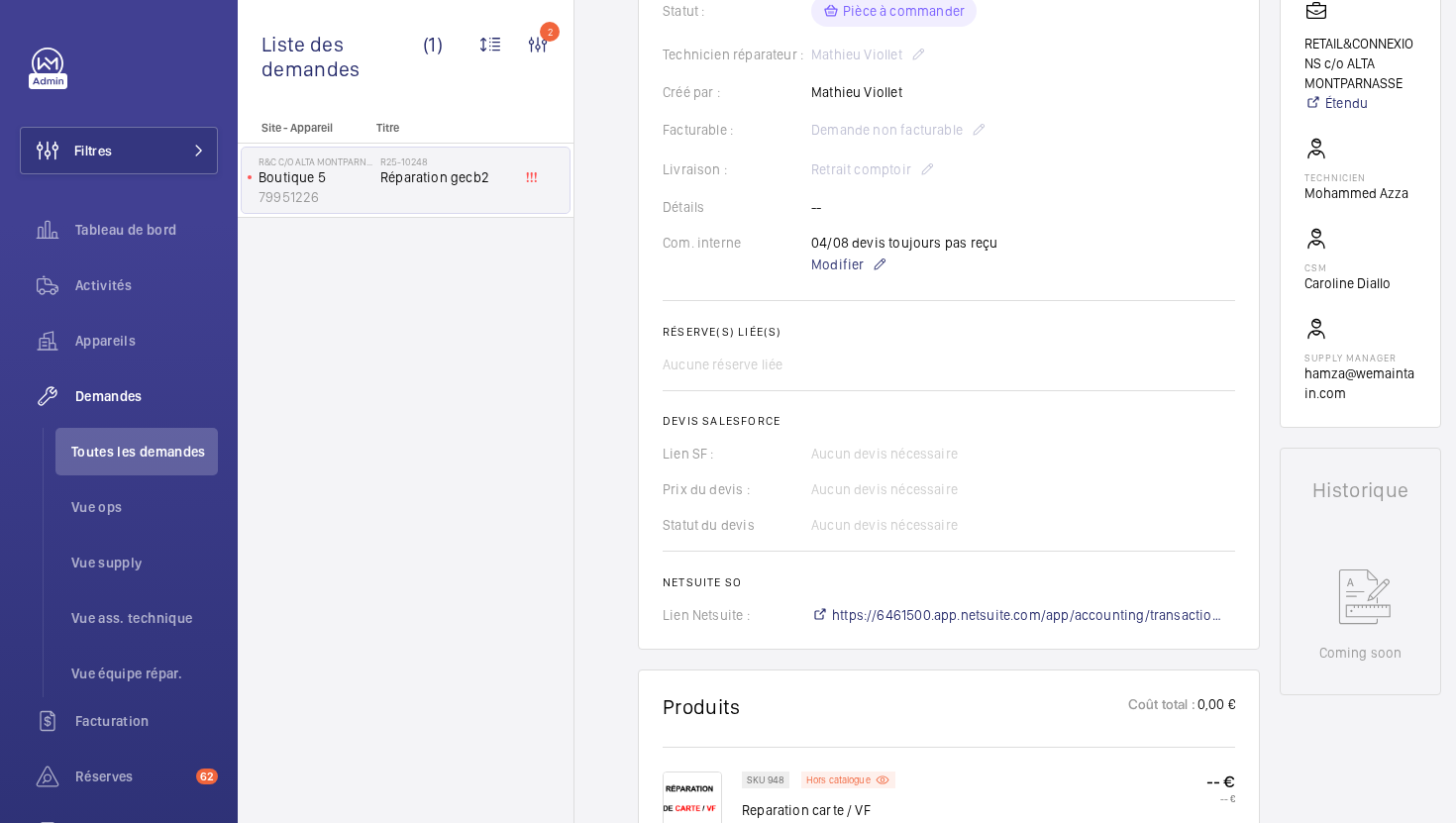 scroll, scrollTop: 664, scrollLeft: 0, axis: vertical 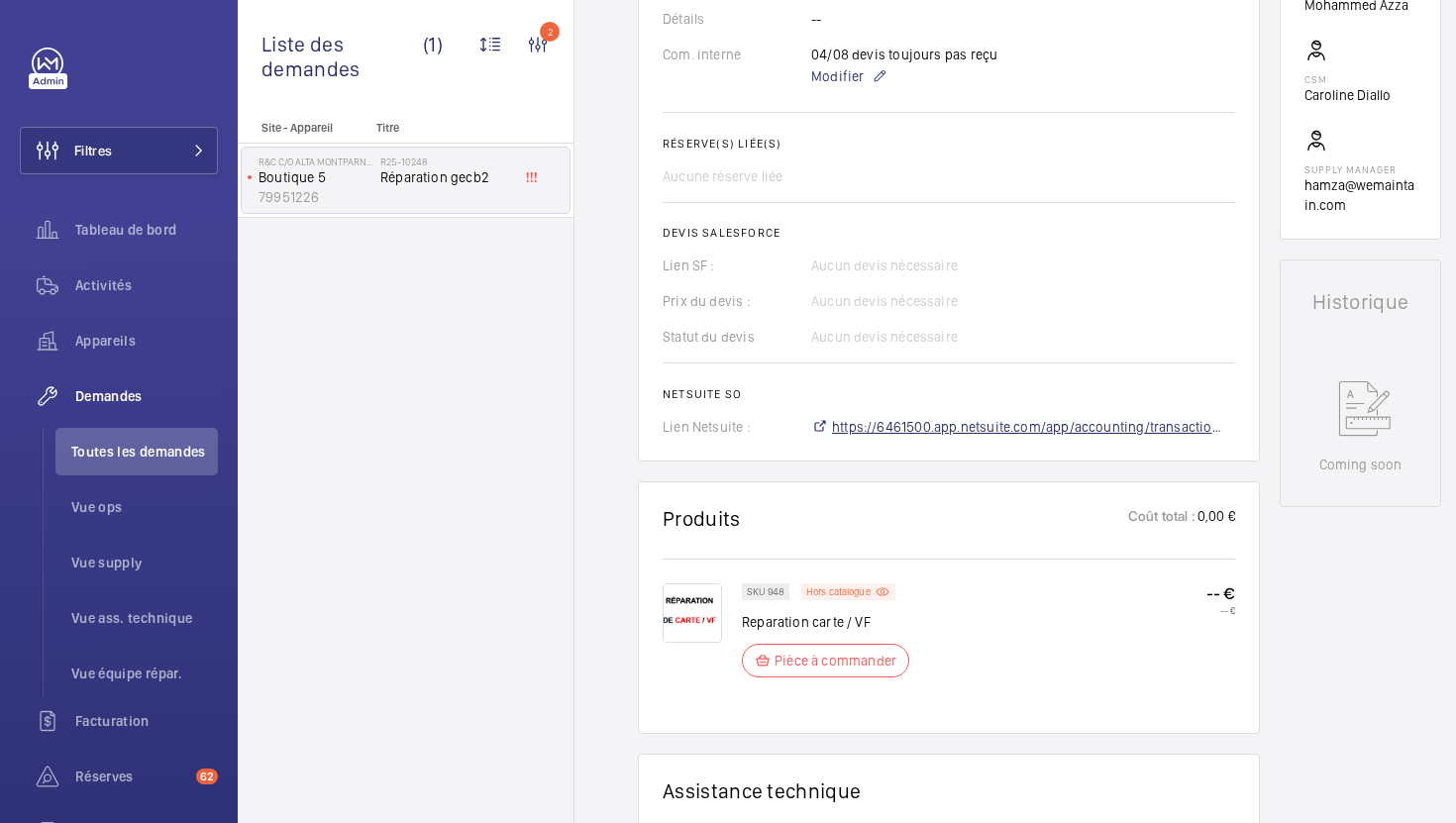 click on "https://6461500.app.netsuite.com/app/accounting/transactions/salesord.nl?id=2886299" 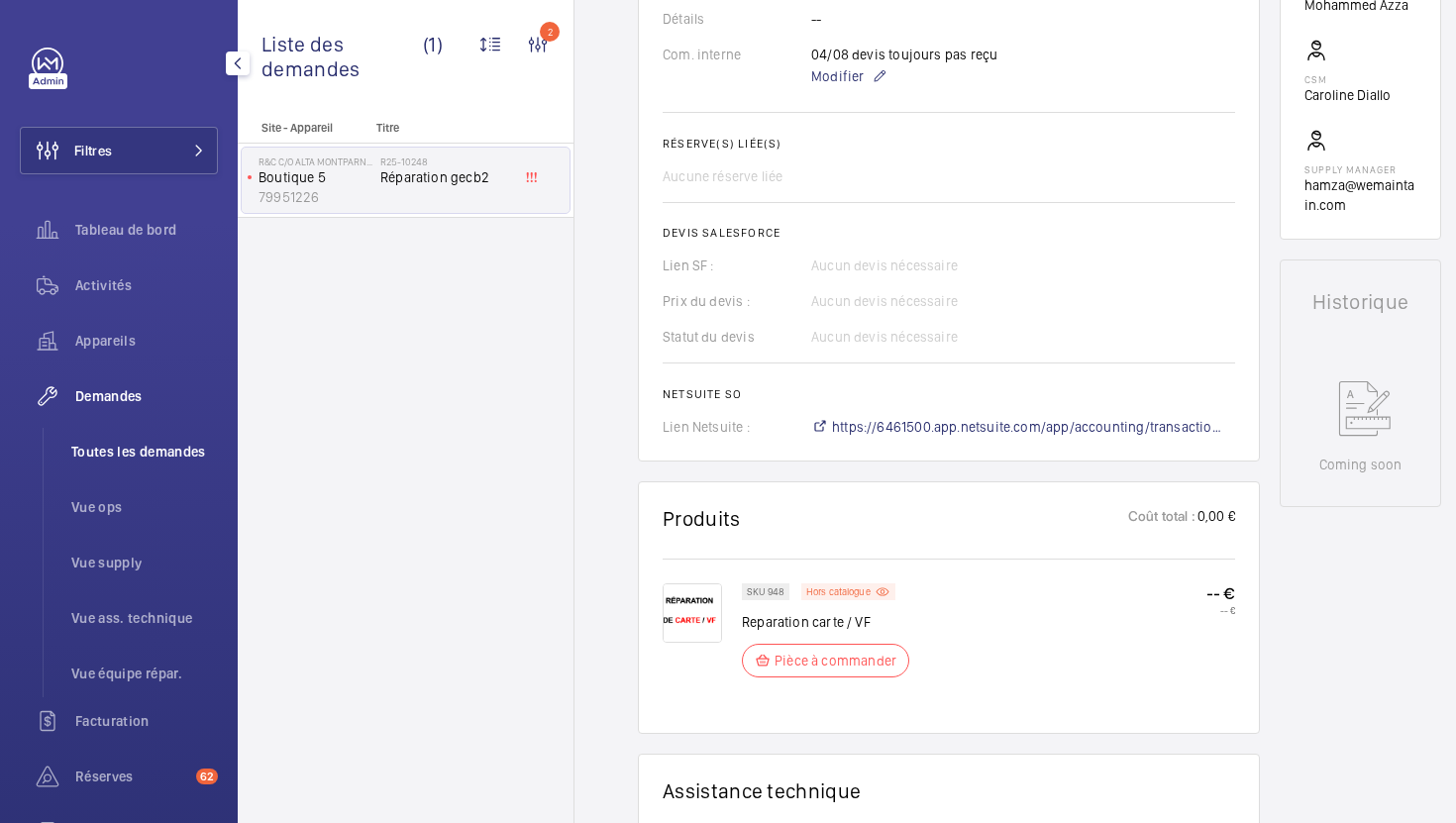 click on "Toutes les demandes" 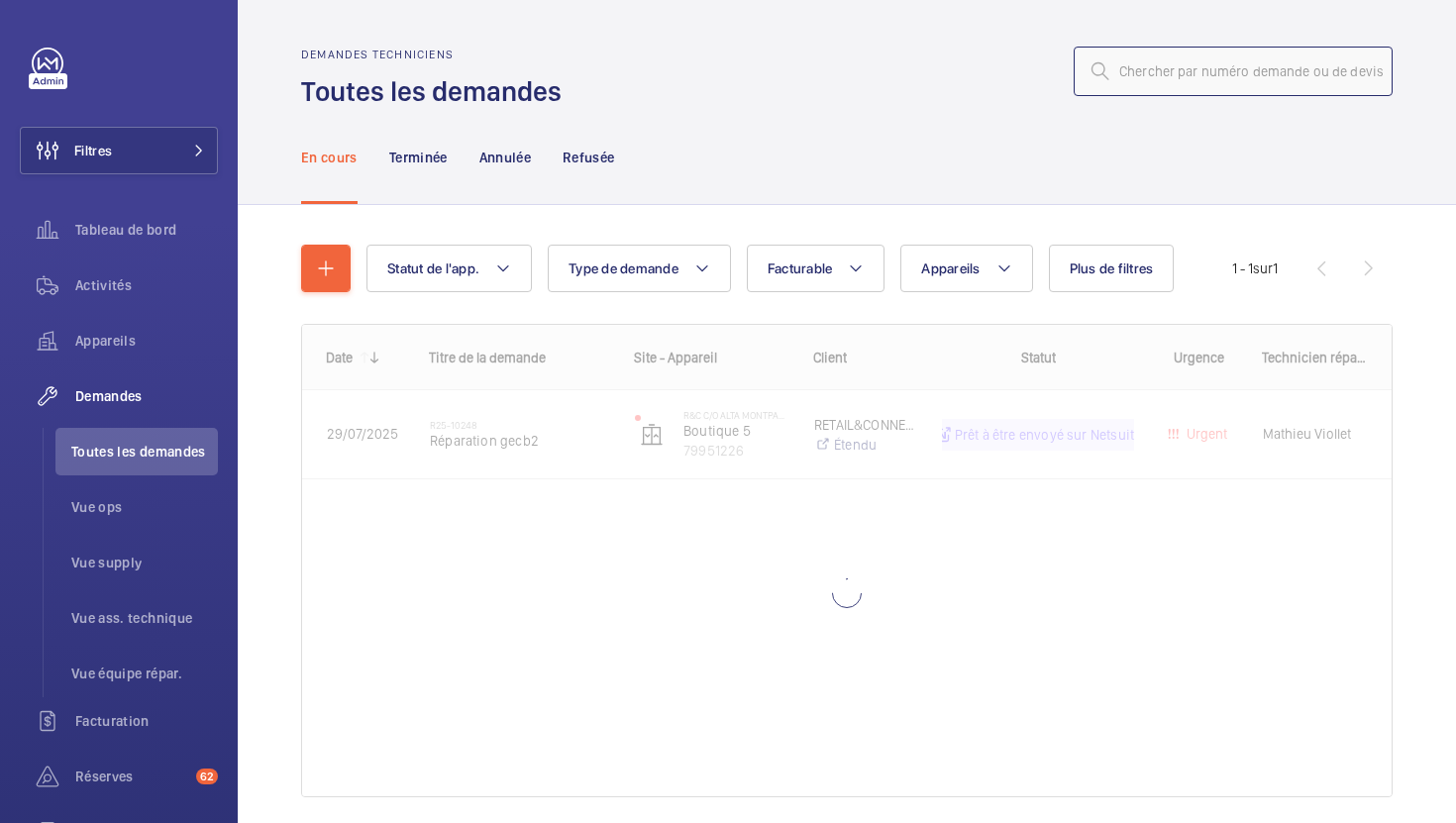 click 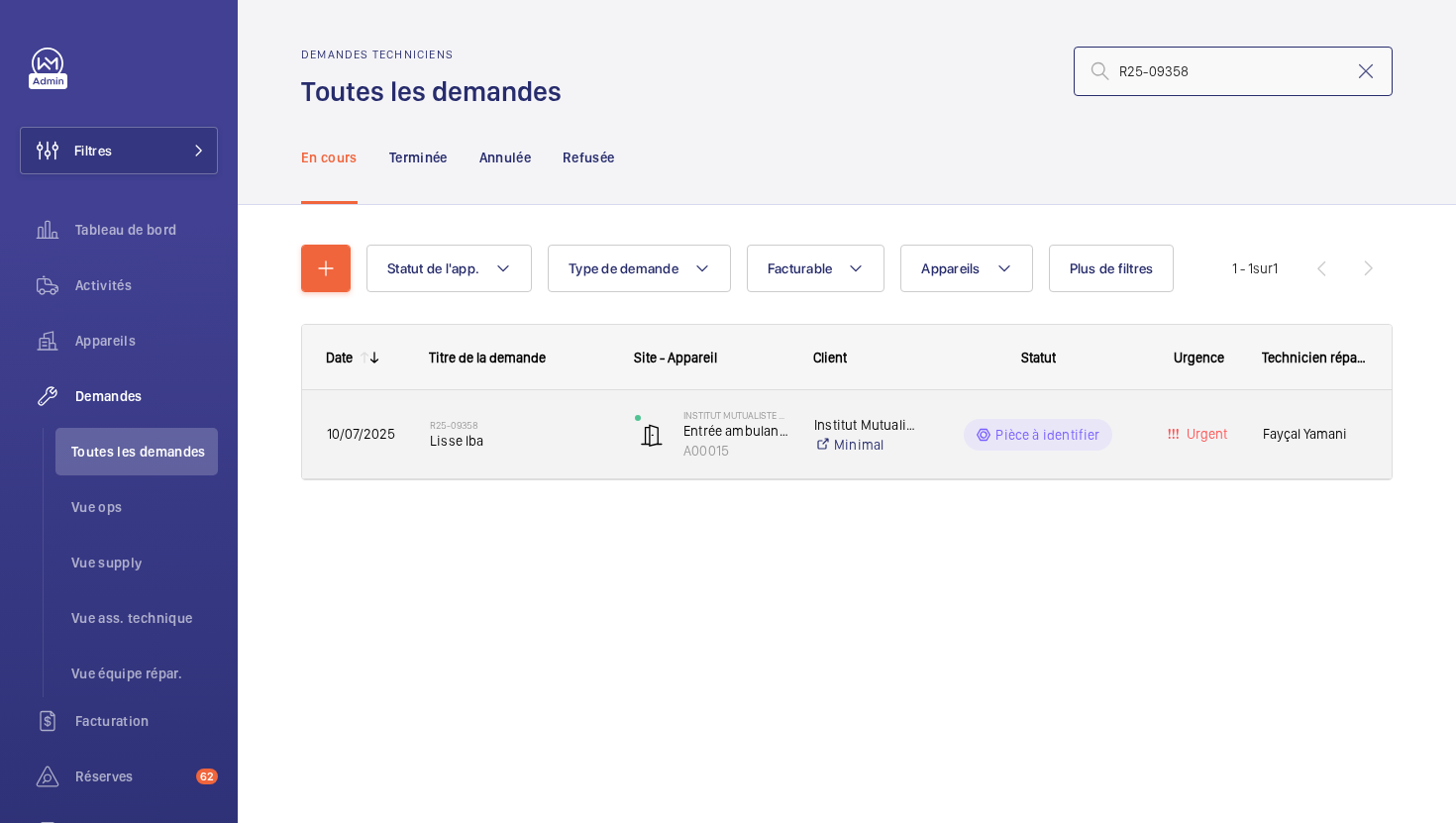 type on "R25-09358" 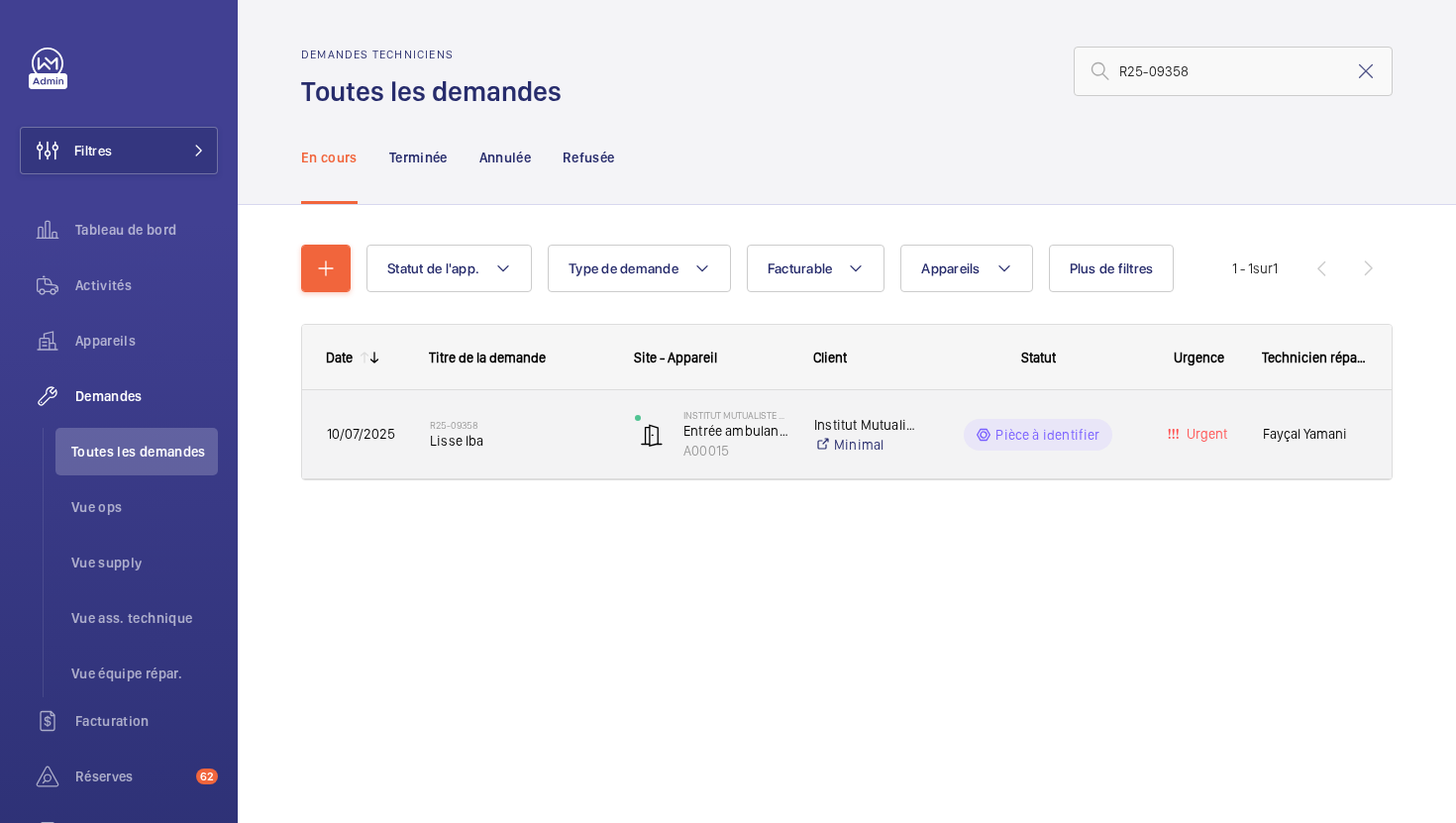 click on "R25-09358   Lisse lba" 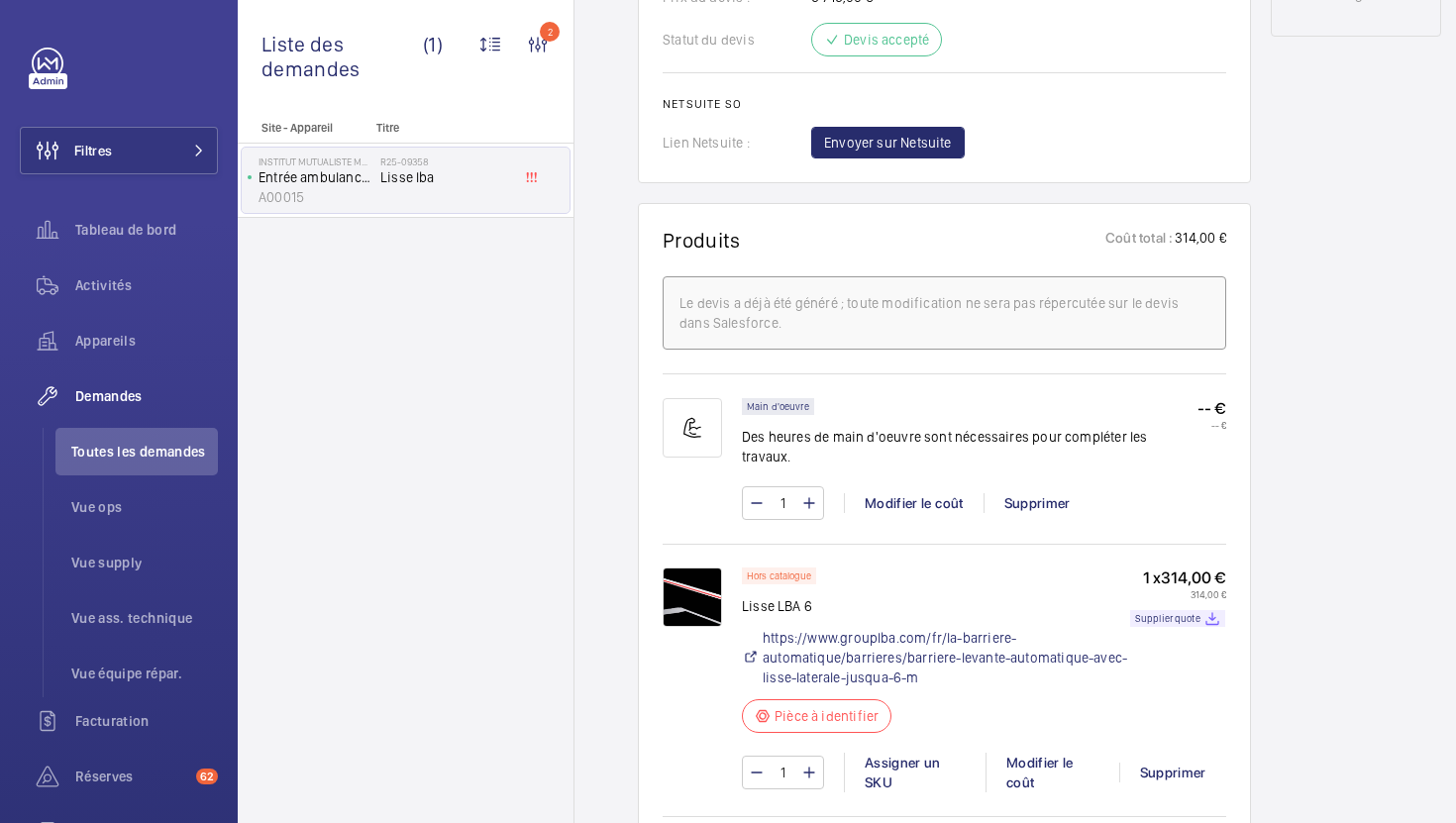 scroll, scrollTop: 1134, scrollLeft: 0, axis: vertical 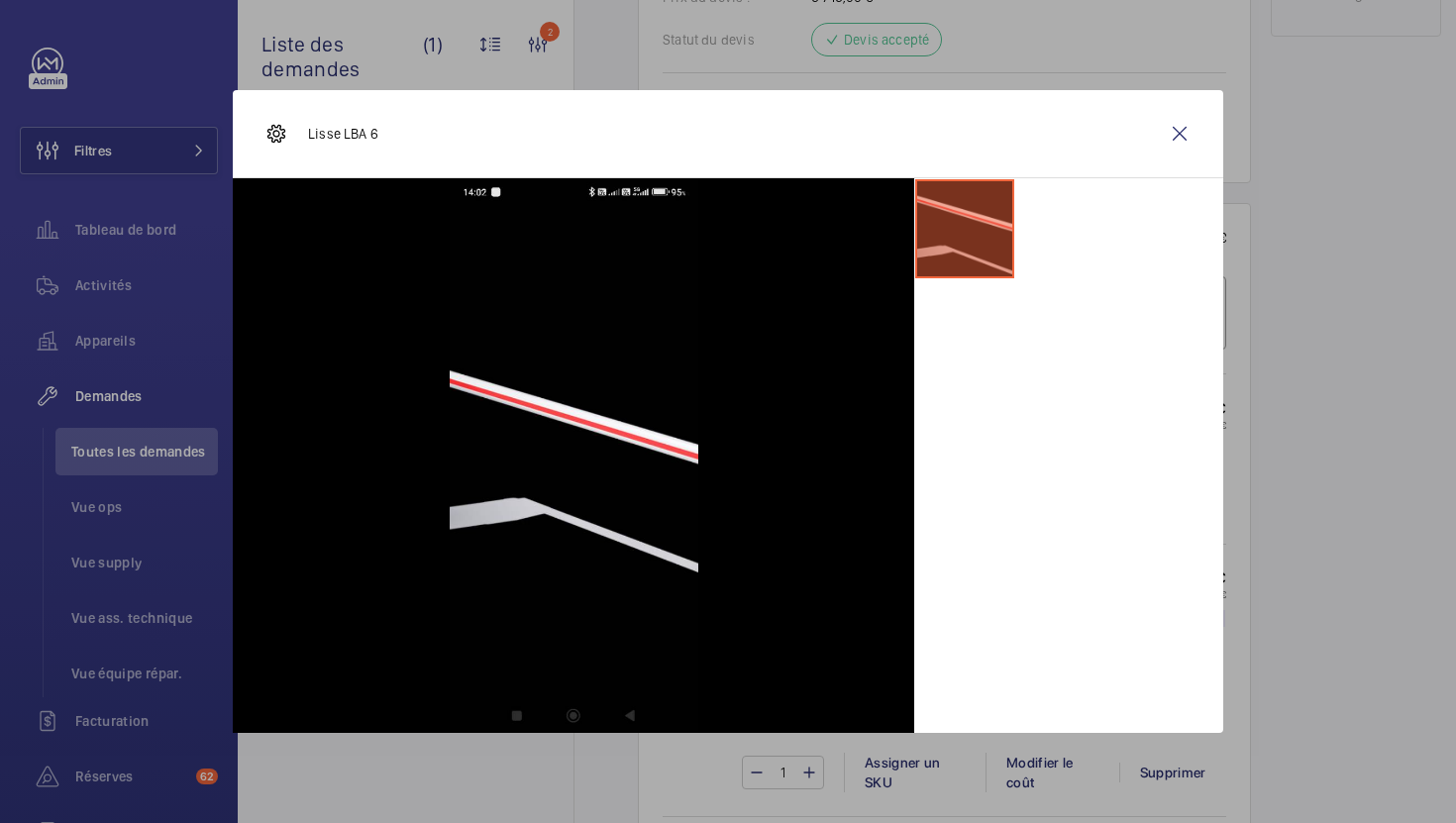 click at bounding box center (728, 411) 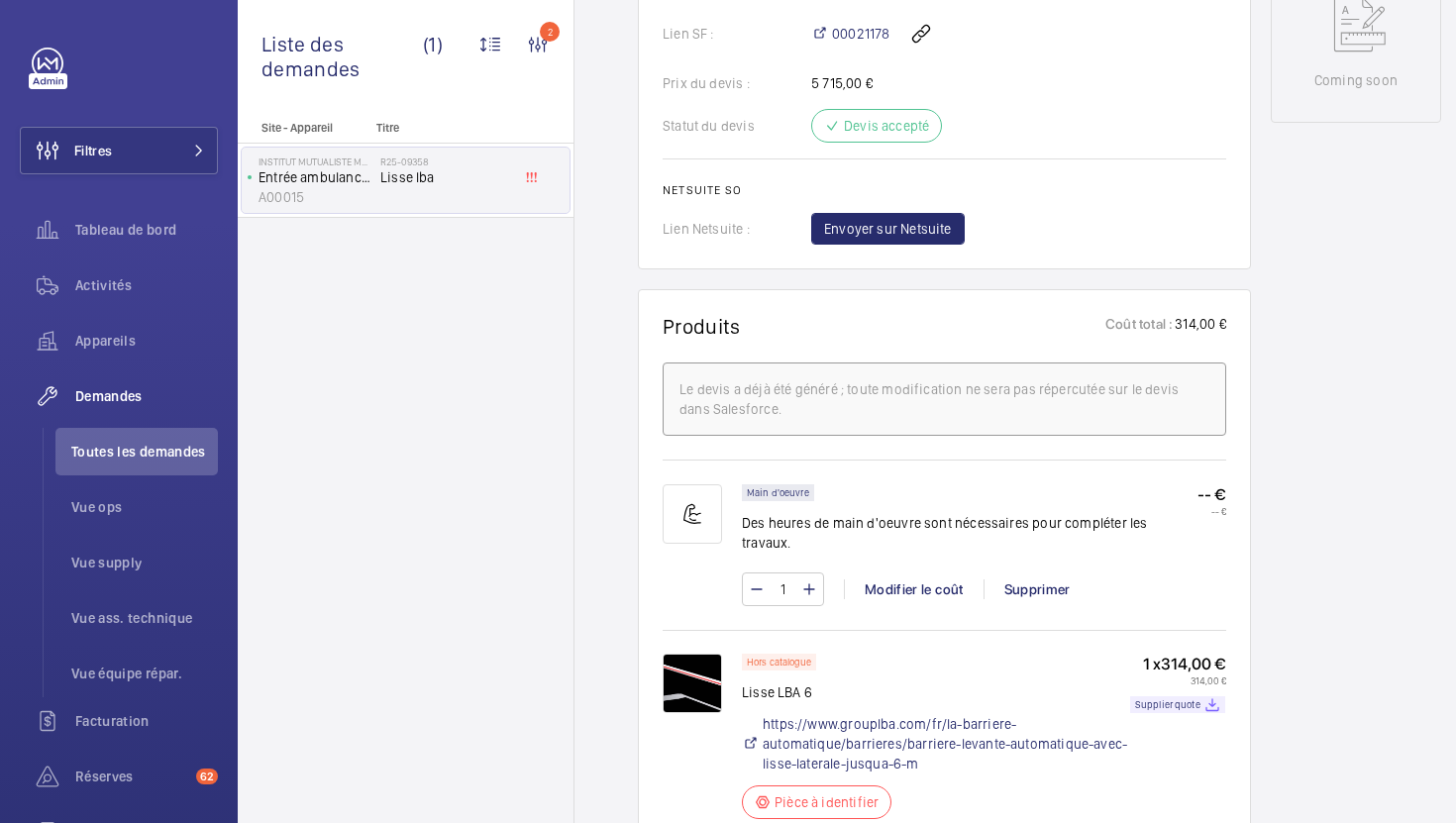 scroll, scrollTop: 1100, scrollLeft: 0, axis: vertical 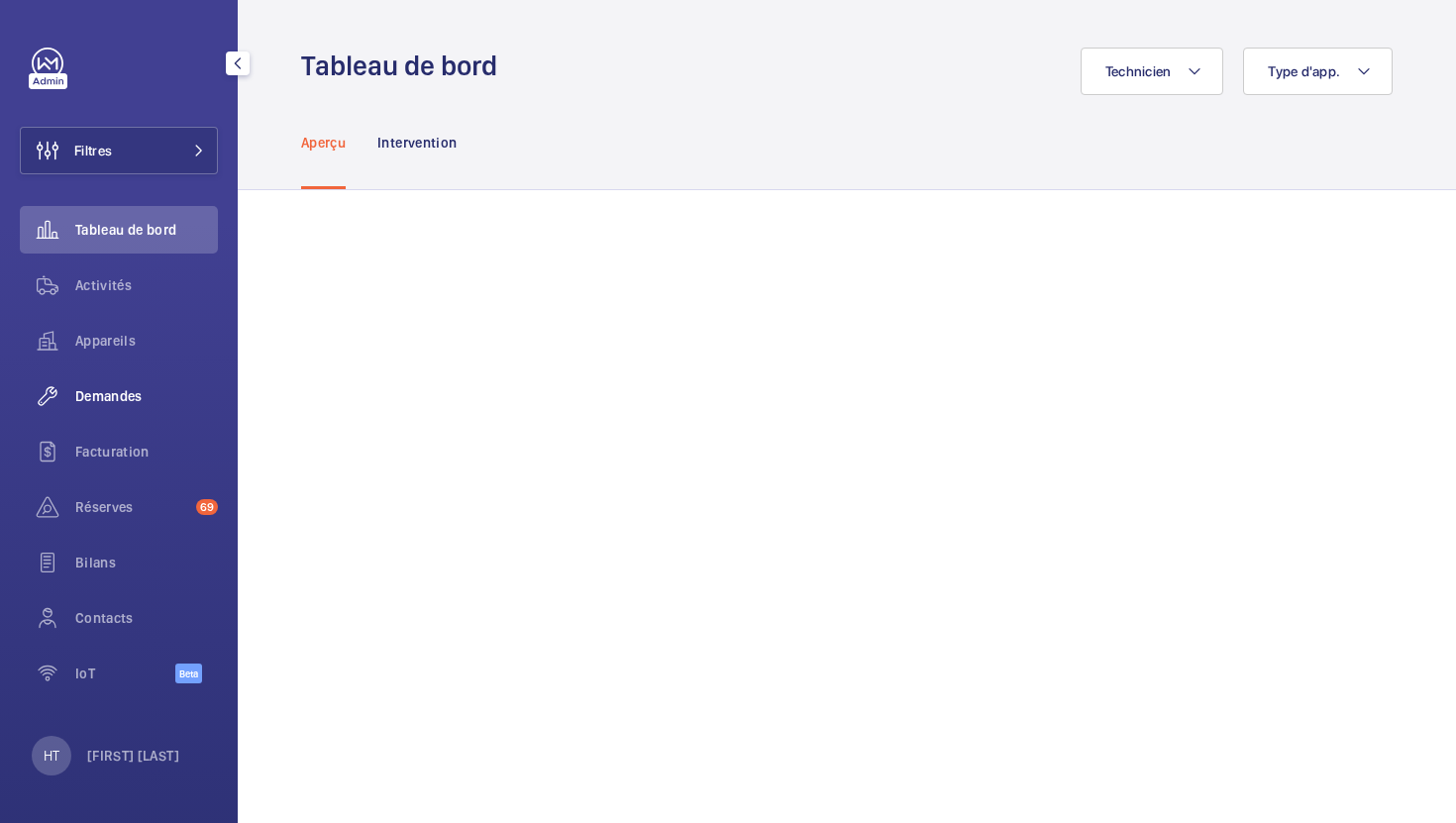 click on "Demandes" 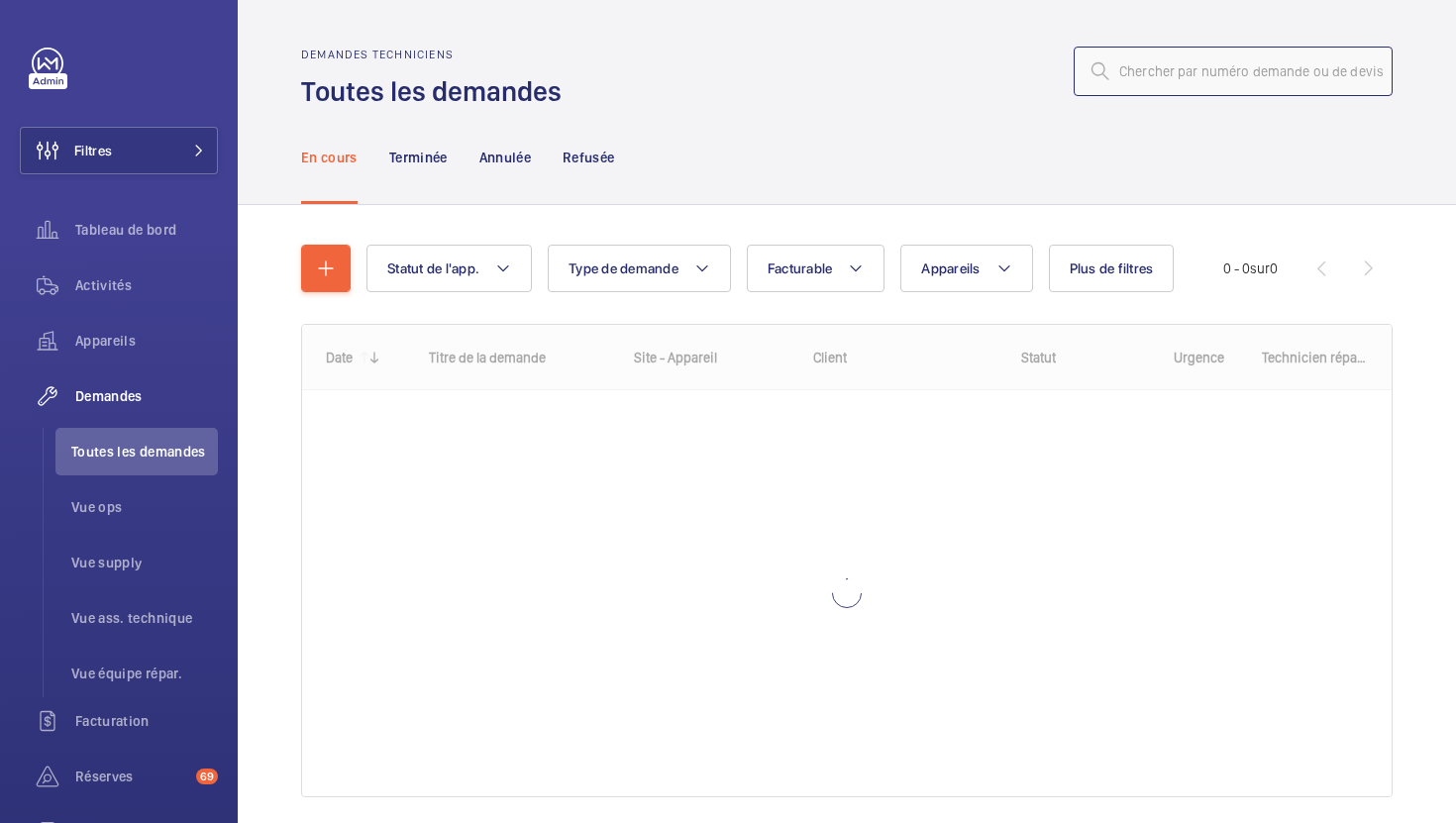 click 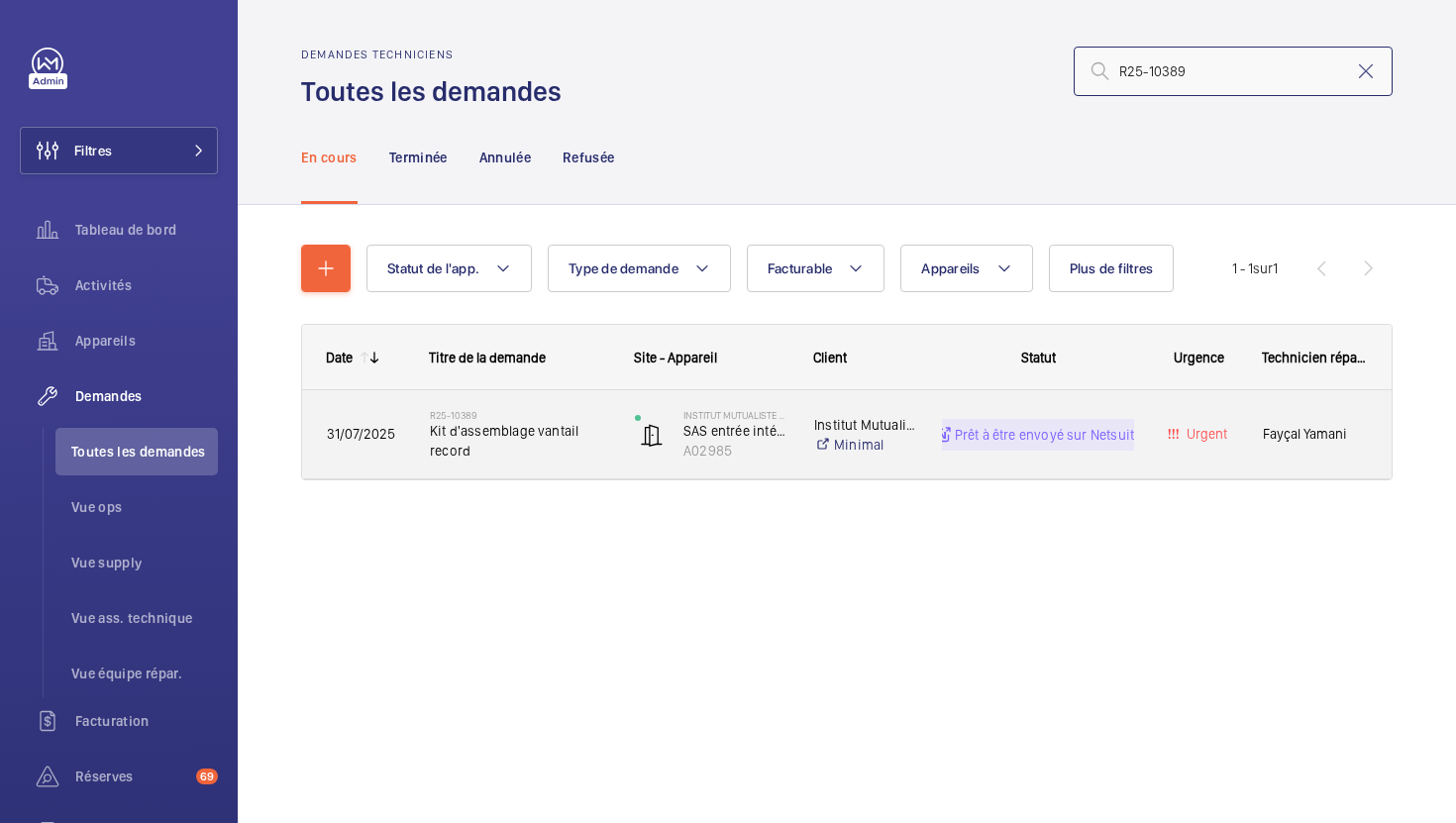type on "R25-10389" 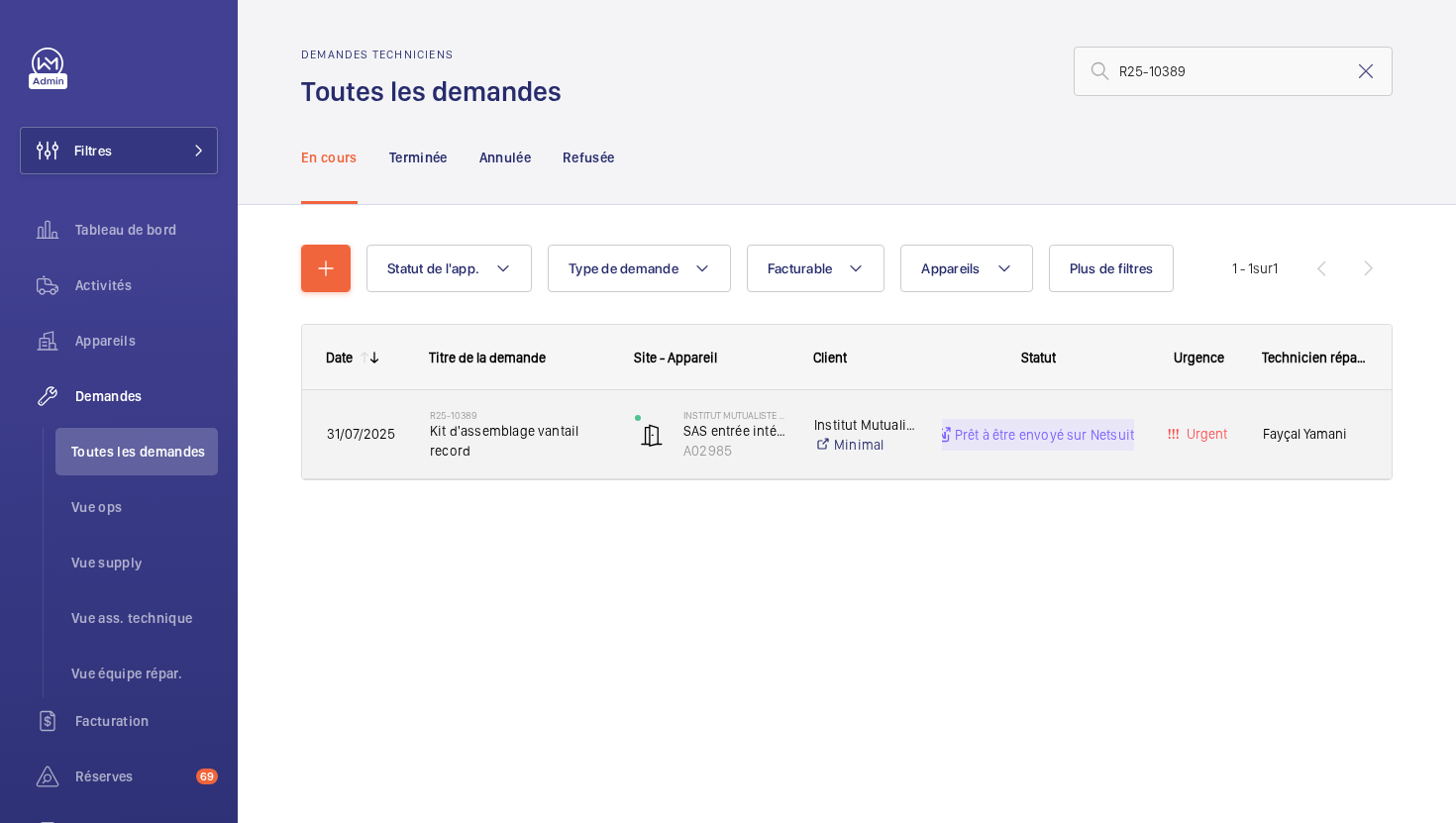 click on "R25-10389   Kit d'assemblage vantail record" 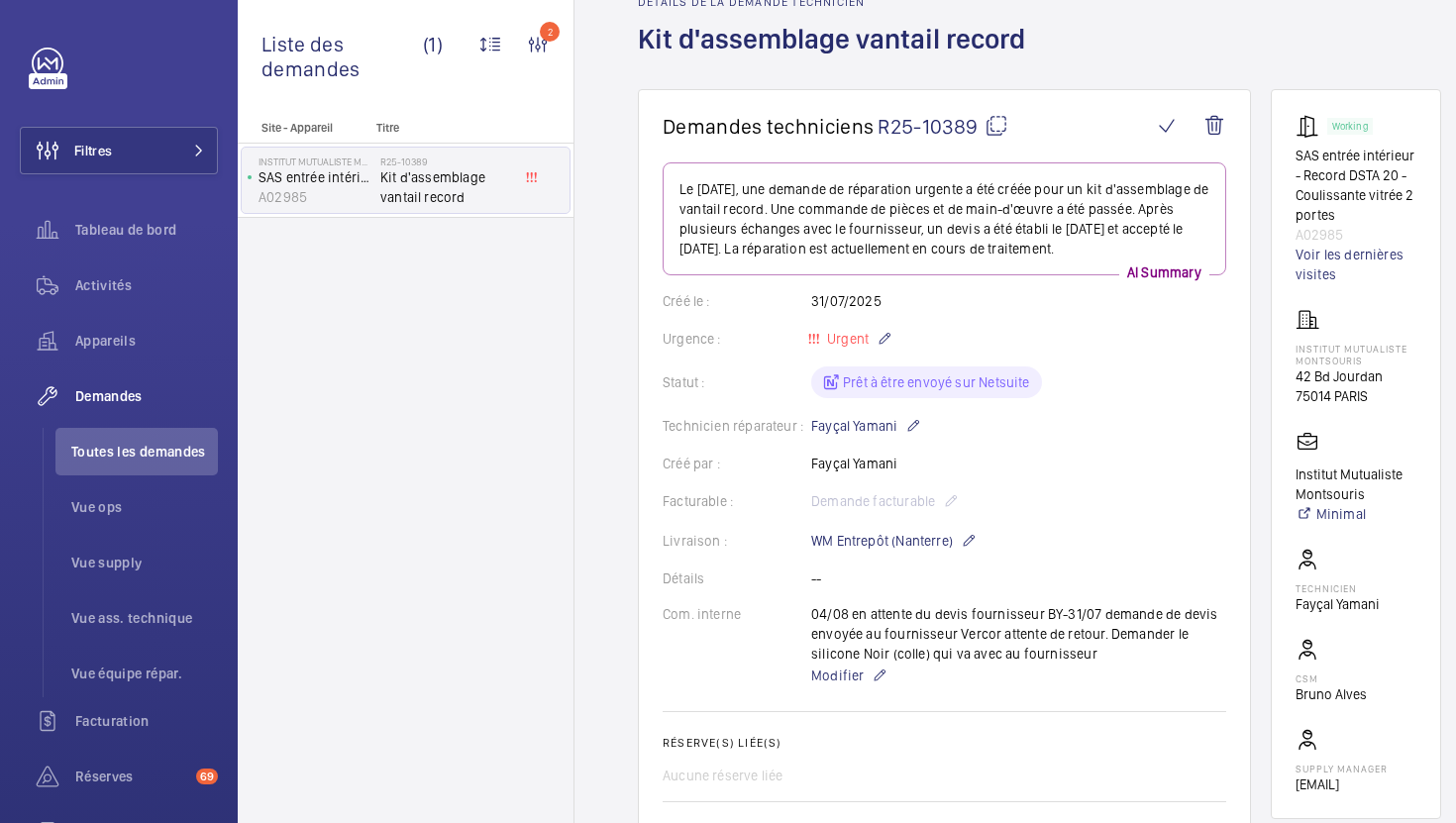 scroll, scrollTop: 0, scrollLeft: 0, axis: both 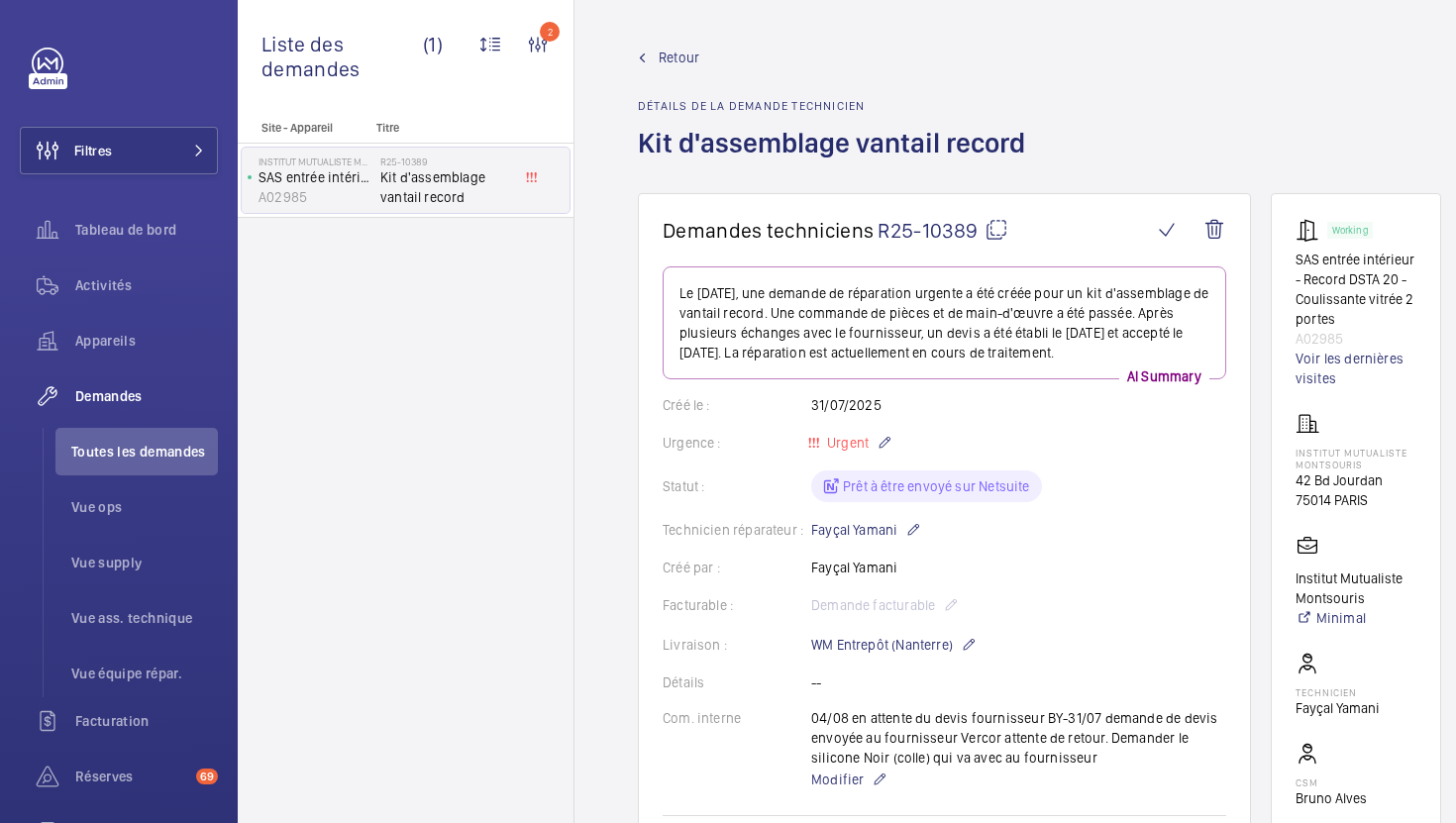 click 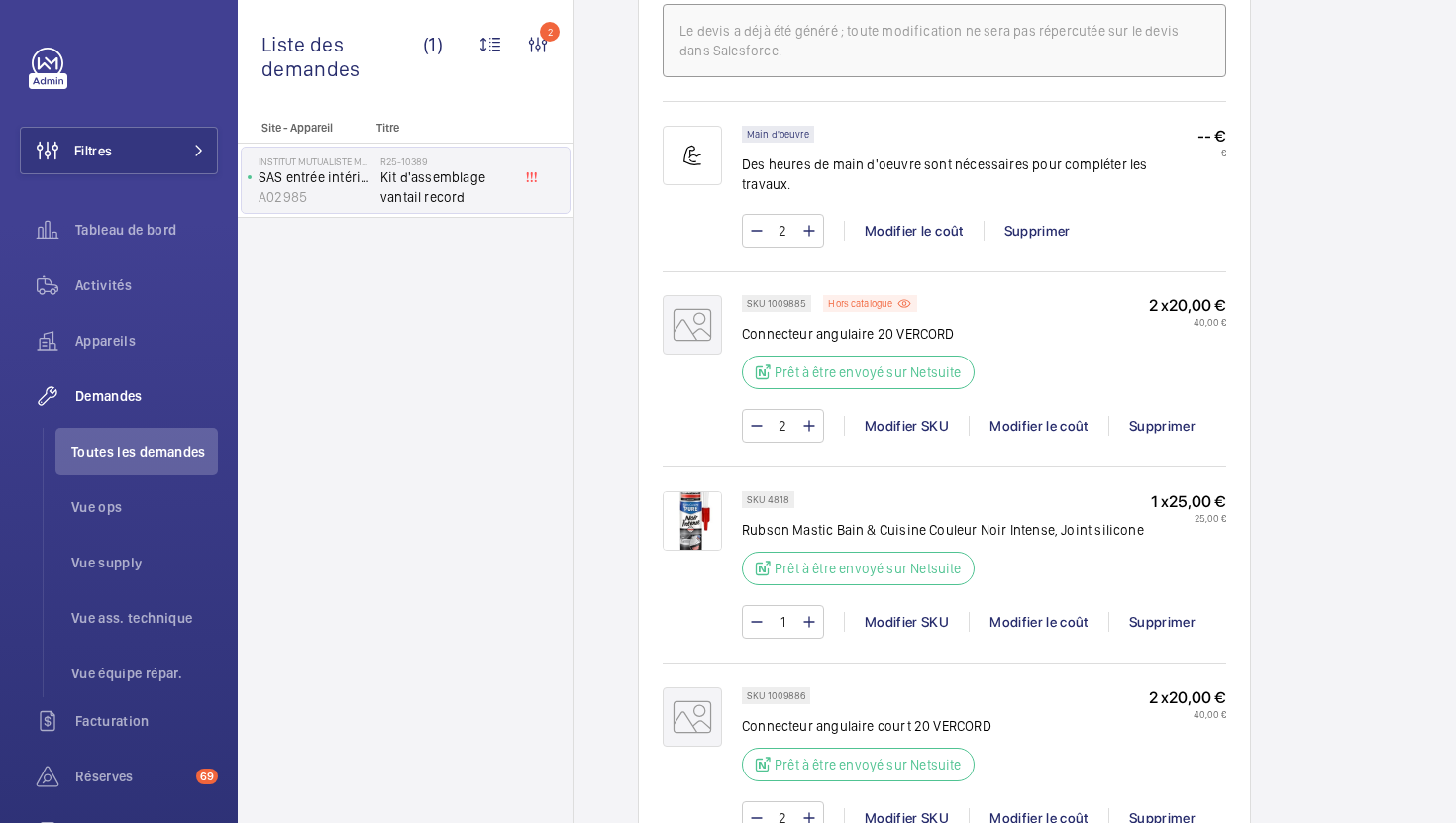 scroll, scrollTop: 1059, scrollLeft: 0, axis: vertical 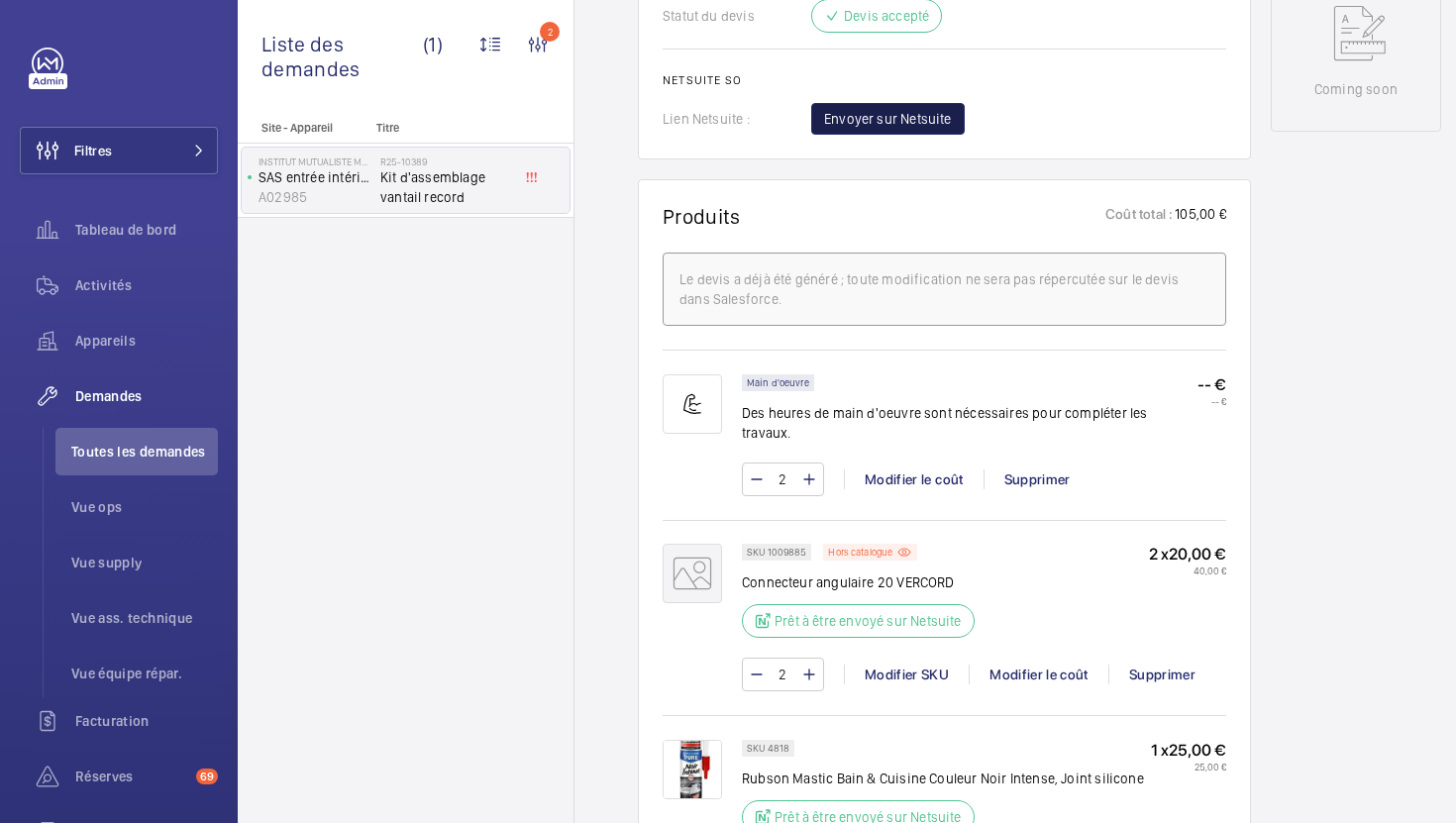 click on "Envoyer sur Netsuite" 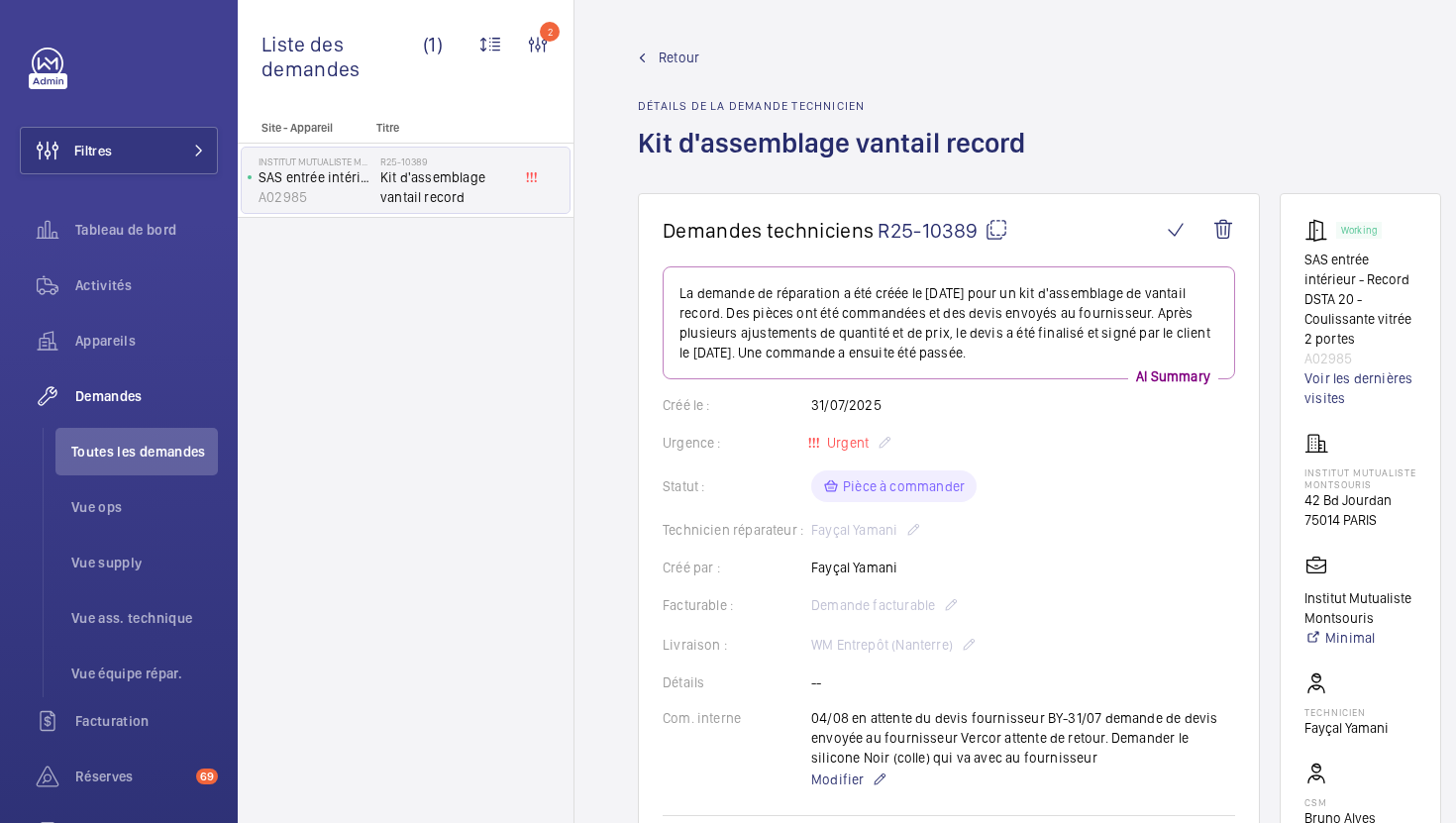 scroll, scrollTop: 1118, scrollLeft: 0, axis: vertical 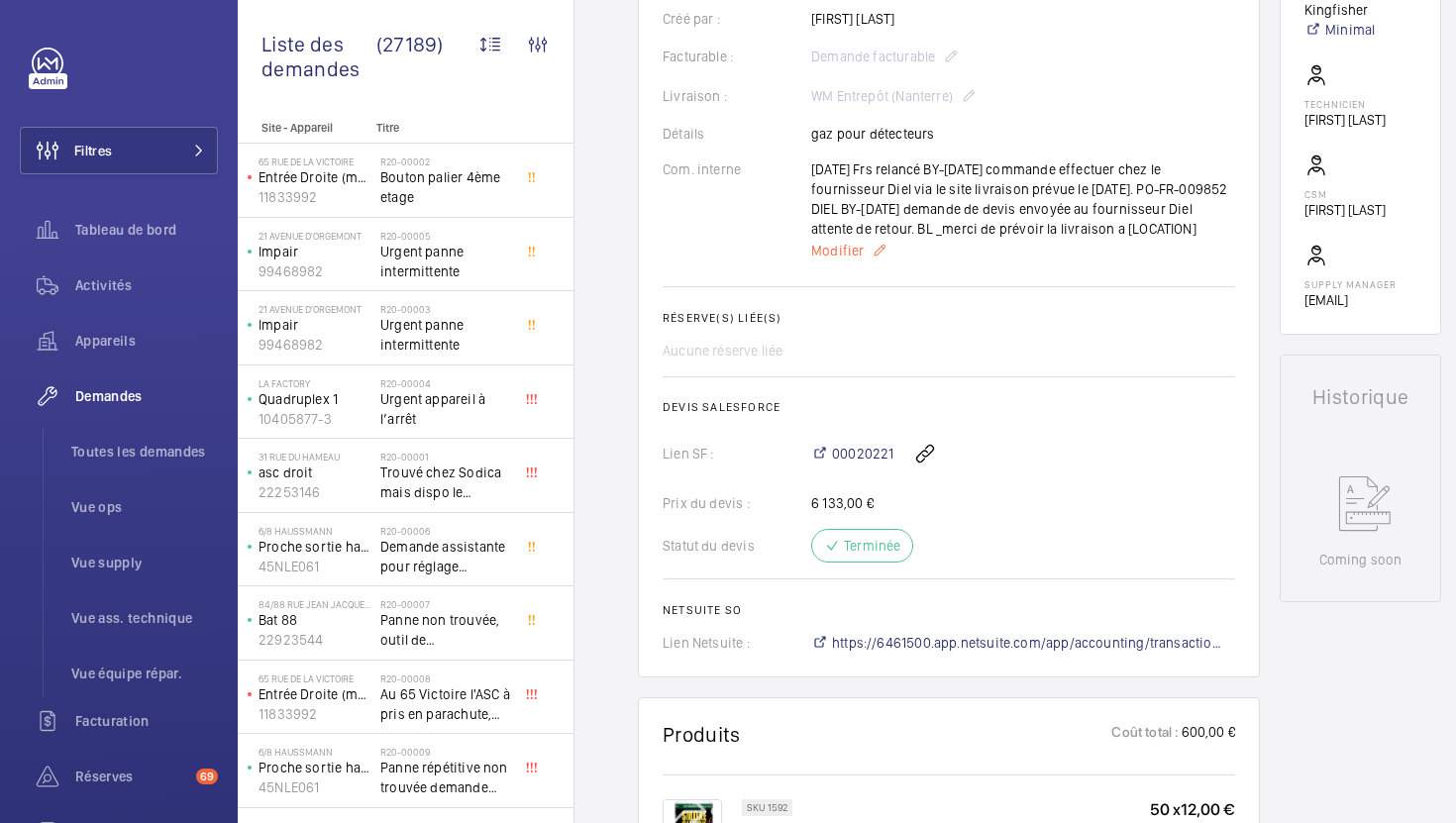click on "Modifier" 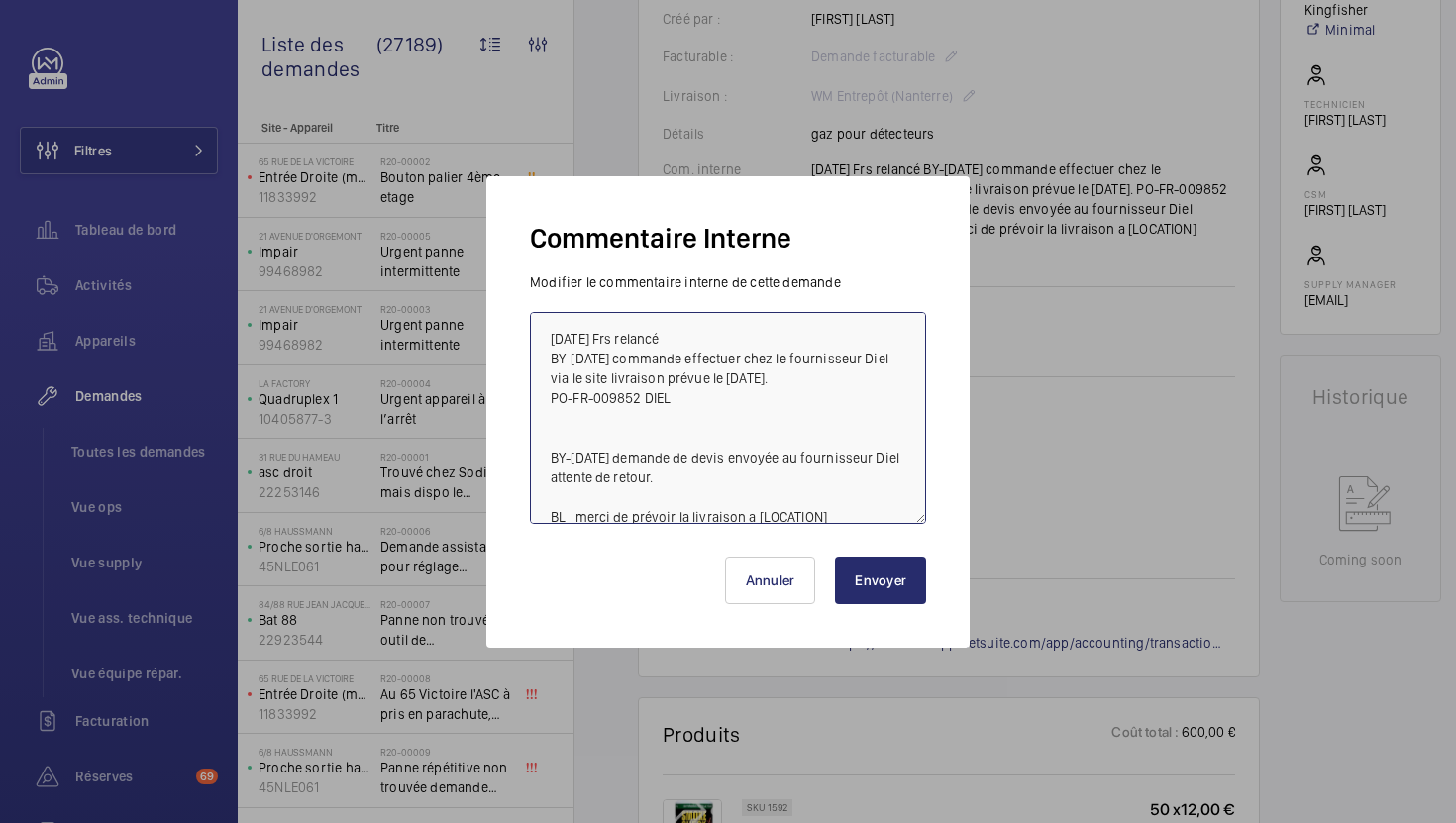 click on "05/08 Frs relancé
BY-10/07 commande effectuer chez le fournisseur Diel via le site livraison prévu le 04/08.
PO-FR-009852 DIEL
BY-08/07 demande de devis envoyée au fournisseur Diel attente de retour.
BL _ merci de prévoir la livraison a wework bercy" at bounding box center [728, 418] 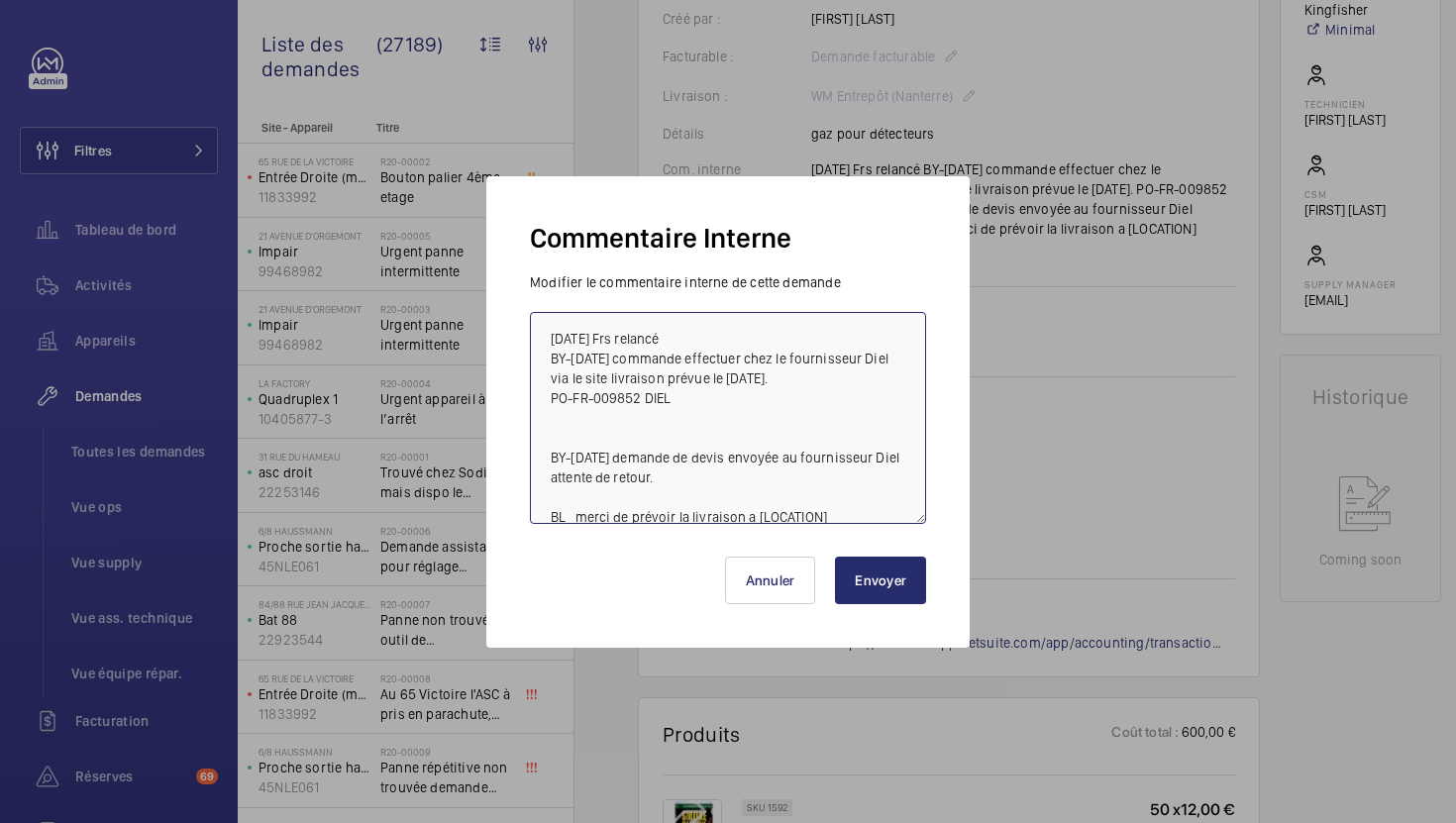 paste on "07/08 le commande sera récupérée au comptoir par l'équipe SSI" 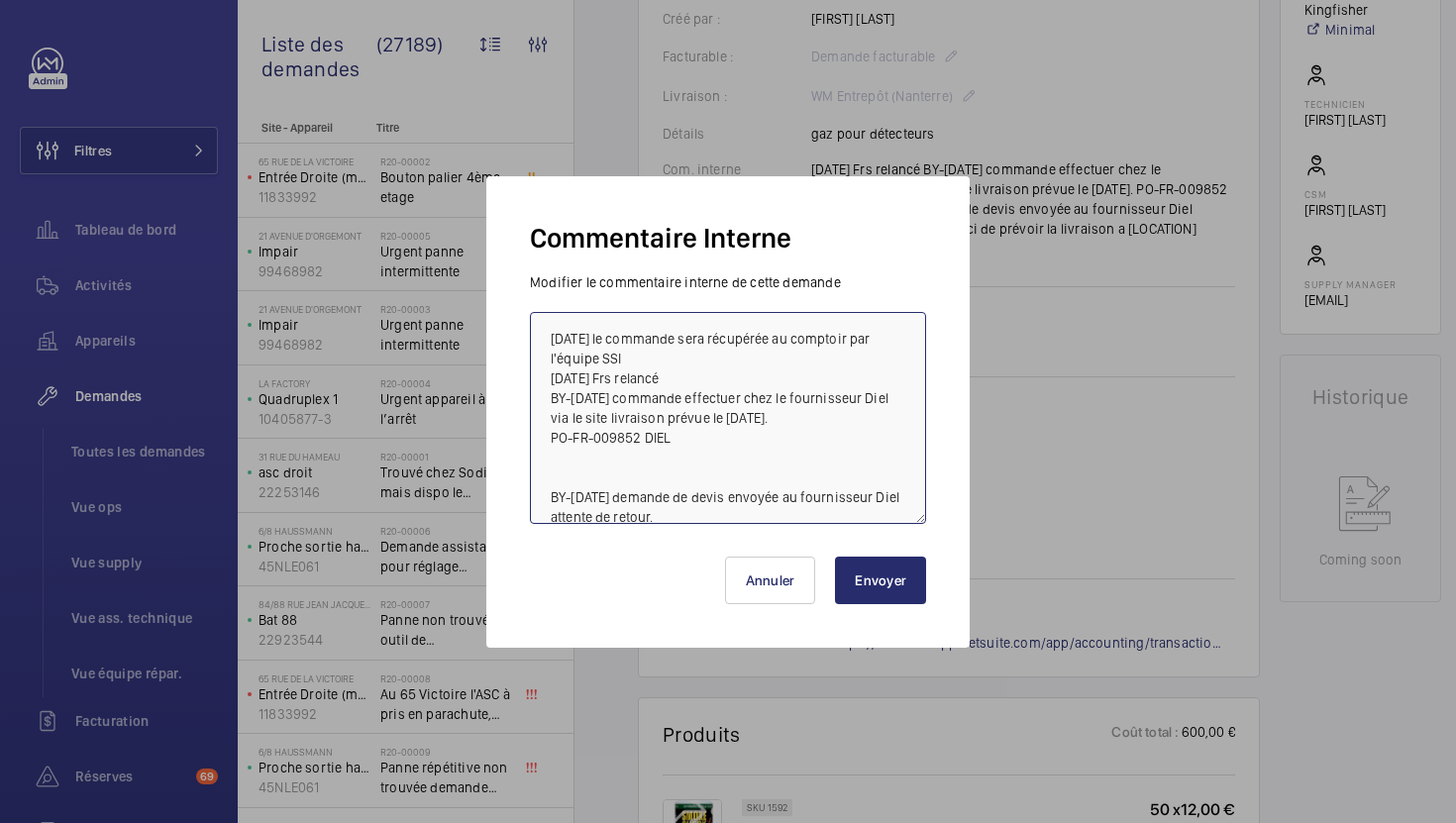 type on "07/08 le commande sera récupérée au comptoir par l'équipe SSI
05/08 Frs relancé
BY-10/07 commande effectuer chez le fournisseur Diel via le site livraison prévu le 04/08.
PO-FR-009852 DIEL
BY-08/07 demande de devis envoyée au fournisseur Diel attente de retour.
BL _ merci de prévoir la livraison a wework bercy" 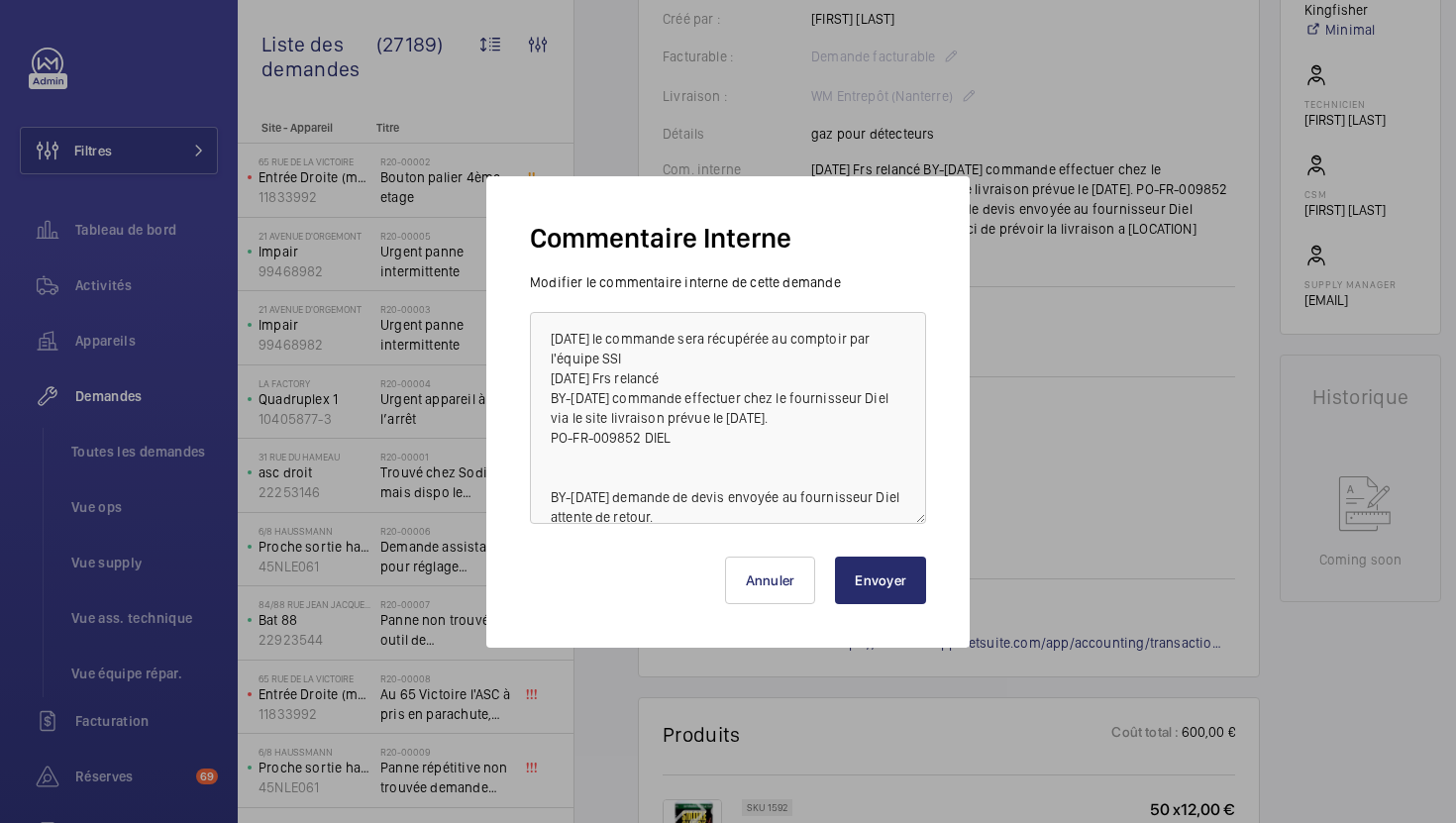 click on "Envoyer" at bounding box center (881, 580) 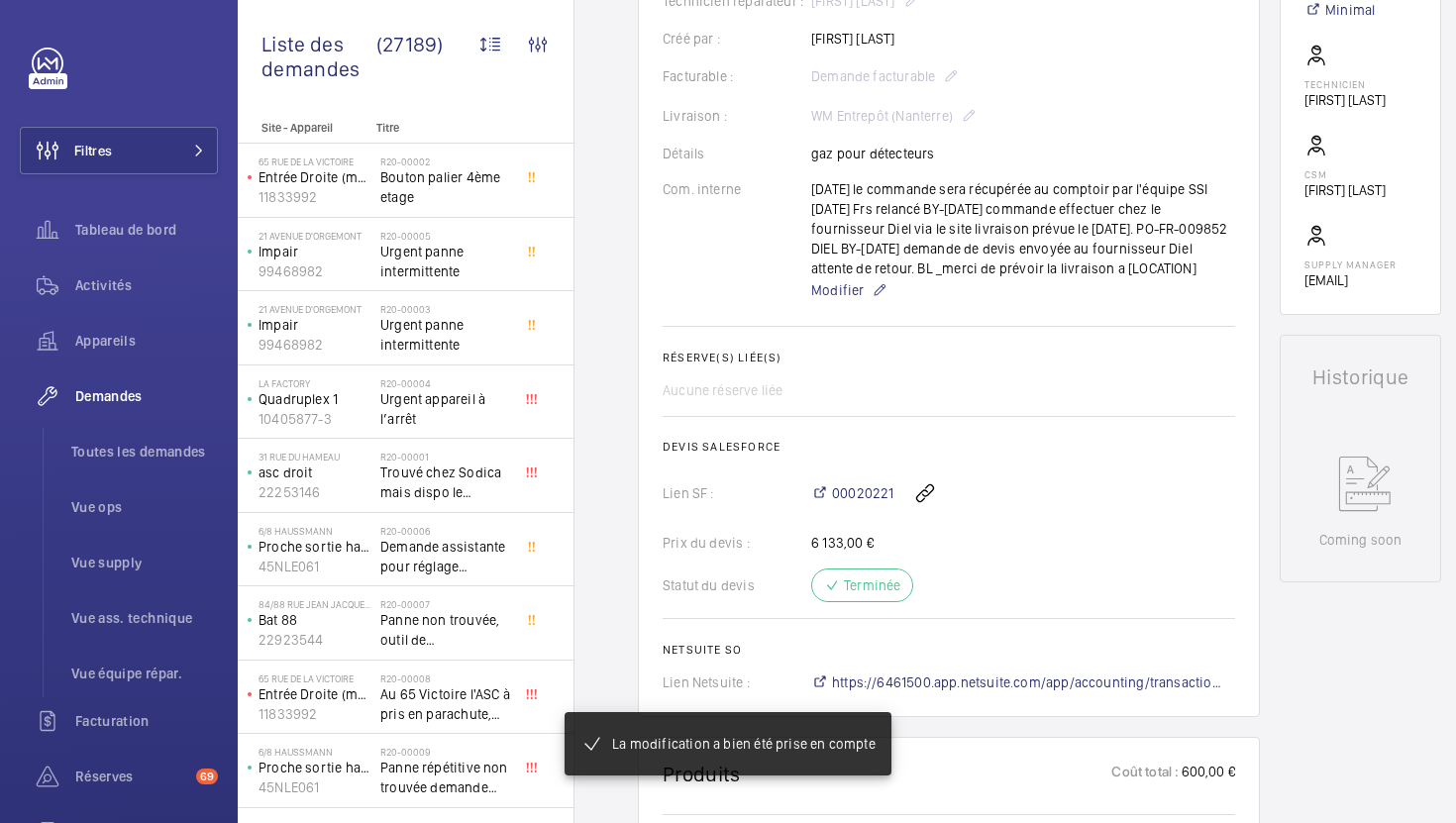 scroll, scrollTop: 648, scrollLeft: 0, axis: vertical 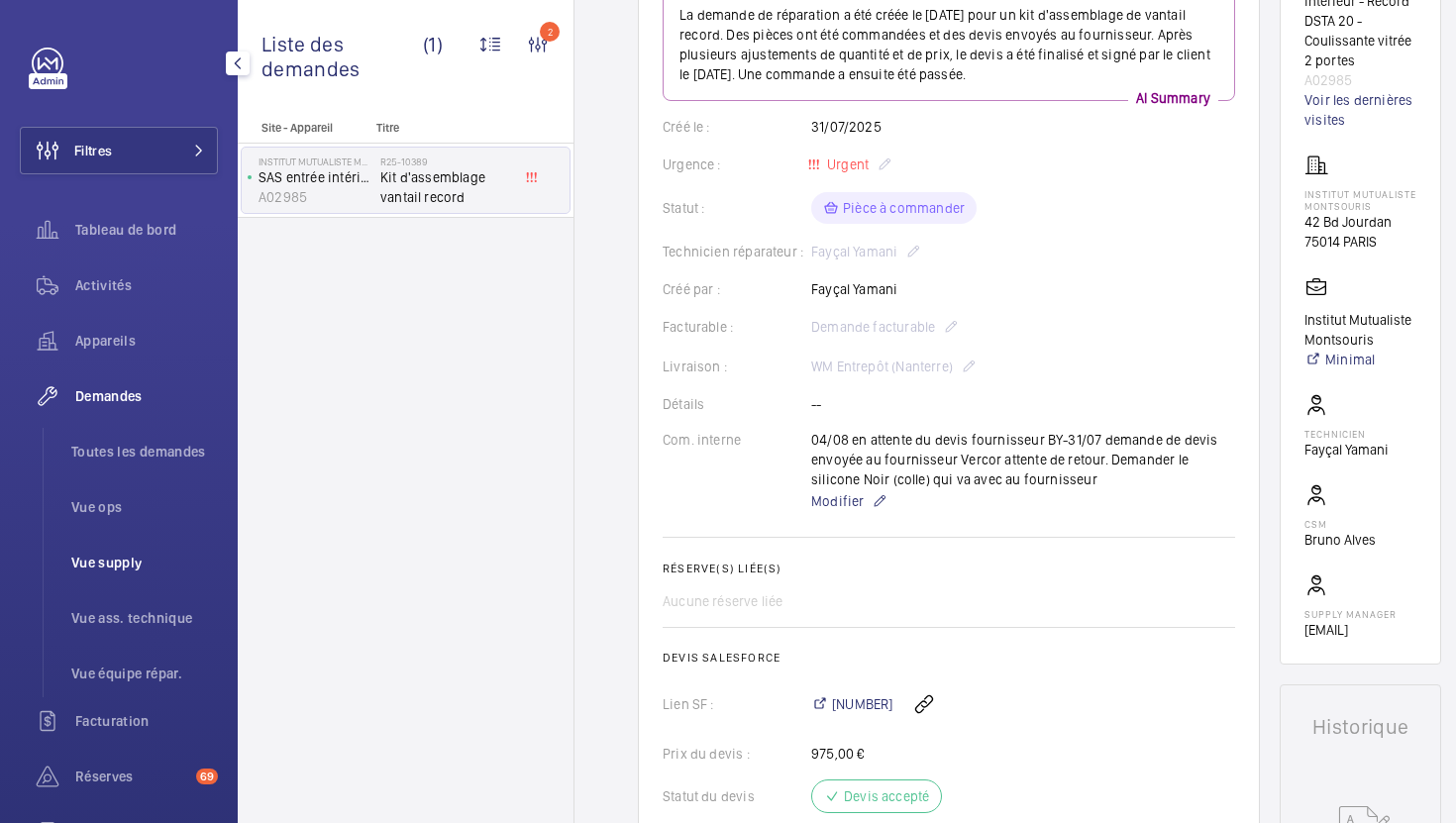 click on "Vue supply" 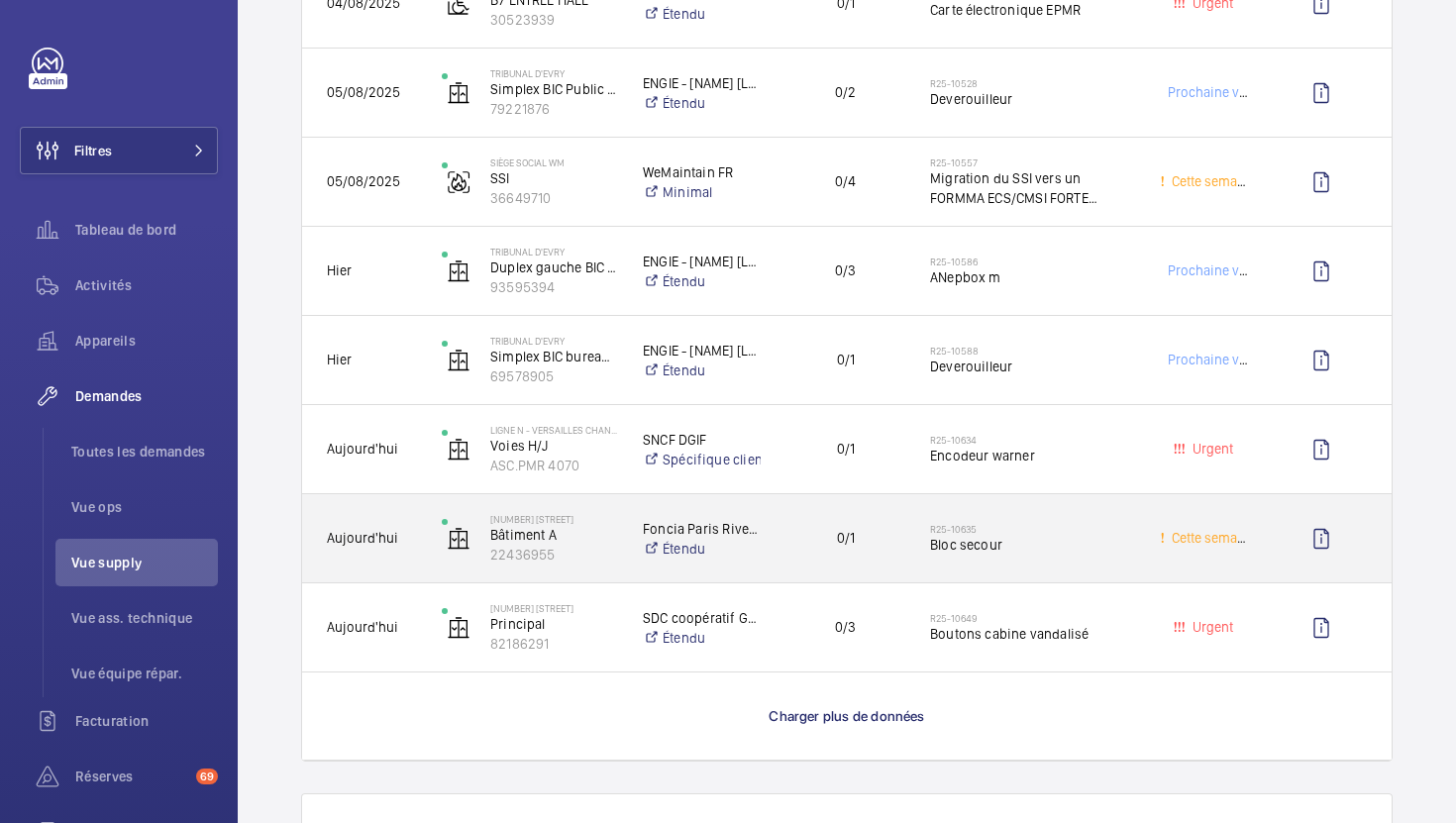 scroll, scrollTop: 1493, scrollLeft: 0, axis: vertical 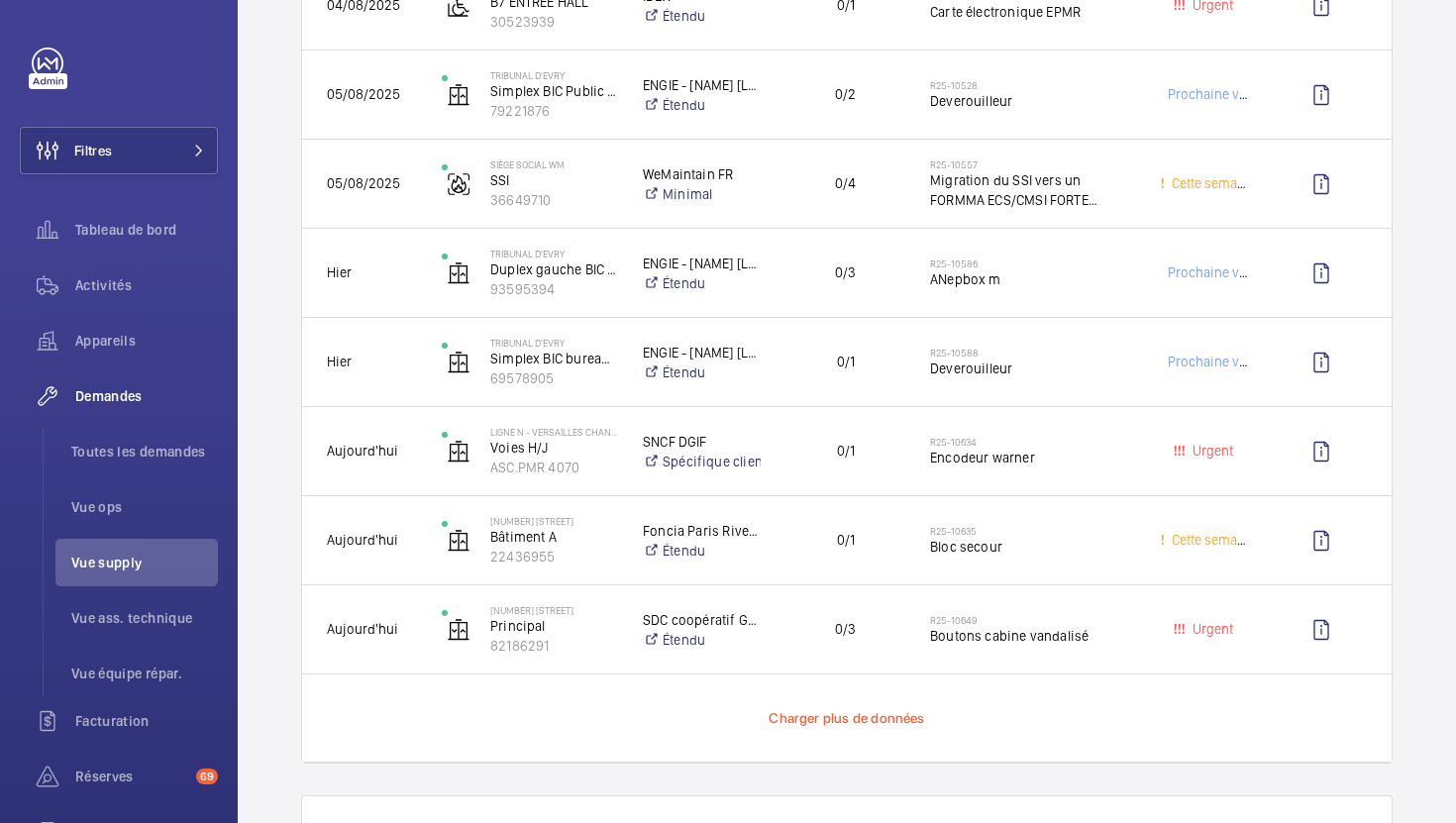 click on "Charger plus de données" 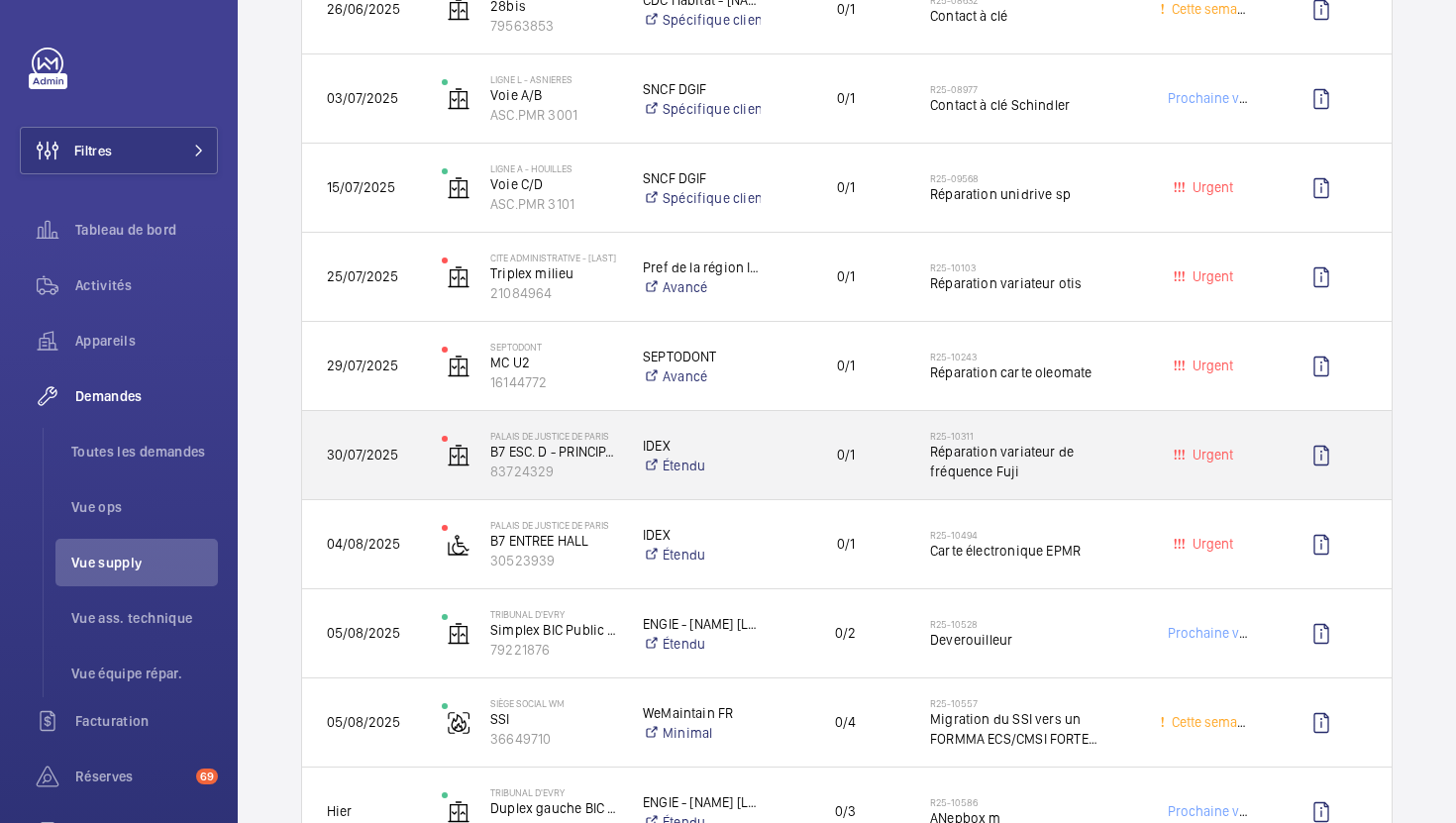 scroll, scrollTop: 953, scrollLeft: 0, axis: vertical 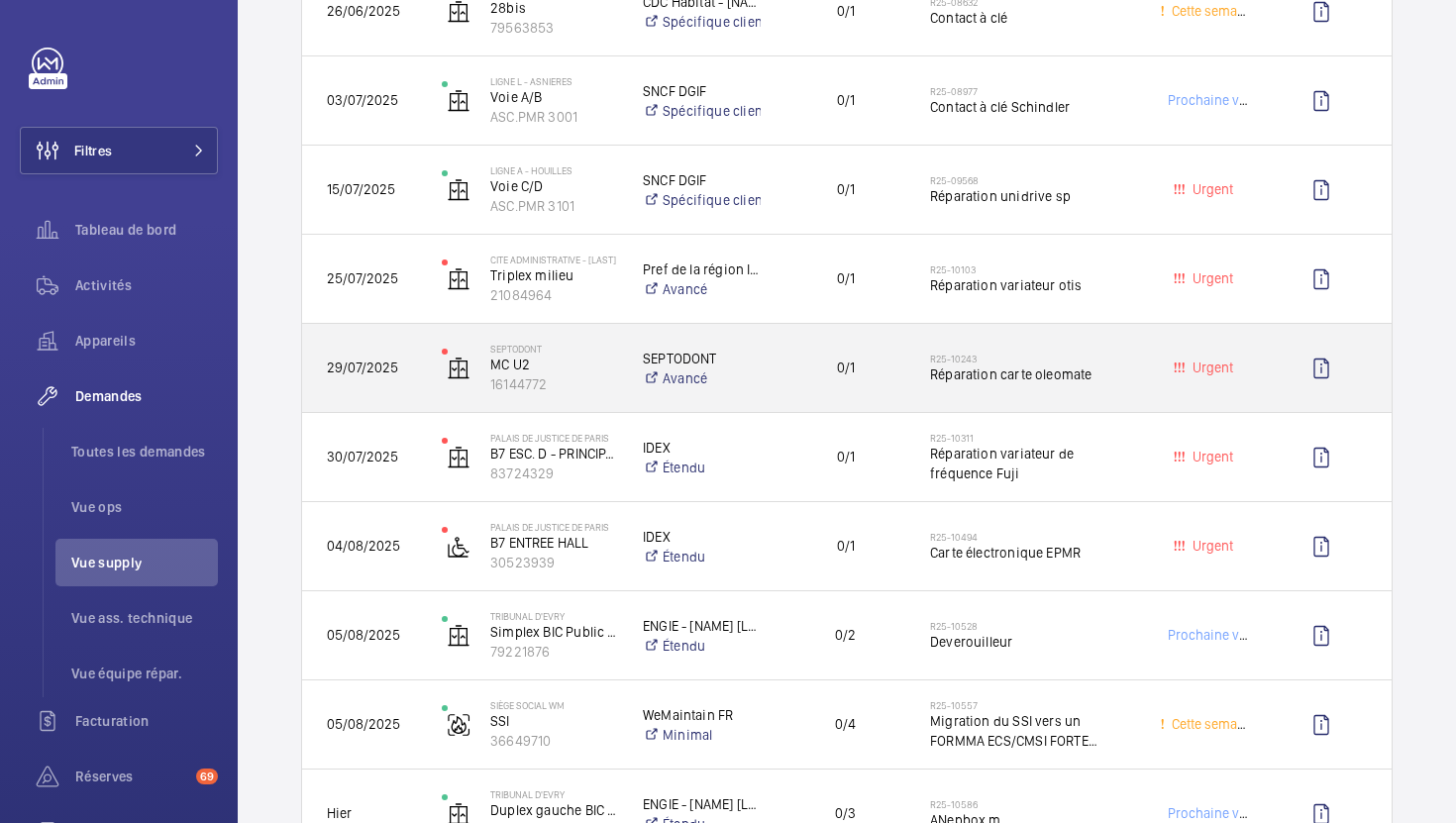 click on "R25-10243   Réparation carte oleomate" 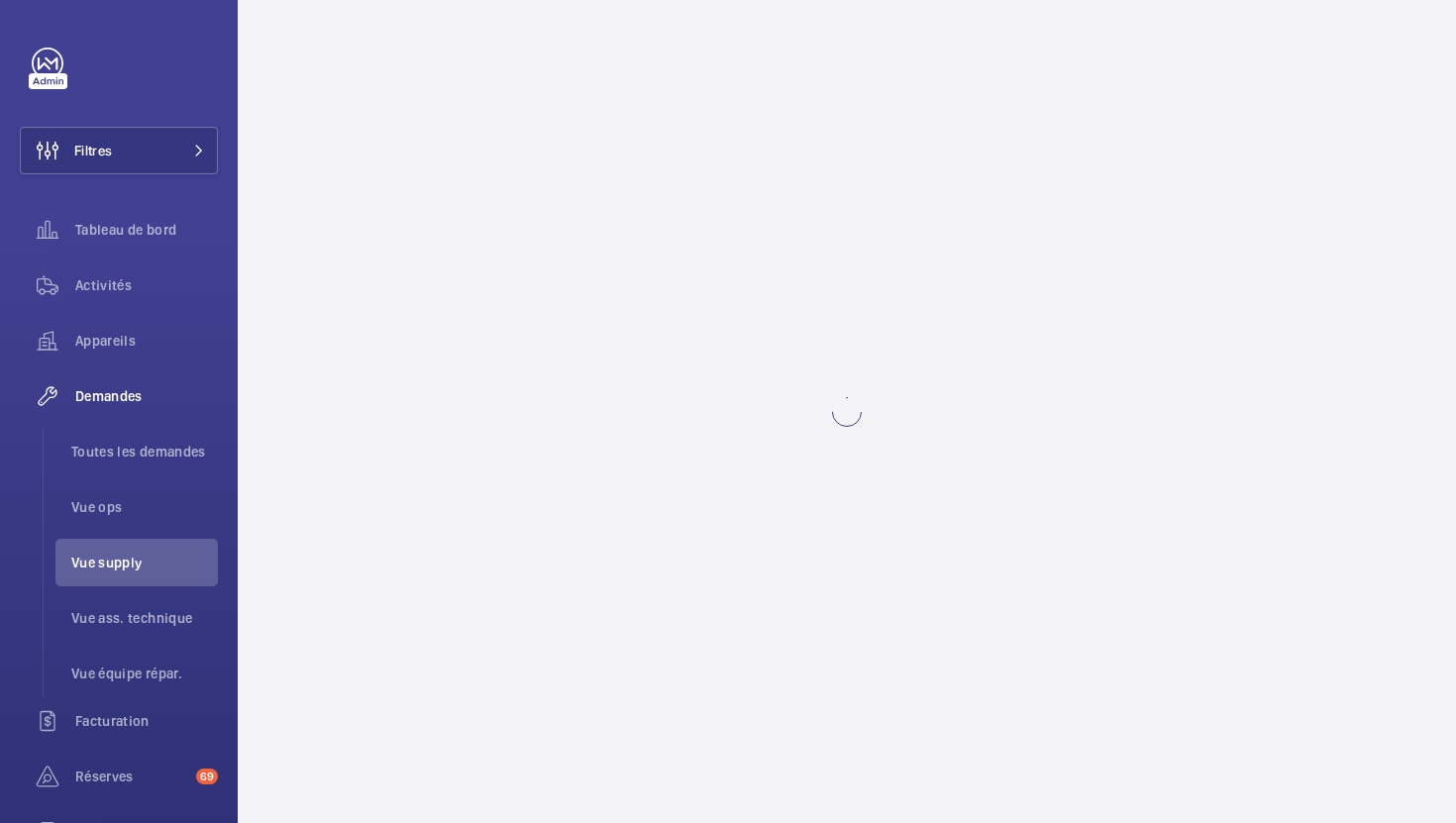 scroll, scrollTop: 0, scrollLeft: 0, axis: both 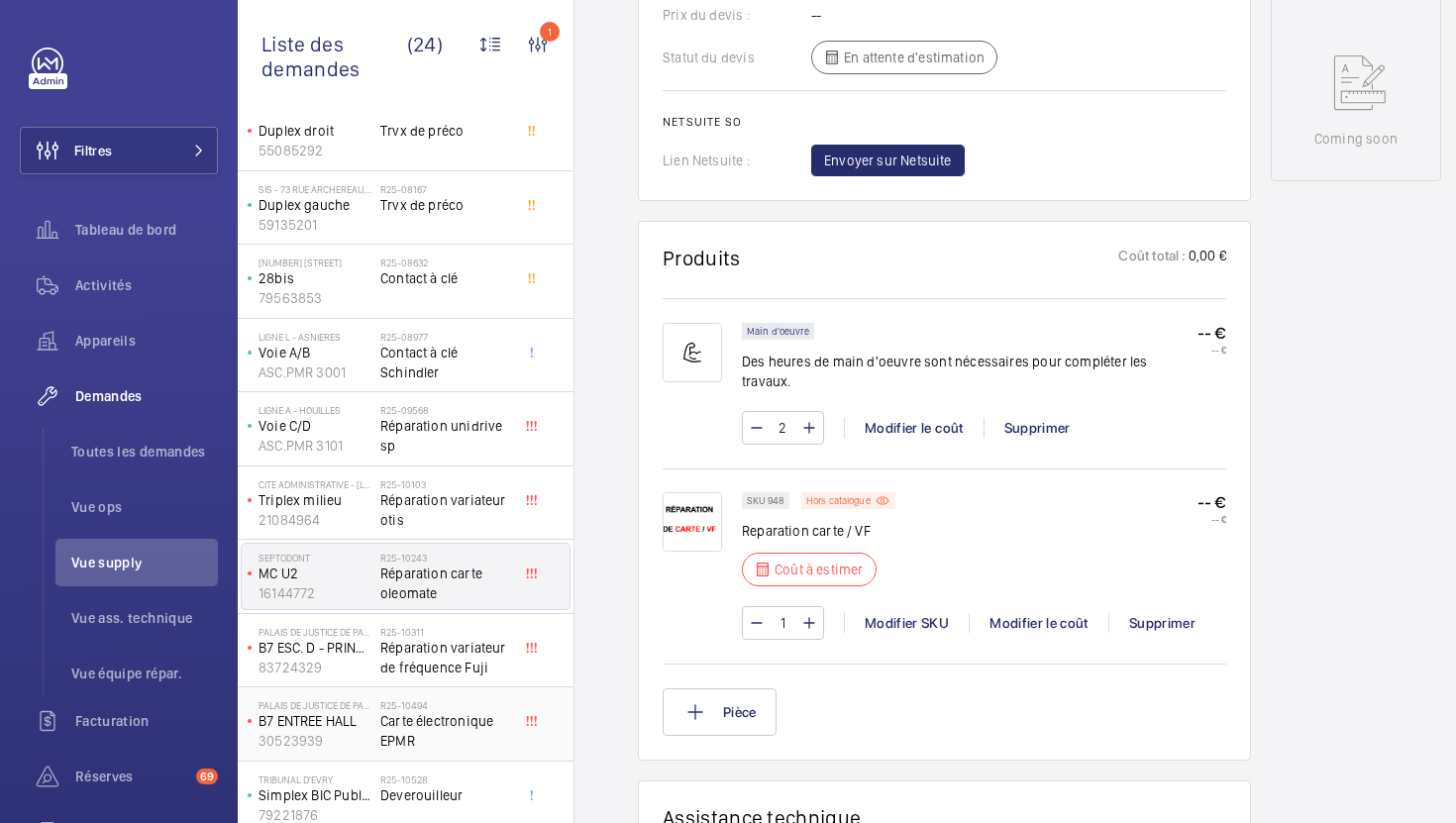 click on "Carte électronique EPMR" 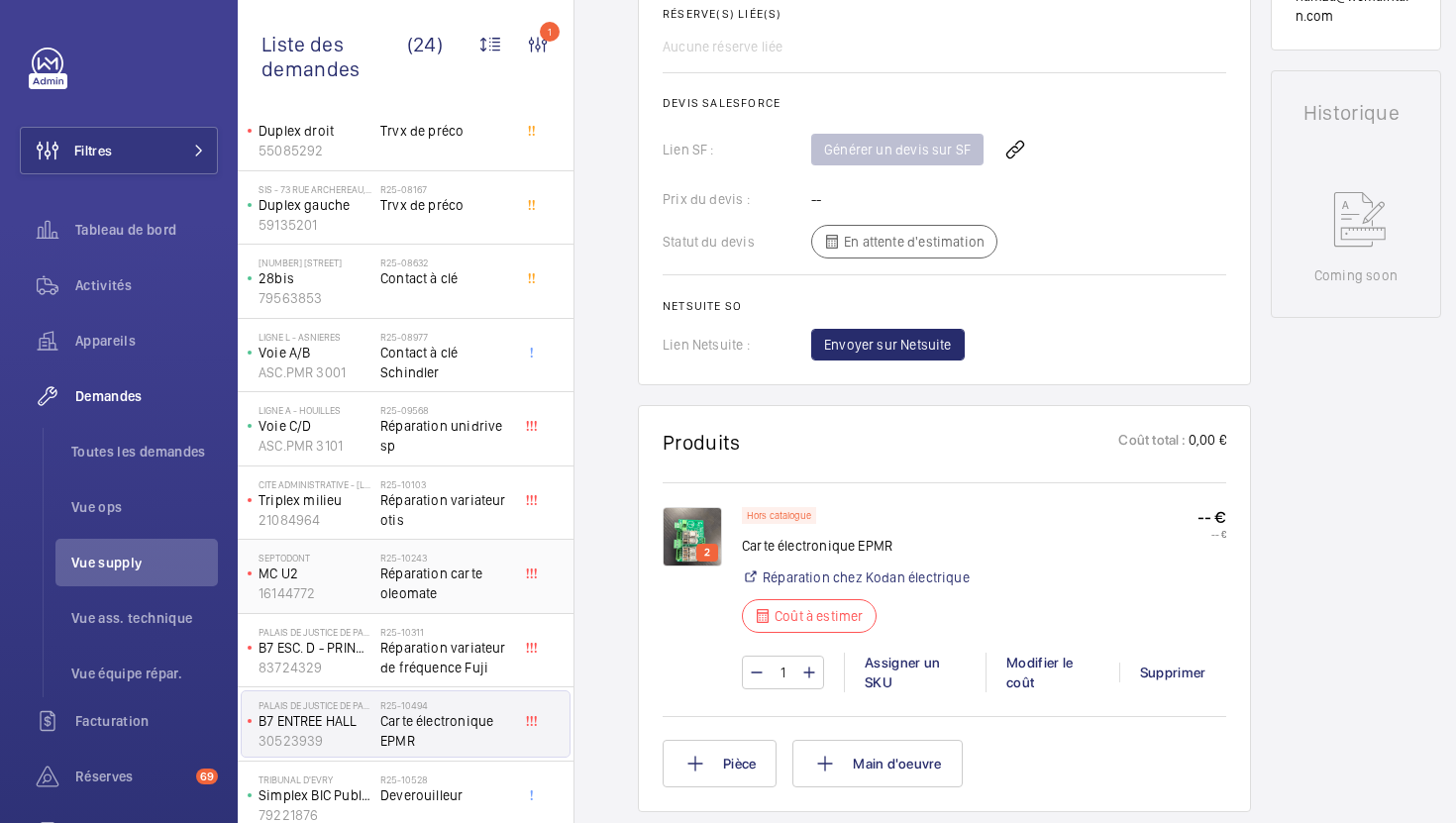 scroll, scrollTop: 824, scrollLeft: 0, axis: vertical 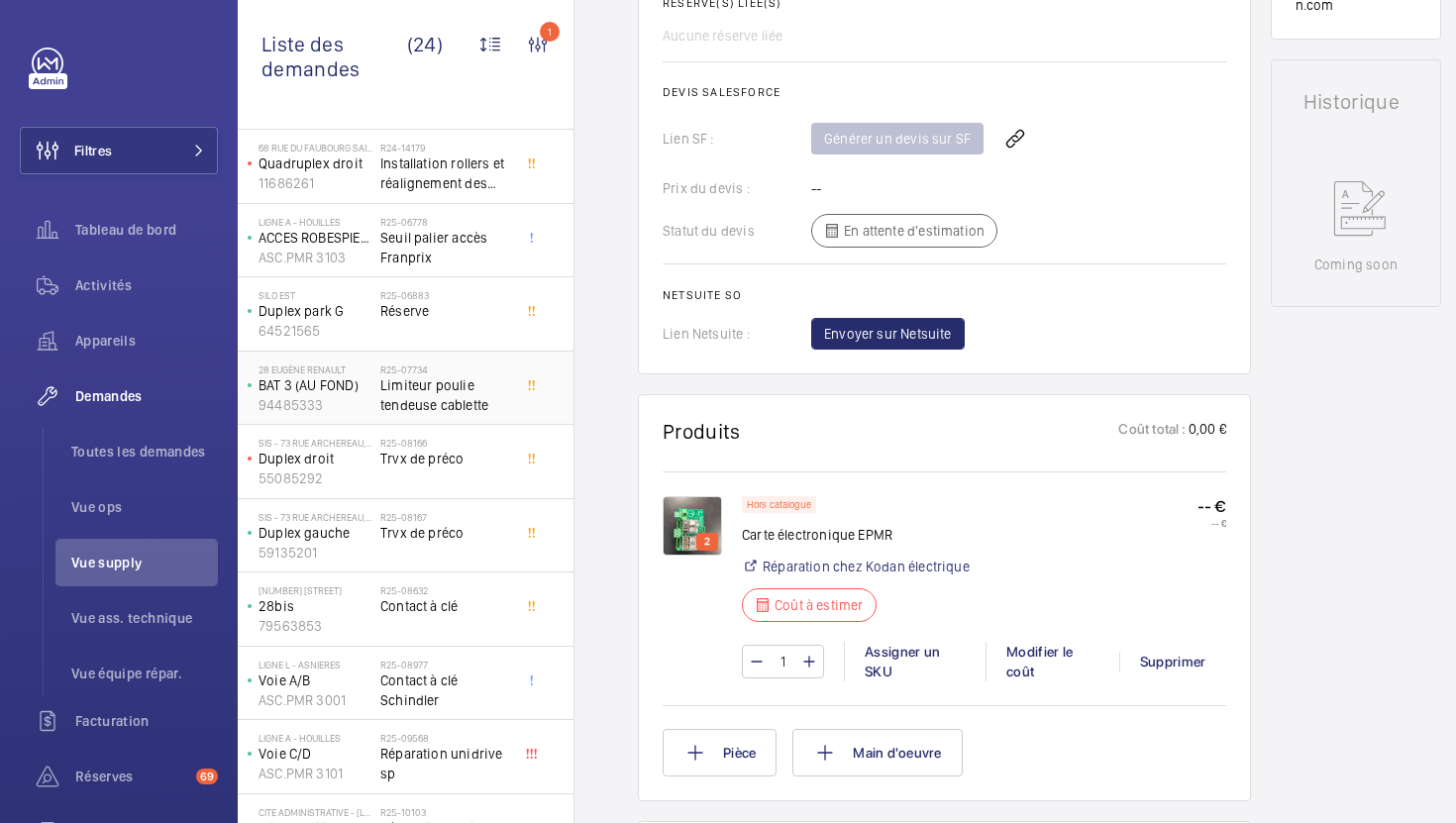 click on "Limiteur poulie tendeuse cablette" 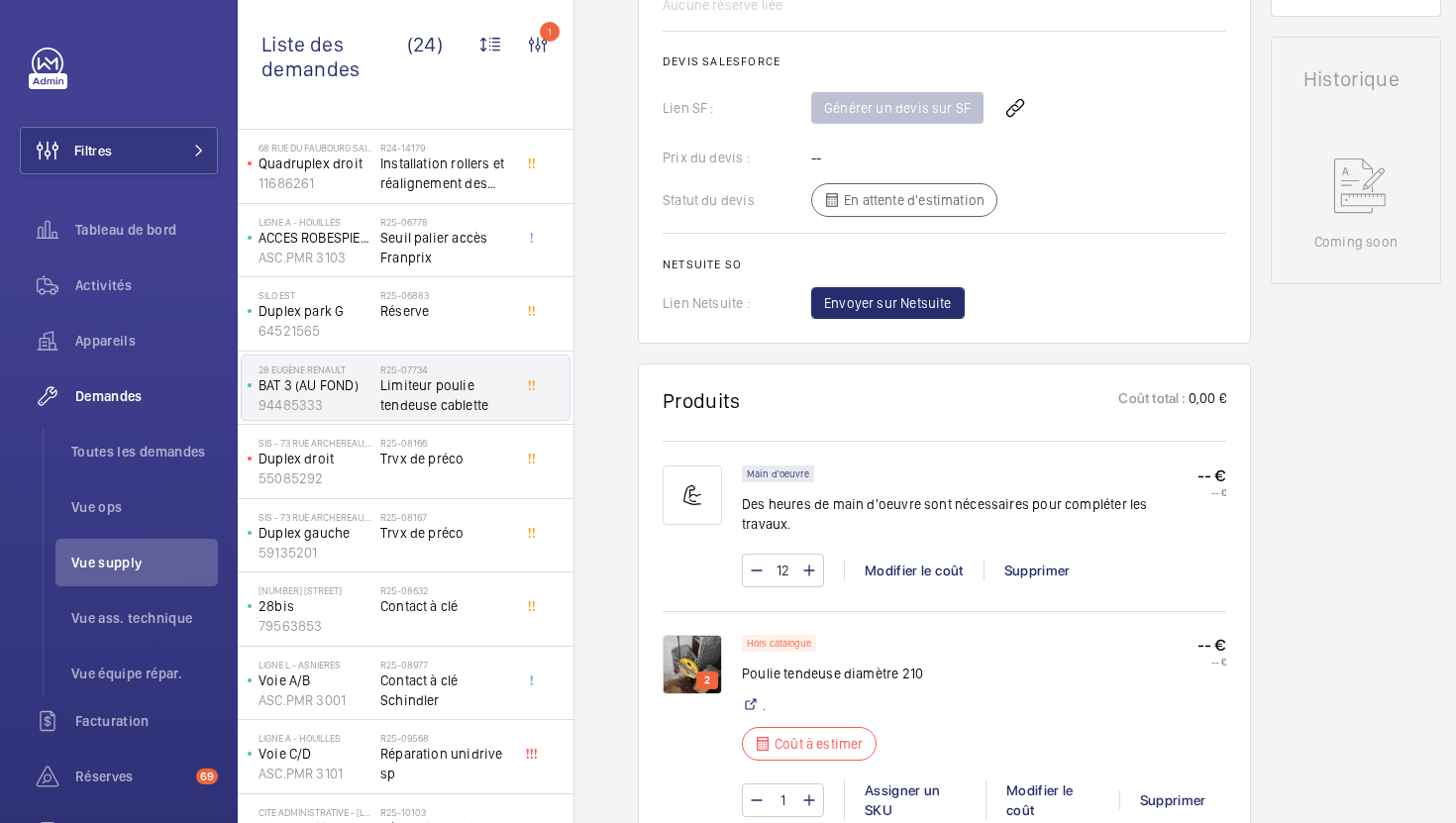 scroll, scrollTop: 952, scrollLeft: 0, axis: vertical 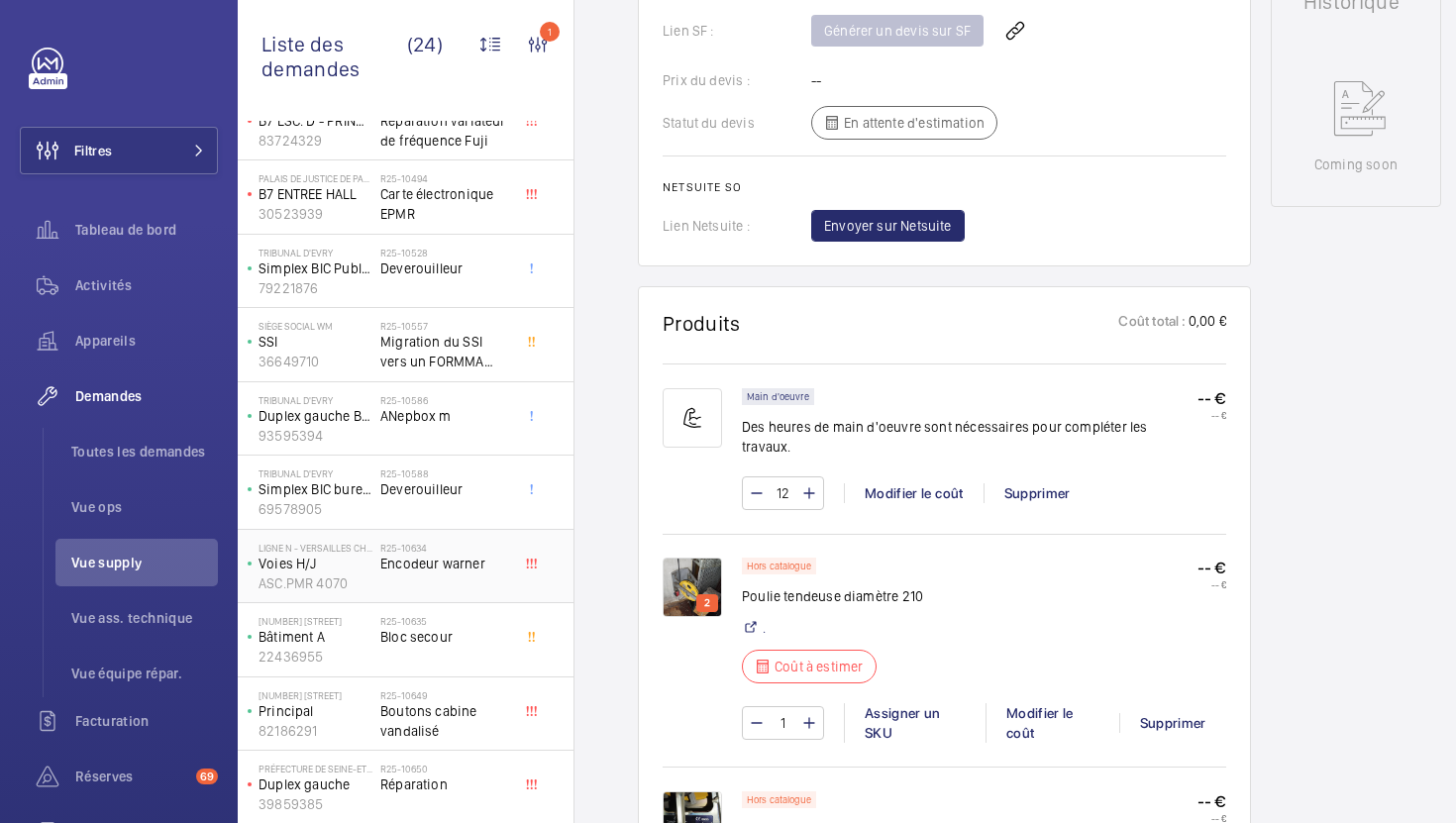 click on "R25-10634   Encodeur warner" 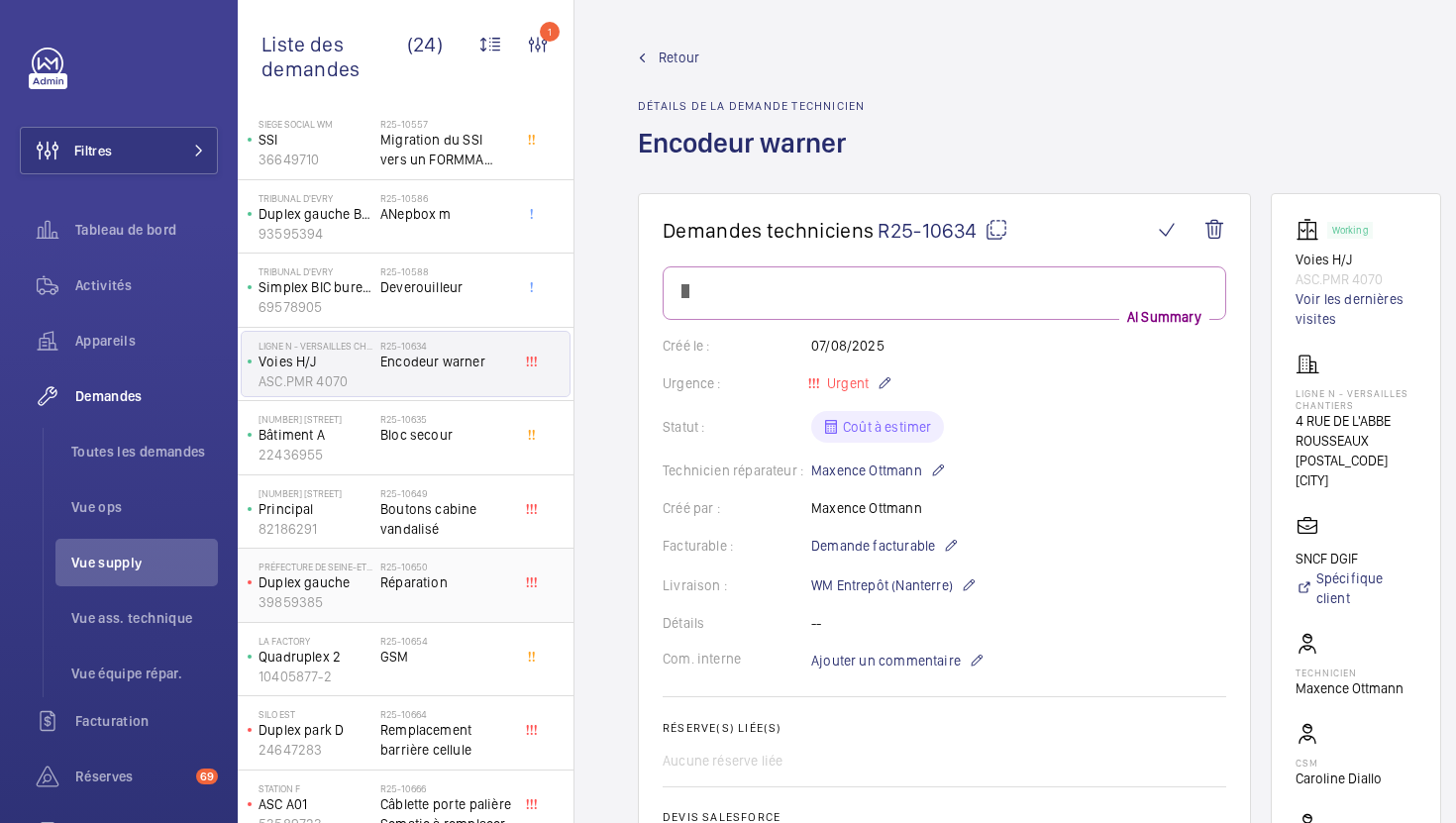scroll, scrollTop: 1091, scrollLeft: 0, axis: vertical 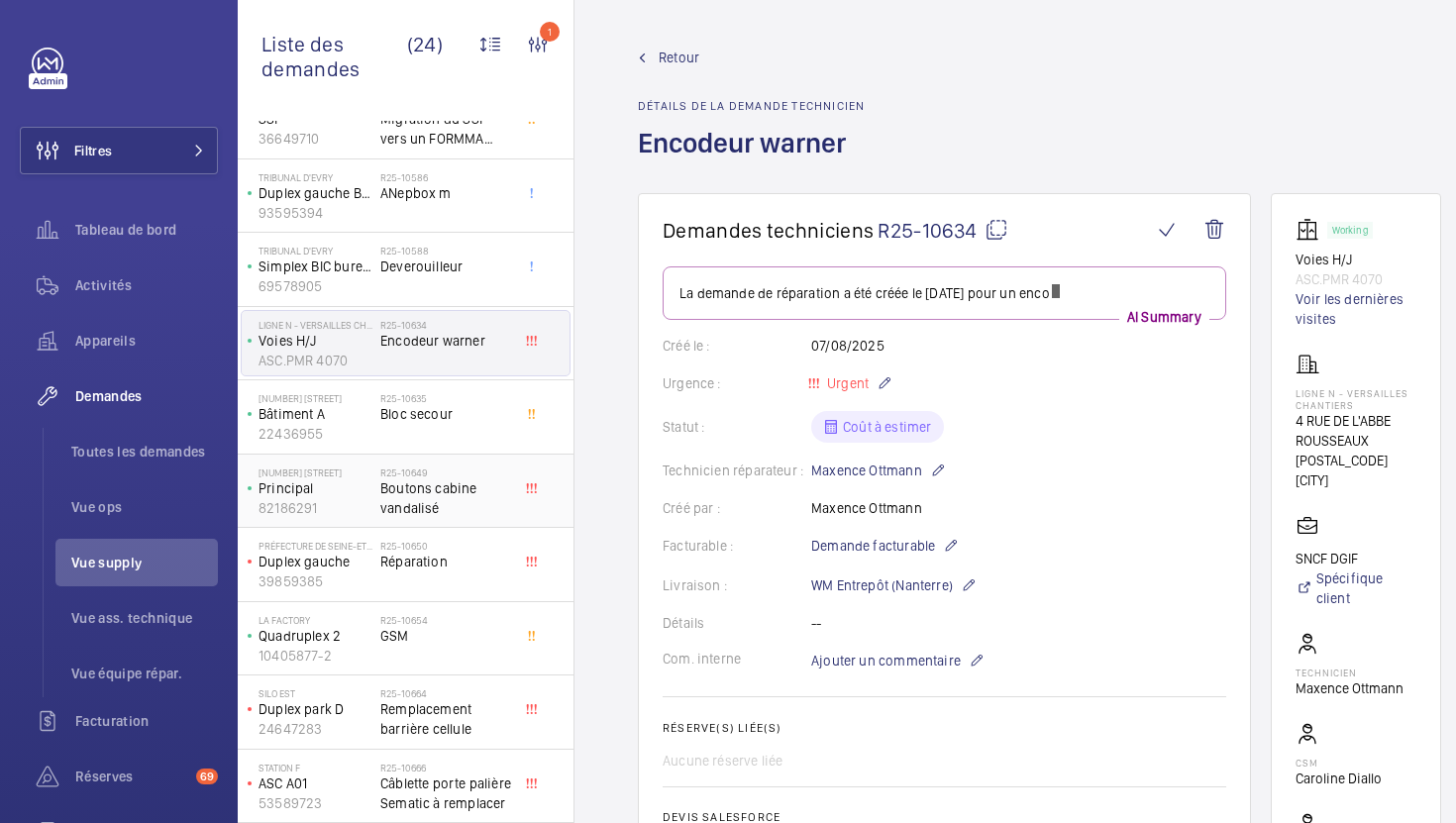 click on "Boutons cabine vandalisé" 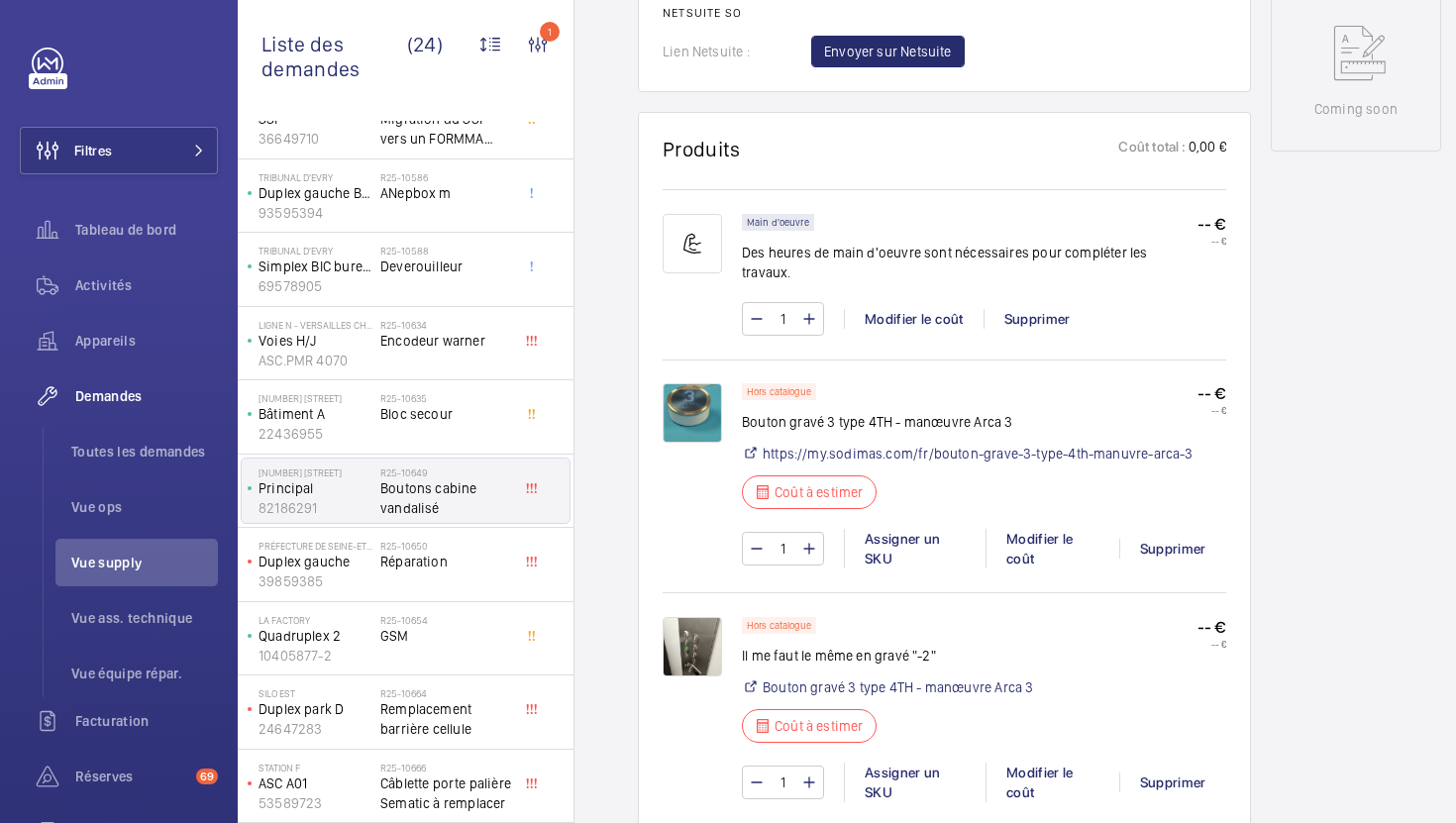 scroll, scrollTop: 1059, scrollLeft: 0, axis: vertical 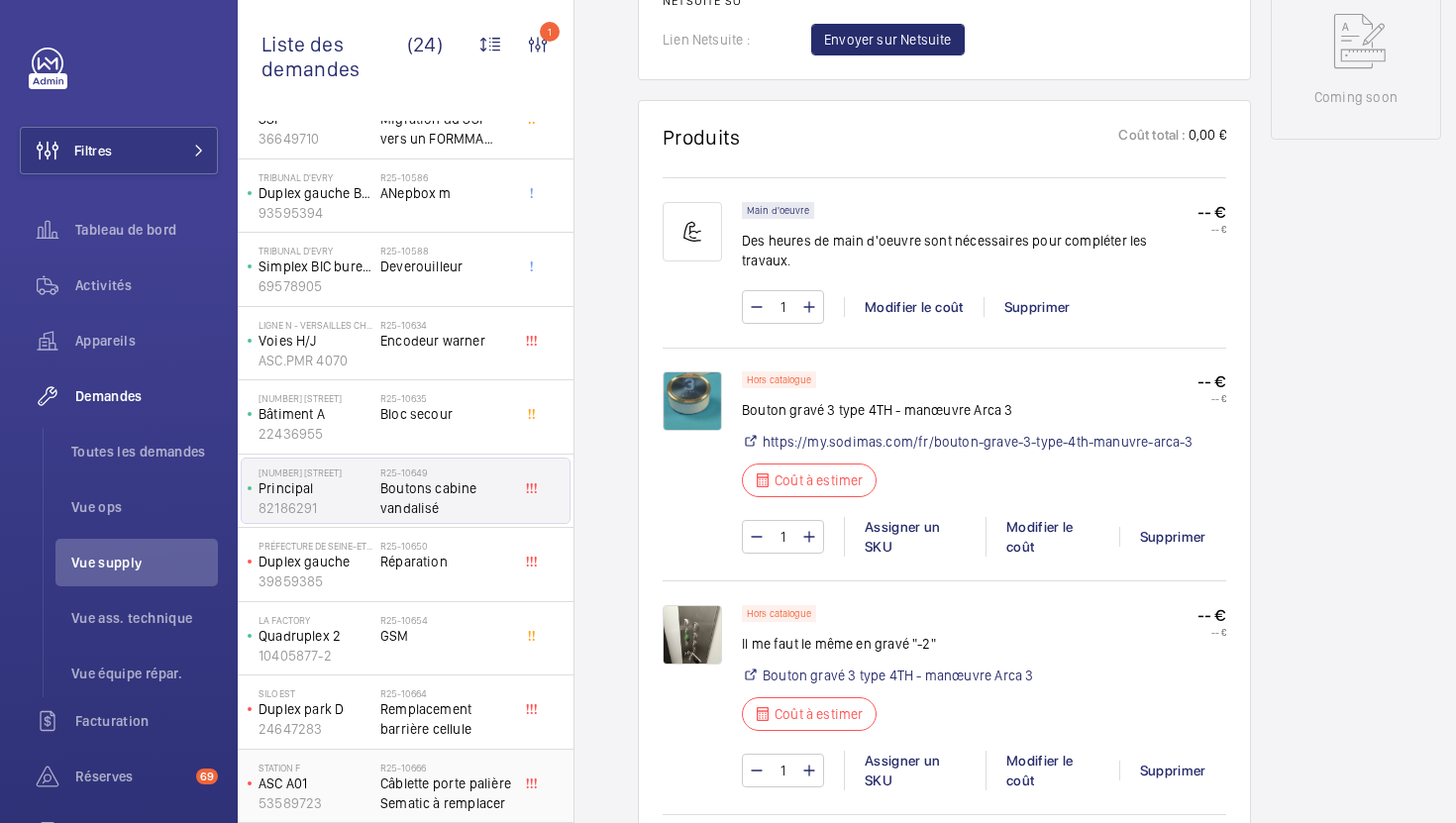 click on "Câblette porte palière Sematic à remplacer" 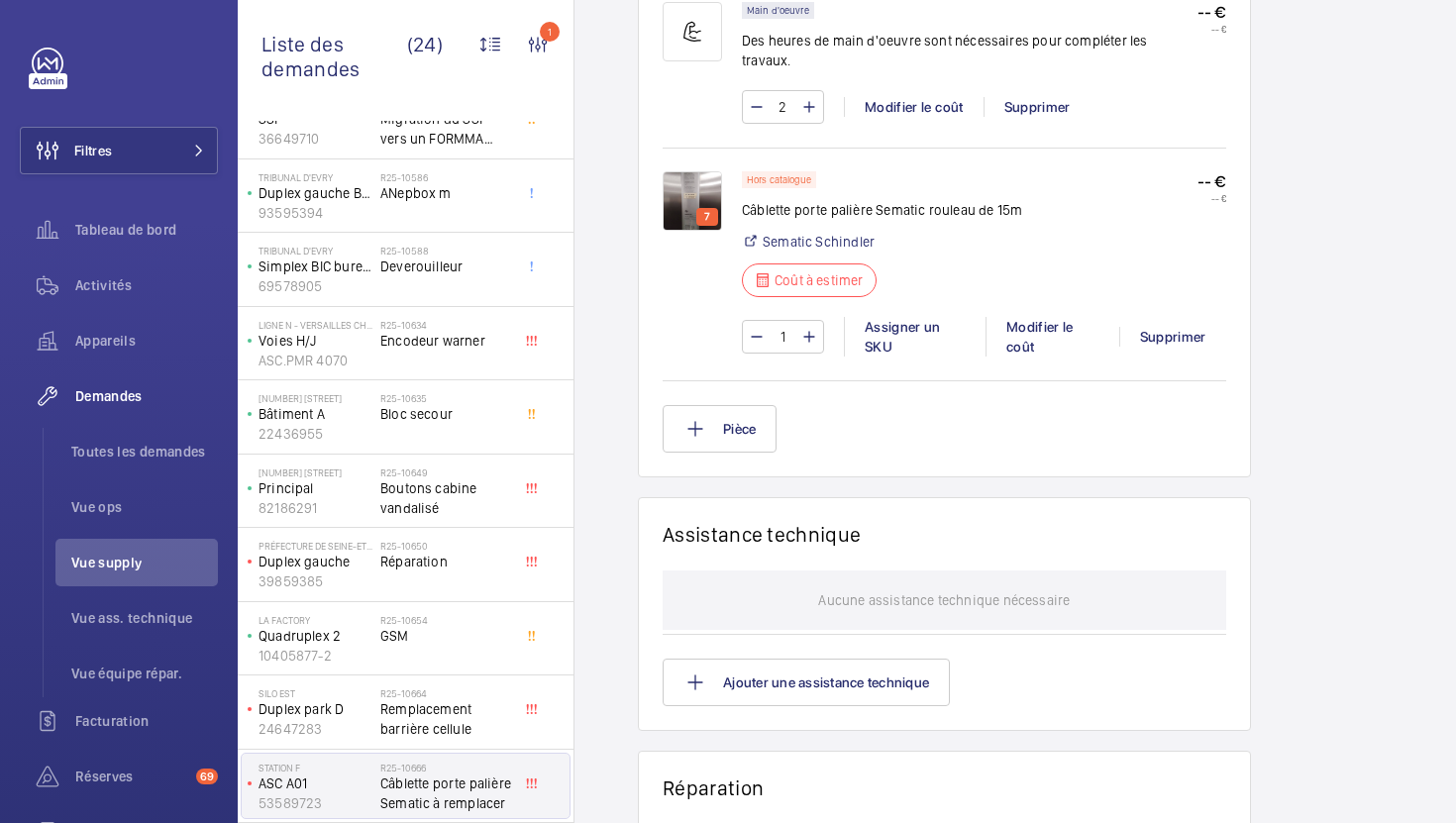 scroll, scrollTop: 1318, scrollLeft: 0, axis: vertical 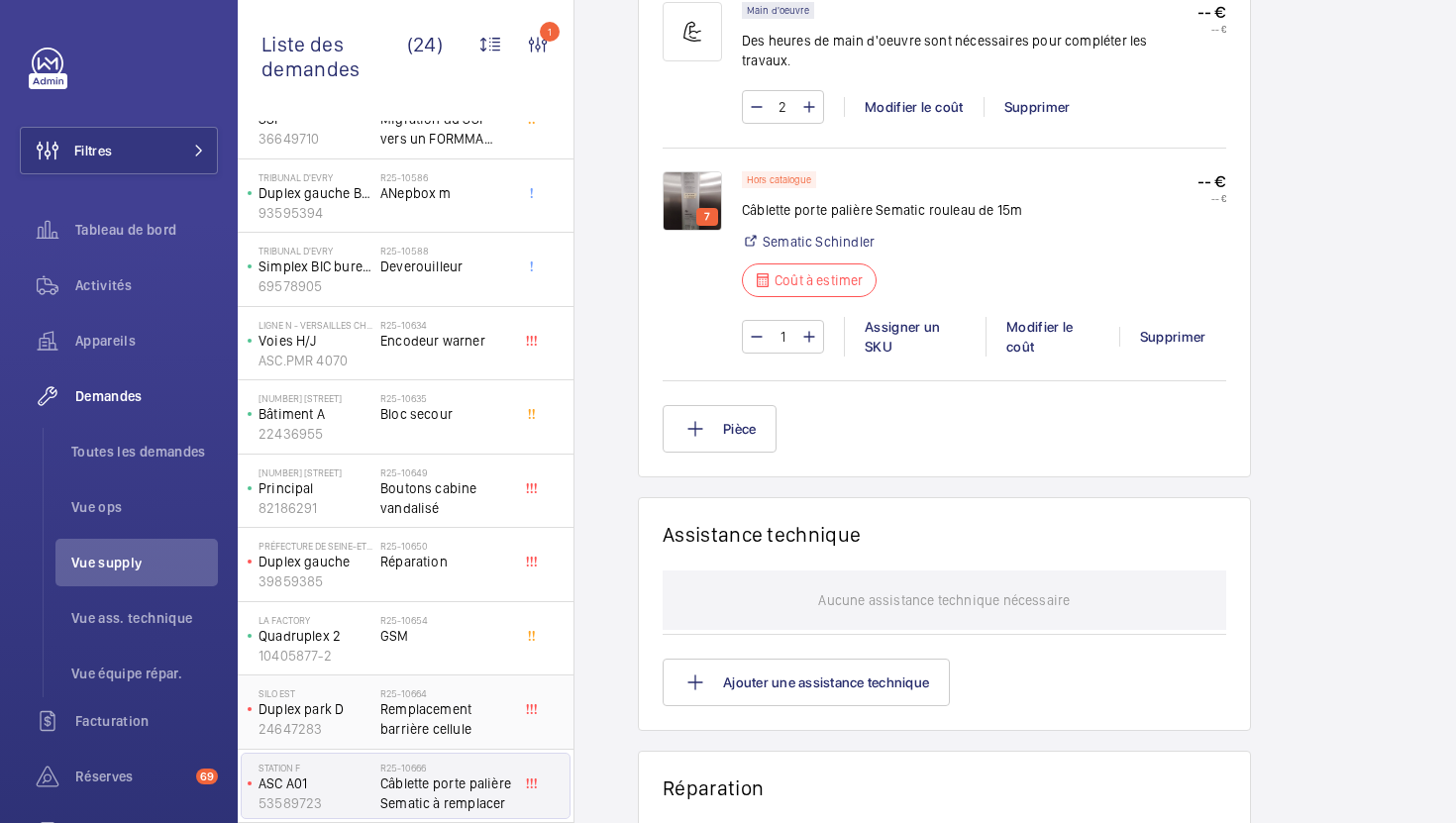 click on "Remplacement barrière cellule" 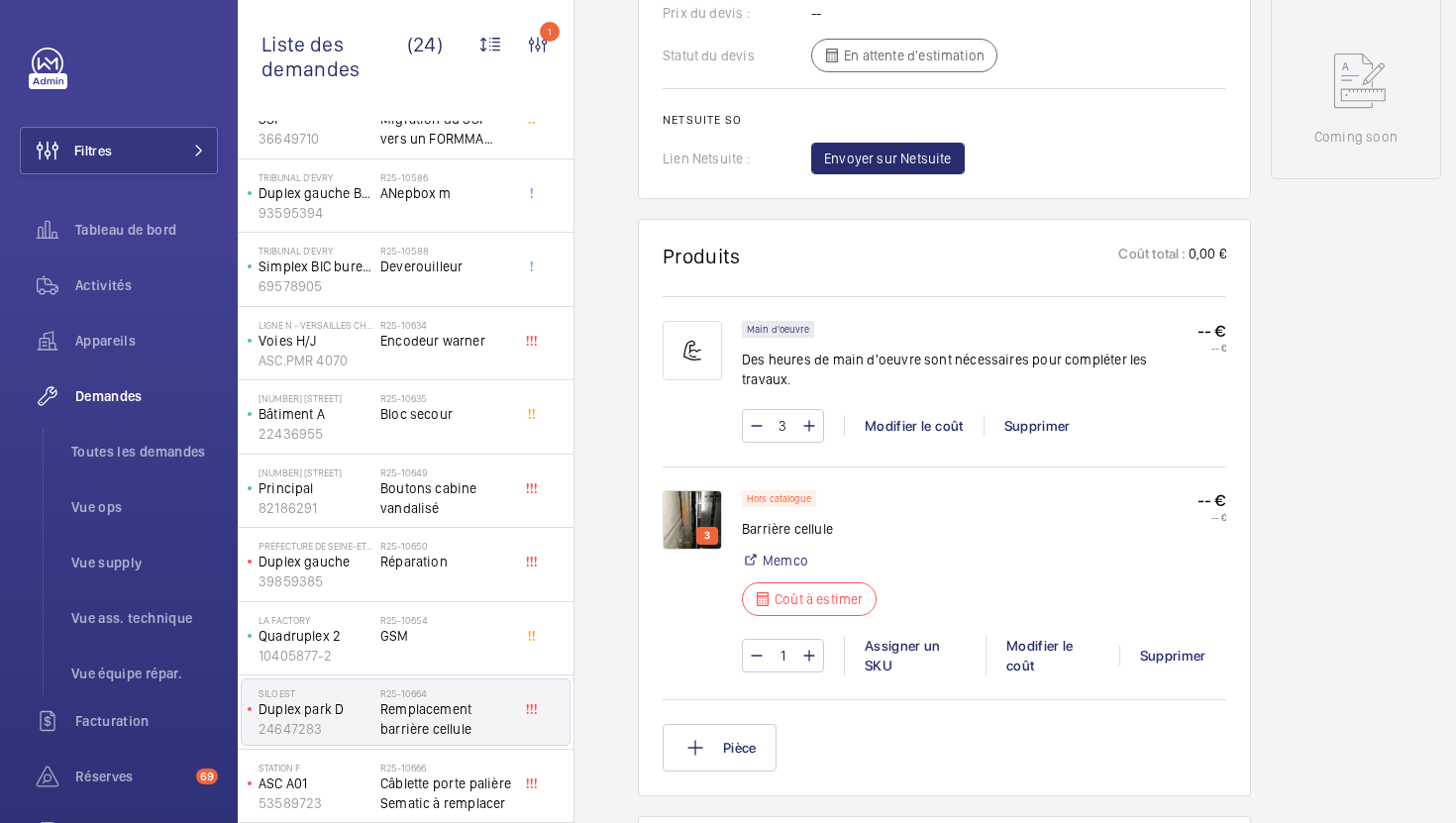 scroll, scrollTop: 1146, scrollLeft: 0, axis: vertical 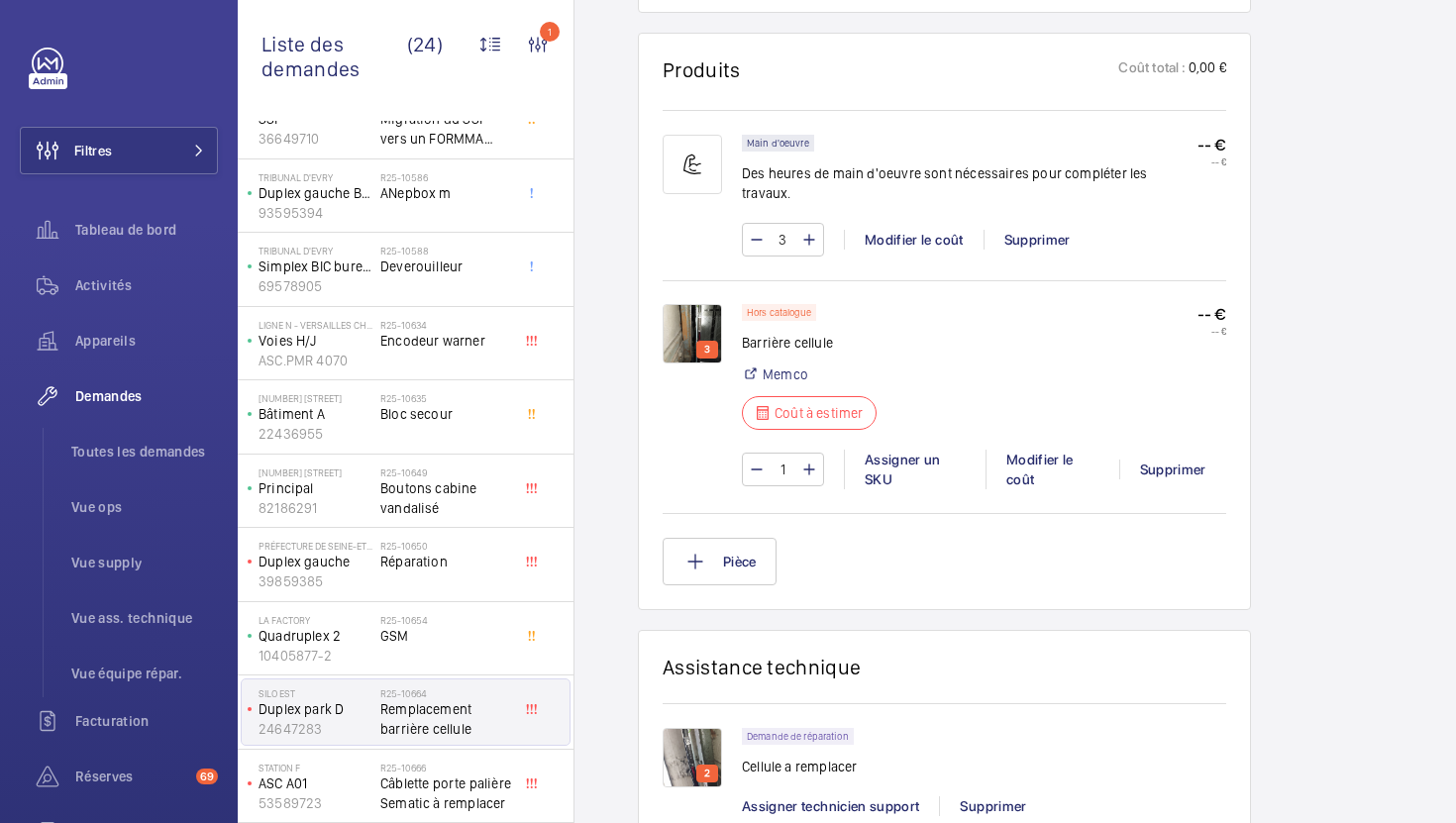 click 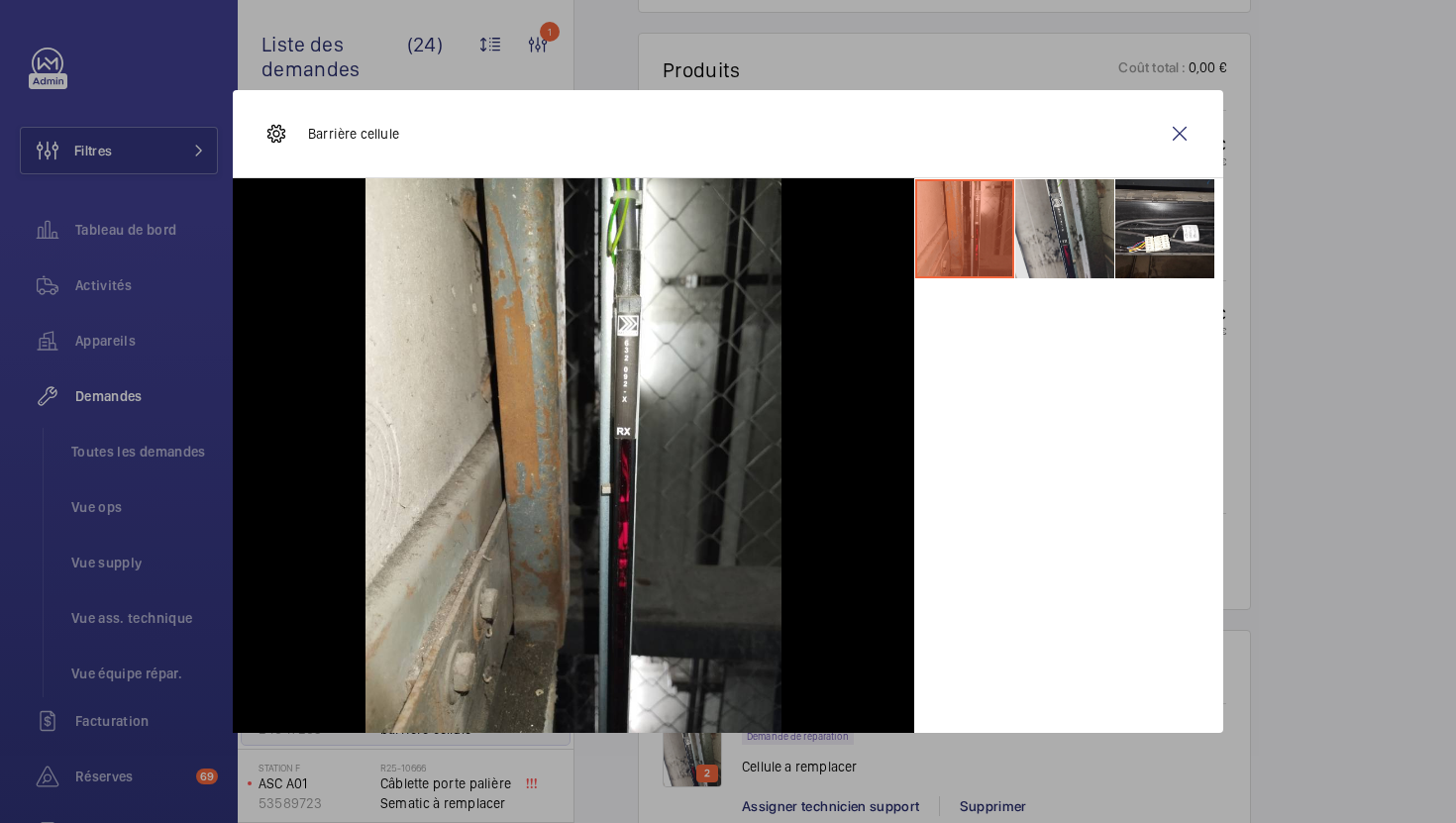 click at bounding box center (1065, 229) 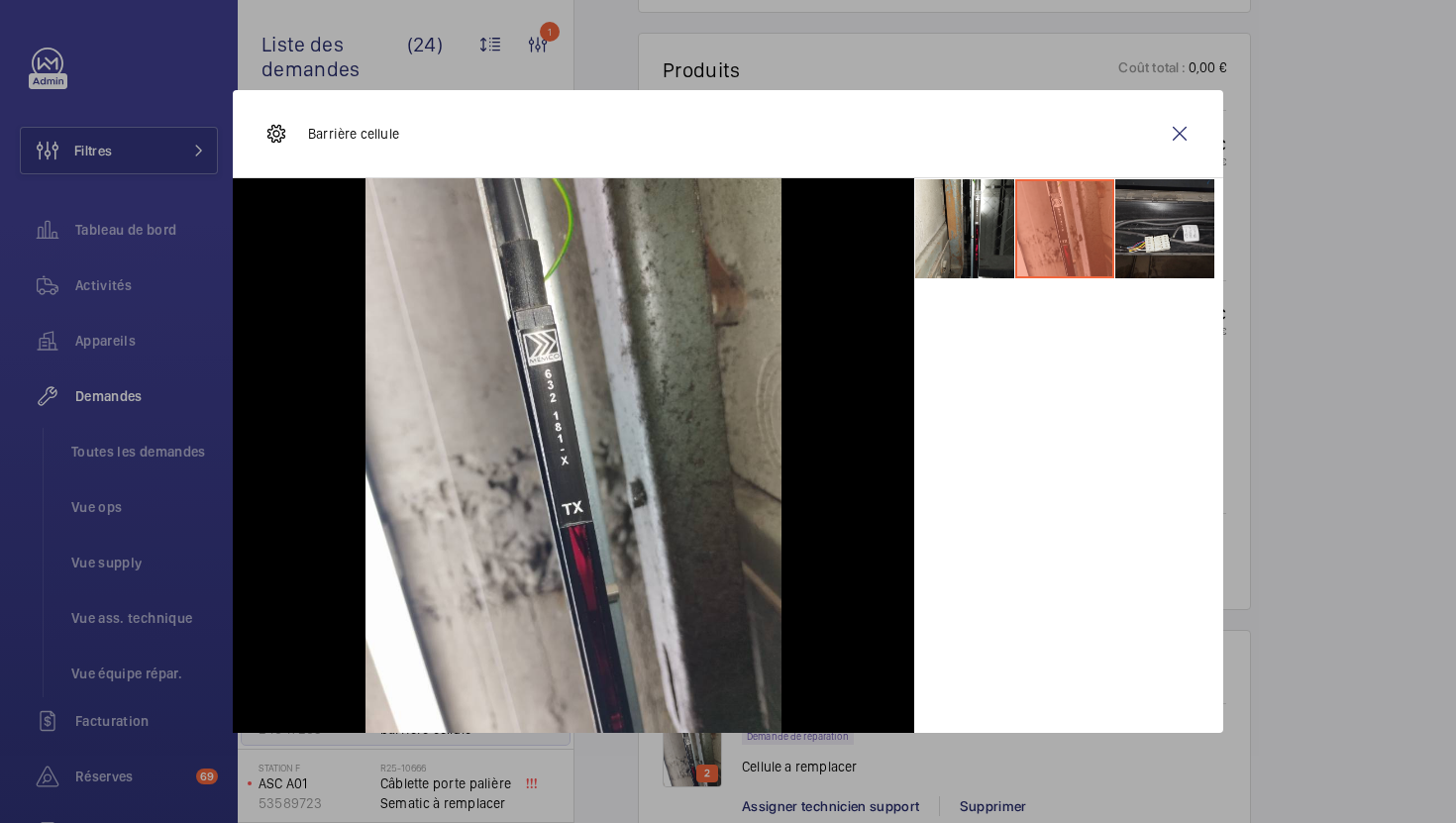 click at bounding box center [1165, 229] 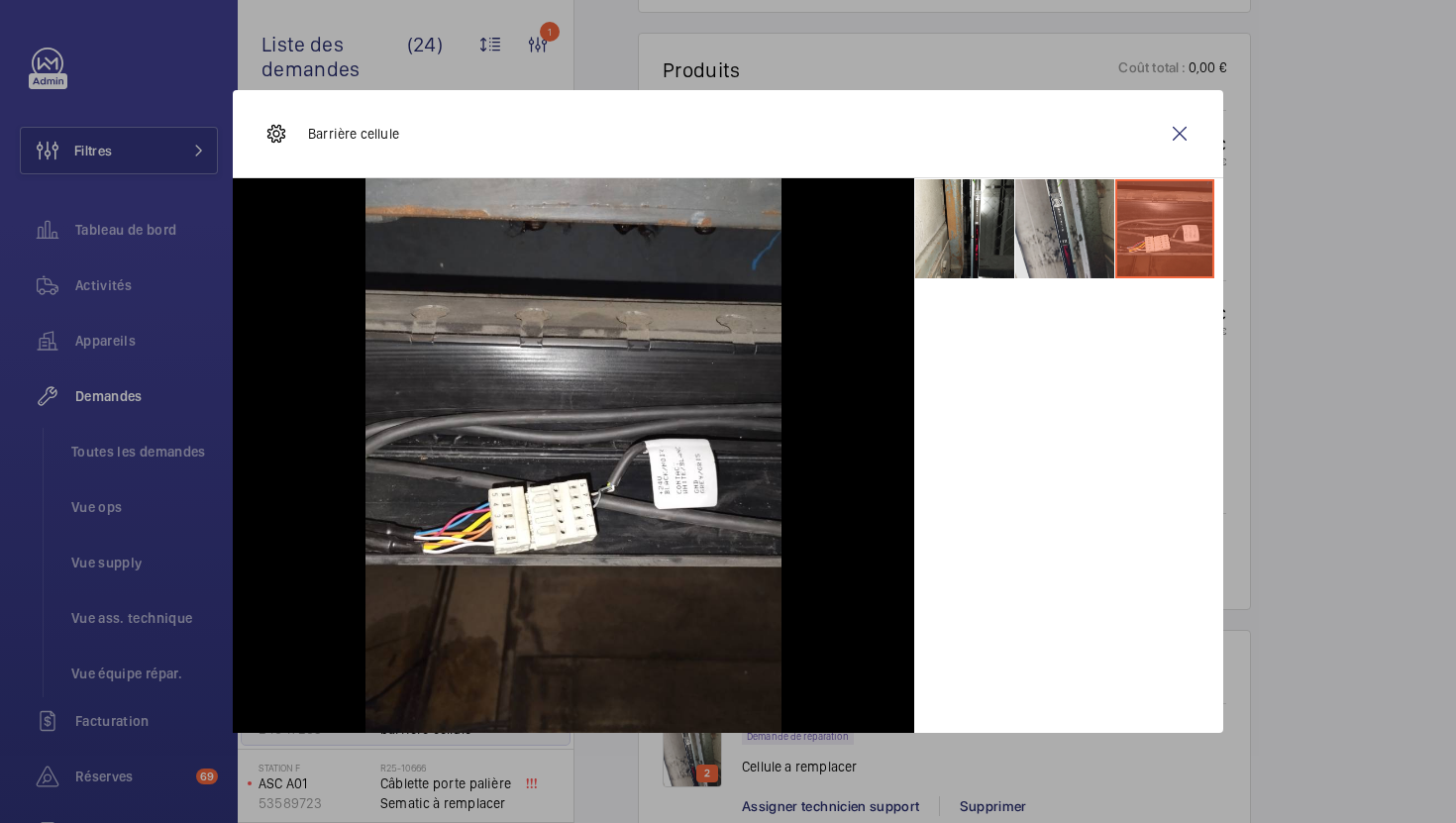 click at bounding box center [1065, 229] 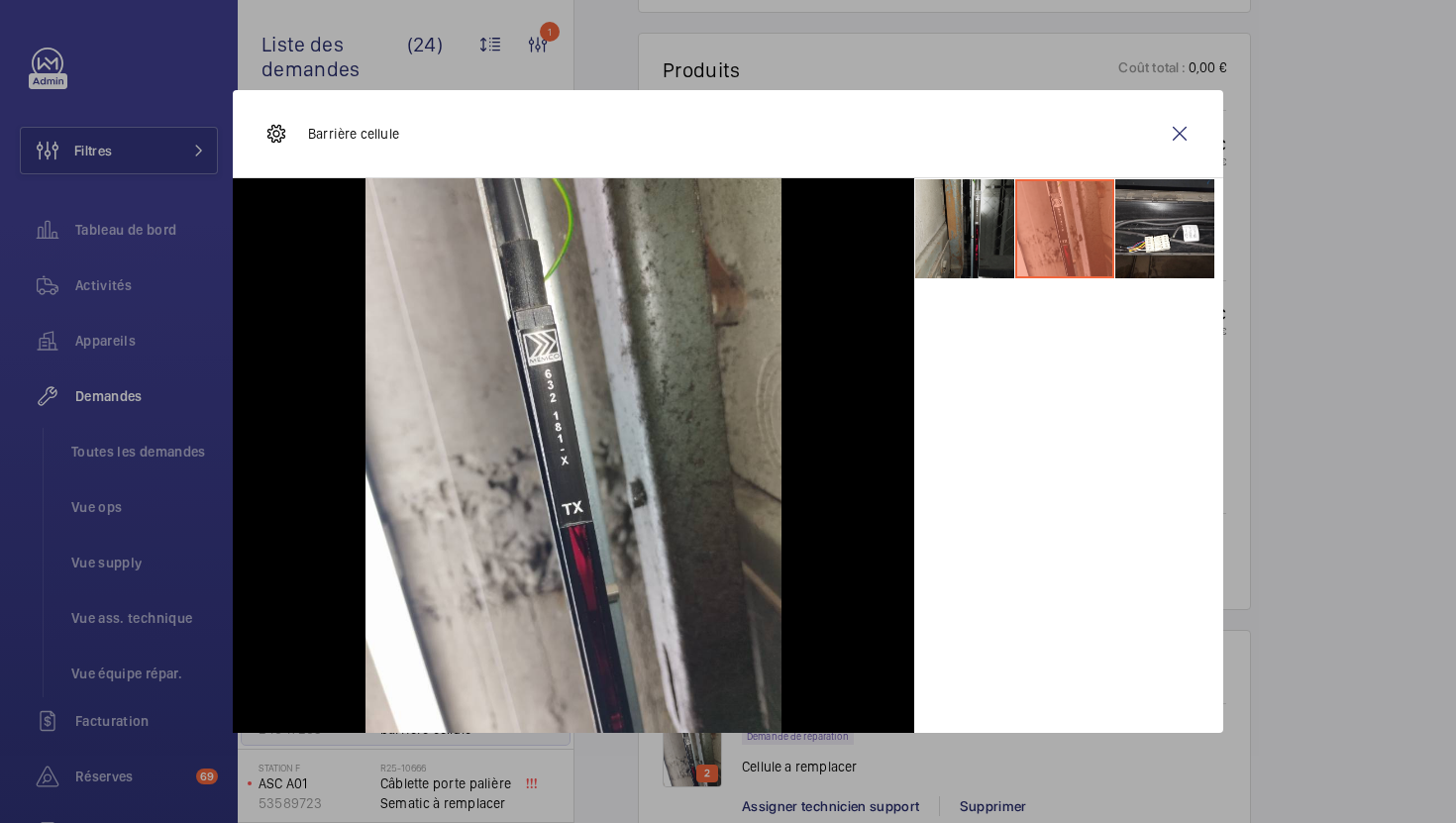 click at bounding box center (965, 229) 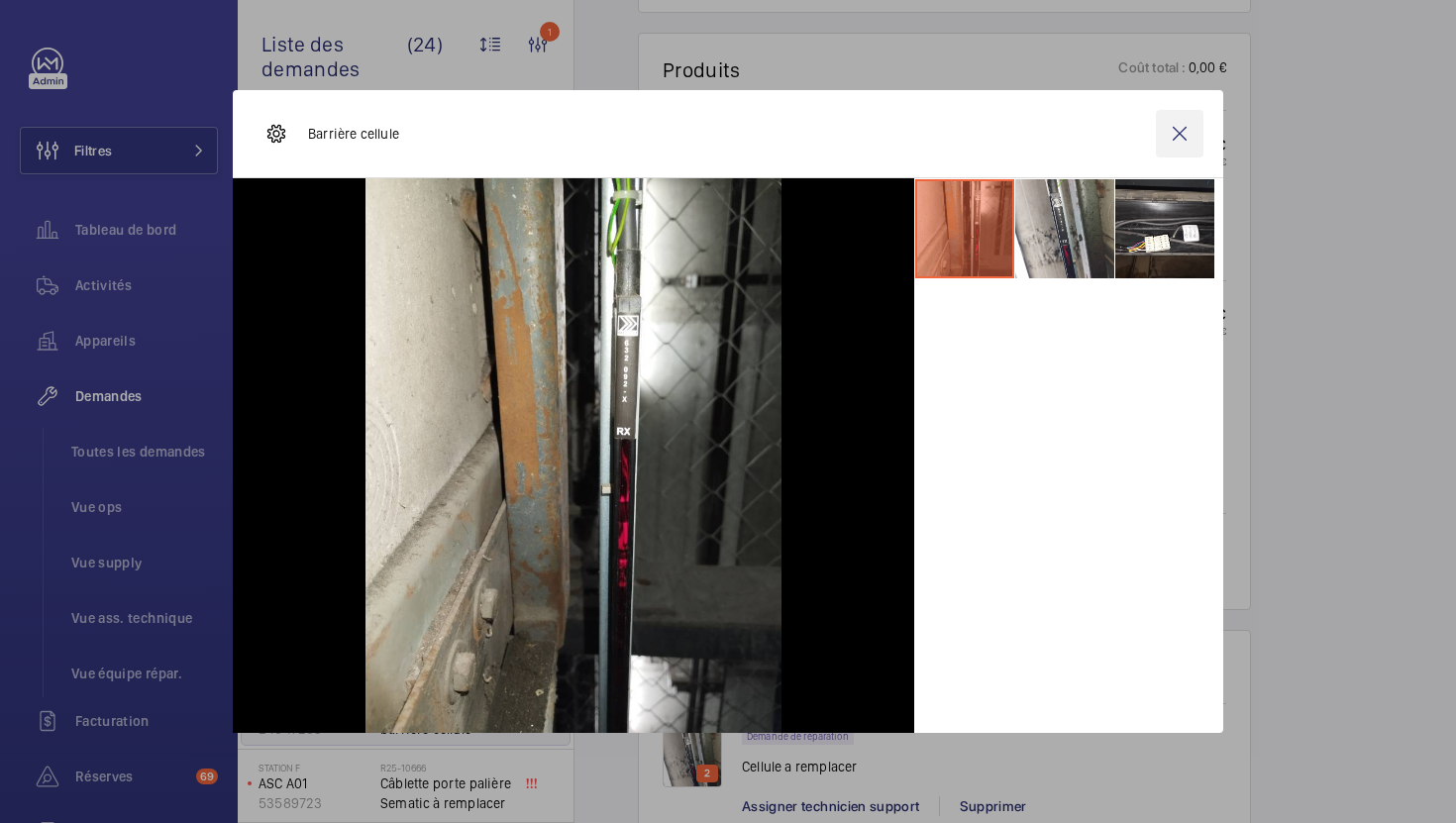 click at bounding box center [1180, 134] 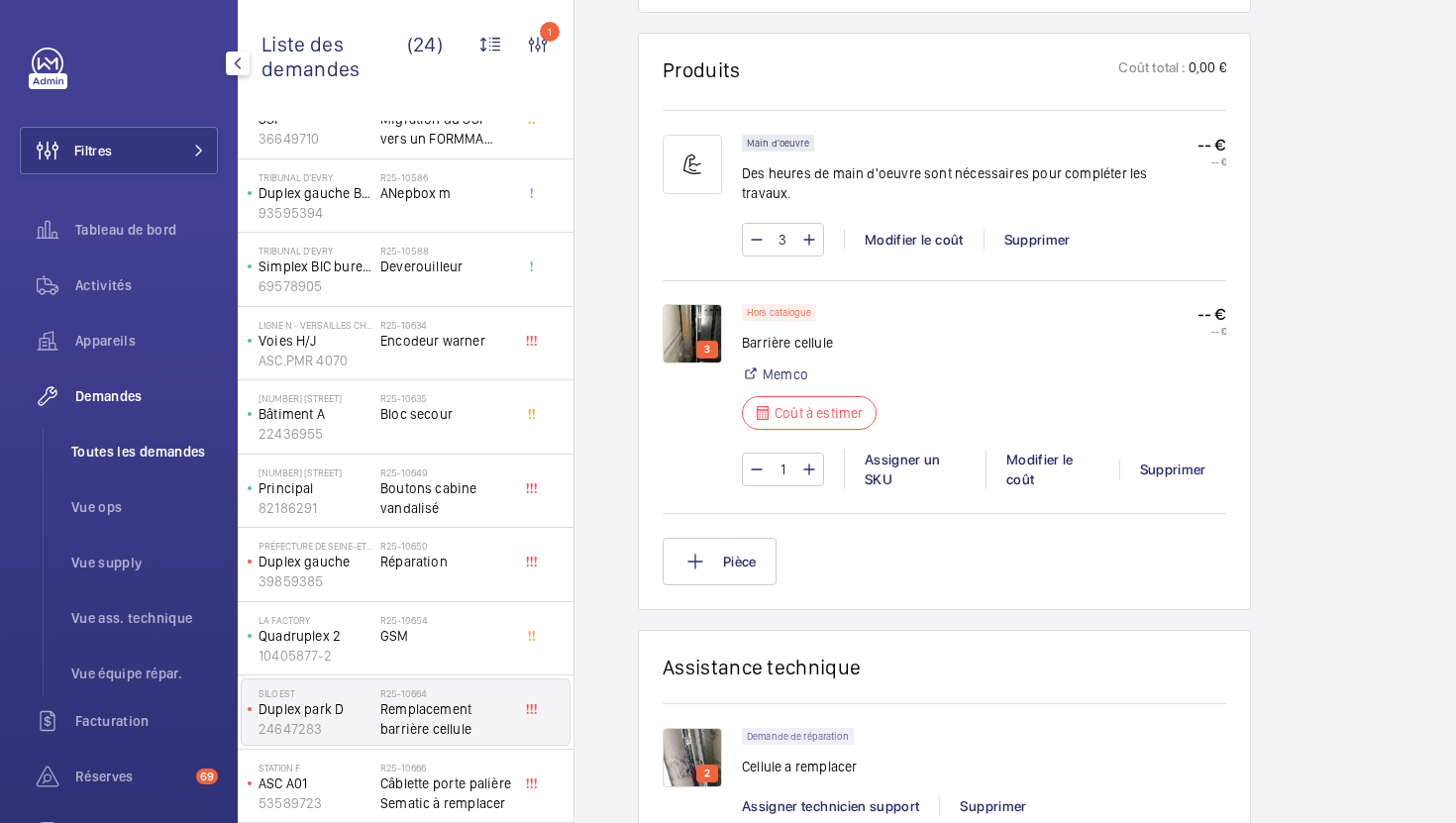 click on "Toutes les demandes" 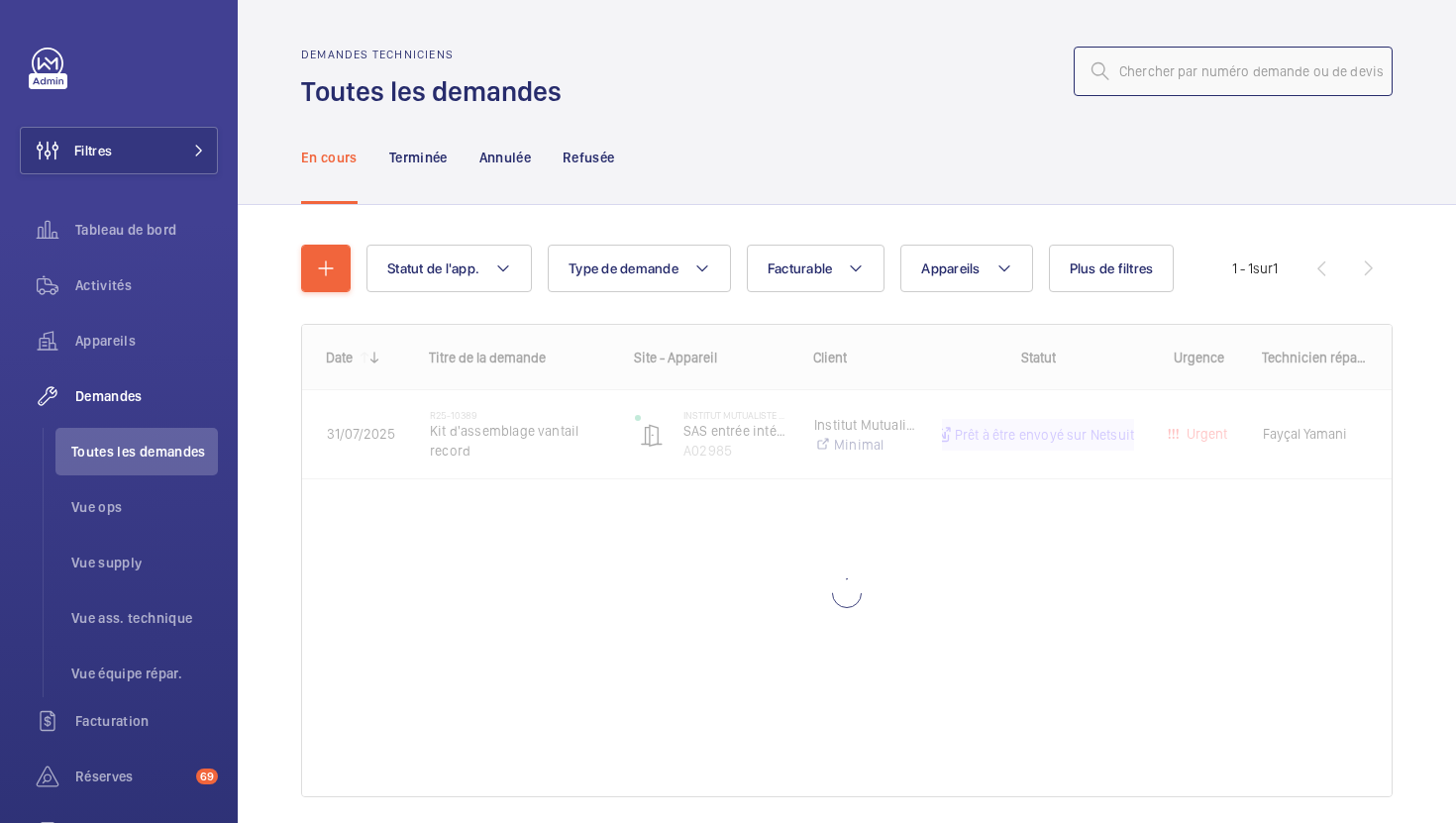 click 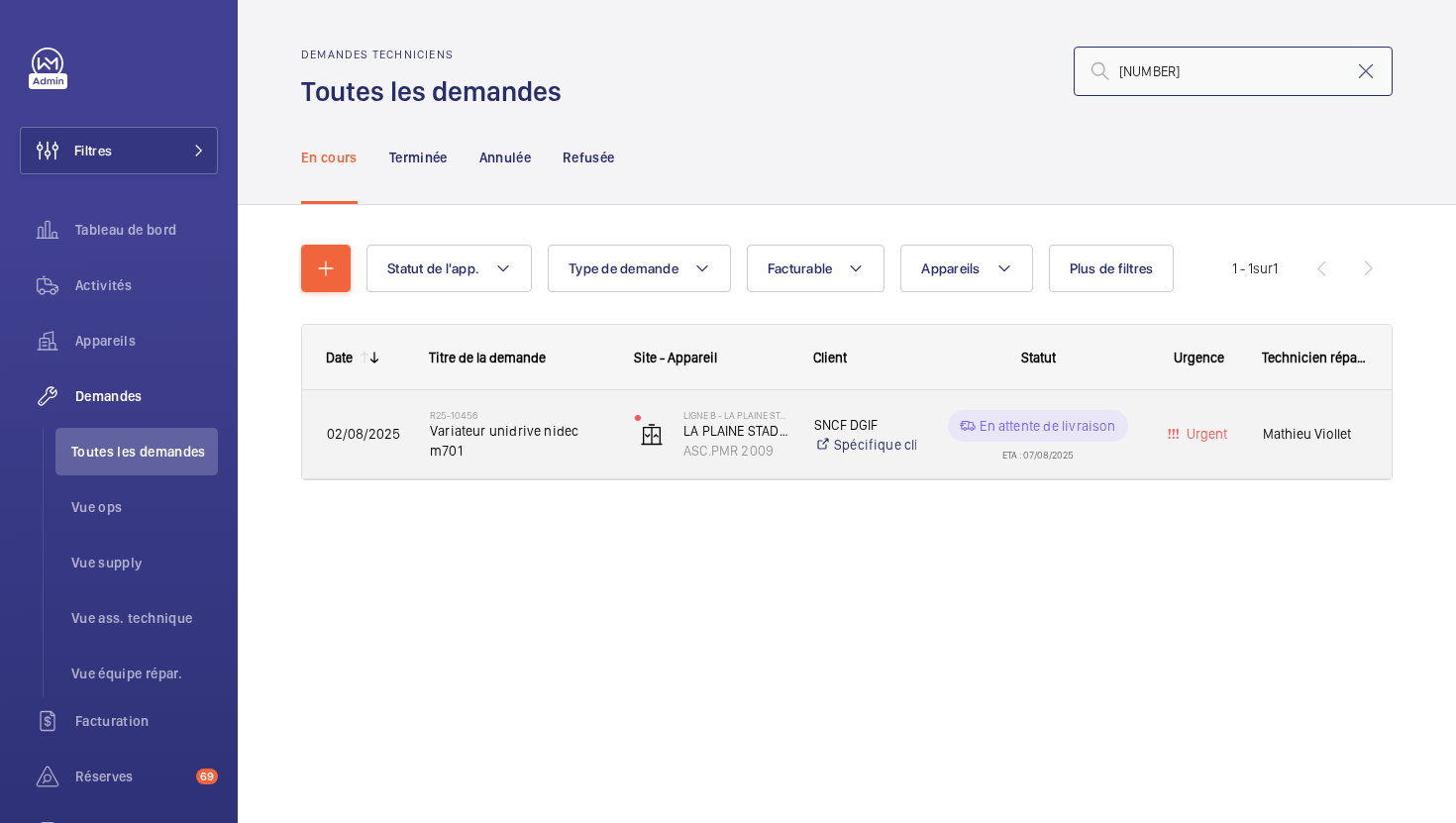 type on "10456" 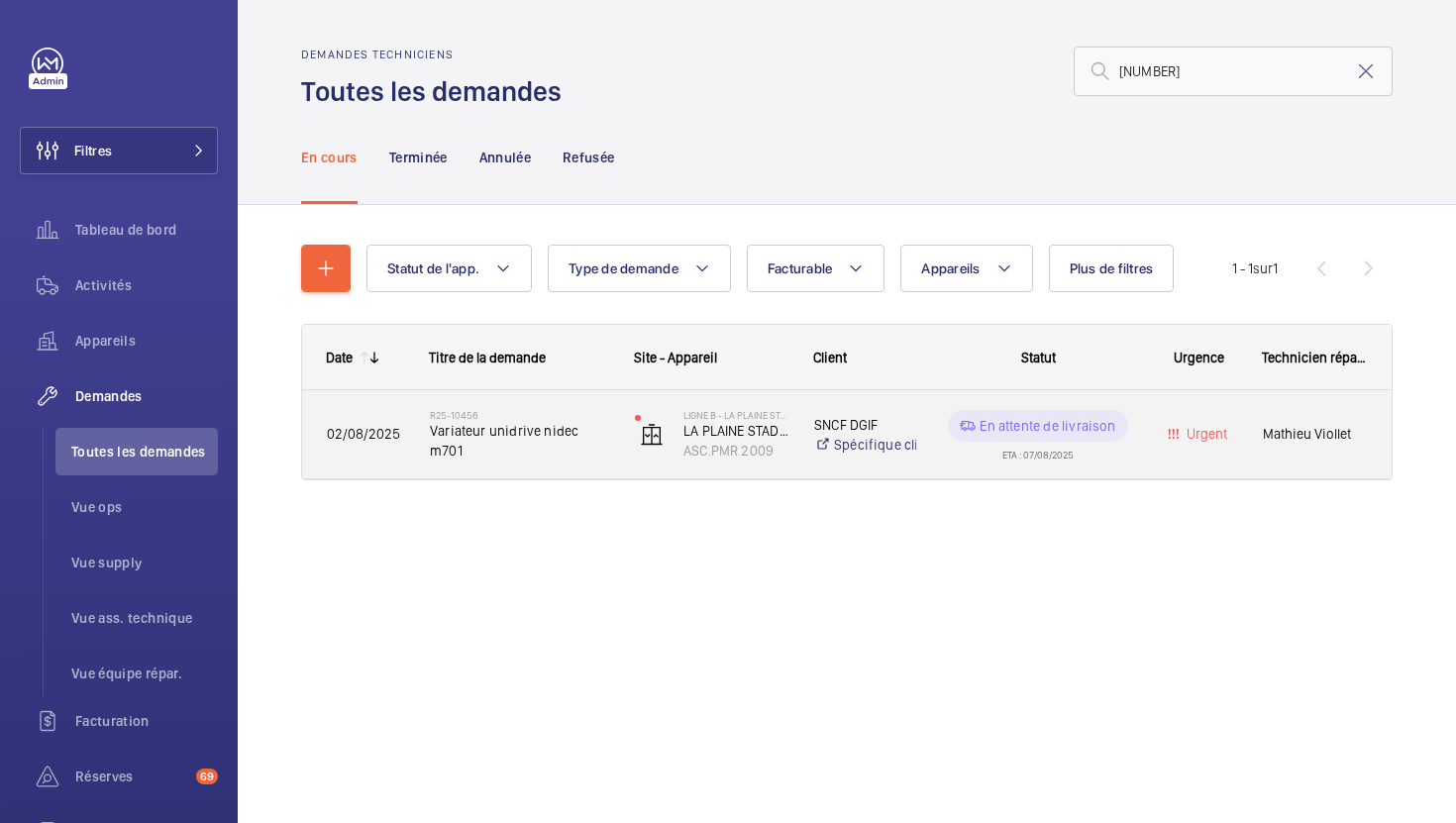 click on "R25-10456   Variateur unidrive nidec m701" 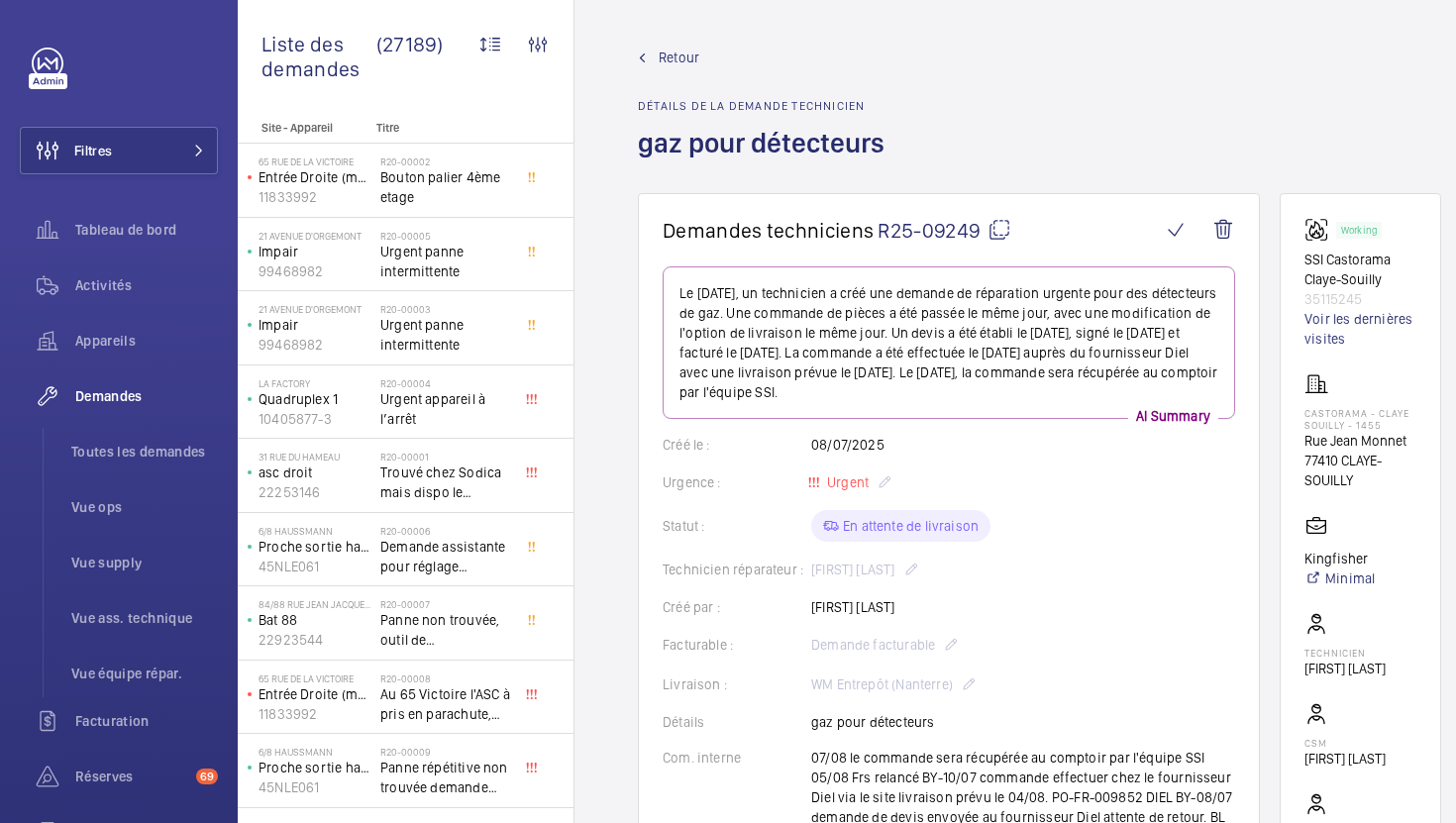 scroll, scrollTop: 0, scrollLeft: 0, axis: both 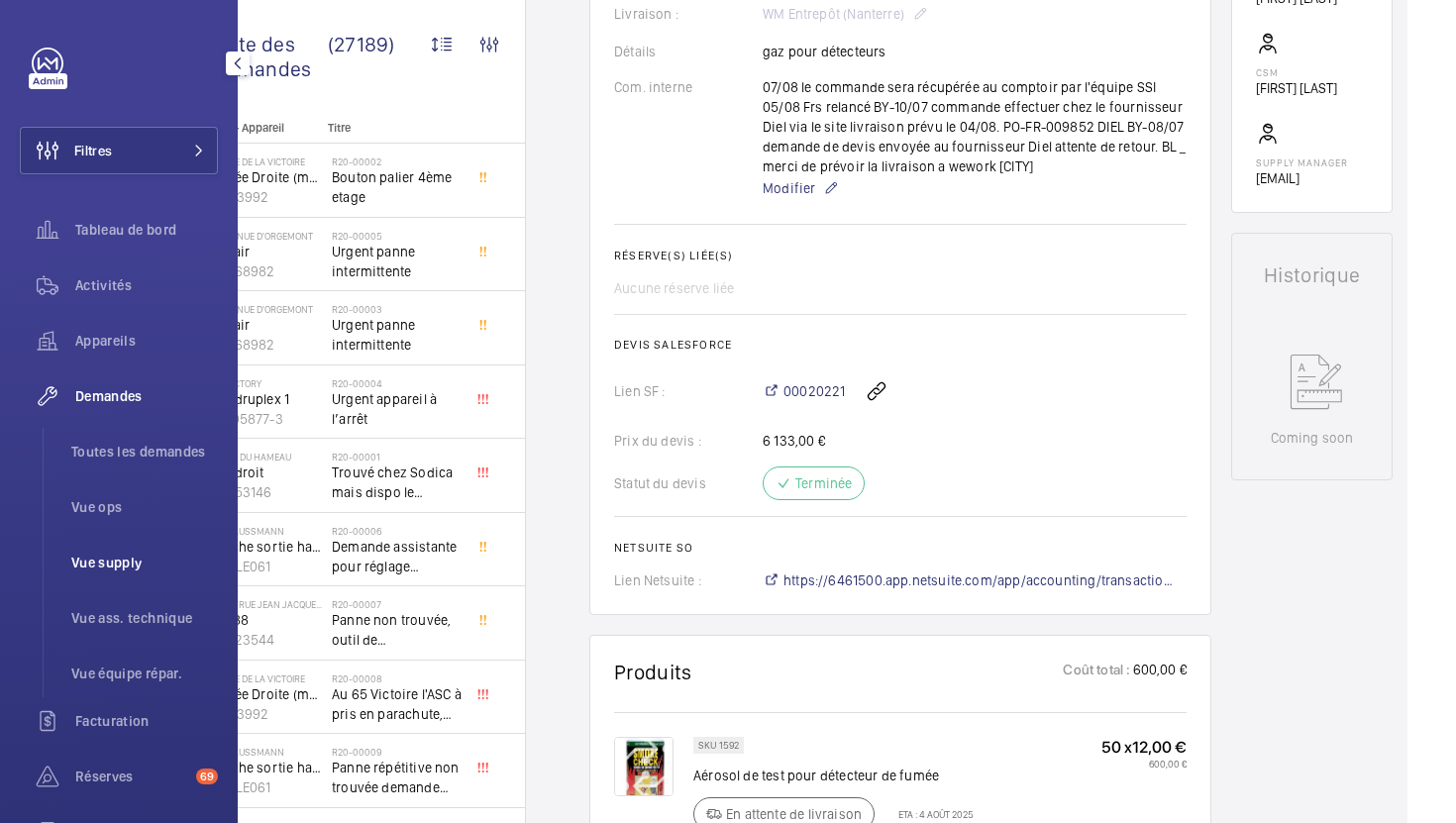click on "Vue supply" 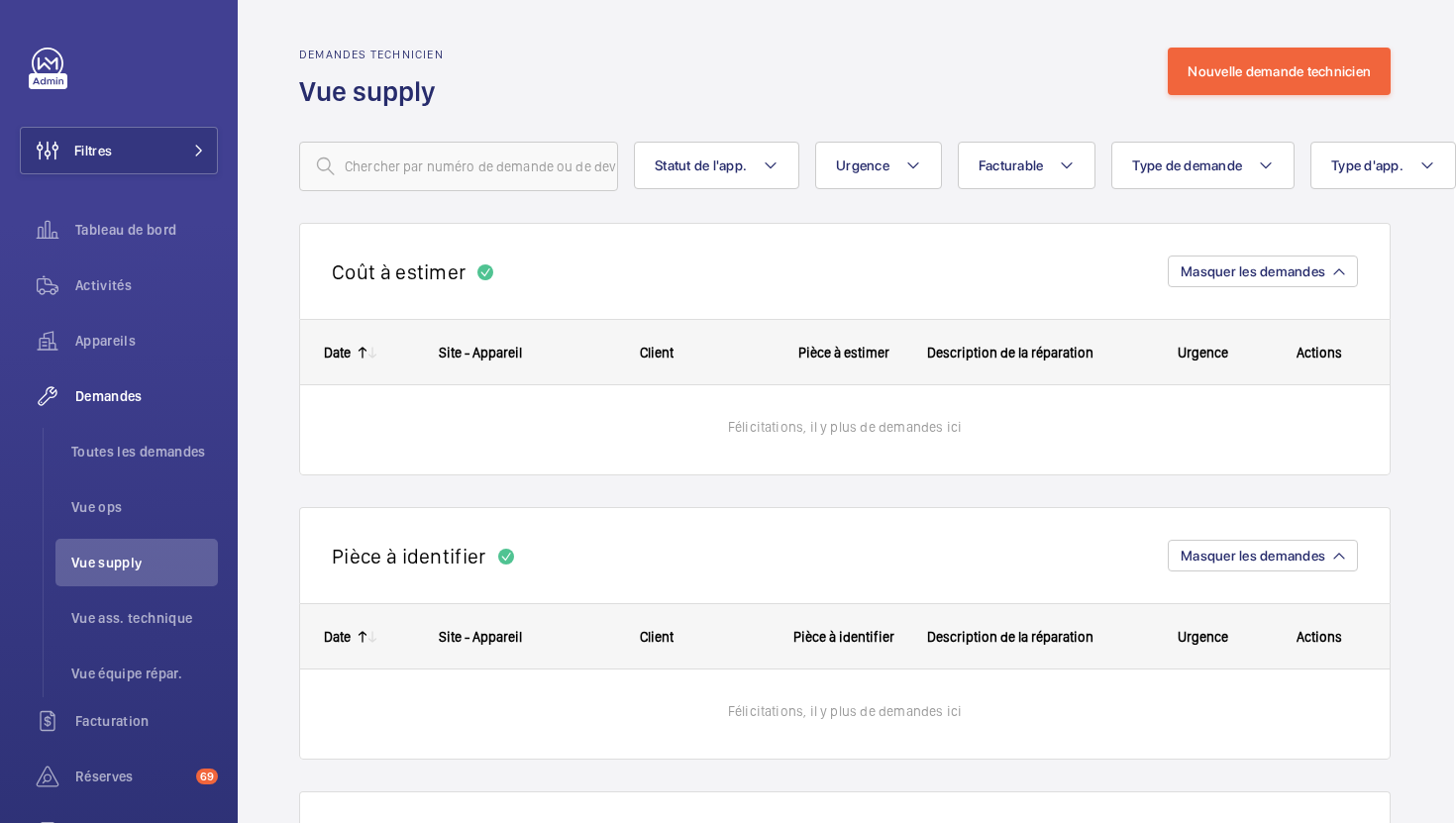 scroll, scrollTop: 0, scrollLeft: 0, axis: both 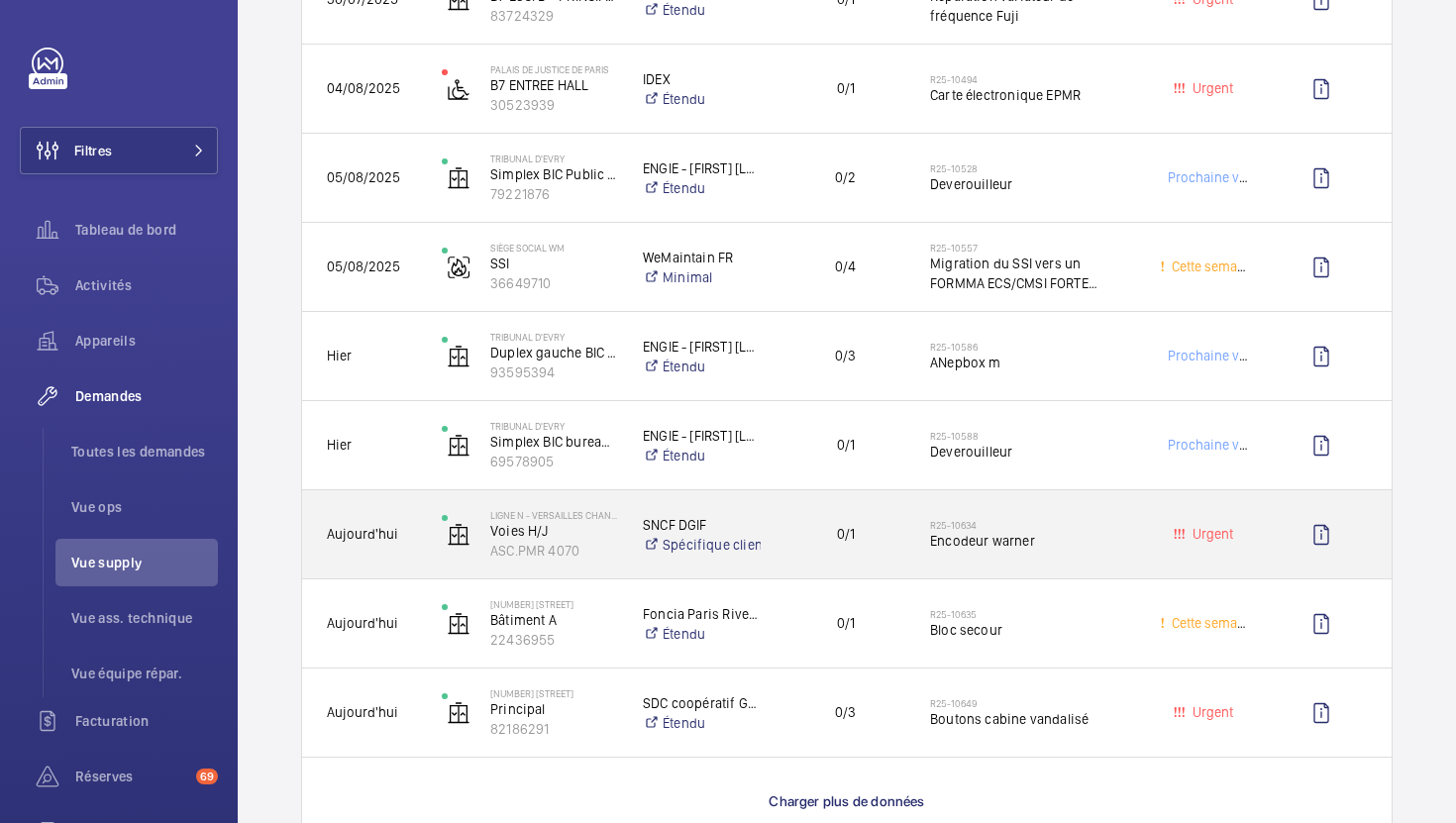 click on "R25-10634   Encodeur warner" 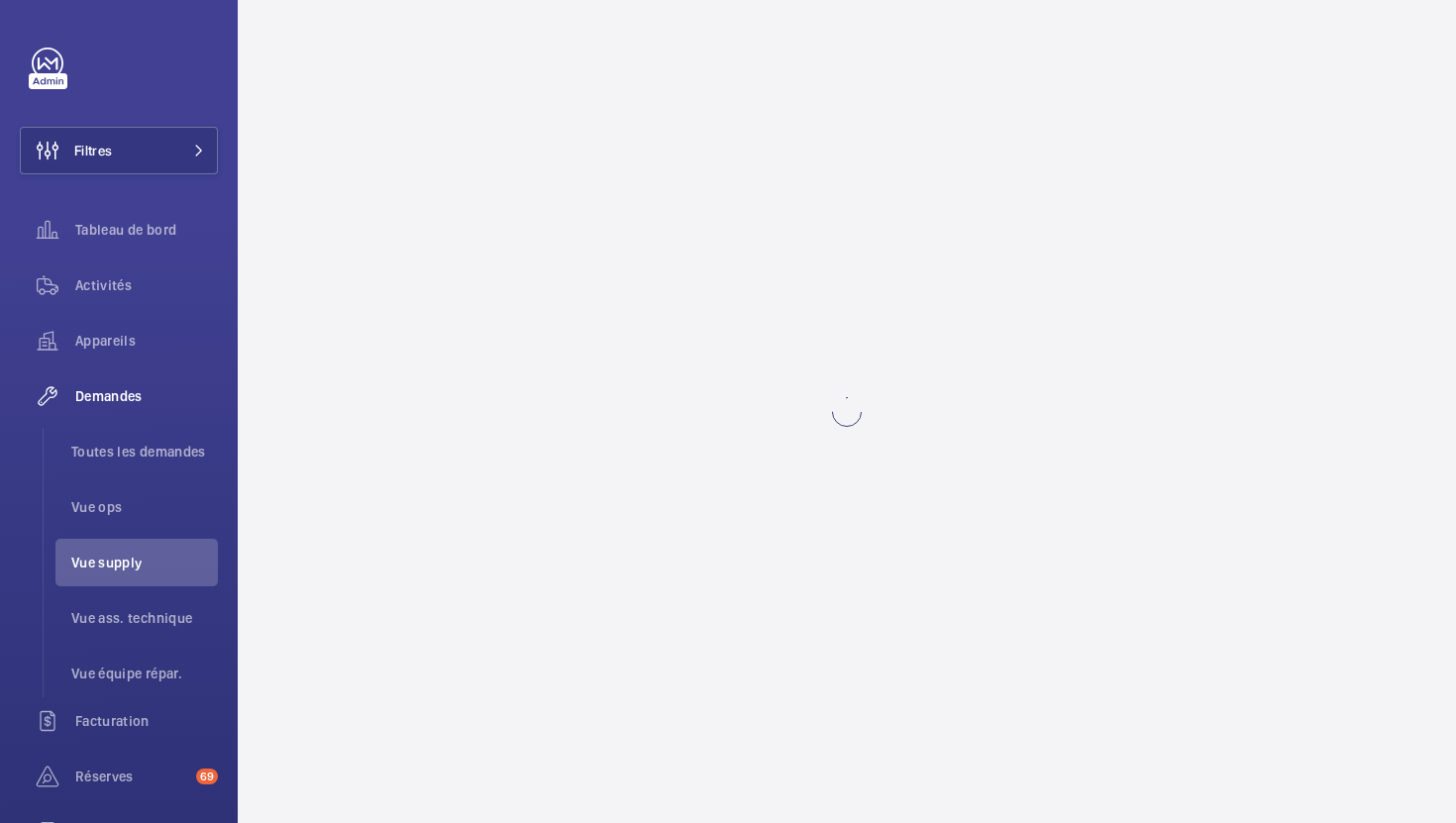 scroll, scrollTop: 0, scrollLeft: 0, axis: both 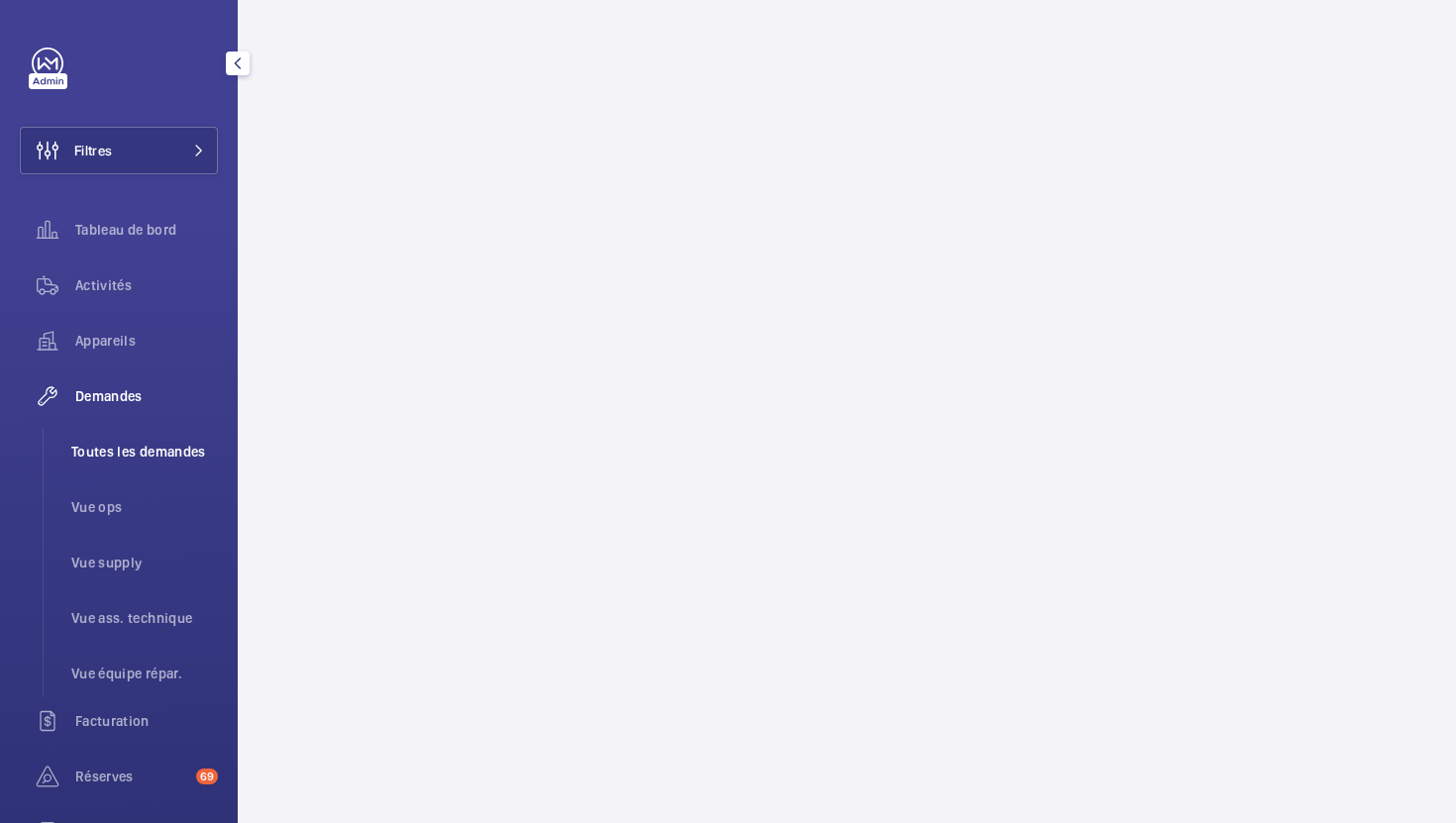 click on "Toutes les demandes" 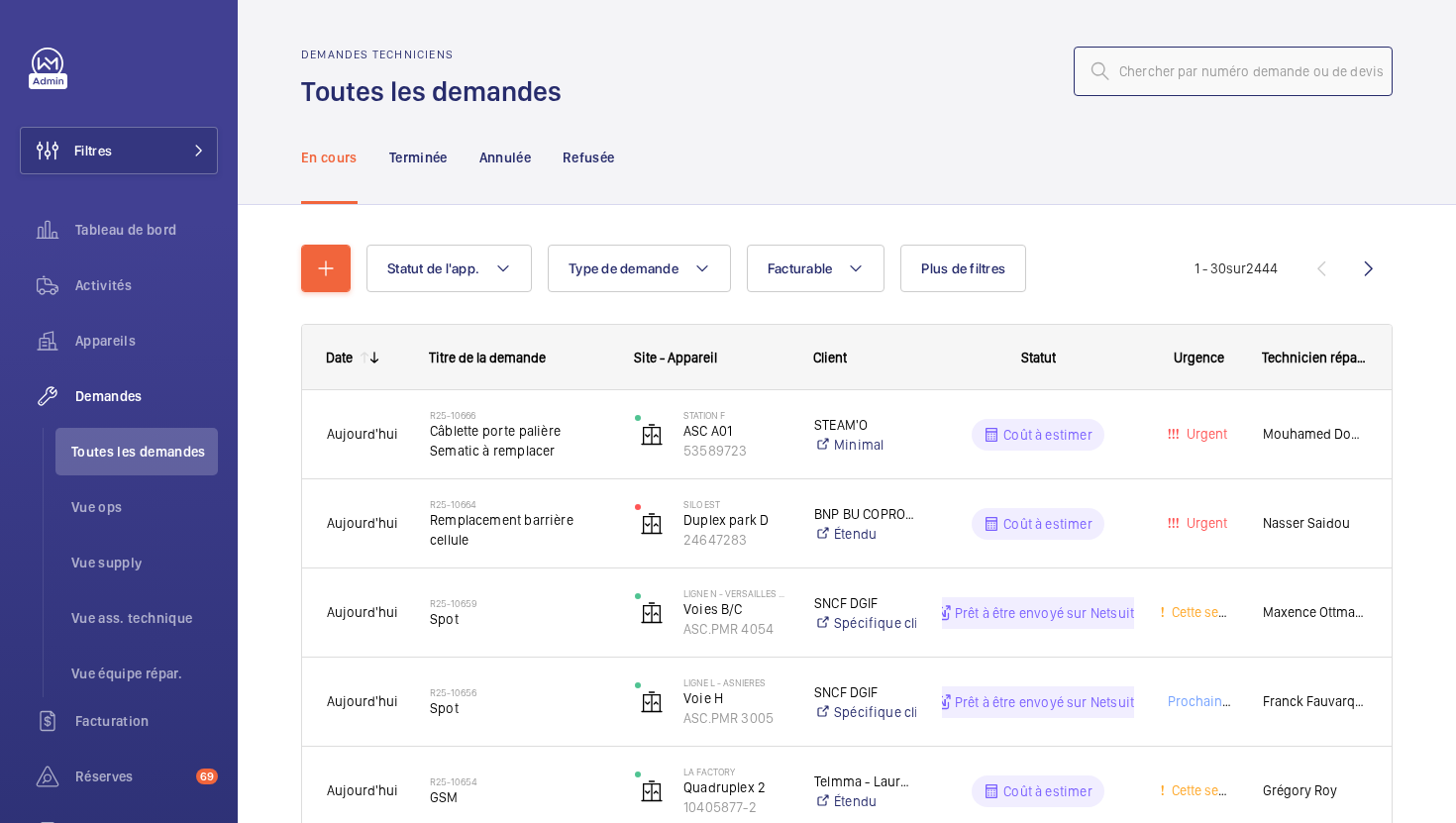 click 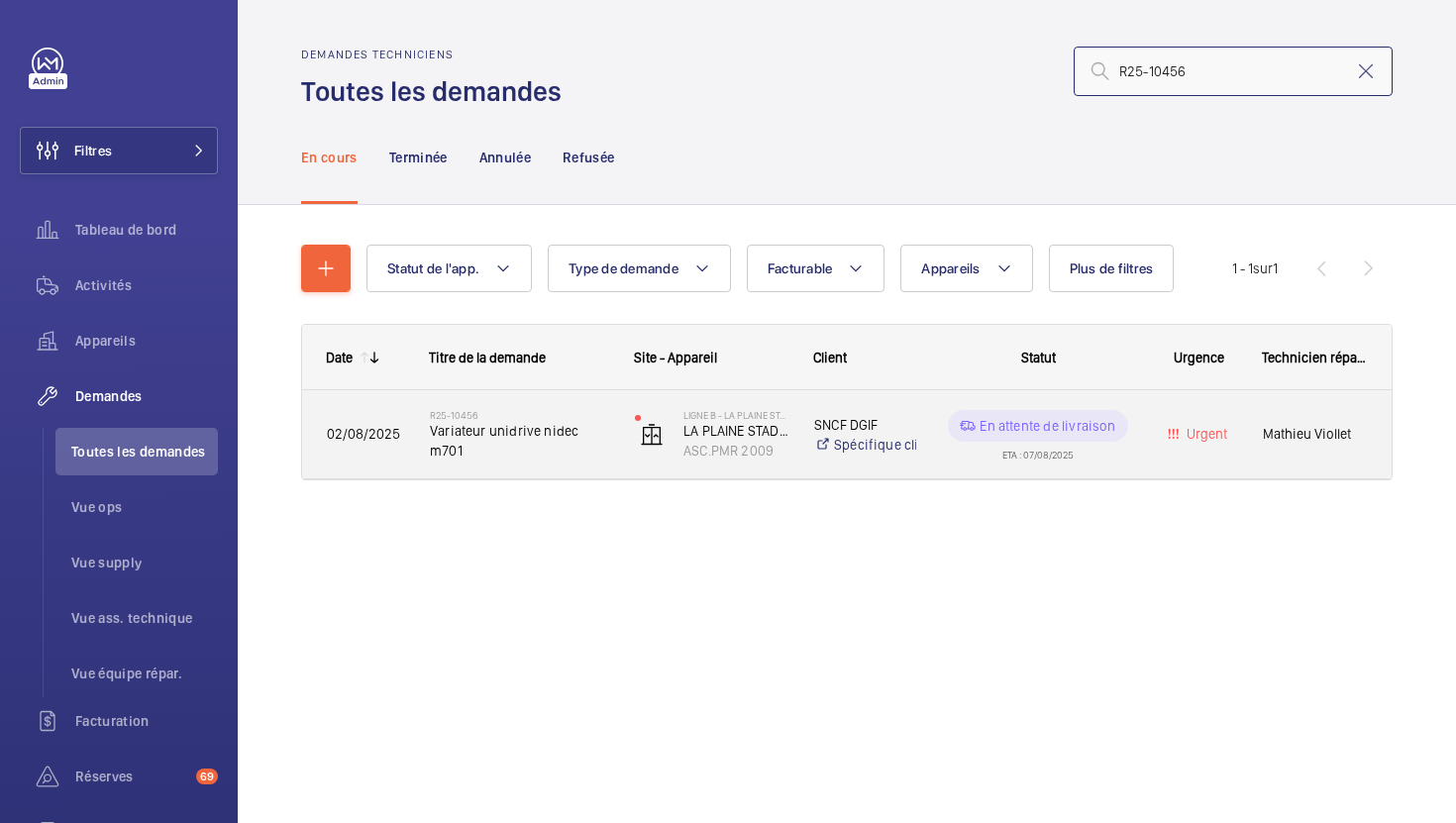 type on "R25-10456" 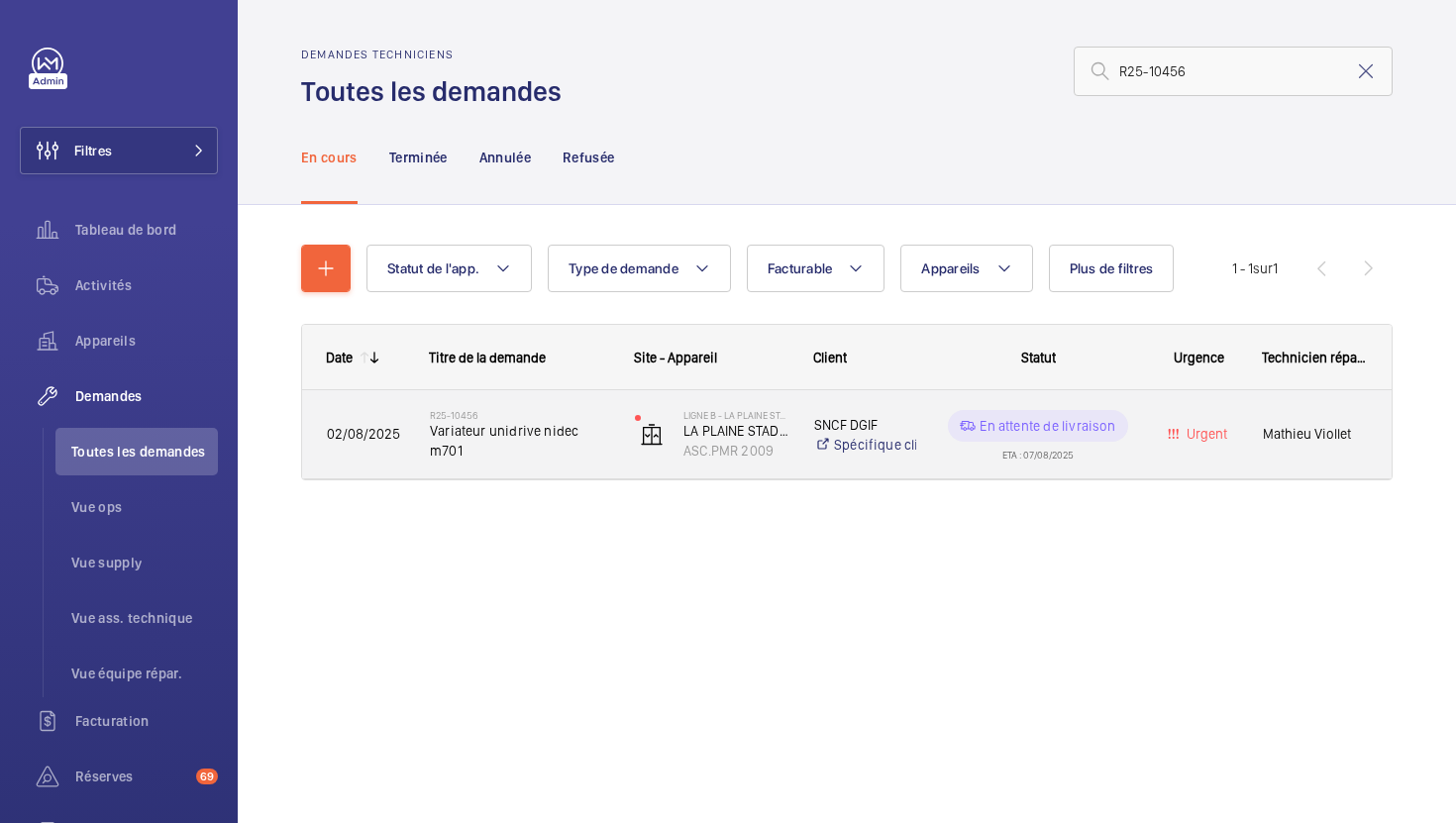 click on "R25-10456   Variateur unidrive nidec m701" 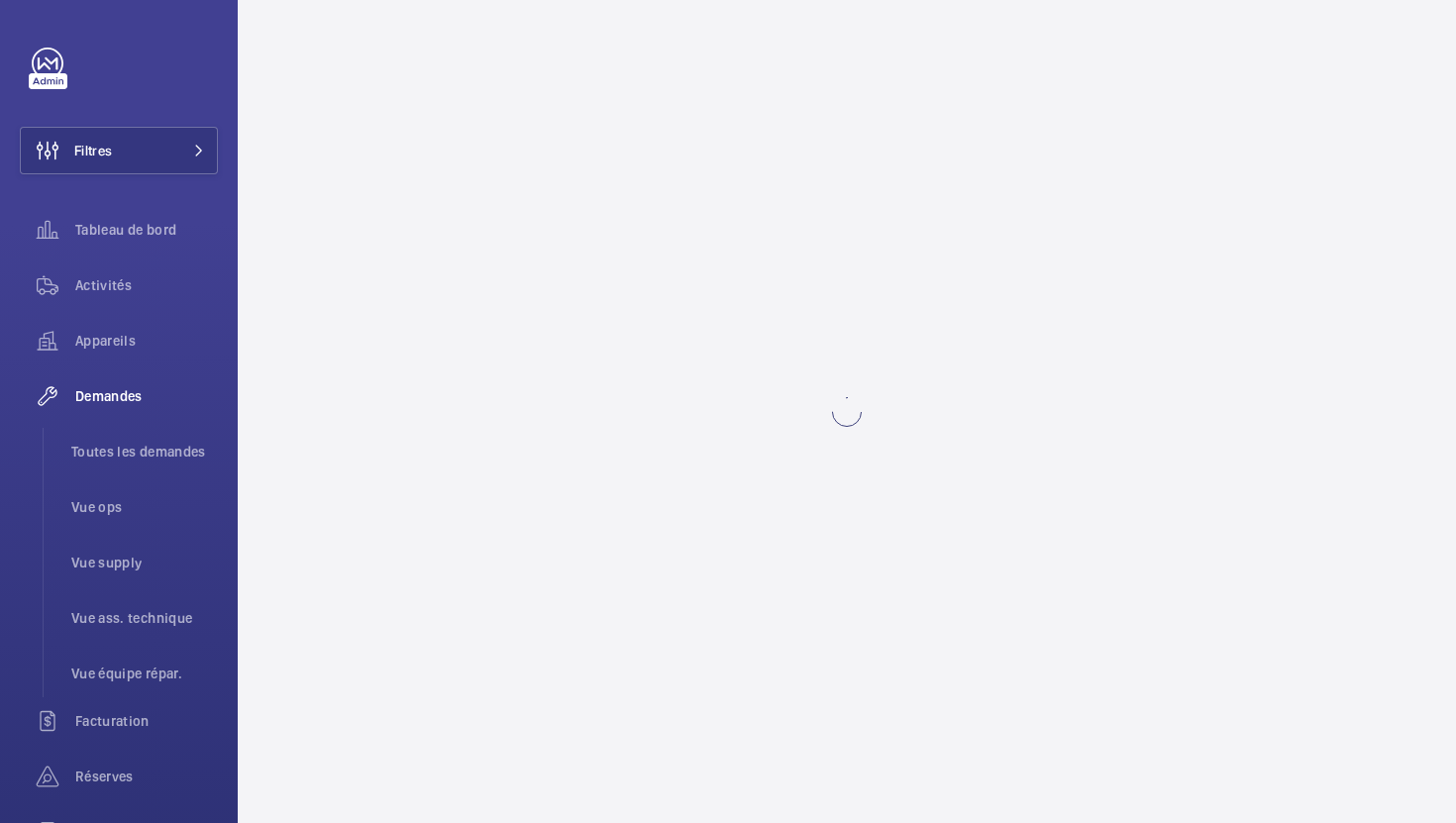 scroll, scrollTop: 0, scrollLeft: 0, axis: both 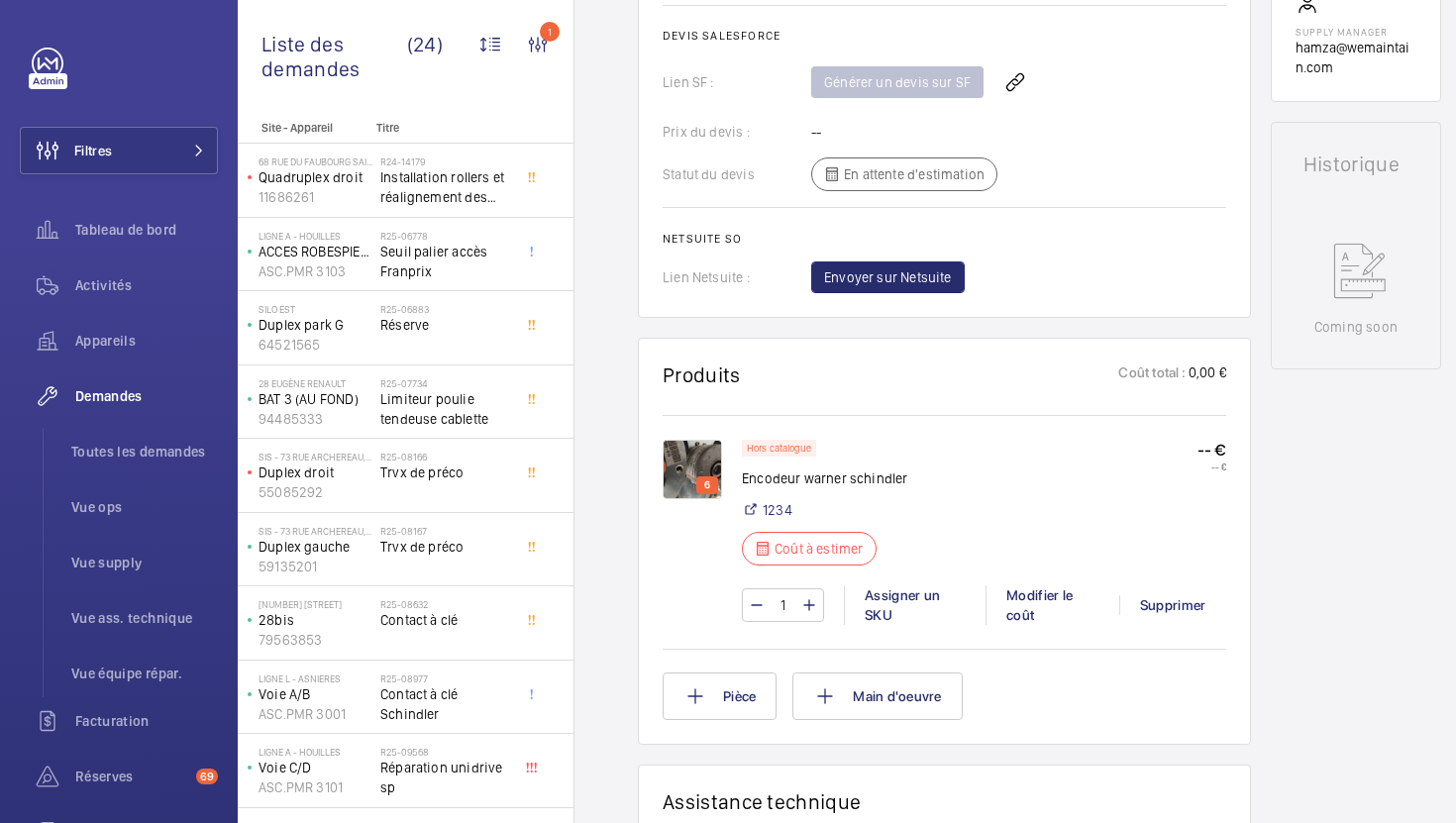 click 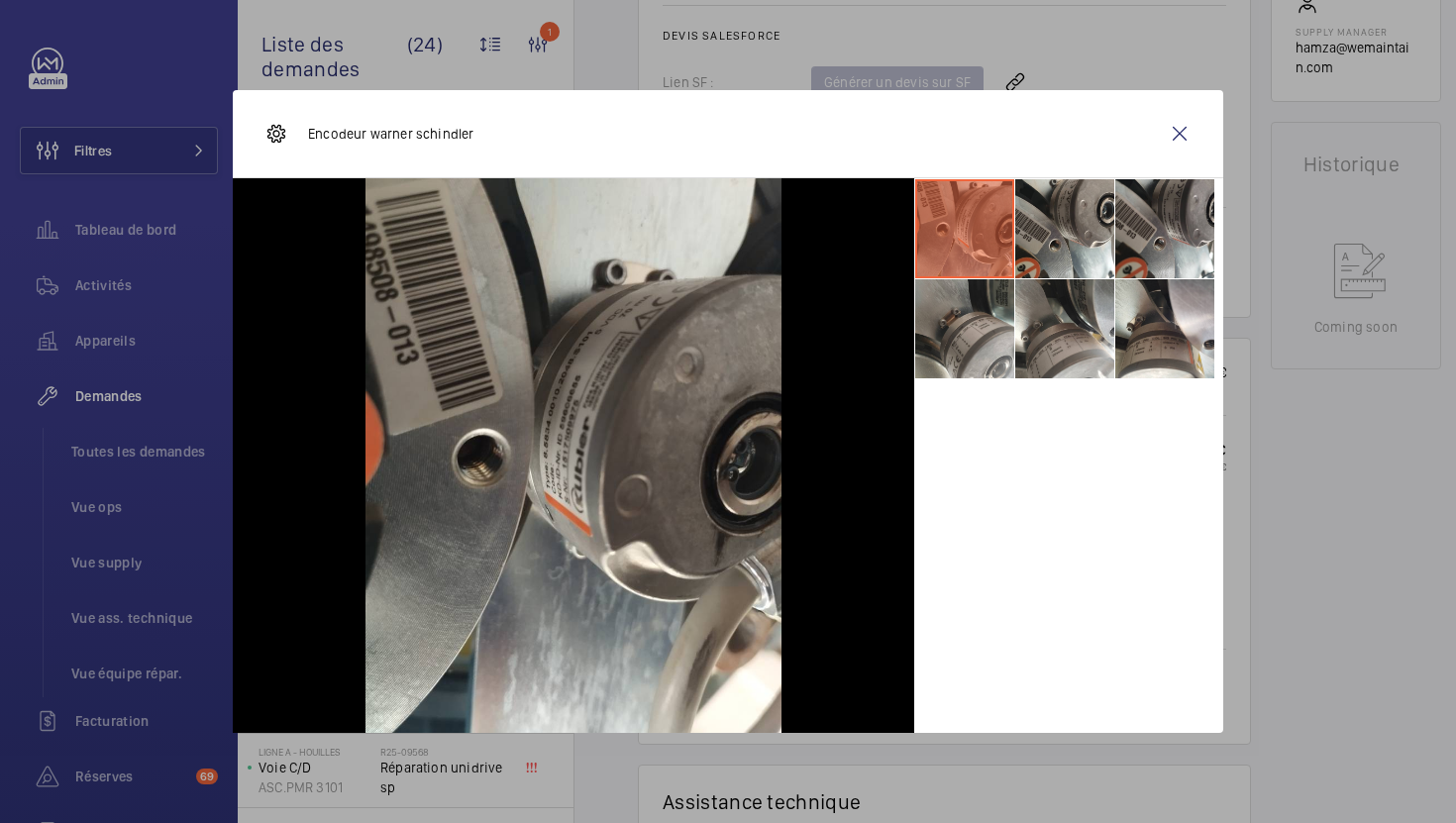 click at bounding box center (728, 411) 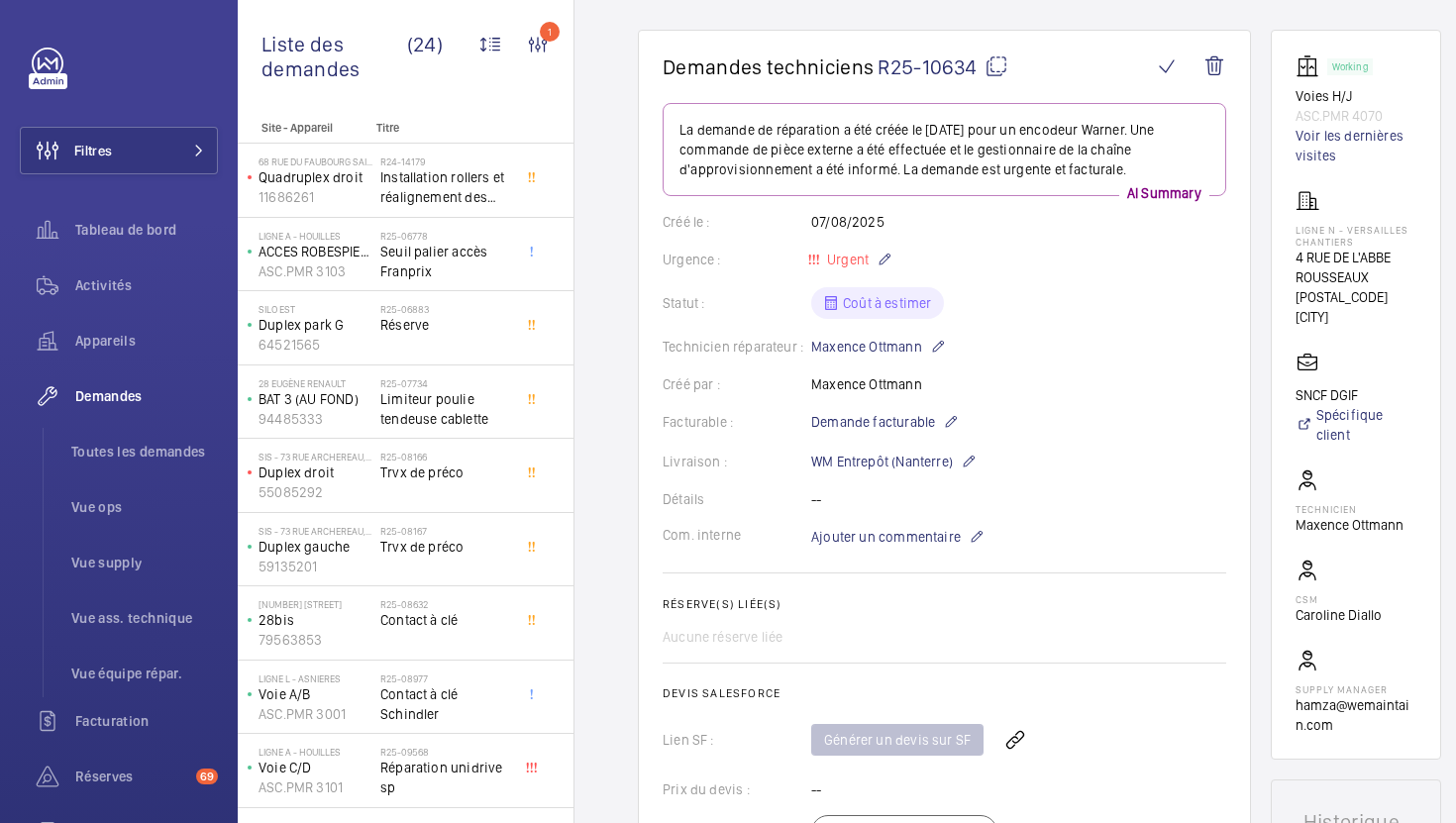 scroll, scrollTop: 143, scrollLeft: 0, axis: vertical 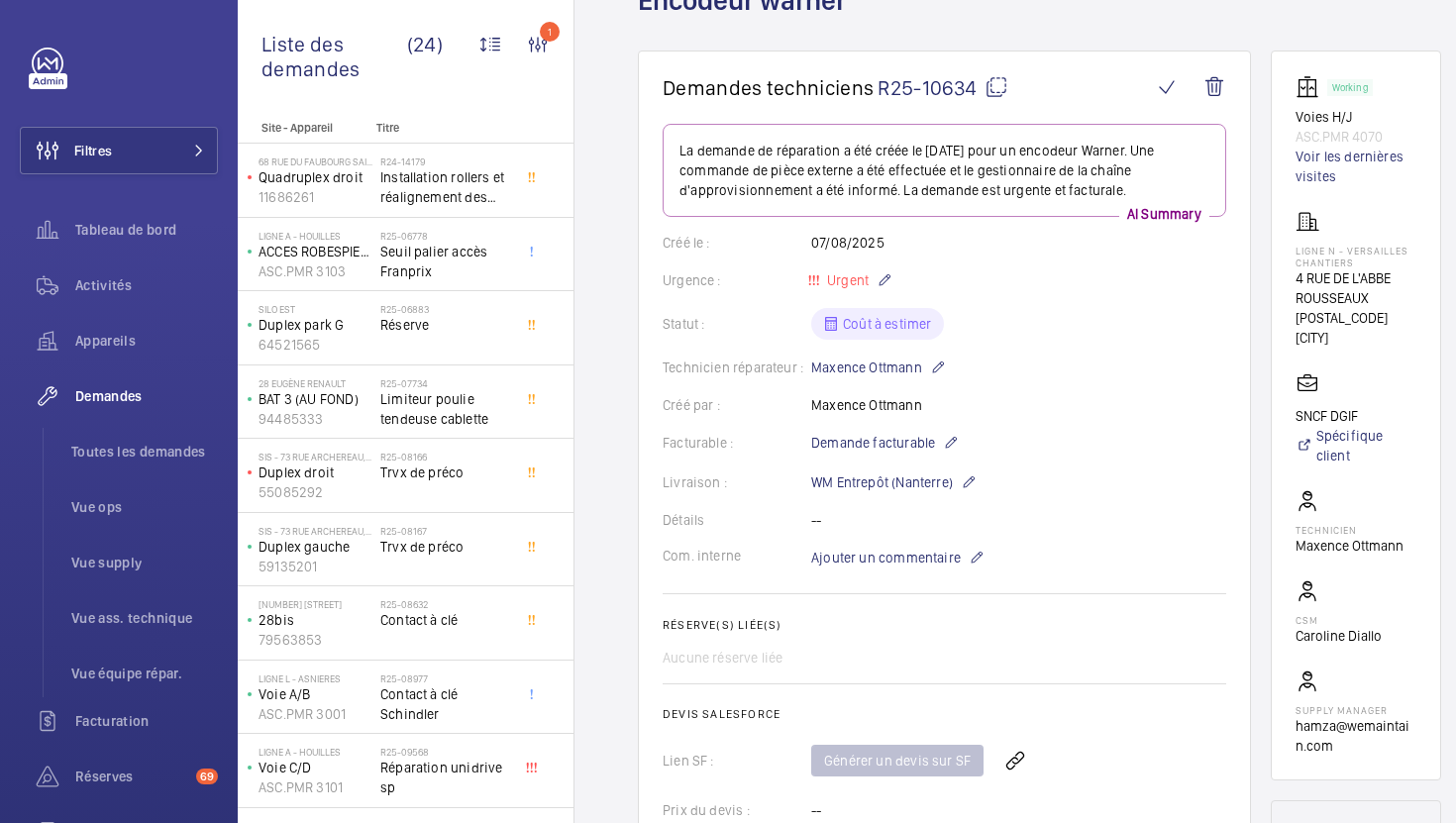 click 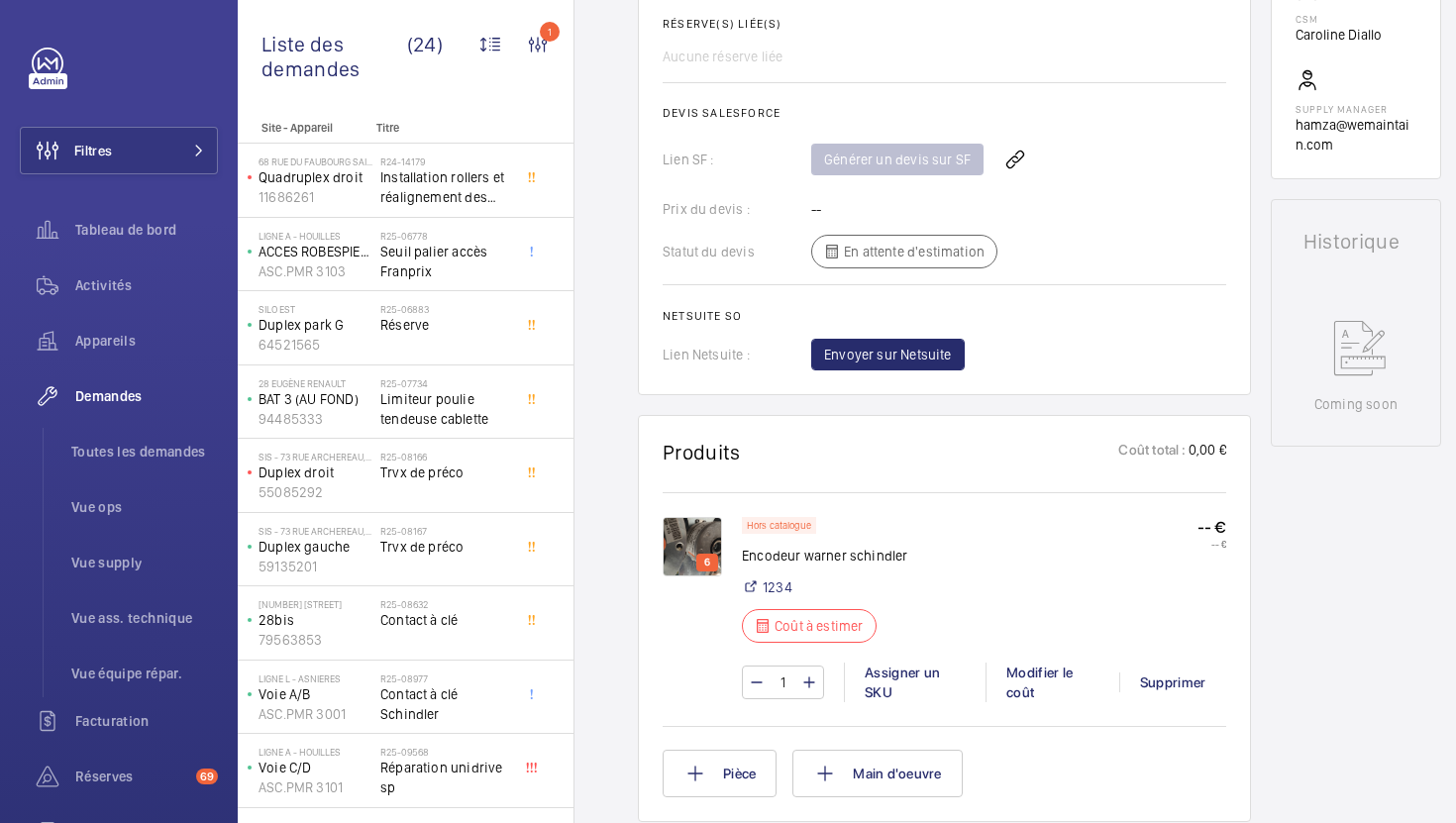 scroll, scrollTop: 765, scrollLeft: 0, axis: vertical 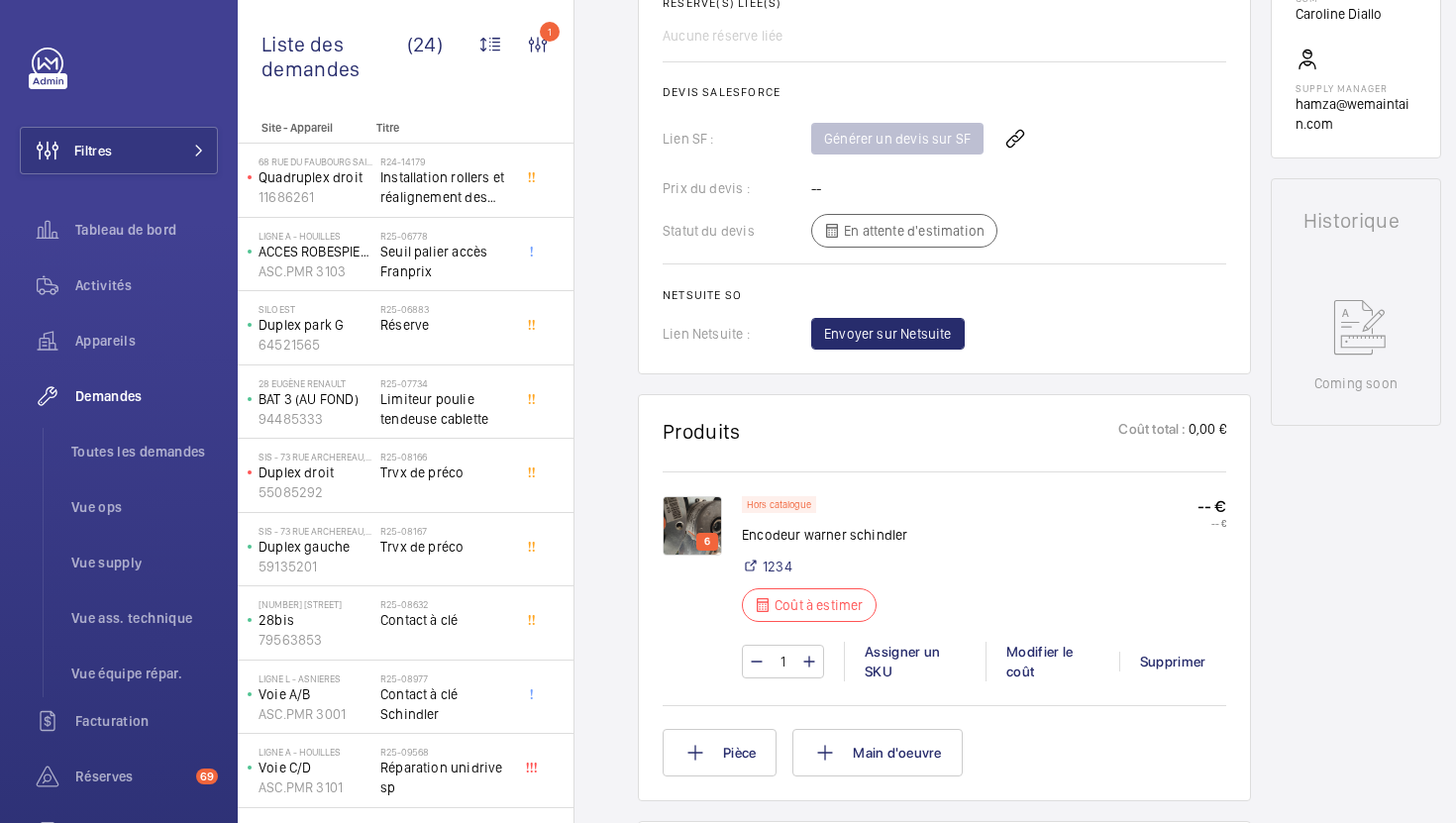 click 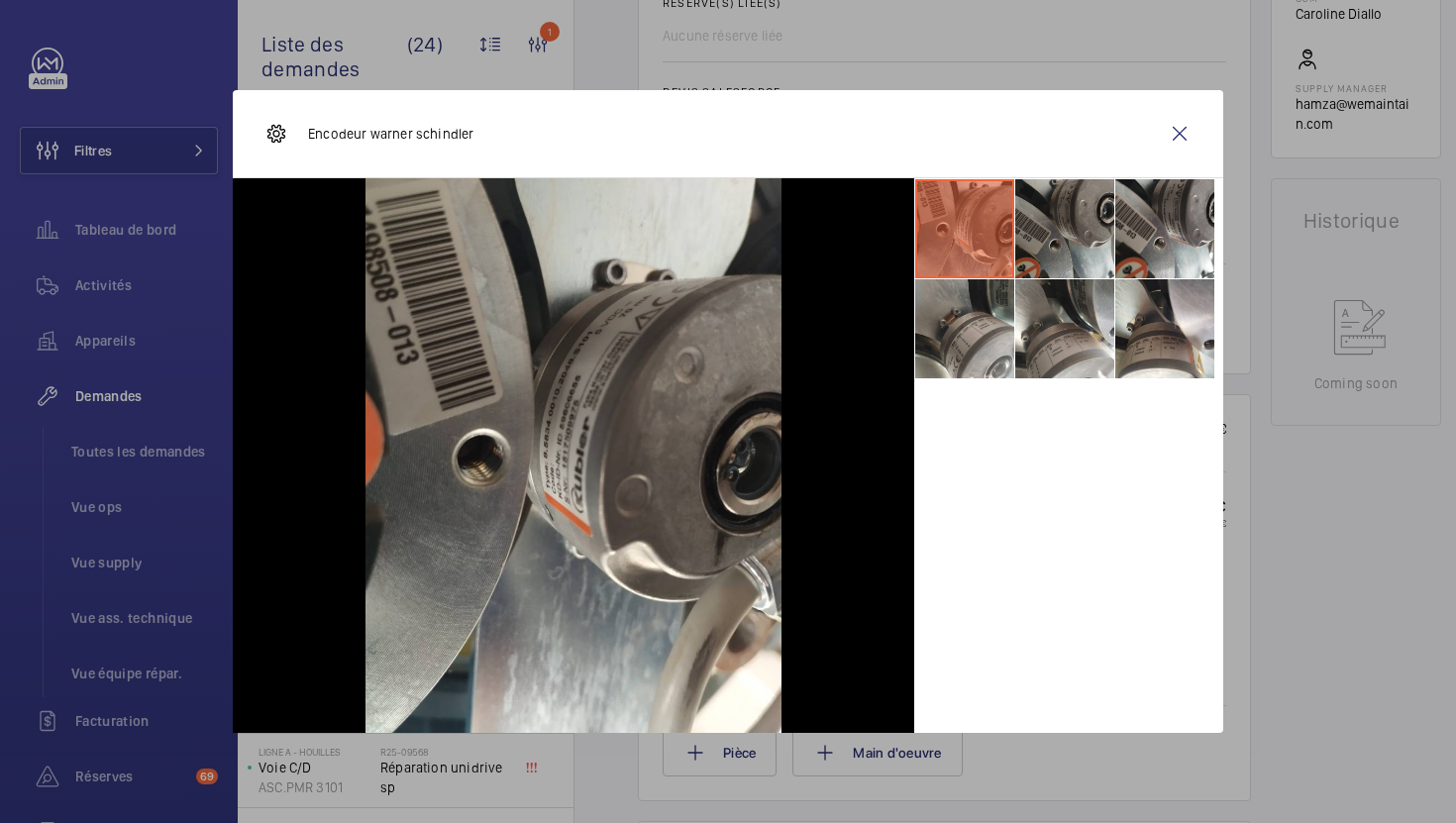 click at bounding box center (1065, 229) 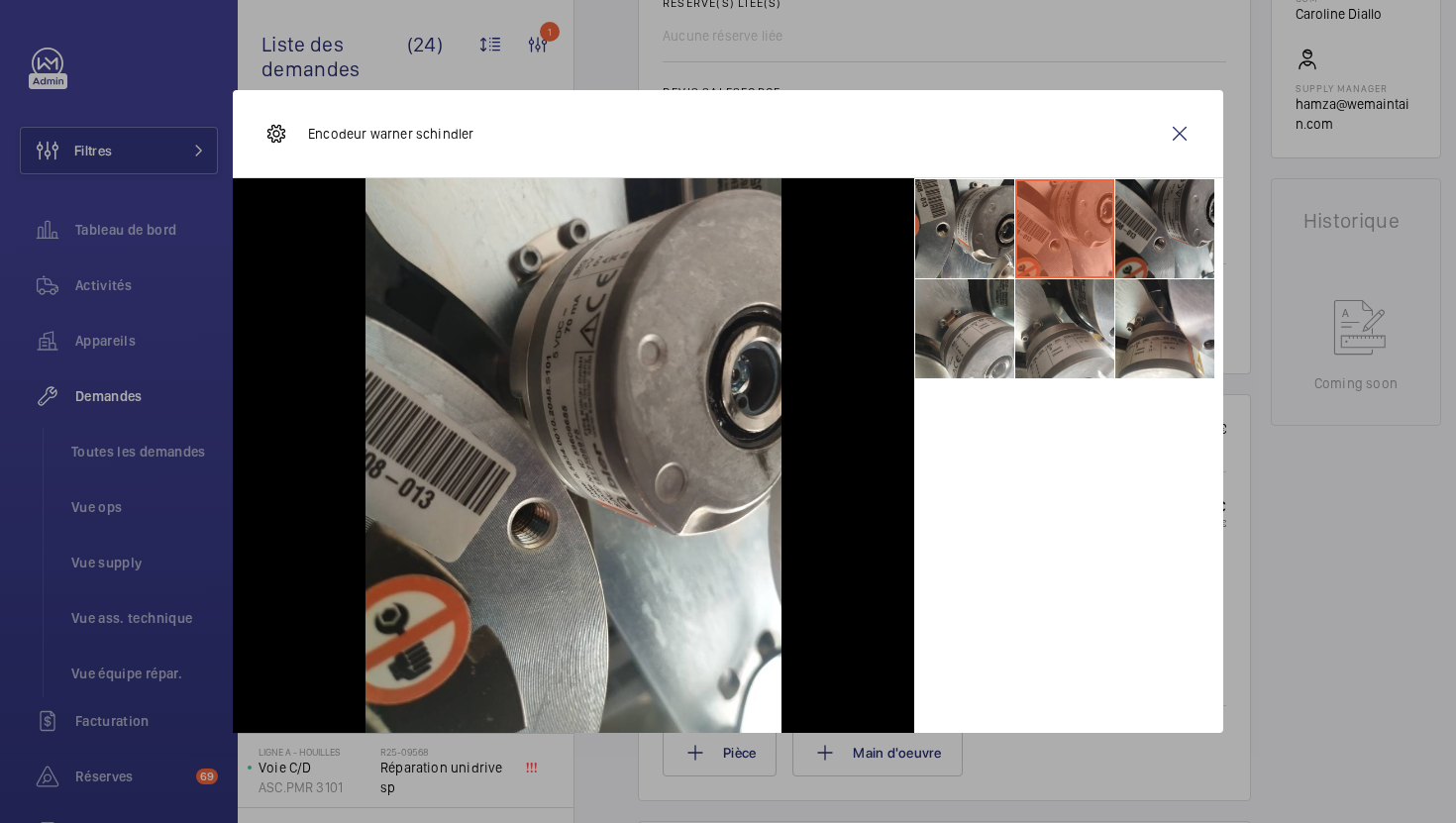 click at bounding box center (1165, 229) 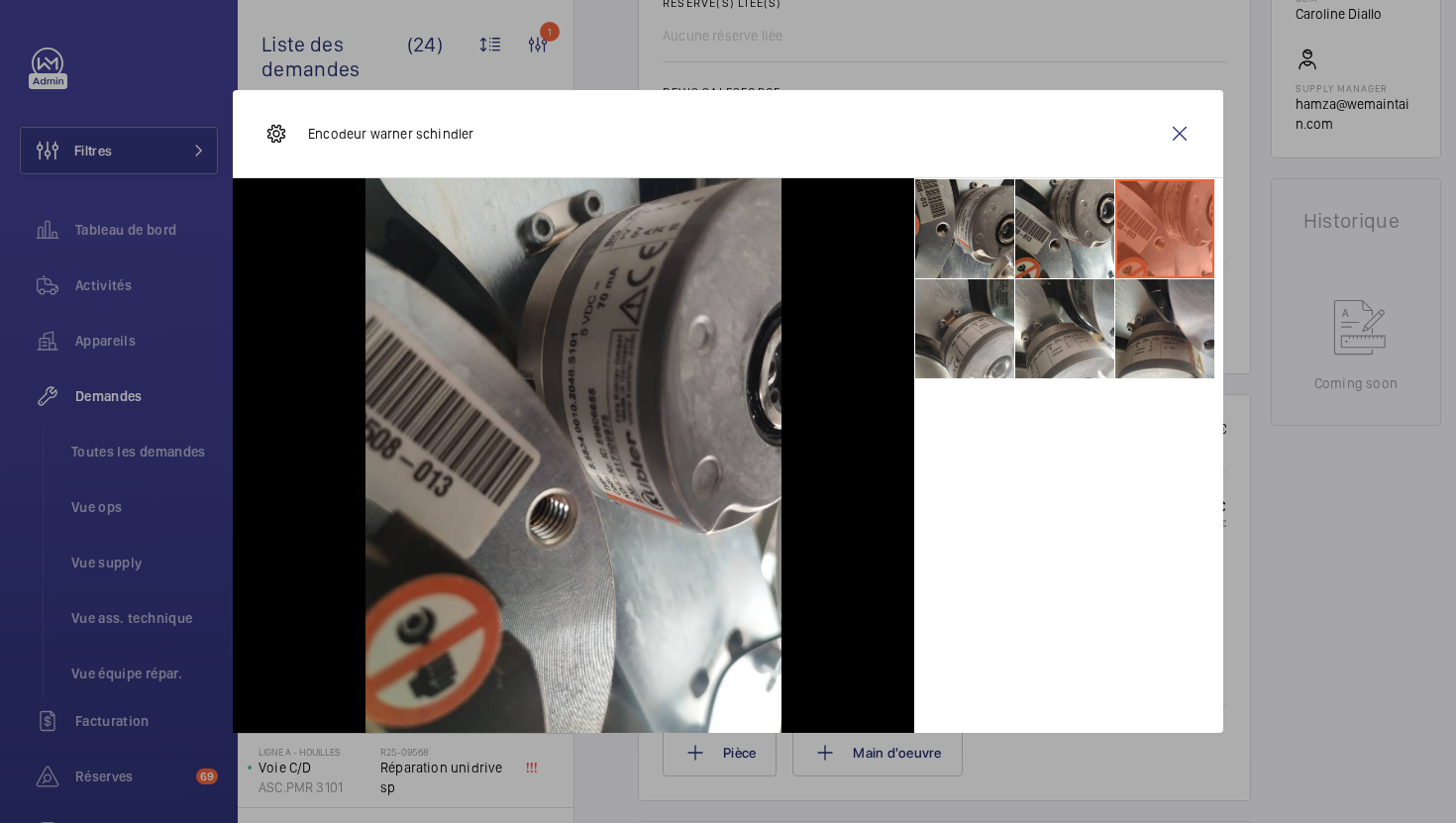 click at bounding box center [1165, 329] 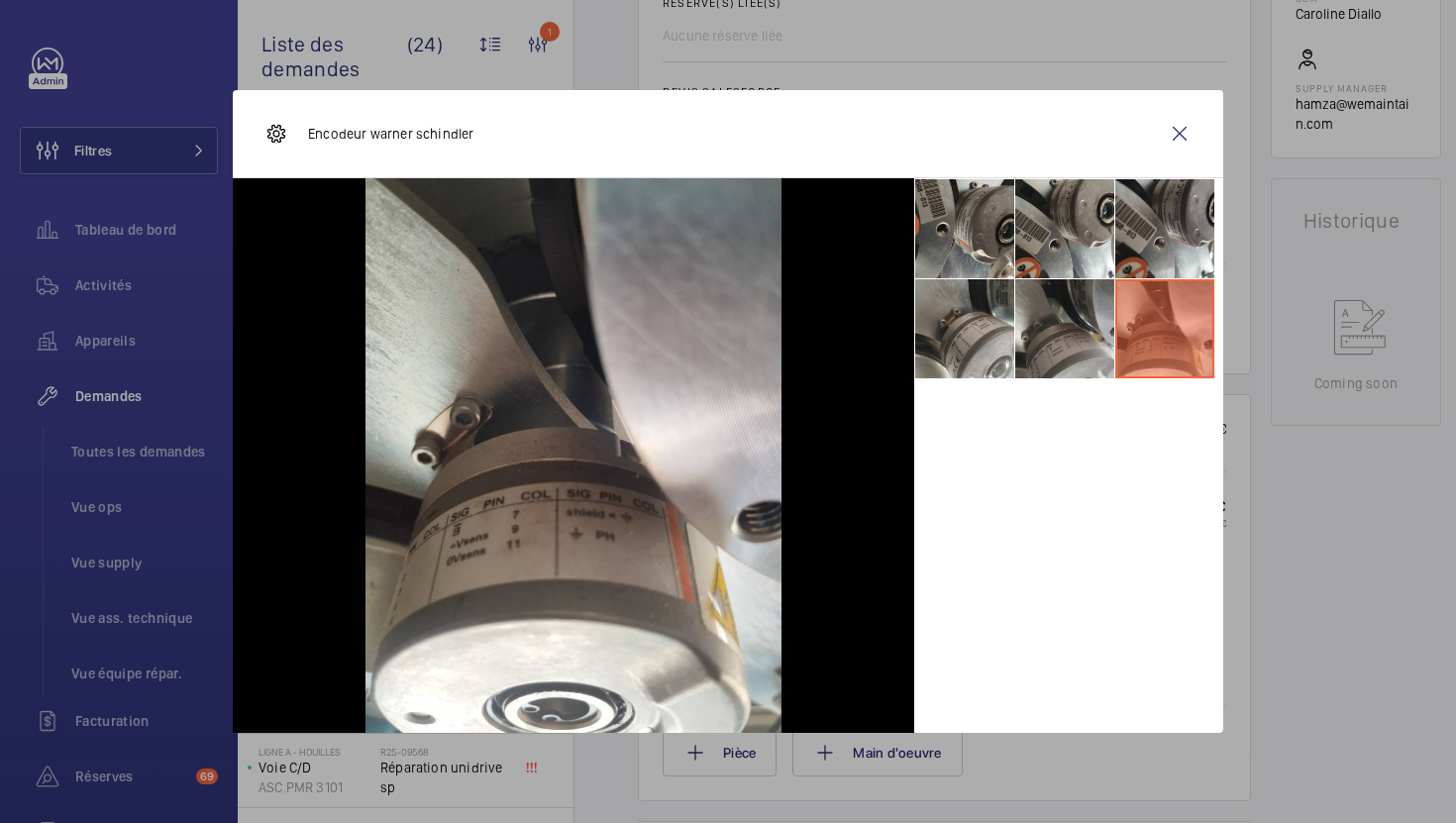 click at bounding box center (1065, 329) 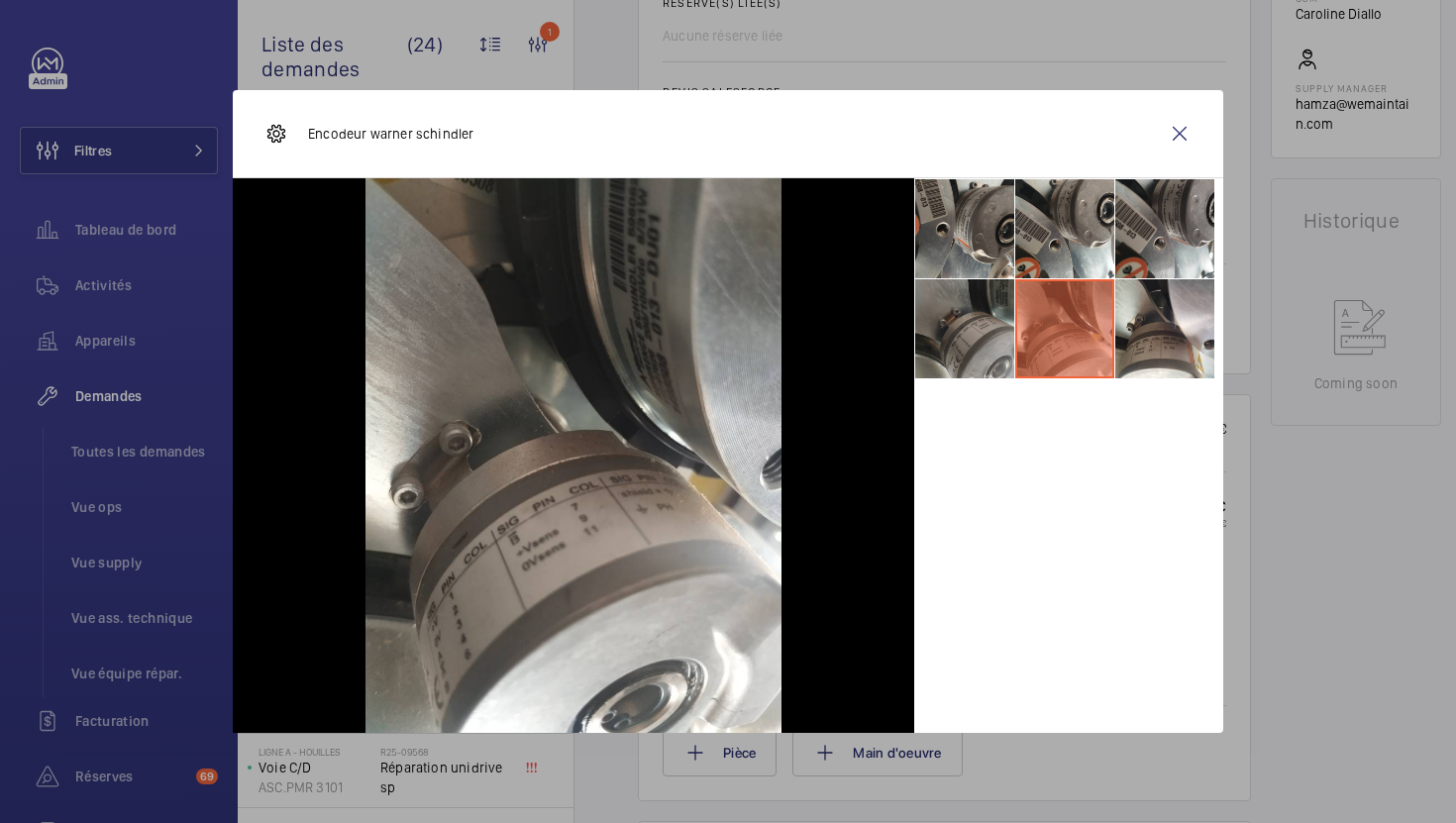 click at bounding box center (965, 329) 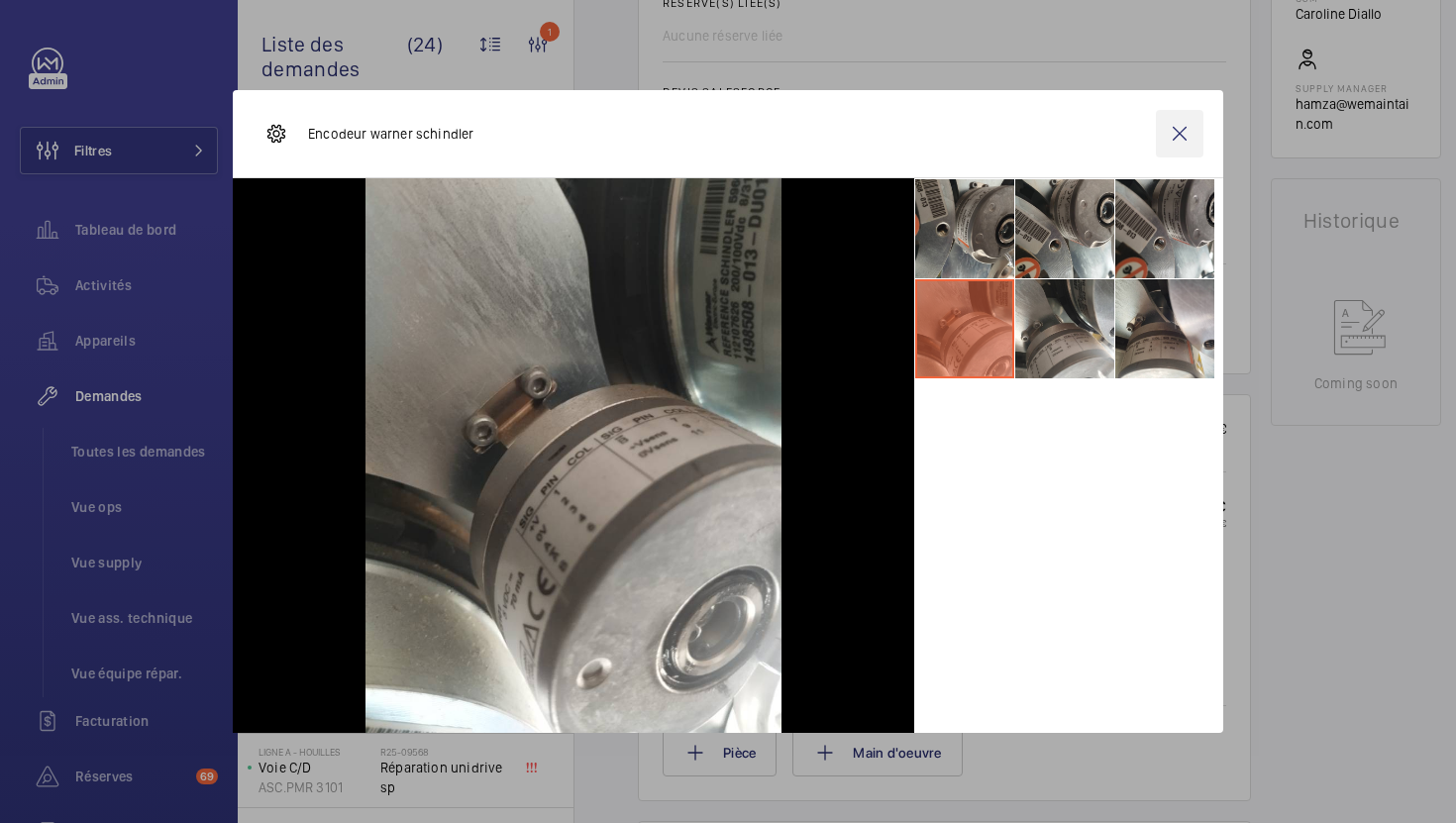 click at bounding box center [1180, 134] 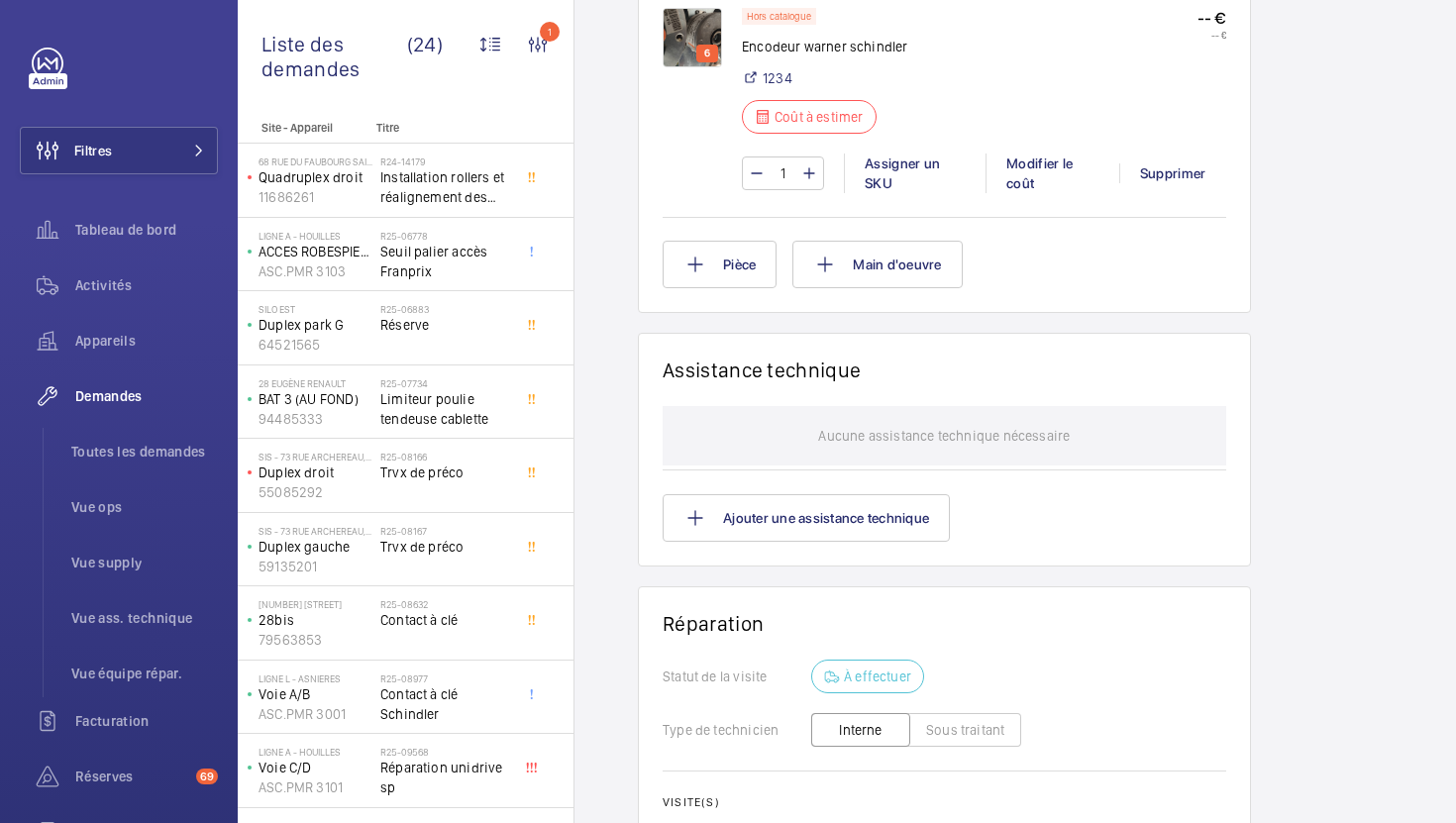 scroll, scrollTop: 1024, scrollLeft: 0, axis: vertical 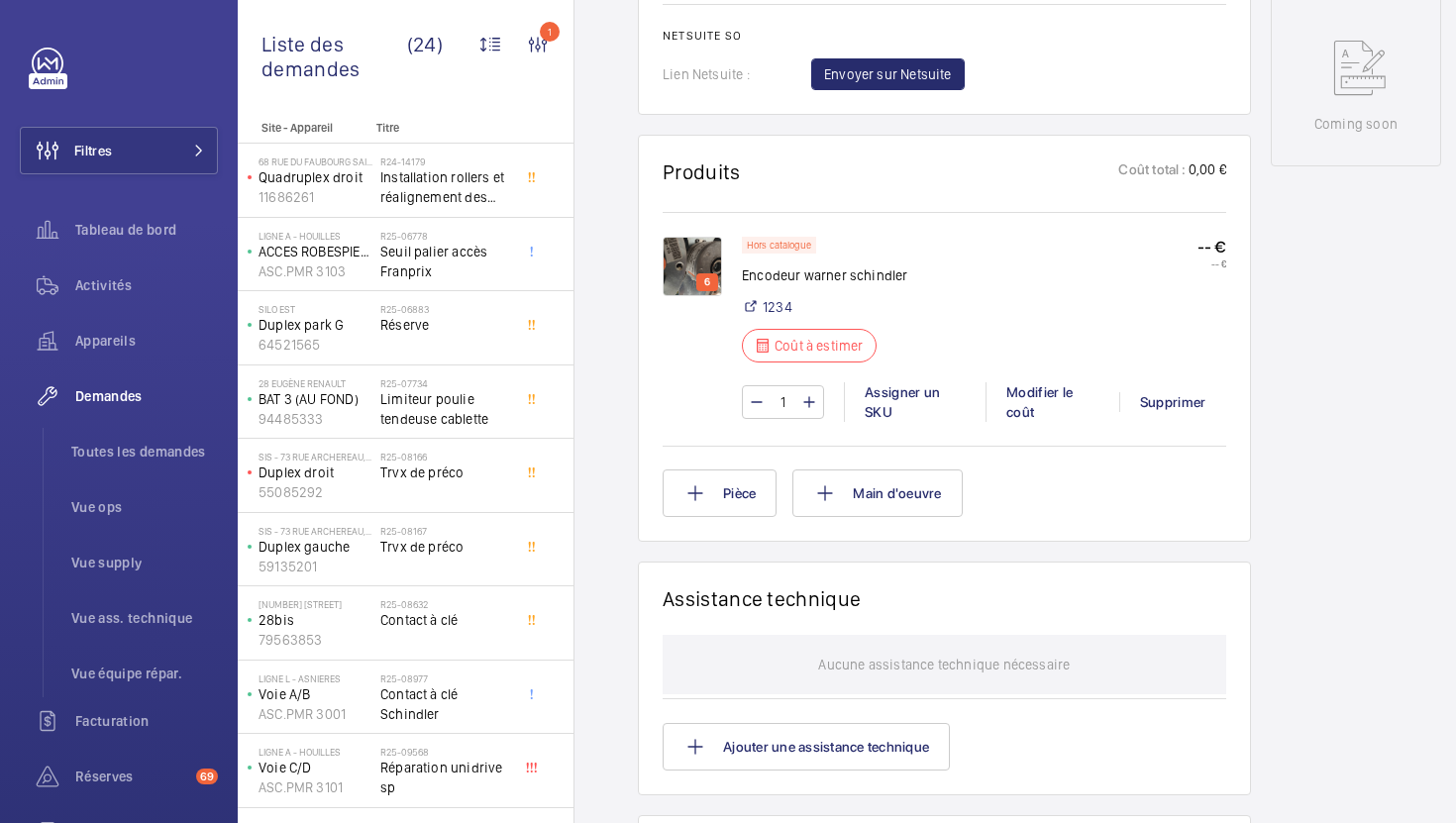 click 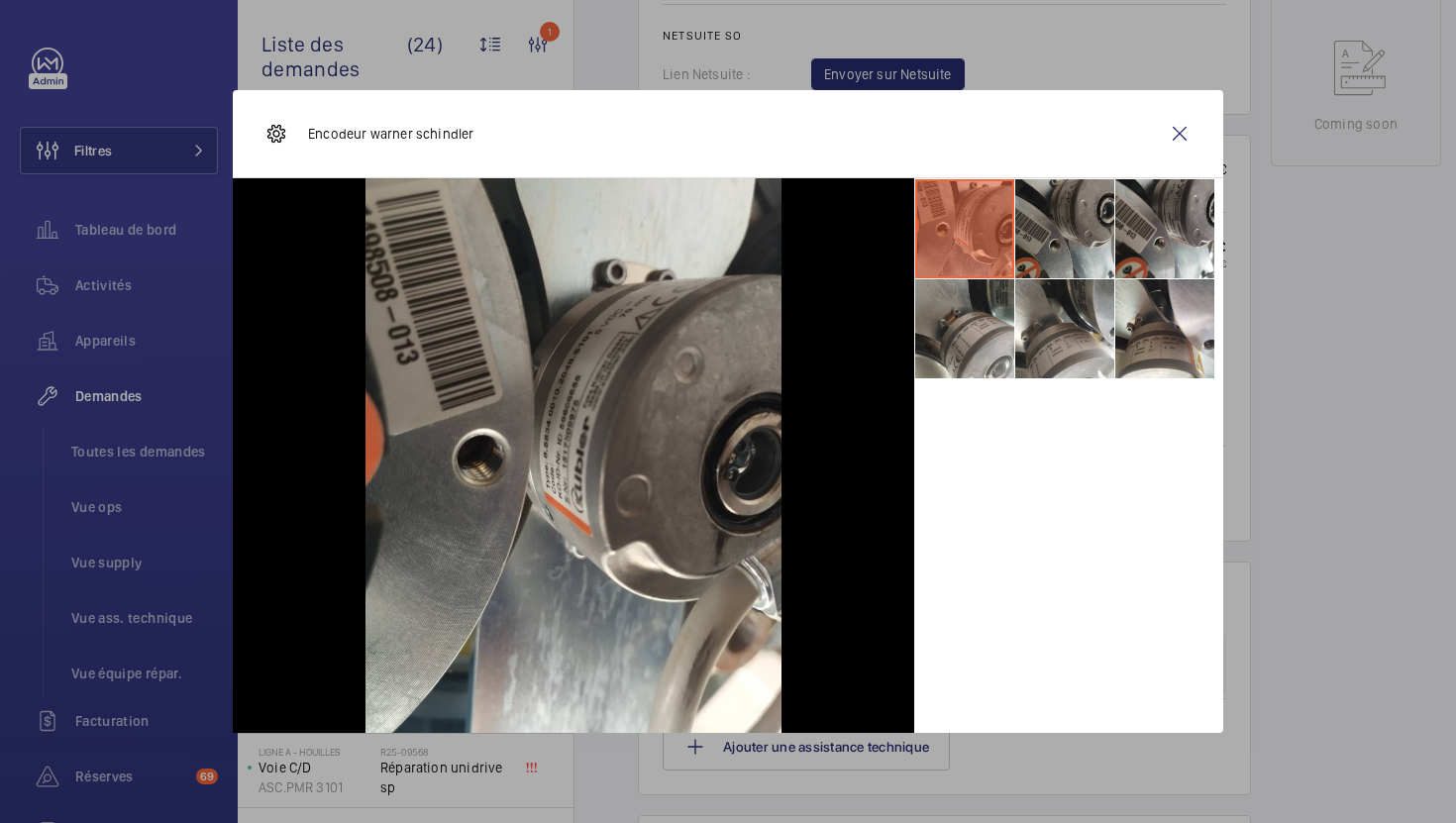 click at bounding box center [1065, 229] 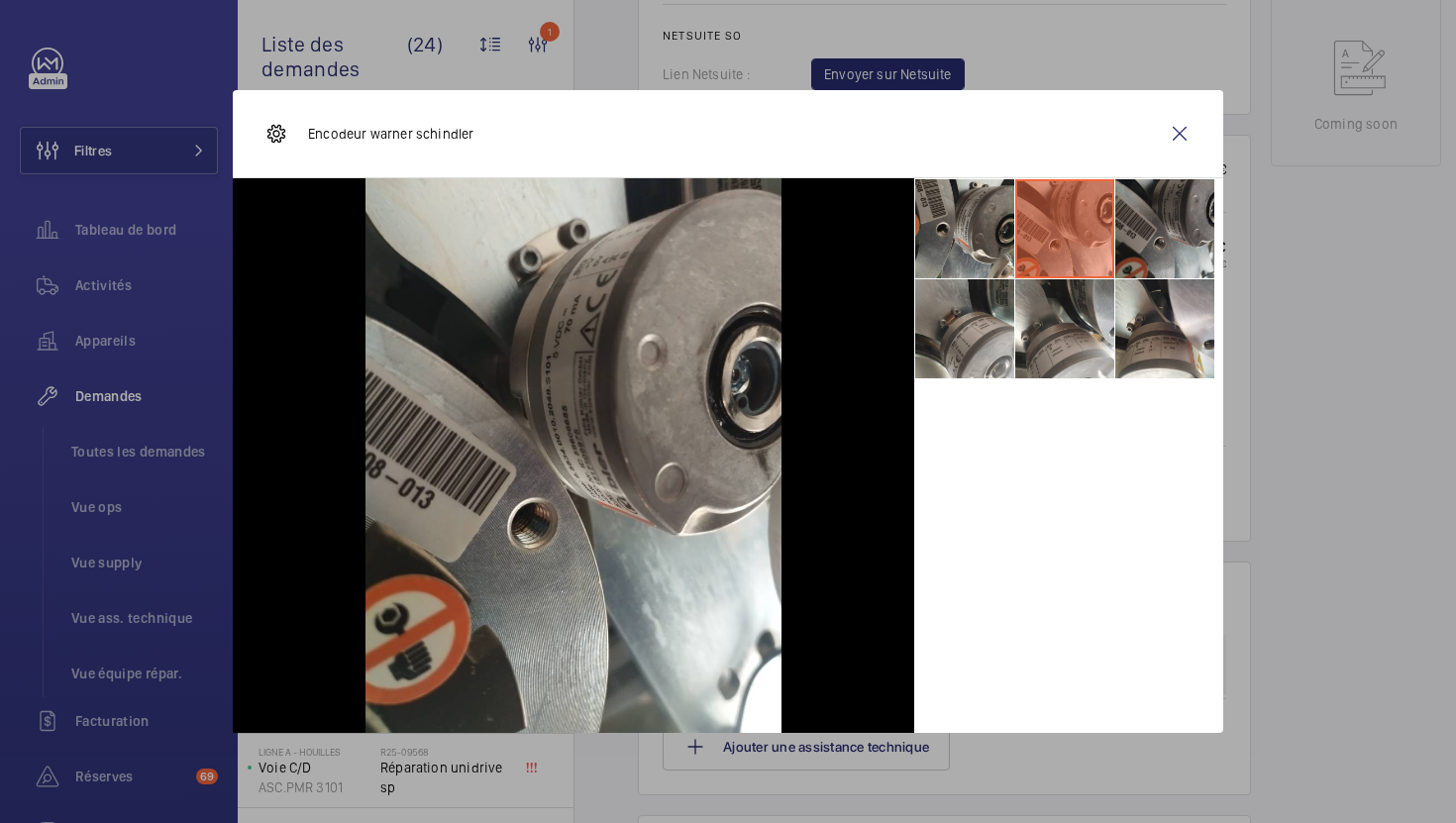 click at bounding box center (1165, 229) 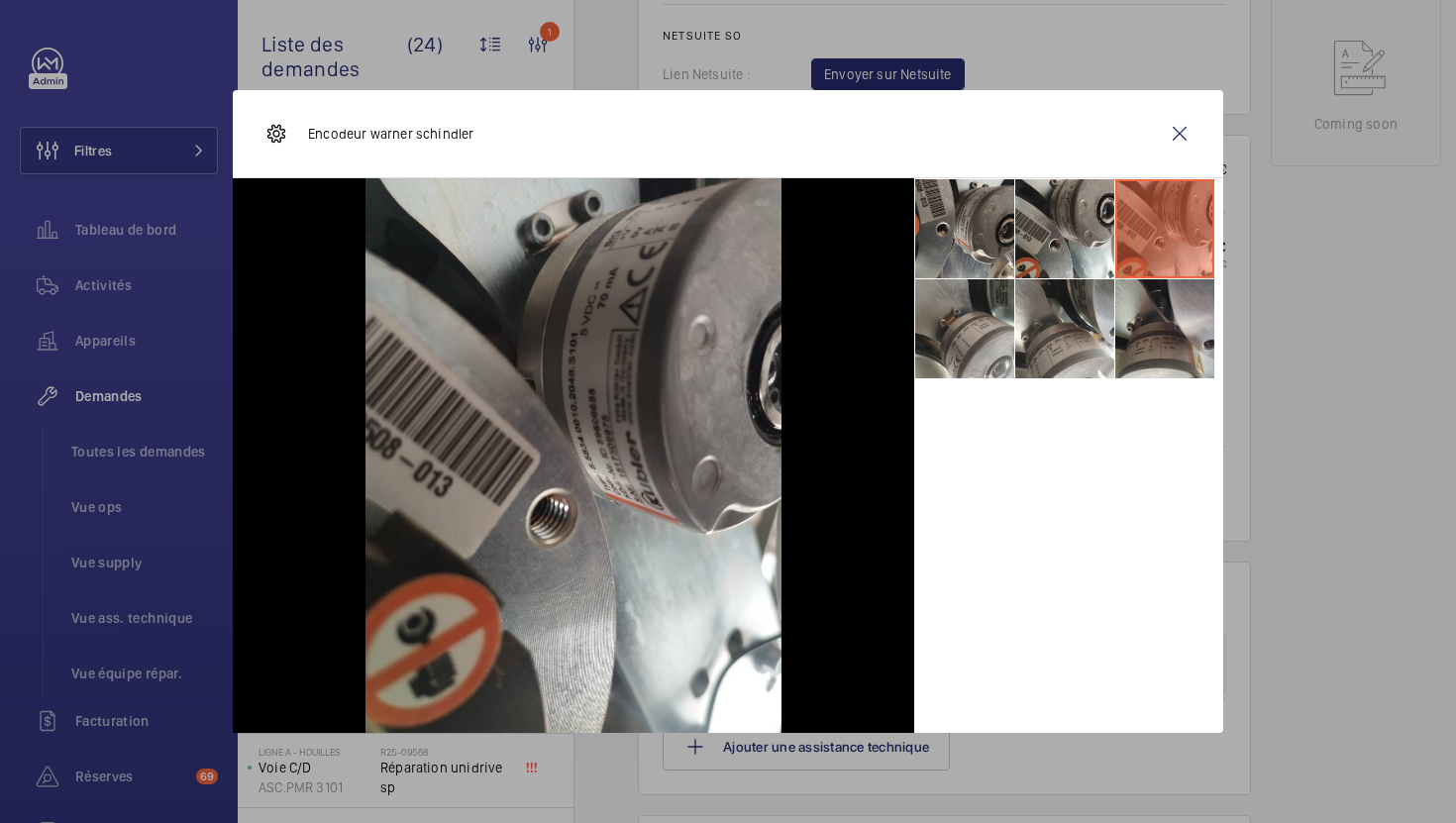 click at bounding box center [1165, 329] 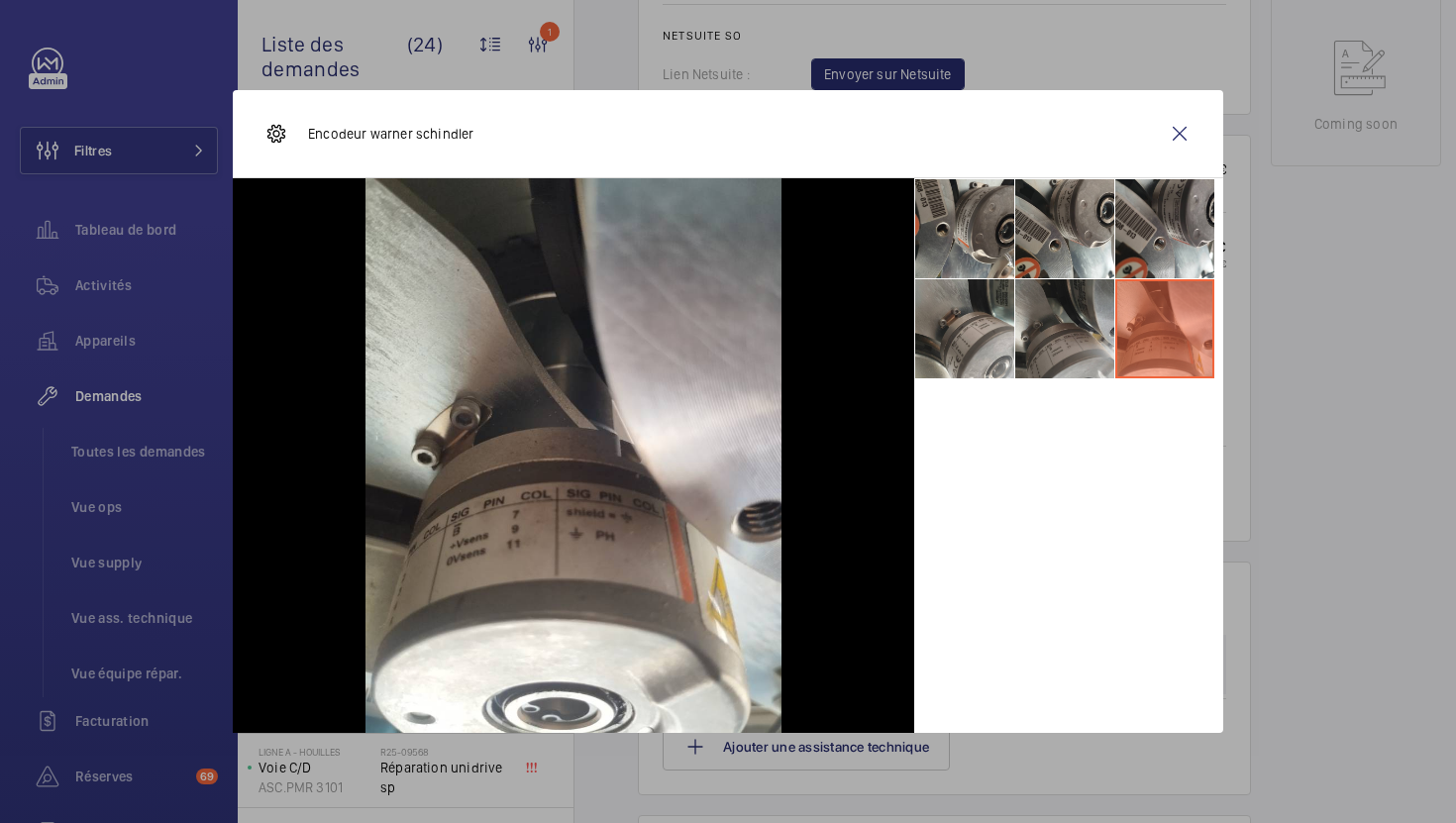click at bounding box center (1065, 329) 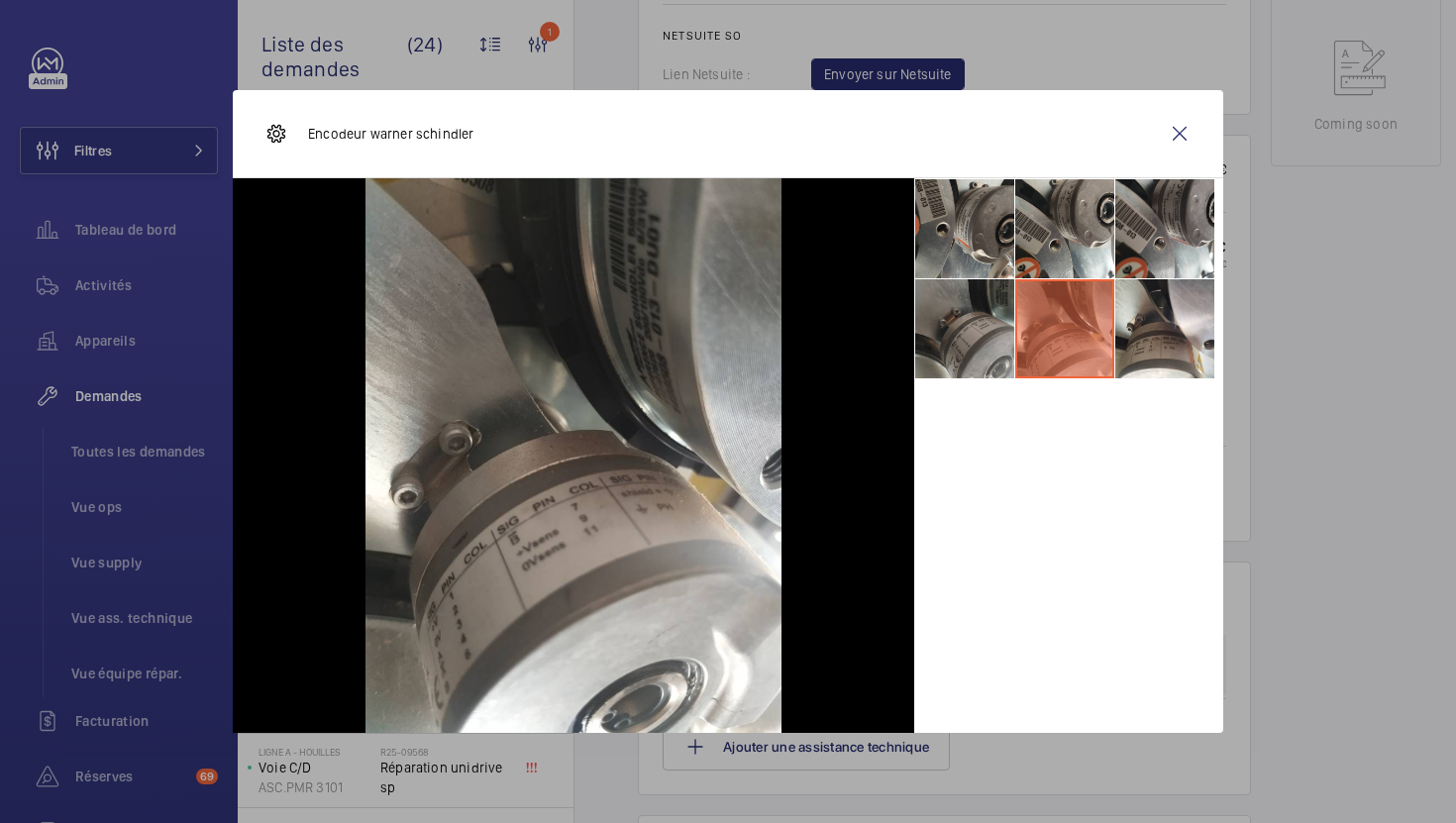 click at bounding box center [965, 329] 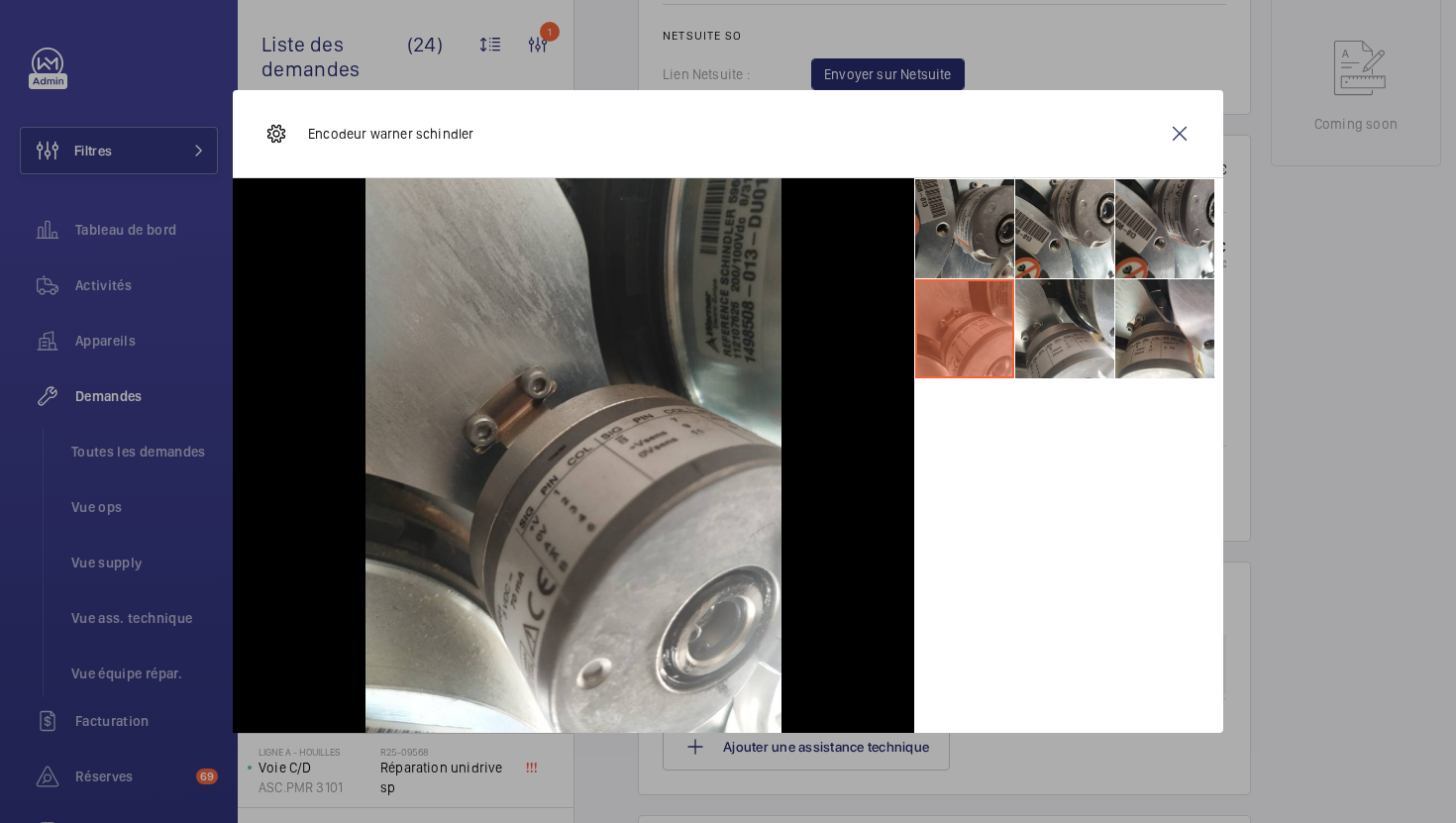 click at bounding box center [965, 229] 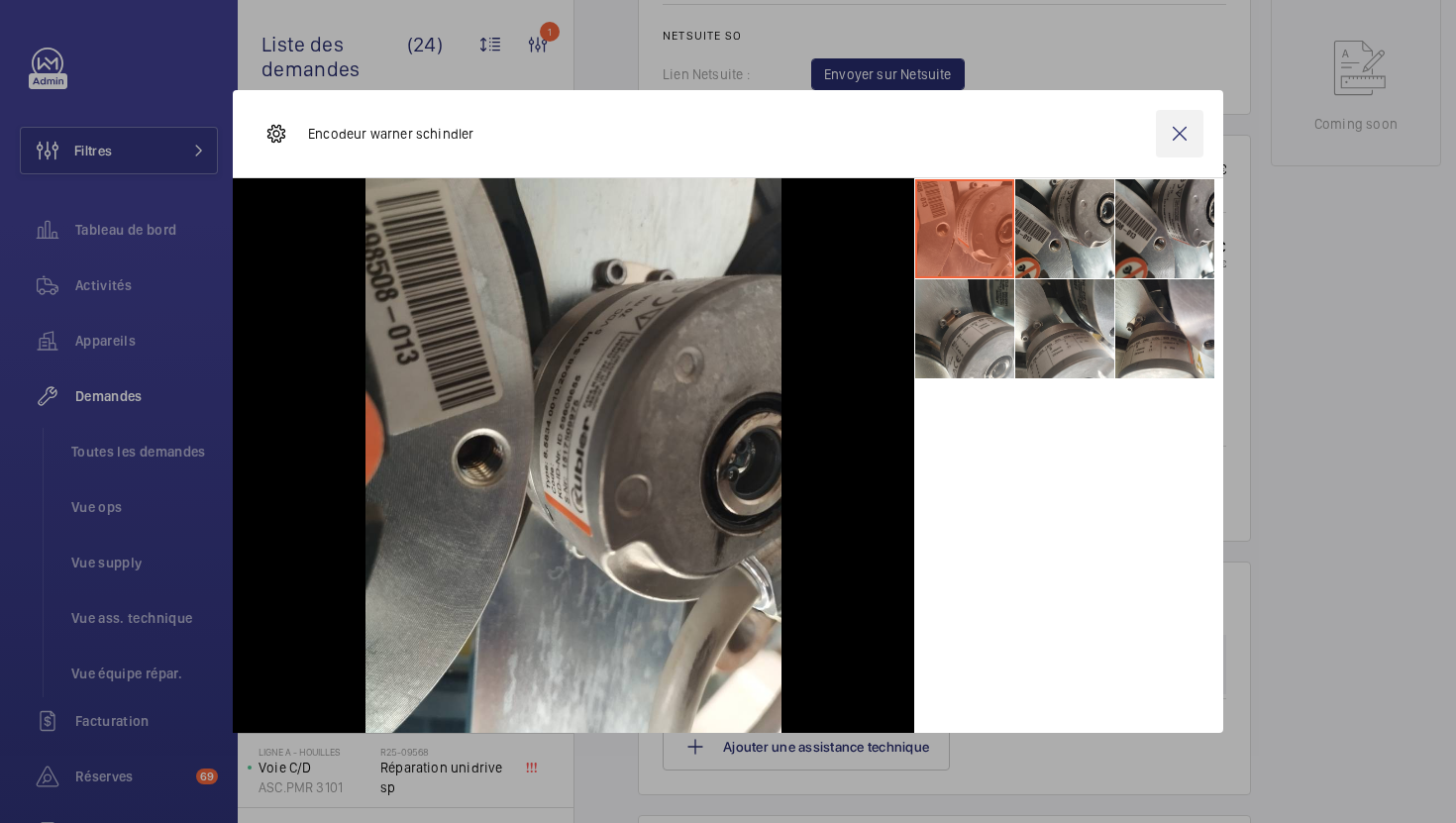 click at bounding box center [1180, 134] 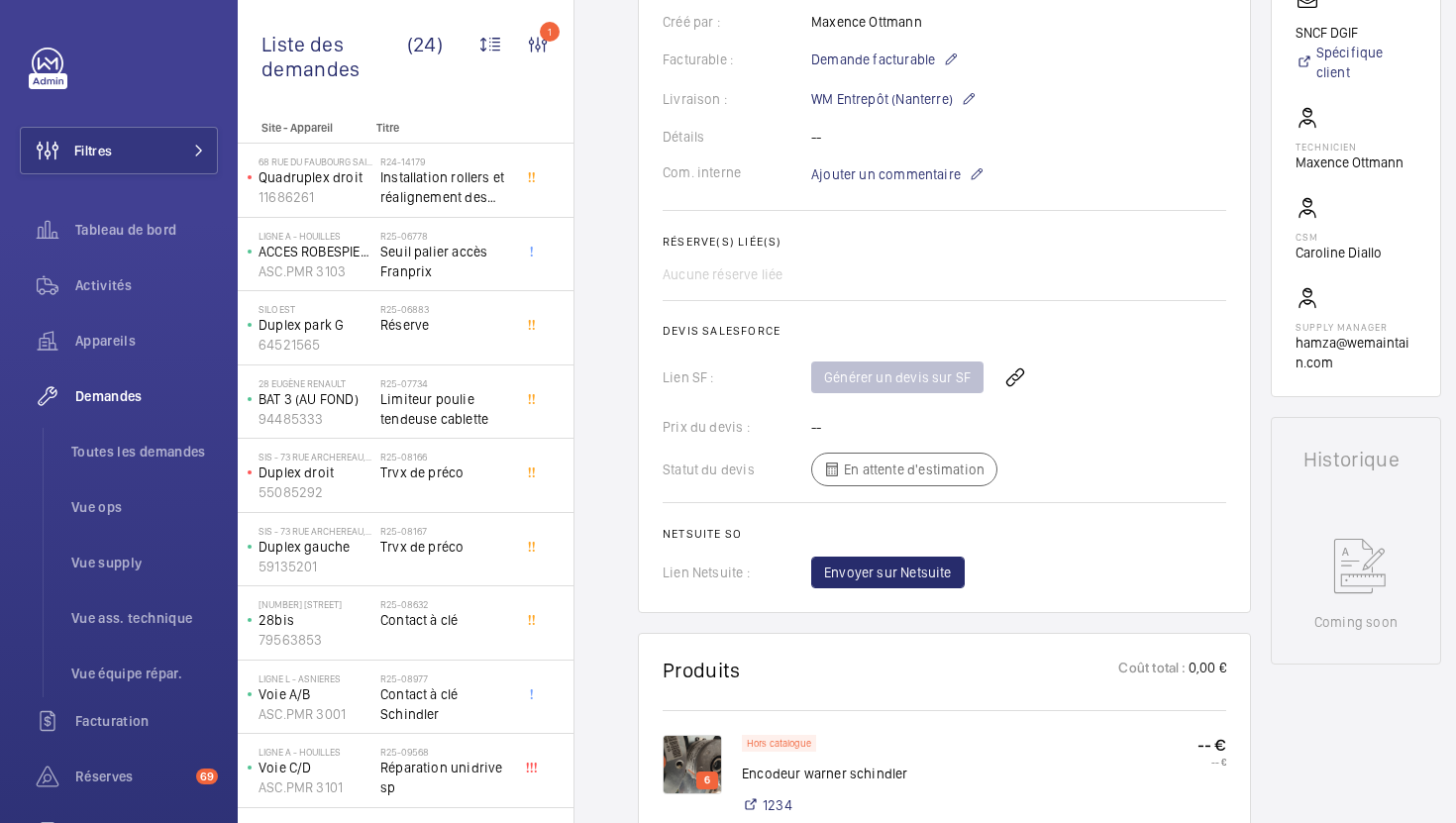 scroll, scrollTop: 554, scrollLeft: 0, axis: vertical 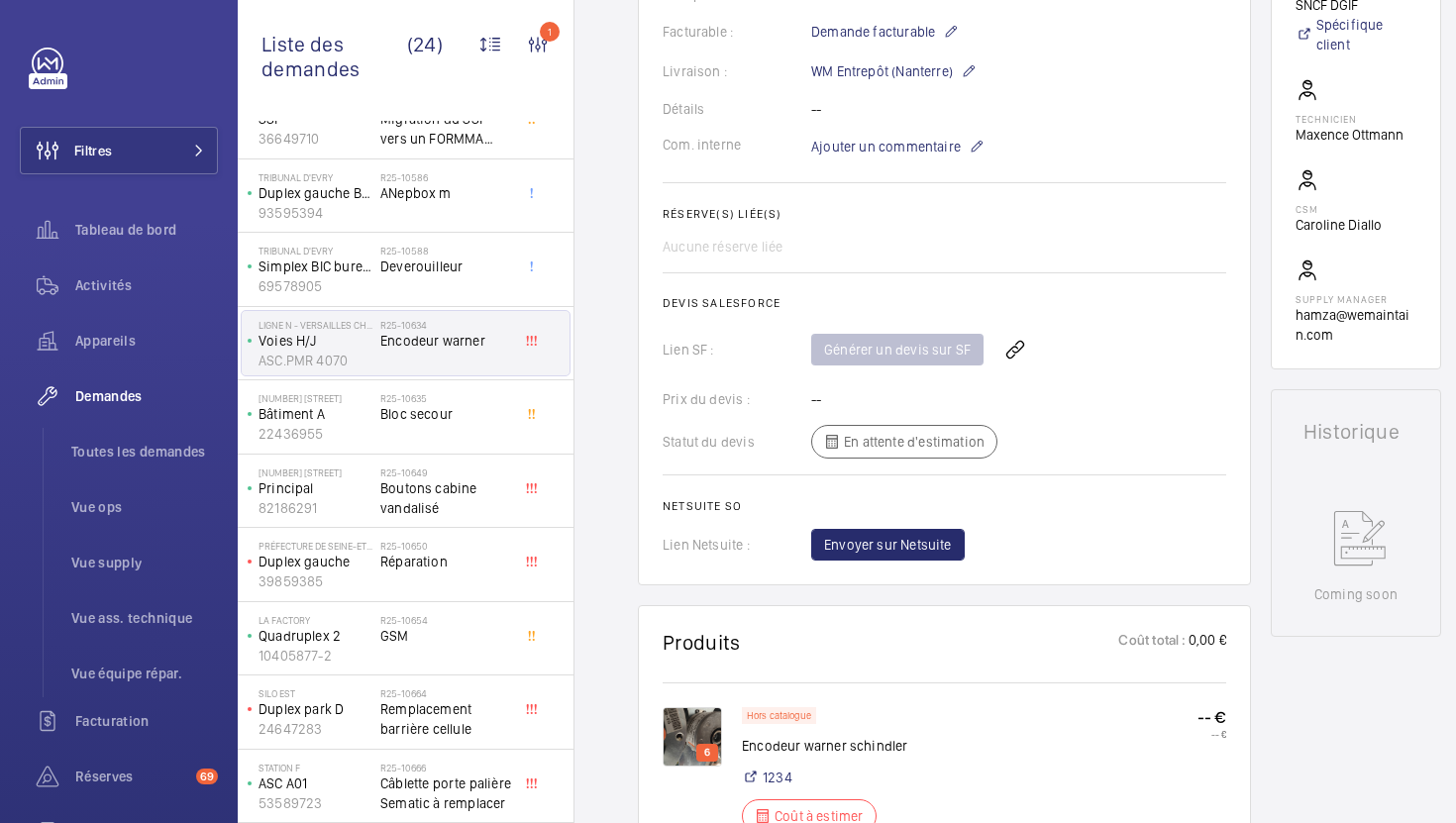 click on "La demande de réparation a été créée le 7 août 2025 pour un encodeur Warner. Une commande de pièce externe a été effectuée et le gestionnaire de la chaîne d'approvisionnement a été informé. La demande est urgente et facturale.  AI Summary Créé le :  07/08/2025  Urgence : Urgent Statut : Coût à estimer Technicien réparateur :  Maxence Ottmann  Créé par :  Maxence Ottmann  Facturable : Demande facturable Livraison :  WM Entrepôt (Nanterre)  Détails --  Com. interne  Ajouter un commentaire Réserve(s) liée(s)  Aucune réserve liée Devis Salesforce Lien SF : Générer un devis sur SF Prix du devis : -- Statut du devis  En attente d'estimation Netsuite SO Lien Netsuite : Envoyer sur Netsuite" 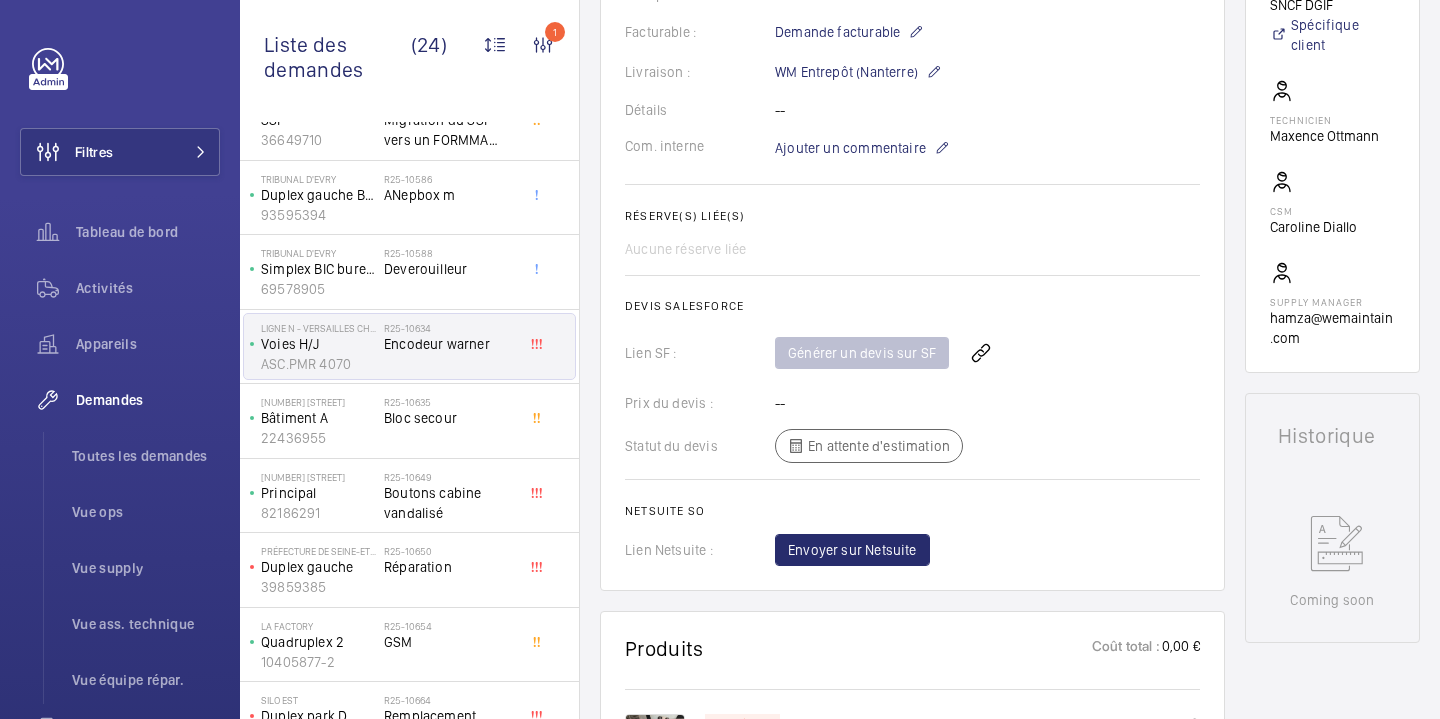 scroll, scrollTop: 1103, scrollLeft: 0, axis: vertical 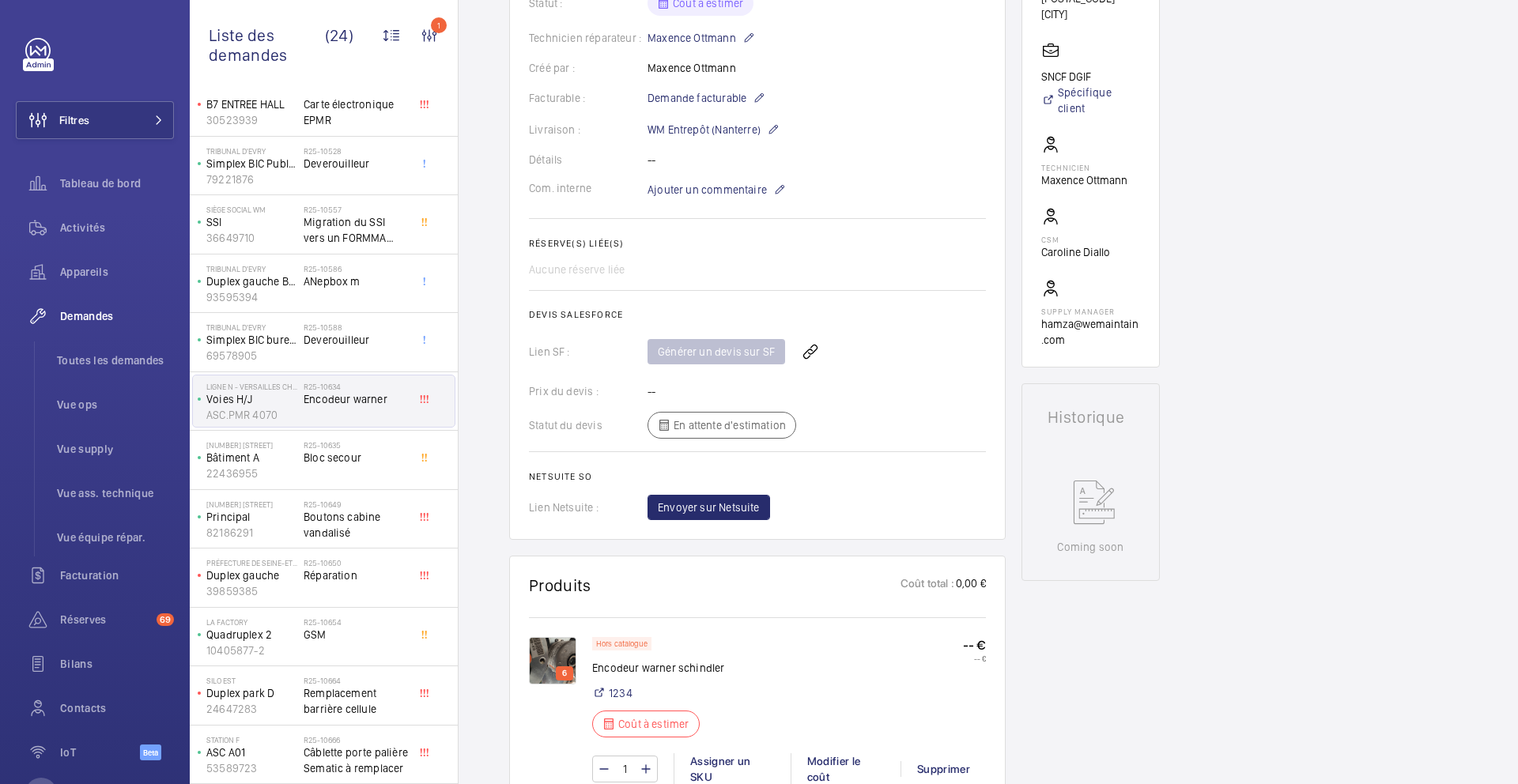 click 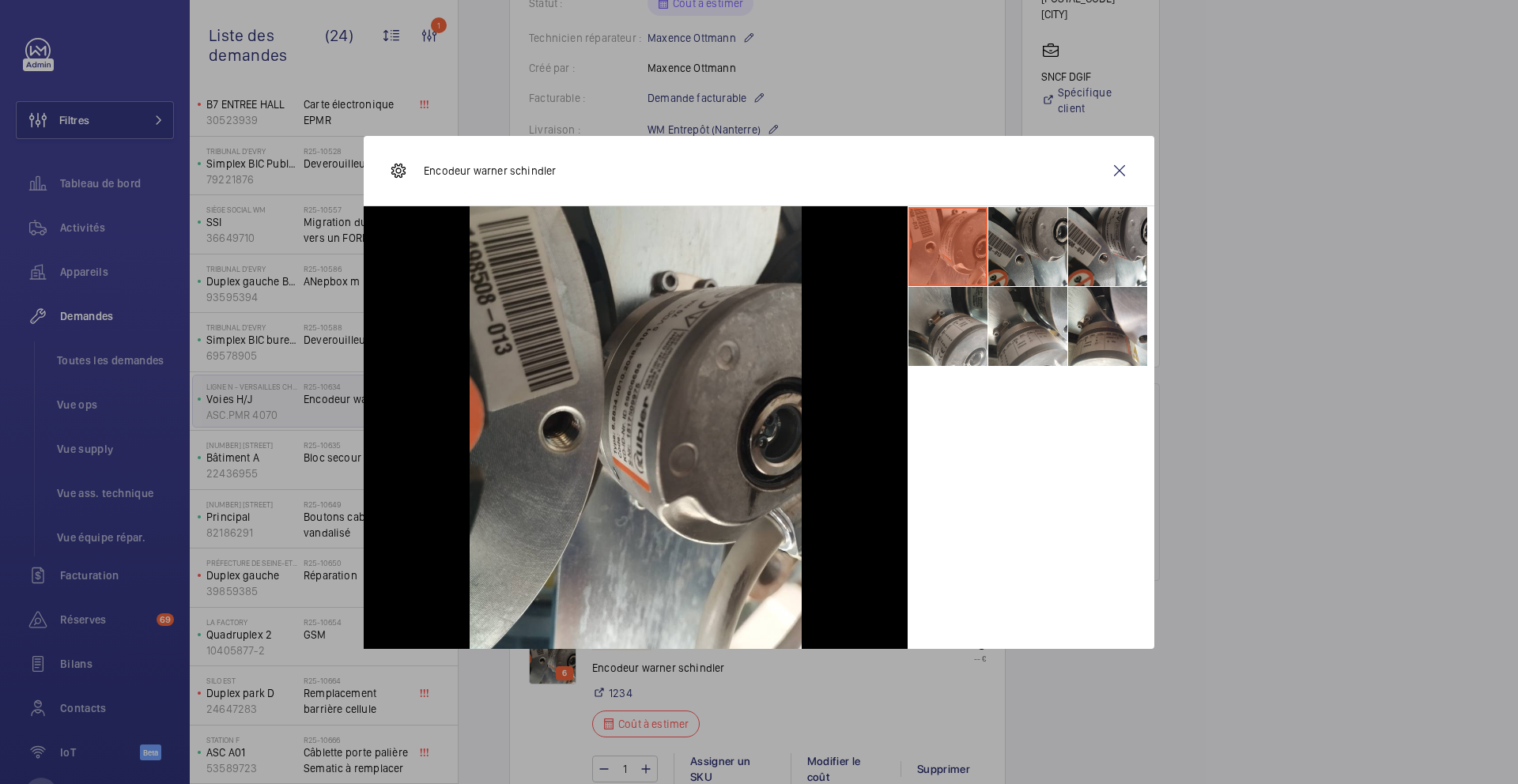 click at bounding box center [1028, 247] 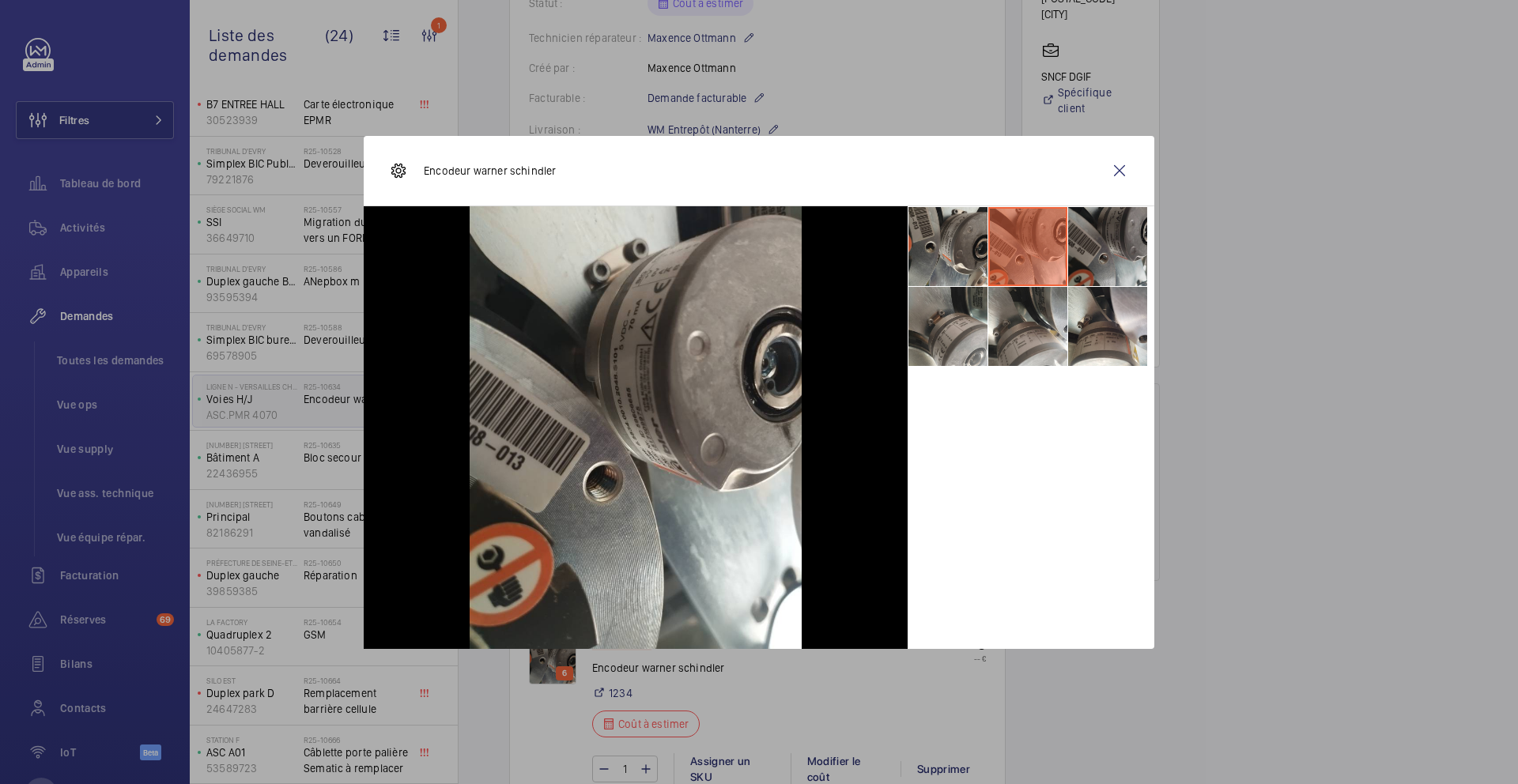 click at bounding box center [1108, 247] 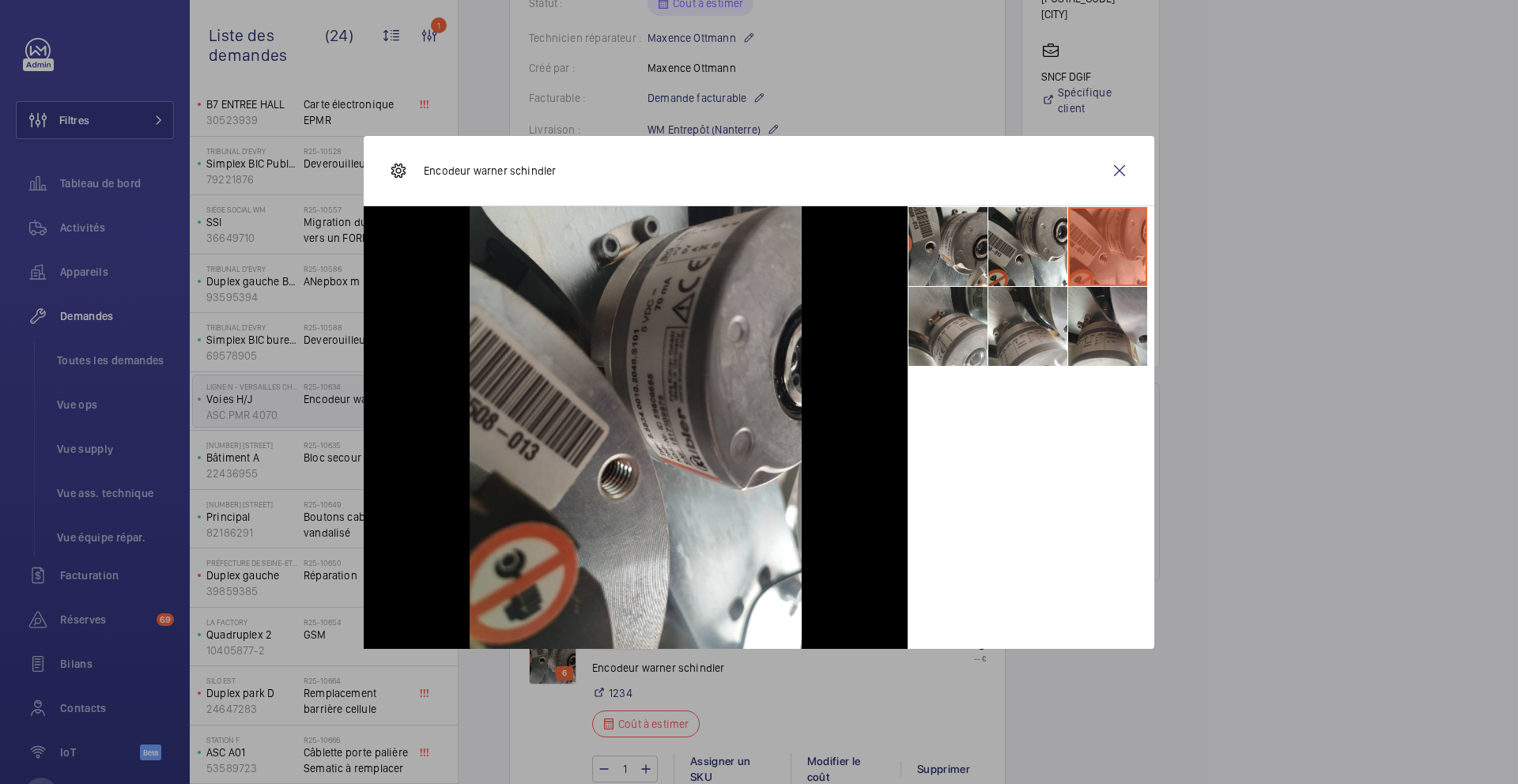 click at bounding box center (1108, 326) 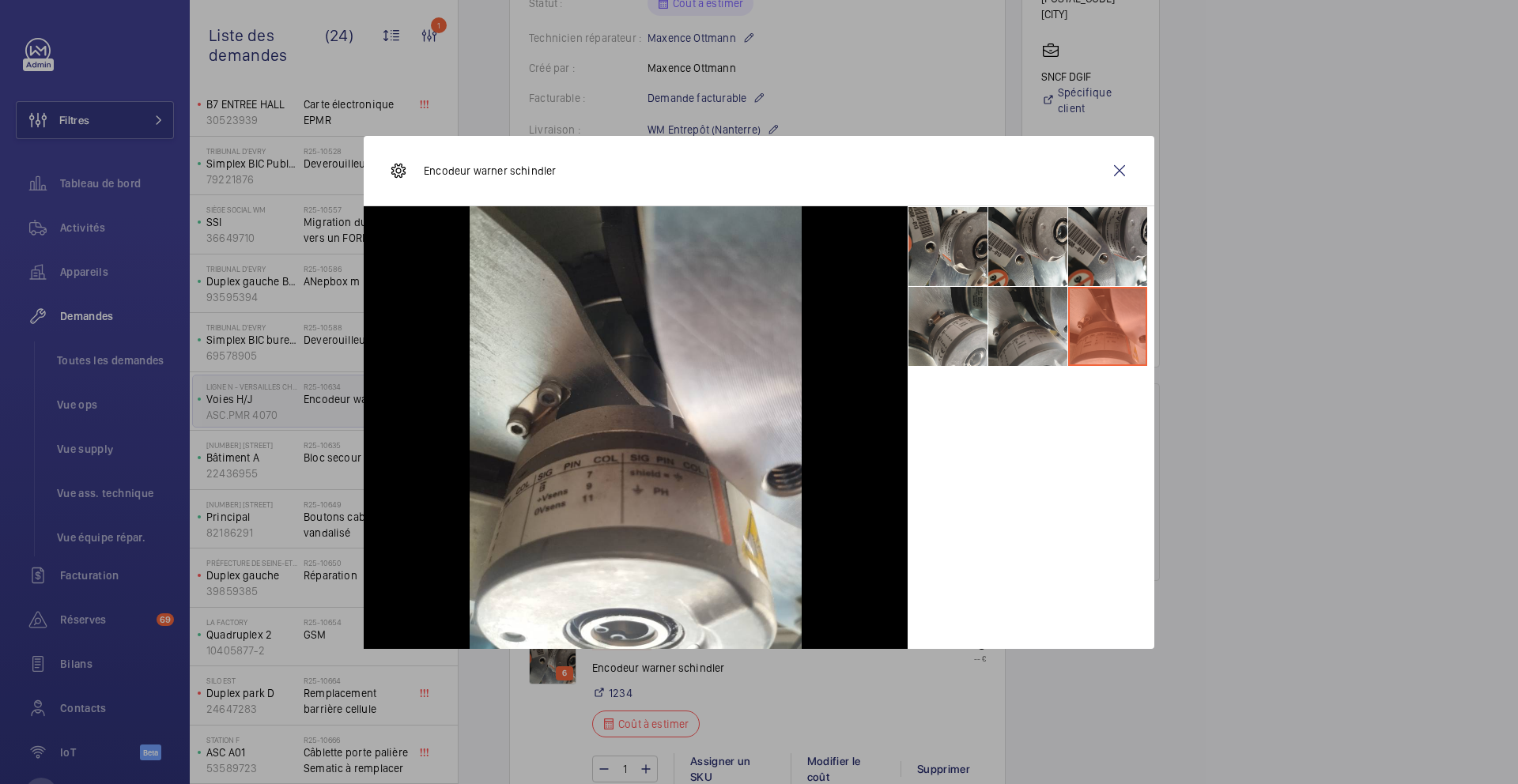 click at bounding box center [1028, 326] 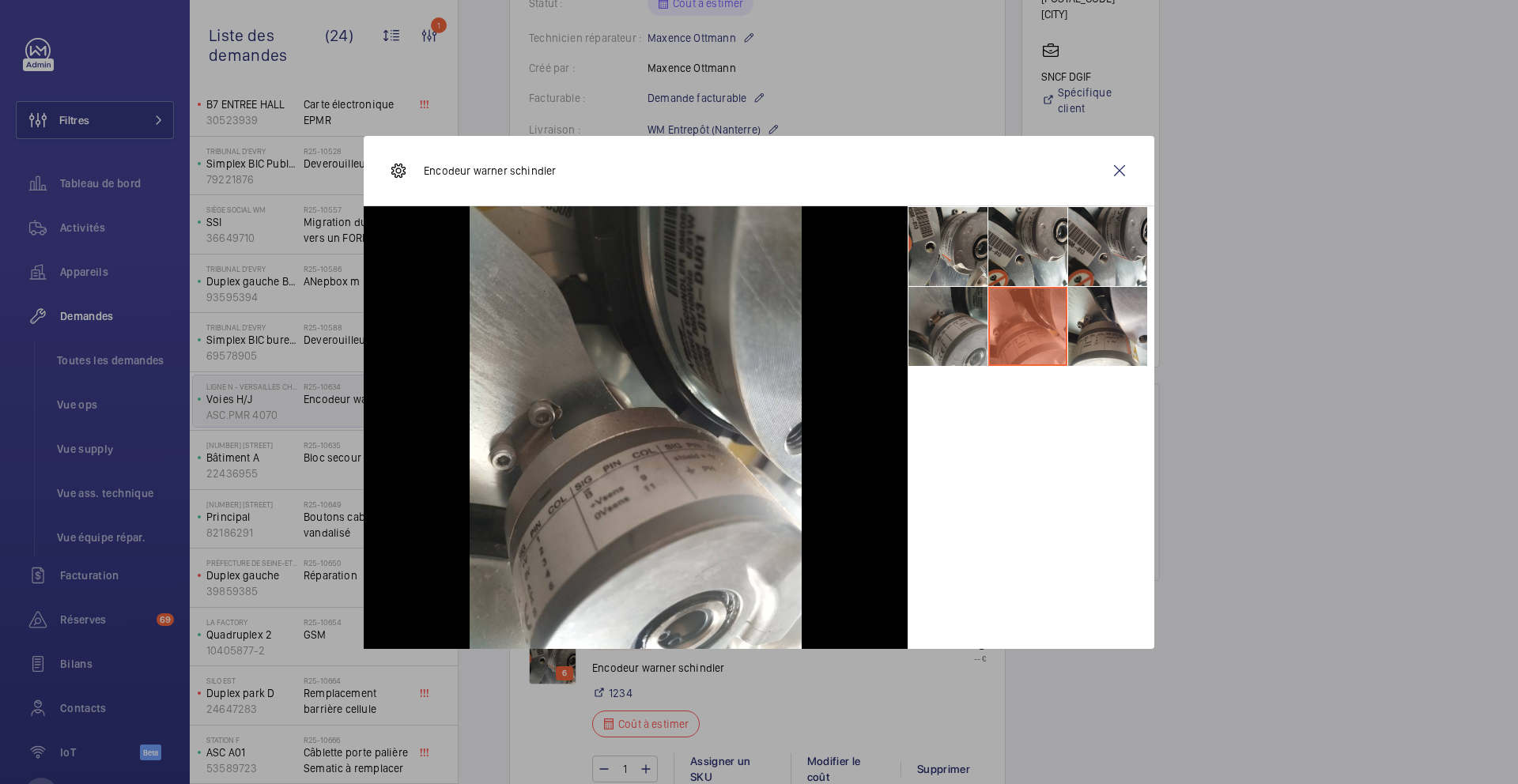 click at bounding box center [948, 326] 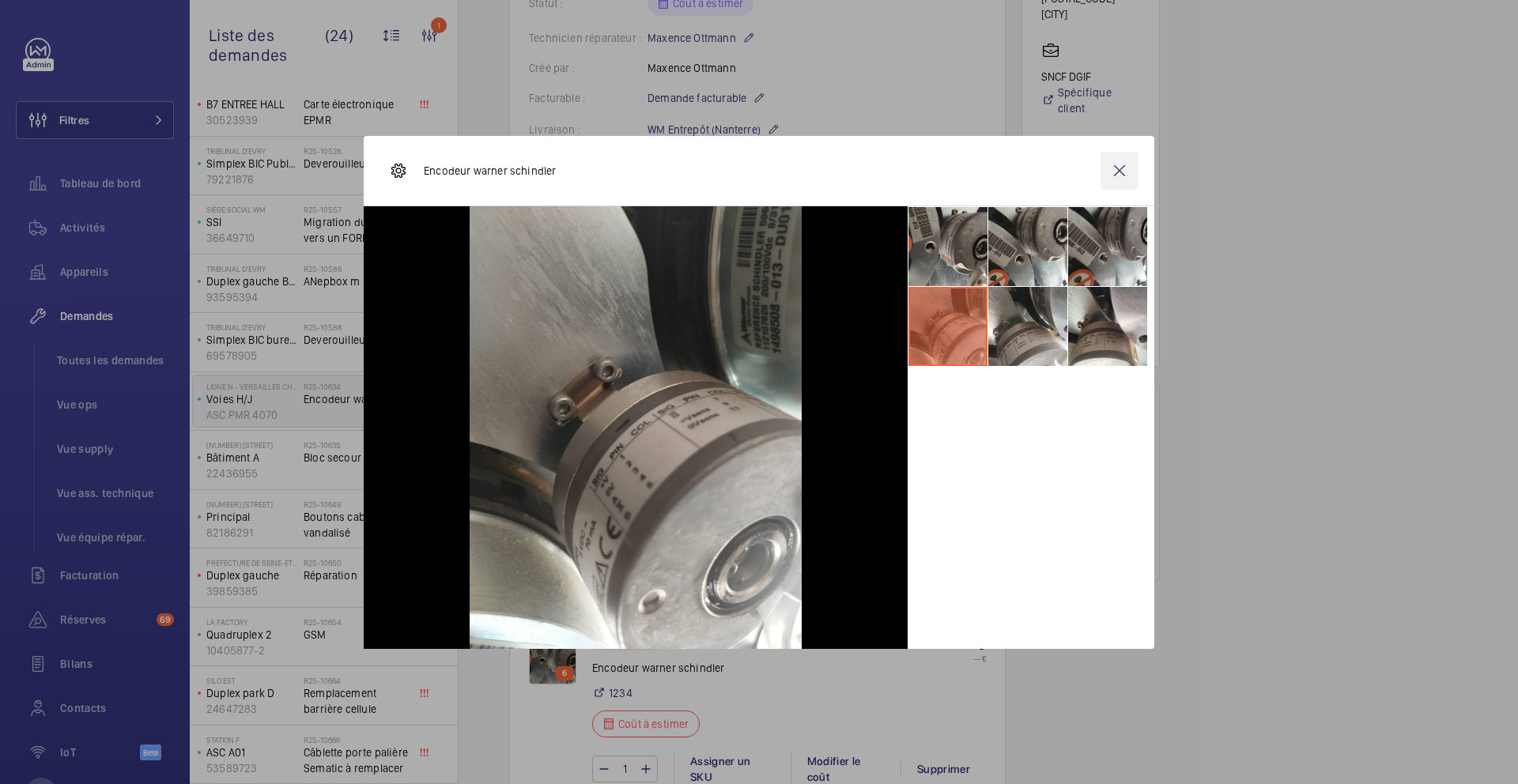 click at bounding box center (1120, 171) 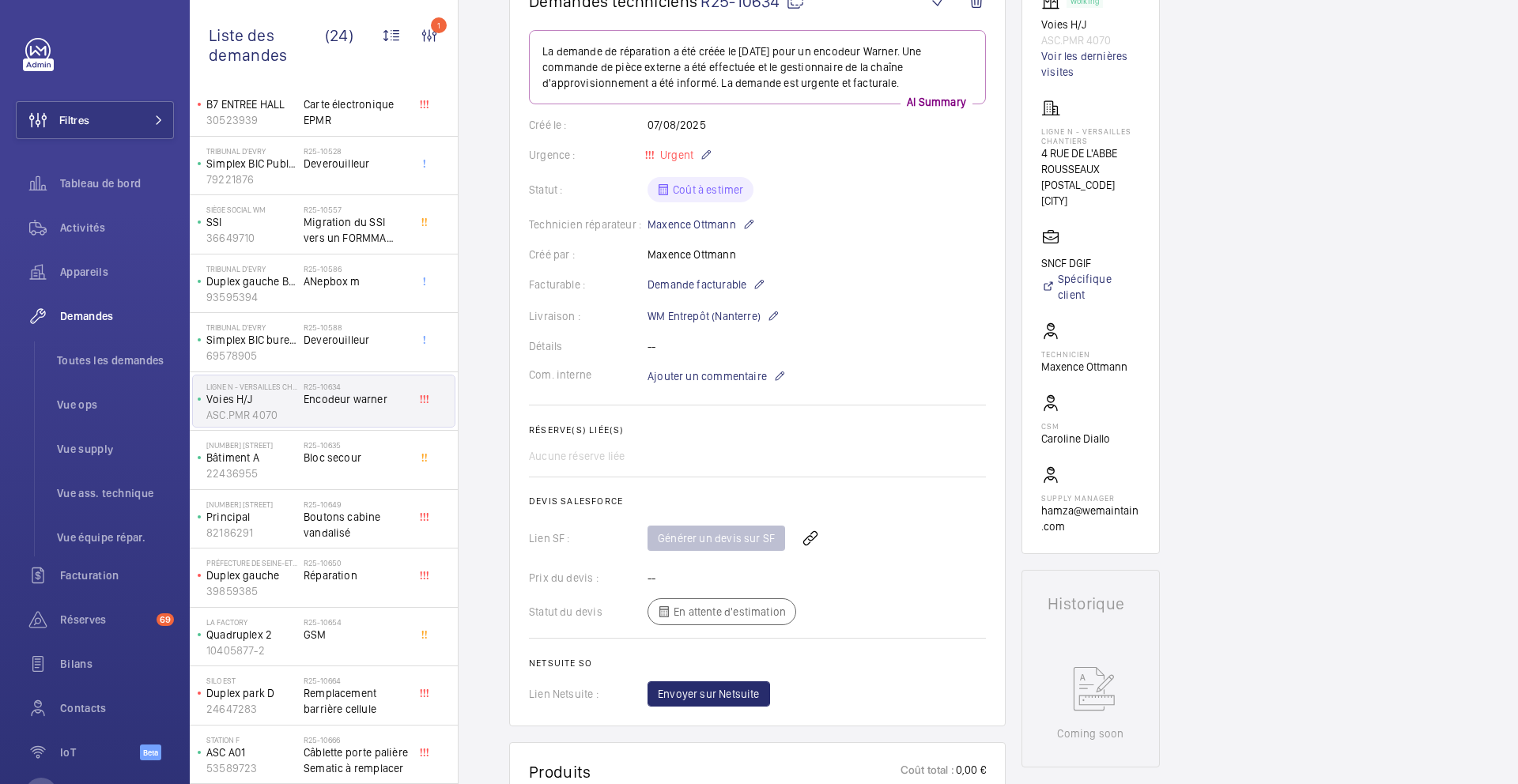 scroll, scrollTop: 0, scrollLeft: 0, axis: both 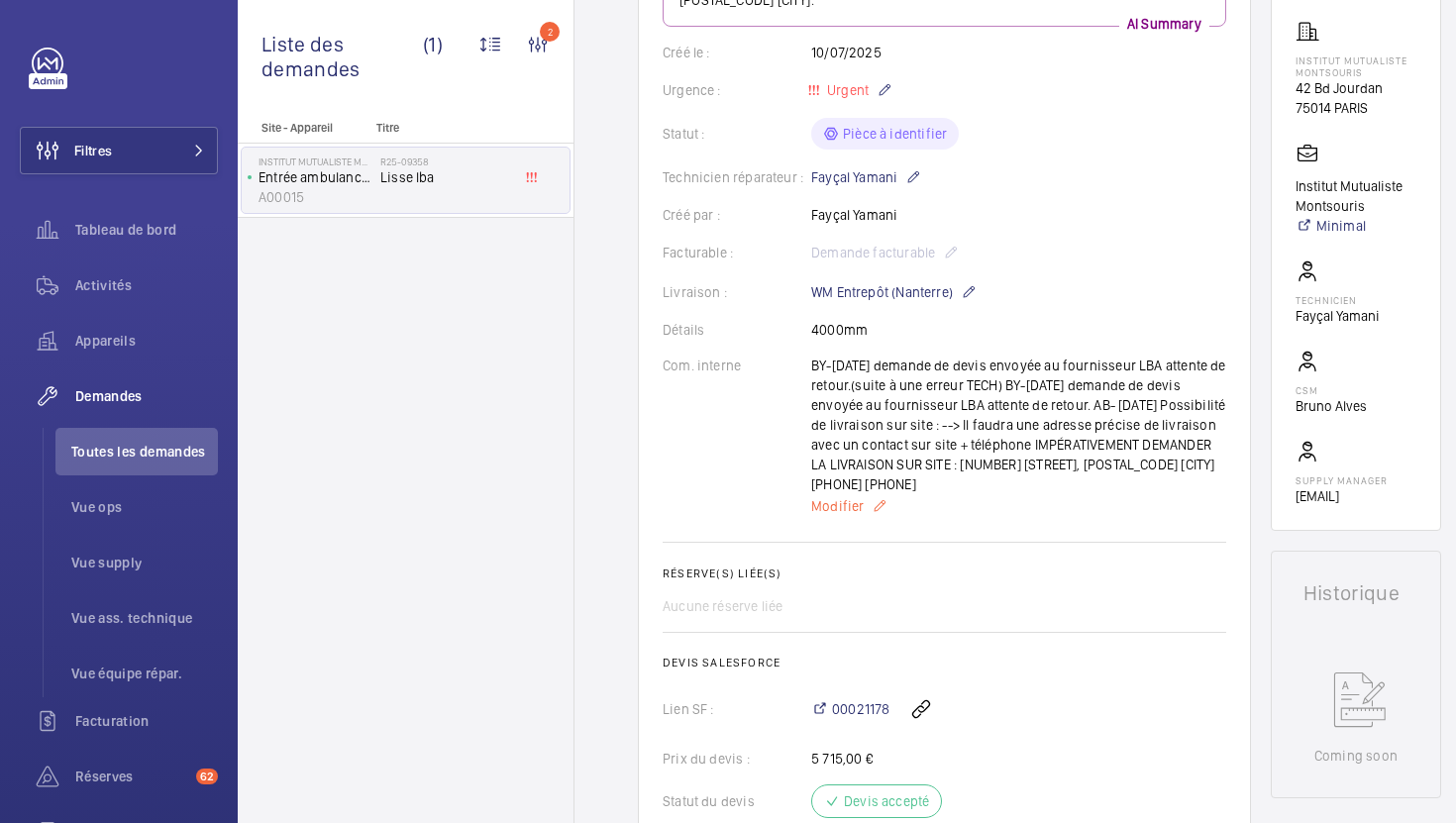click on "Modifier" 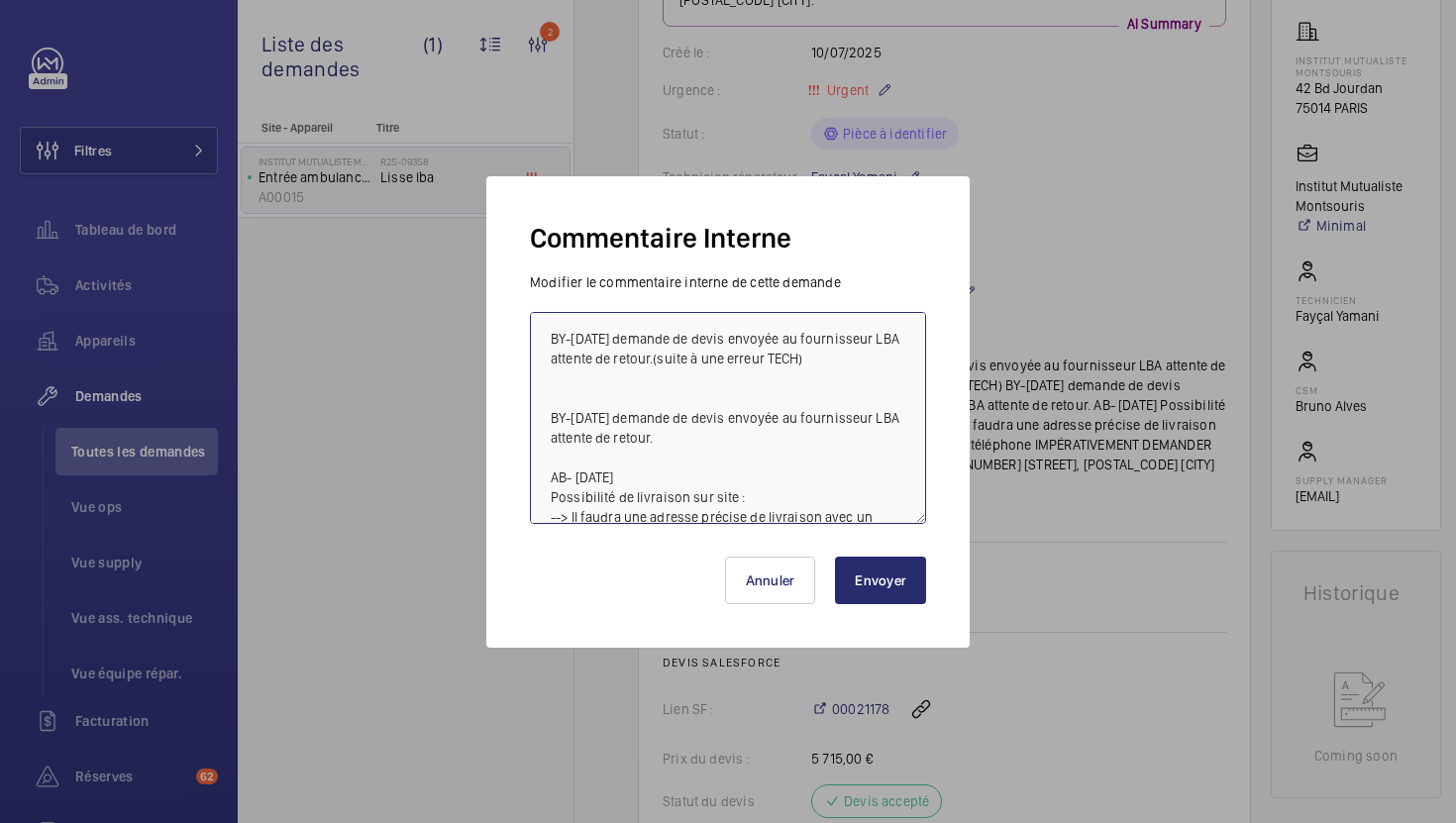 click on "BY-[DATE] demande de devis envoyée au fournisseur LBA attente de retour.(suite à une erreur TECH)
BY-[DATE] demande de devis envoyée au fournisseur LBA attente de retour.
AB- [DATE]
Possibilité de livraison sur site :
--> Il faudra une adresse précise de livraison avec un contact sur site + téléphone
IMPÉRATIVEMENT DEMANDER LA LIVRAISON SUR SITE :
[NUMBER] [STREET], [POSTAL_CODE] [CITY]
[PHONE]
[PHONE]" at bounding box center (728, 418) 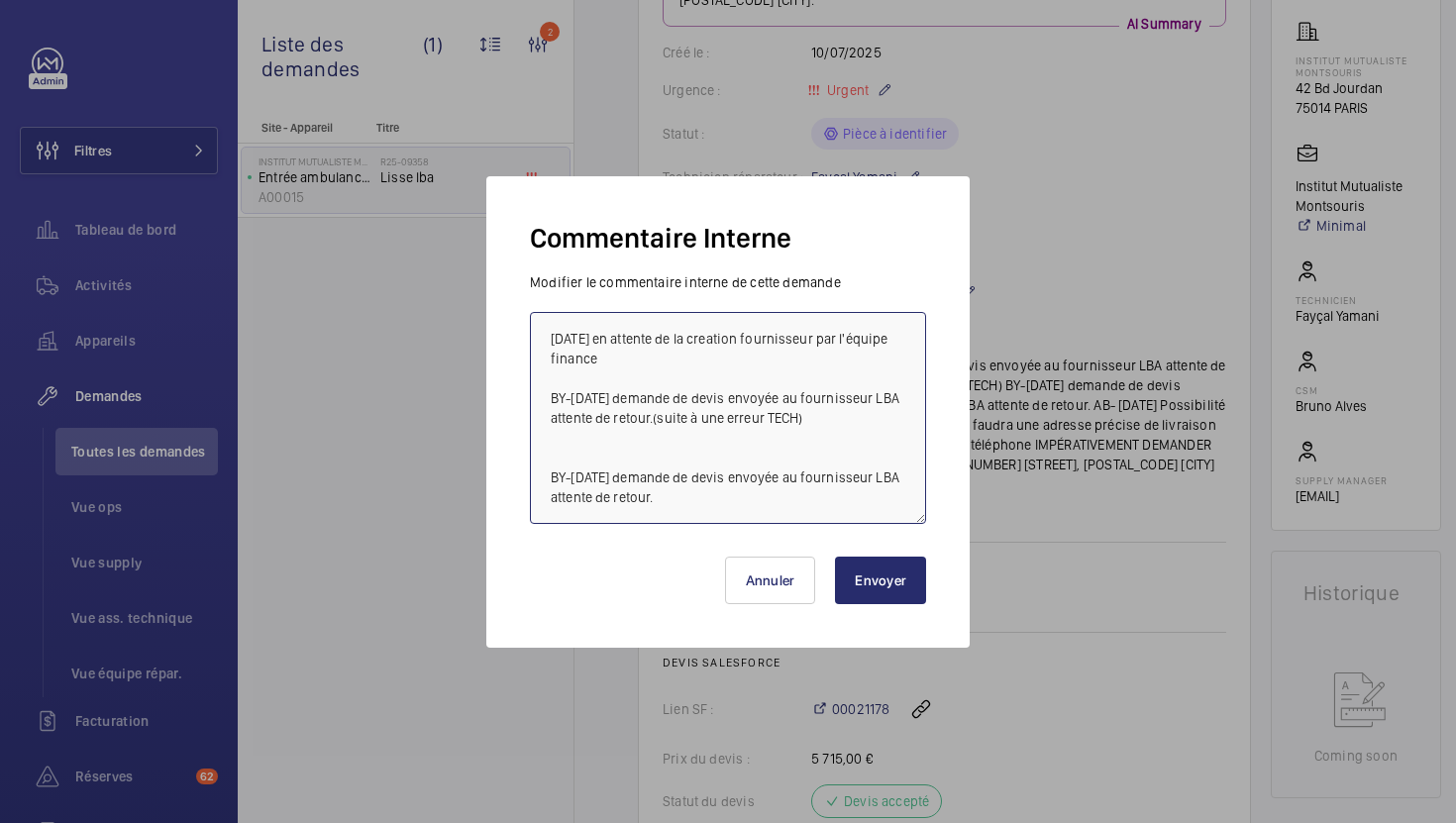 type on "[DATE] en attente de la creation fournisseur par l'équipe finance
BY-[DATE] demande de devis envoyée au fournisseur LBA attente de retour.(suite à une erreur TECH)
BY-[DATE] demande de devis envoyée au fournisseur LBA attente de retour.
AB- [DATE]
Possibilité de livraison sur site :
--> Il faudra une adresse précise de livraison avec un contact sur site + téléphone
IMPÉRATIVEMENT DEMANDER LA LIVRAISON SUR SITE :
[NUMBER] [STREET], [POSTAL_CODE] [CITY]
[PHONE]
[PHONE]" 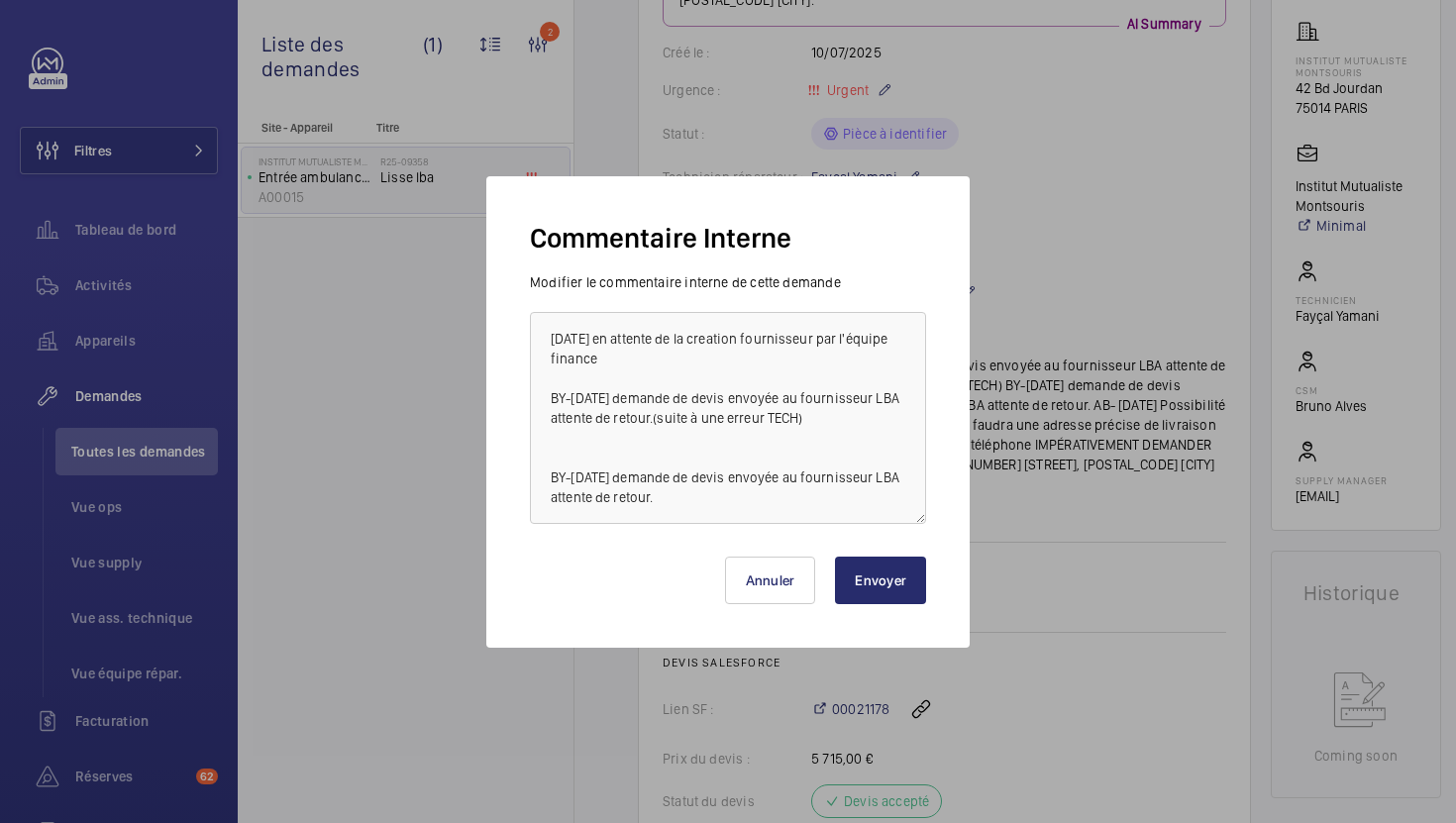 click on "Envoyer" at bounding box center [881, 580] 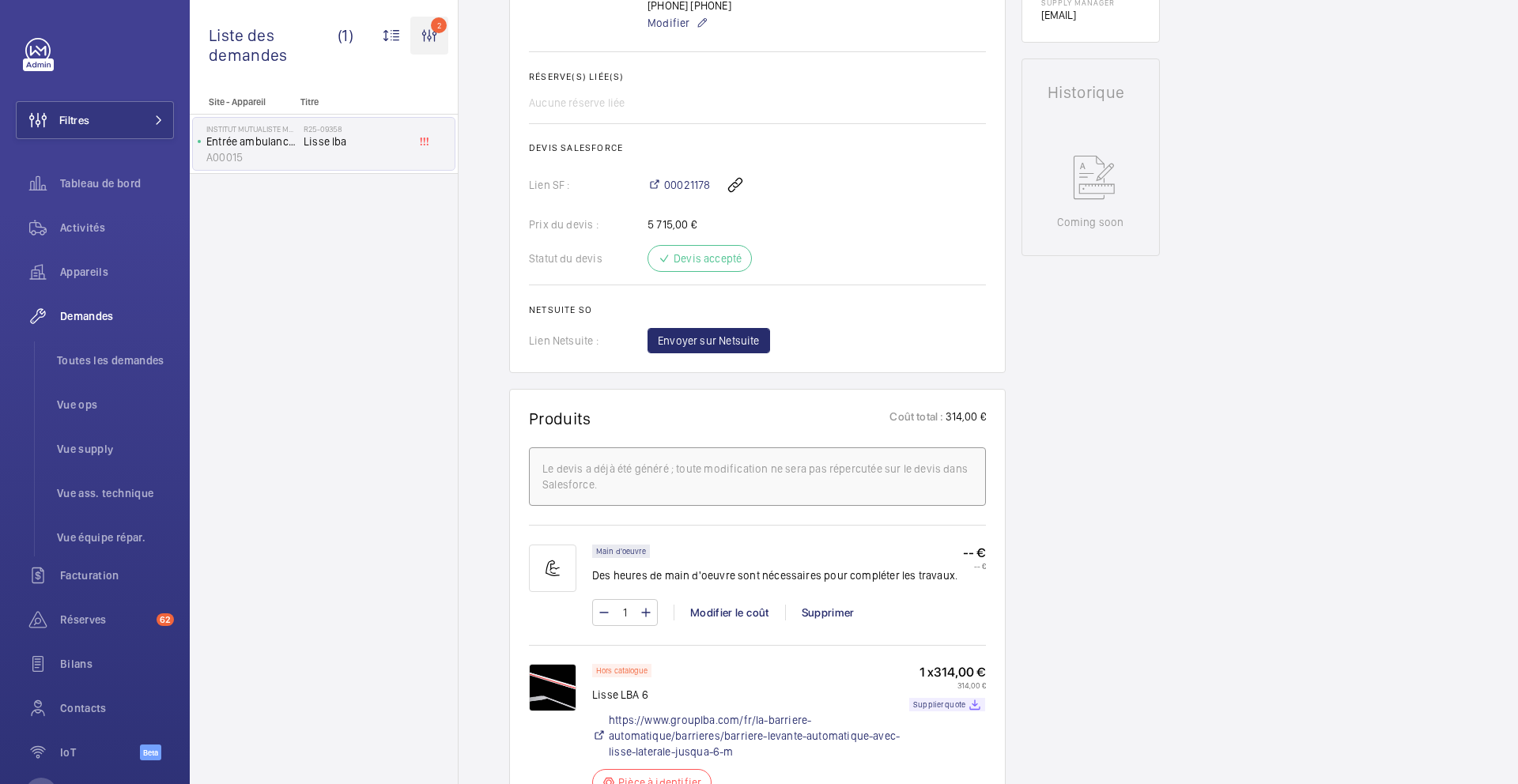 scroll, scrollTop: 602, scrollLeft: 0, axis: vertical 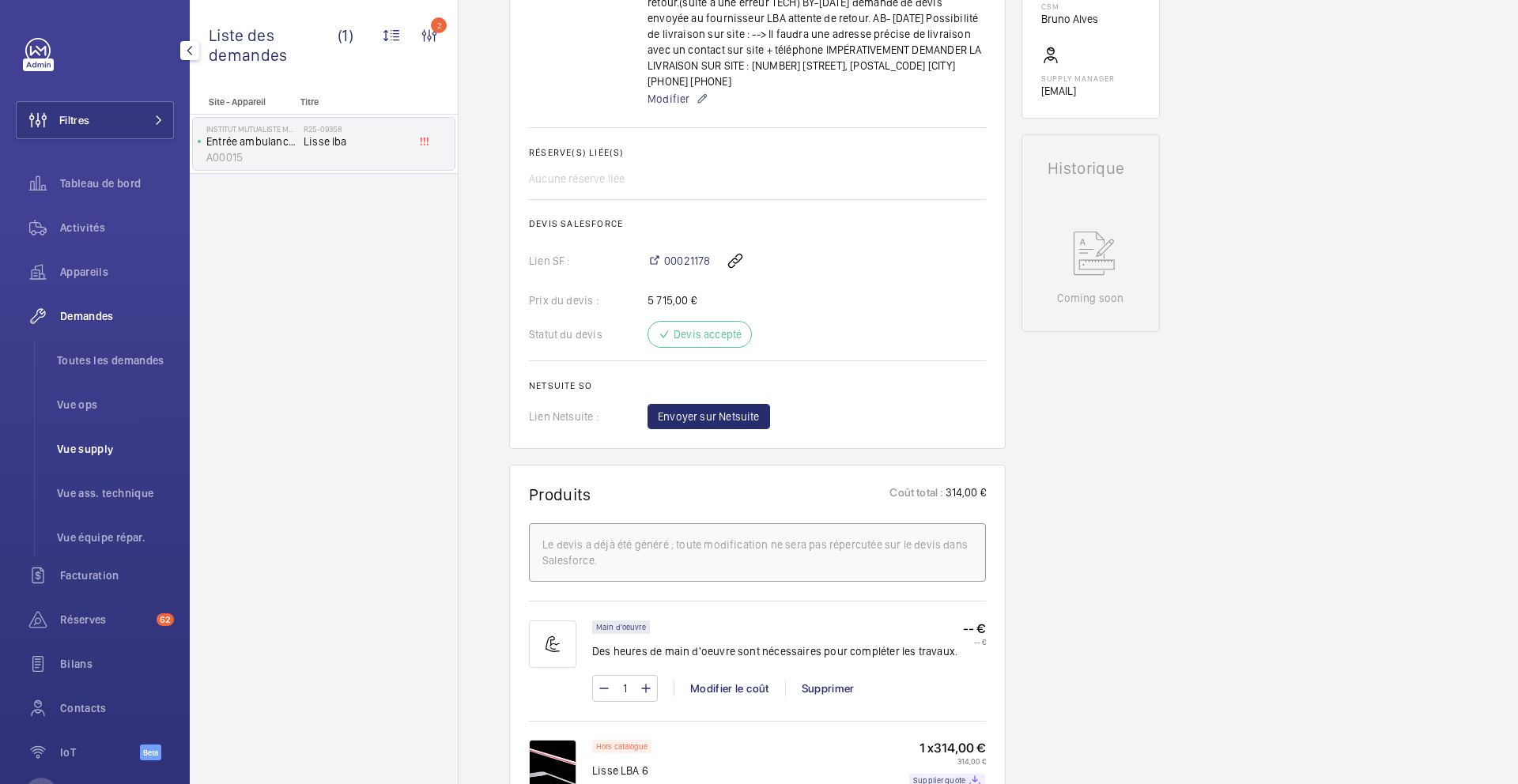 click on "Vue supply" 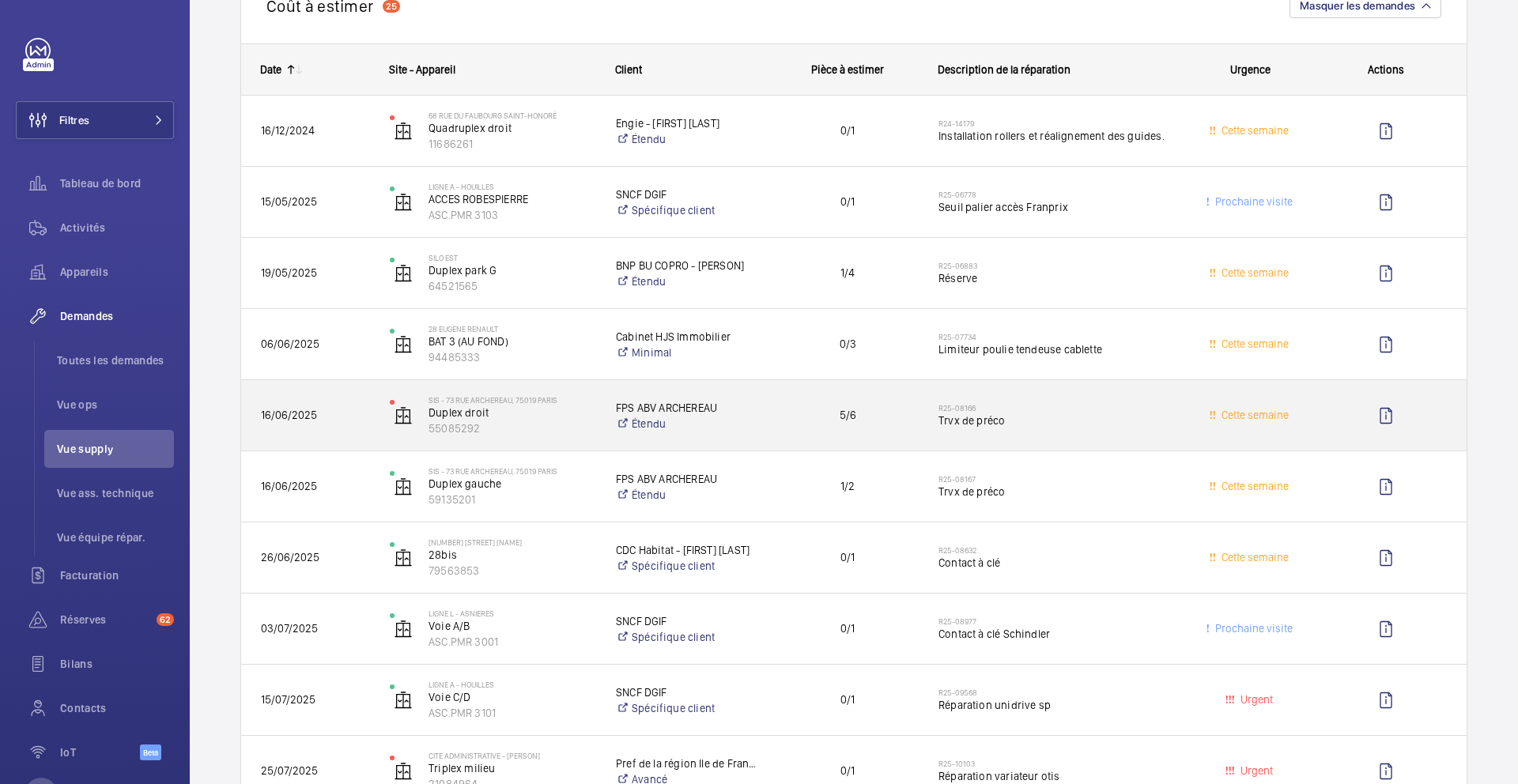 scroll, scrollTop: 228, scrollLeft: 0, axis: vertical 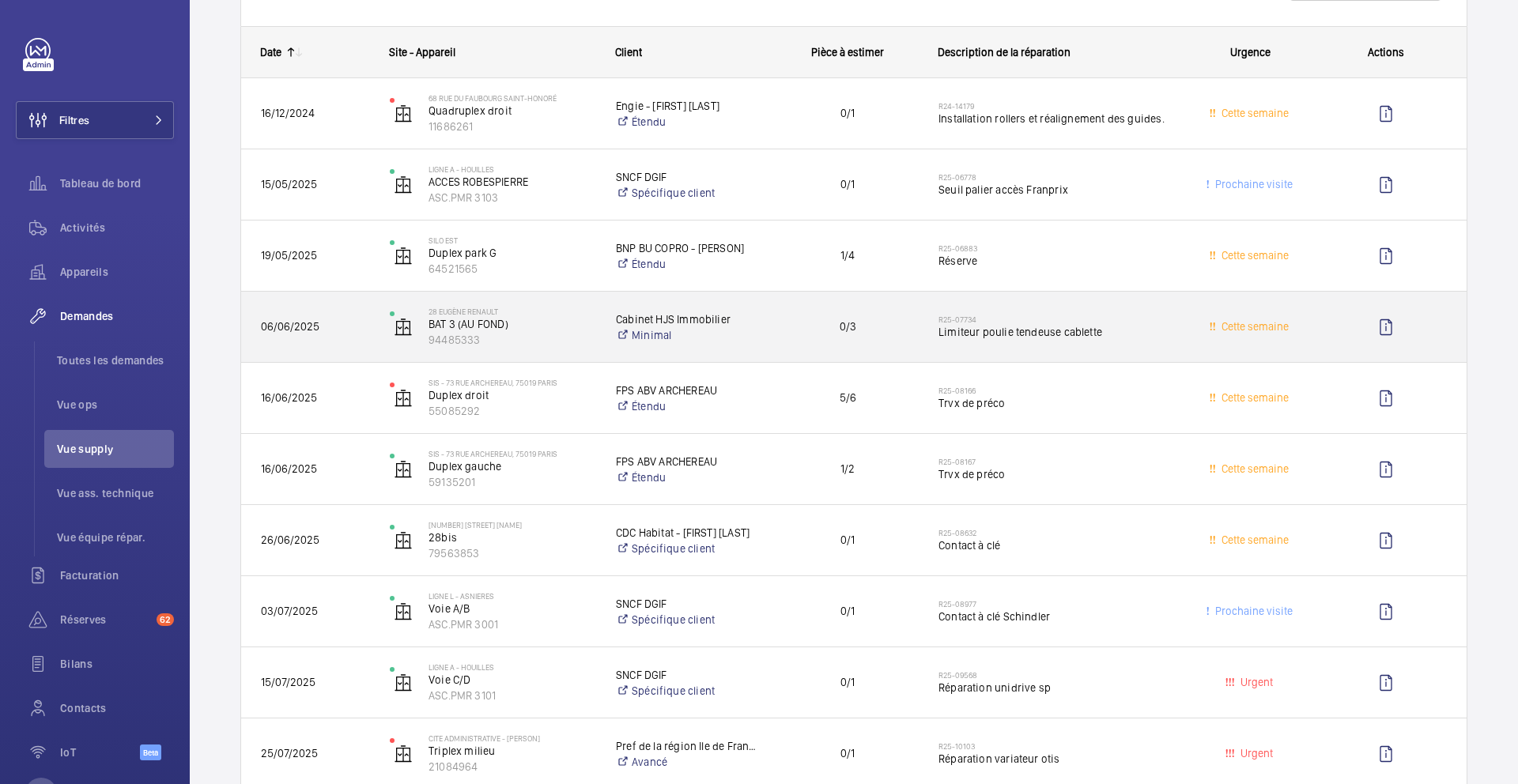 click on "R25-07734   Limiteur poulie tendeuse cablette" 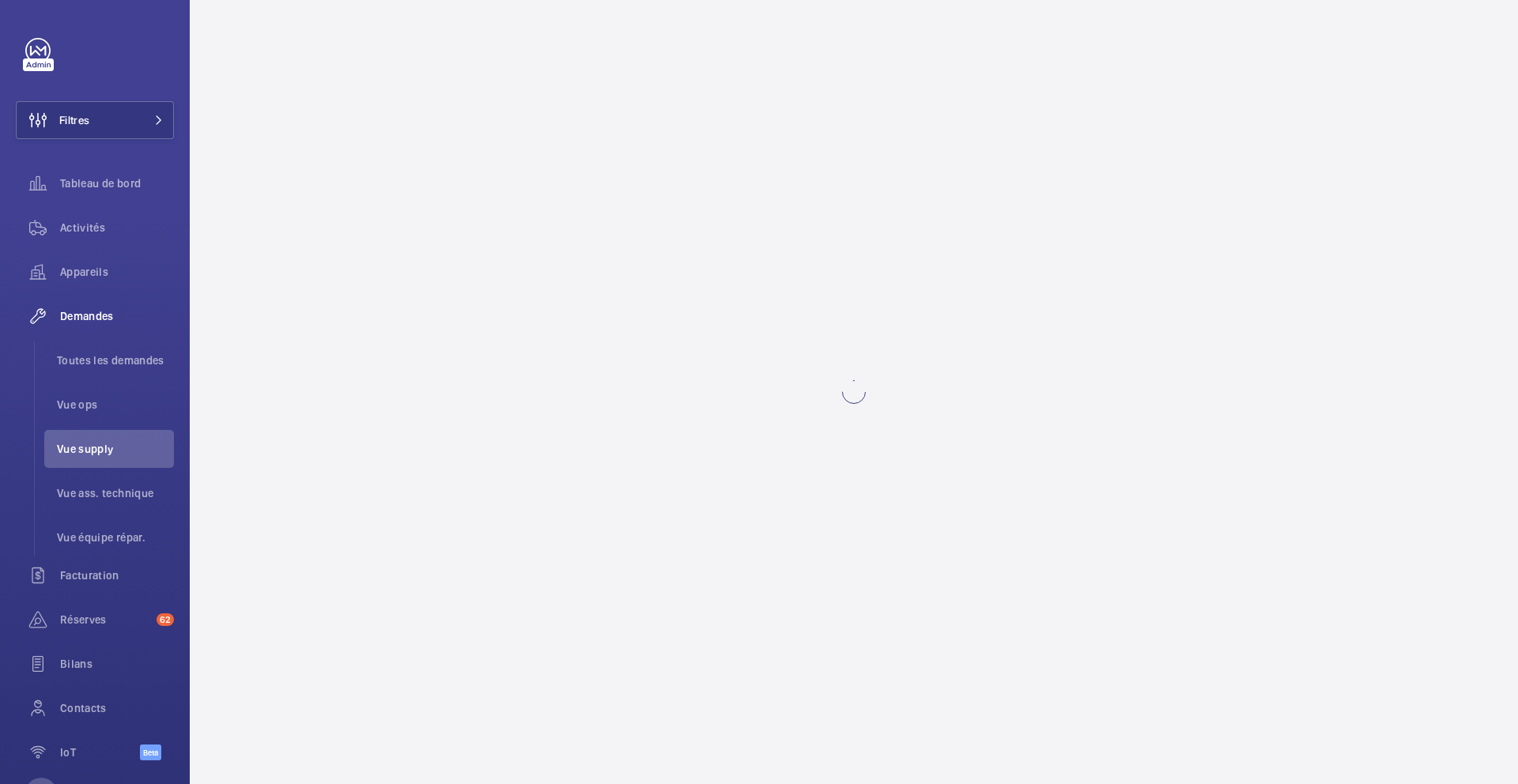scroll, scrollTop: 0, scrollLeft: 0, axis: both 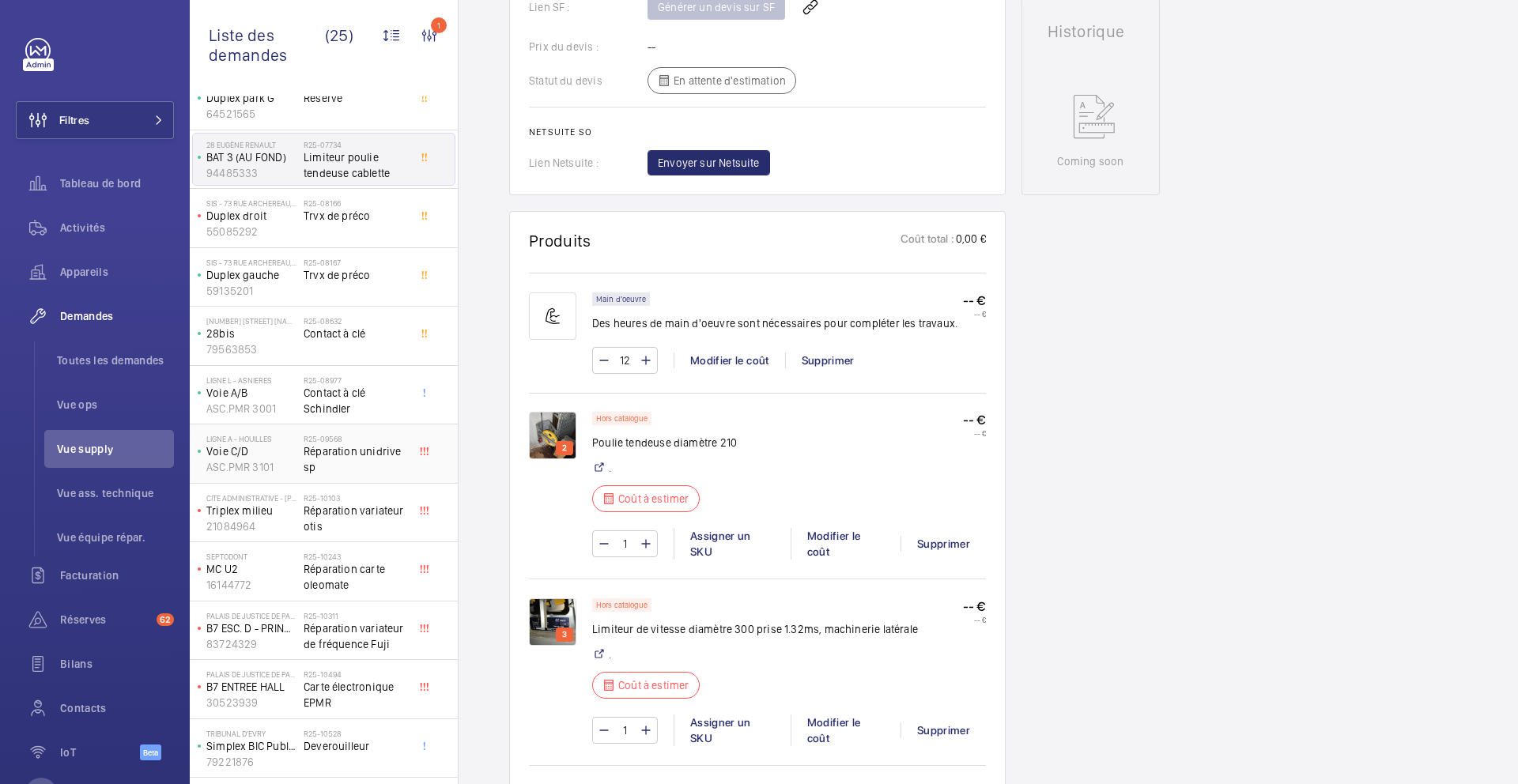 click on "Ligne A - HOUILLES   Voie C/D   ASC.PMR 3101   R25-09568   Réparation unidrive sp" 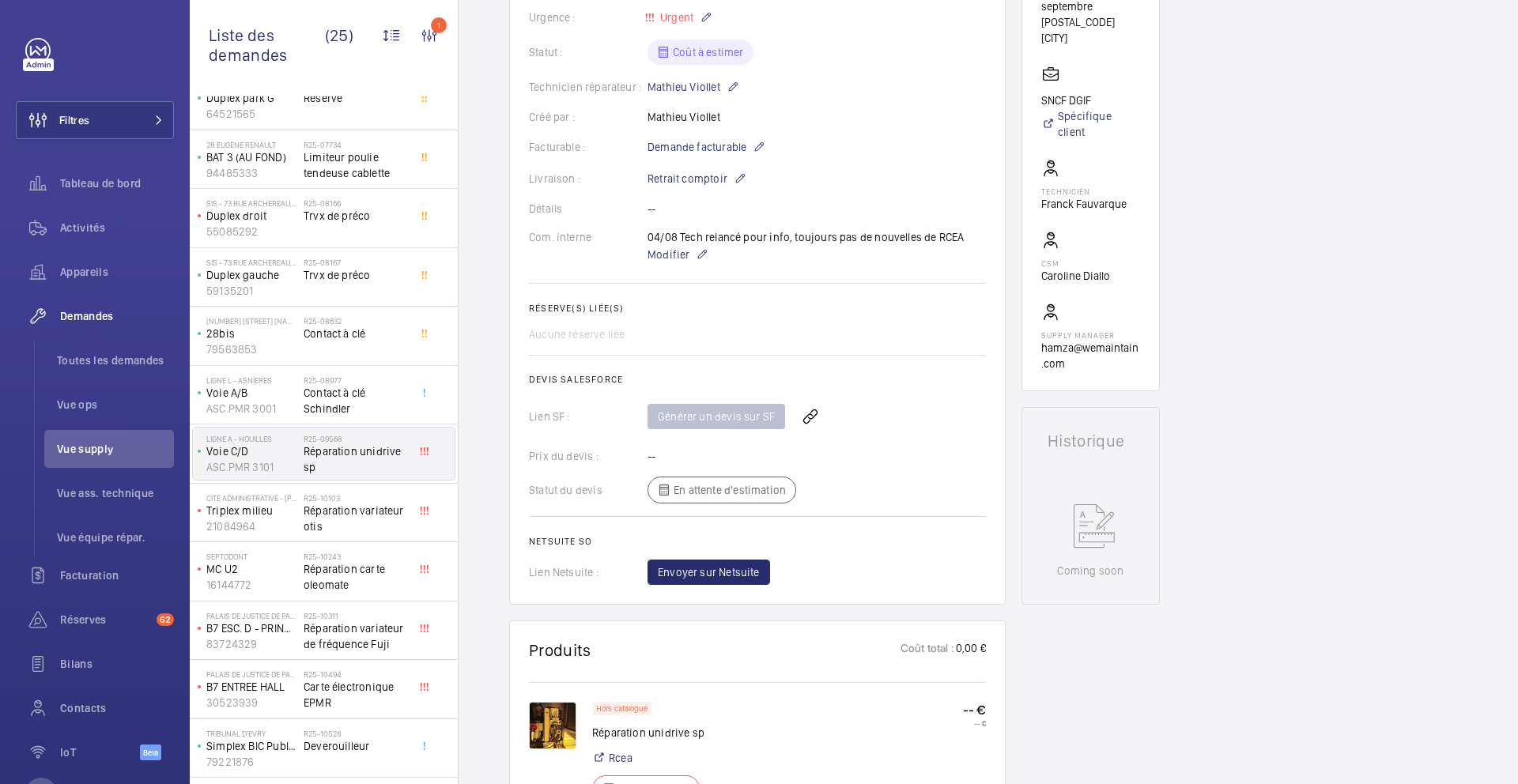 scroll, scrollTop: 0, scrollLeft: 0, axis: both 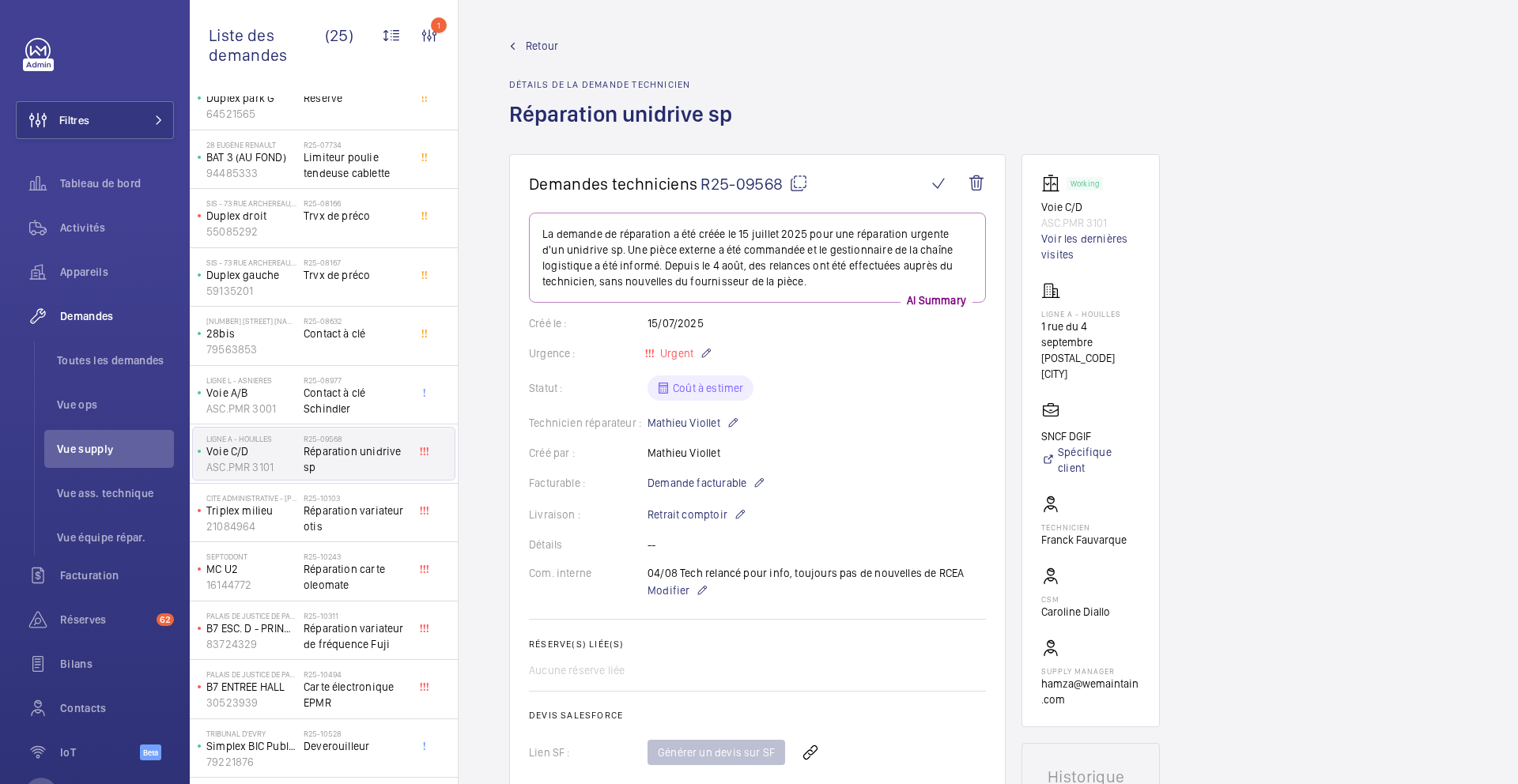 click 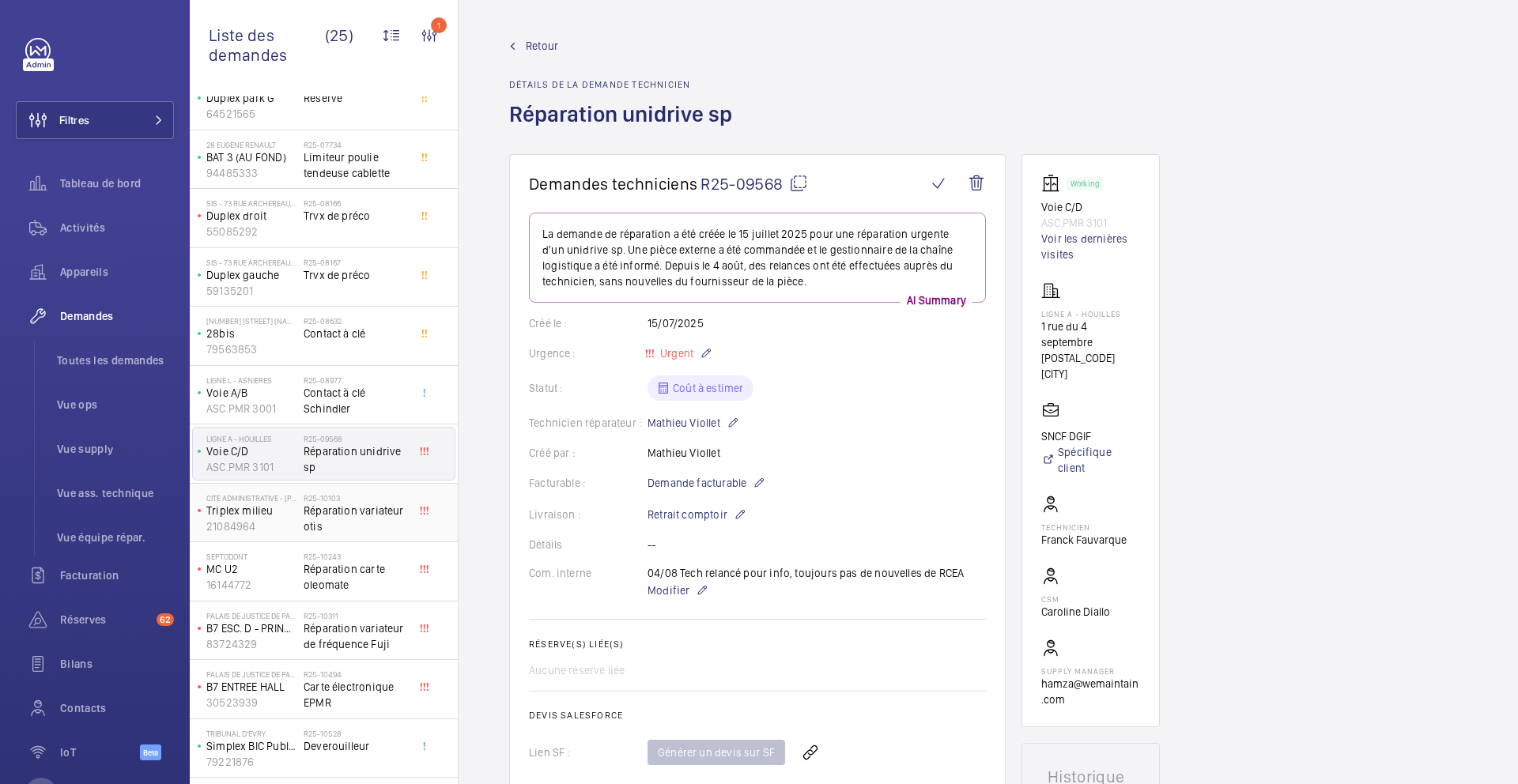 click on "Réparation variateur otis" 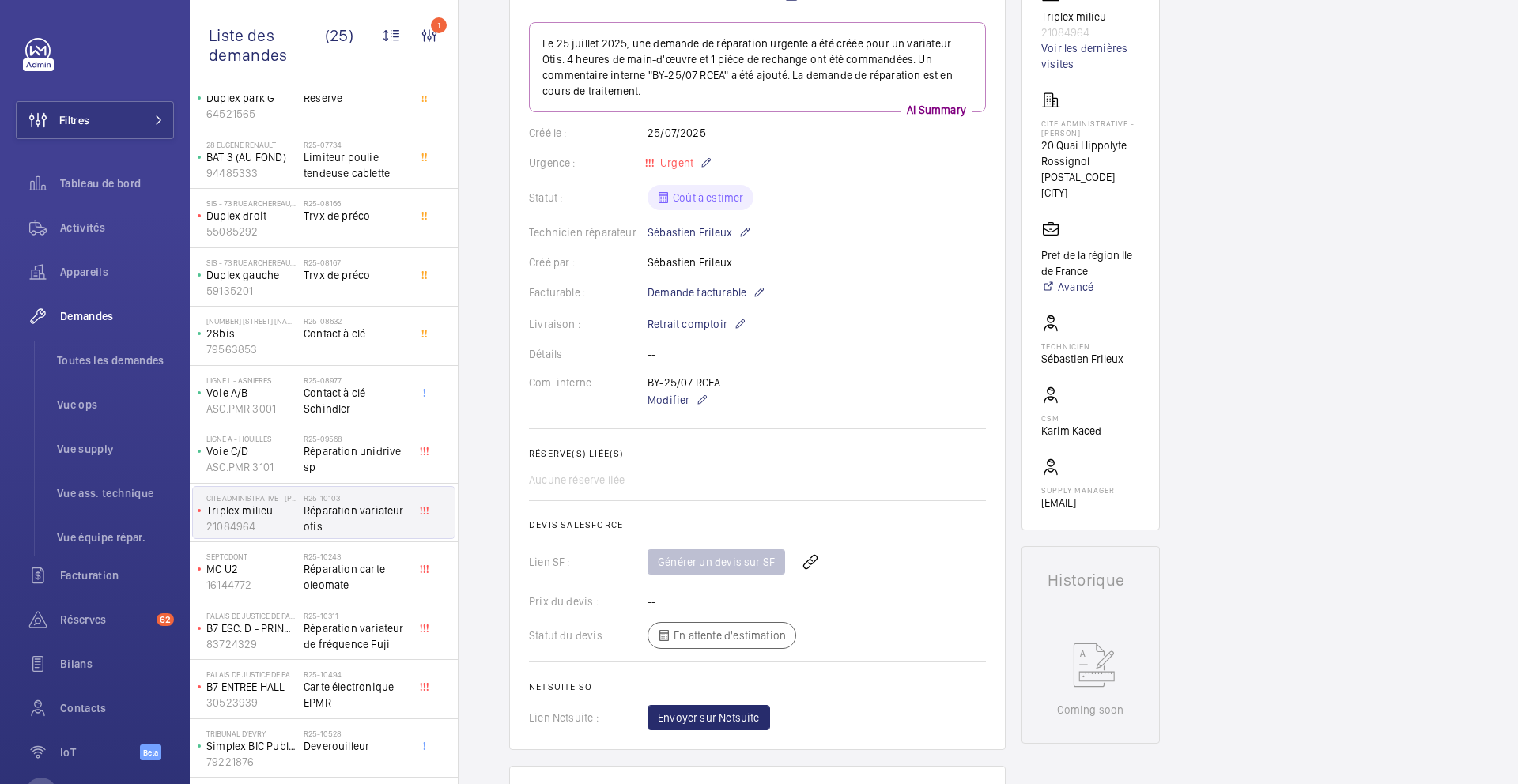 scroll, scrollTop: 192, scrollLeft: 0, axis: vertical 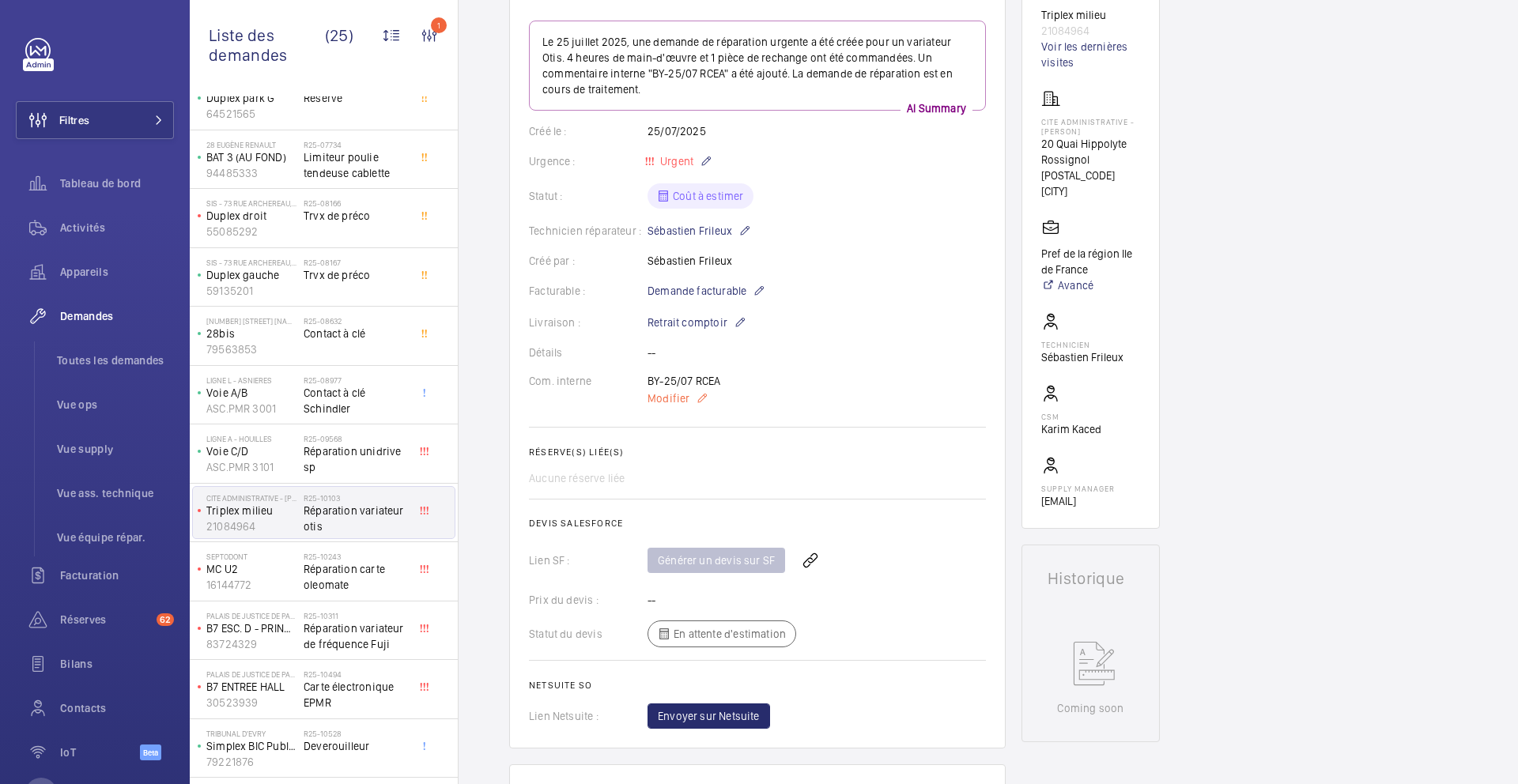 click on "Modifier" 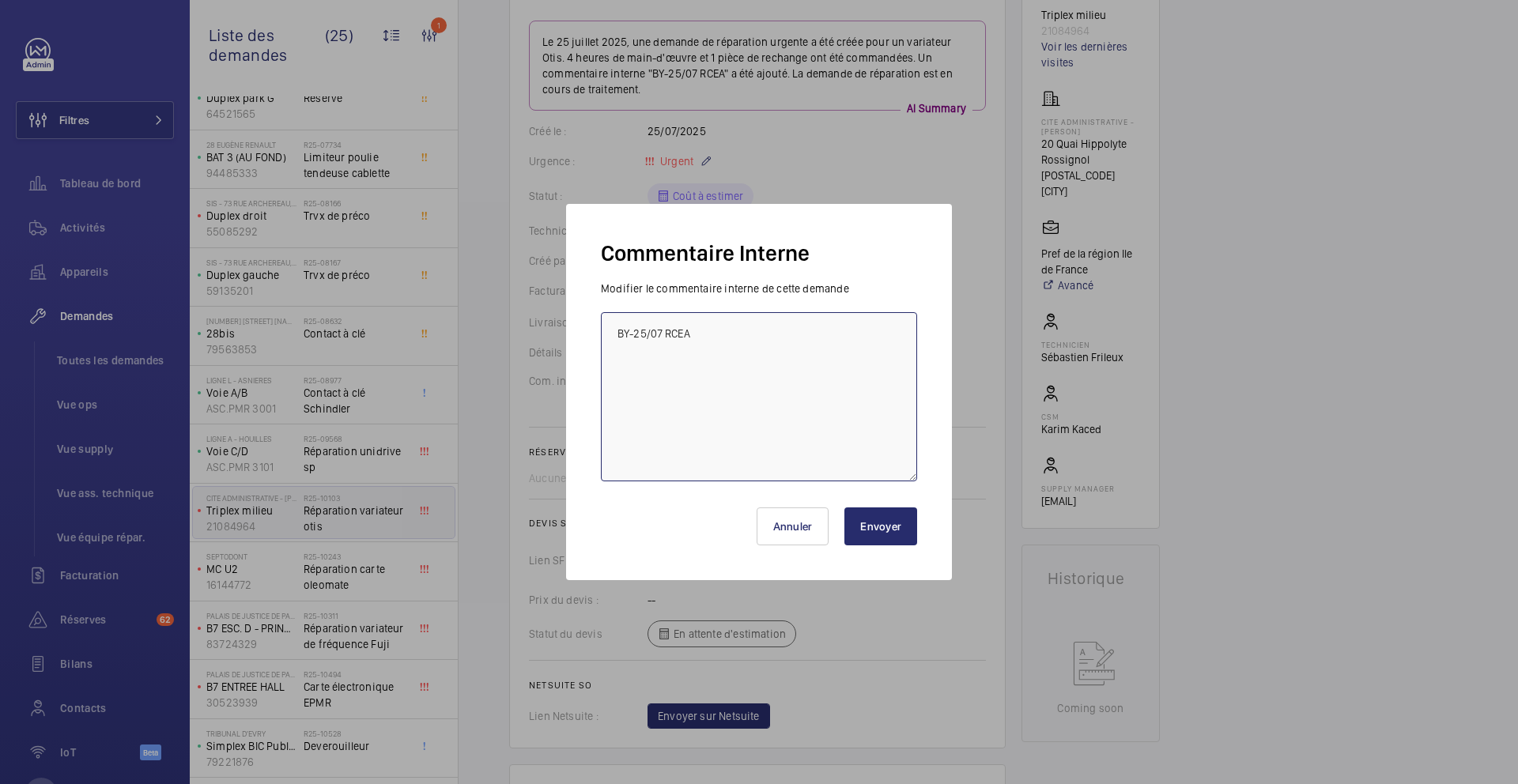 click on "BY-25/07 RCEA" at bounding box center [759, 397] 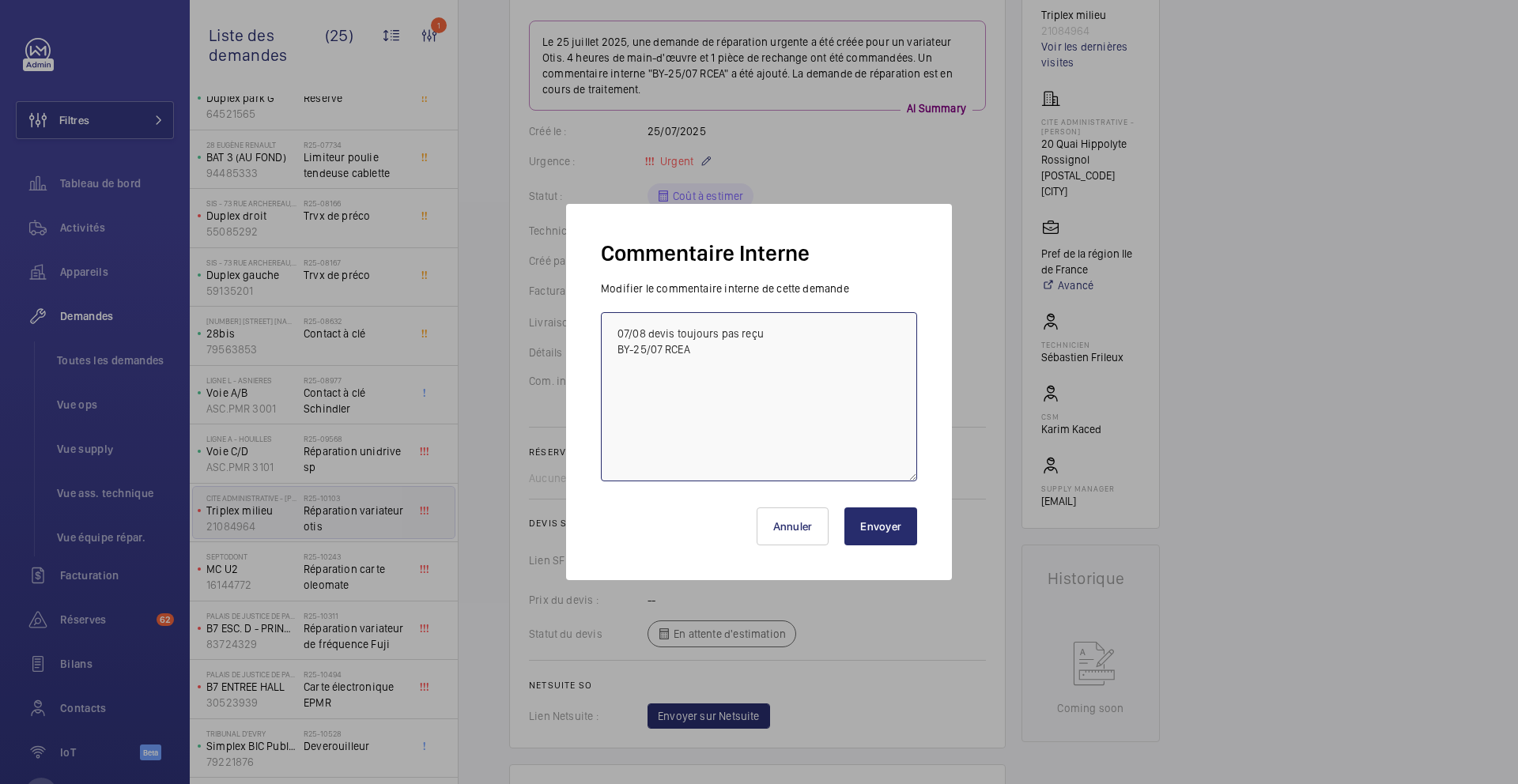 type on "07/08 devis toujours pas reçu
BY-25/07 RCEA" 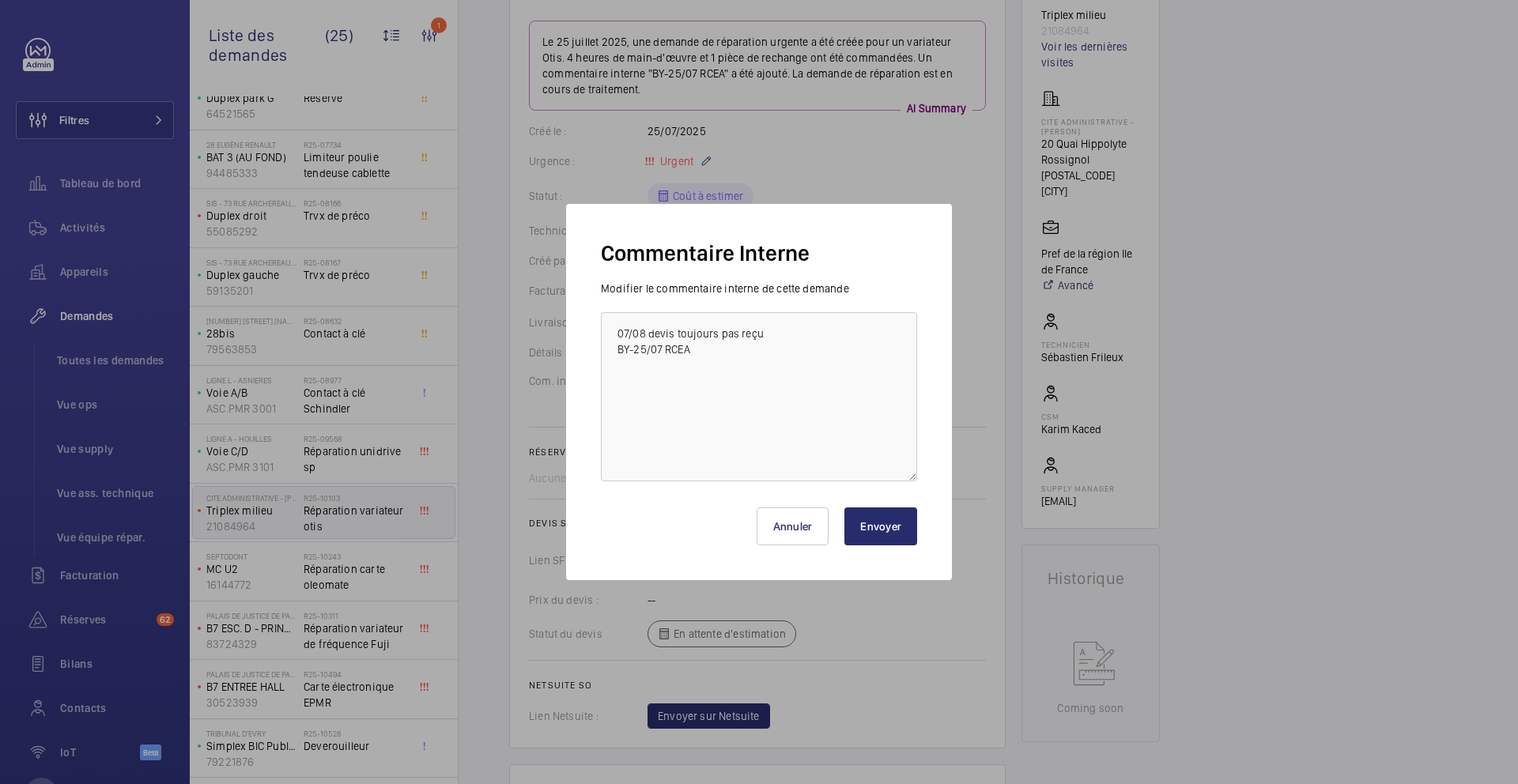click on "Envoyer" at bounding box center [881, 526] 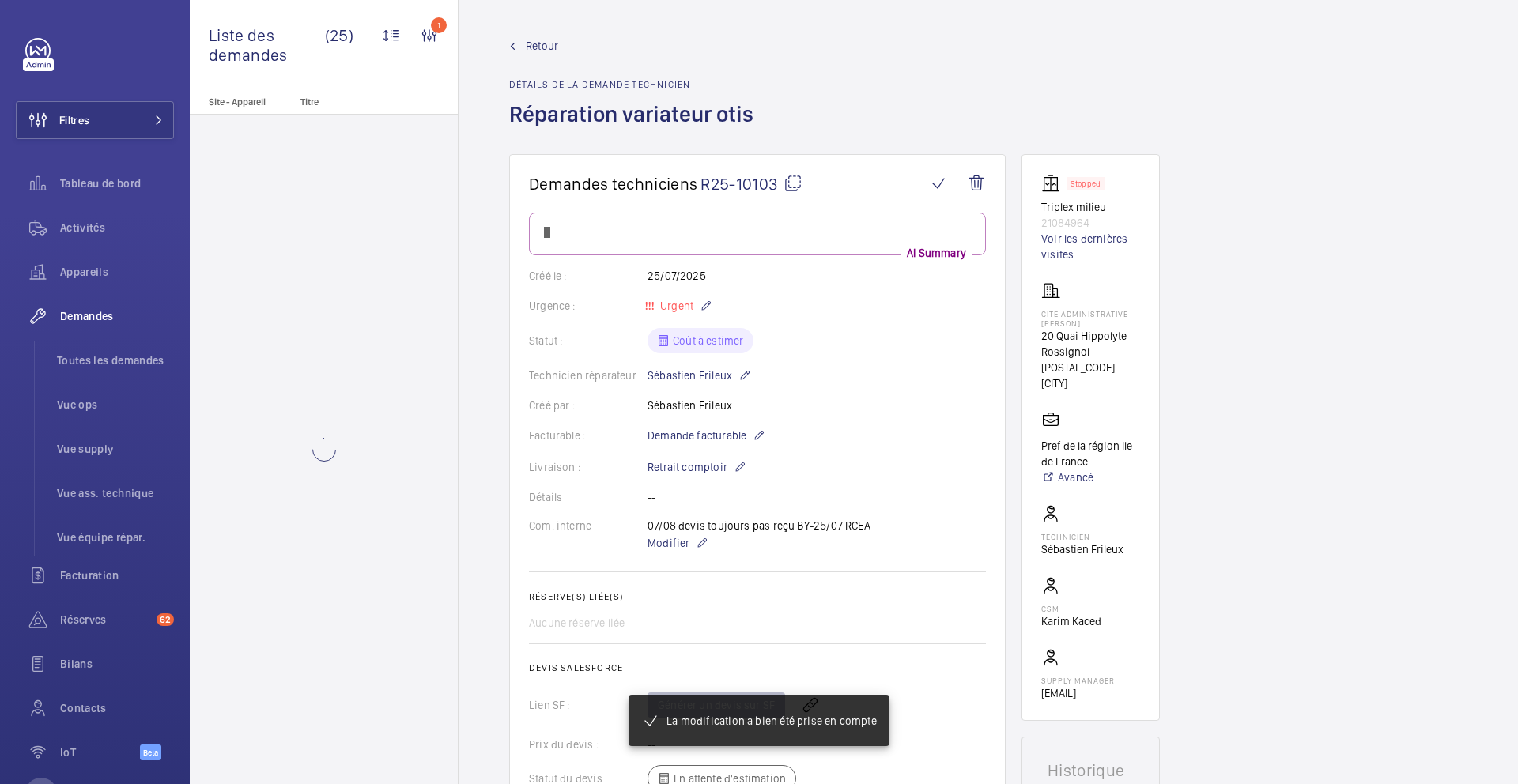 scroll, scrollTop: 0, scrollLeft: 0, axis: both 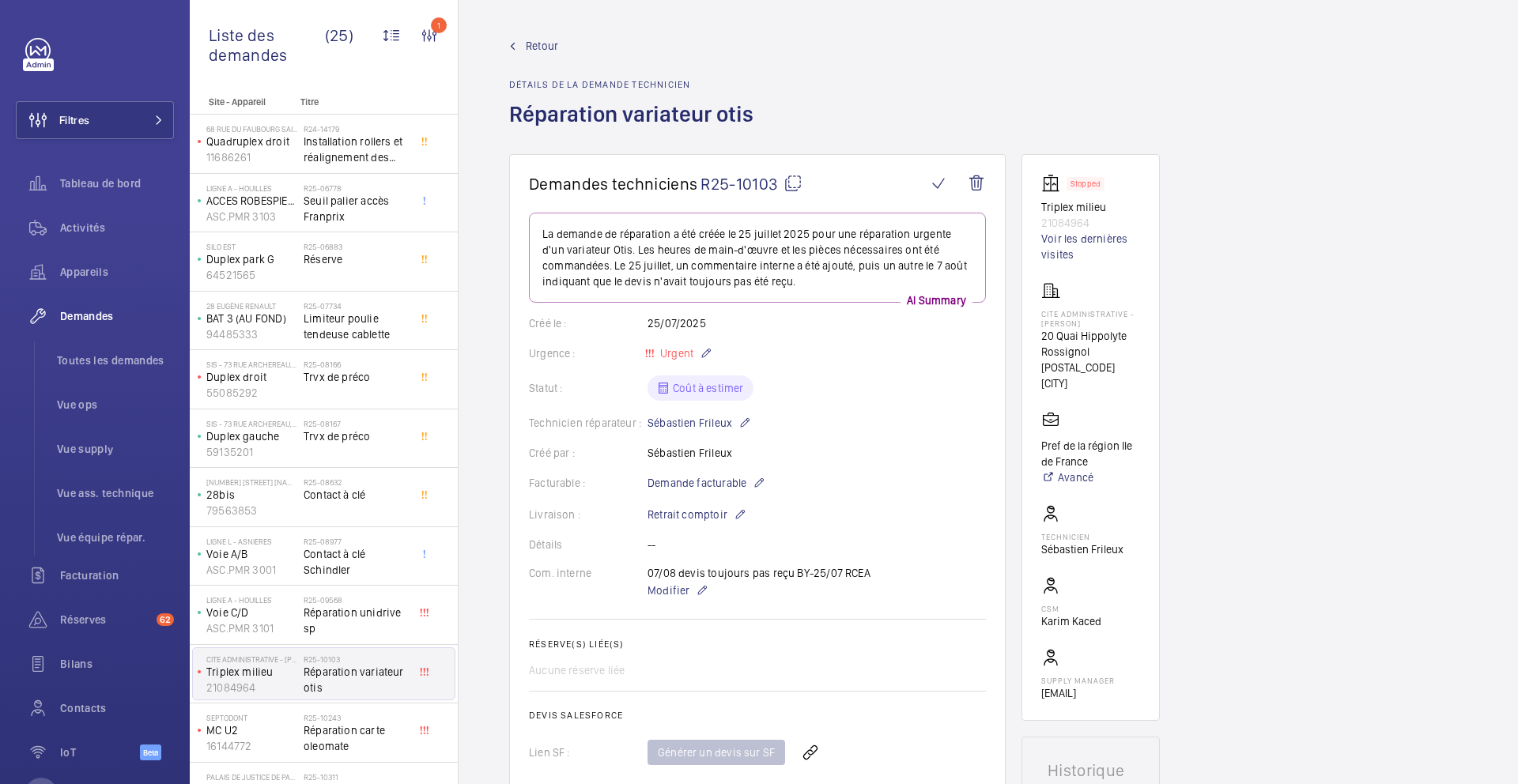 drag, startPoint x: 871, startPoint y: 572, endPoint x: 647, endPoint y: 577, distance: 224.0558 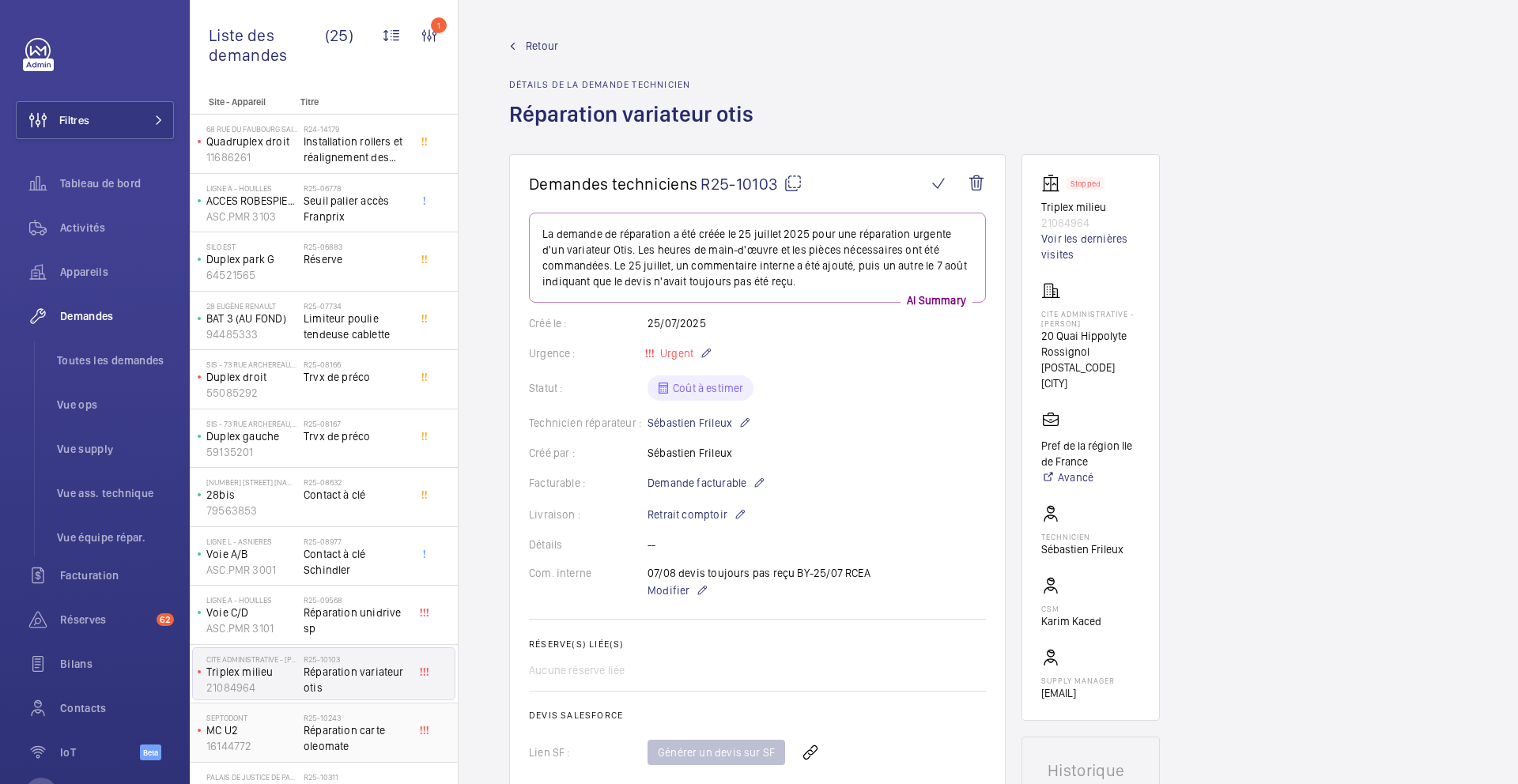 click on "Réparation carte oleomate" 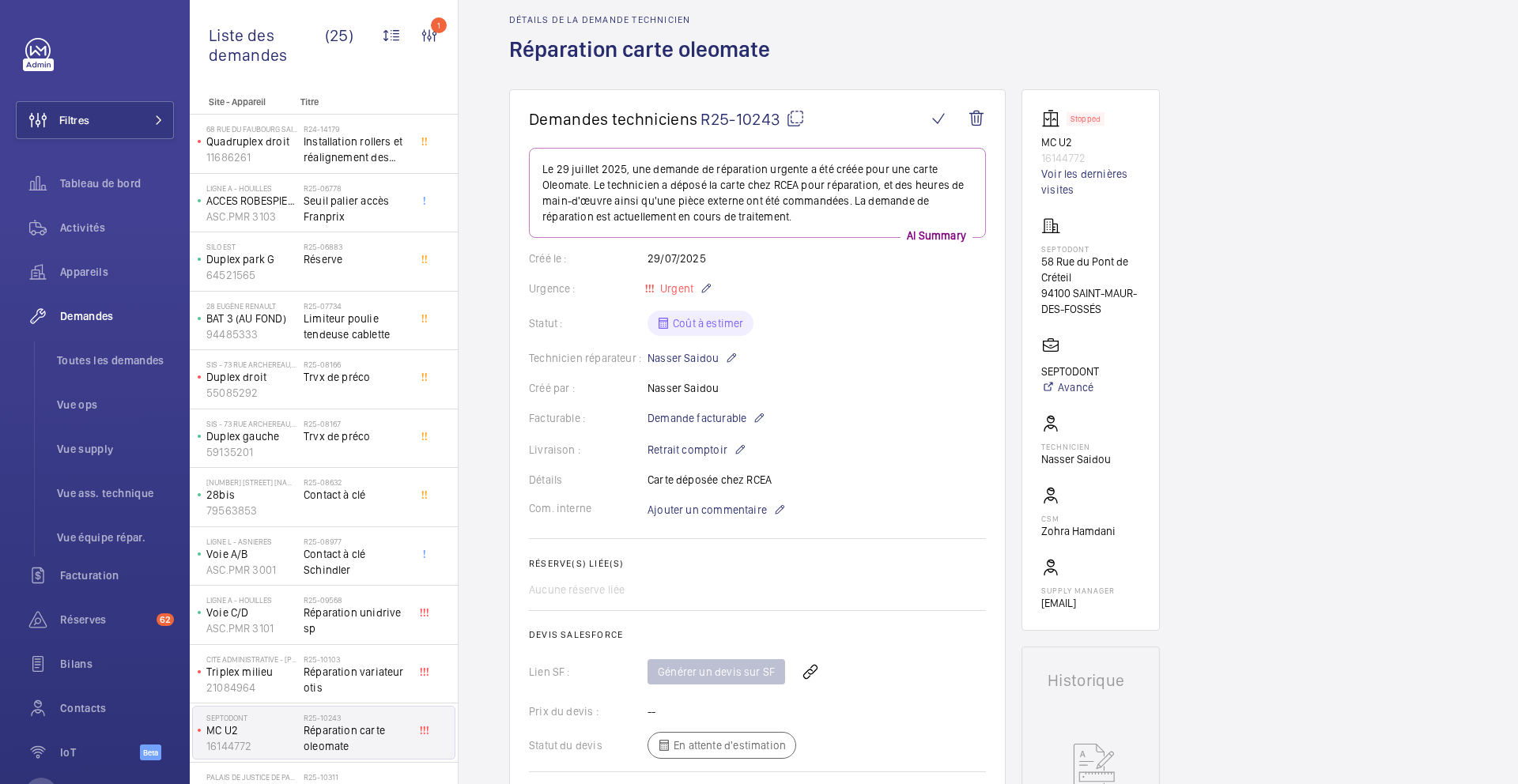 scroll, scrollTop: 67, scrollLeft: 0, axis: vertical 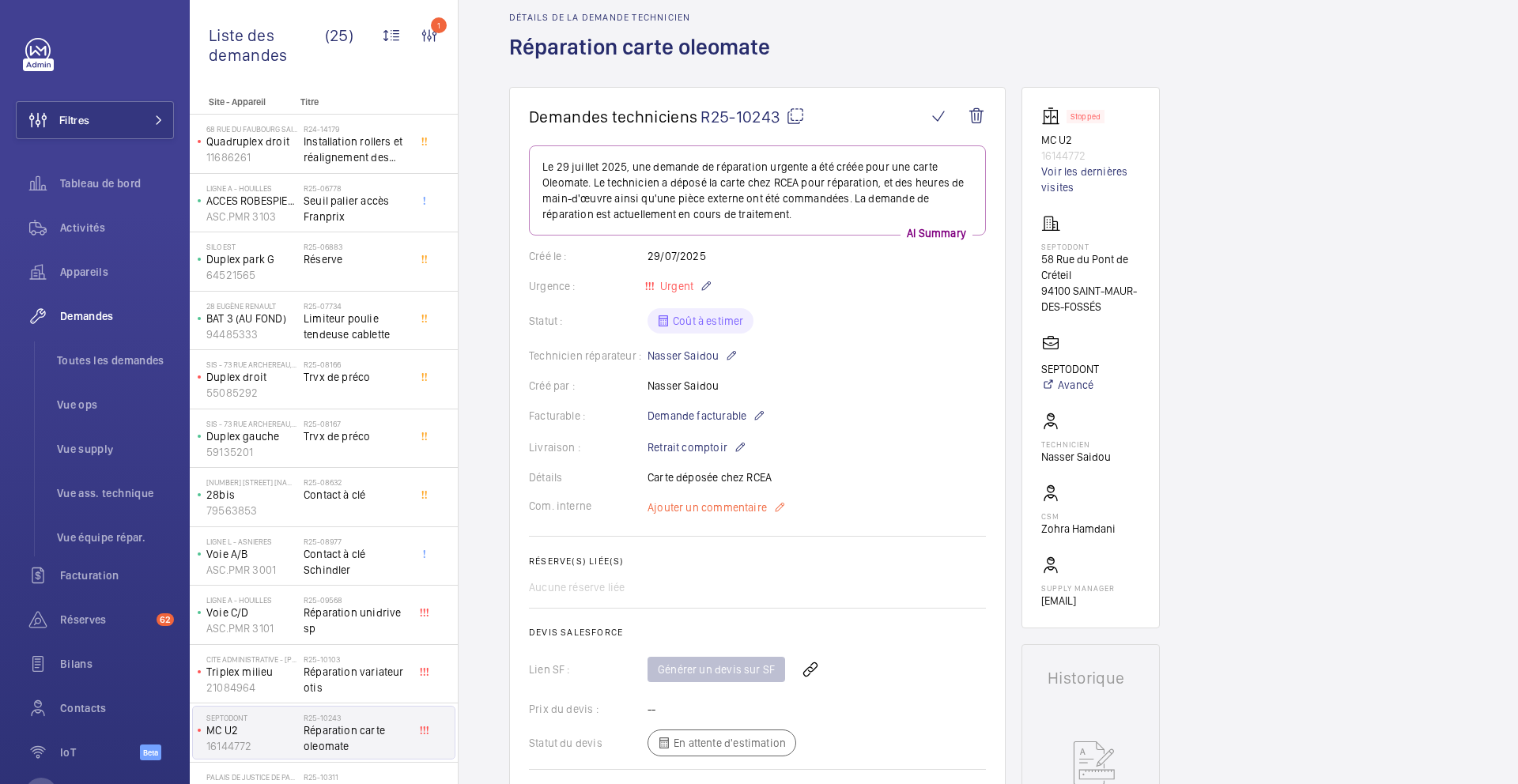click on "Ajouter un commentaire" 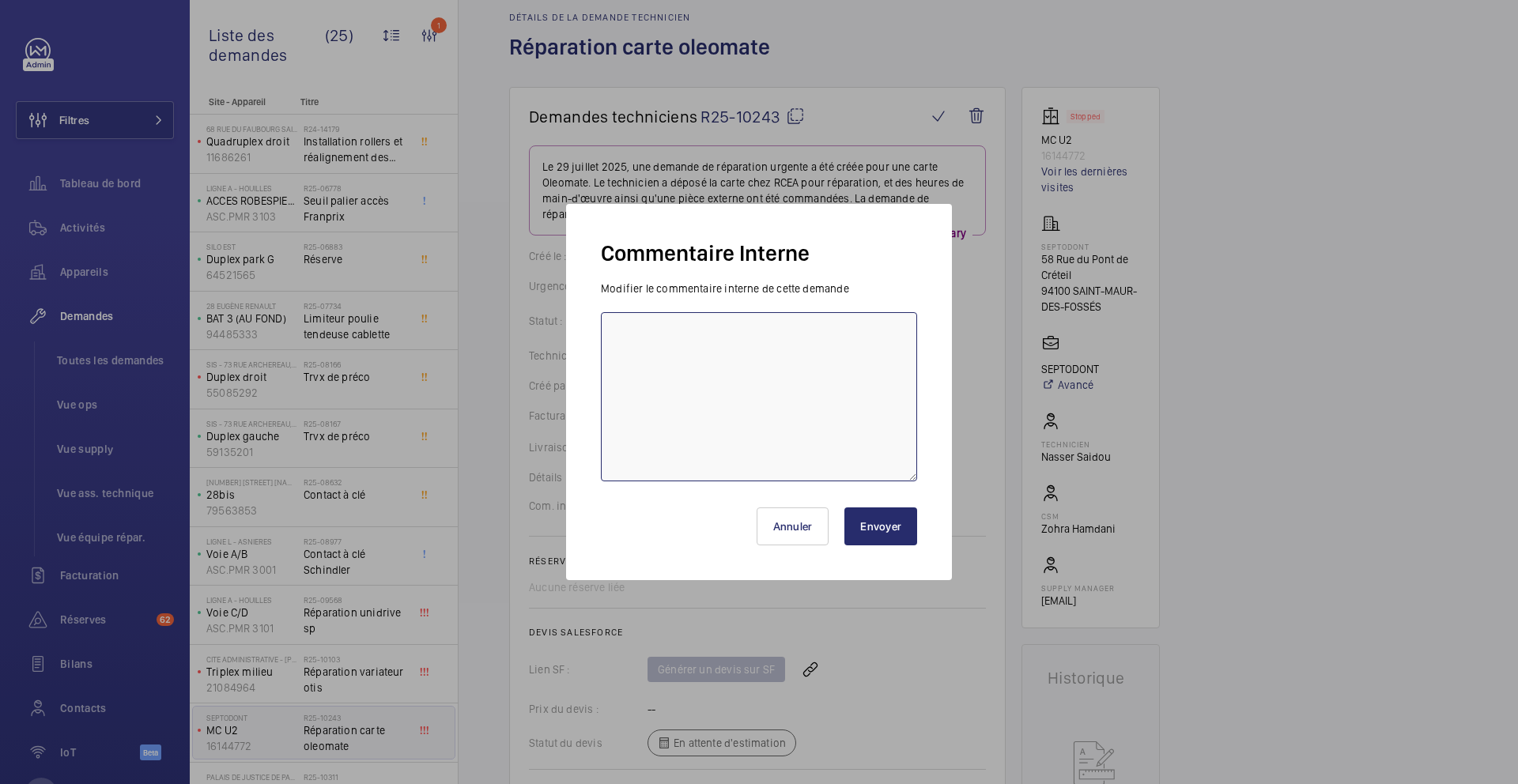 click at bounding box center [759, 397] 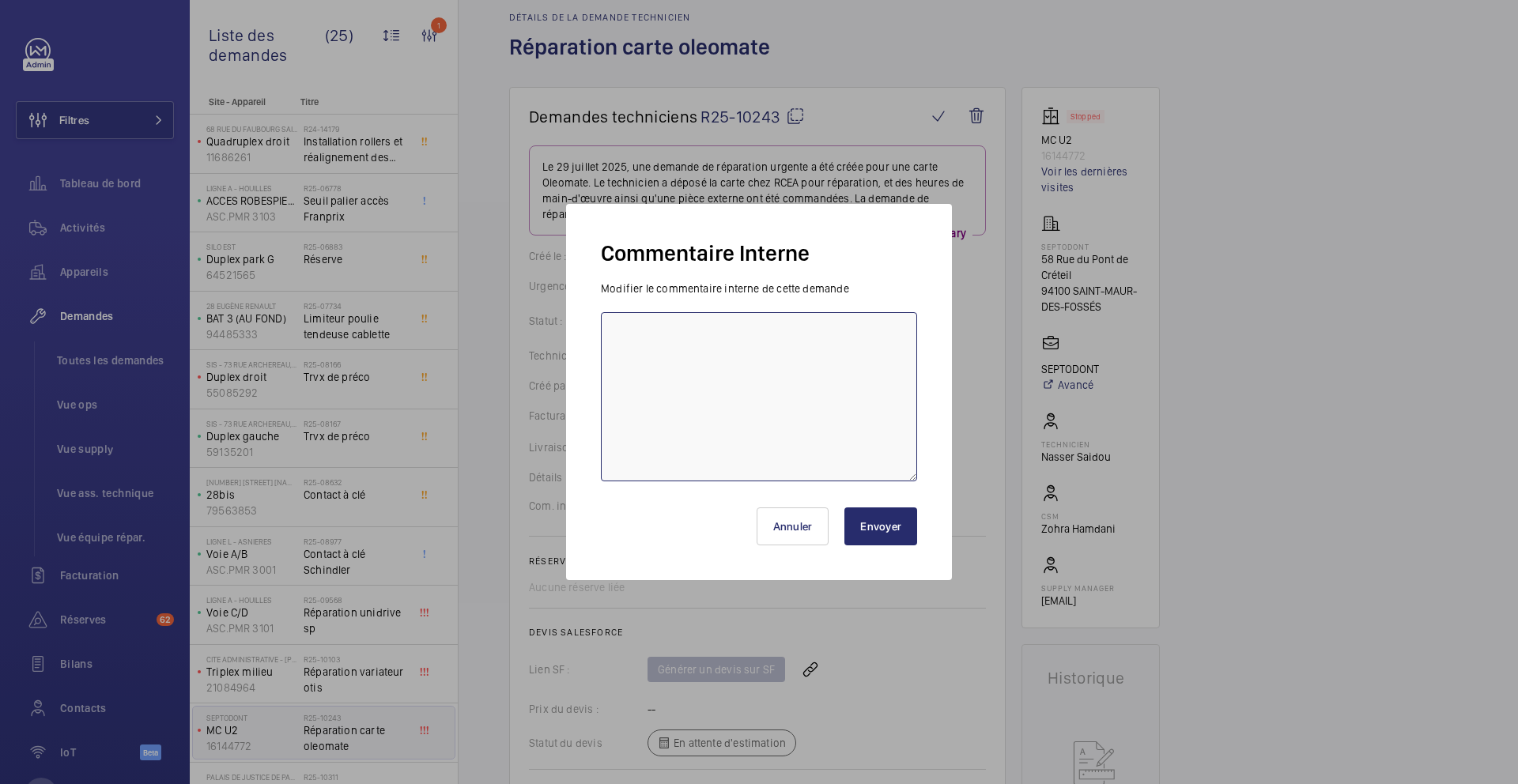 paste on "07/08 devis toujours pas reçu BY-25/07 RCEA" 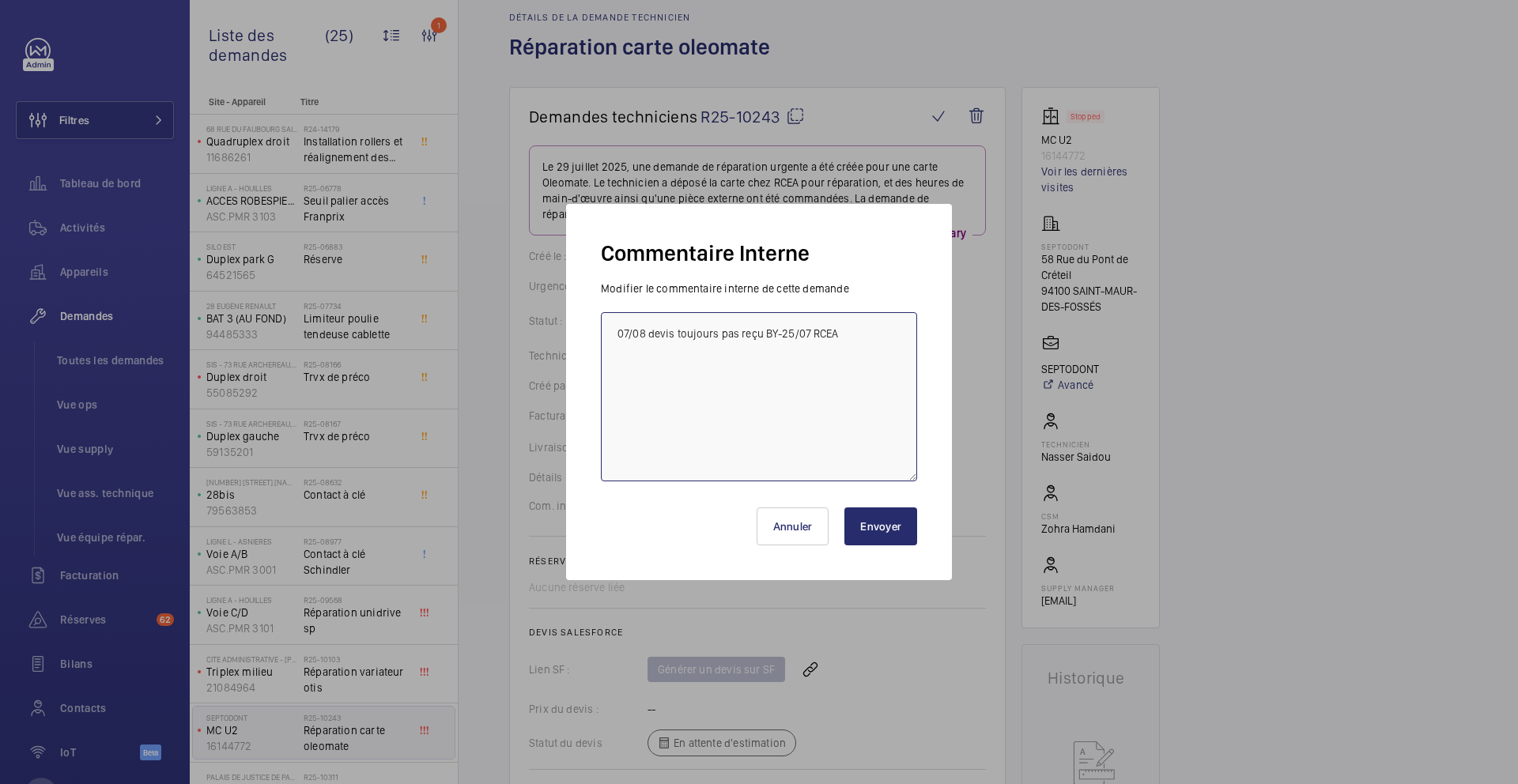 click on "07/08 devis toujours pas reçu BY-25/07 RCEA" at bounding box center [759, 397] 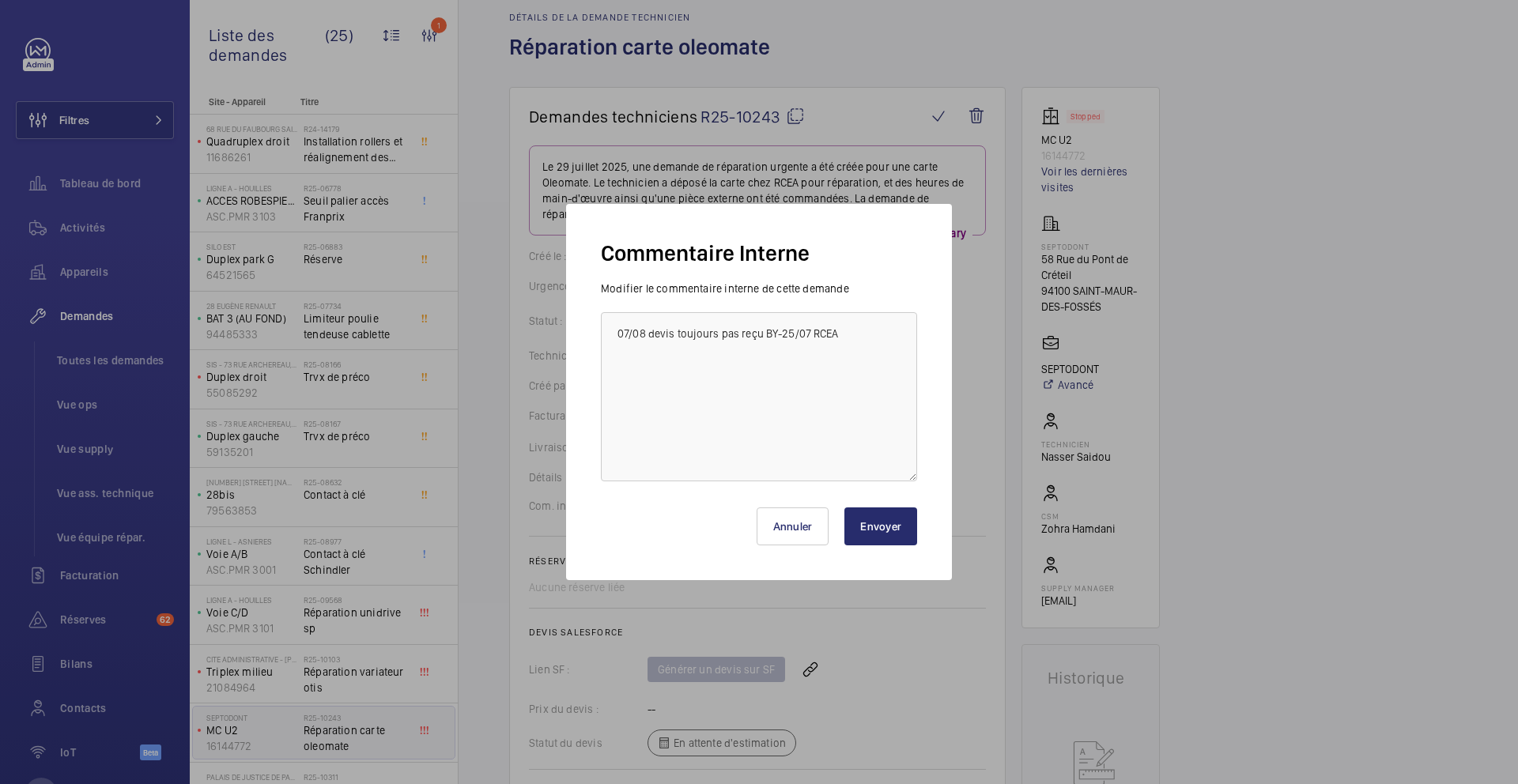 click on "Envoyer" at bounding box center [881, 526] 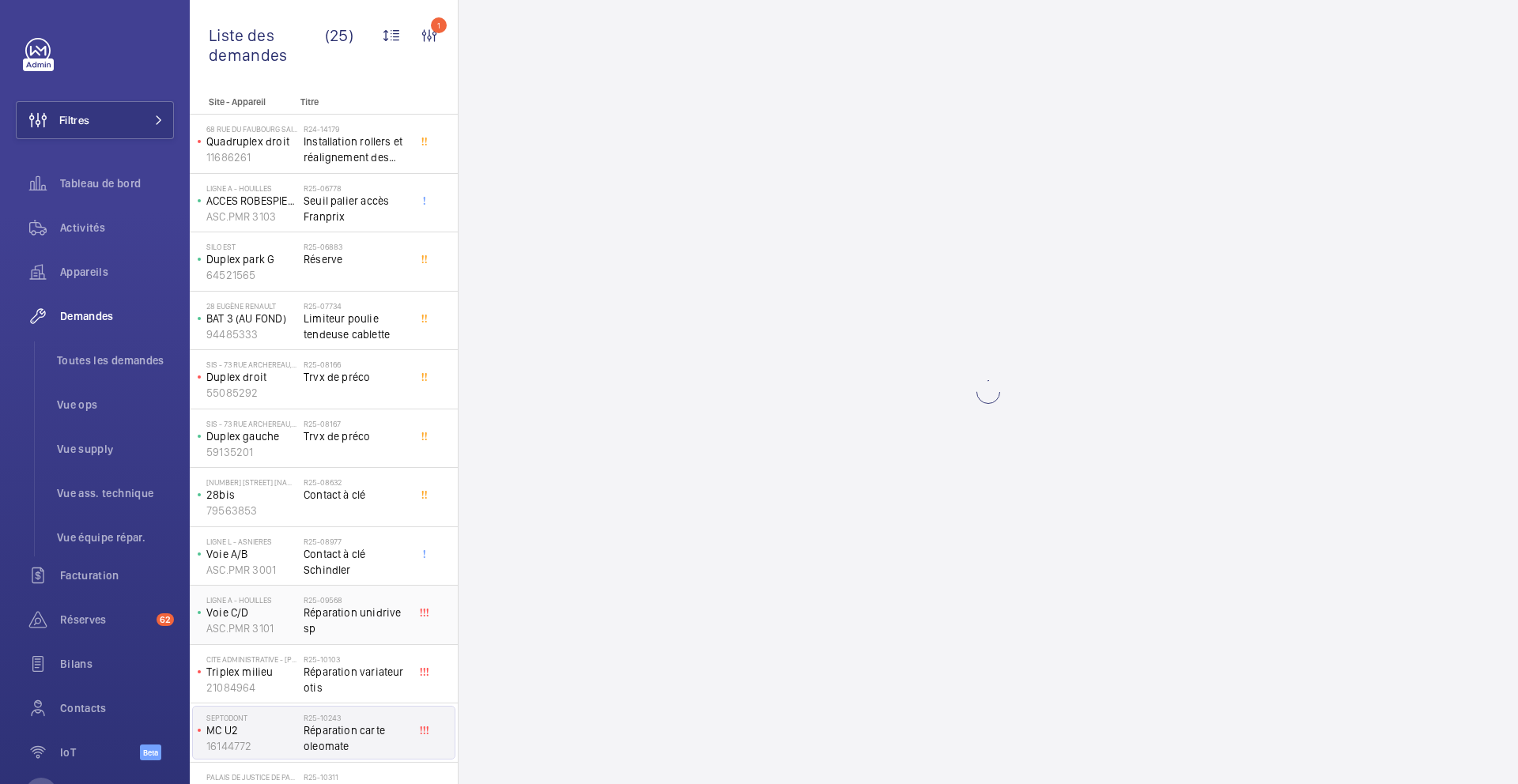 scroll, scrollTop: 0, scrollLeft: 0, axis: both 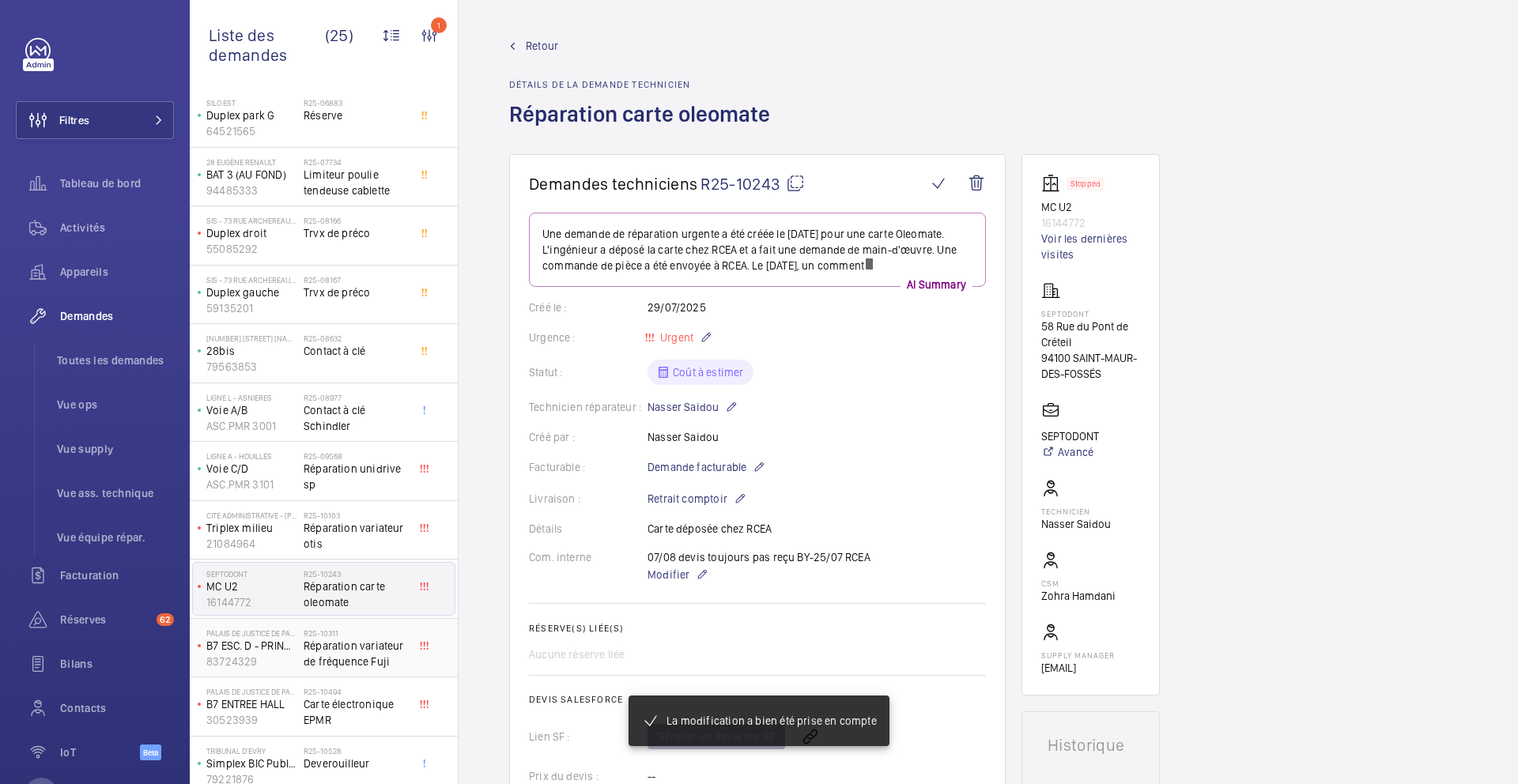 click on "R25-10311   Réparation variateur de fréquence Fuji" 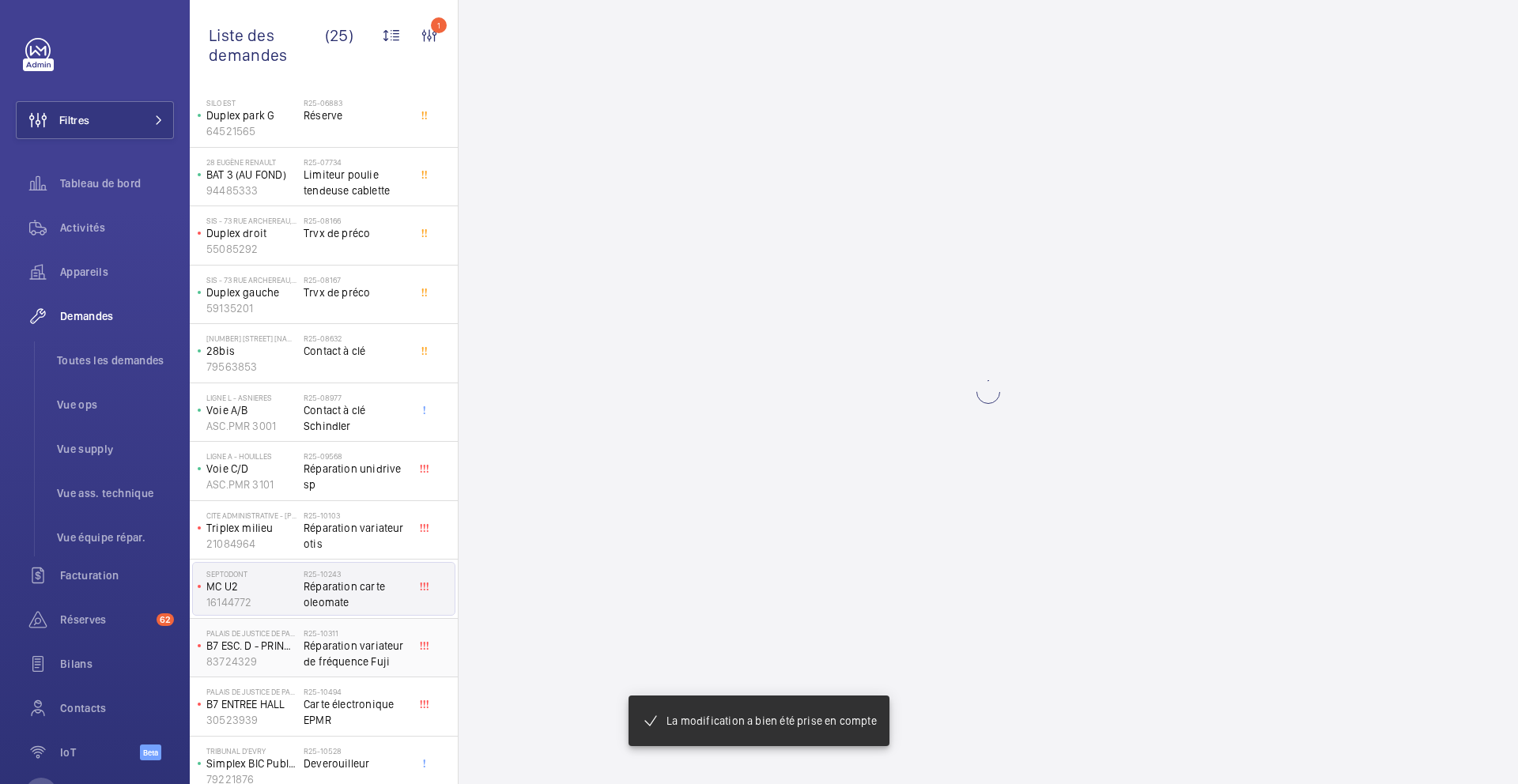 scroll, scrollTop: 149, scrollLeft: 0, axis: vertical 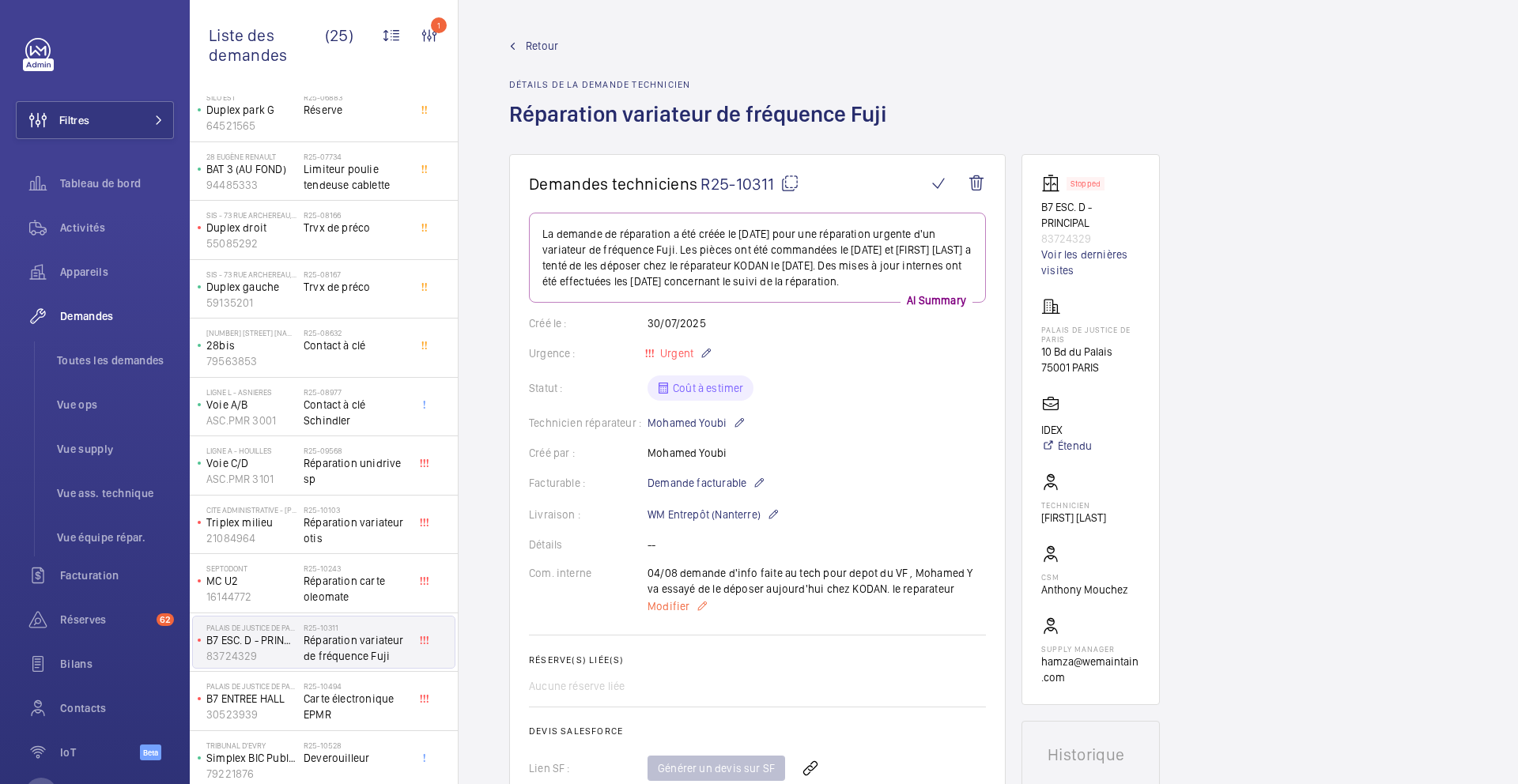 click on "Modifier" 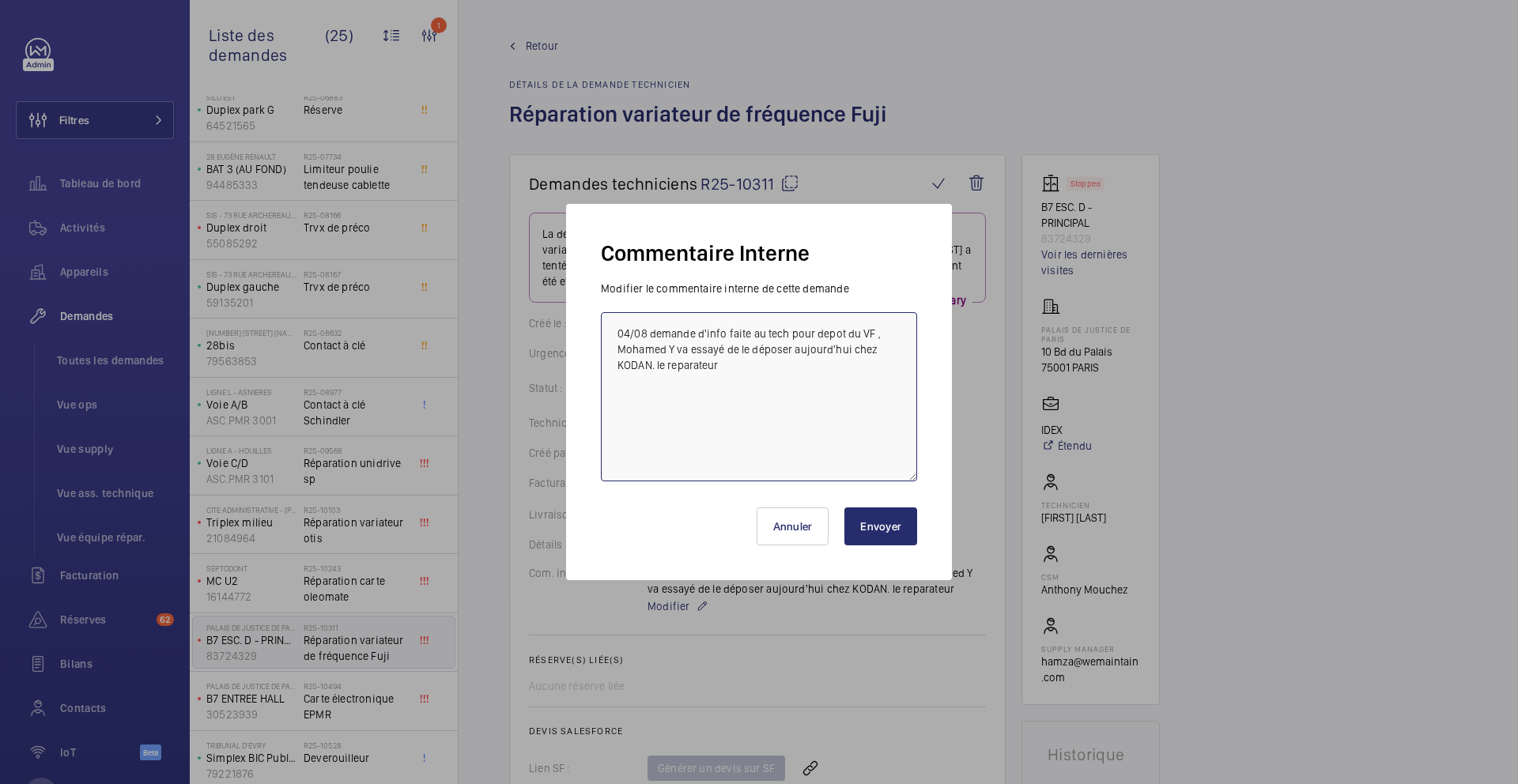click on "04/08 demande d'info faite au tech pour depot du VF , Mohamed Y va essayé de le déposer aujourd'hui chez KODAN. le reparateur" at bounding box center (759, 397) 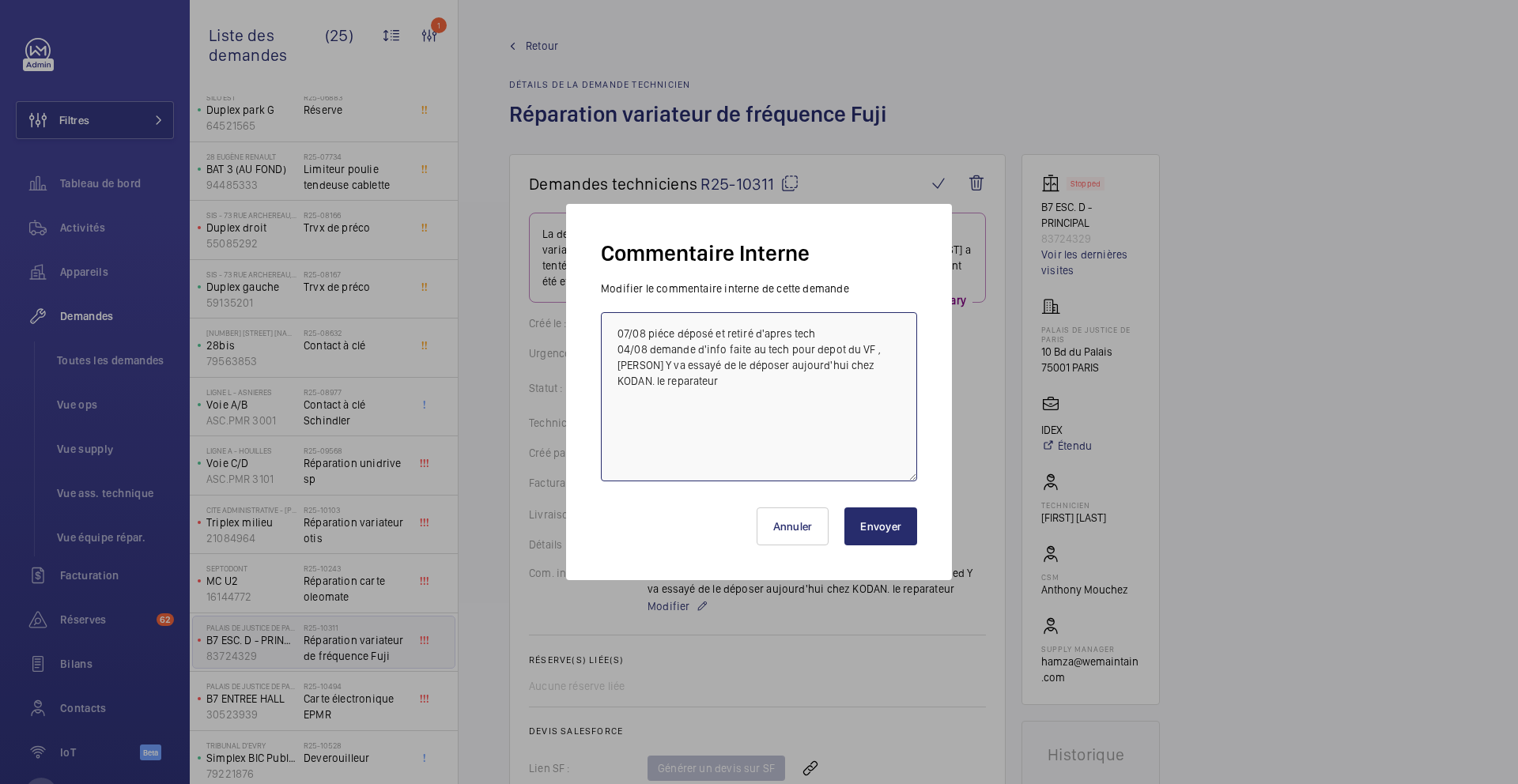 type on "07/08 piéce déposé et retiré d'apres tech
04/08 demande d'info faite au tech pour depot du VF , Mohamed Y va essayé de le déposer aujourd'hui chez KODAN. le reparateur" 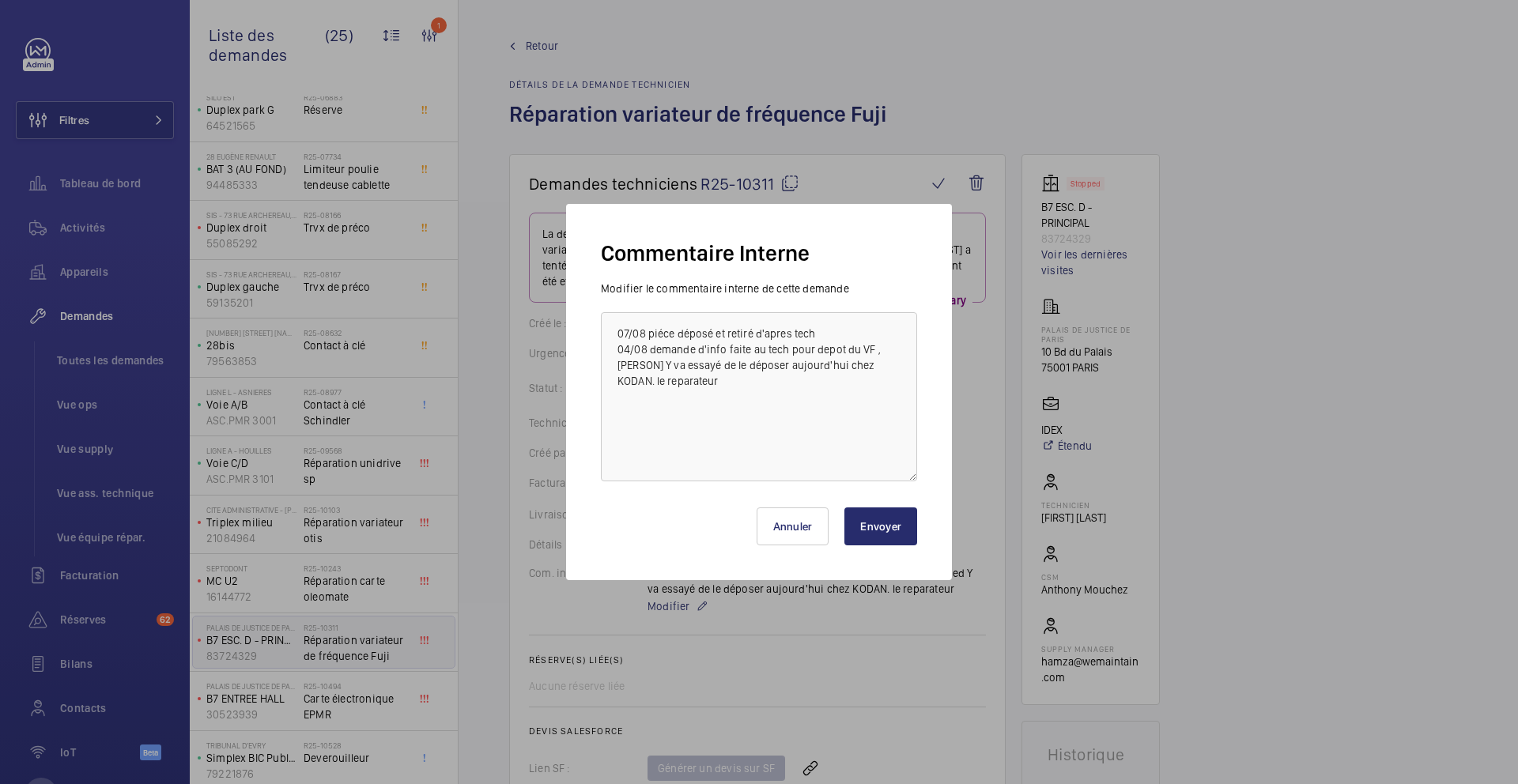 click on "Annuler   Envoyer" at bounding box center [759, 522] 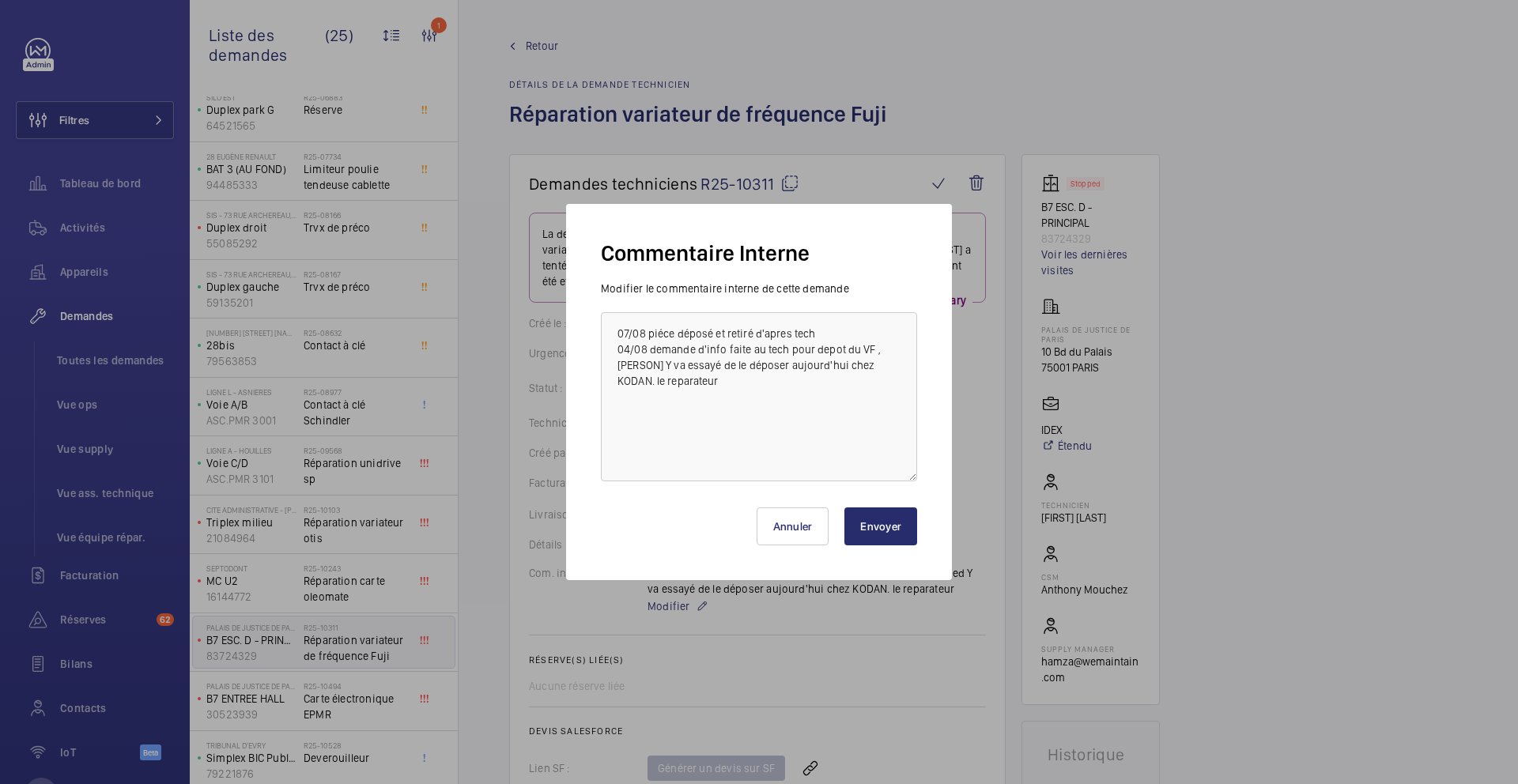 click on "Envoyer" at bounding box center (881, 526) 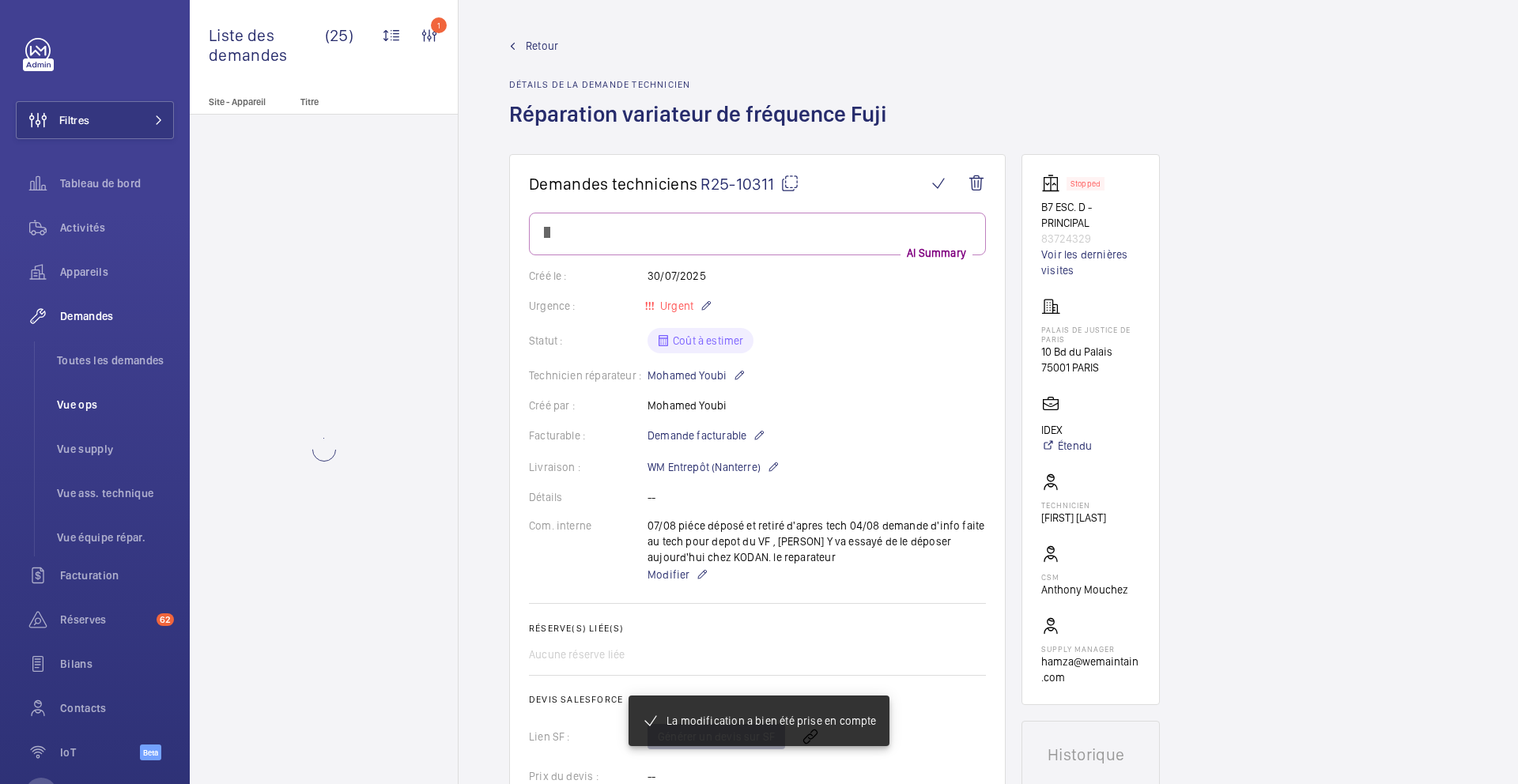 scroll, scrollTop: 0, scrollLeft: 0, axis: both 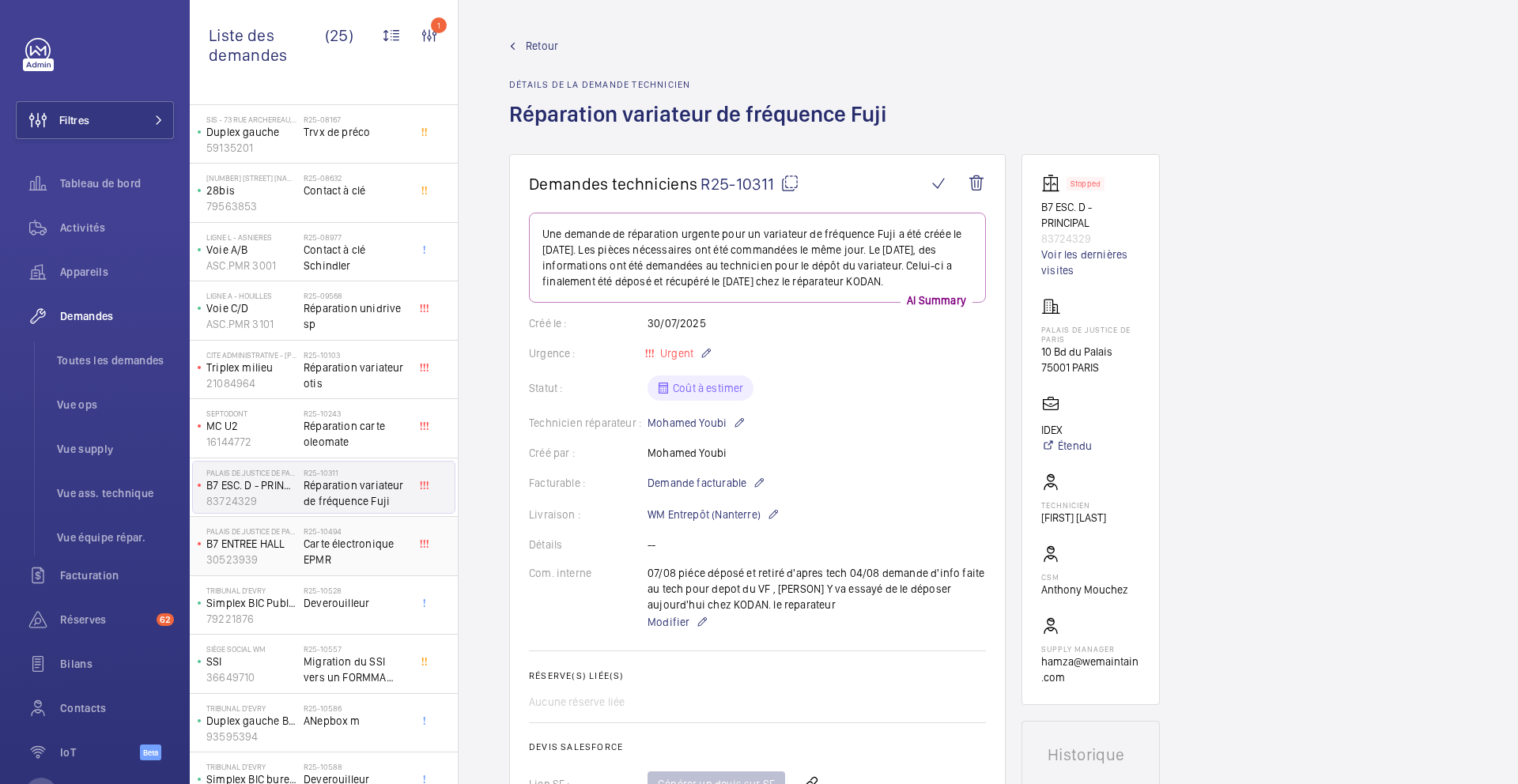 click on "Carte électronique EPMR" 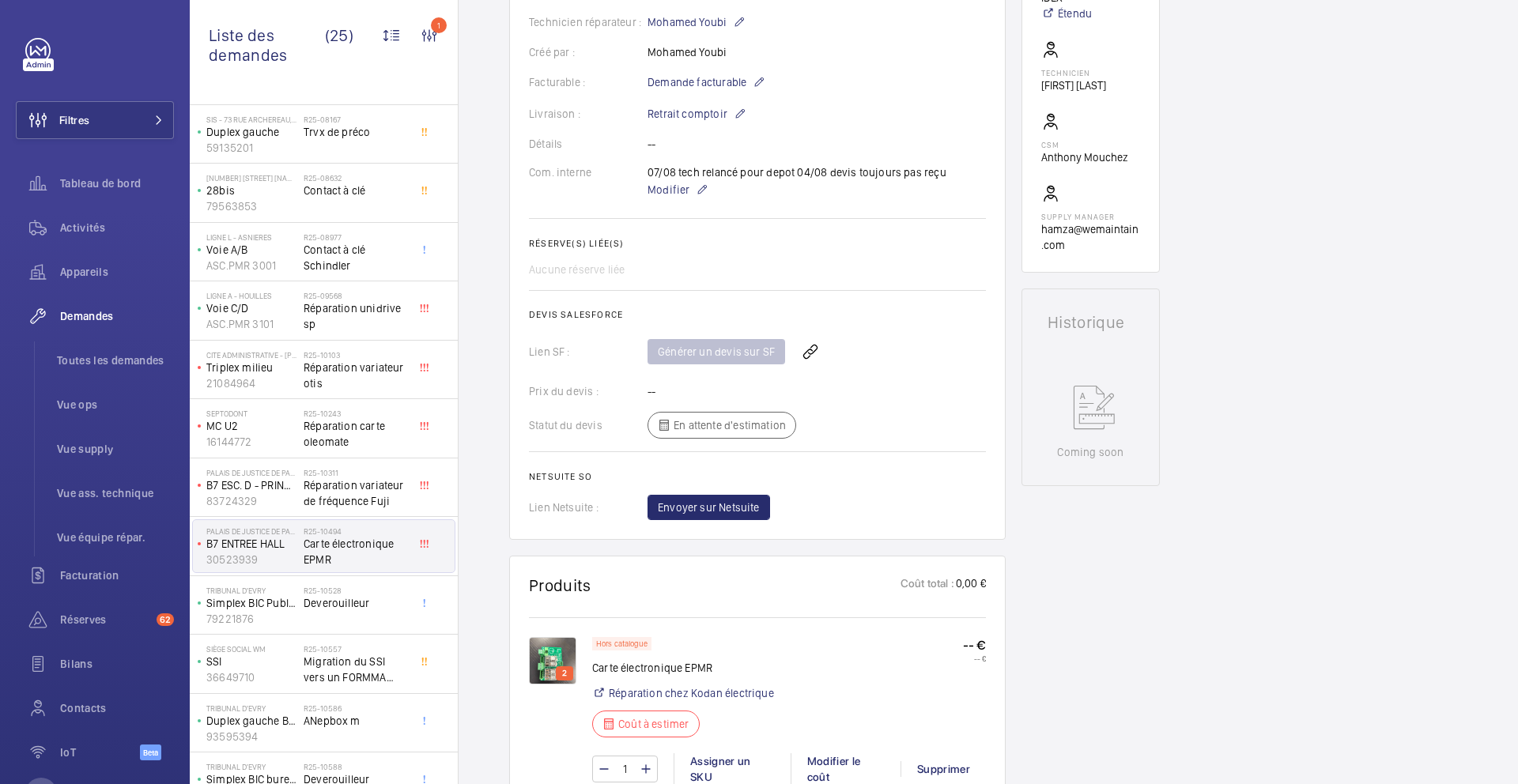 scroll, scrollTop: 420, scrollLeft: 0, axis: vertical 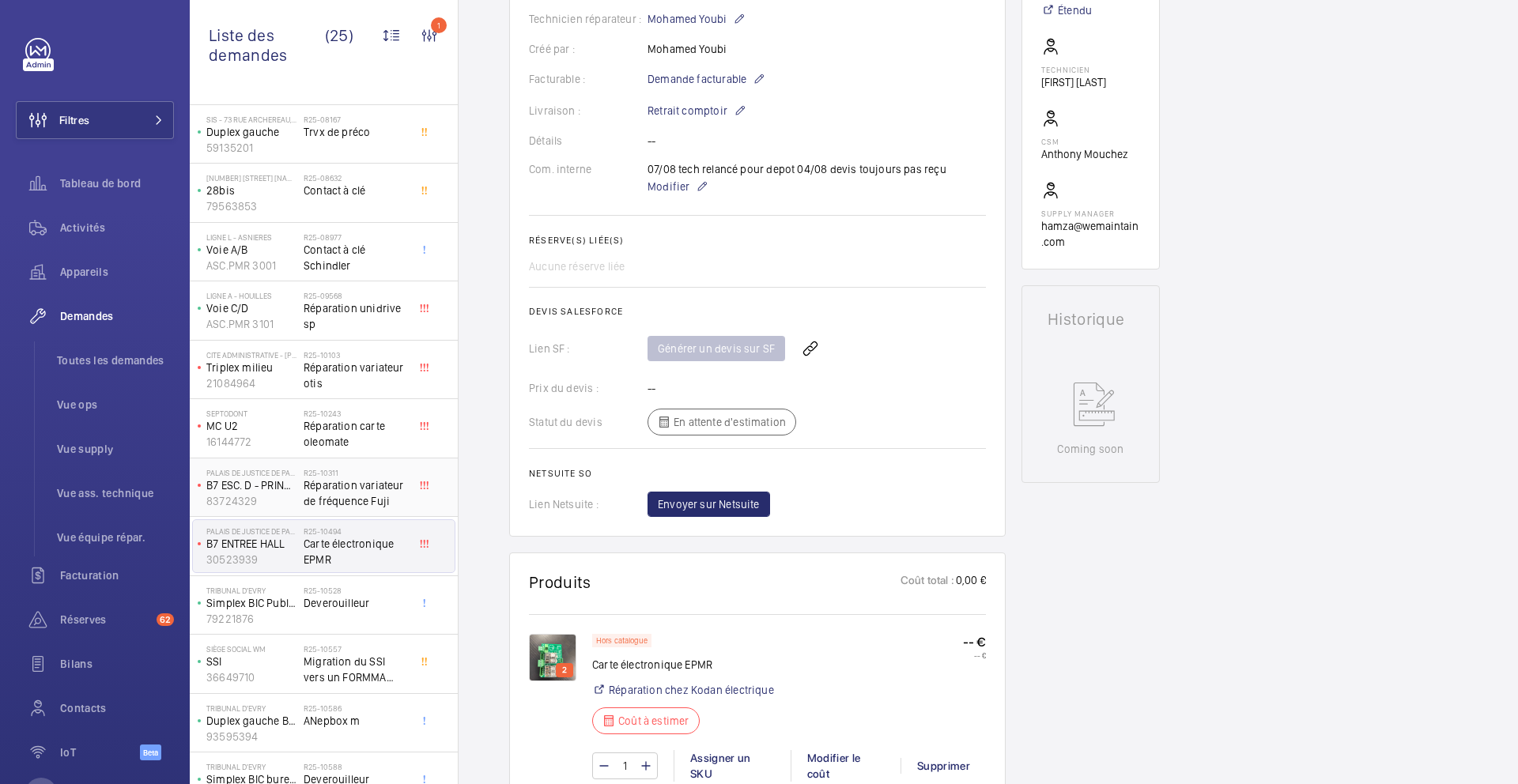 click on "R25-10311   Réparation variateur de fréquence Fuji" 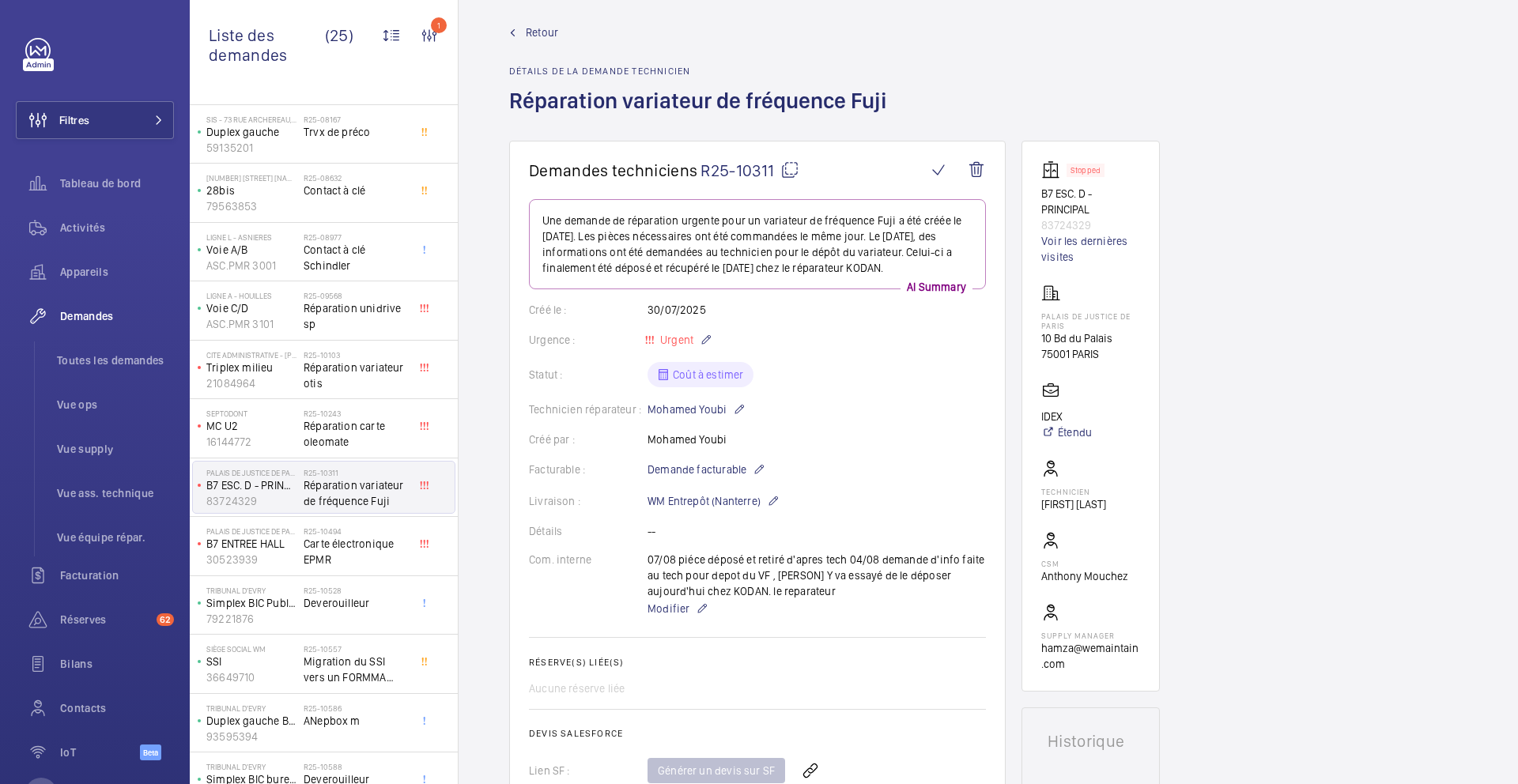 scroll, scrollTop: 0, scrollLeft: 0, axis: both 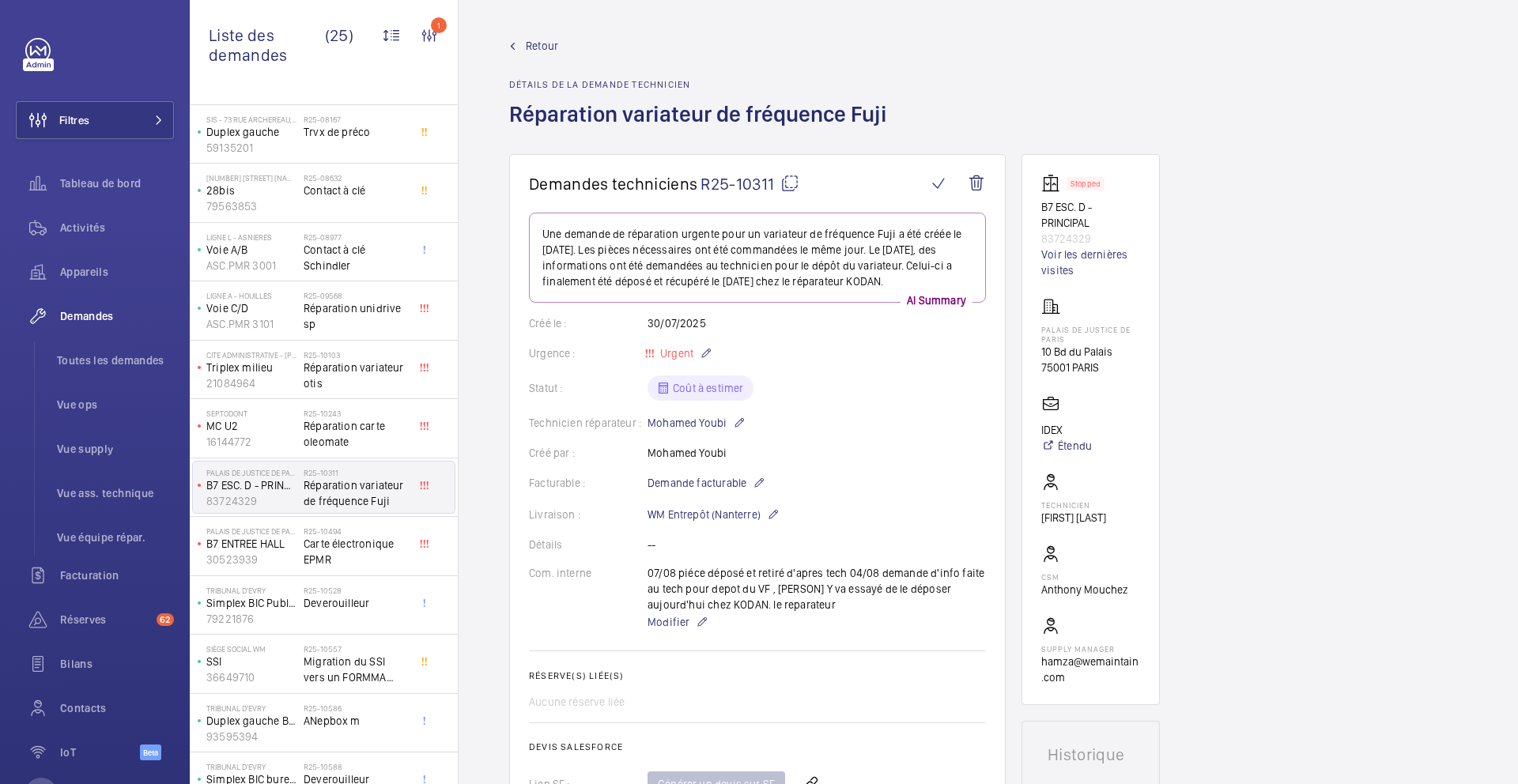 click on "07/08 piéce déposé et retiré d'apres tech
04/08 demande d'info faite au tech pour depot du VF , Mohamed Y va essayé de le déposer aujourd'hui chez KODAN. le reparateur   Modifier" 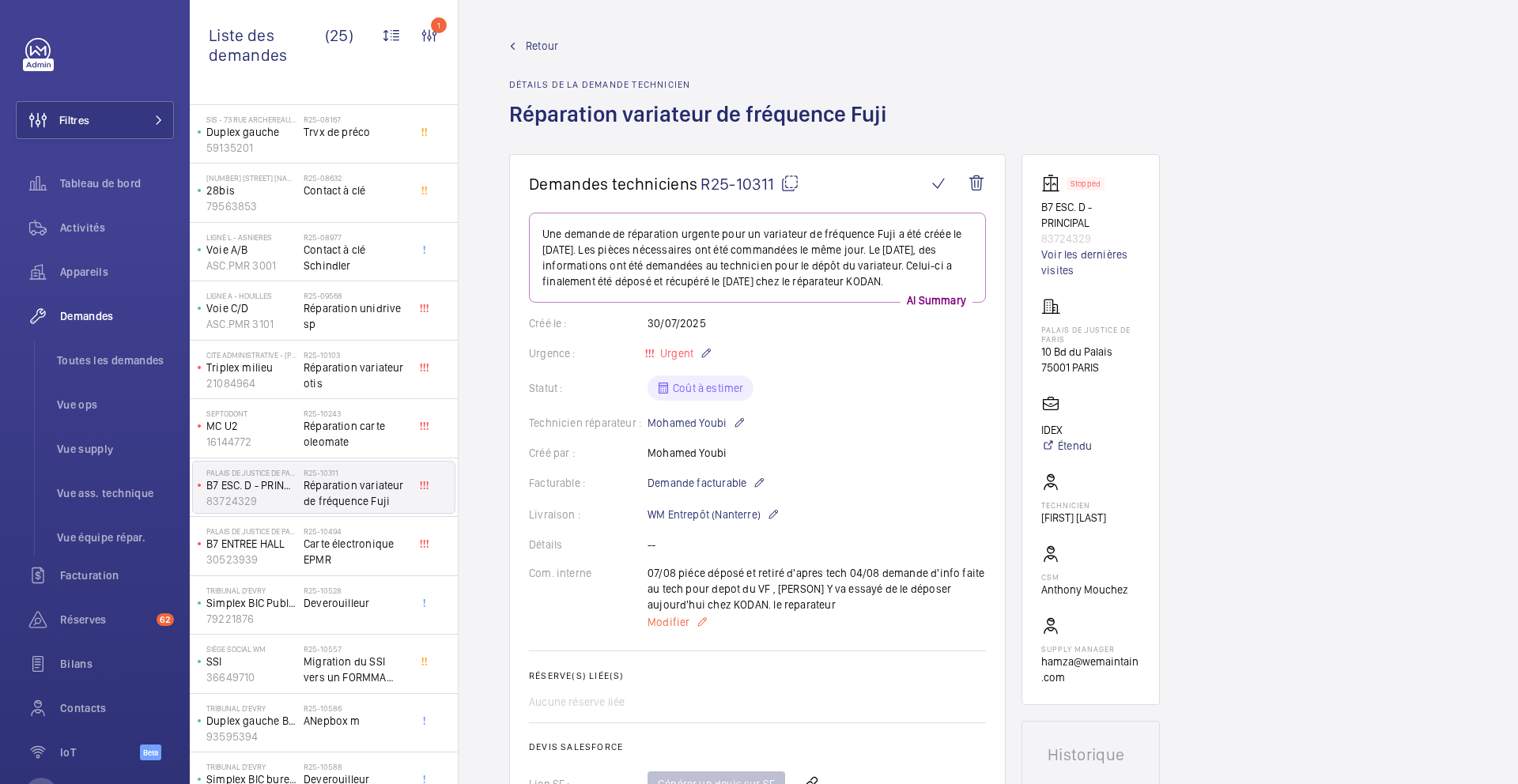 click on "Modifier" 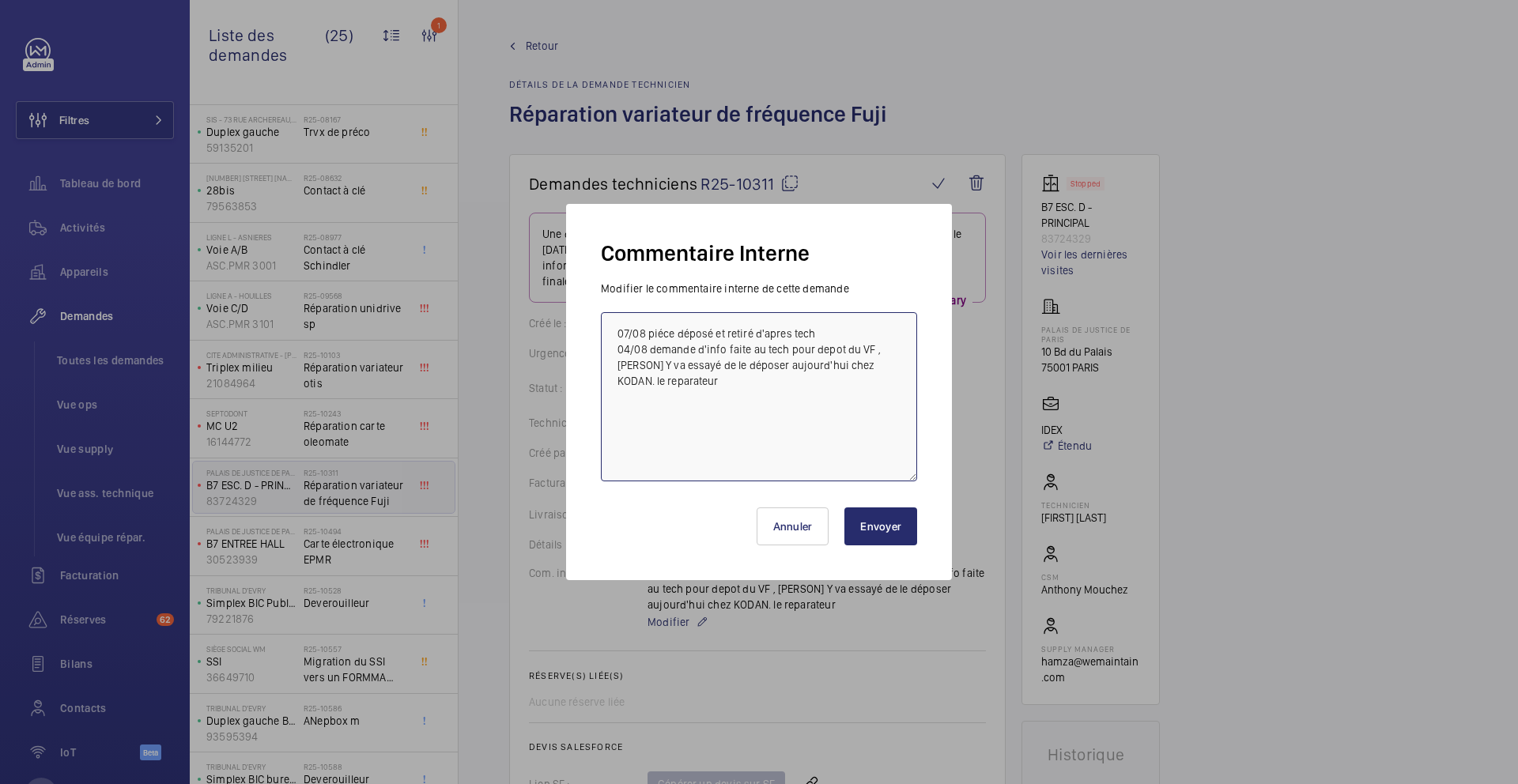 drag, startPoint x: 816, startPoint y: 331, endPoint x: 606, endPoint y: 335, distance: 210.03809 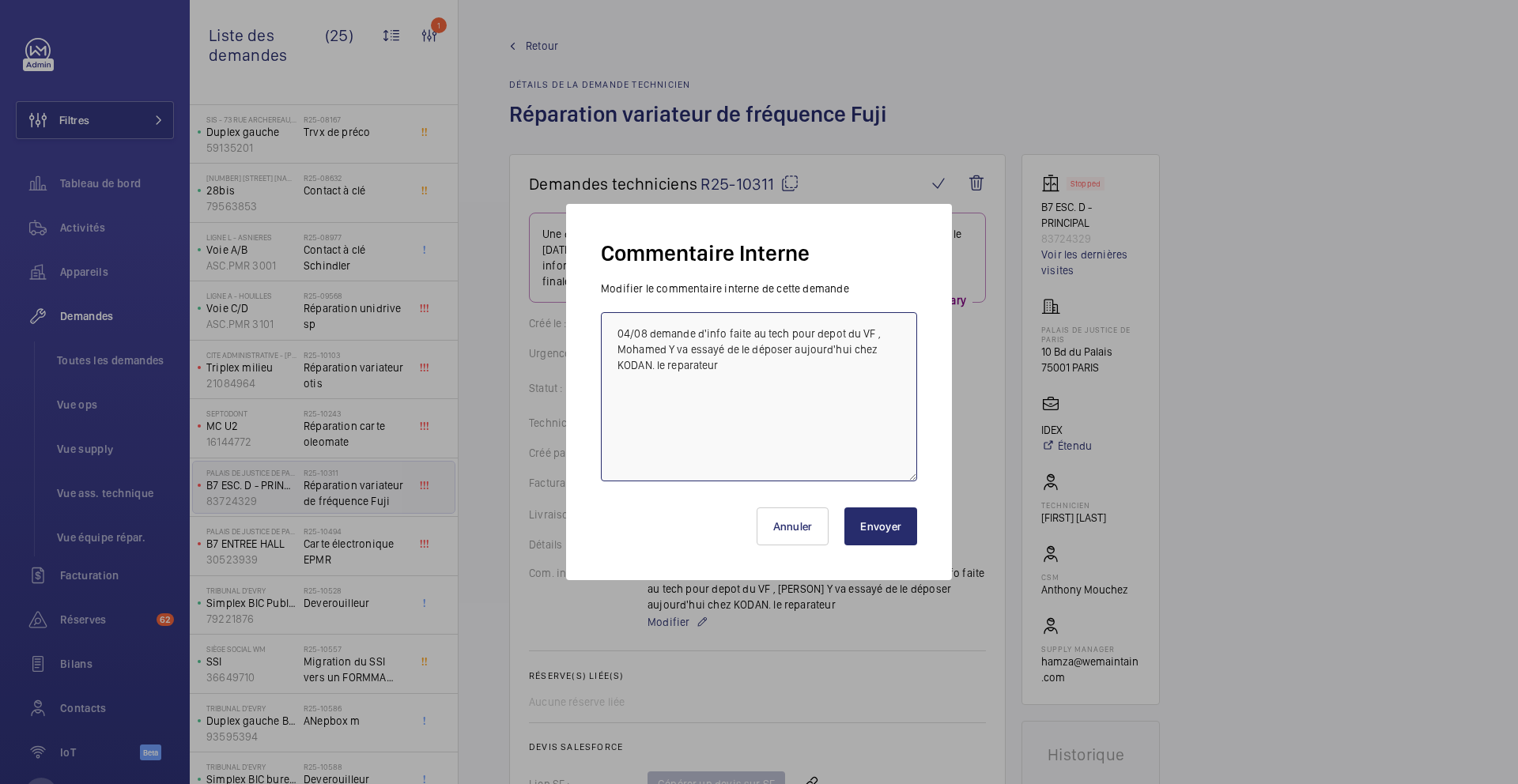 type on "04/08 demande d'info faite au tech pour depot du VF , Mohamed Y va essayé de le déposer aujourd'hui chez KODAN. le reparateur" 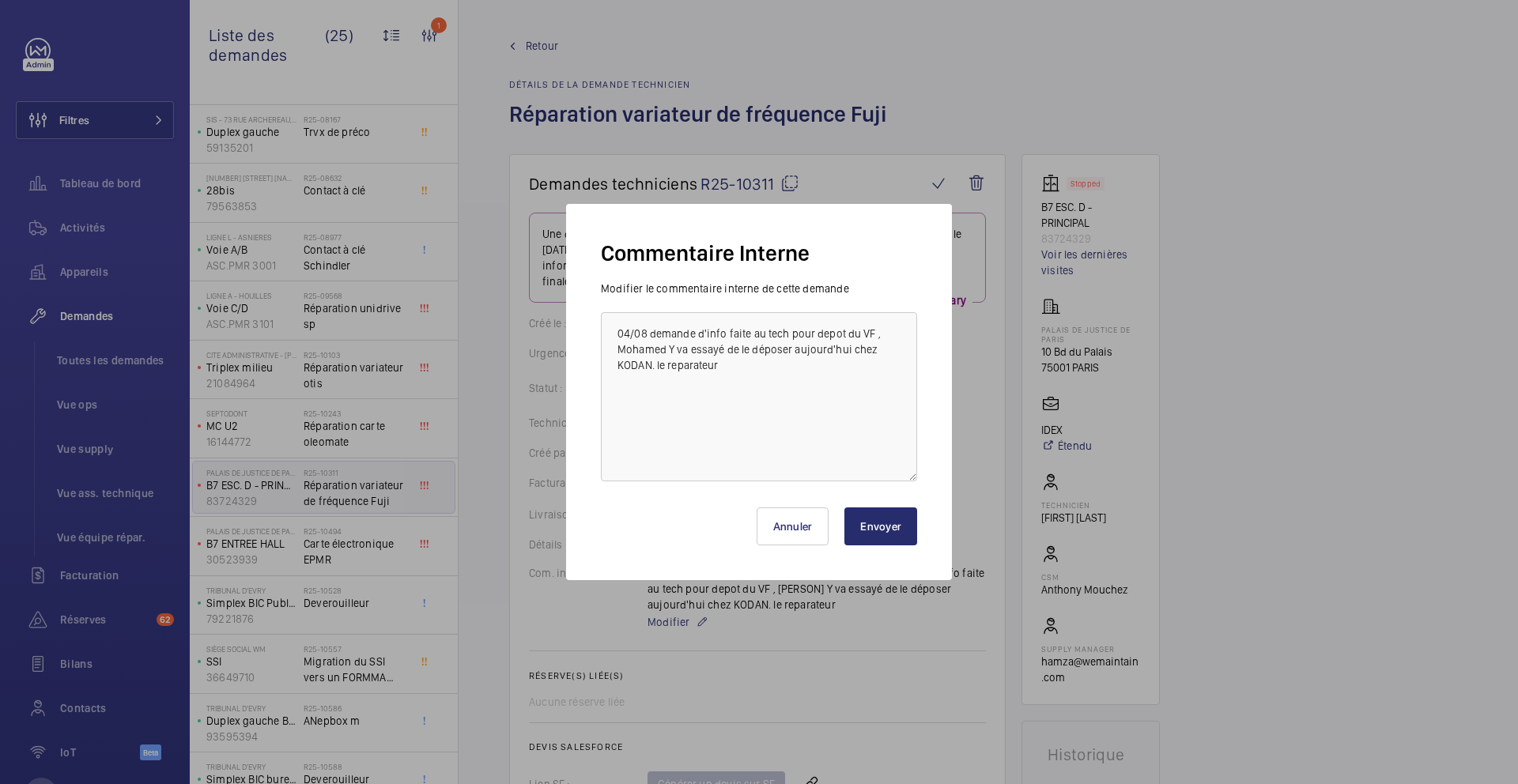 click on "Envoyer" at bounding box center [881, 526] 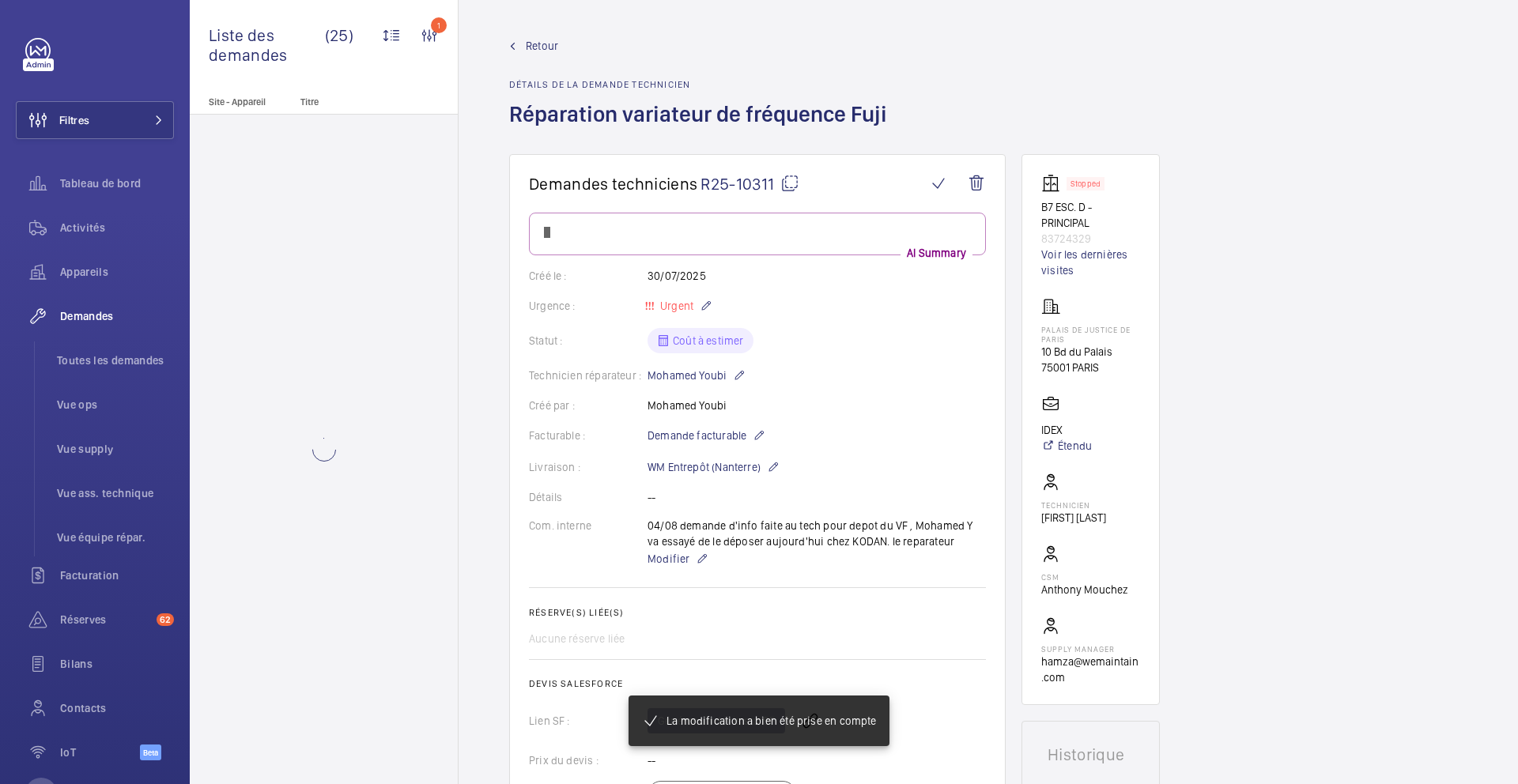 scroll, scrollTop: 0, scrollLeft: 0, axis: both 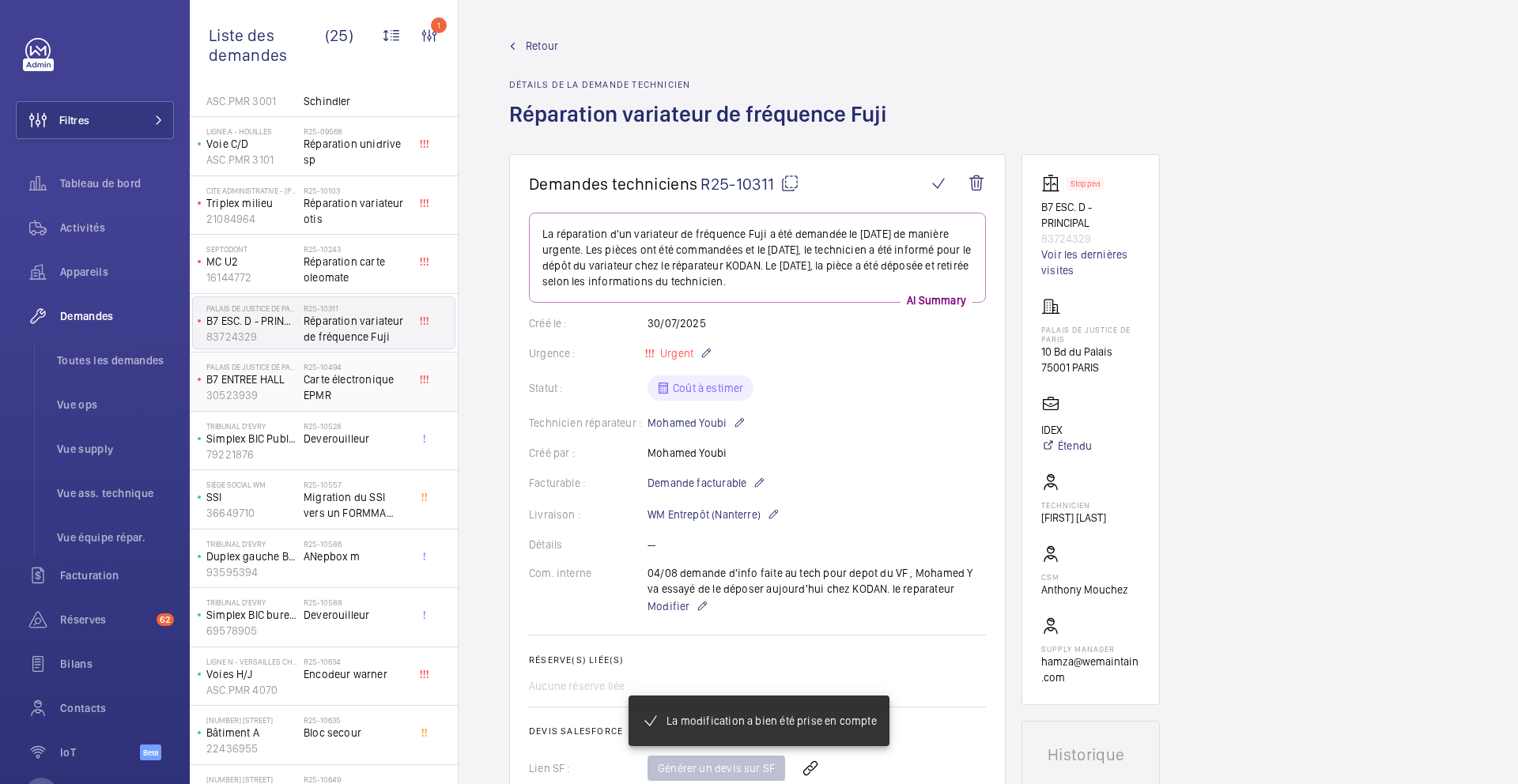 click on "Carte électronique EPMR" 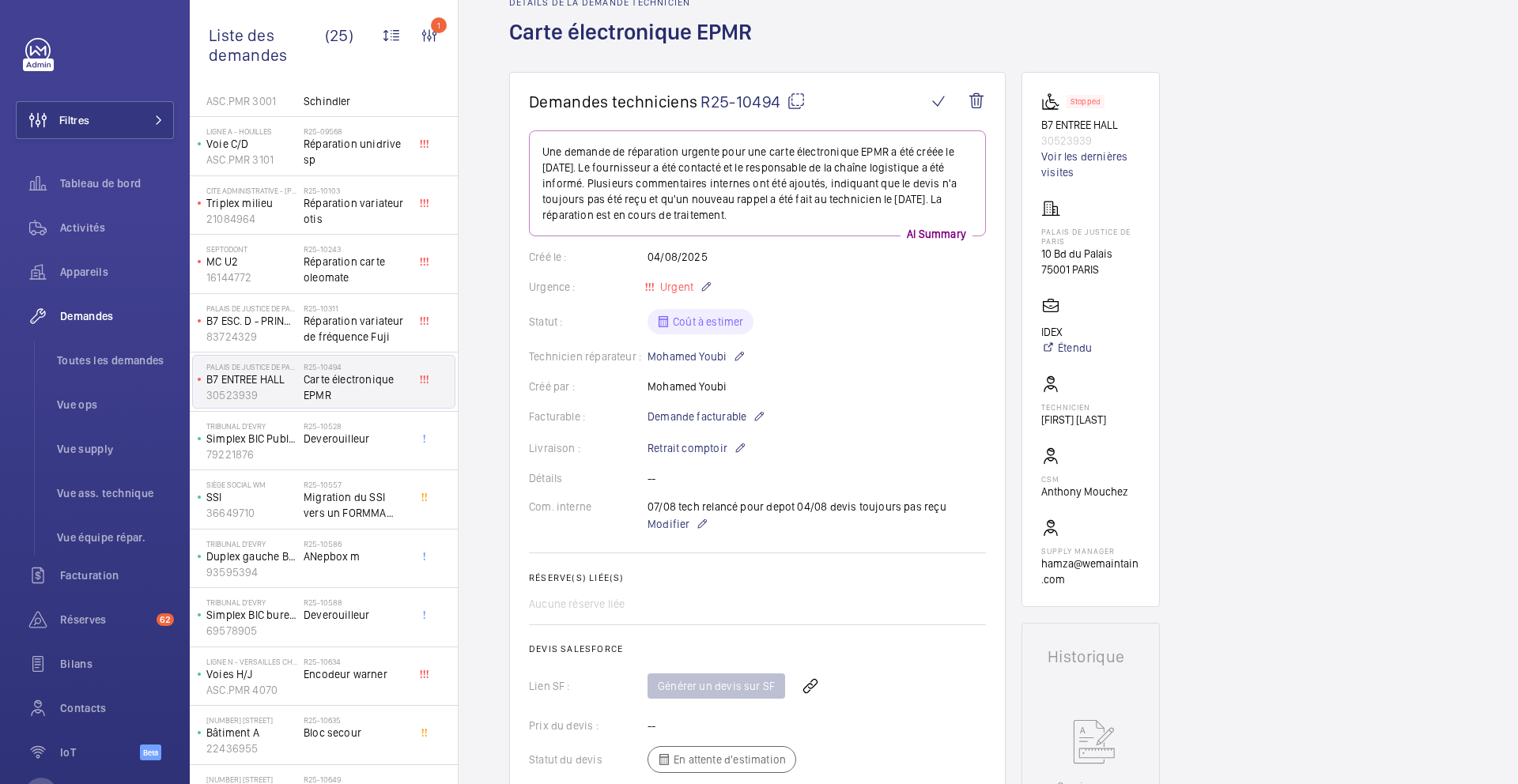 scroll, scrollTop: 149, scrollLeft: 0, axis: vertical 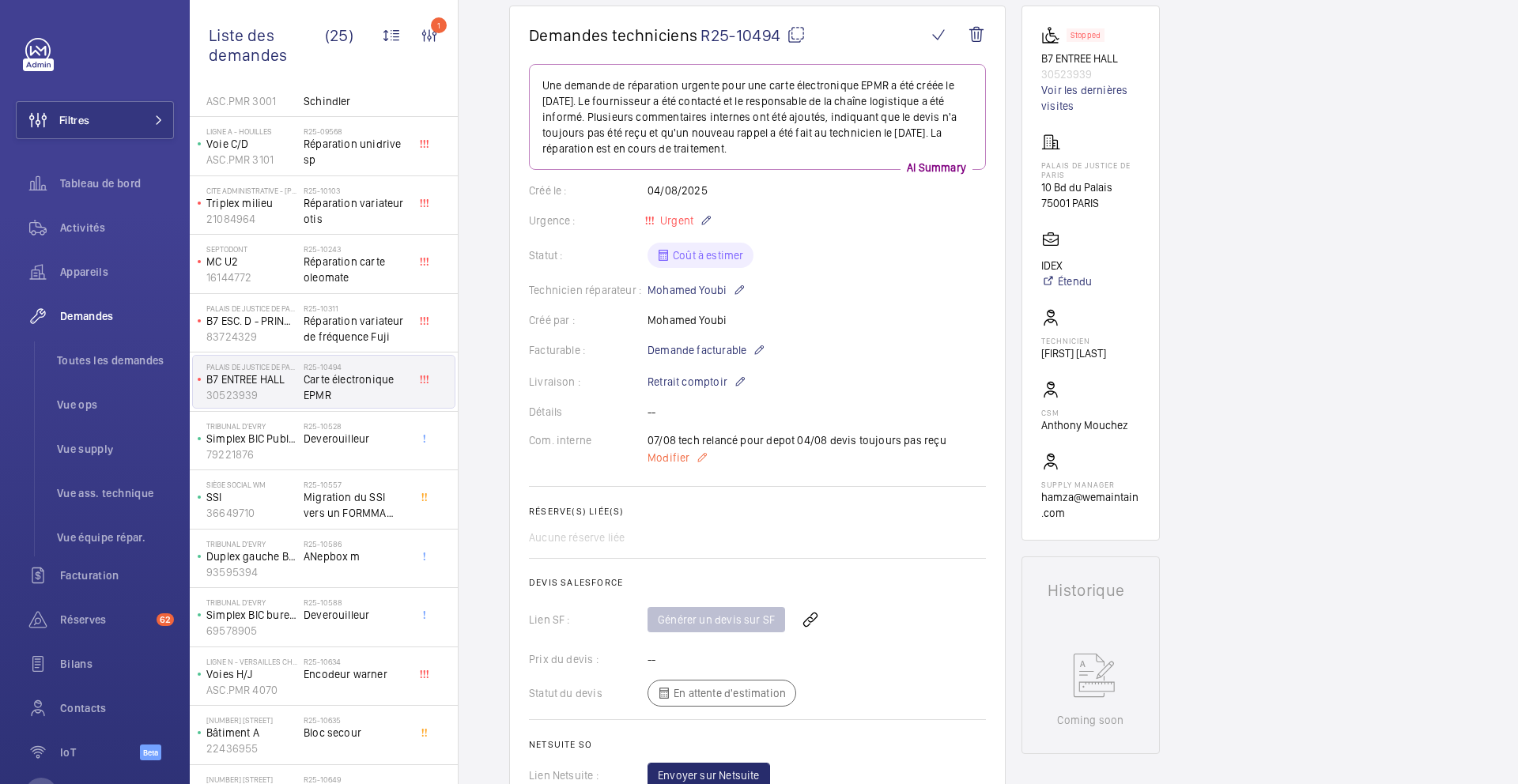 click on "Modifier" 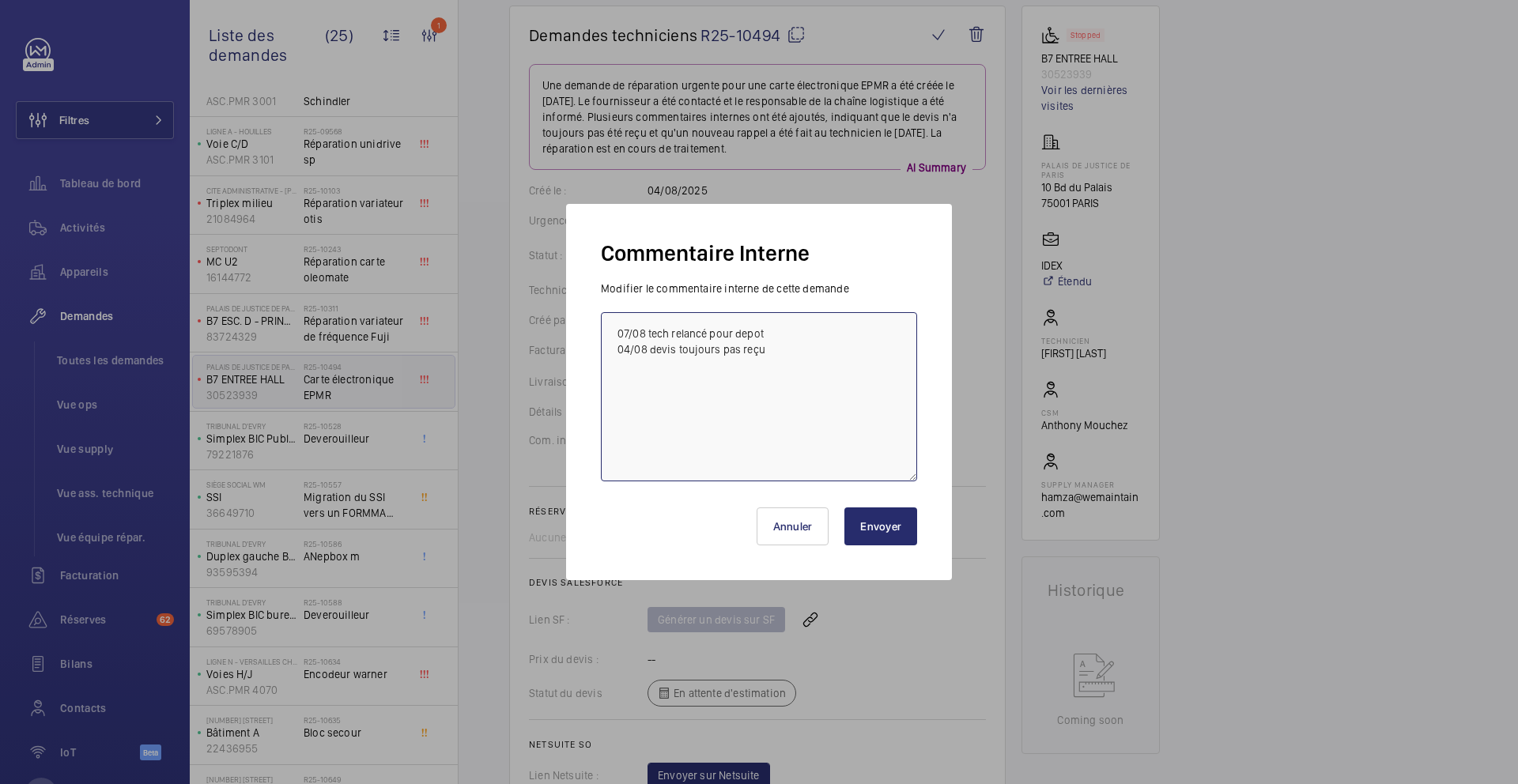 click on "07/08 tech relancé pour depot
04/08 devis toujours pas reçu" at bounding box center (759, 397) 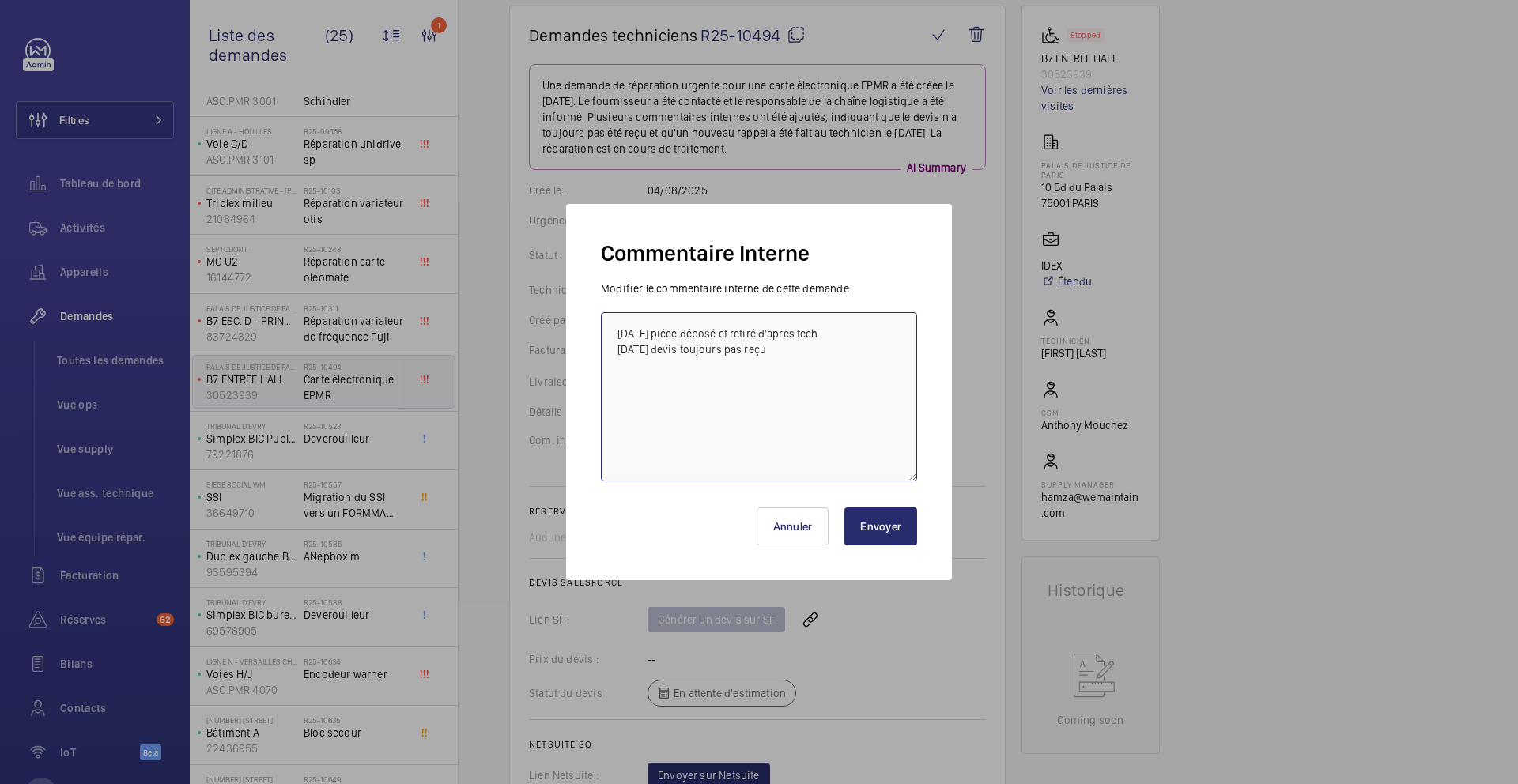type on "07/08 piéce déposé et retiré d'apres tech
04/08 devis toujours pas reçu" 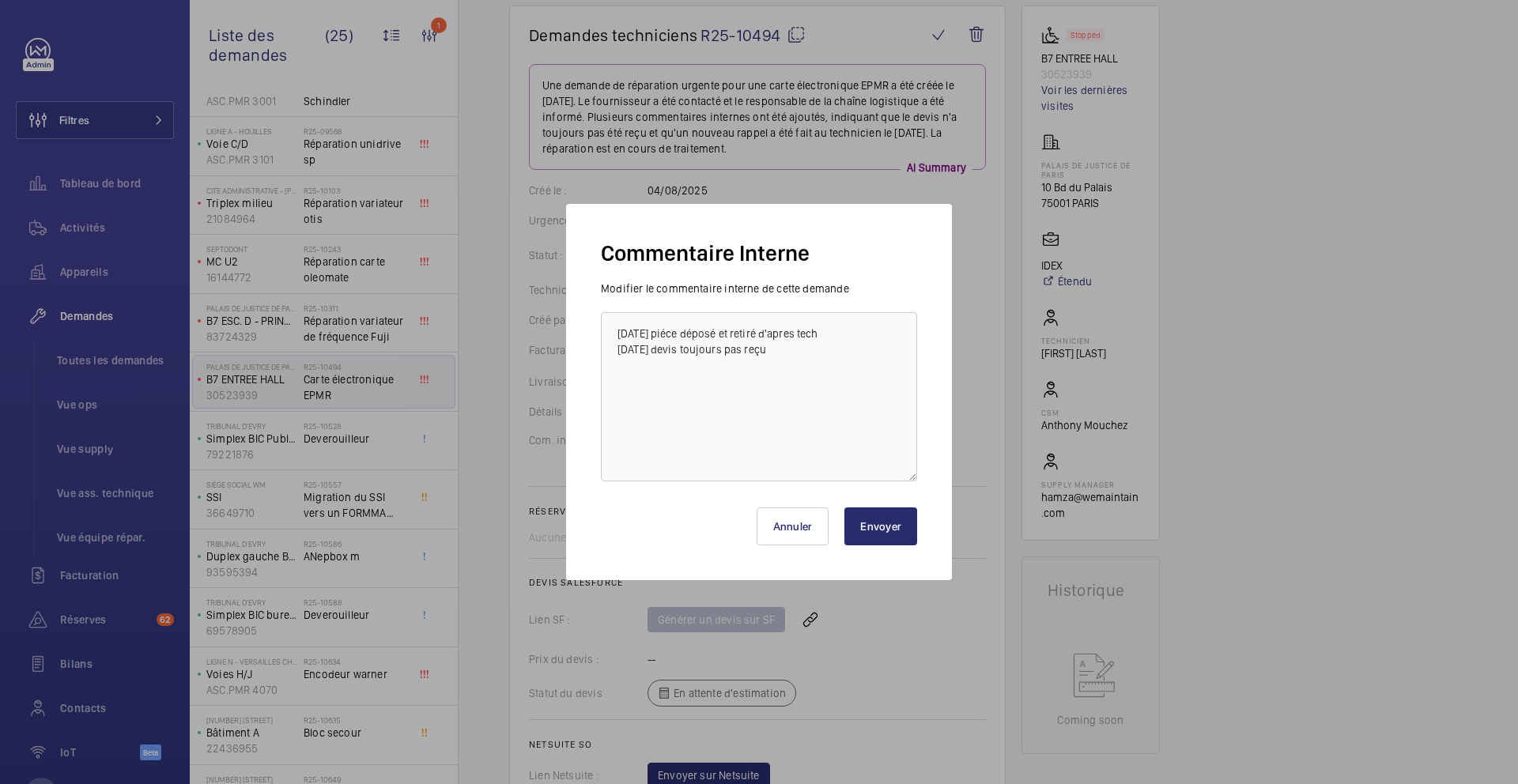 click on "Envoyer" at bounding box center (881, 526) 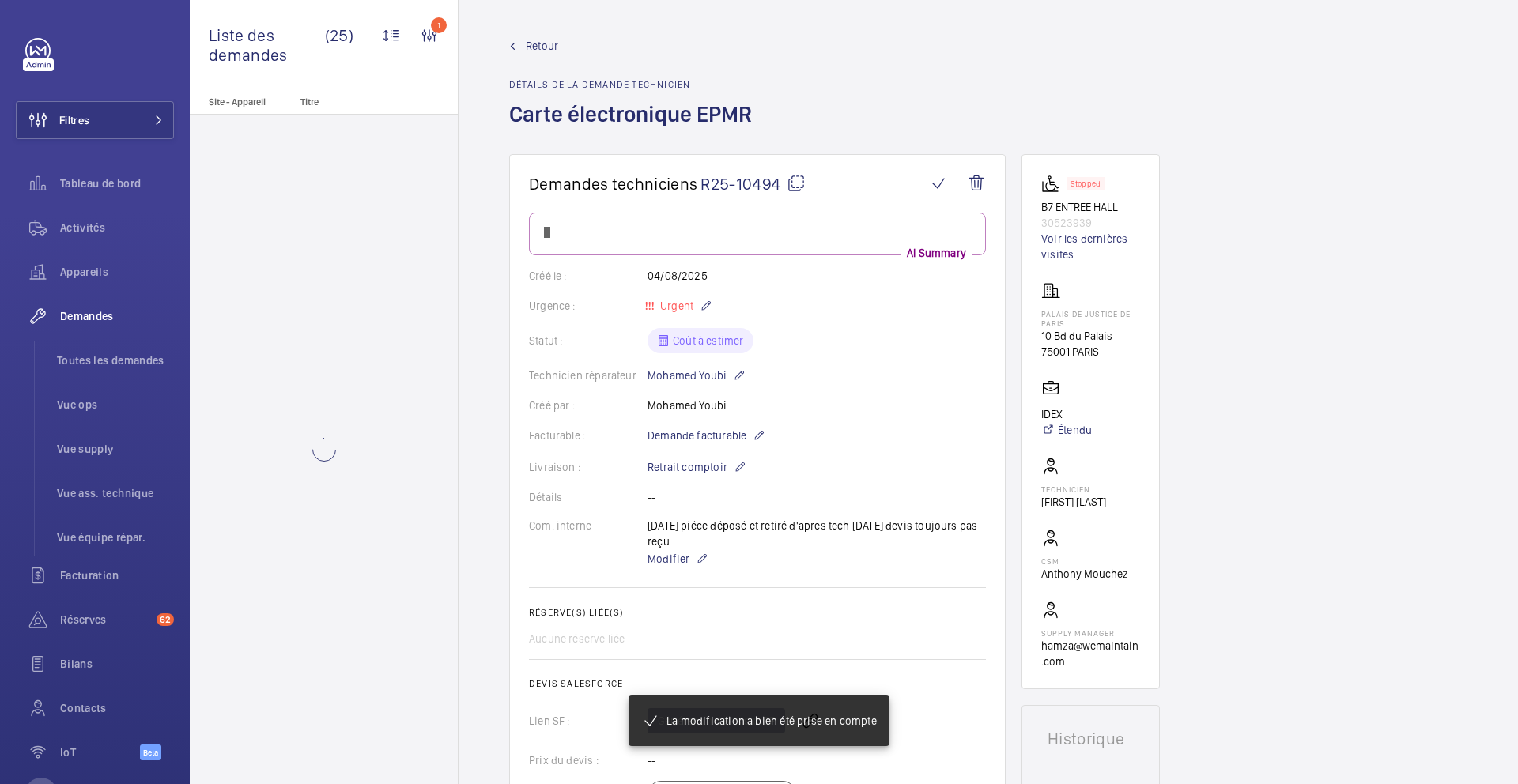 scroll, scrollTop: 0, scrollLeft: 0, axis: both 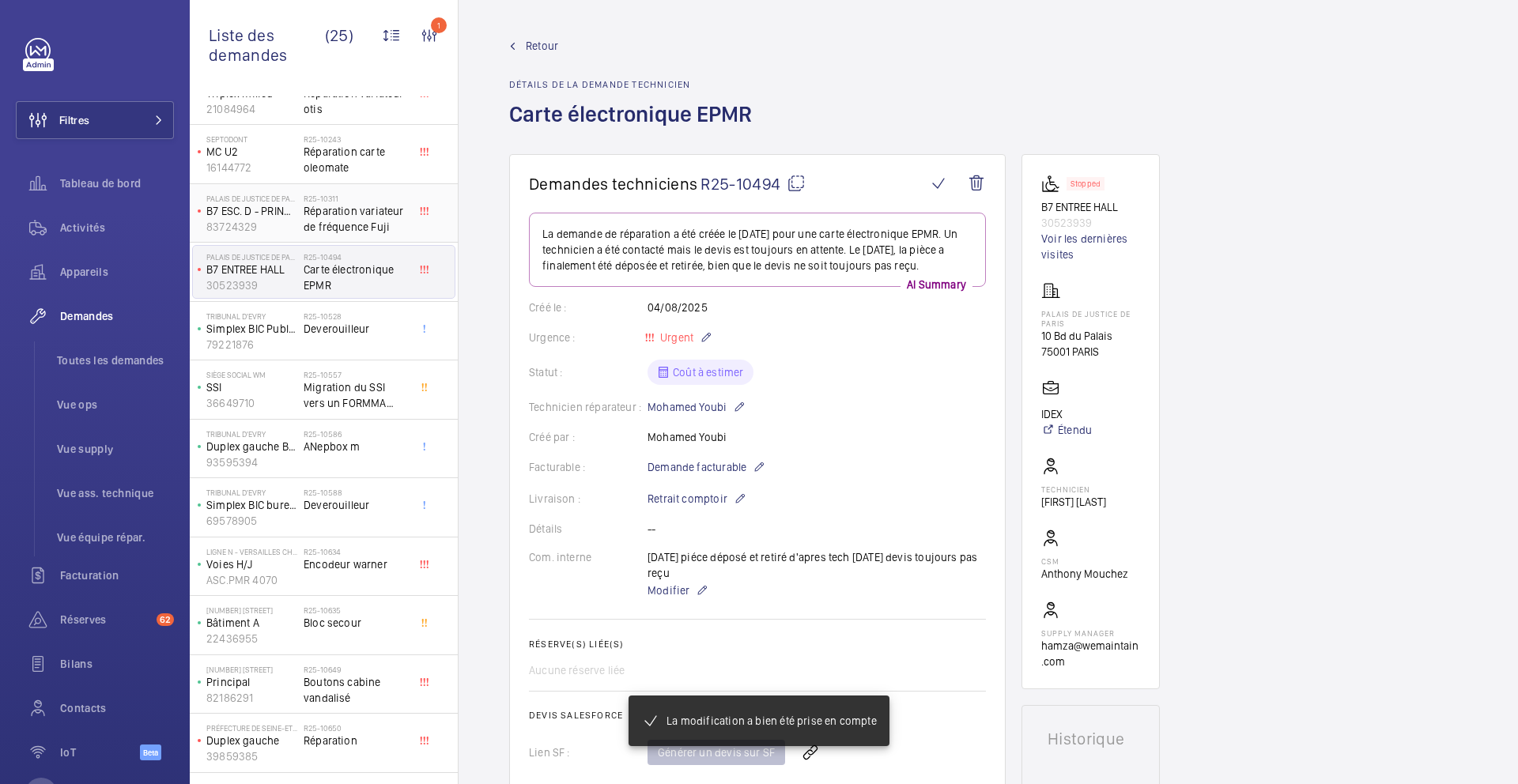 click on "Réparation variateur de fréquence Fuji" 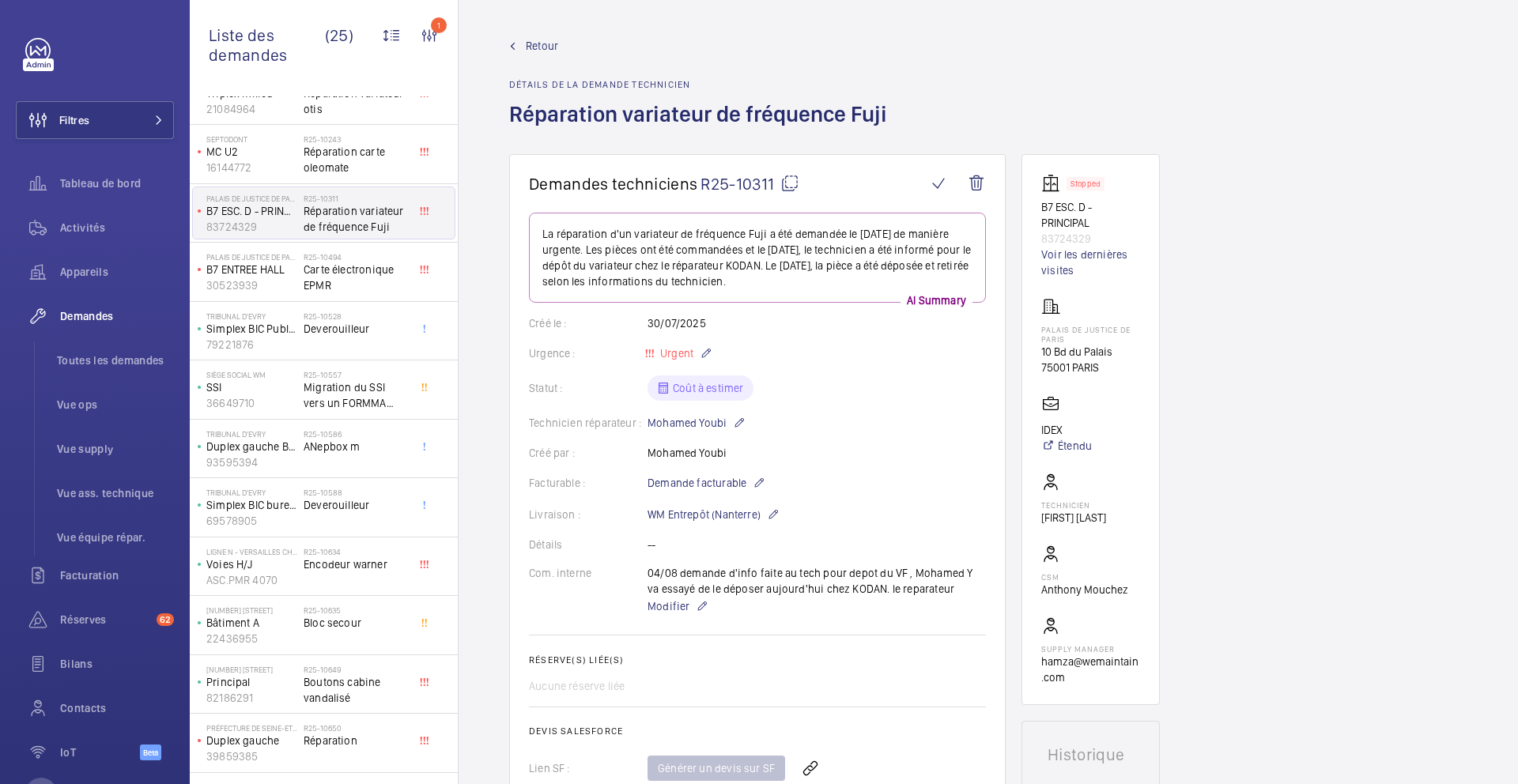click 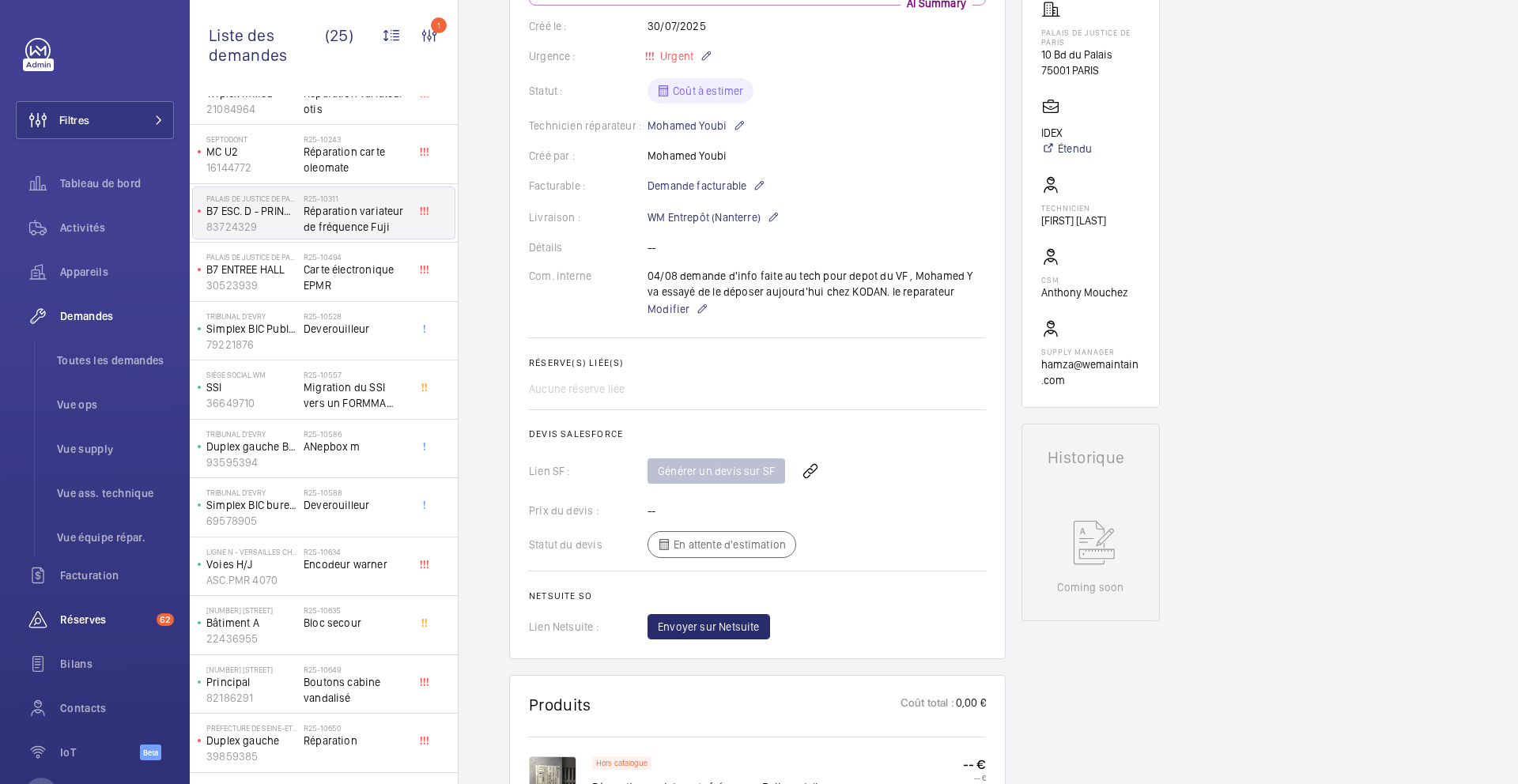 scroll, scrollTop: 285, scrollLeft: 0, axis: vertical 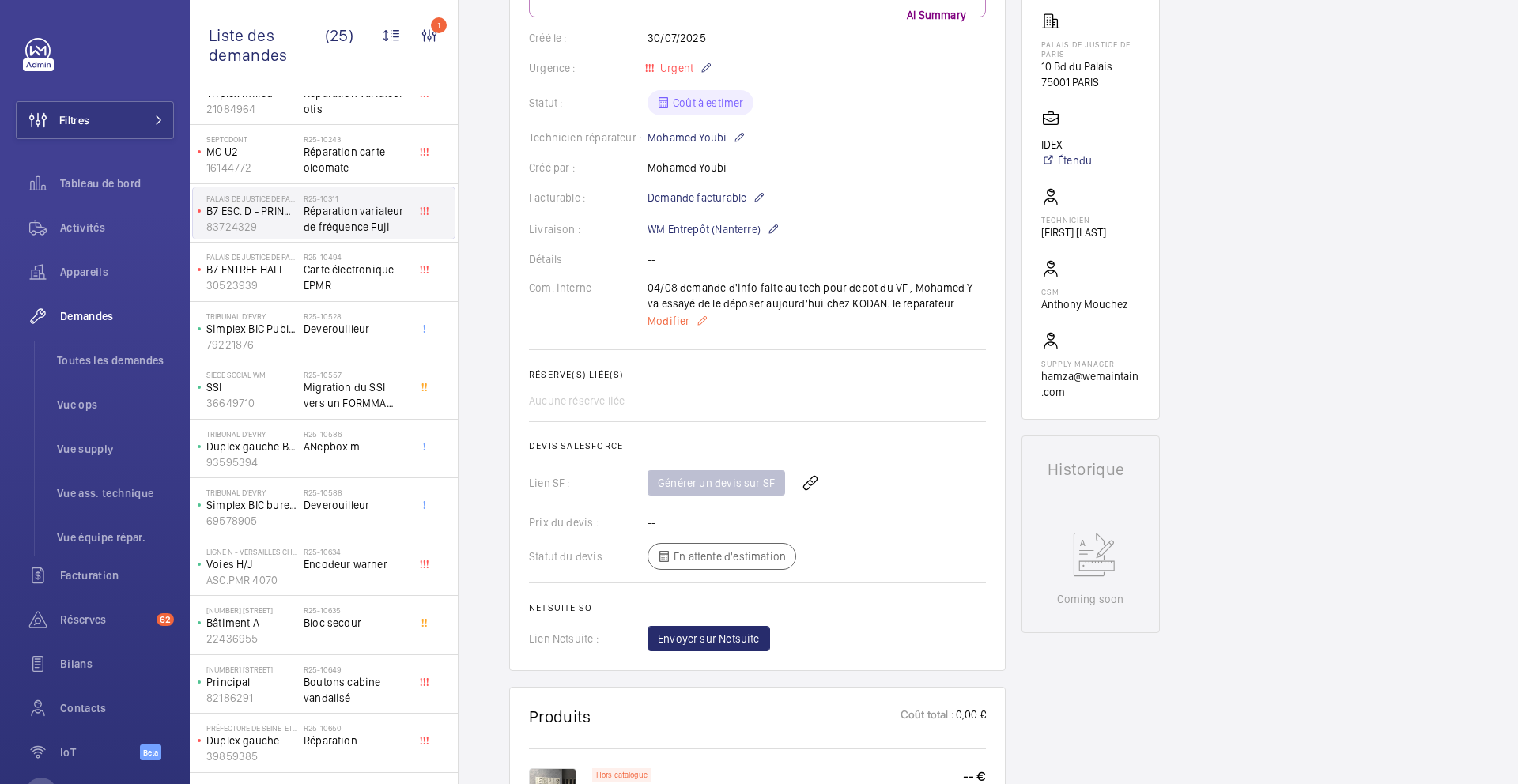 click on "Modifier" 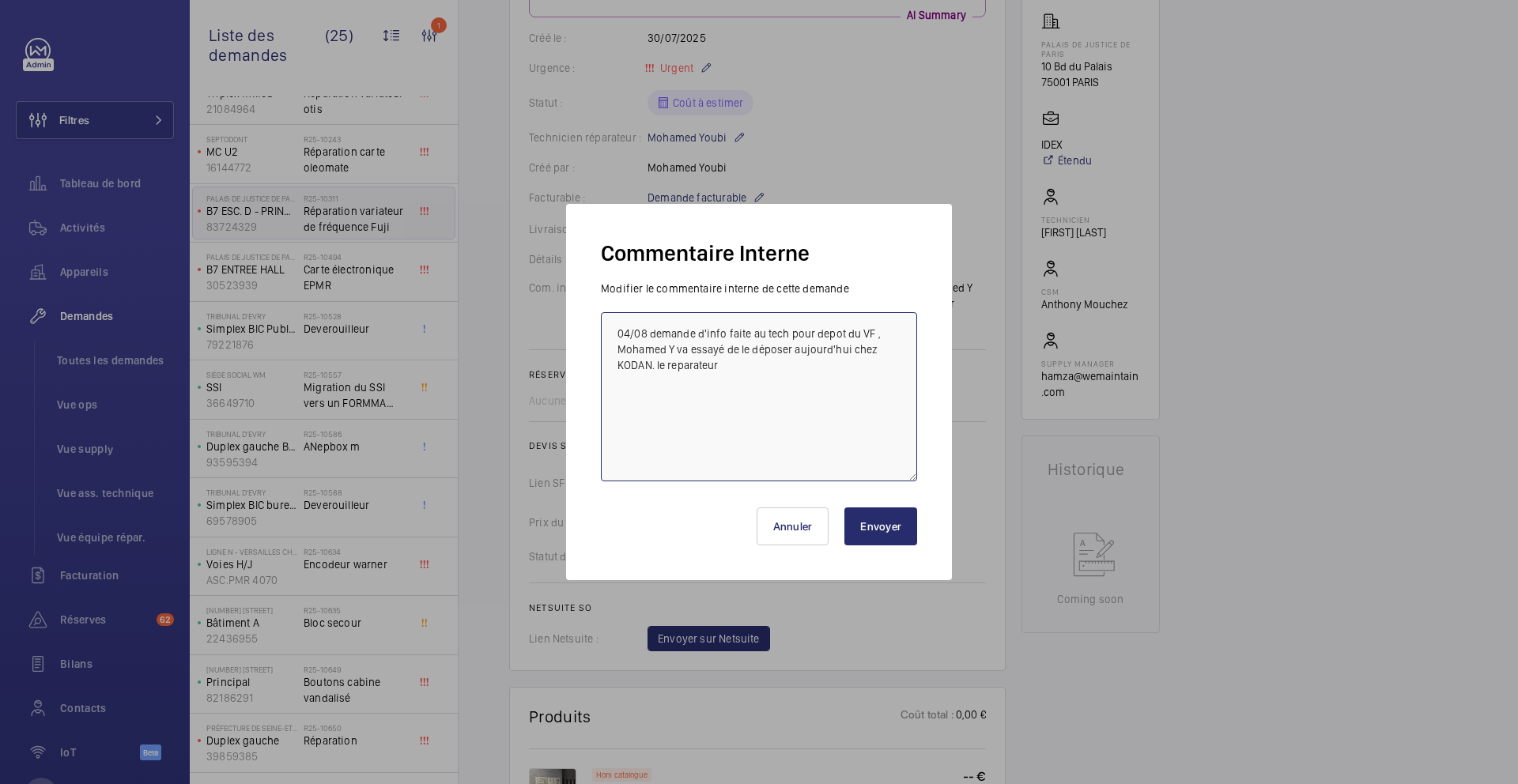 click on "04/08 demande d'info faite au tech pour depot du VF , Mohamed Y va essayé de le déposer aujourd'hui chez KODAN. le reparateur" at bounding box center (759, 397) 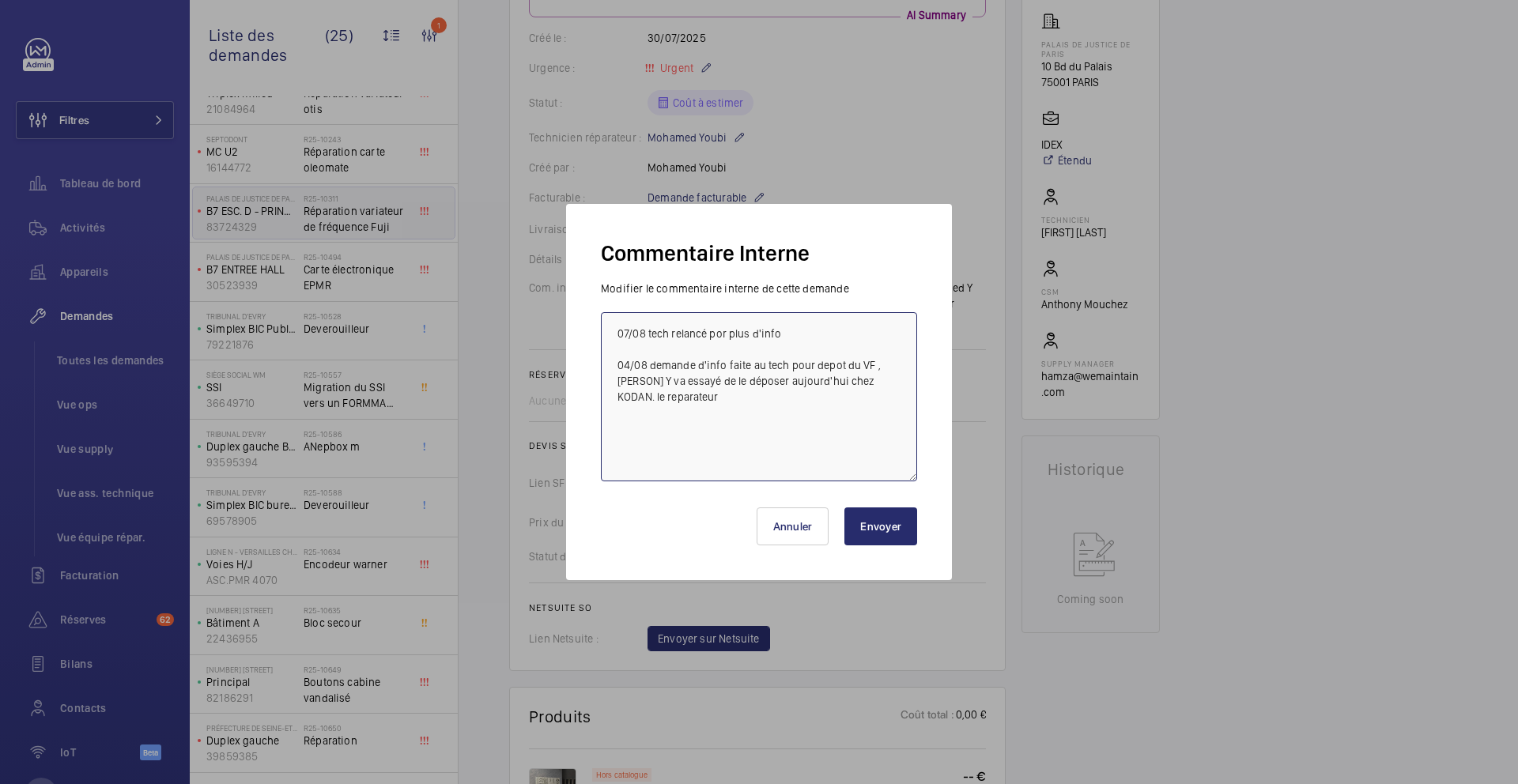 type on "07/08 tech relancé por plus d'info
04/08 demande d'info faite au tech pour depot du VF , Mohamed Y va essayé de le déposer aujourd'hui chez KODAN. le reparateur" 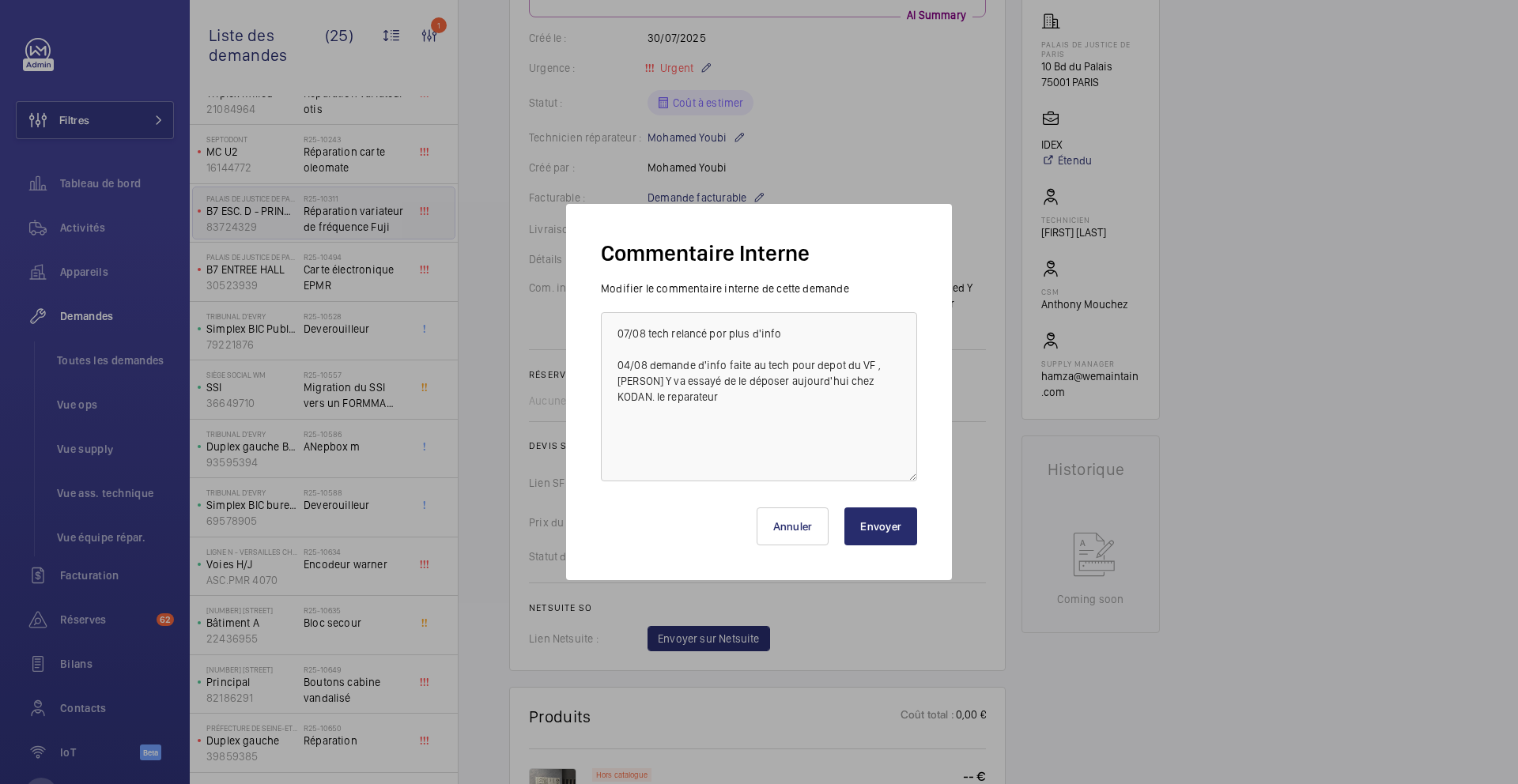 click on "Envoyer" at bounding box center (881, 526) 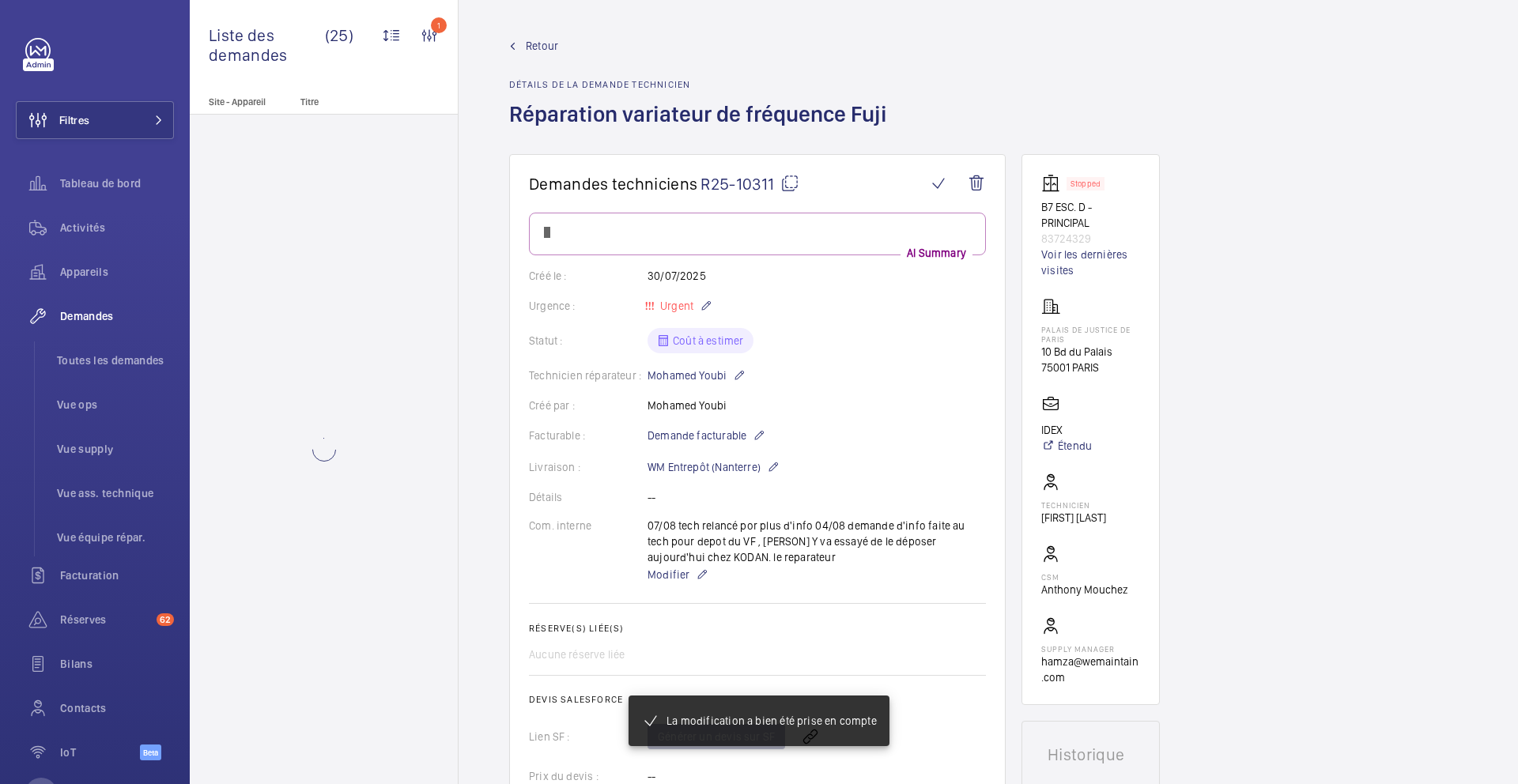 scroll, scrollTop: 0, scrollLeft: 0, axis: both 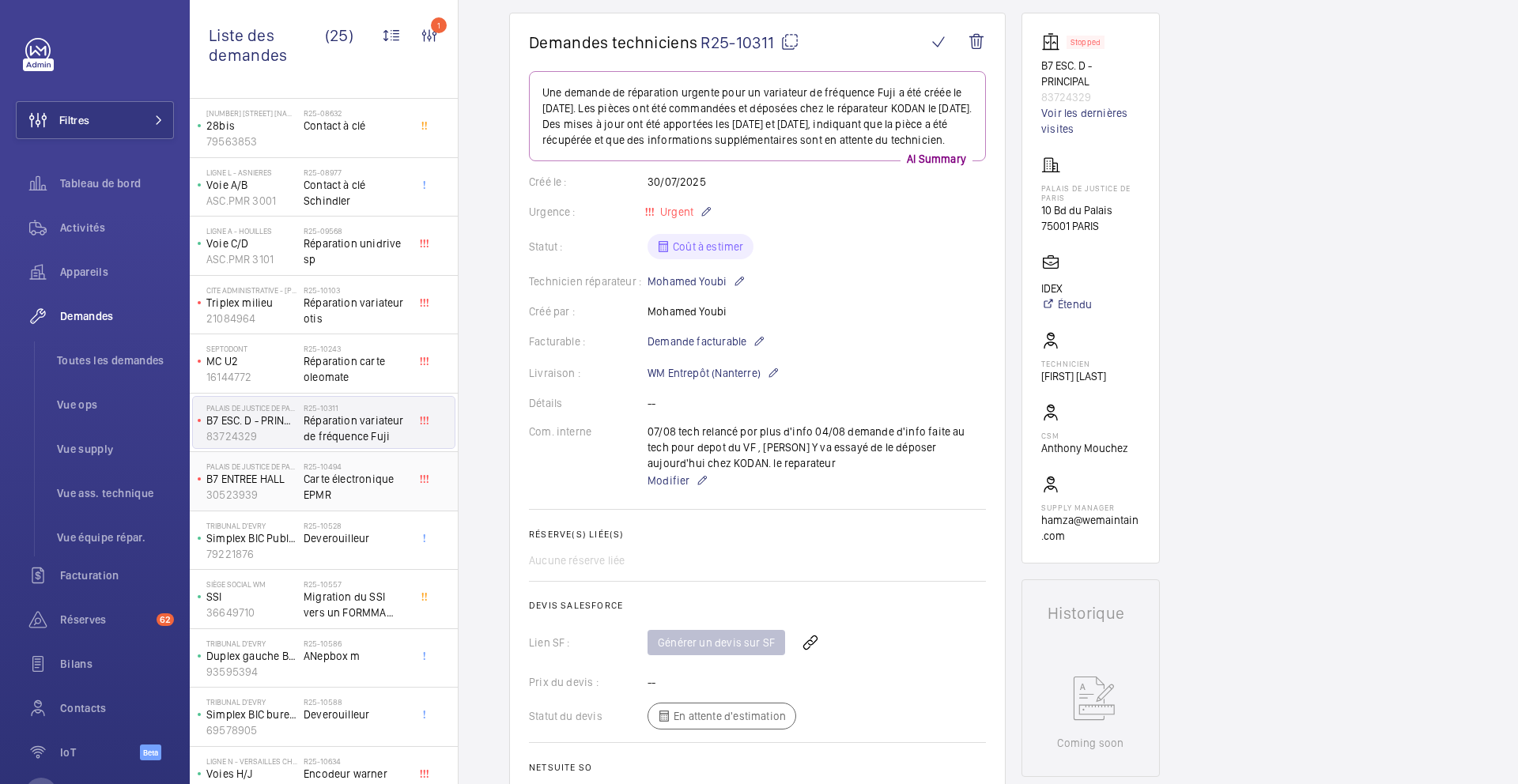 click on "Carte électronique EPMR" 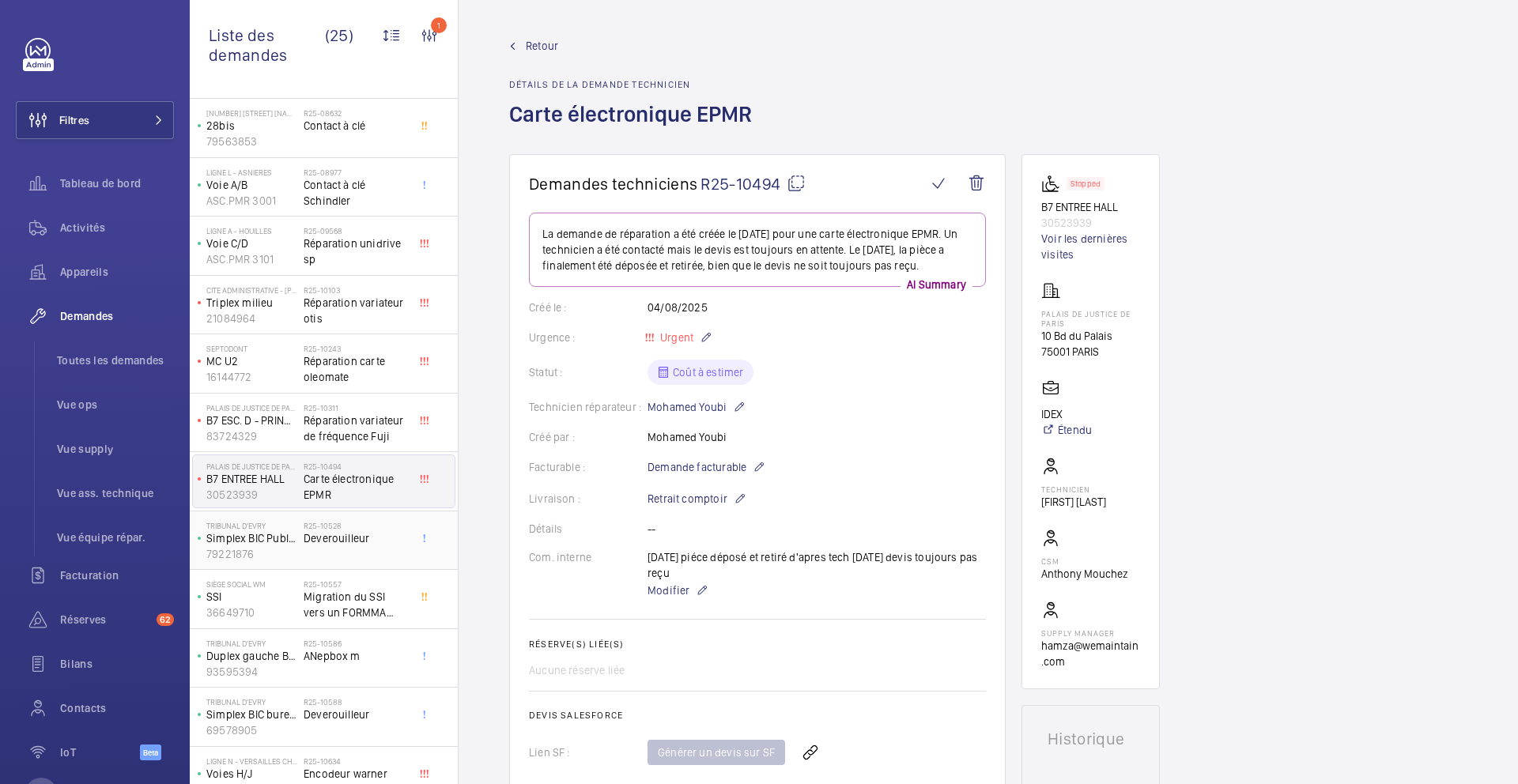 click on "R25-10528   Deverouilleur" 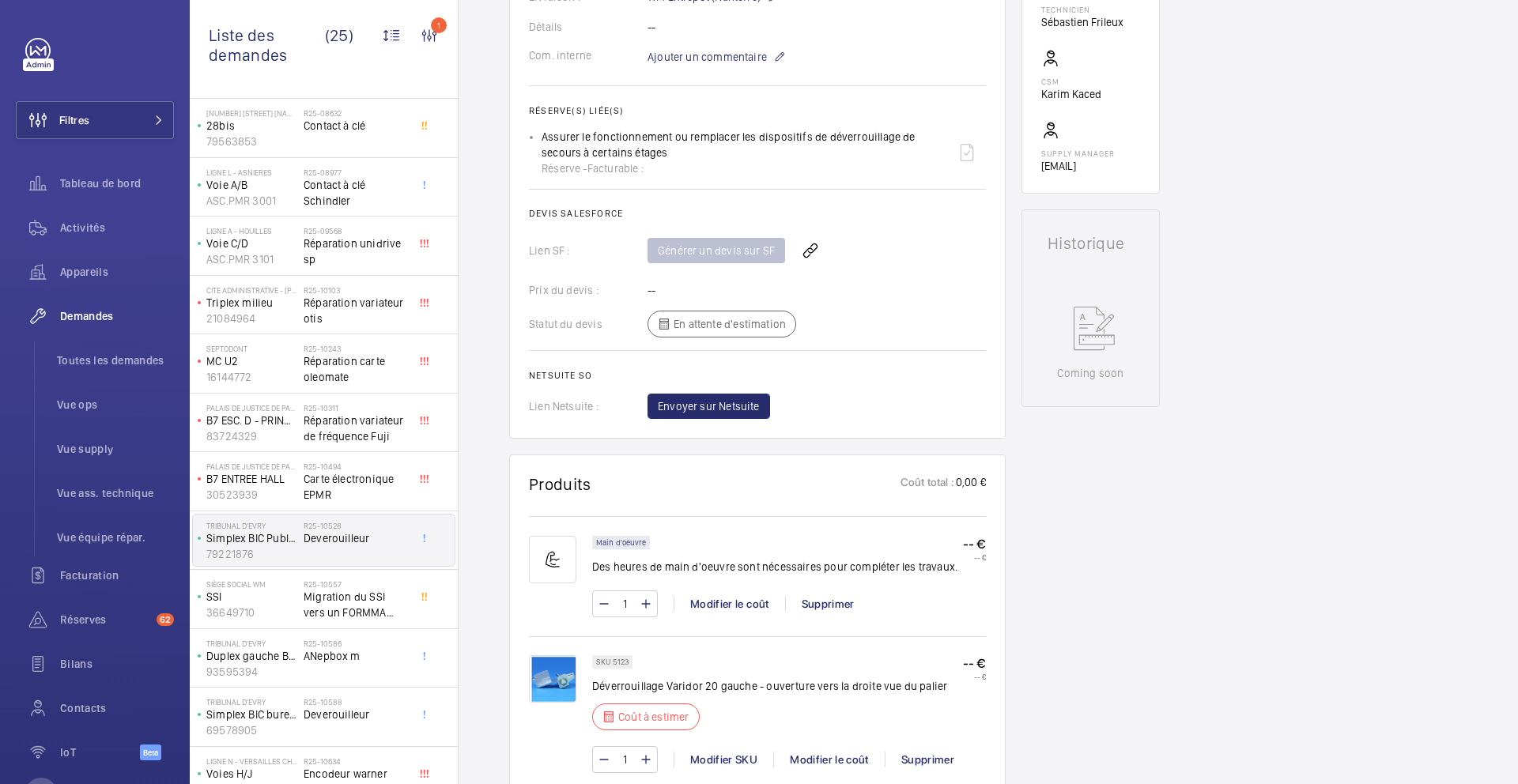 scroll, scrollTop: 610, scrollLeft: 0, axis: vertical 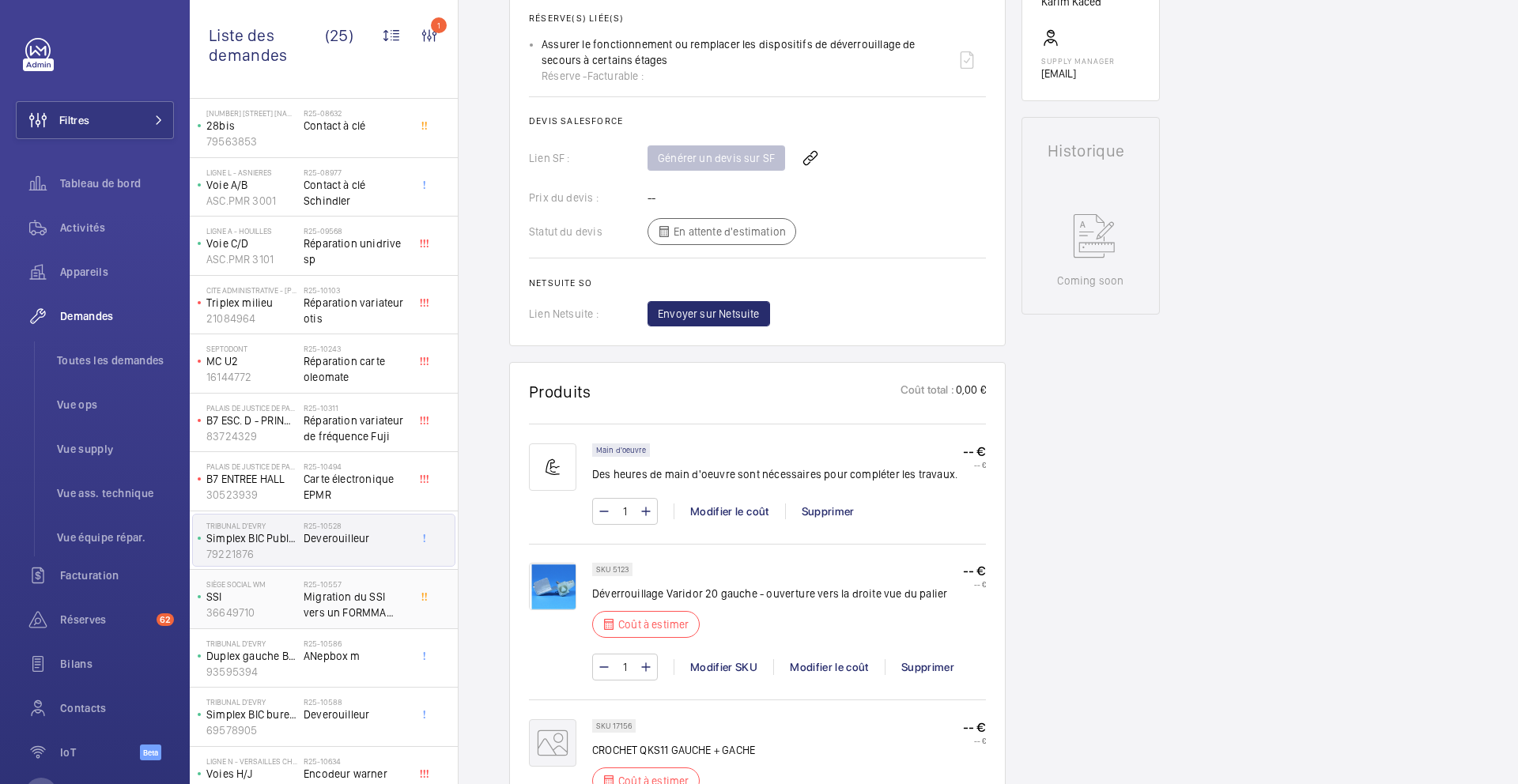 click on "Migration du SSI vers un FORMMA ECS/CMSI FORTE 360+ANTARES 4" 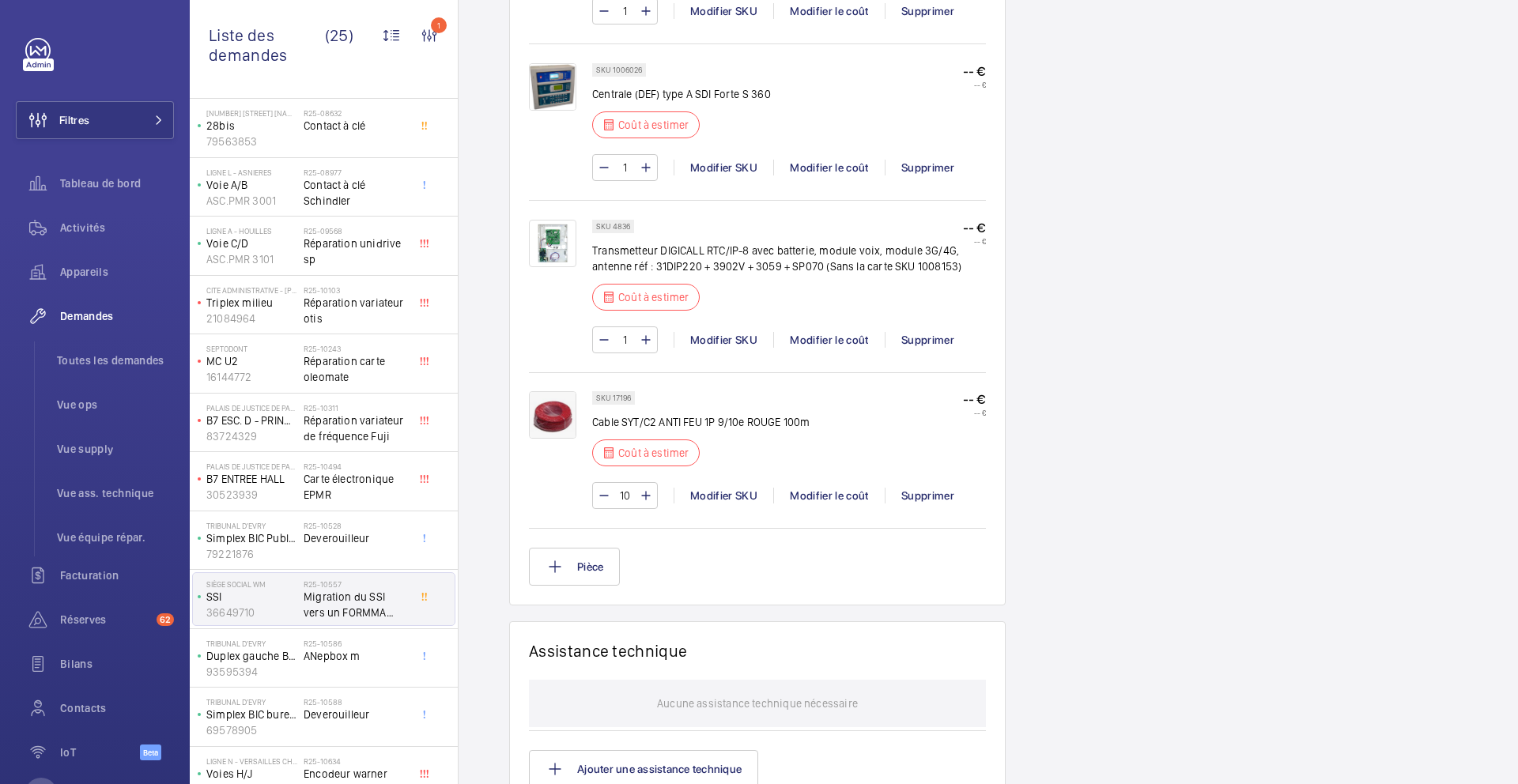 scroll, scrollTop: 1541, scrollLeft: 0, axis: vertical 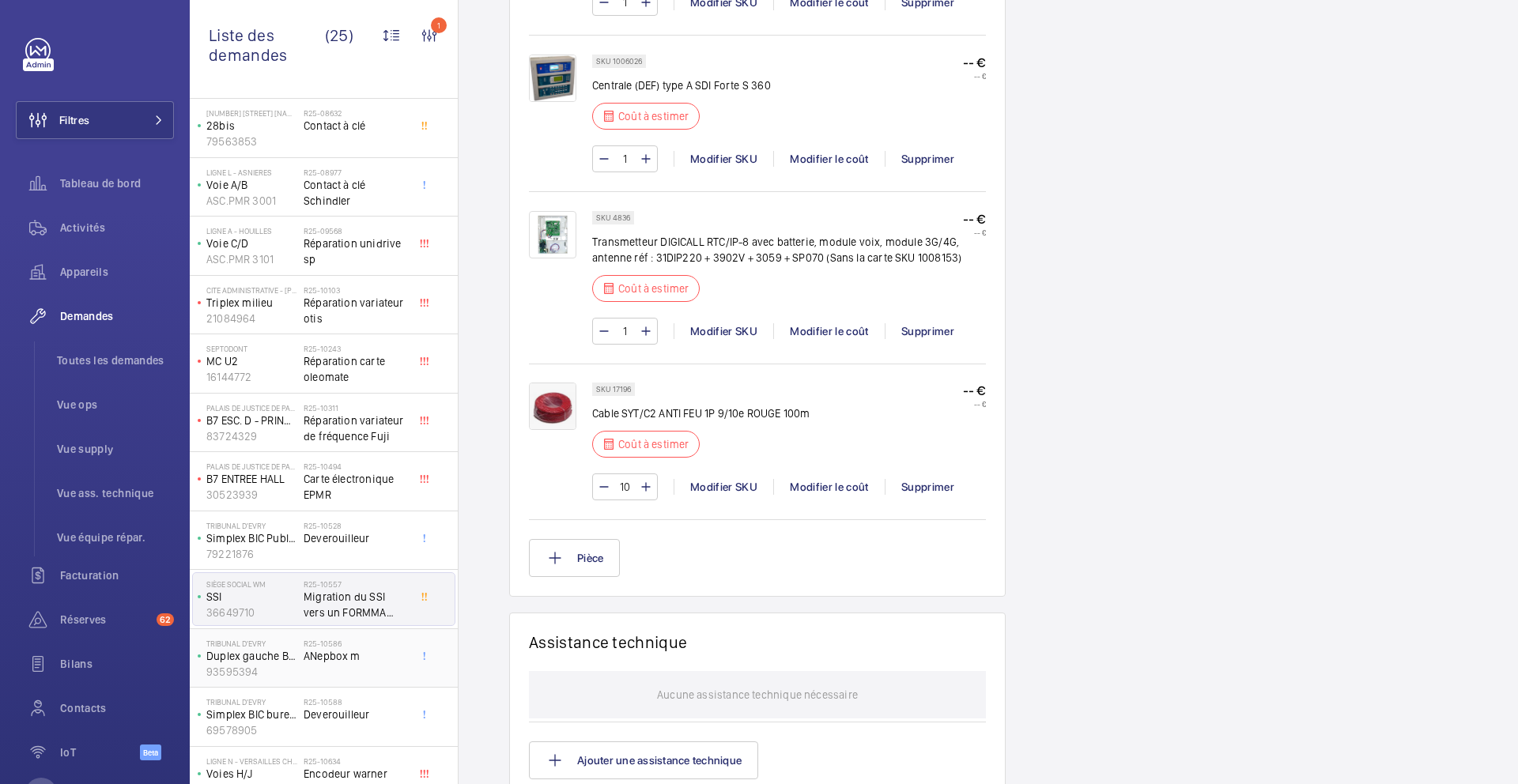 click on "R25-10586   ANepbox m" 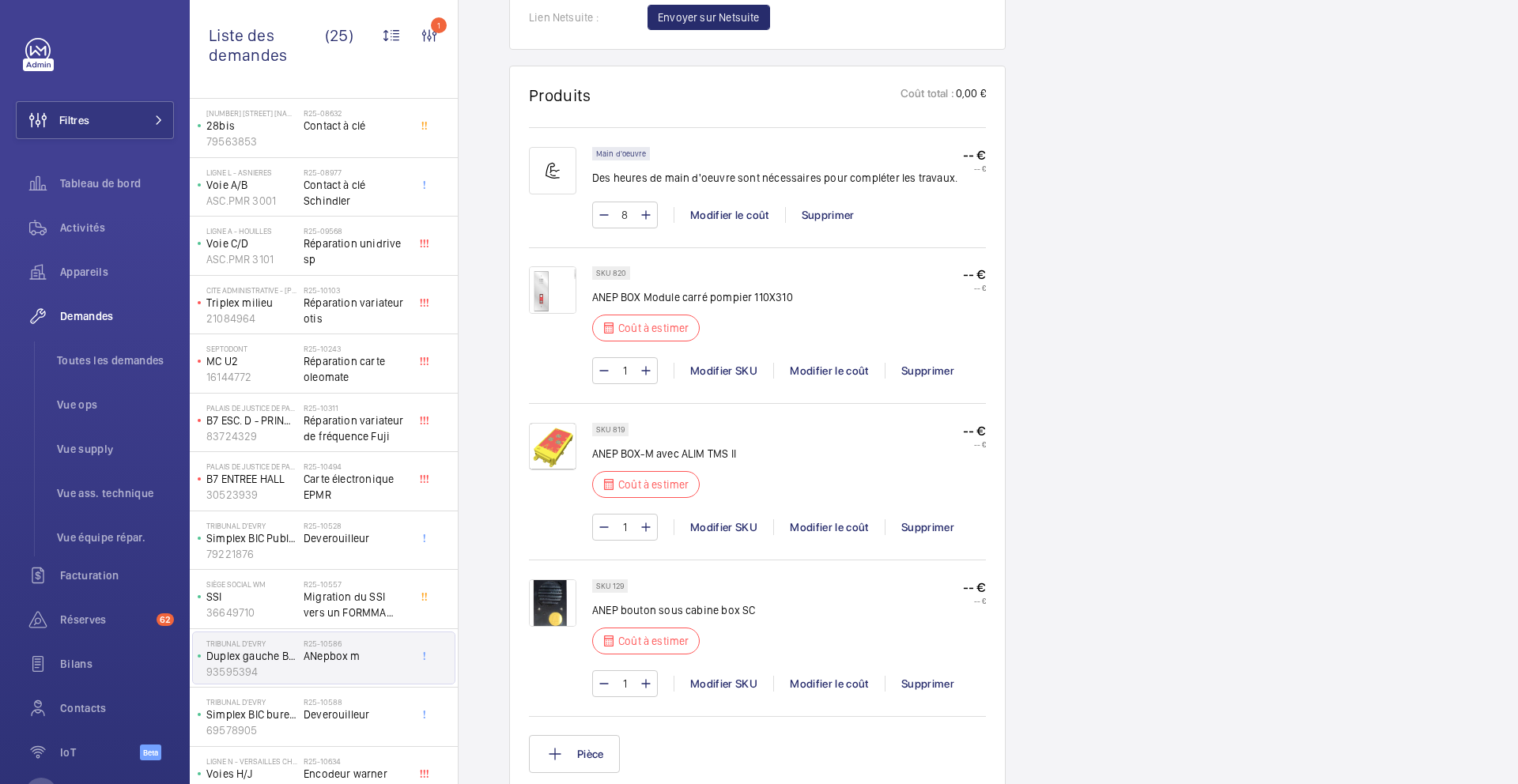 scroll, scrollTop: 1107, scrollLeft: 0, axis: vertical 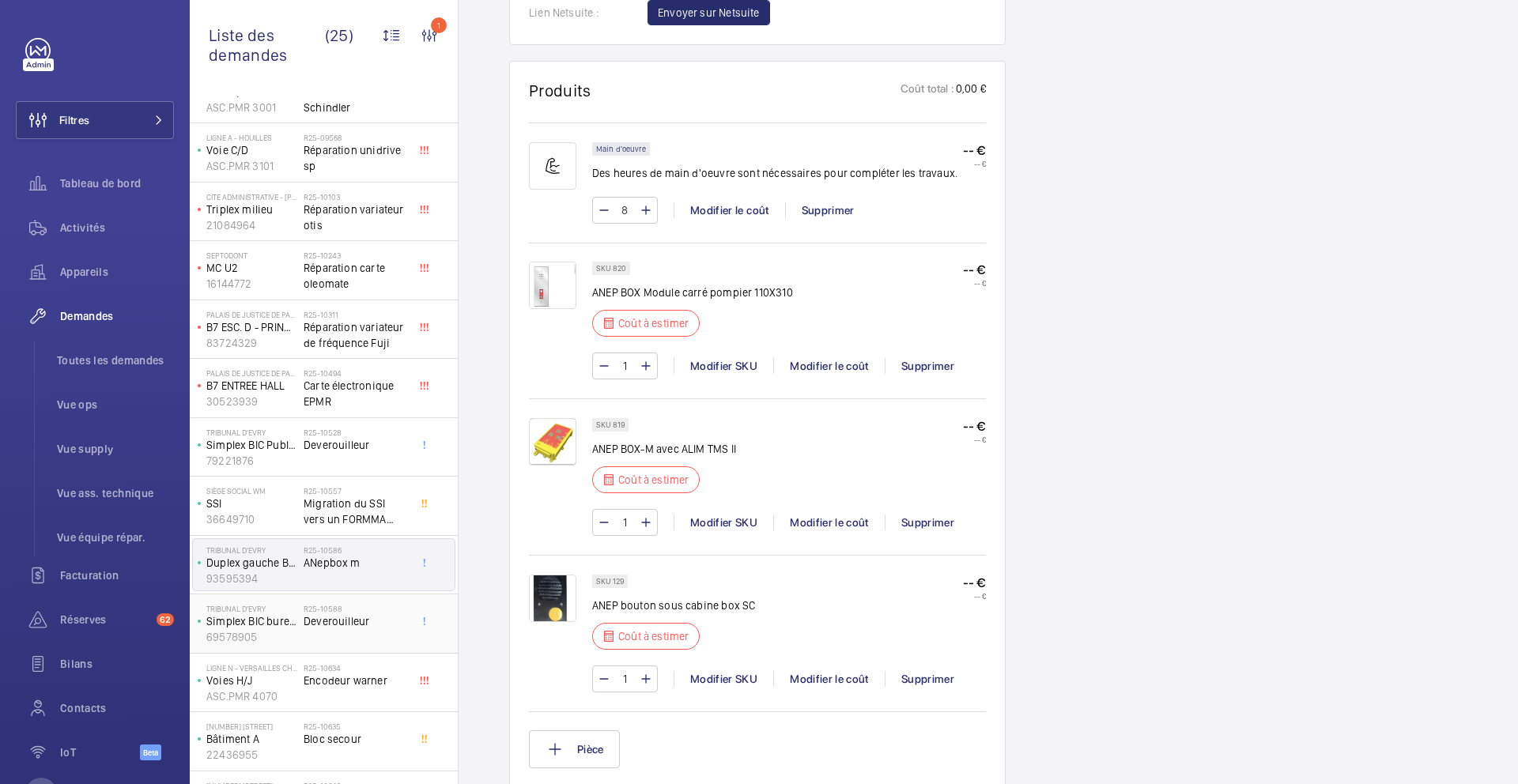 click on "R25-10588   Deverouilleur" 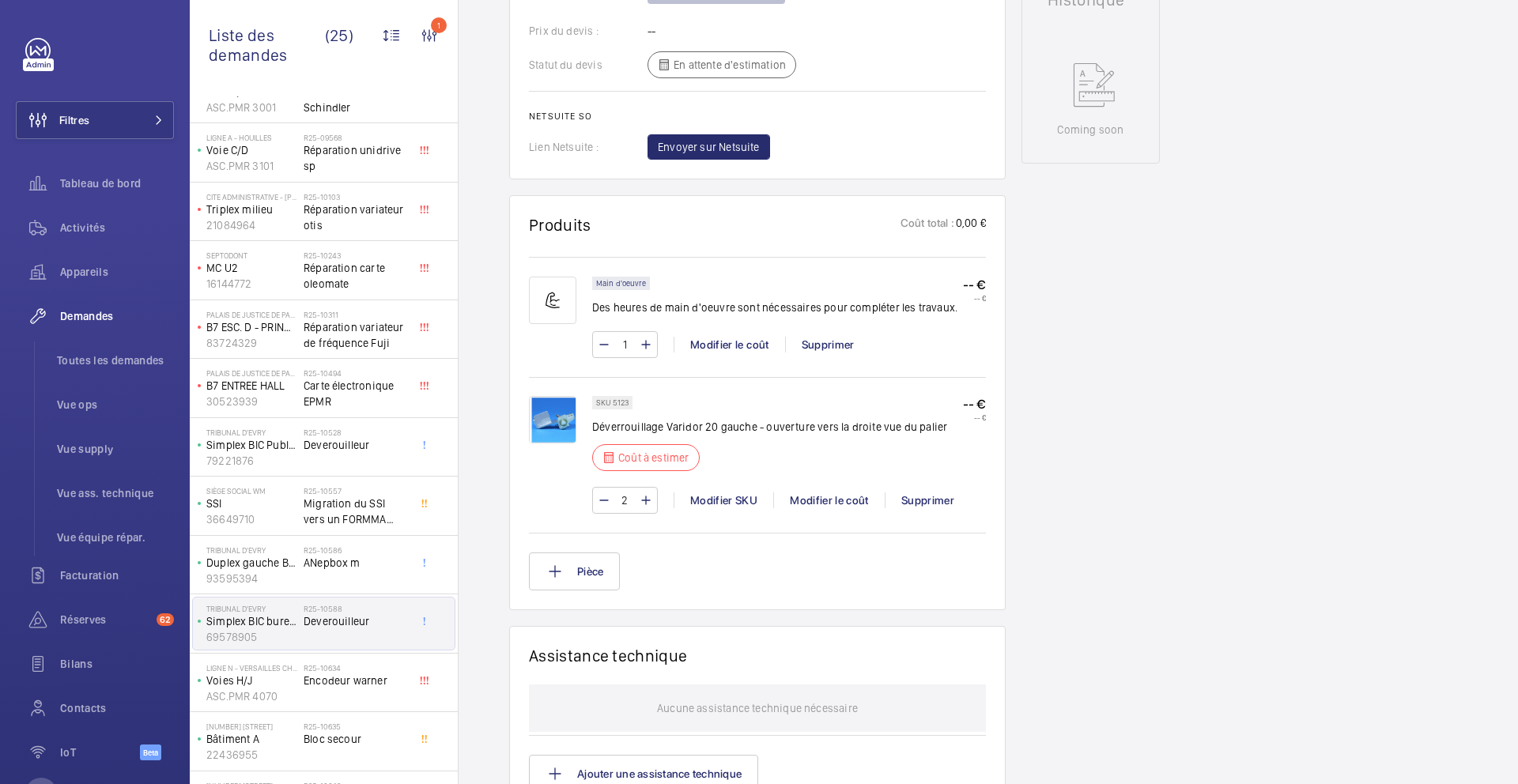 scroll, scrollTop: 763, scrollLeft: 0, axis: vertical 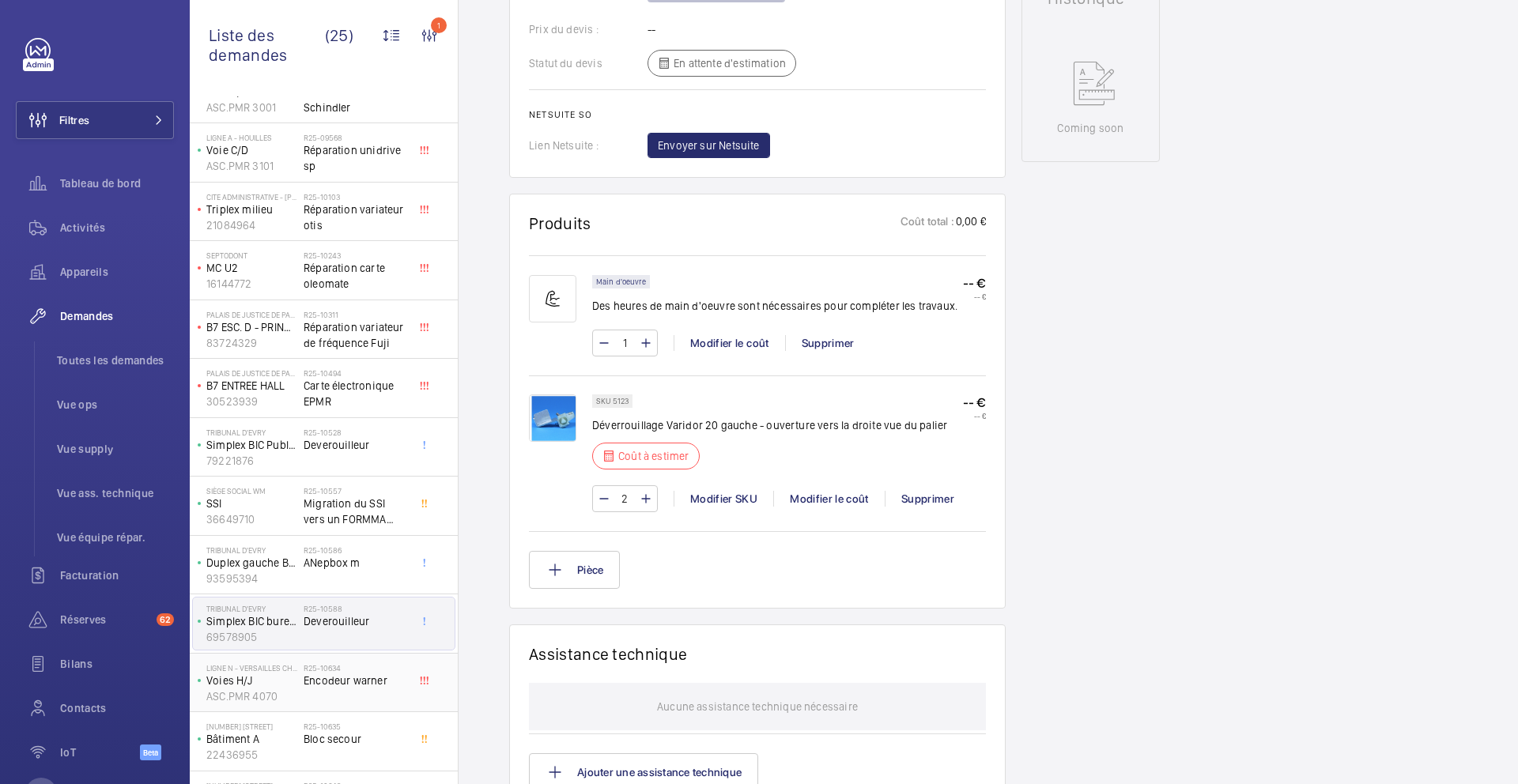 click on "R25-10634   Encodeur warner" 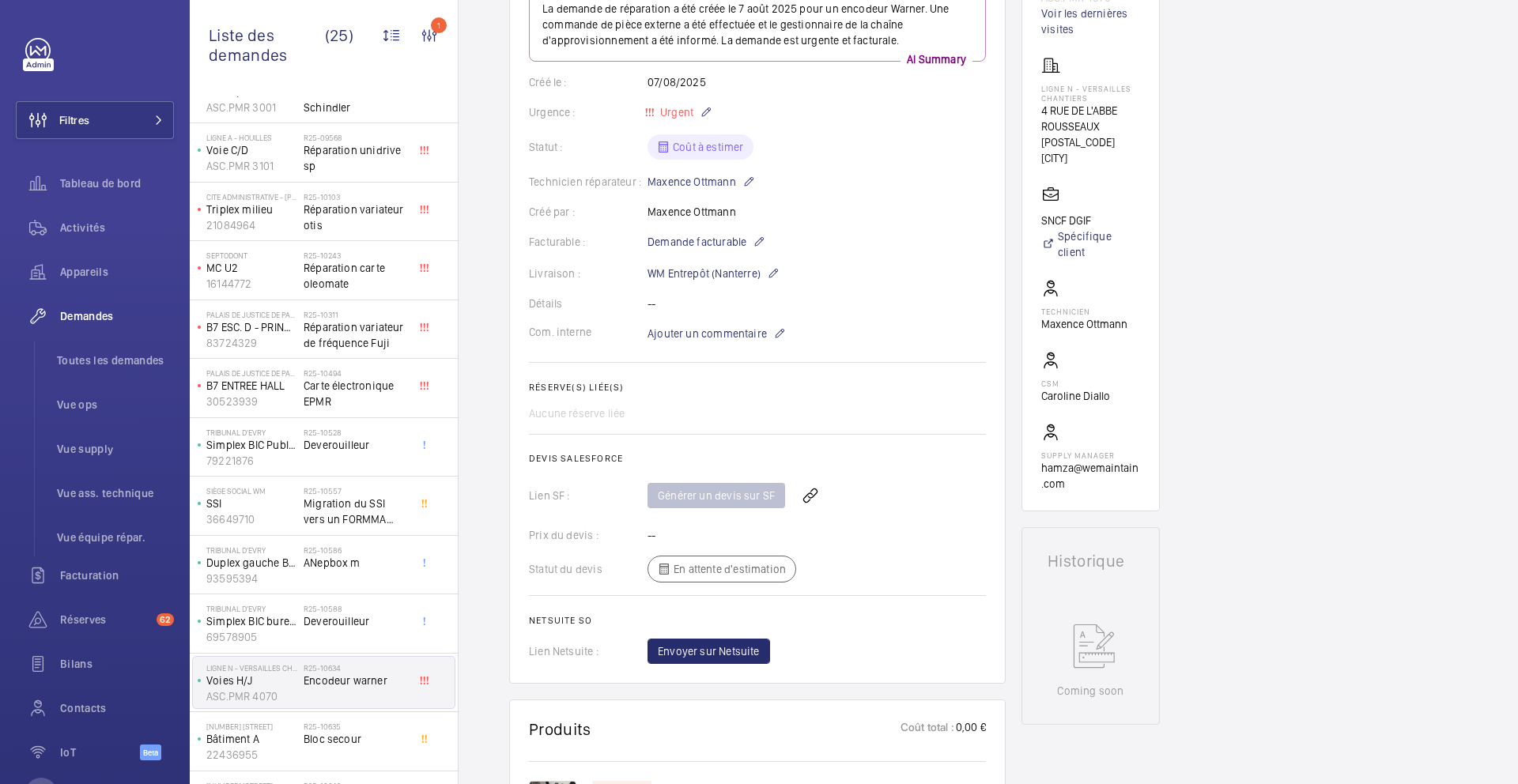 scroll, scrollTop: 0, scrollLeft: 0, axis: both 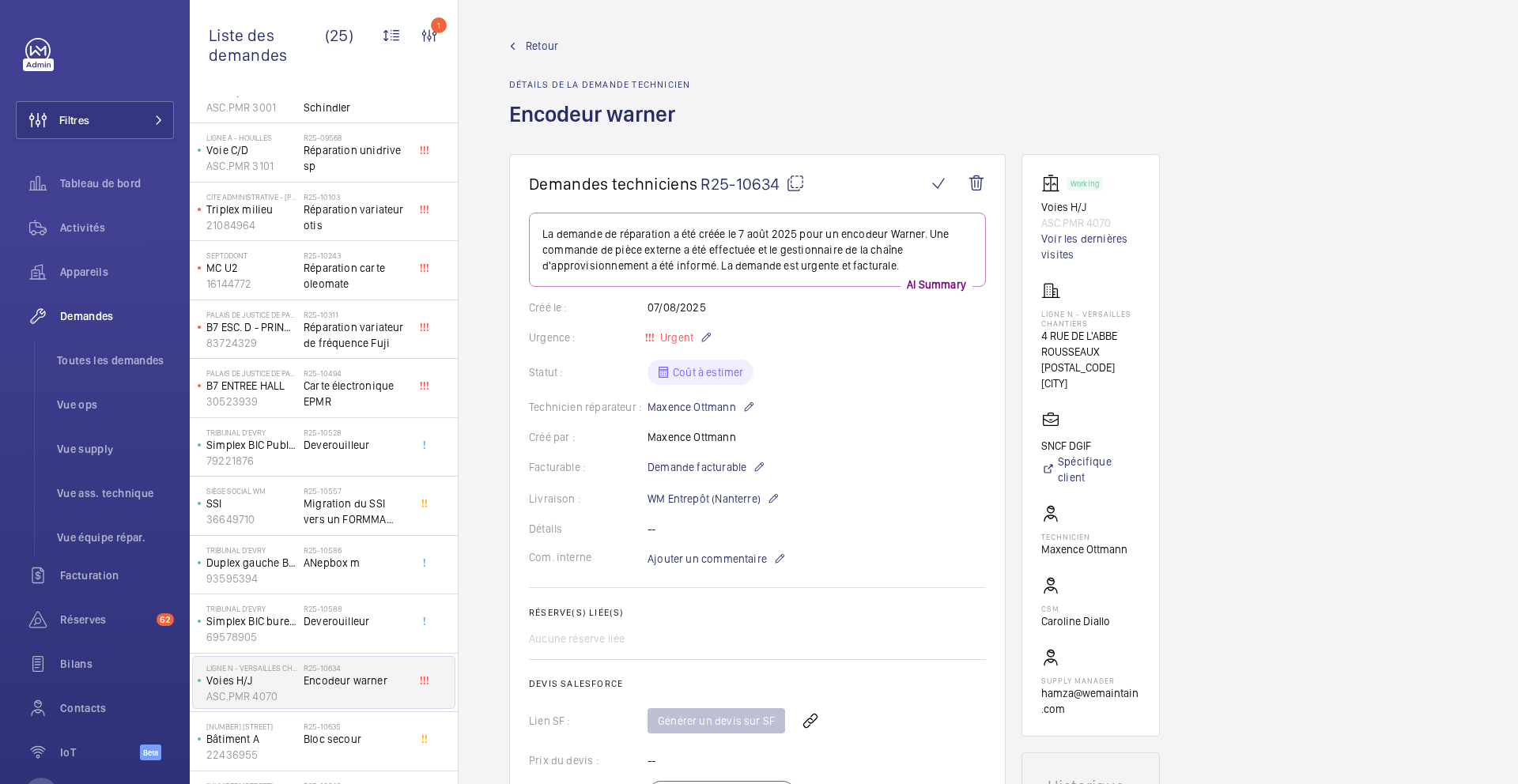 click 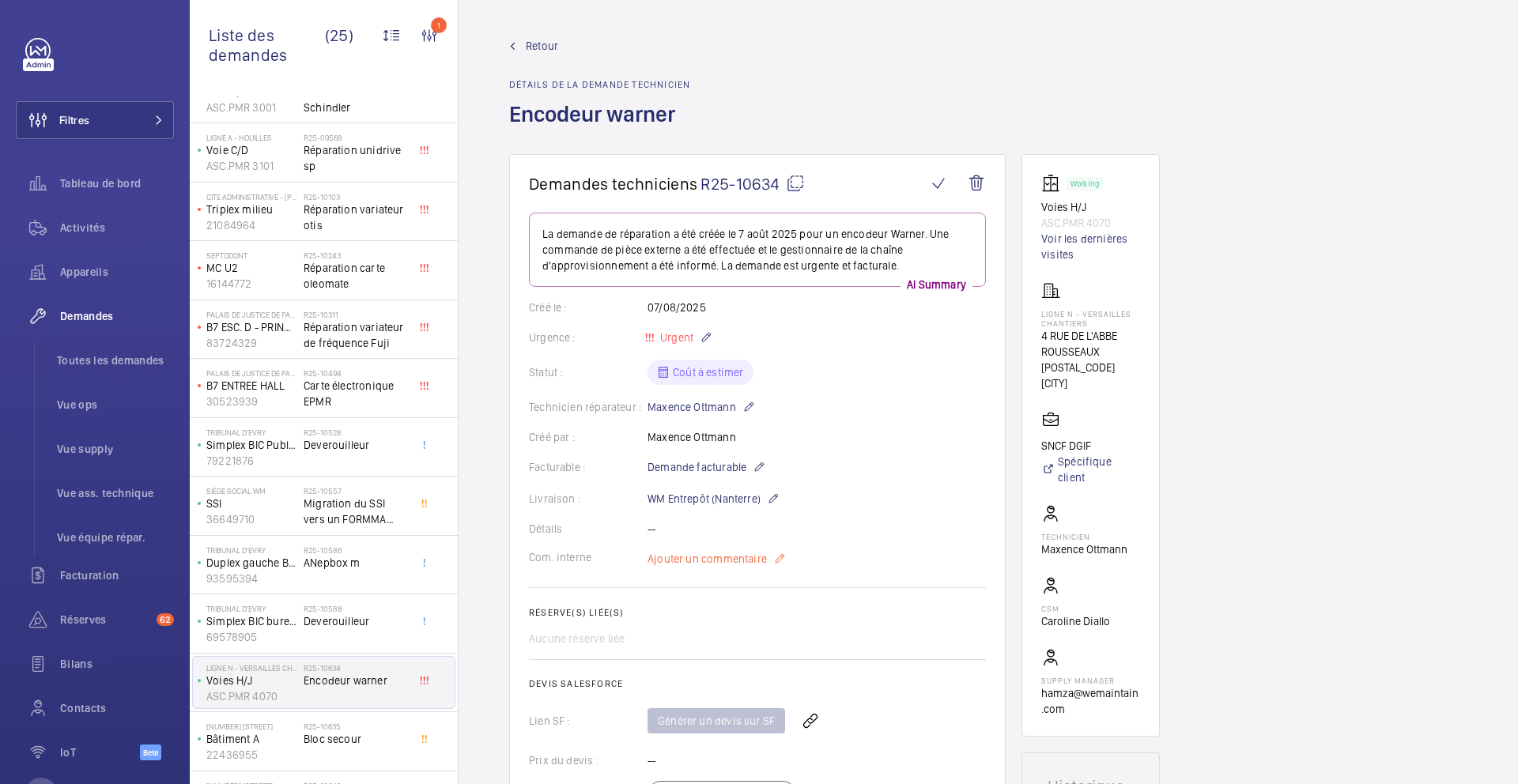 click on "Ajouter un commentaire" 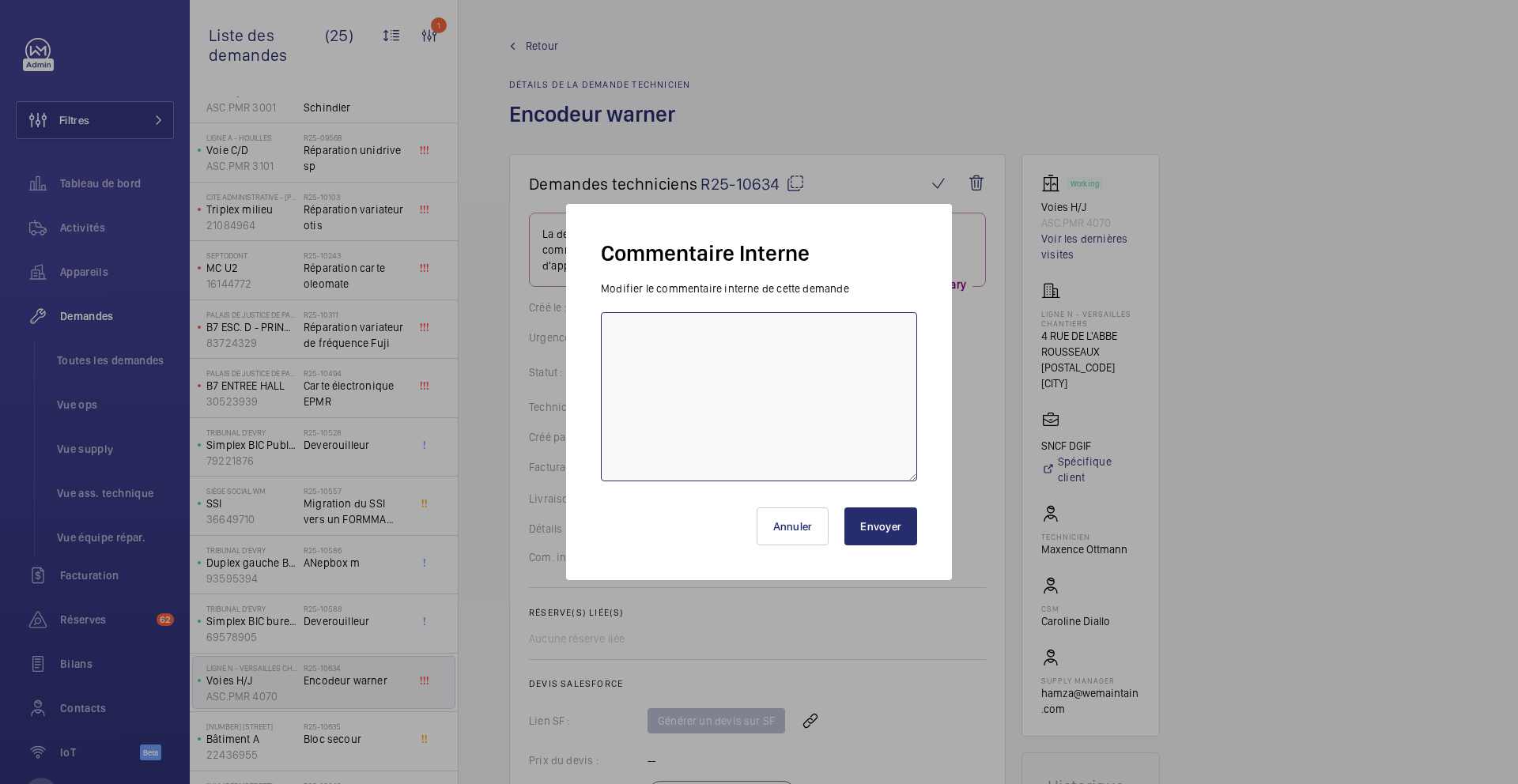 click at bounding box center (759, 397) 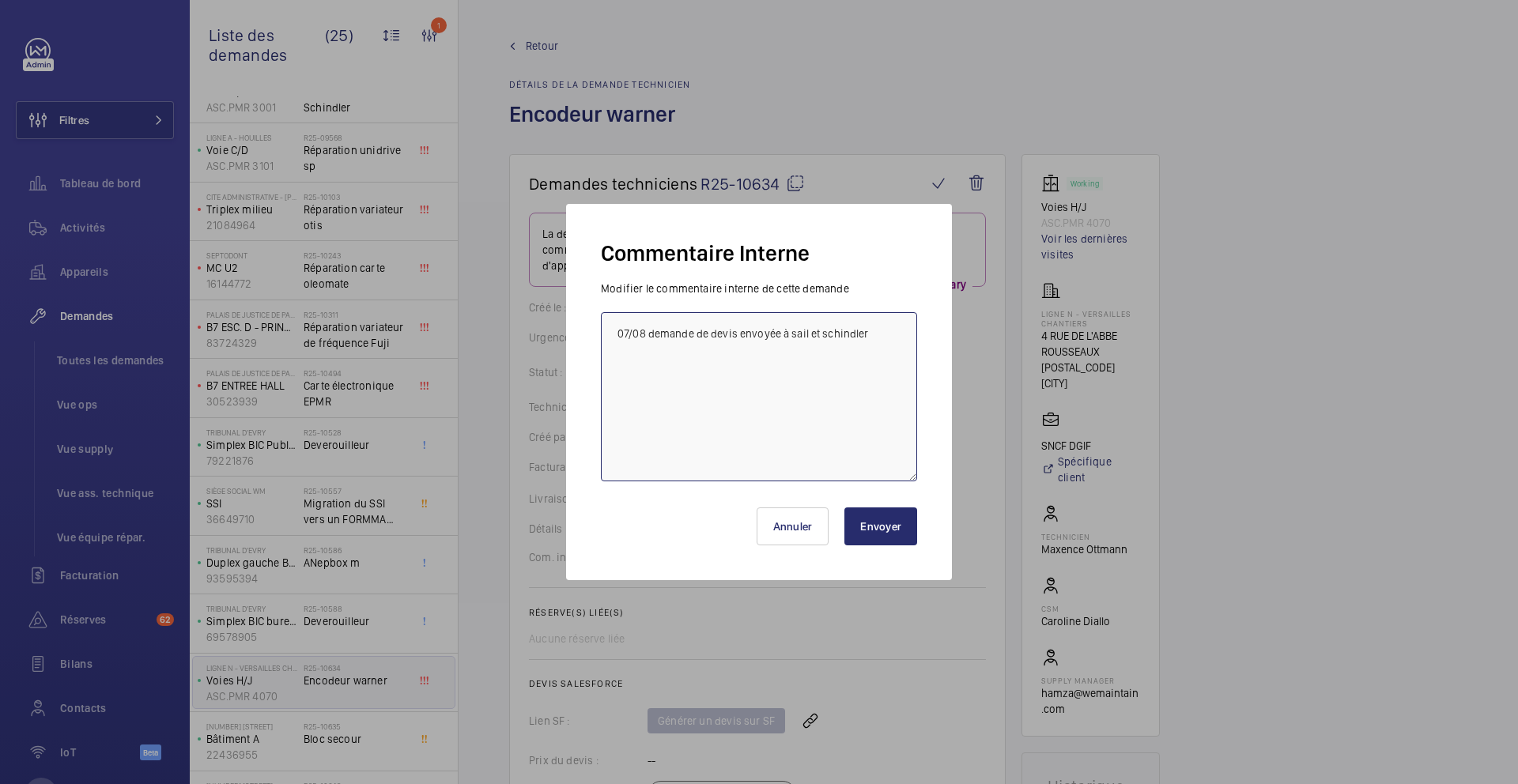 type on "07/08 demande de devis envoyée à sail et schindler" 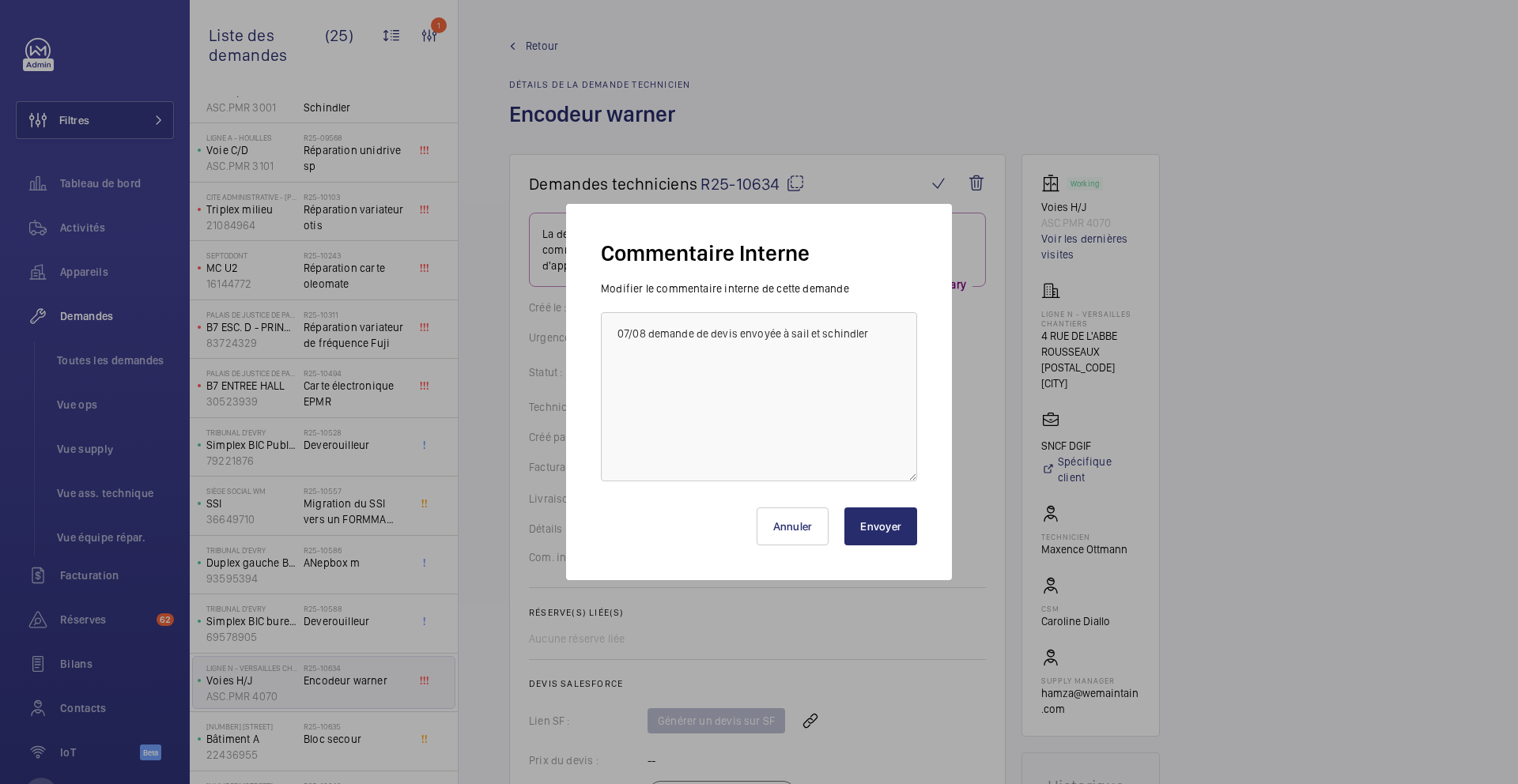 click on "Envoyer" at bounding box center (881, 526) 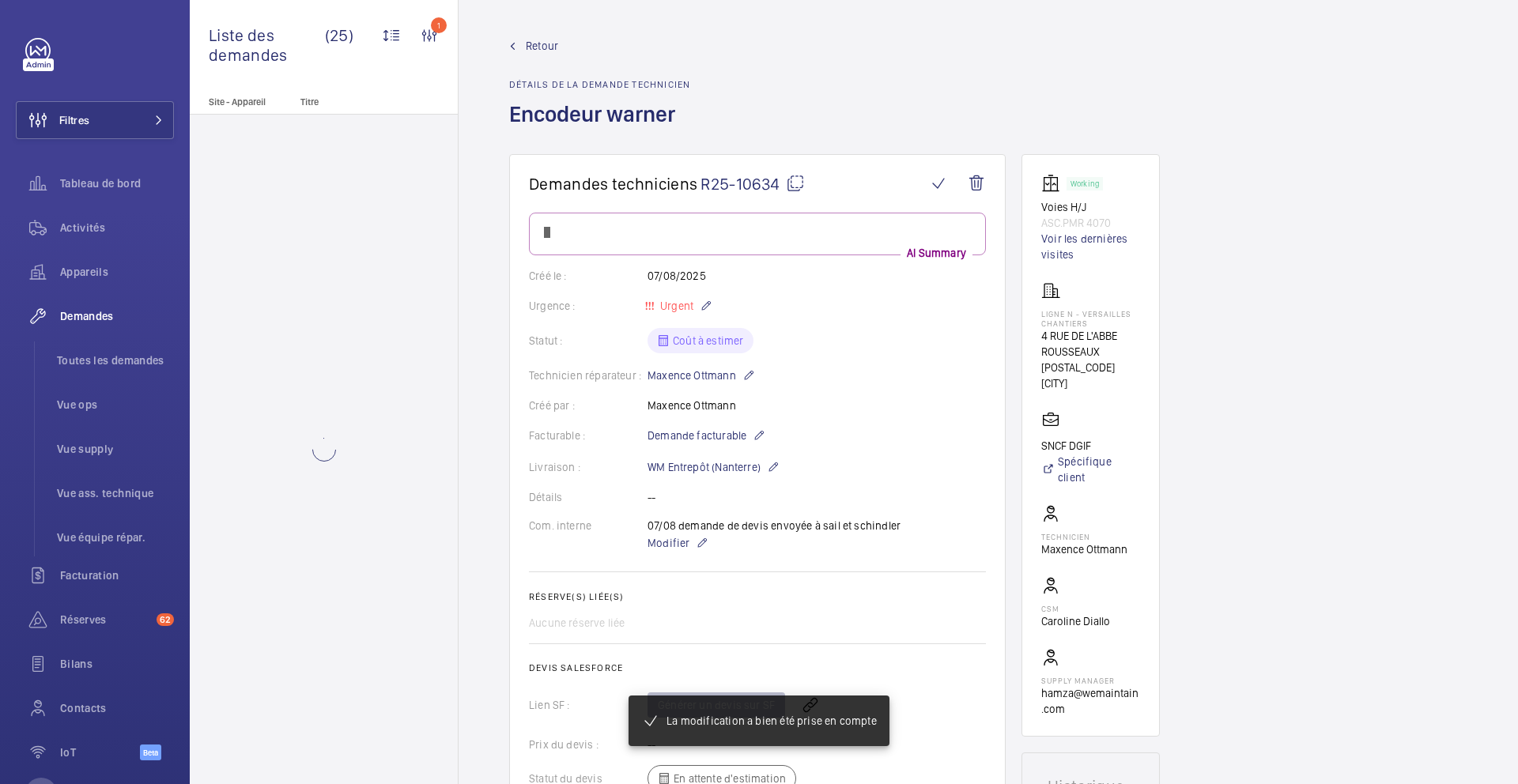 scroll, scrollTop: 0, scrollLeft: 0, axis: both 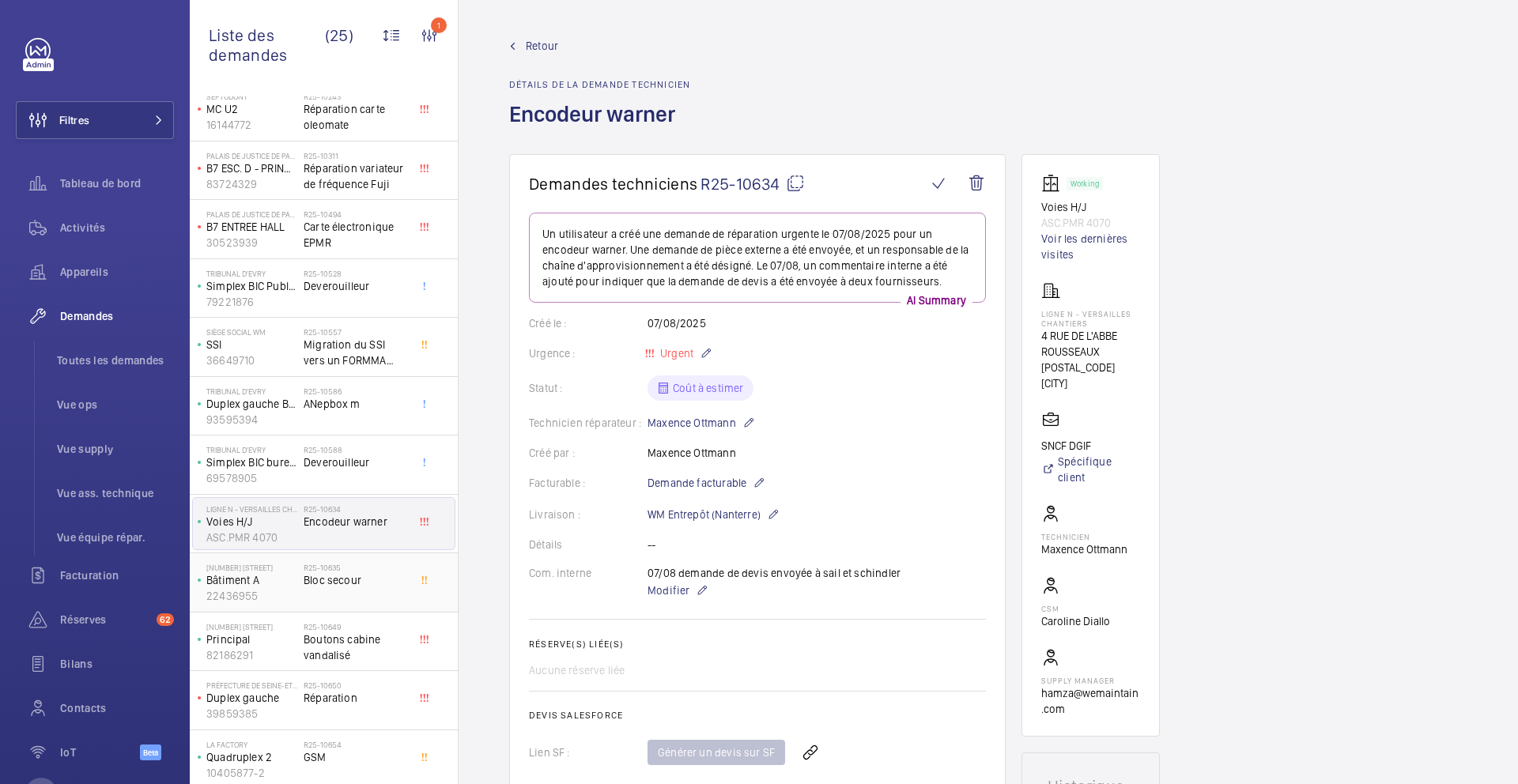 click on "R25-10635   Bloc secour" 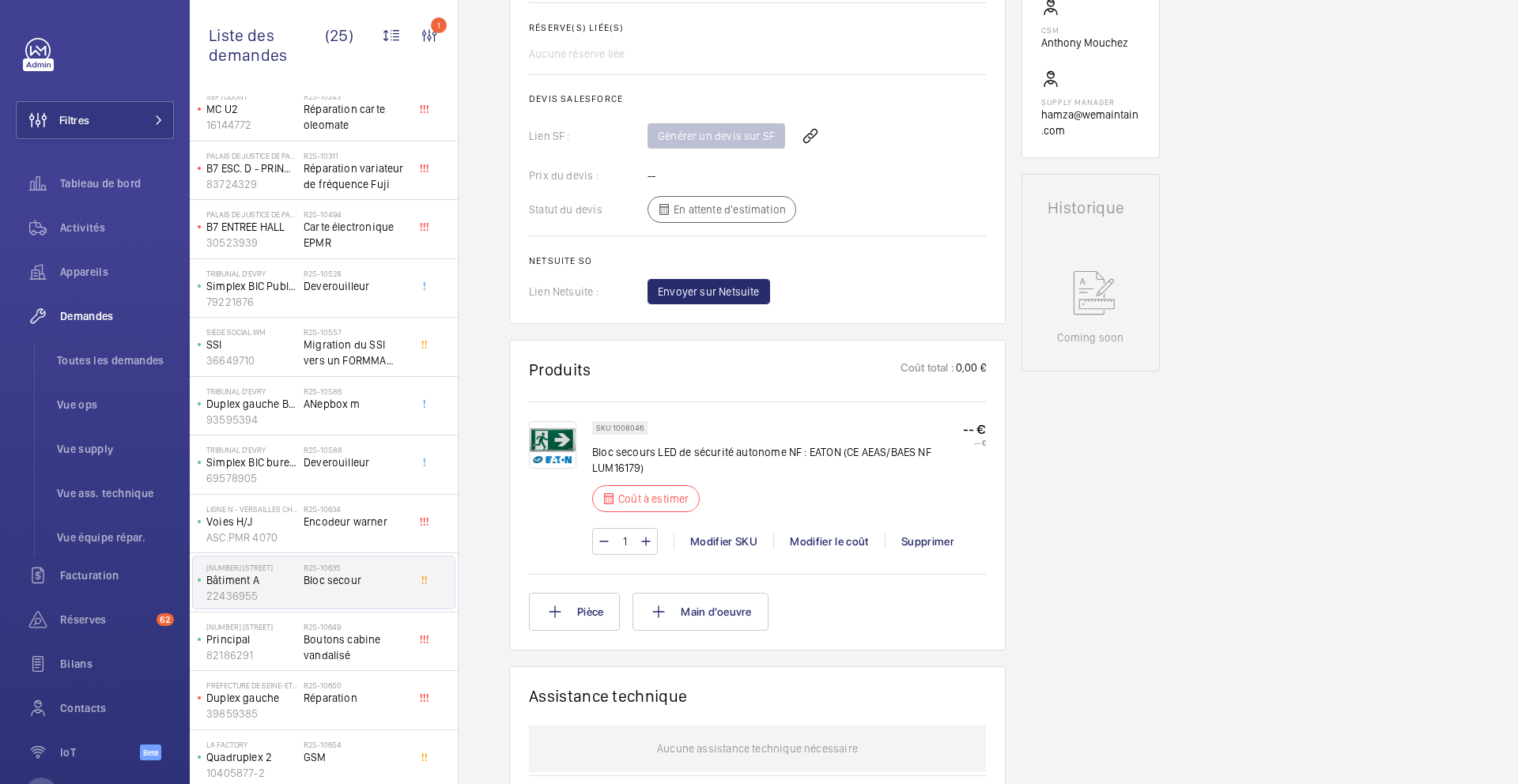 scroll, scrollTop: 729, scrollLeft: 0, axis: vertical 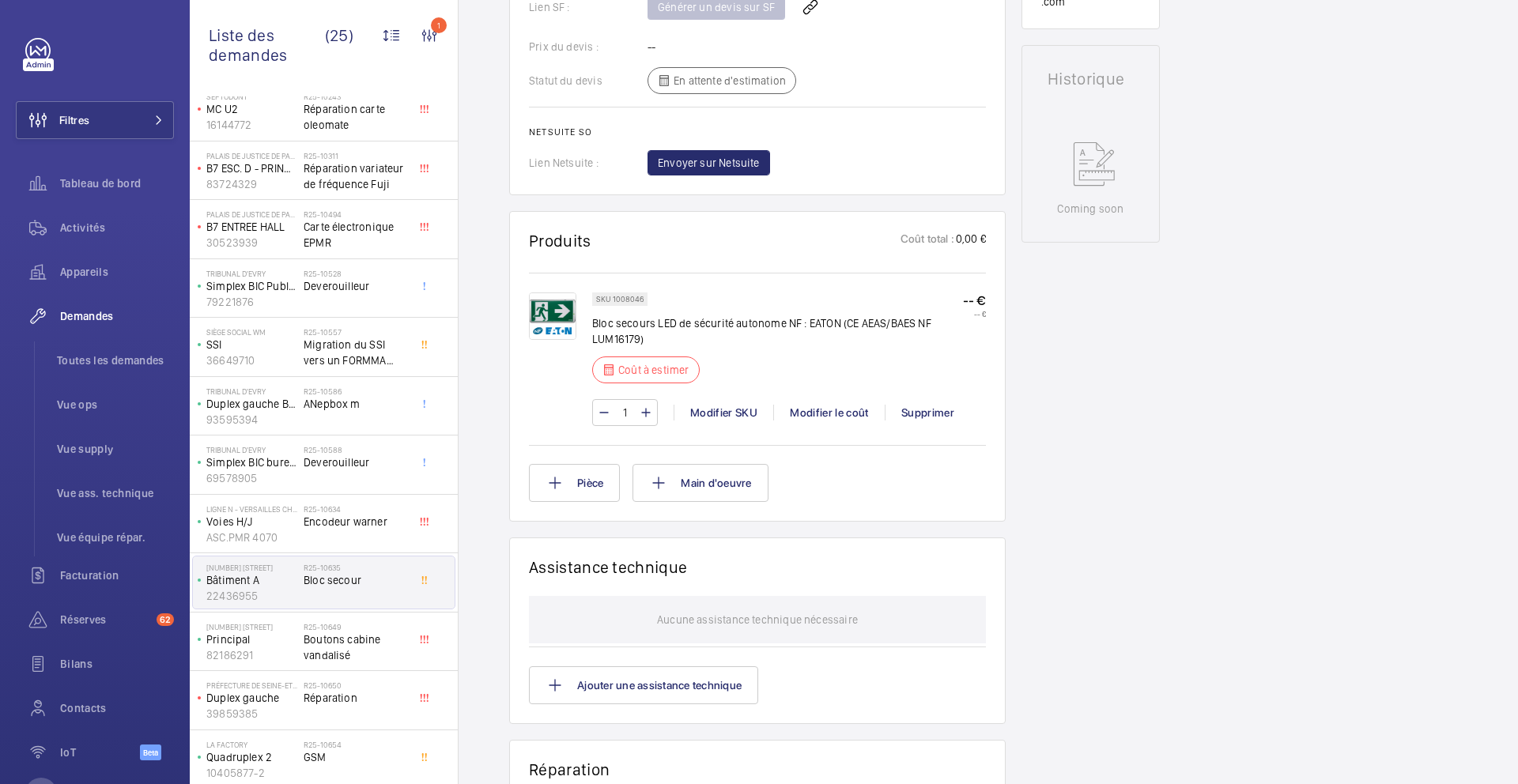 click on "SKU 1008046" 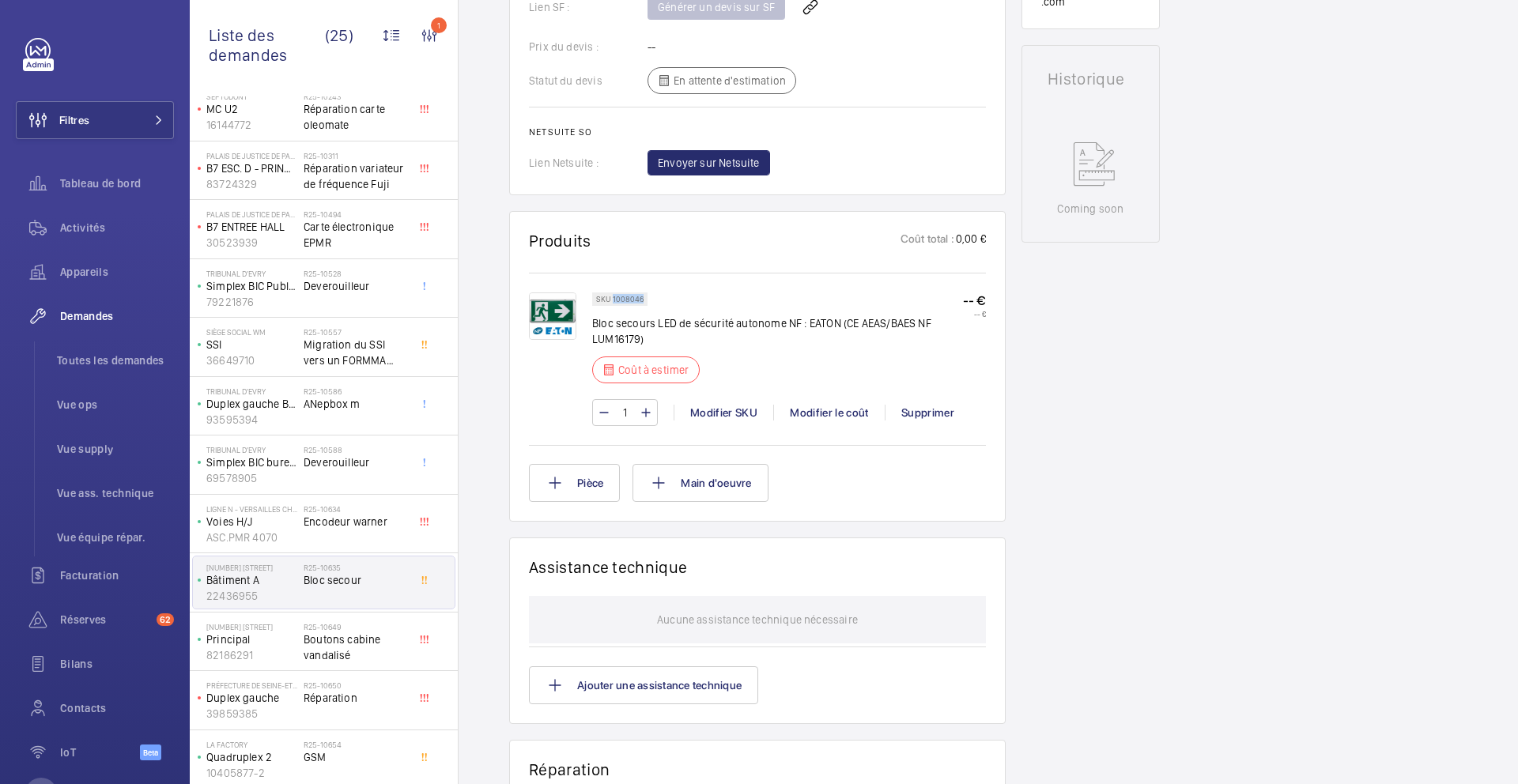 click on "SKU 1008046" 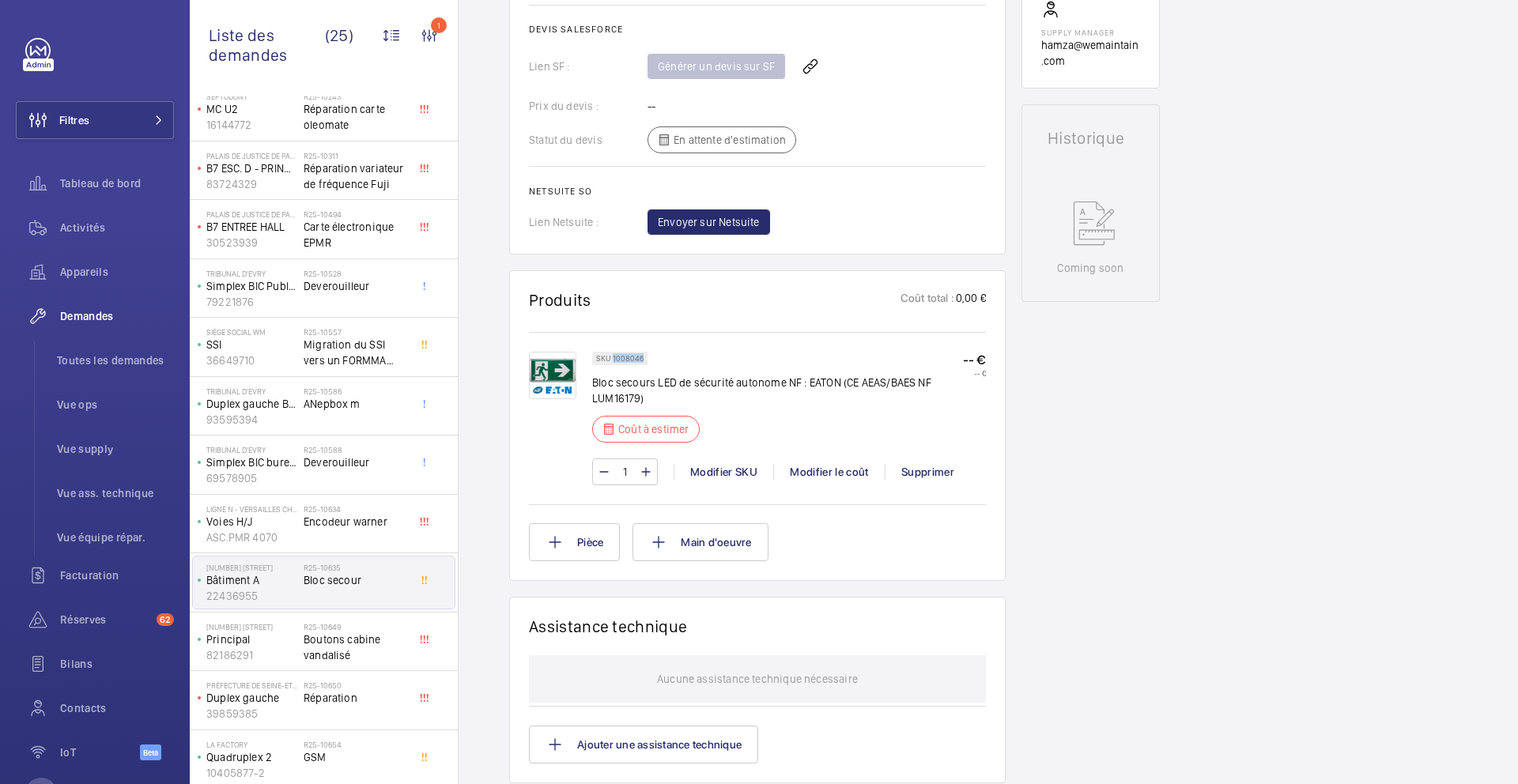 scroll, scrollTop: 639, scrollLeft: 0, axis: vertical 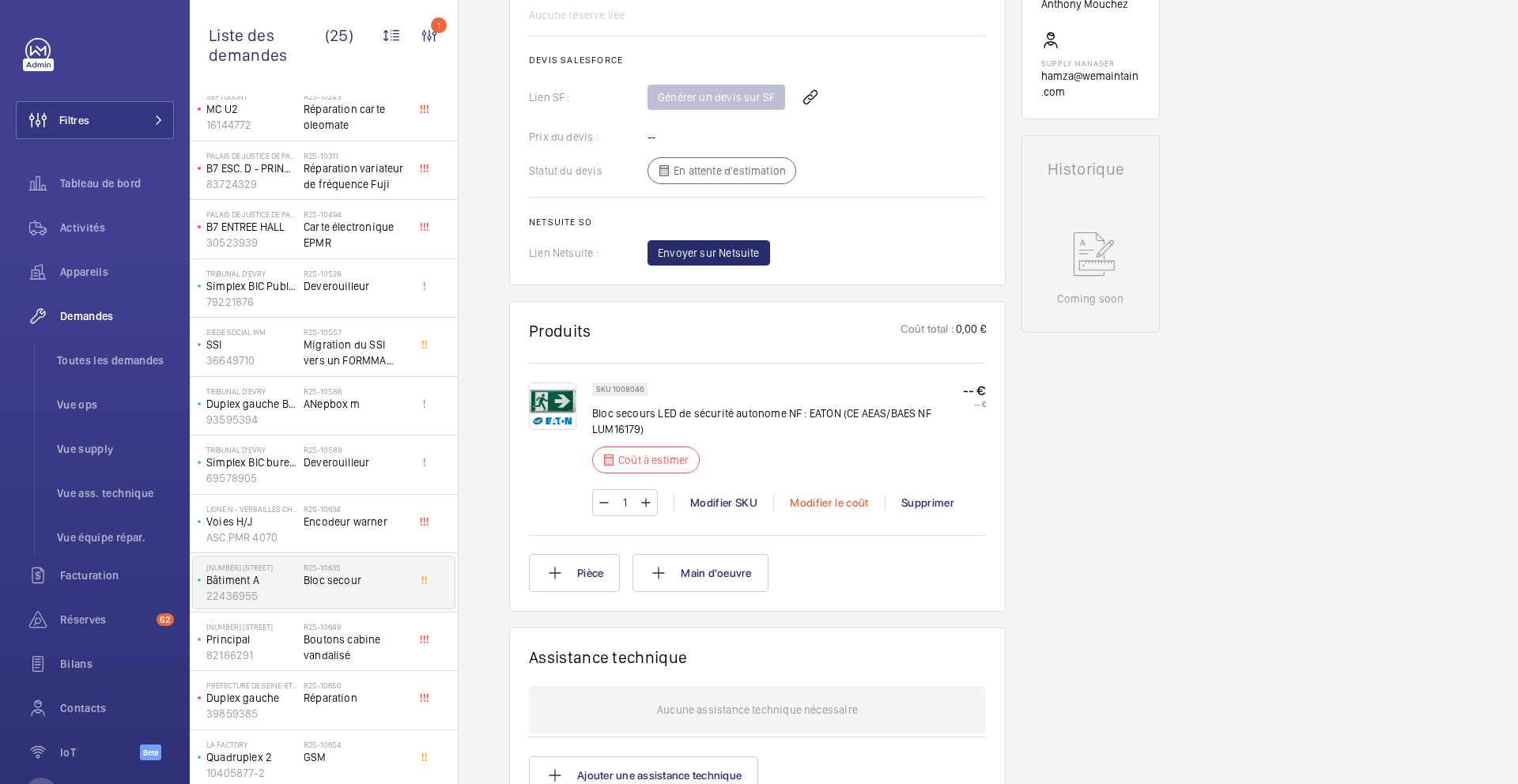 click on "Modifier le coût" 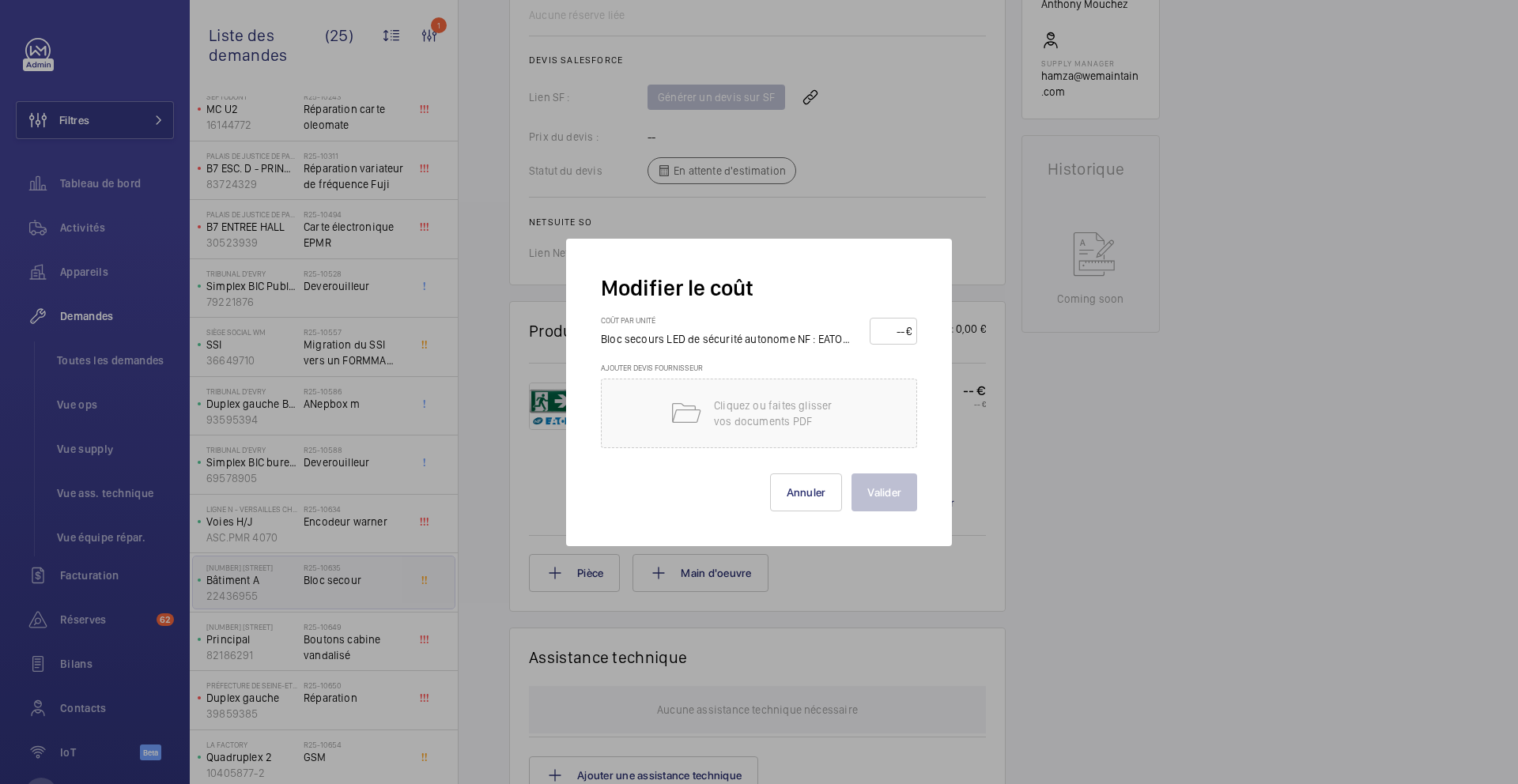 click at bounding box center [890, 331] 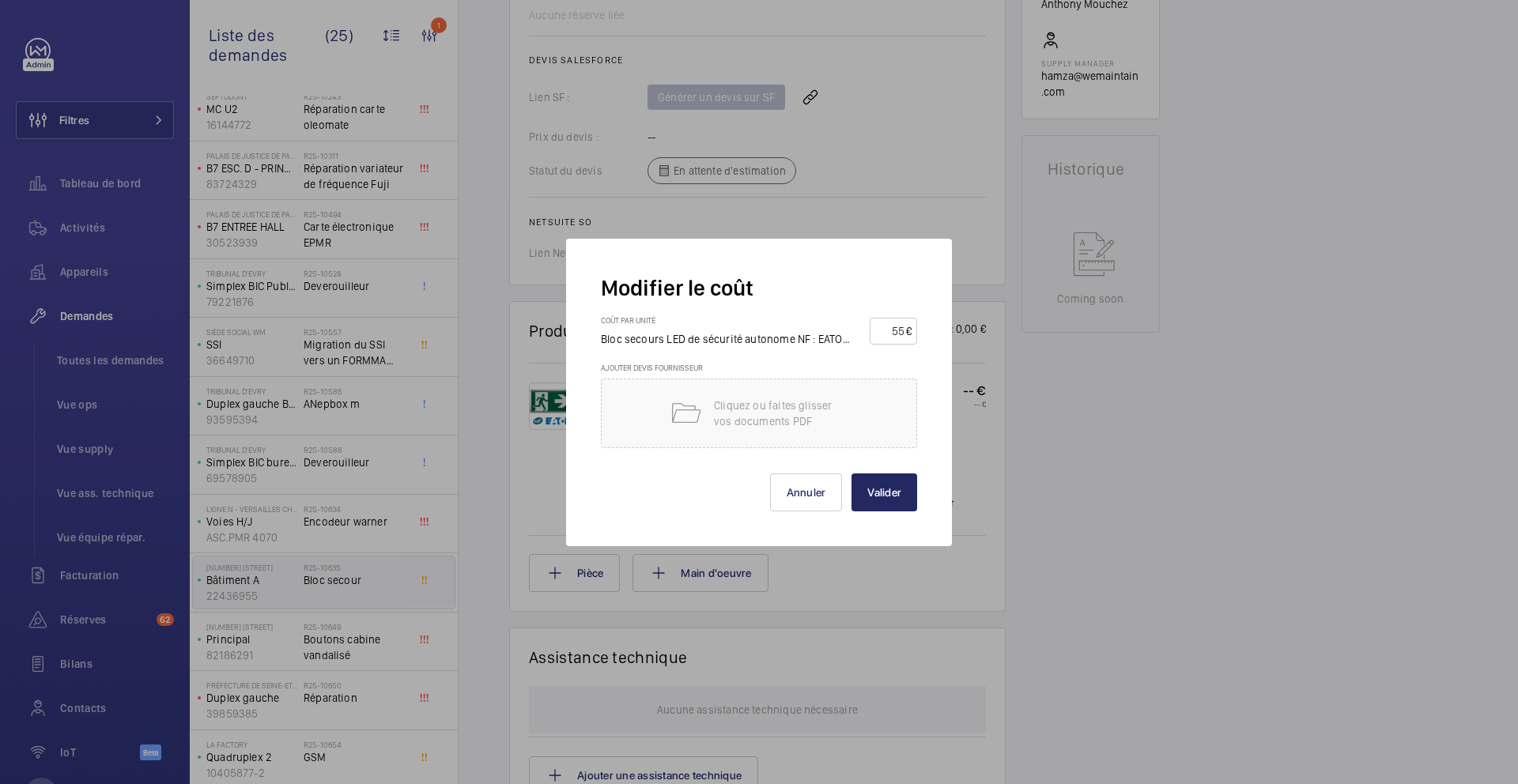 type on "55" 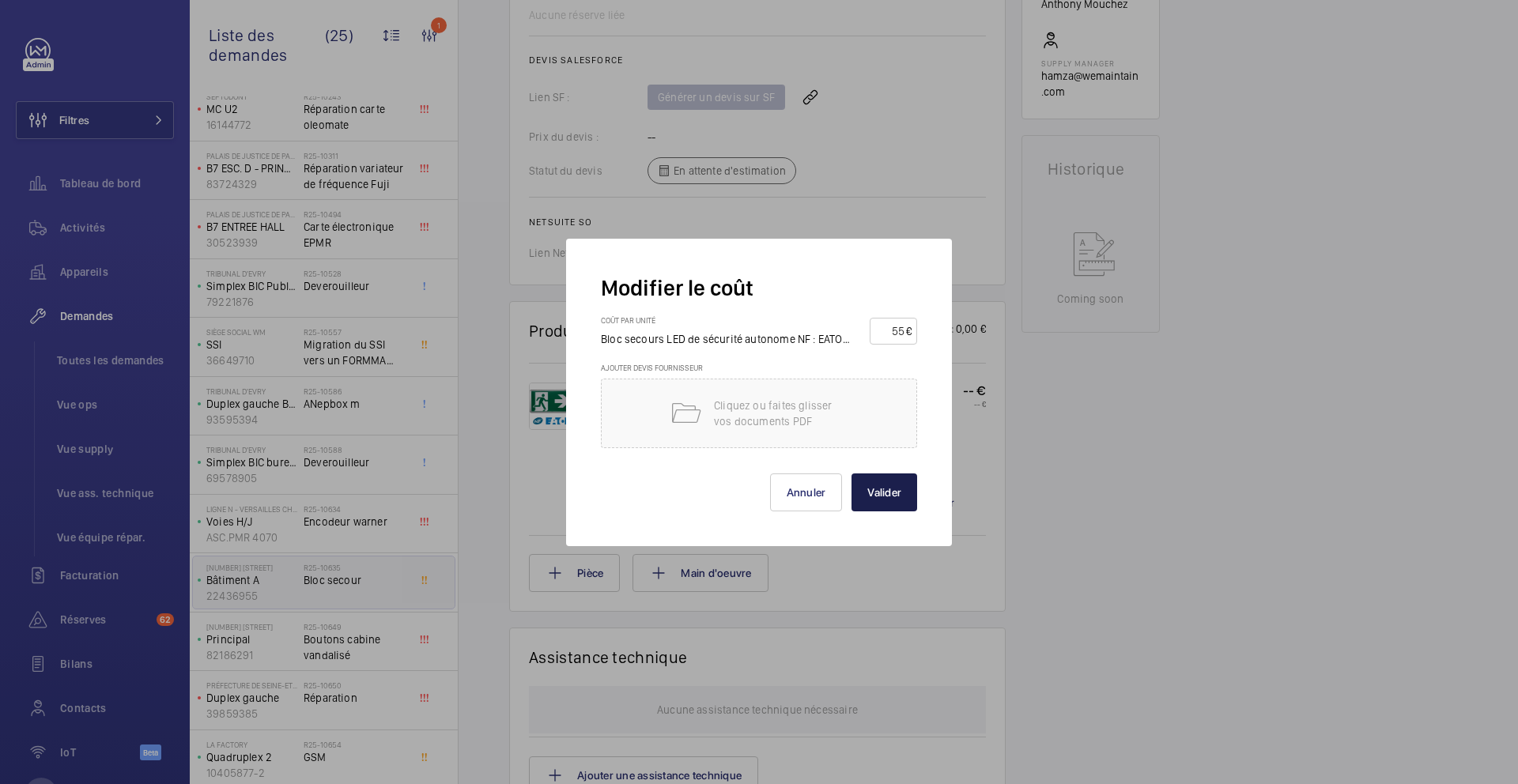 click on "Valider" at bounding box center (884, 492) 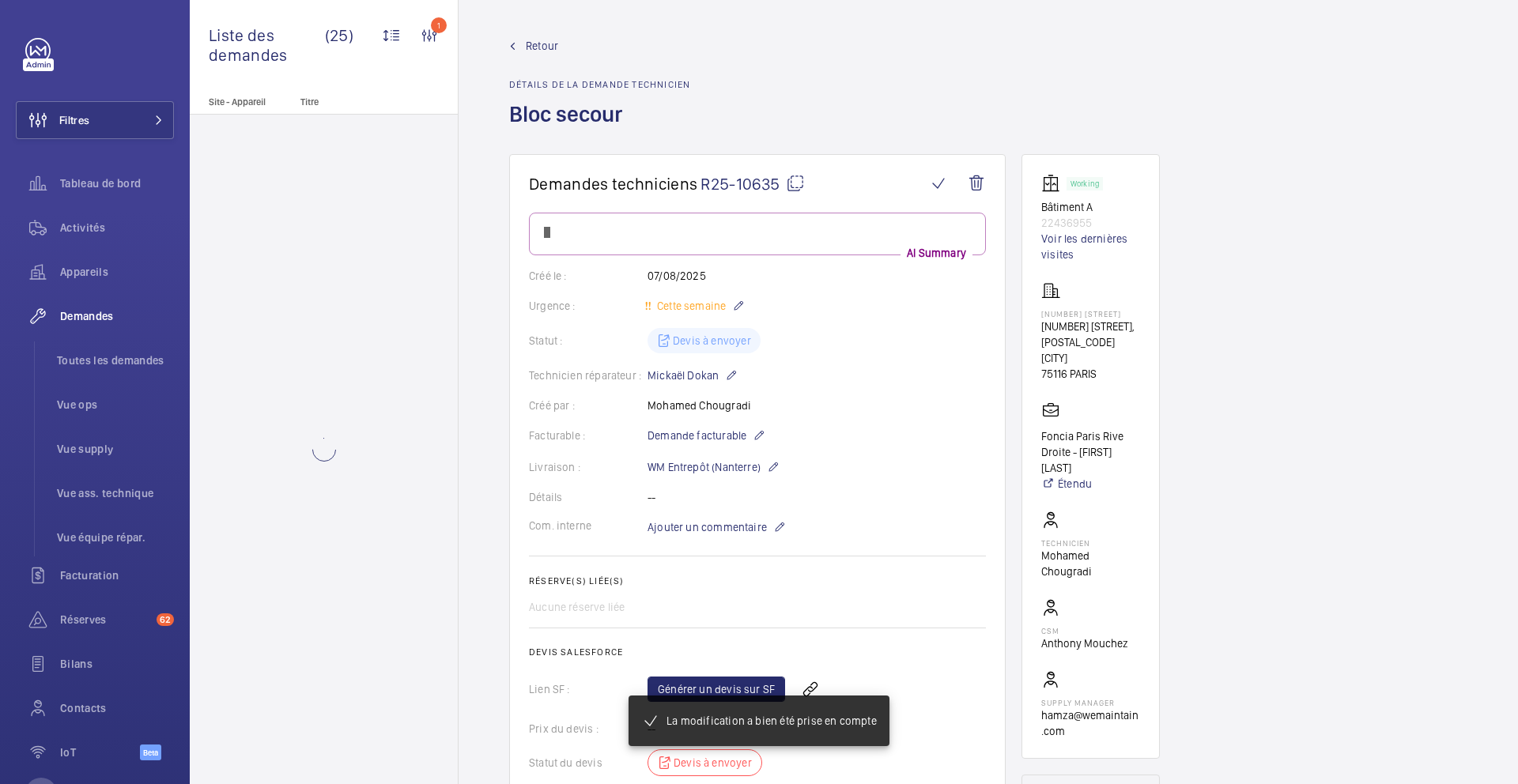 scroll, scrollTop: 0, scrollLeft: 0, axis: both 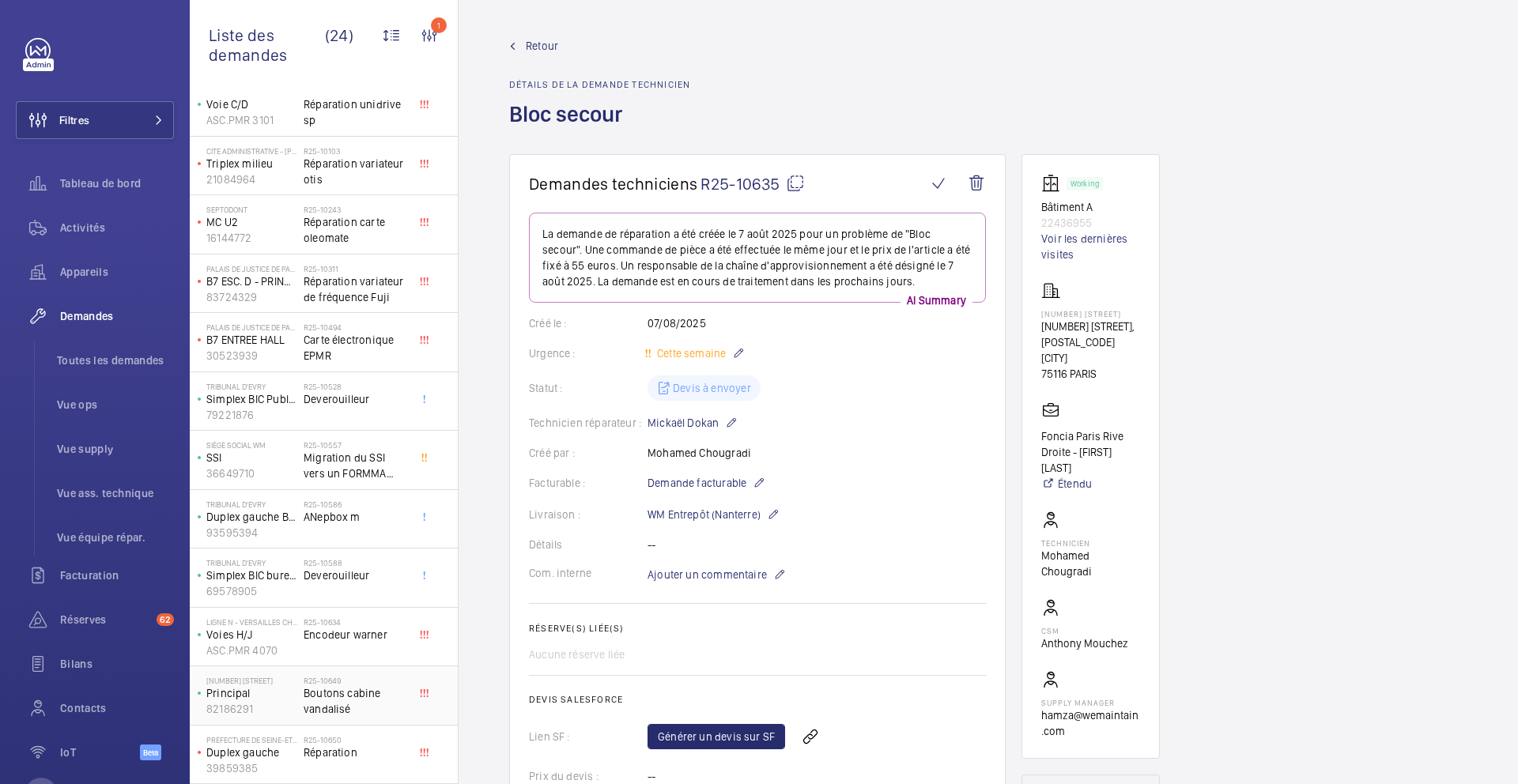 click on "Boutons cabine vandalisé" 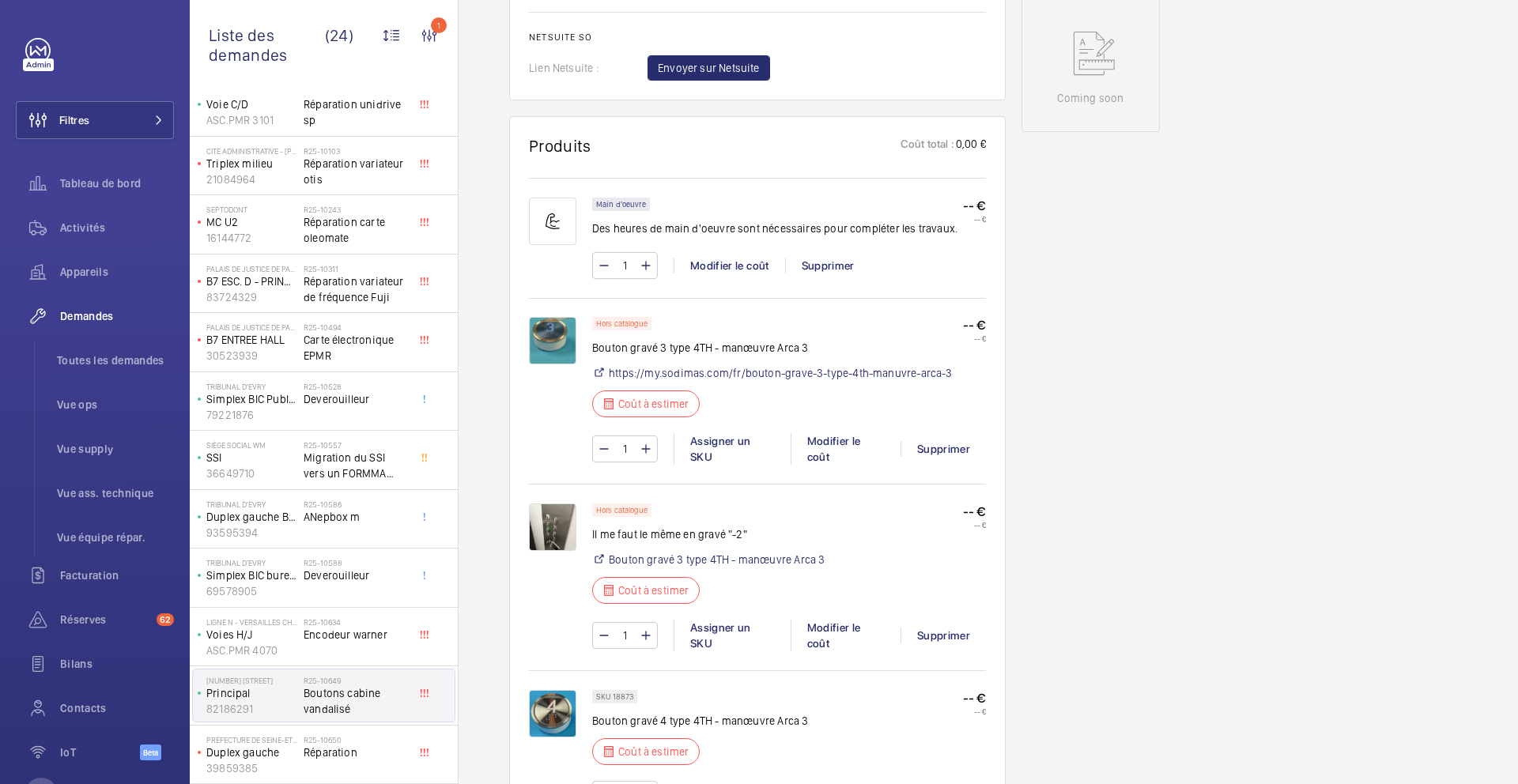 scroll, scrollTop: 878, scrollLeft: 0, axis: vertical 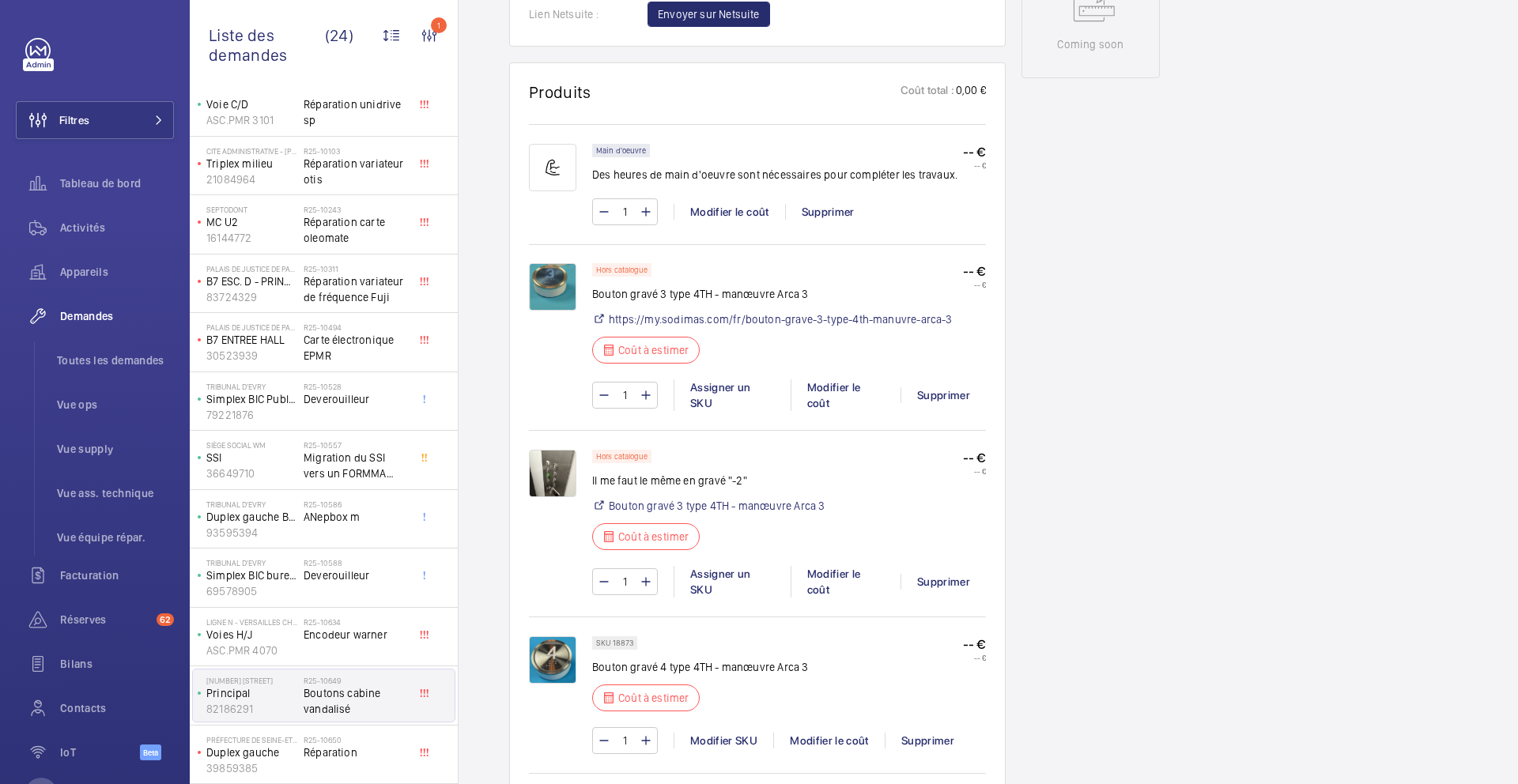 click 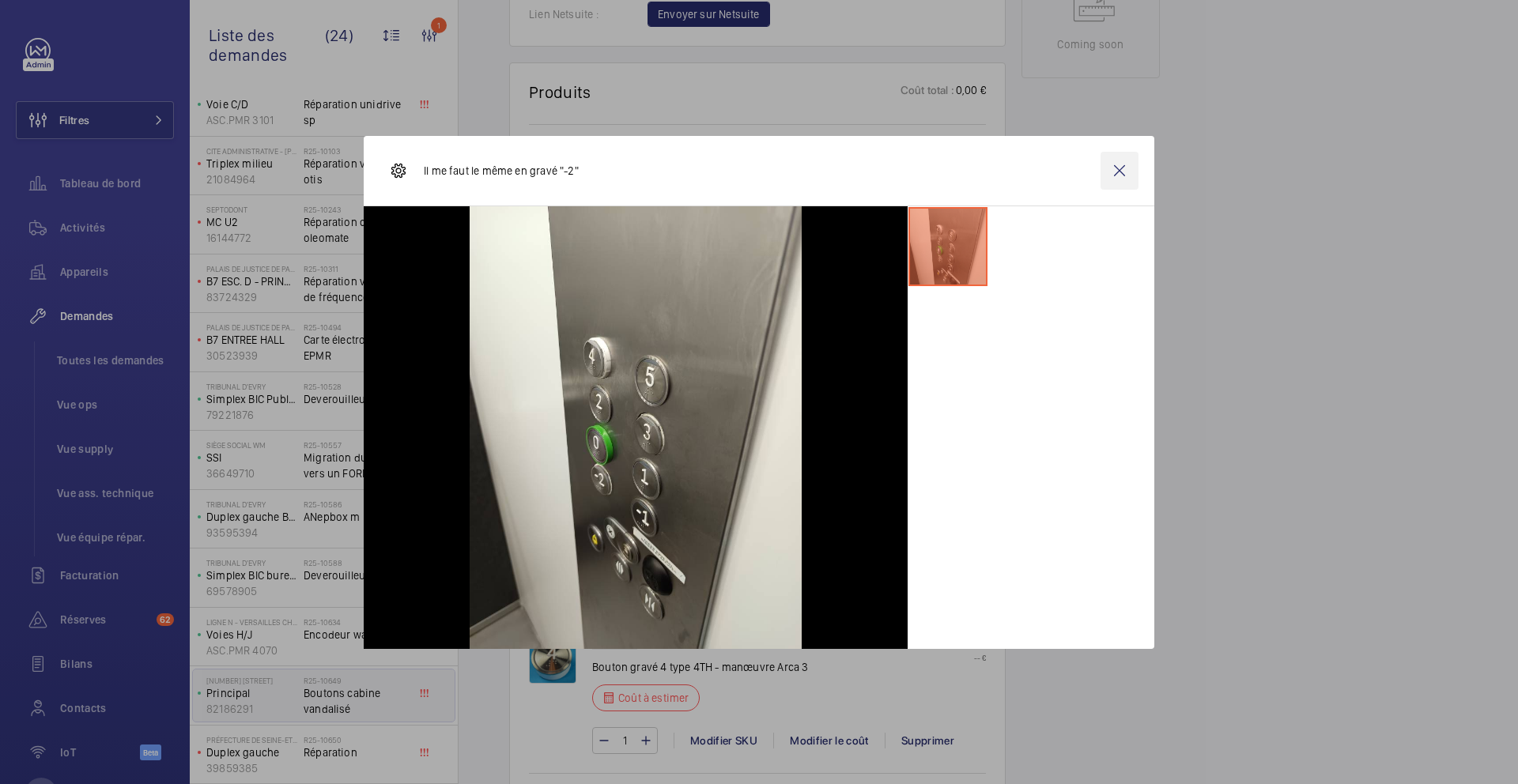 click at bounding box center (1120, 171) 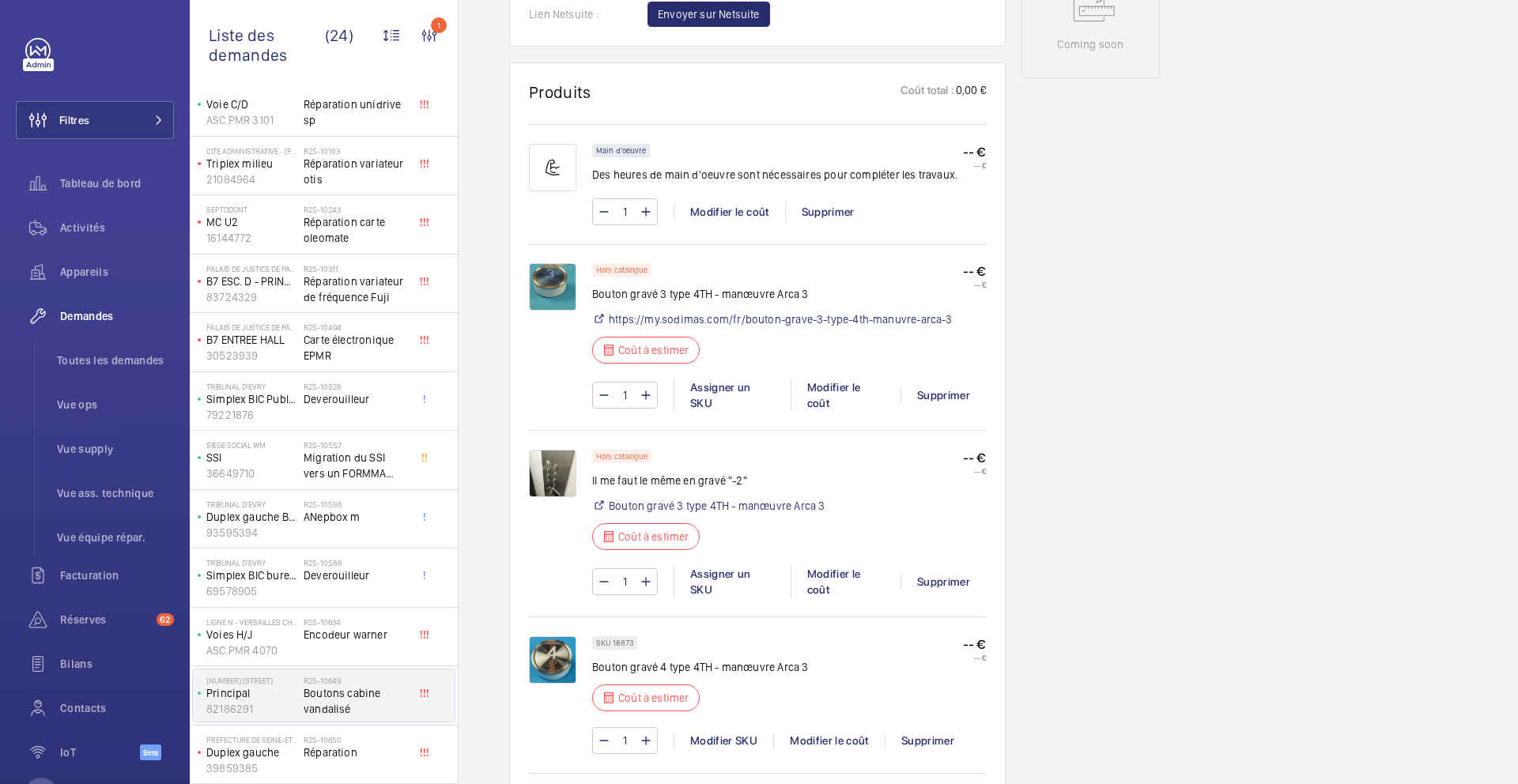 click 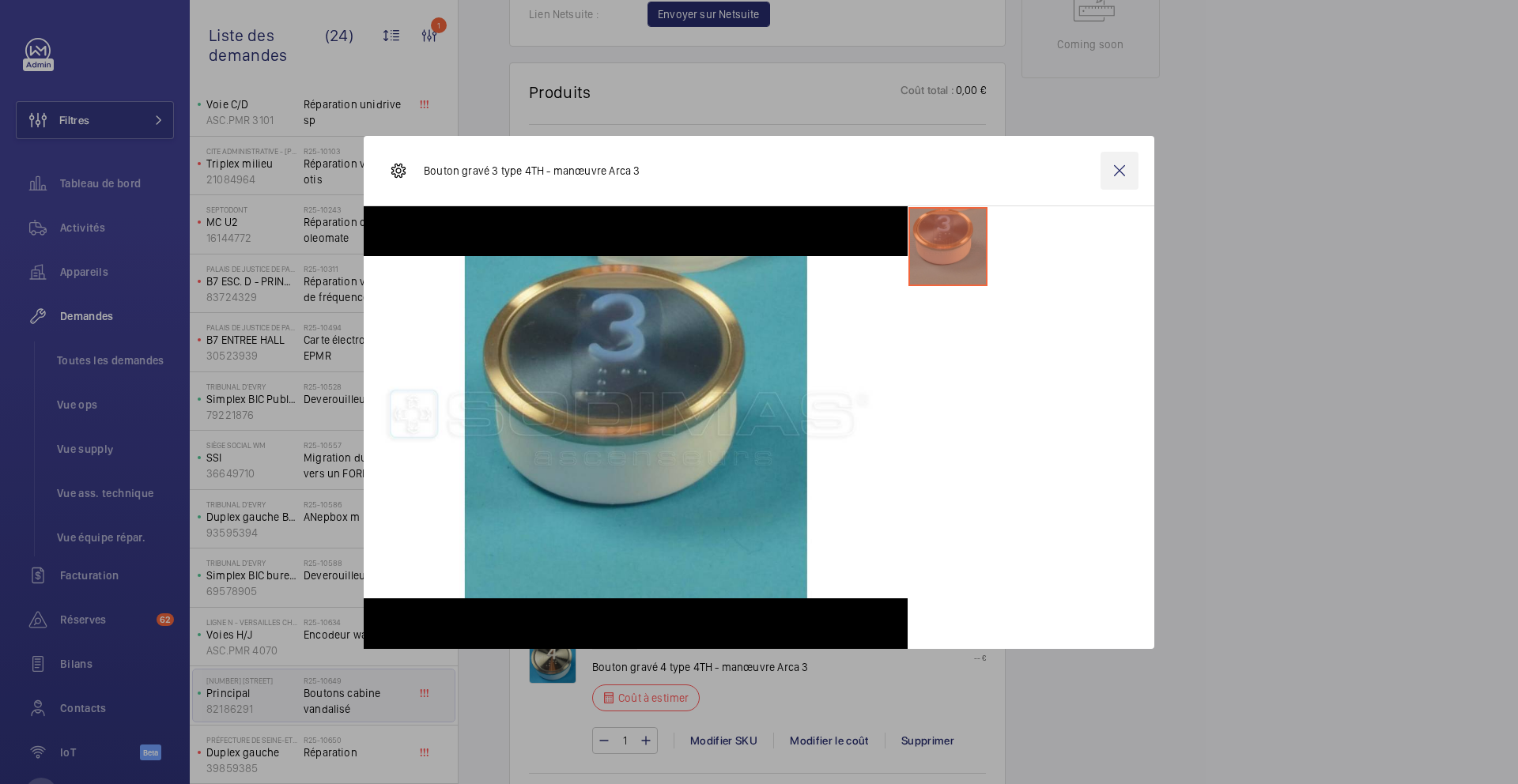 click at bounding box center (1120, 171) 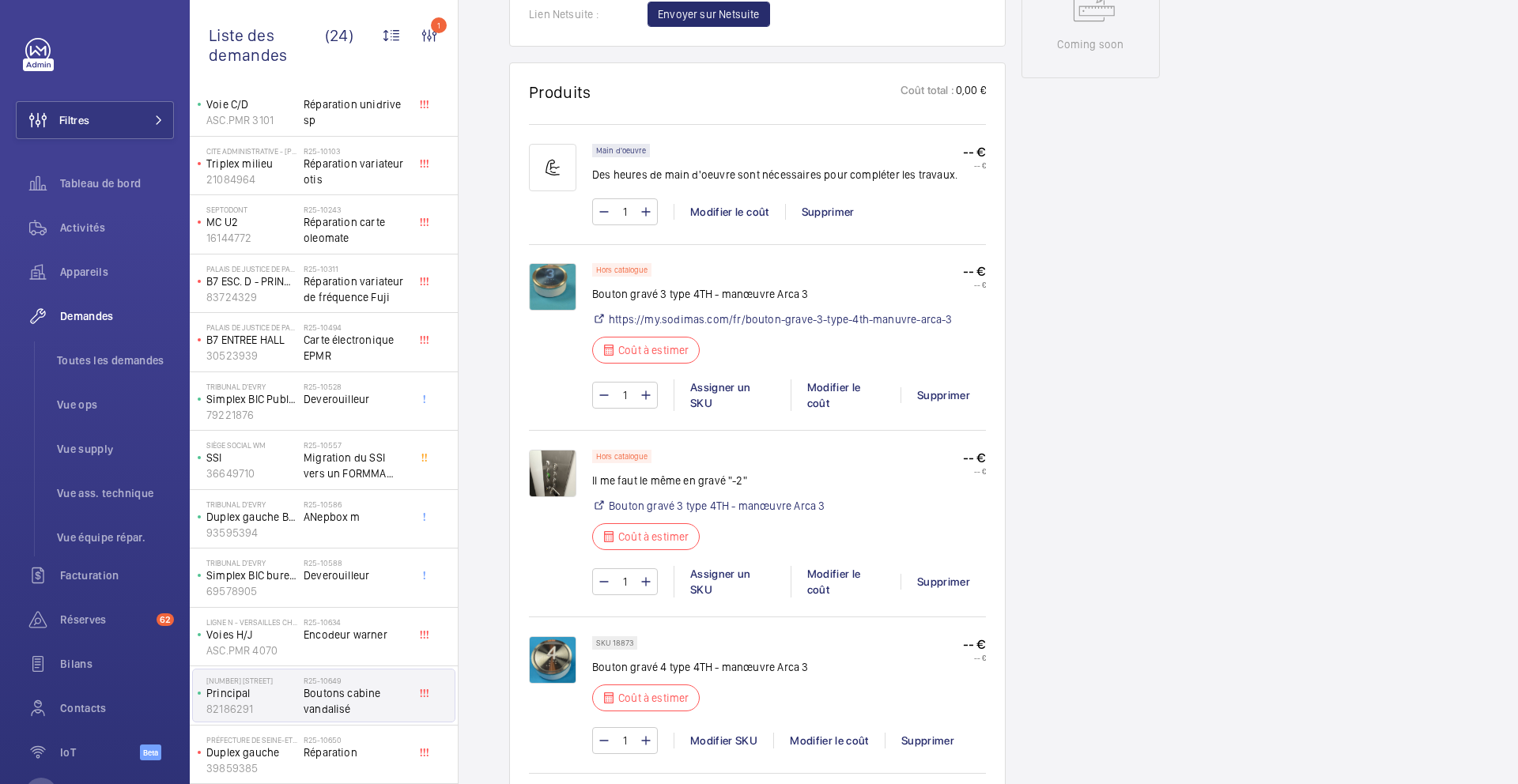 scroll, scrollTop: 930, scrollLeft: 0, axis: vertical 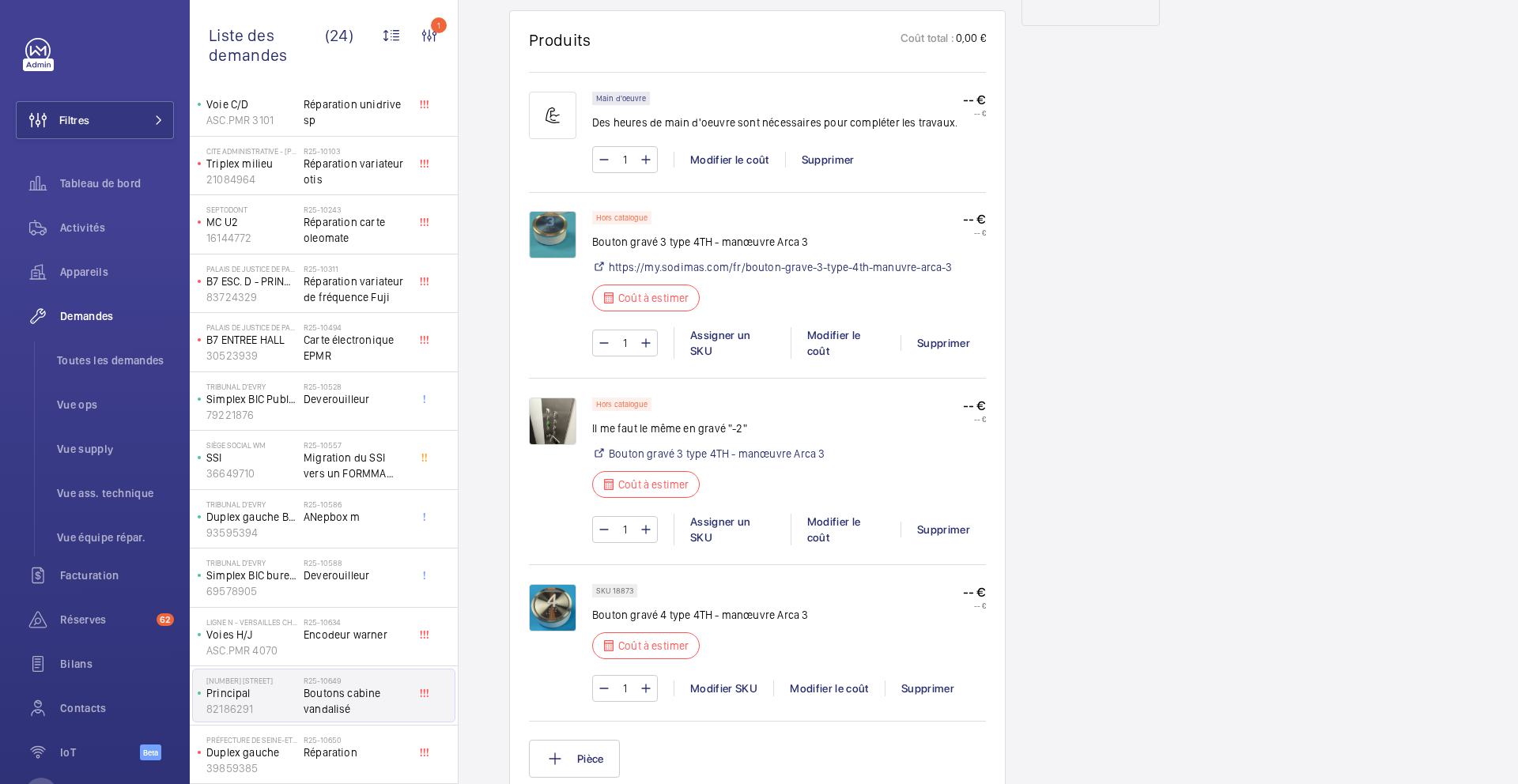 click 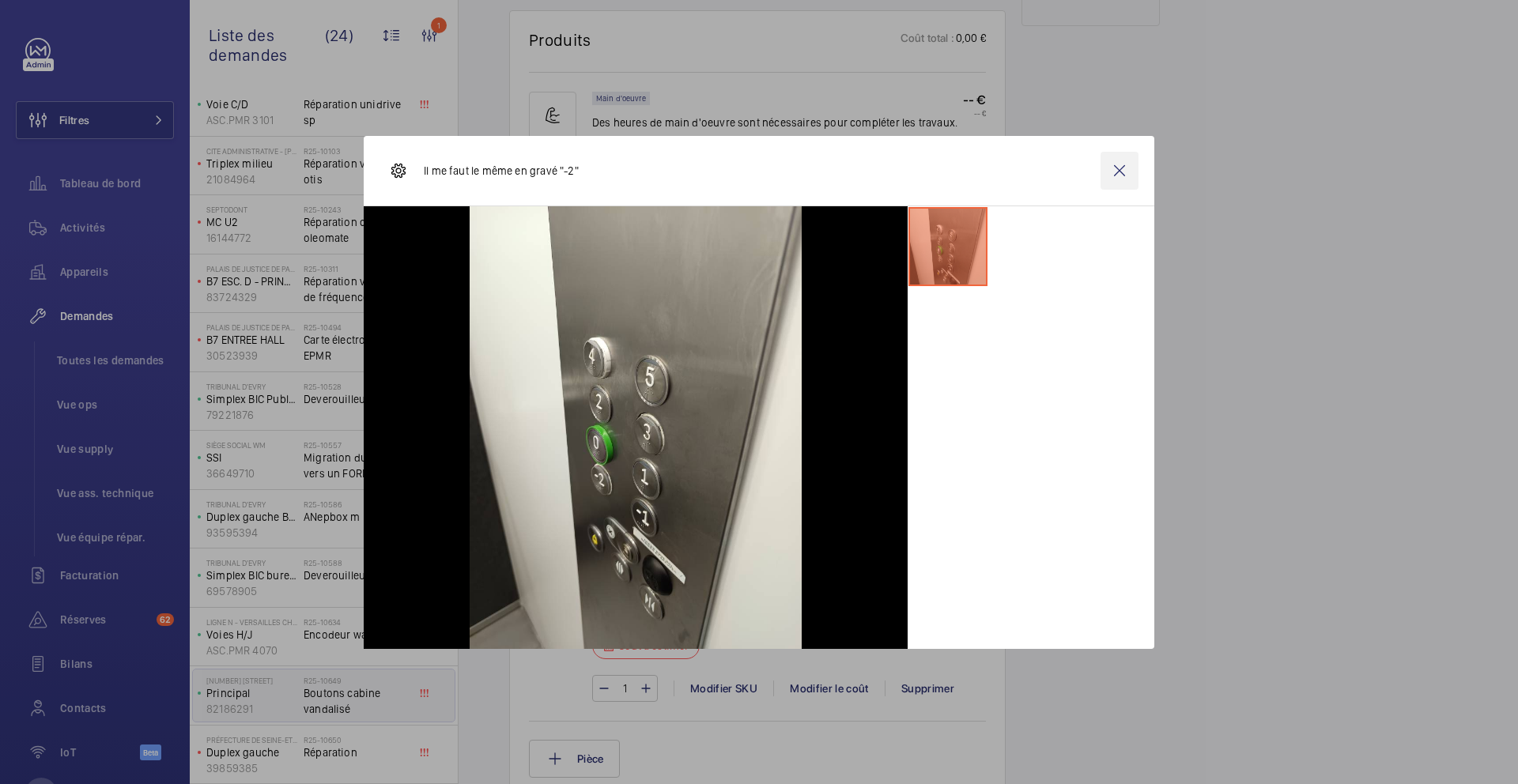 click at bounding box center [1120, 171] 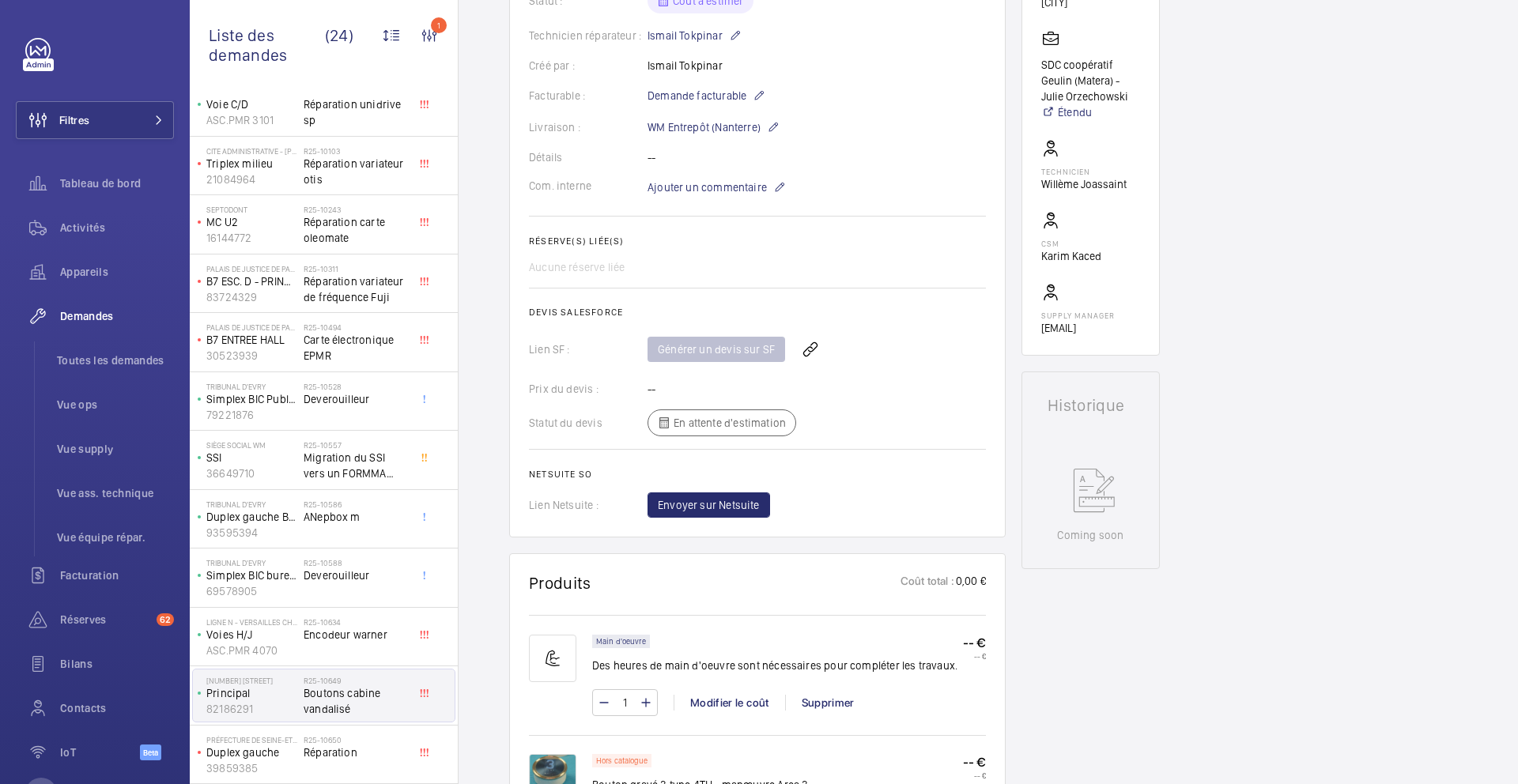 scroll, scrollTop: 0, scrollLeft: 0, axis: both 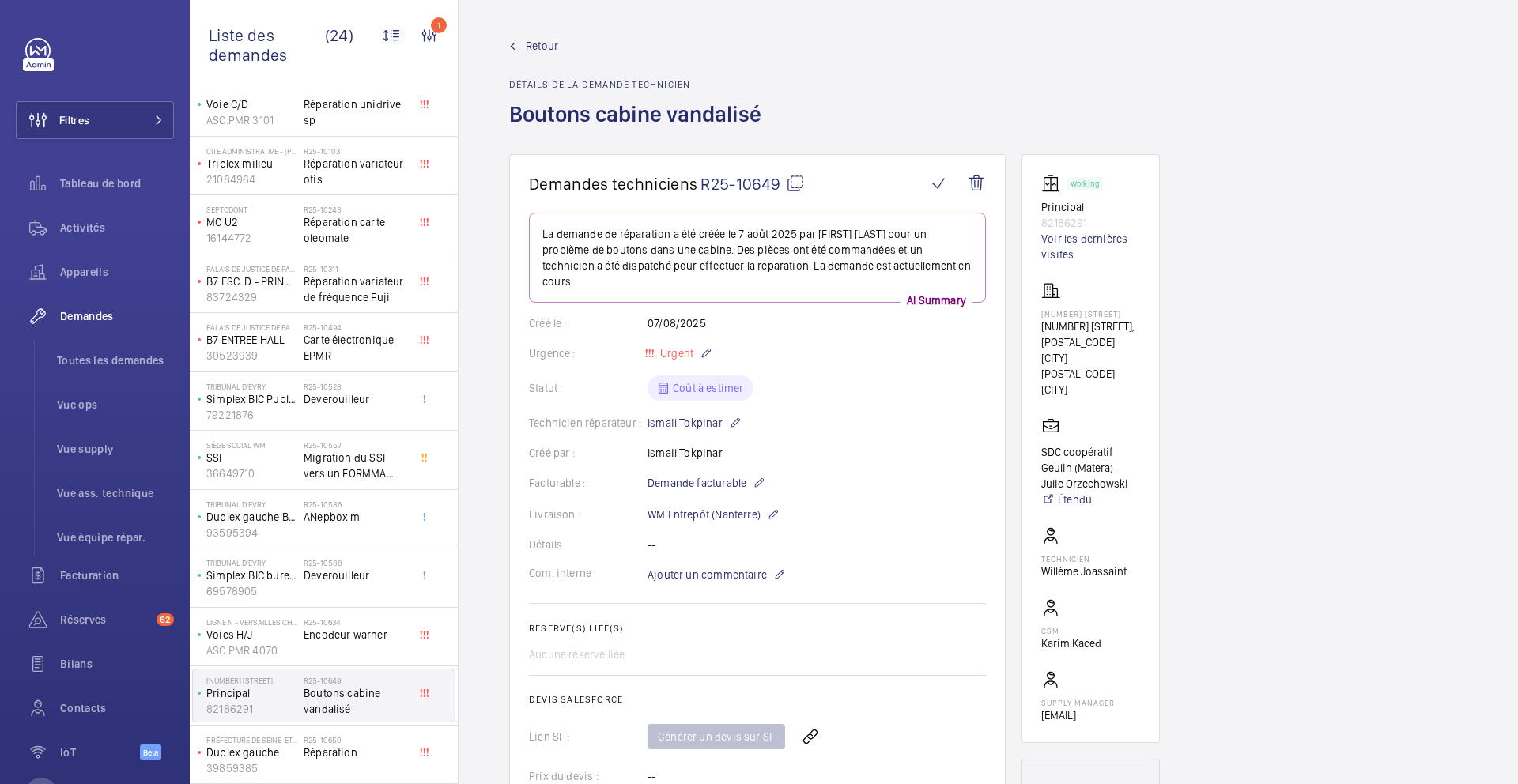 click 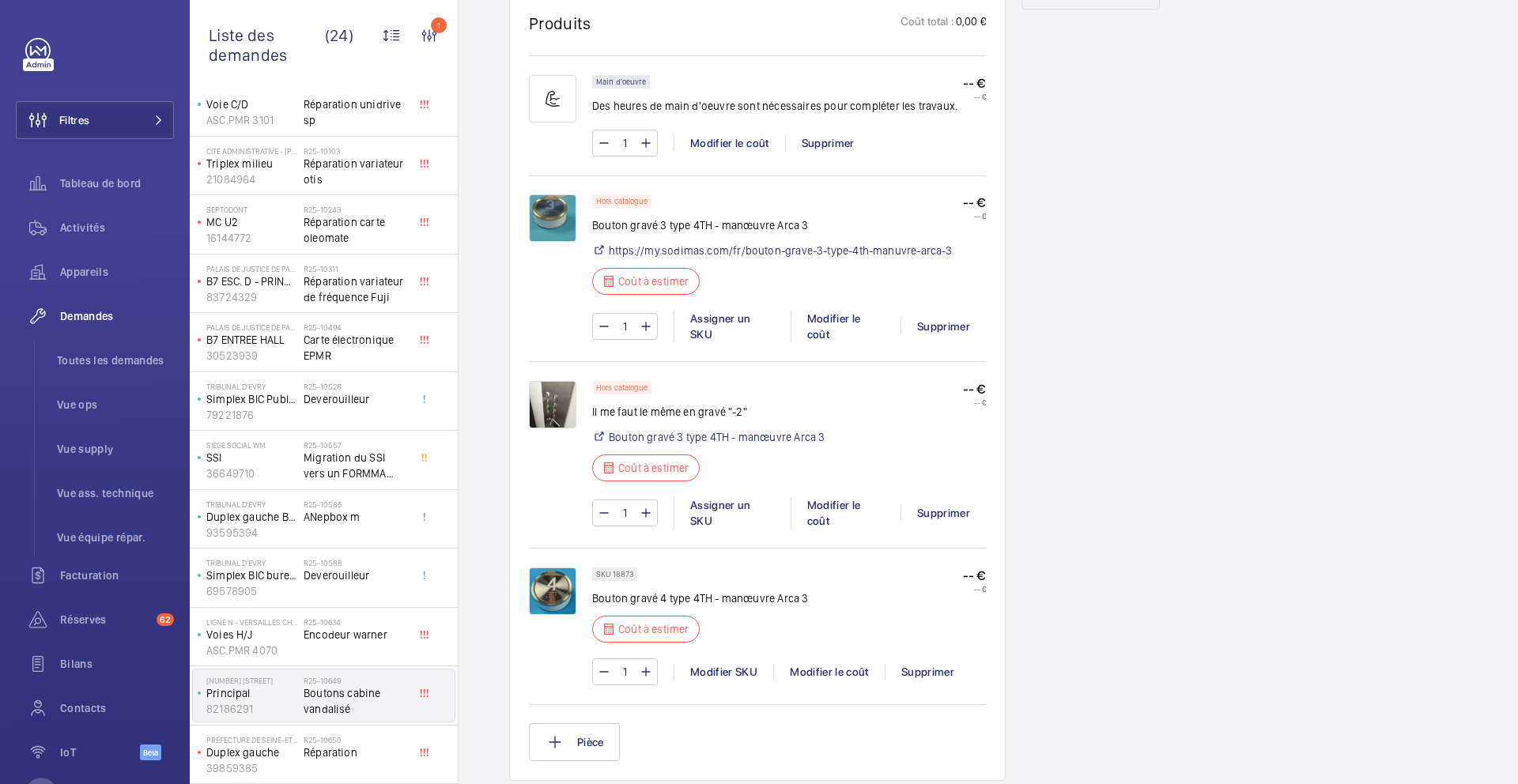 scroll, scrollTop: 1023, scrollLeft: 0, axis: vertical 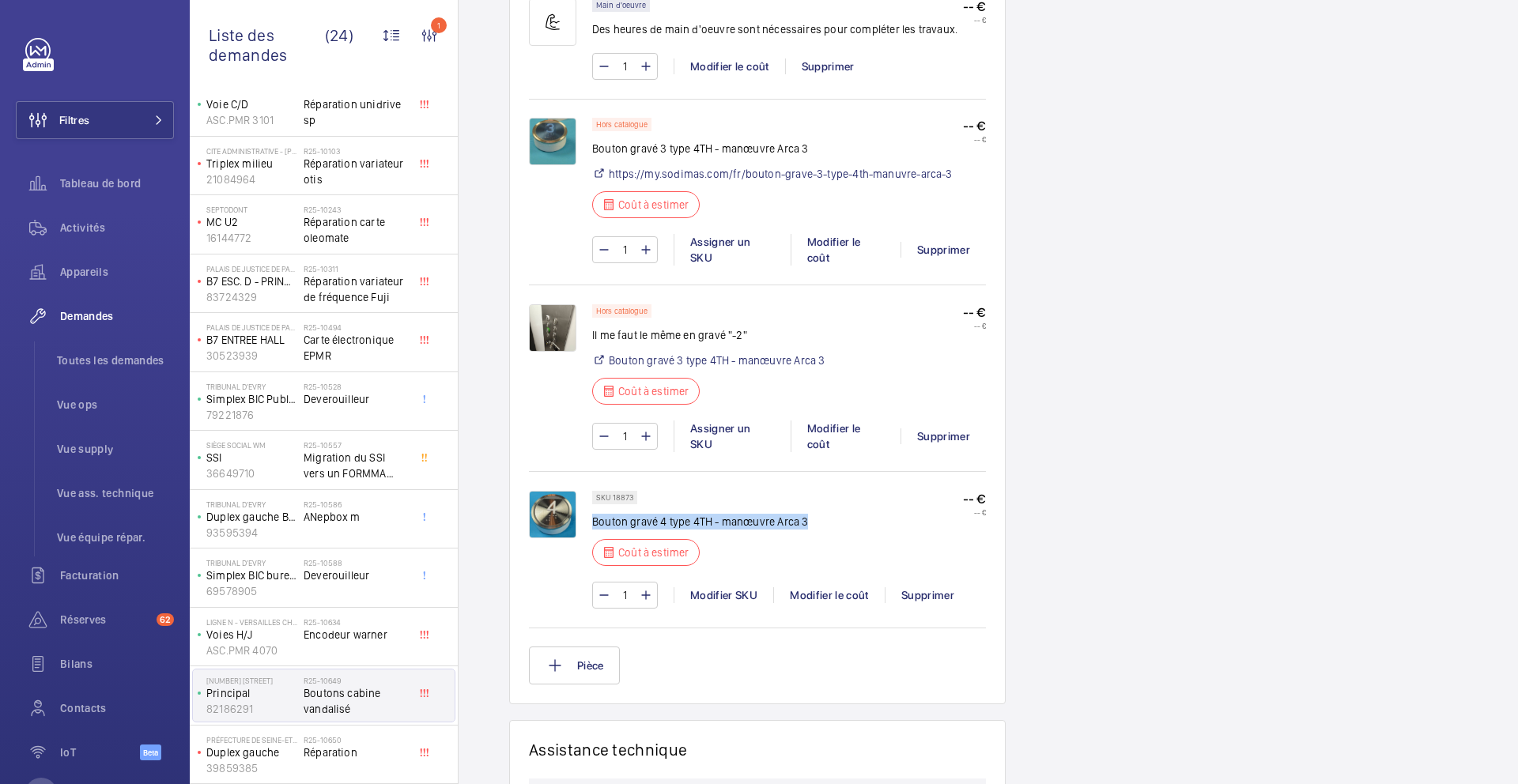 drag, startPoint x: 810, startPoint y: 496, endPoint x: 592, endPoint y: 495, distance: 218.00229 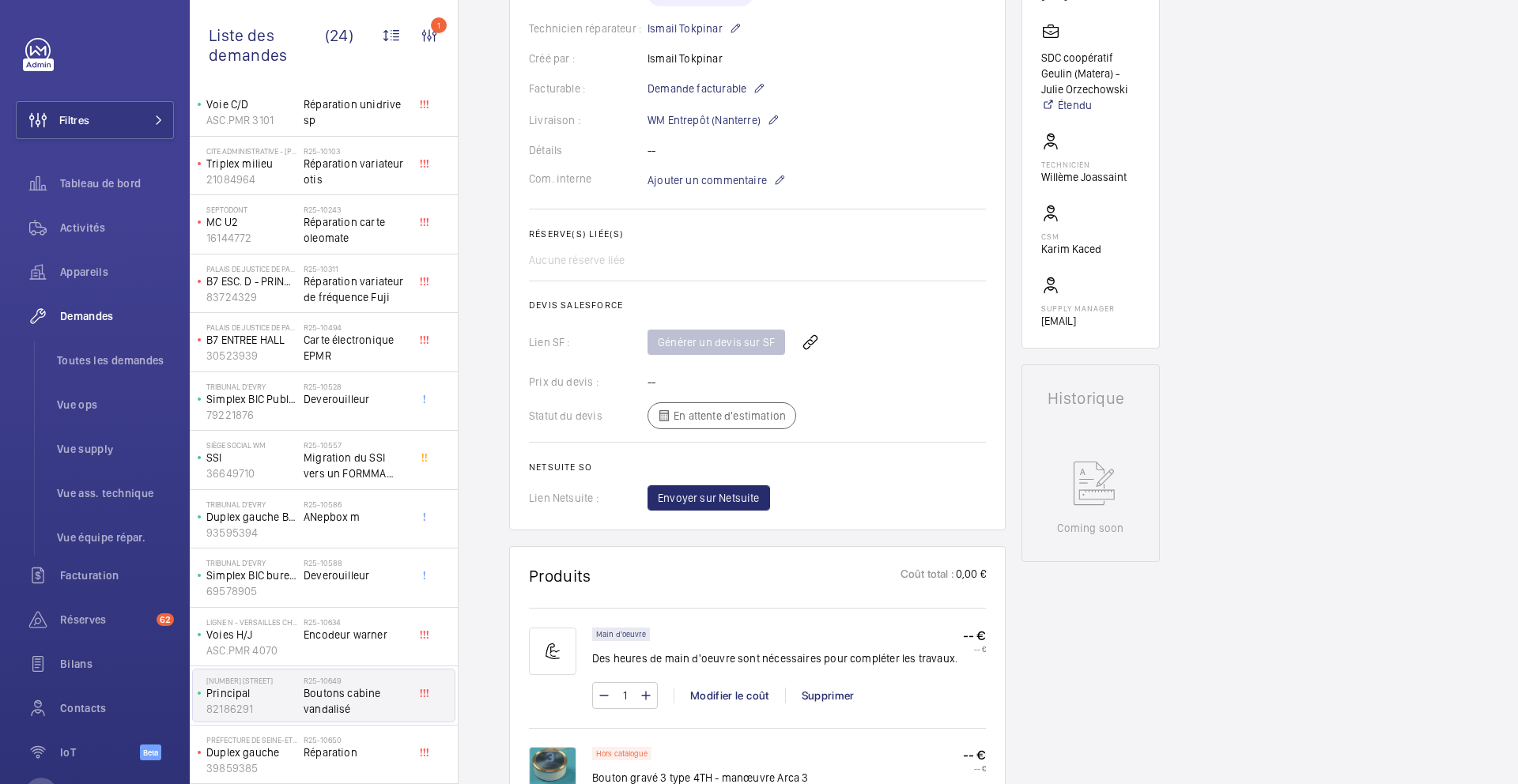 scroll, scrollTop: 353, scrollLeft: 0, axis: vertical 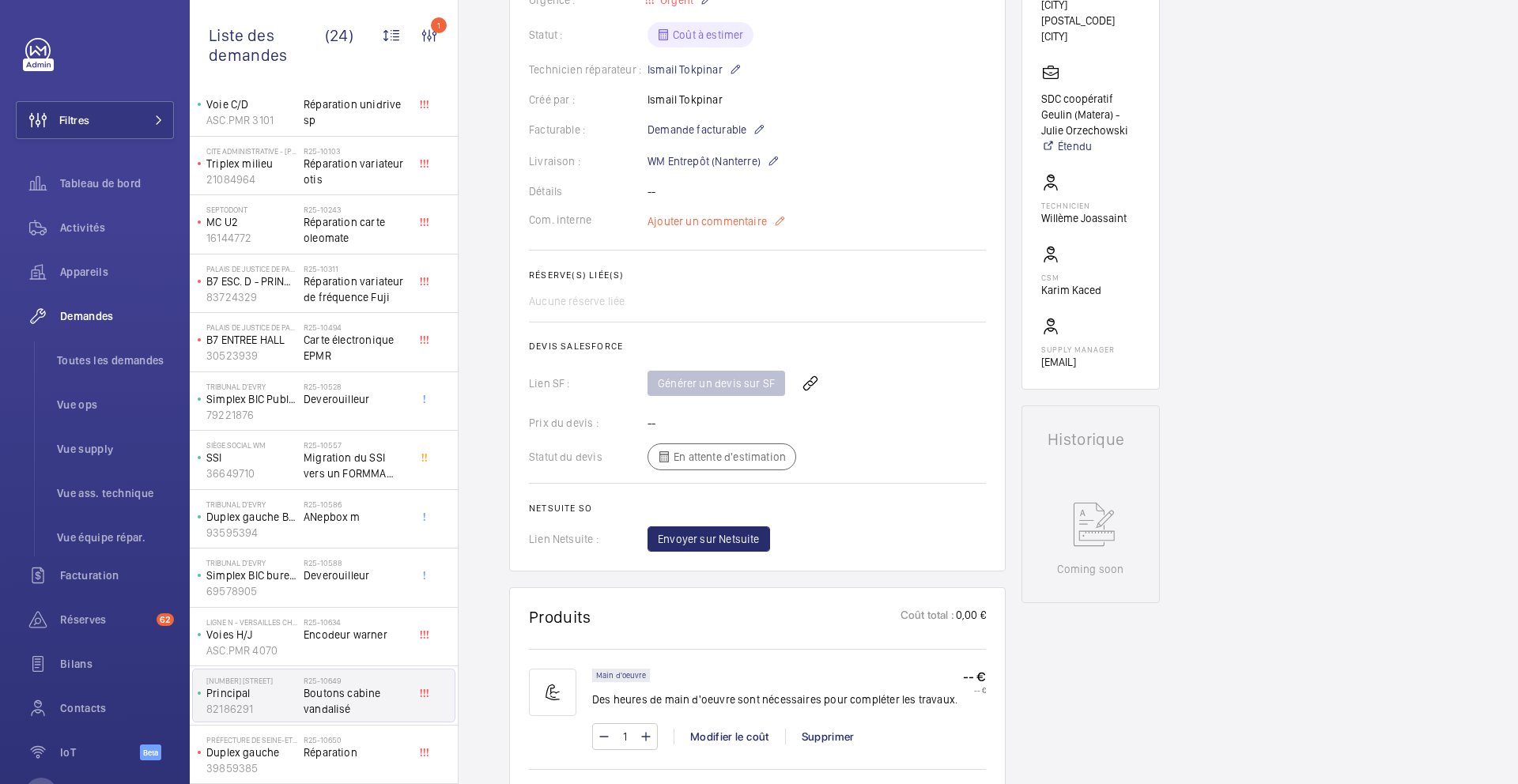 click on "Ajouter un commentaire" 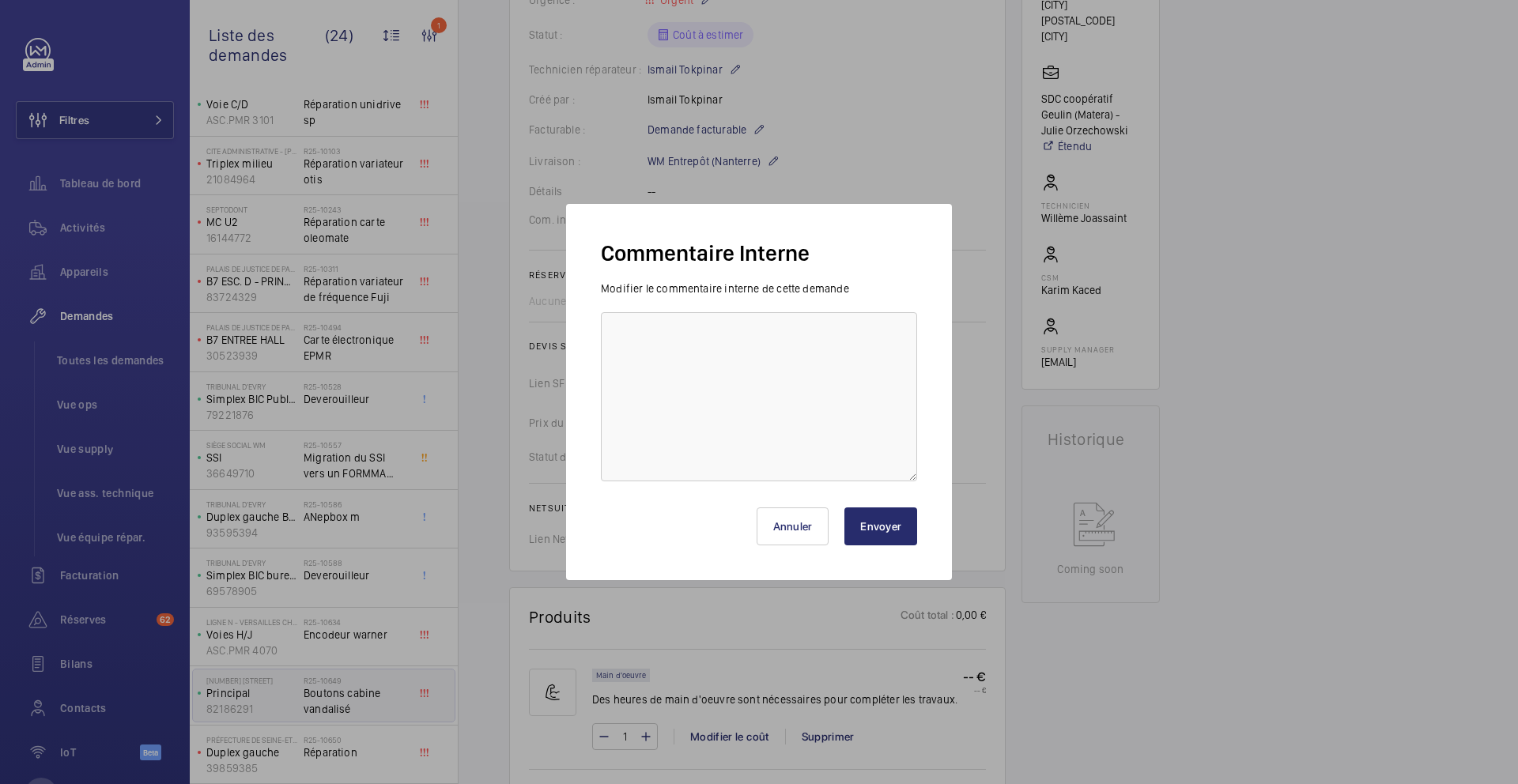 click on "Commentaire Interne Modifier le commentaire interne de cette demande  Annuler   Envoyer" at bounding box center [759, 392] 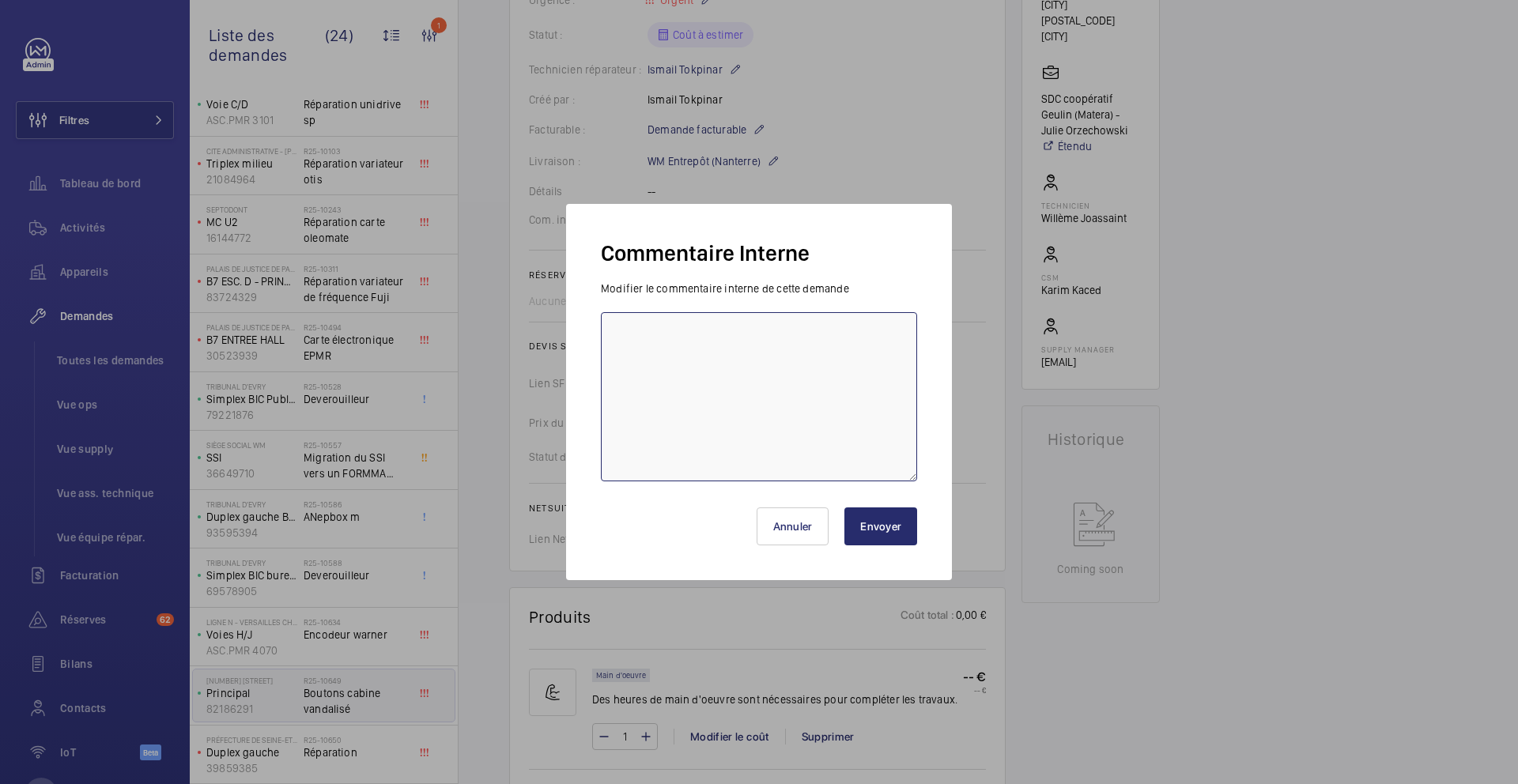 click at bounding box center (759, 397) 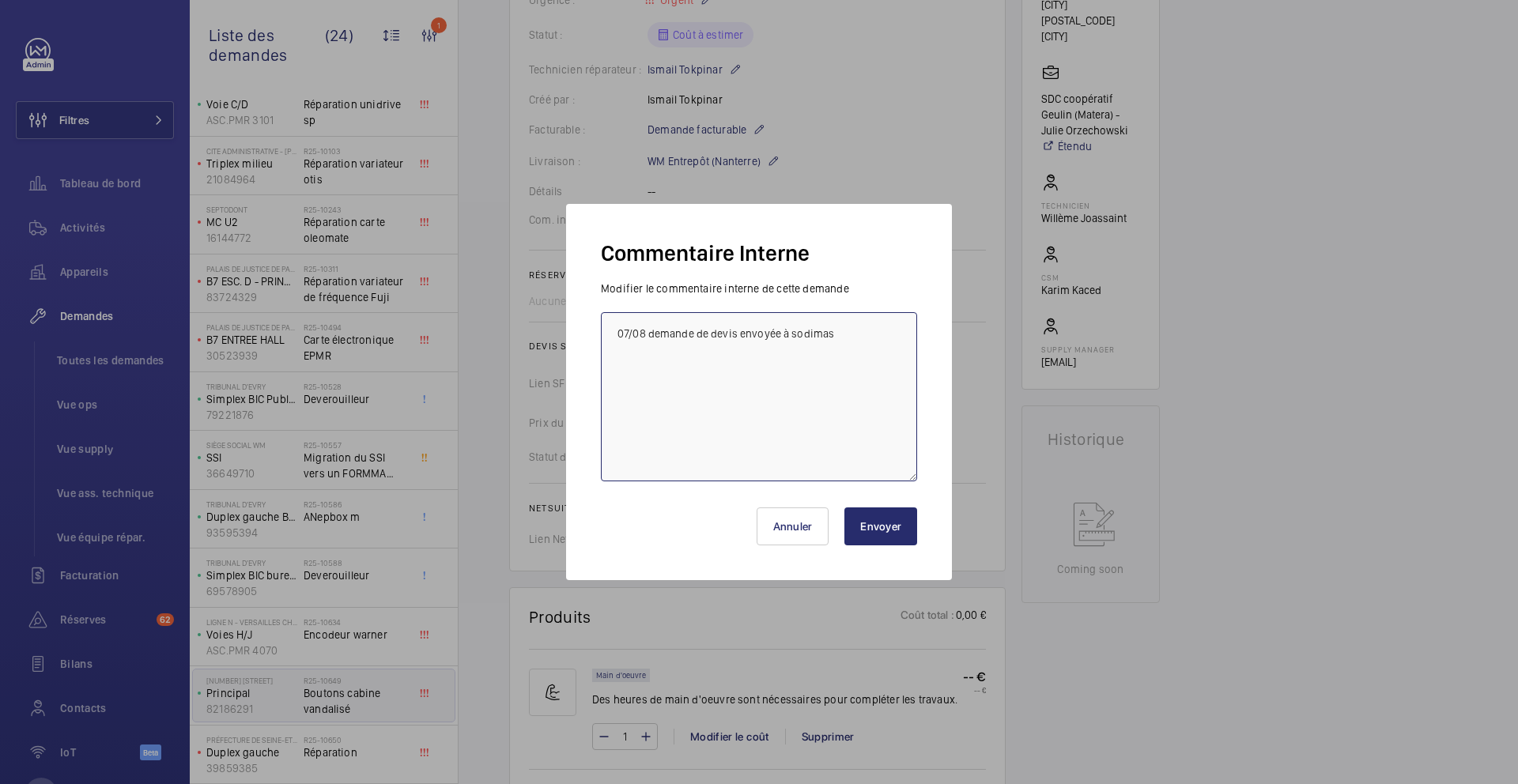 type on "07/08 demande de devis envoyée à sodimas" 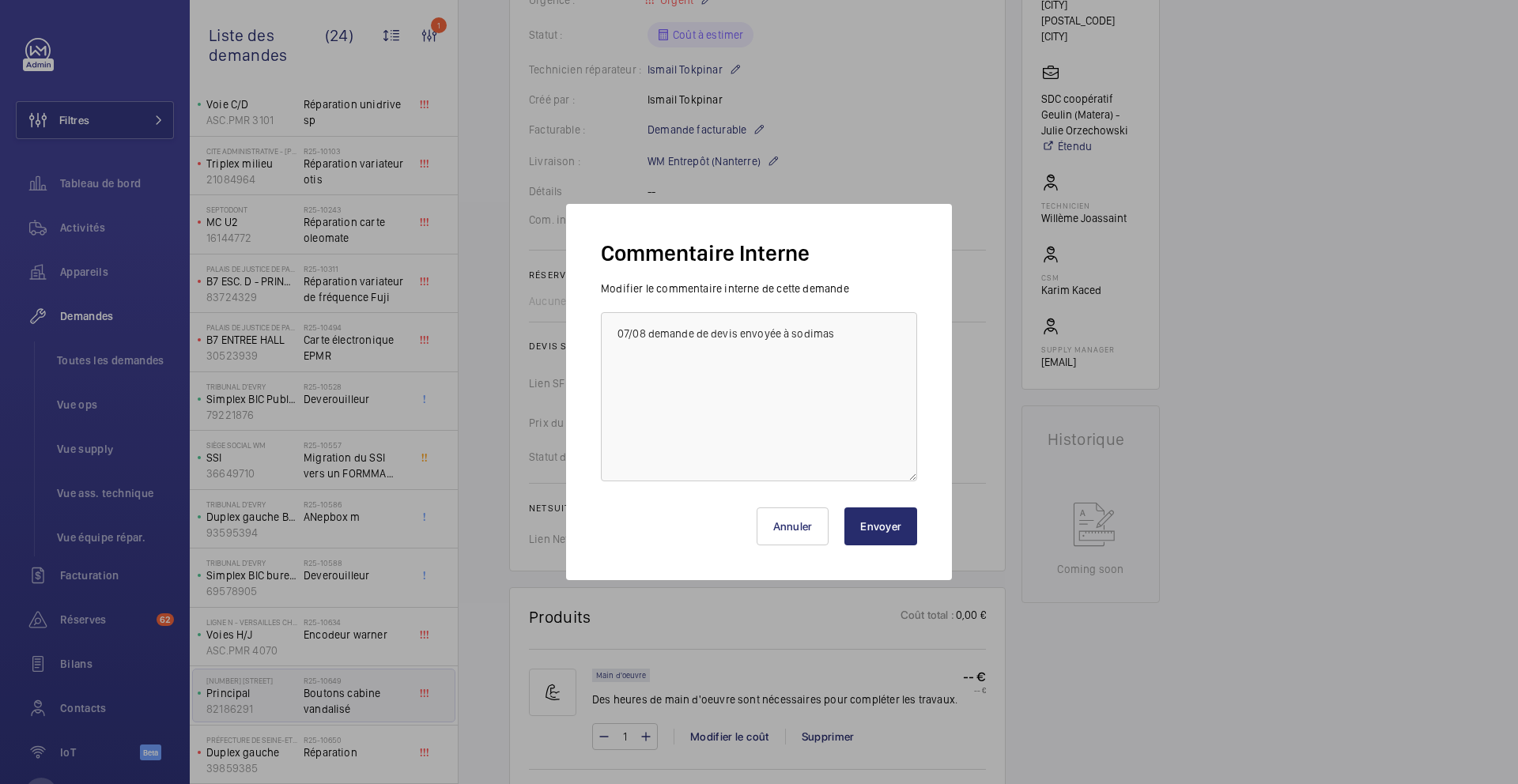 click on "Envoyer" at bounding box center (881, 526) 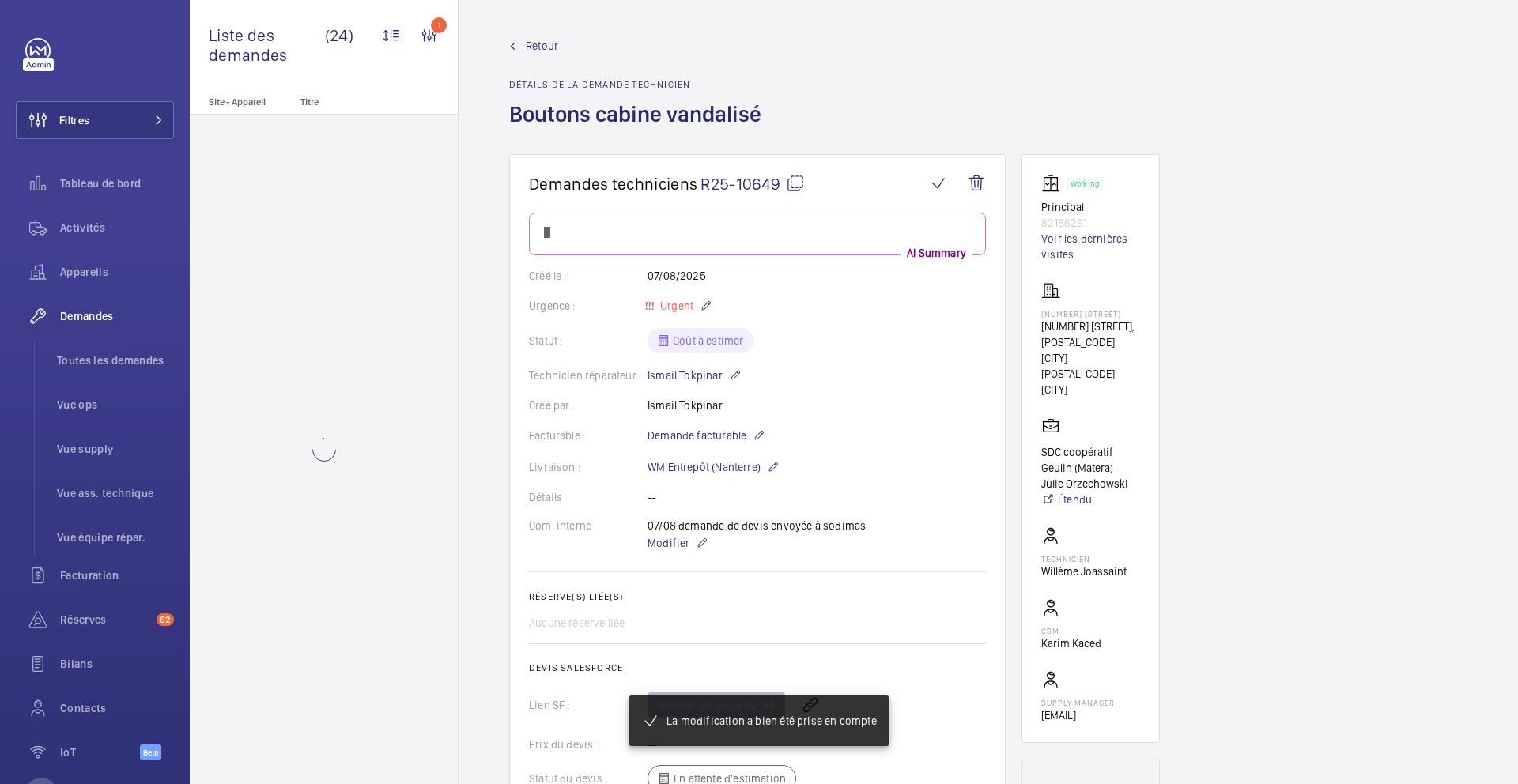 scroll, scrollTop: 0, scrollLeft: 0, axis: both 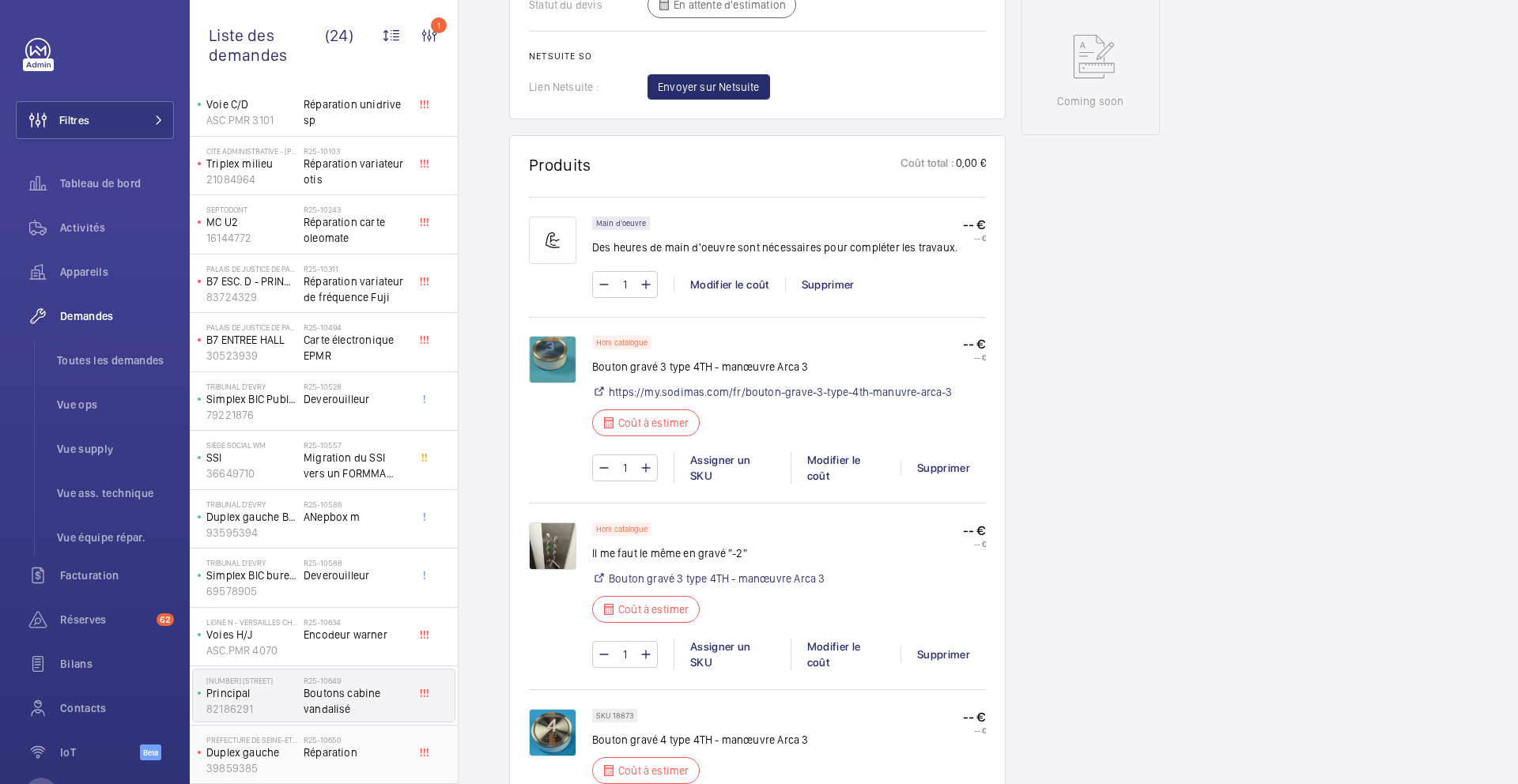 click on "Réparation" 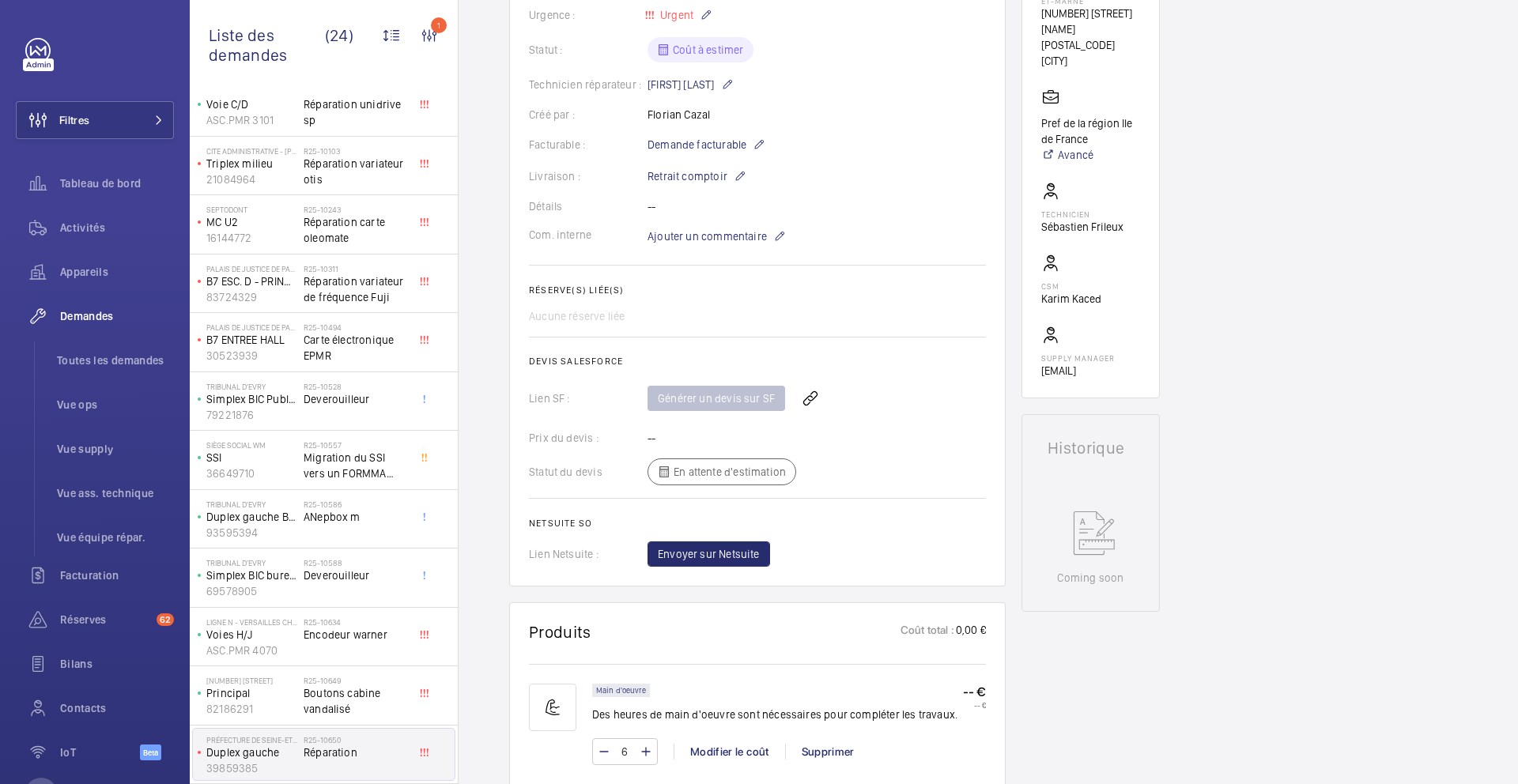 scroll, scrollTop: 270, scrollLeft: 0, axis: vertical 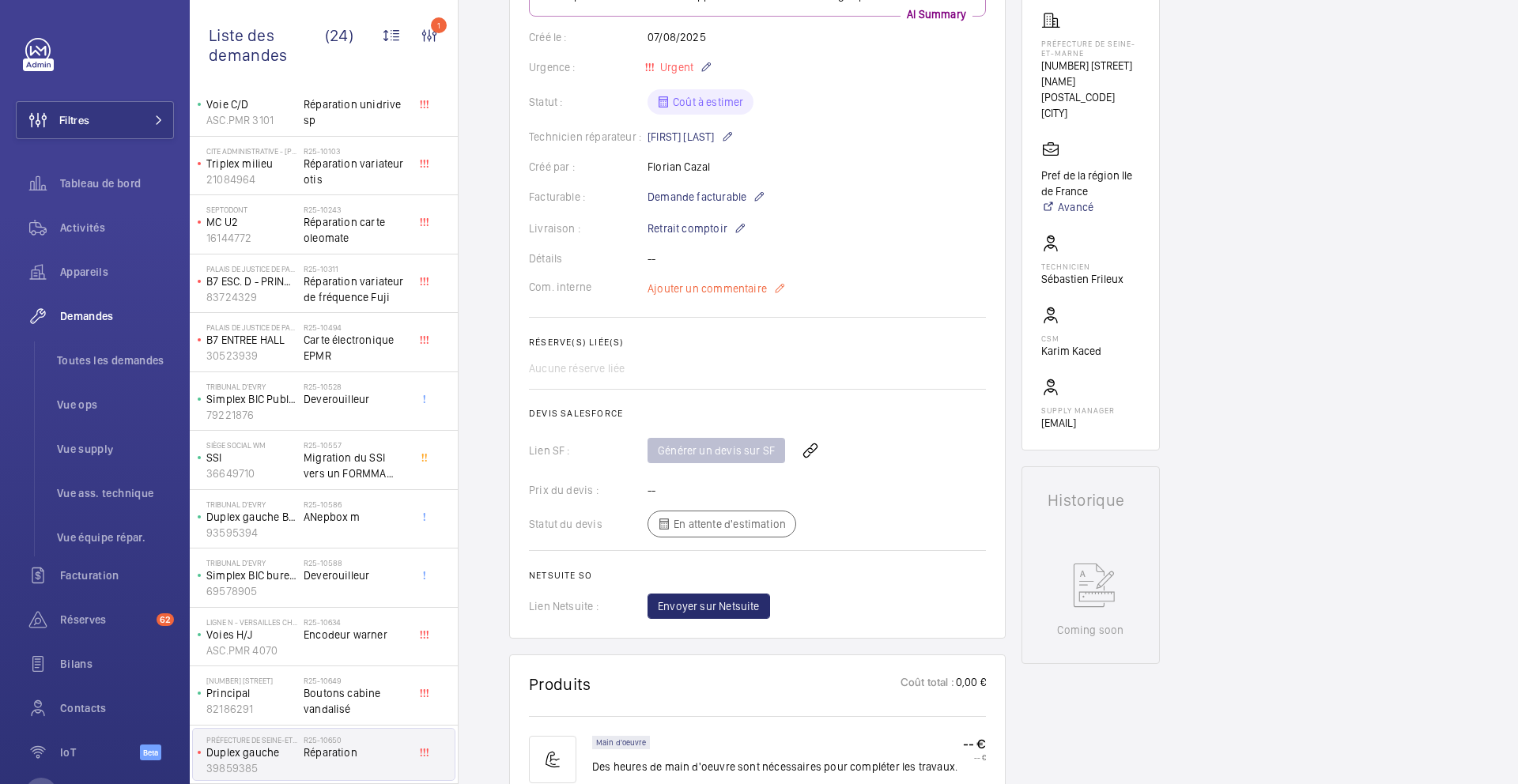 click on "Ajouter un commentaire" 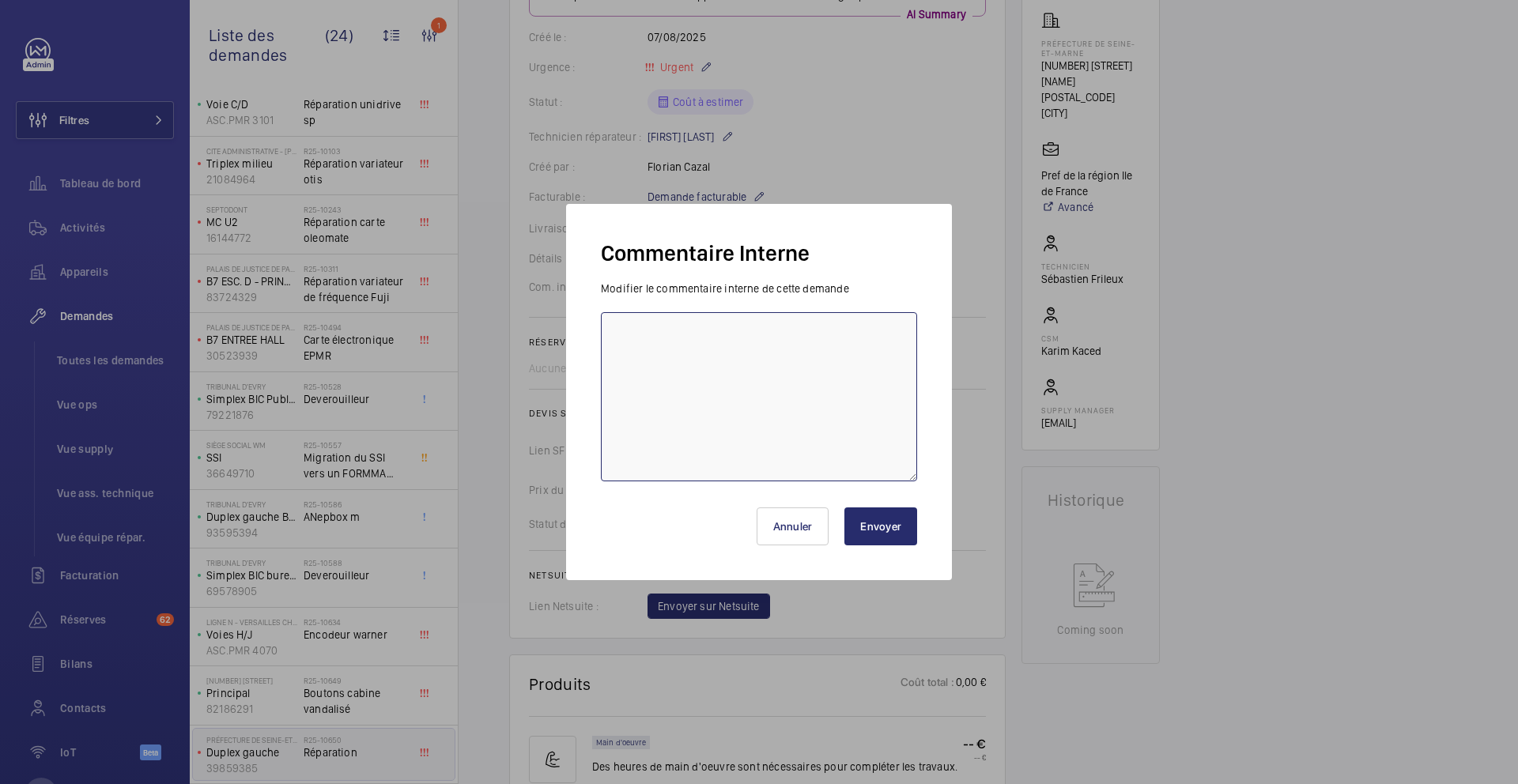 click at bounding box center [759, 397] 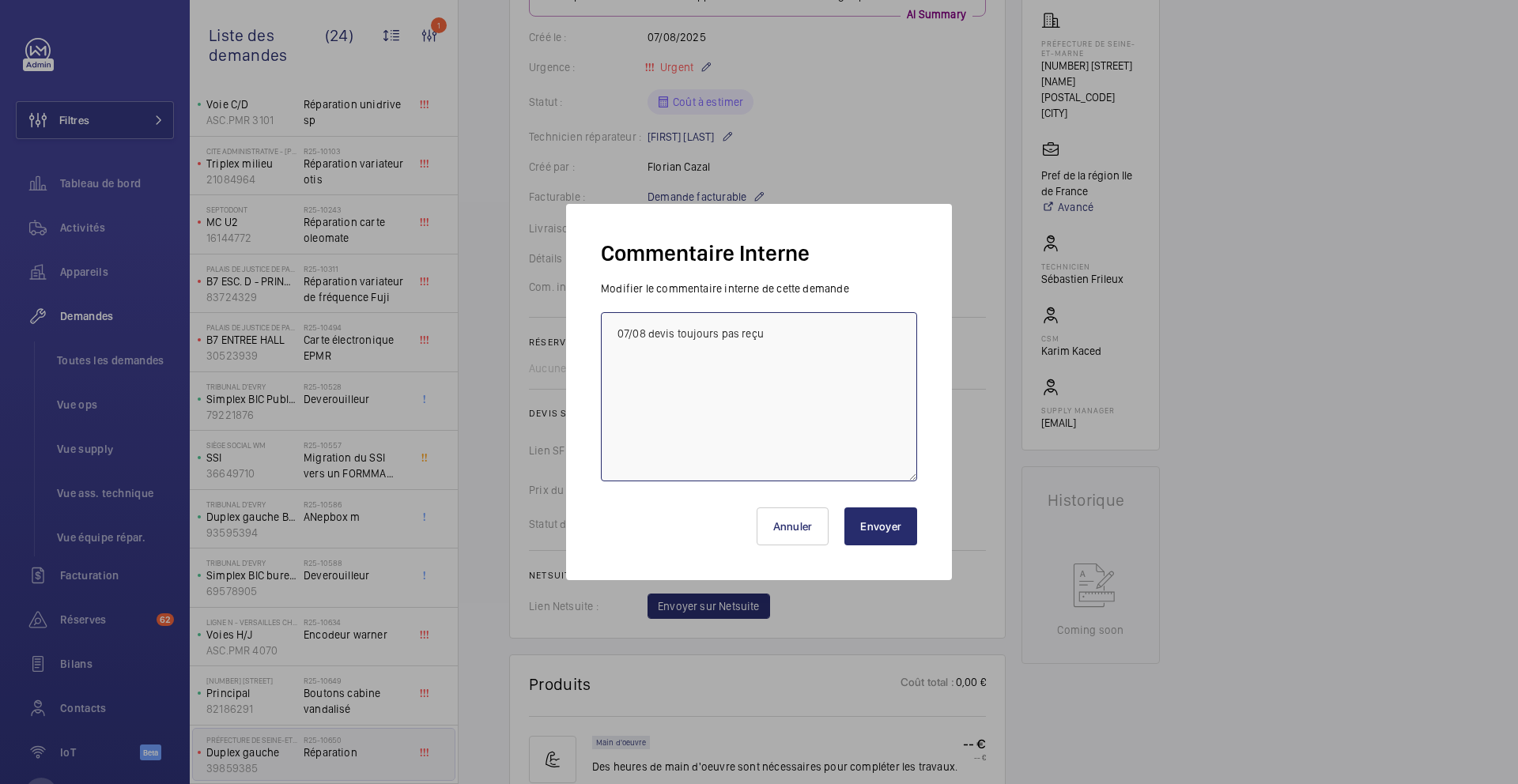 type on "07/08 devis toujours pas reçu" 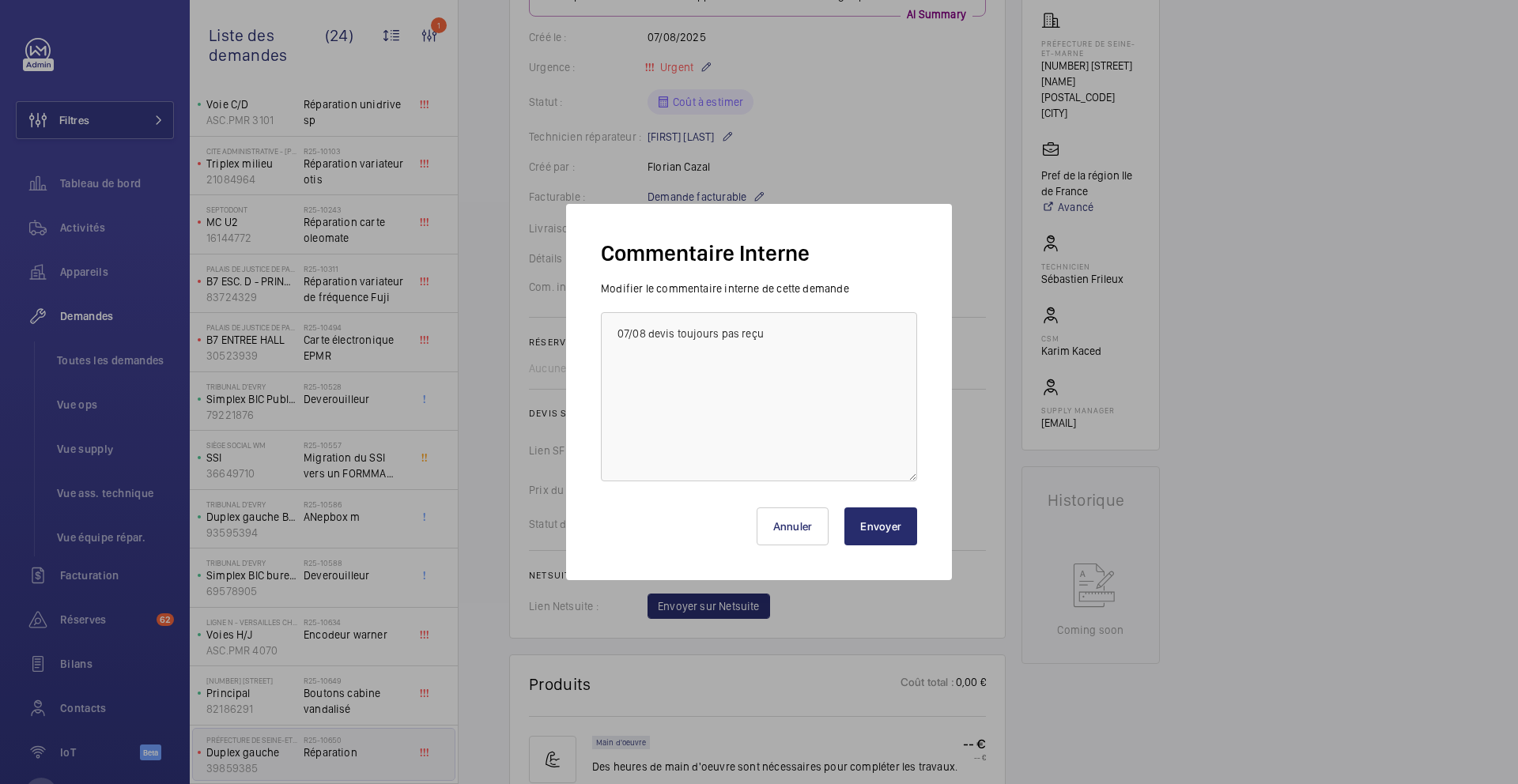 click on "Envoyer" at bounding box center [881, 526] 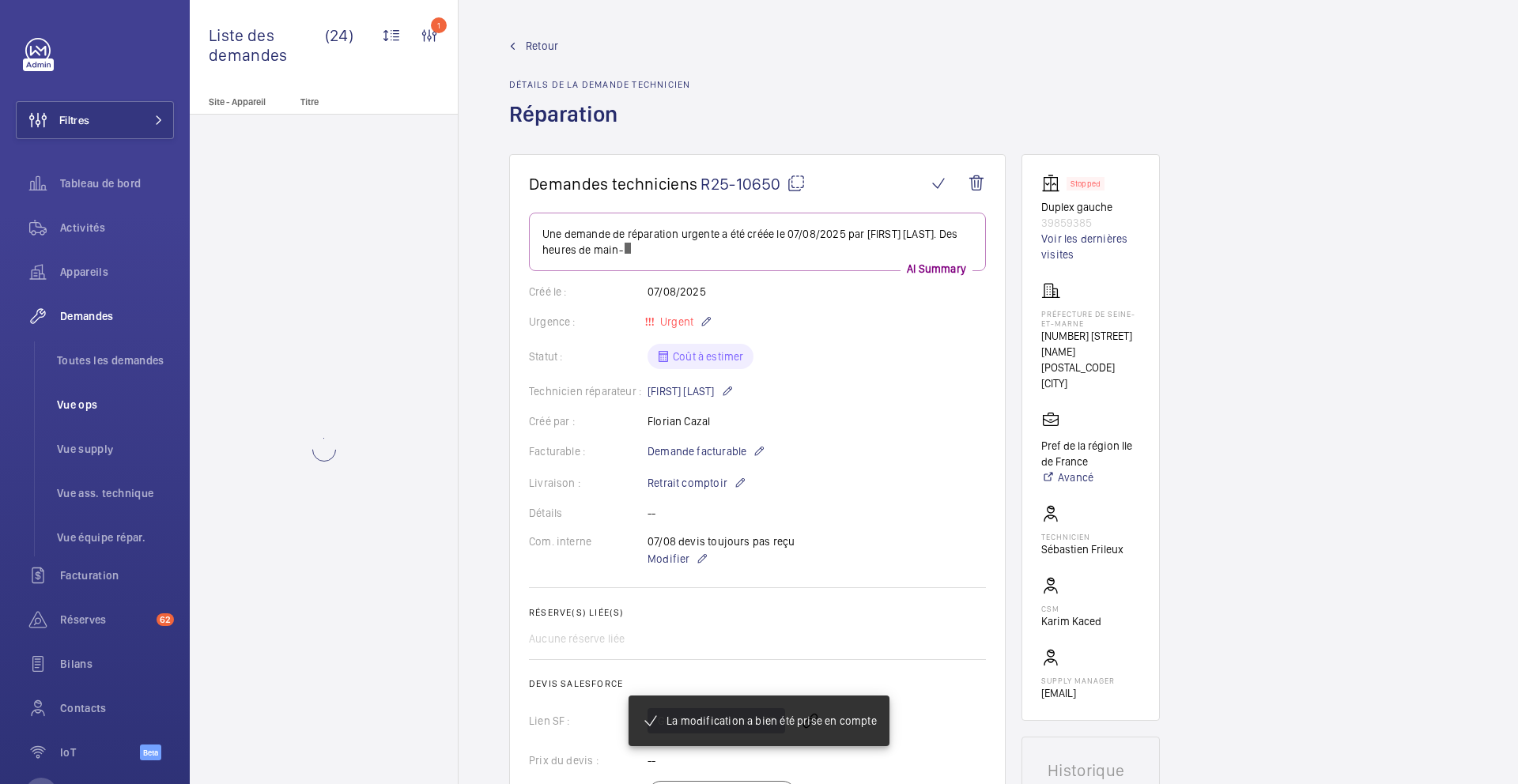 scroll, scrollTop: 0, scrollLeft: 0, axis: both 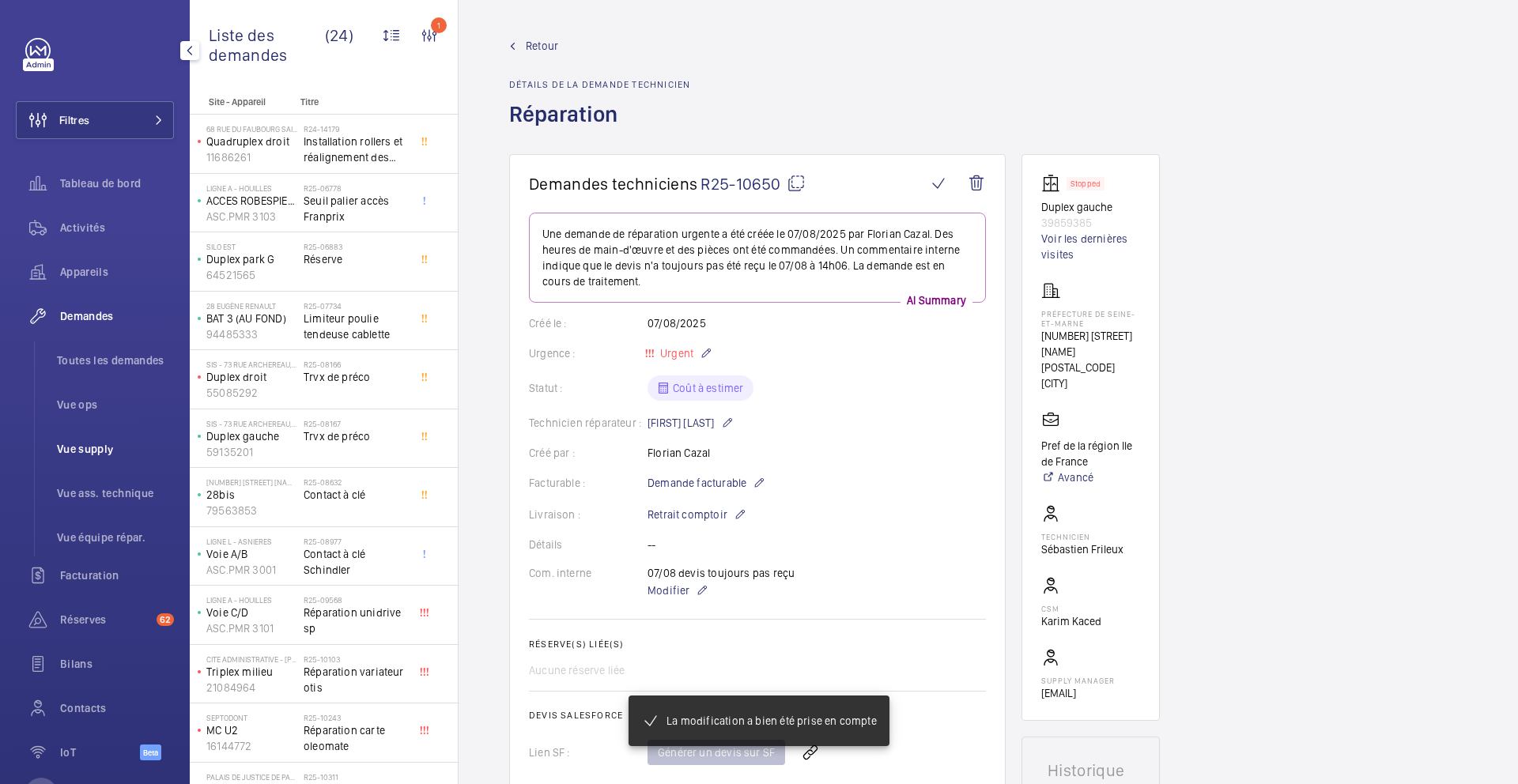 click on "Vue supply" 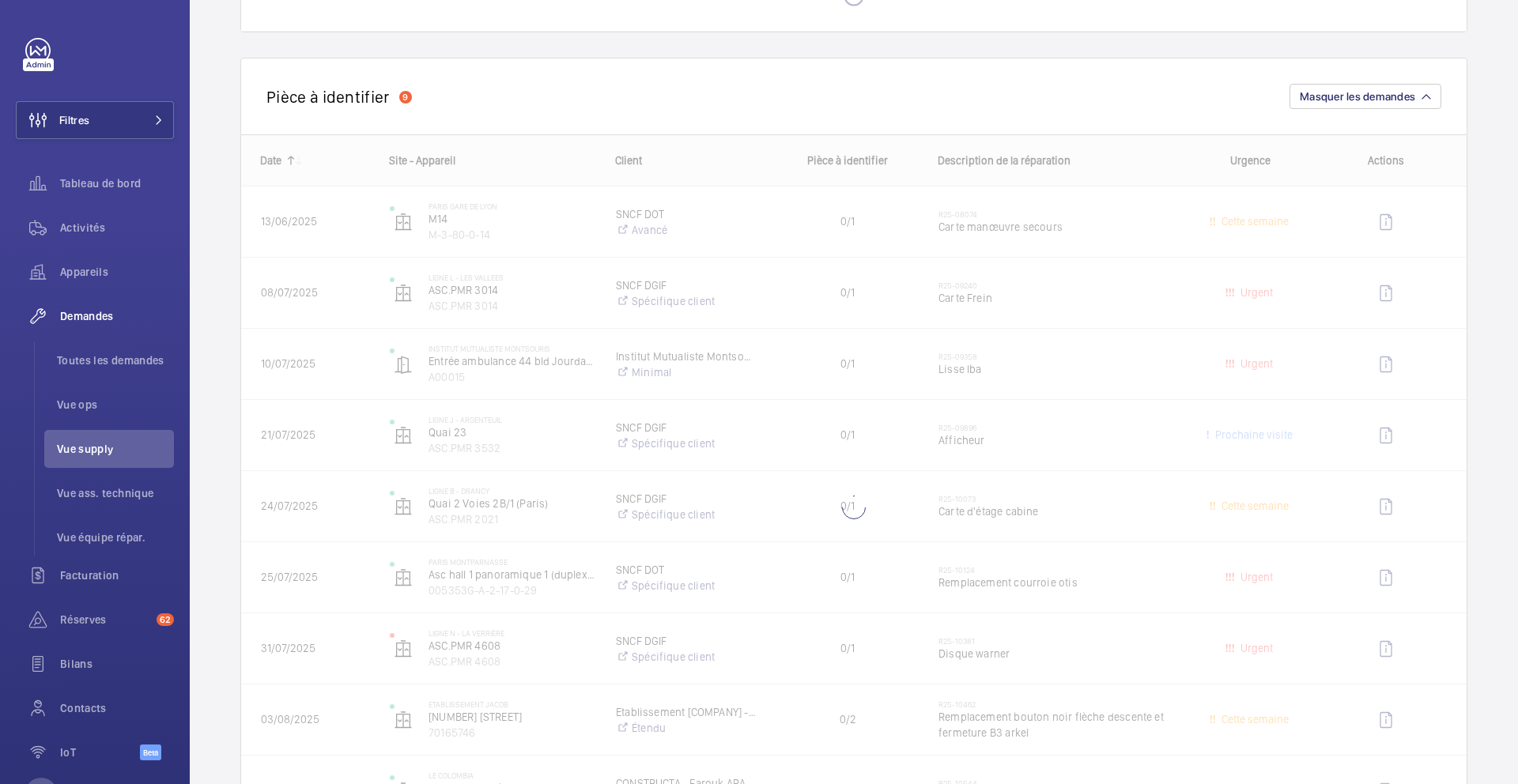 scroll, scrollTop: 1771, scrollLeft: 0, axis: vertical 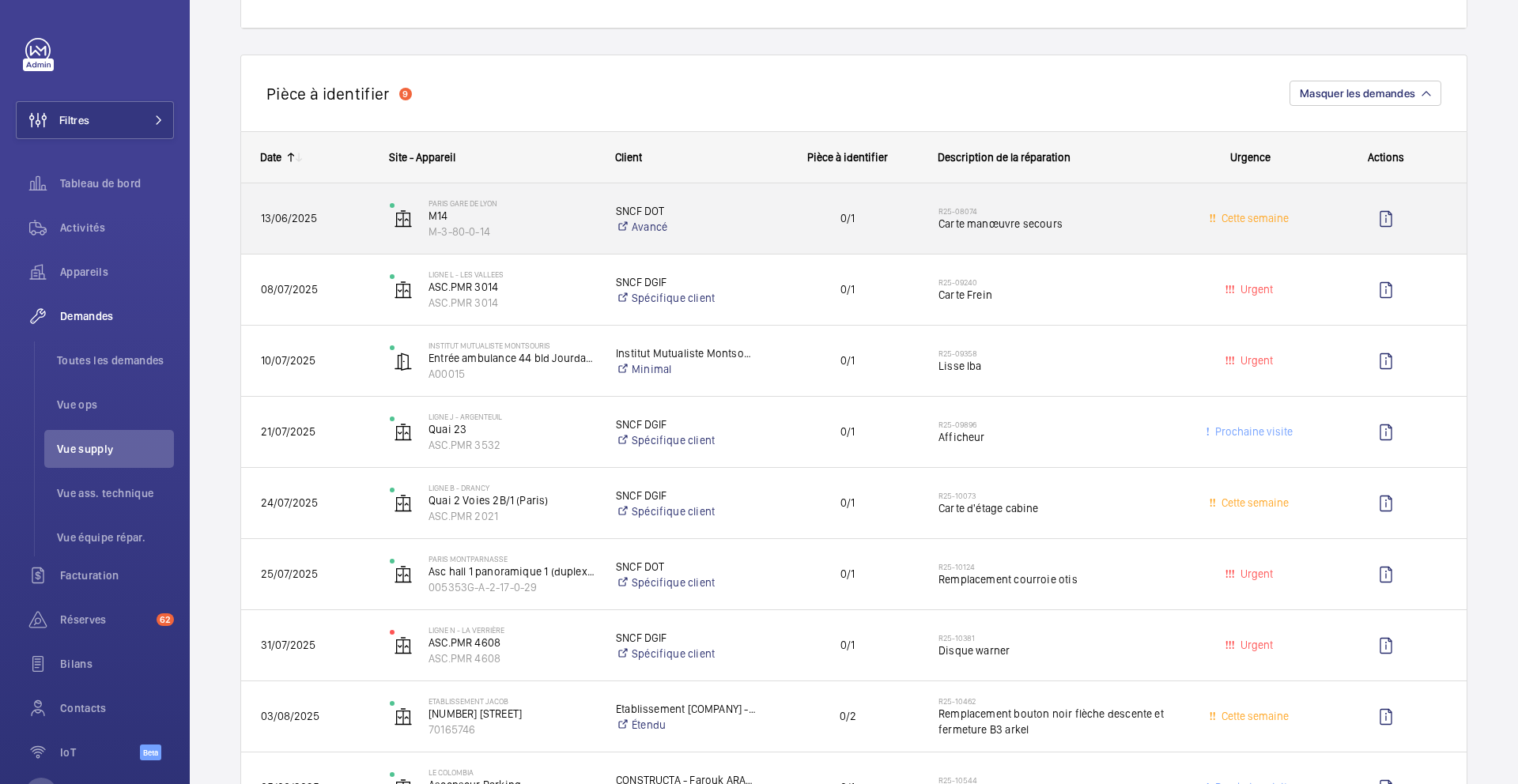click on "R25-08074   Carte manœuvre secours" 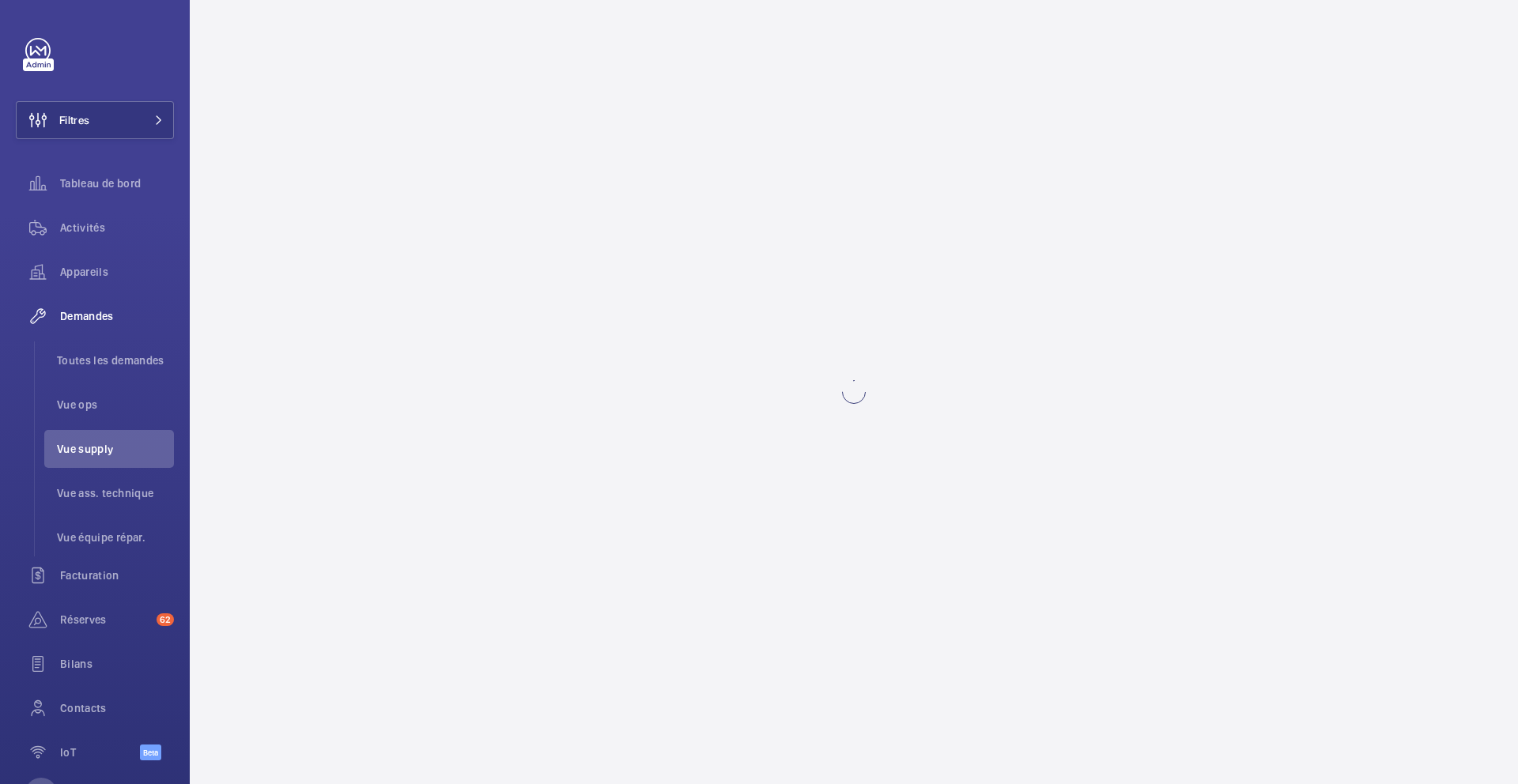 scroll, scrollTop: 0, scrollLeft: 0, axis: both 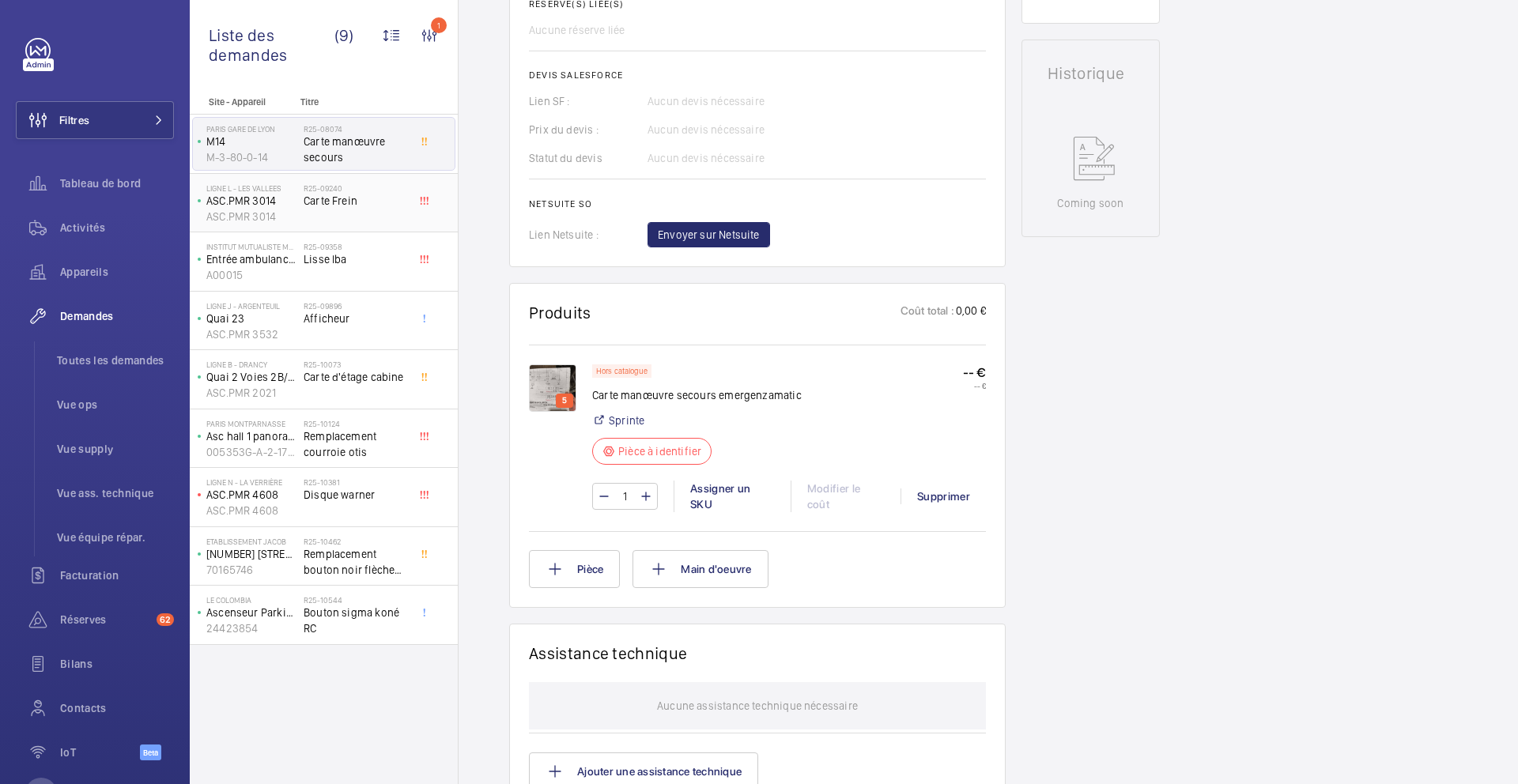 click on "R25-09240   Carte Frein" 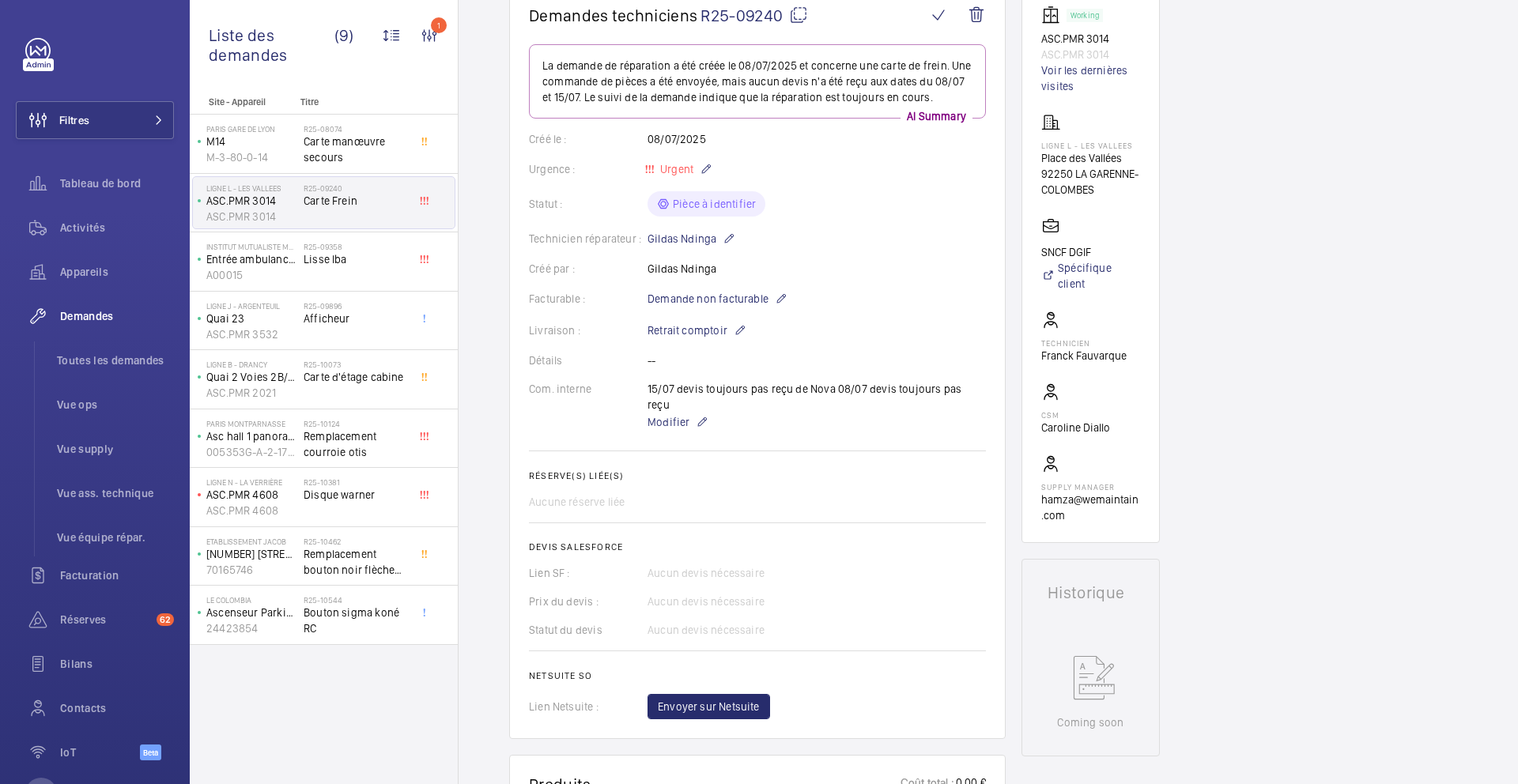 scroll, scrollTop: 102, scrollLeft: 0, axis: vertical 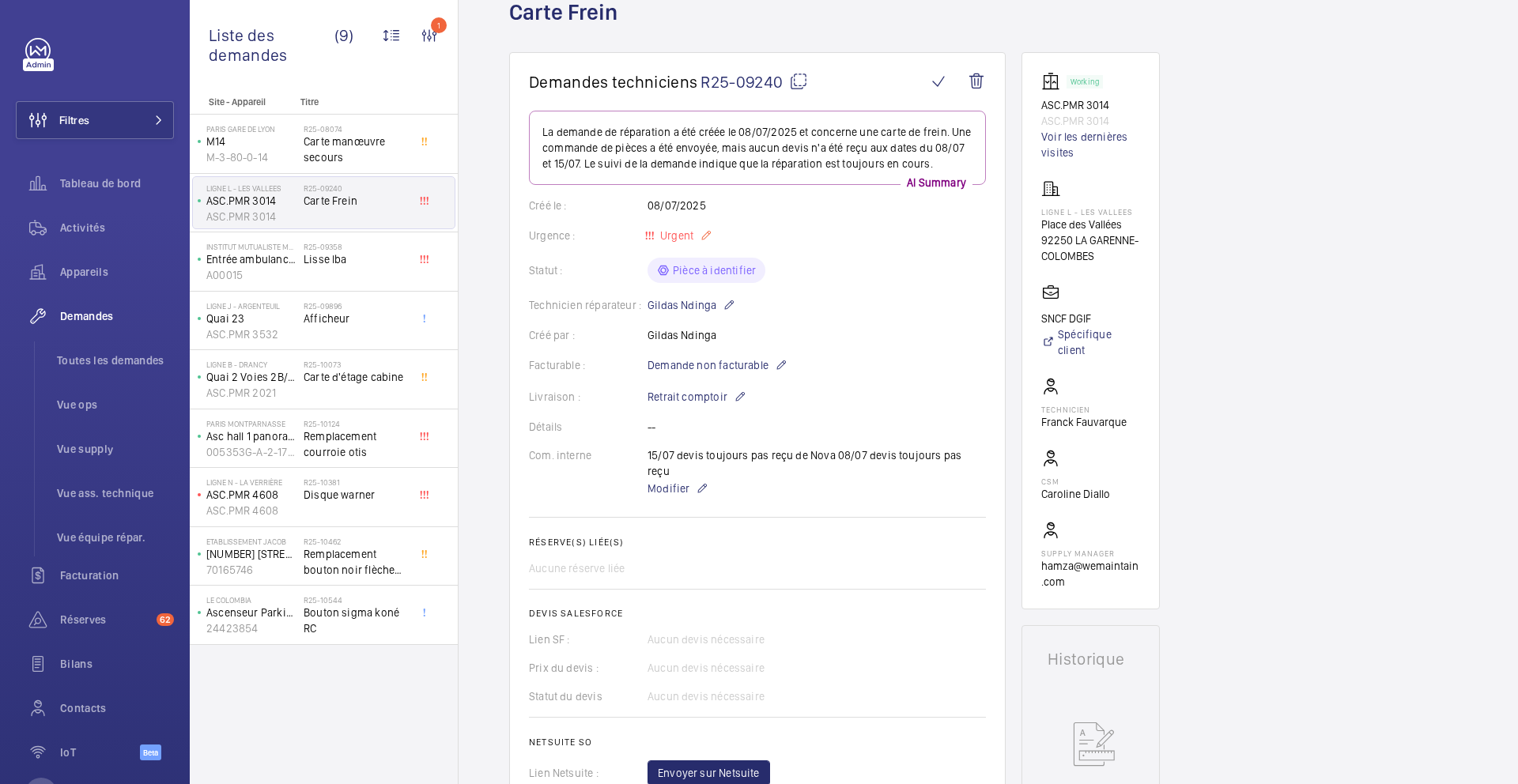 click 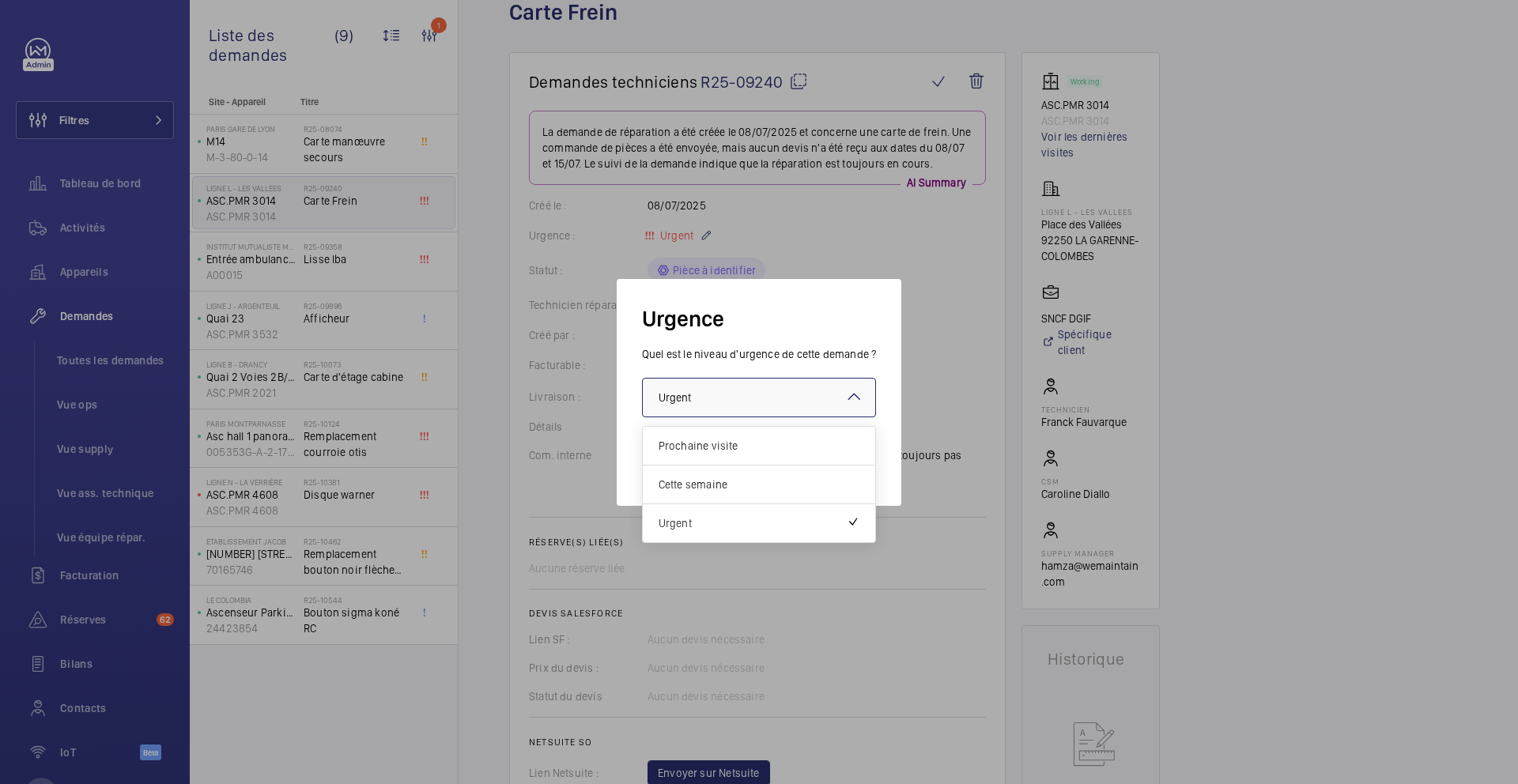 click at bounding box center [759, 398] 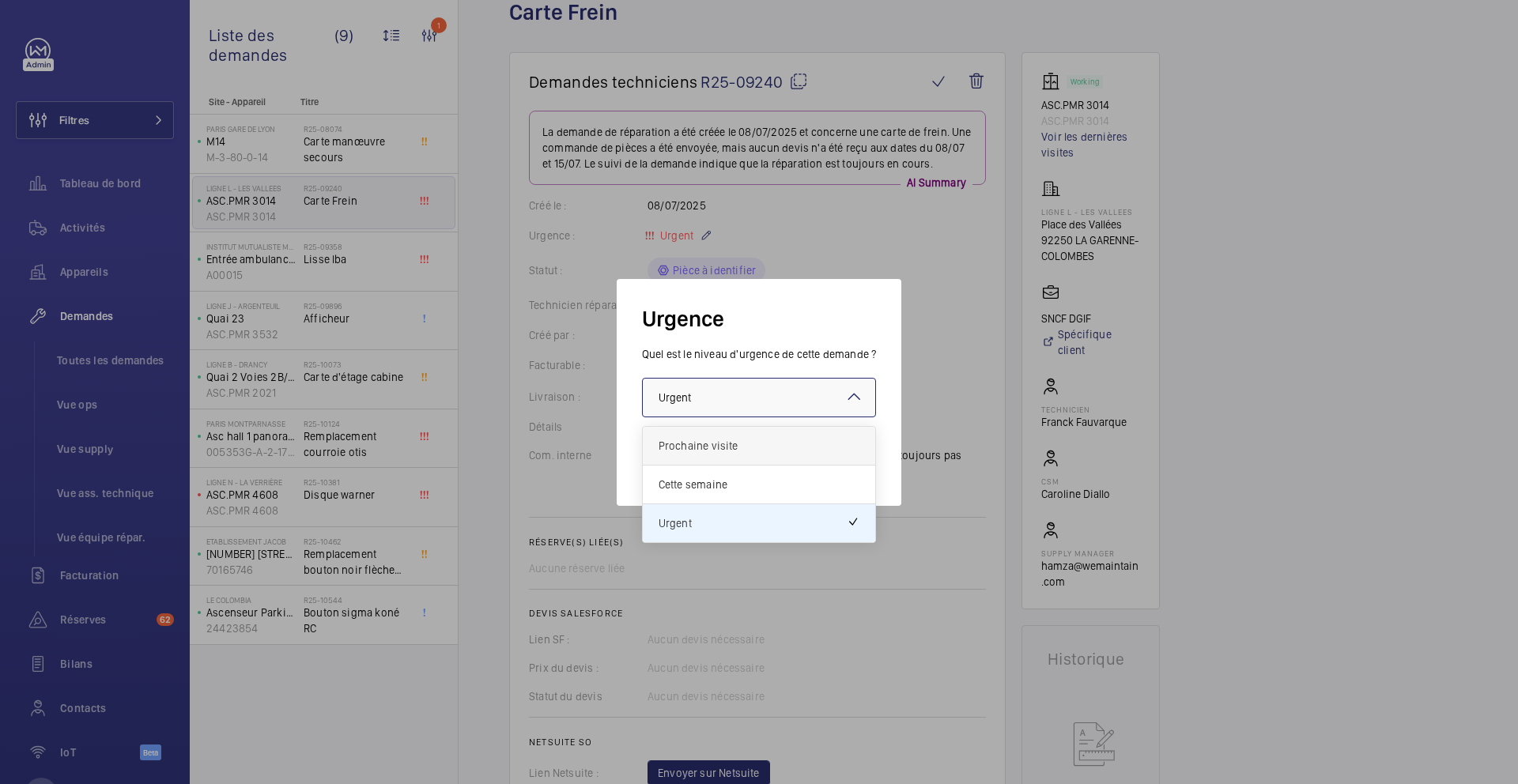 click on "Prochaine visite" at bounding box center [759, 446] 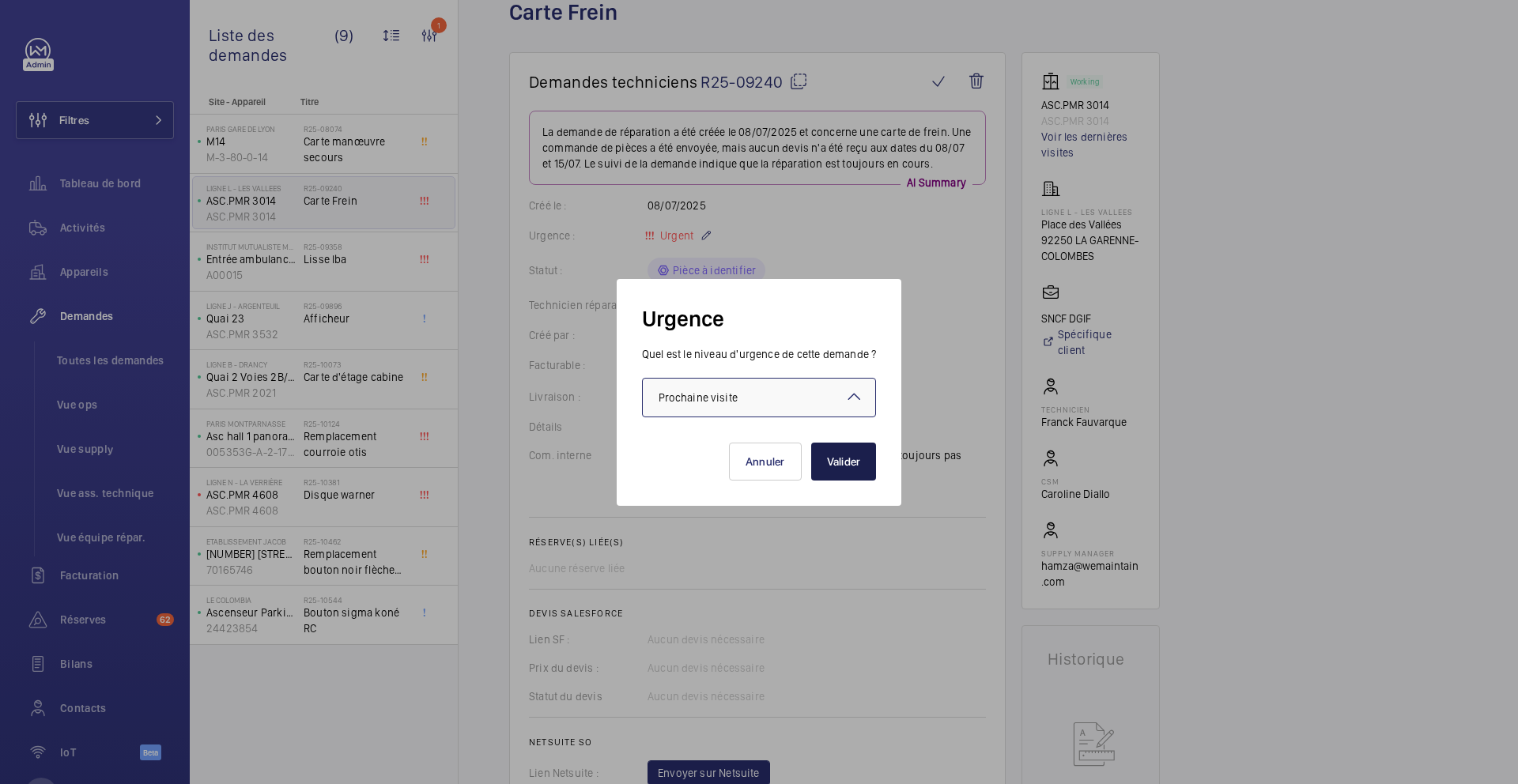 click on "Valider" at bounding box center [844, 462] 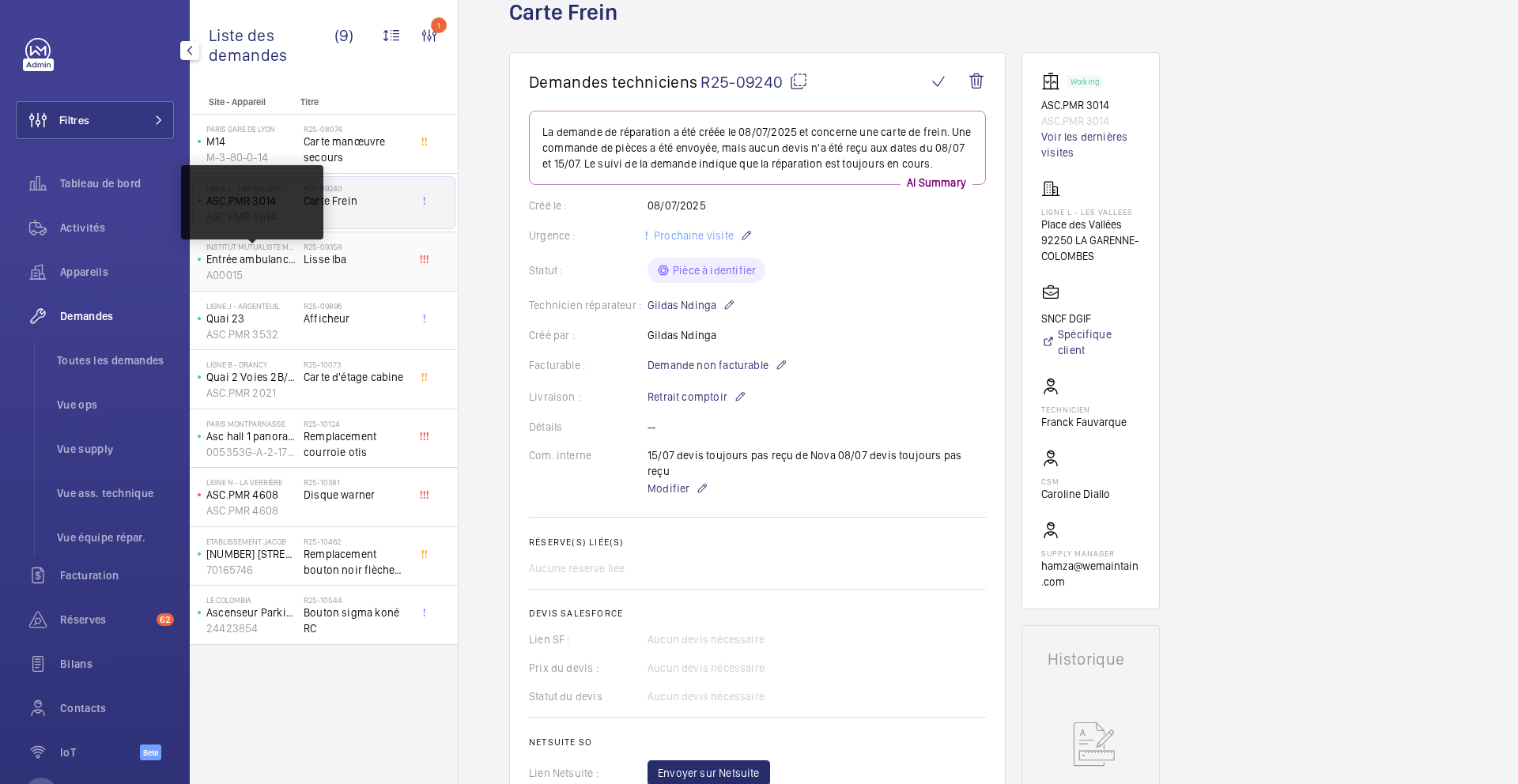 click on "R25-09358   Lisse lba" 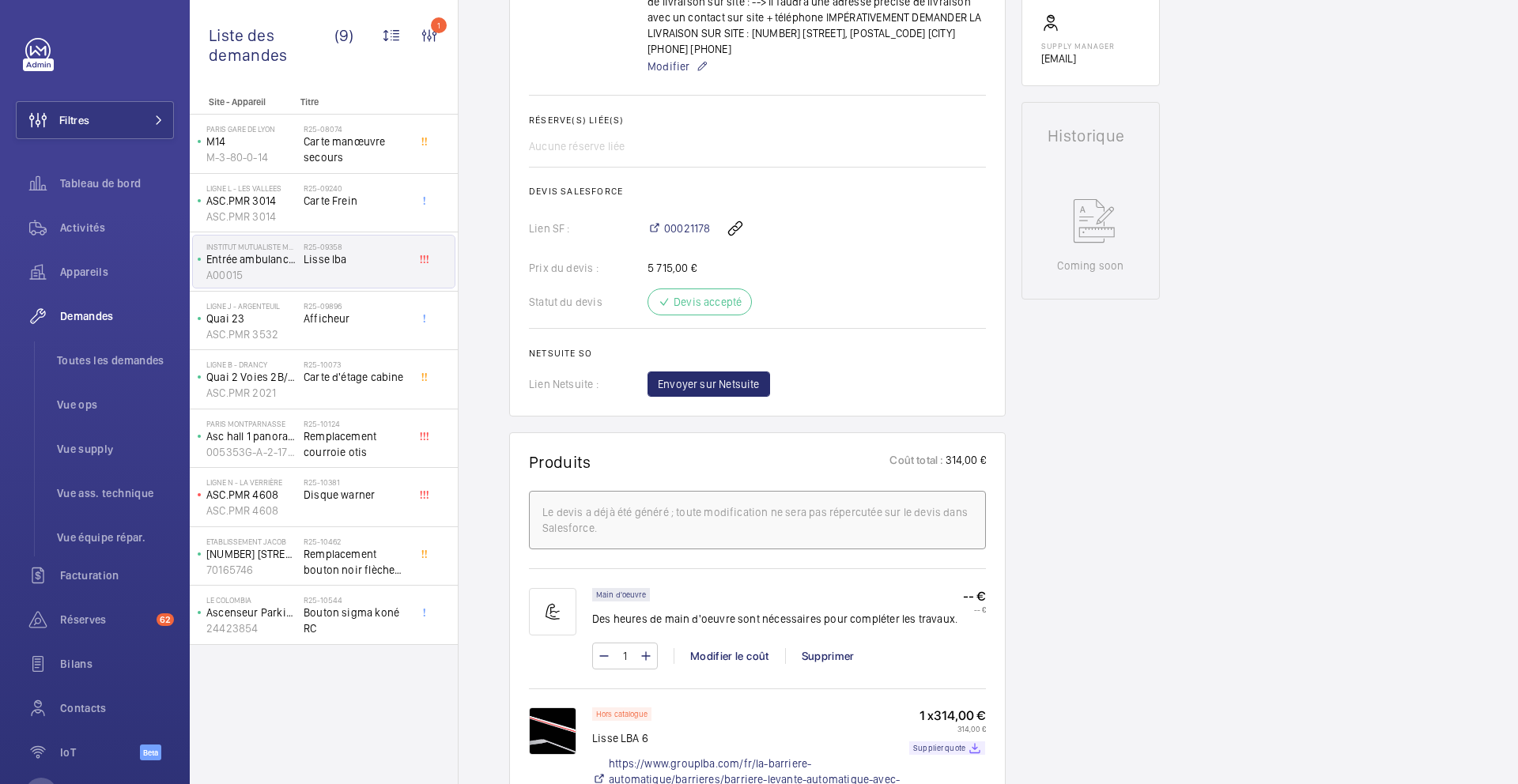 scroll, scrollTop: 654, scrollLeft: 0, axis: vertical 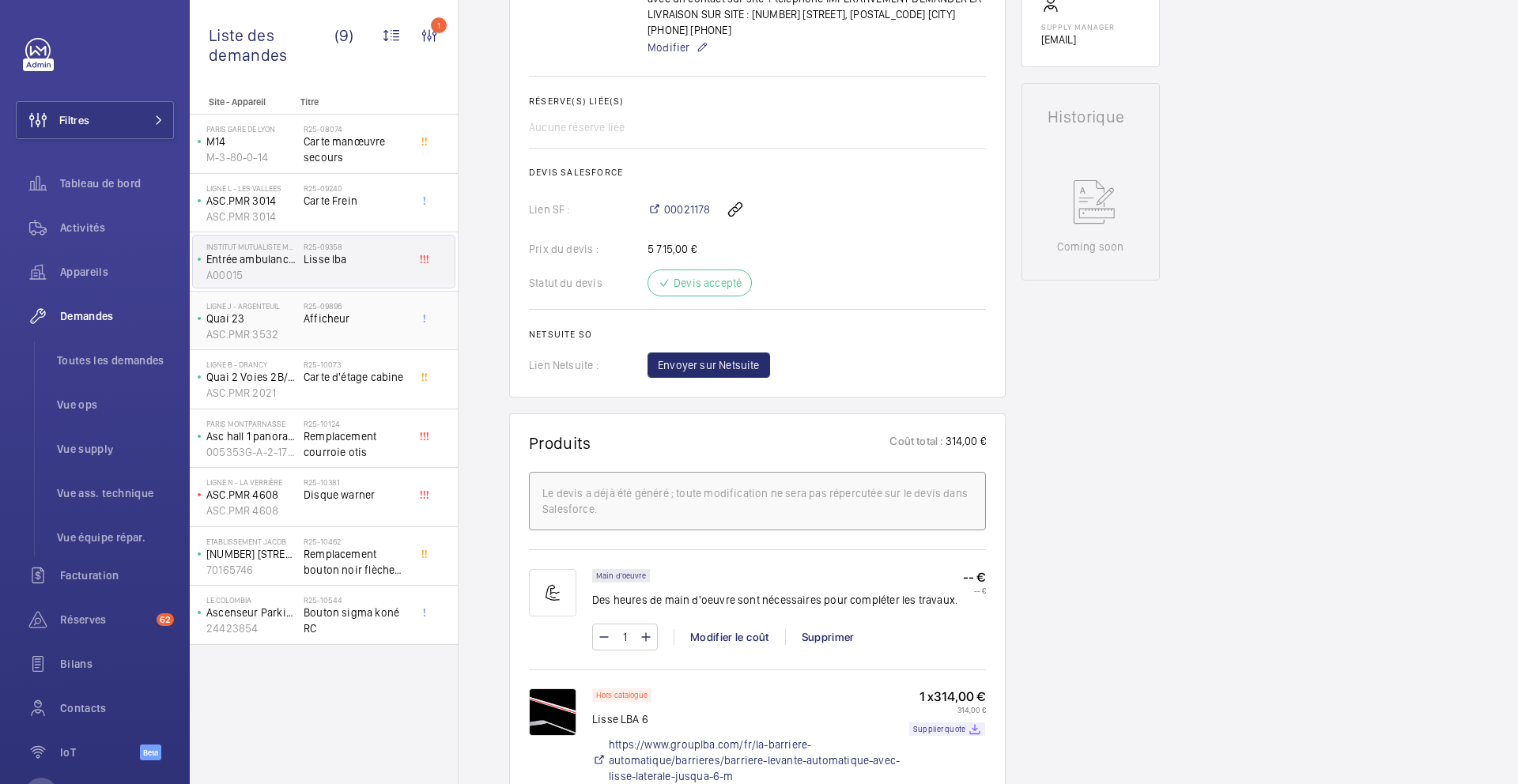 click on "R25-09896   Afficheur" 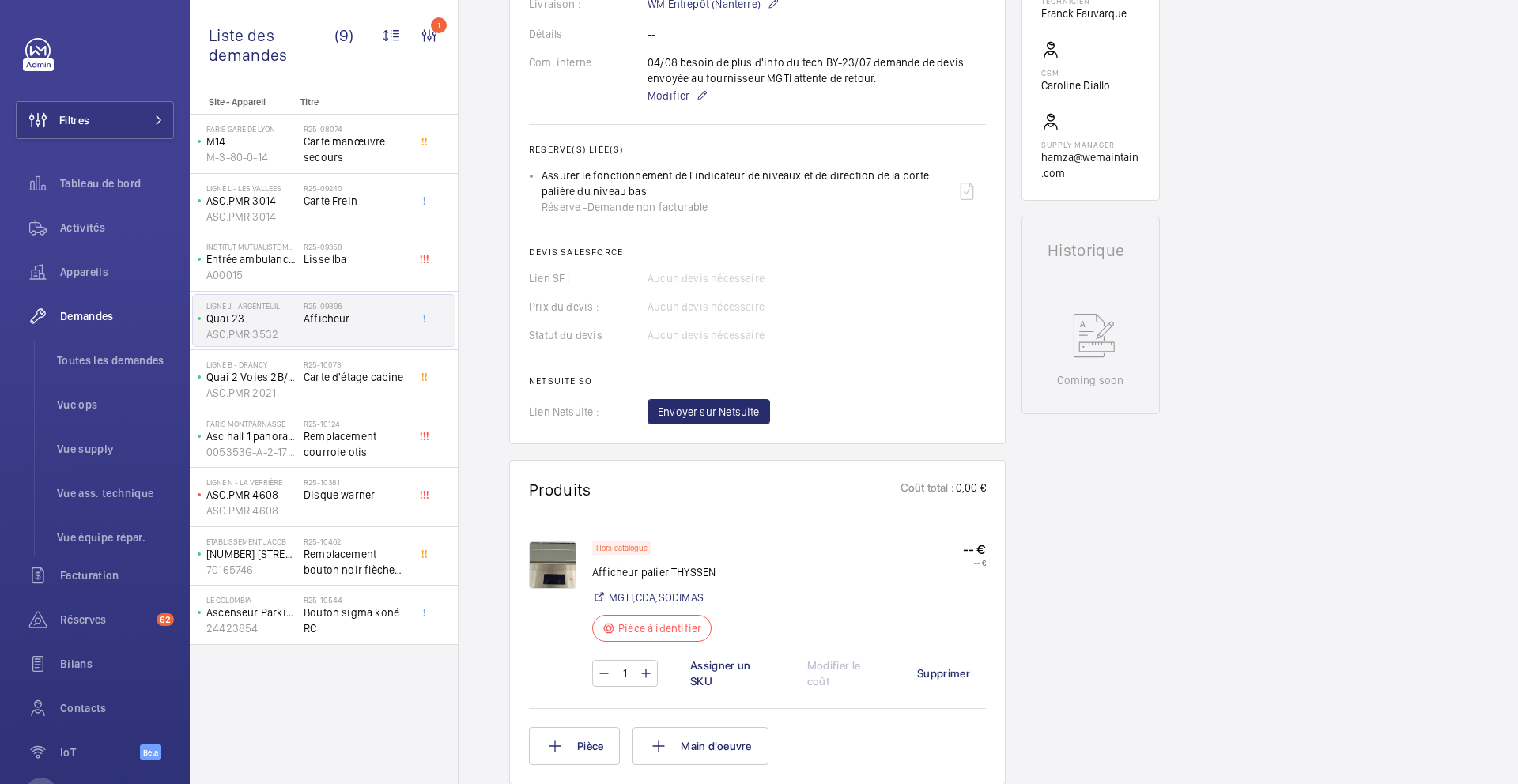 scroll, scrollTop: 0, scrollLeft: 0, axis: both 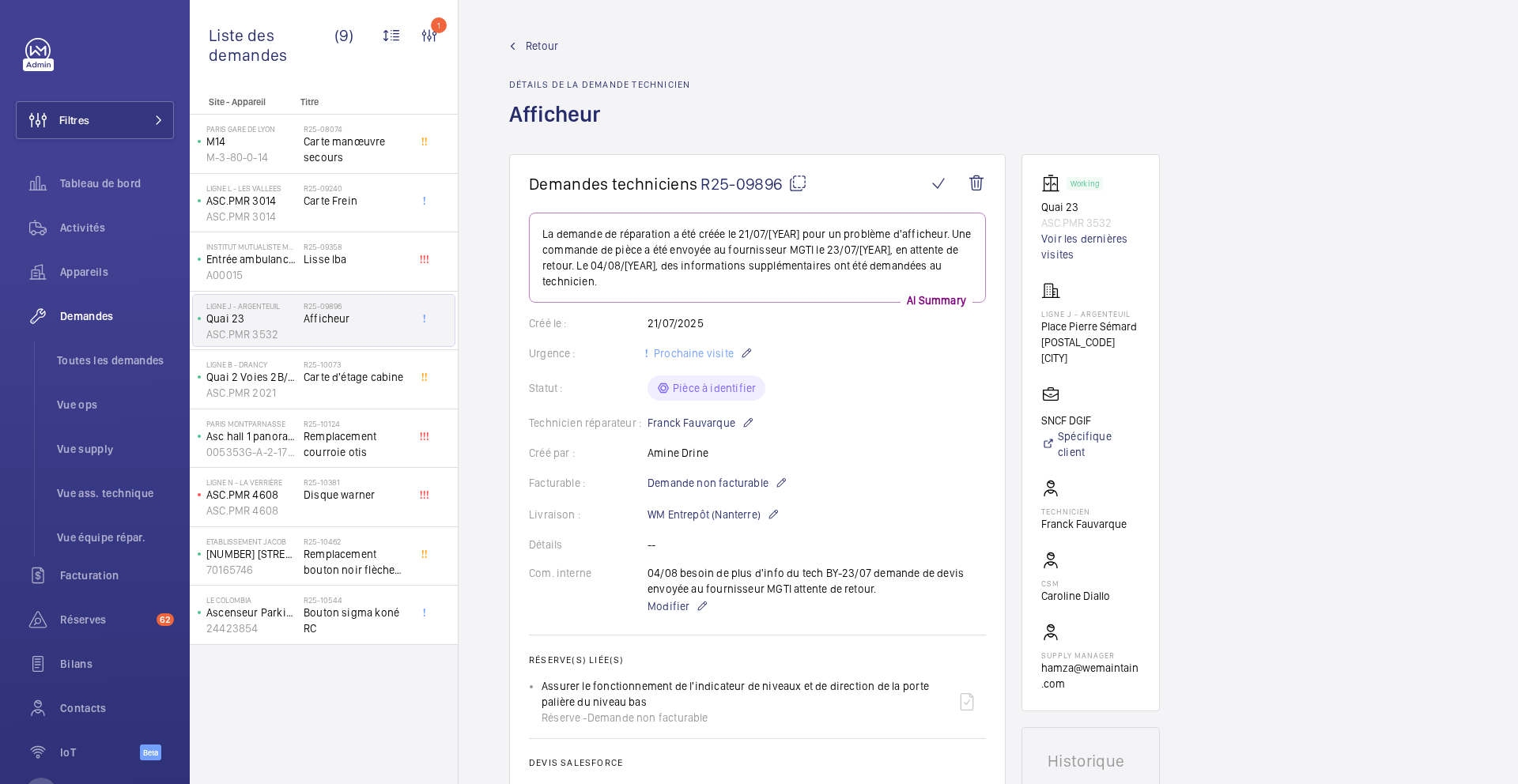 click 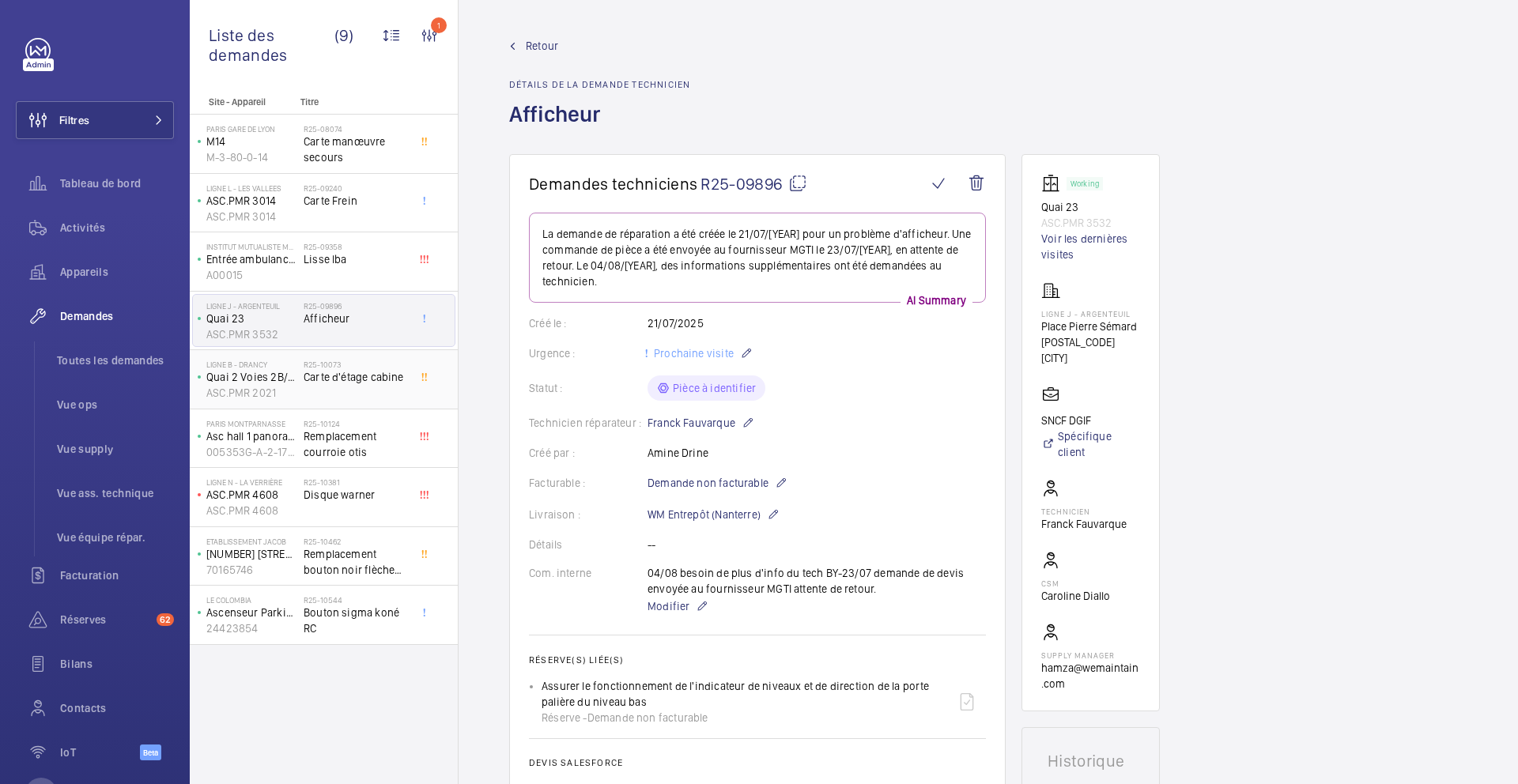click on "R25-10073   Carte d'étage cabine" 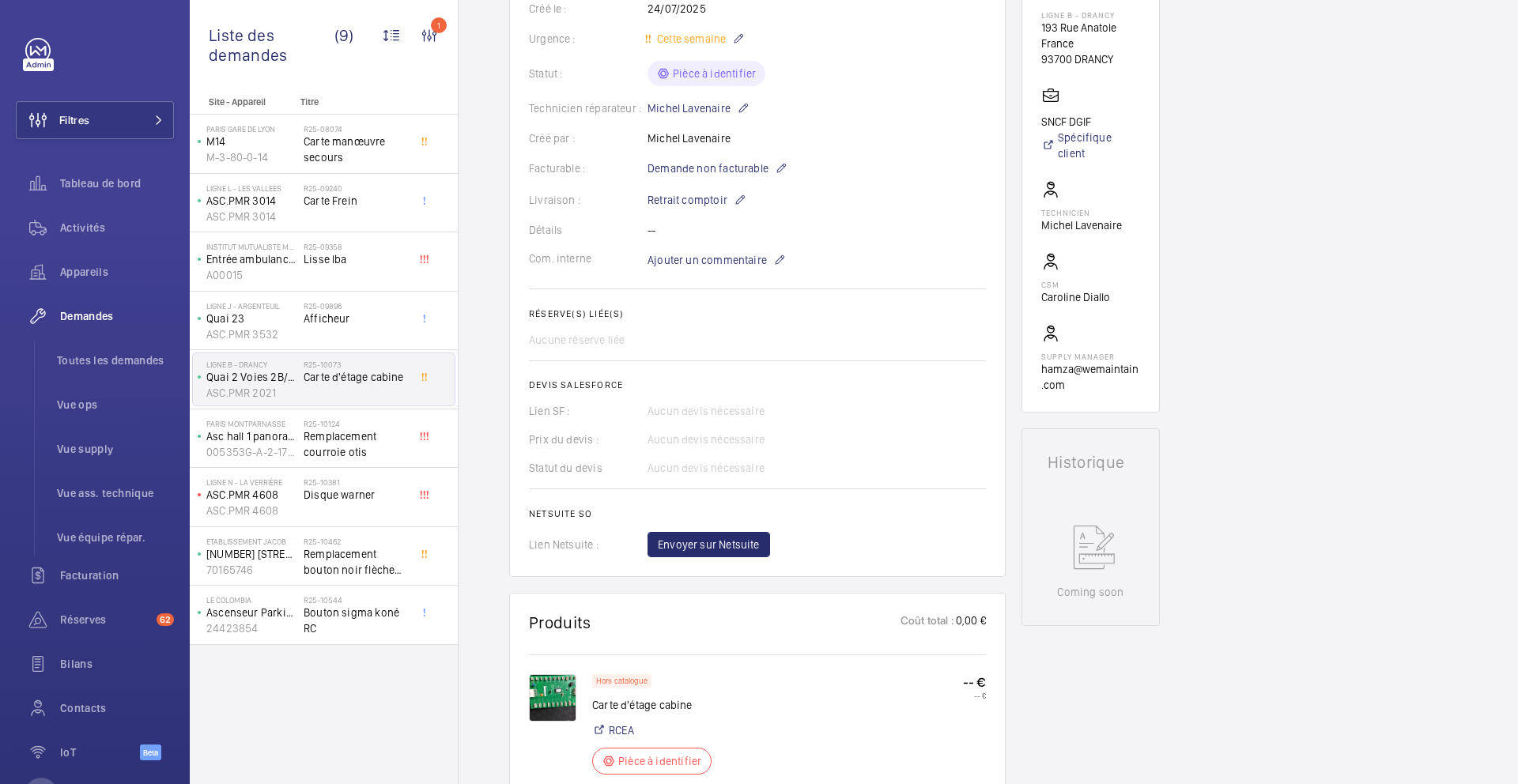 scroll, scrollTop: 311, scrollLeft: 0, axis: vertical 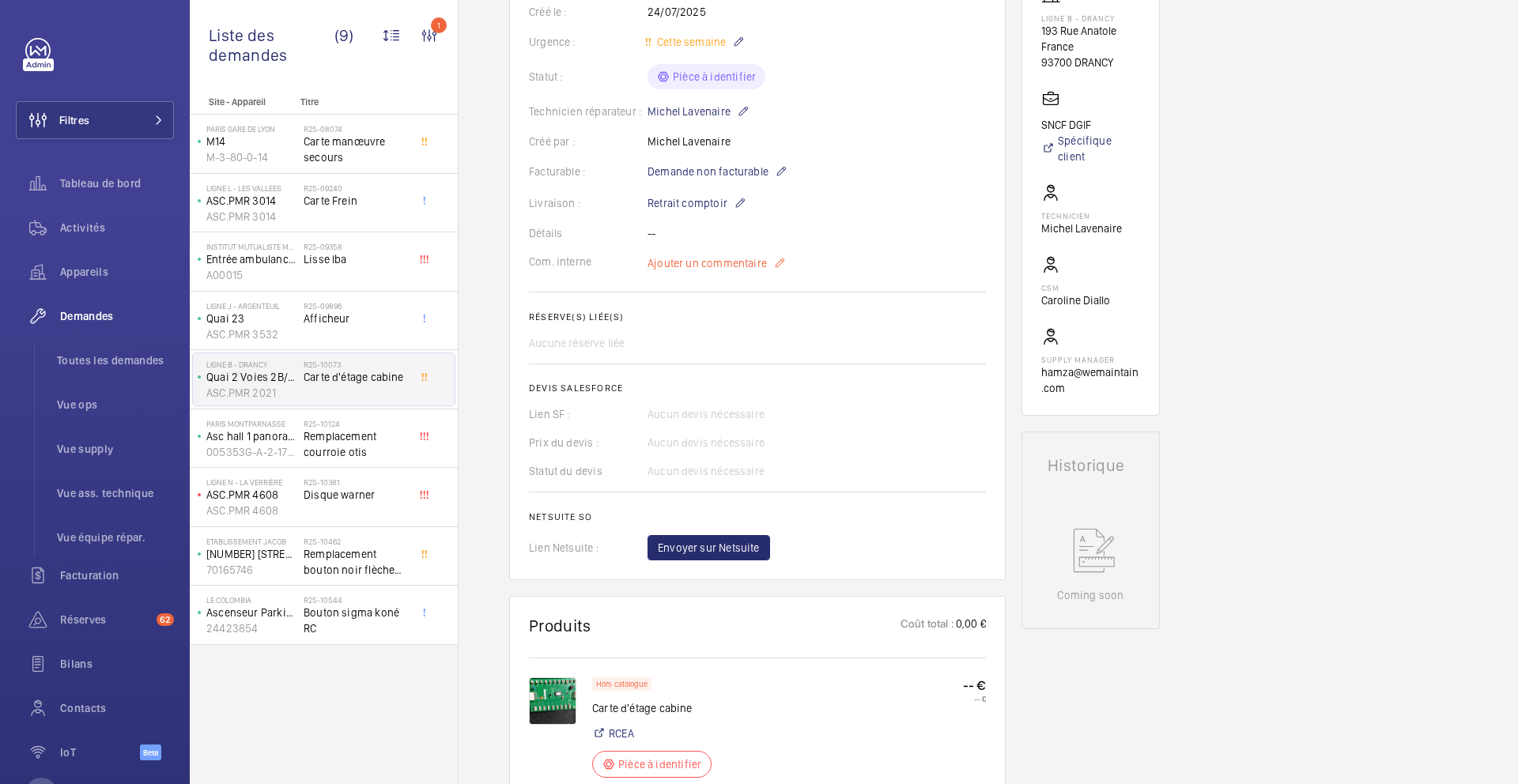 click on "Ajouter un commentaire" 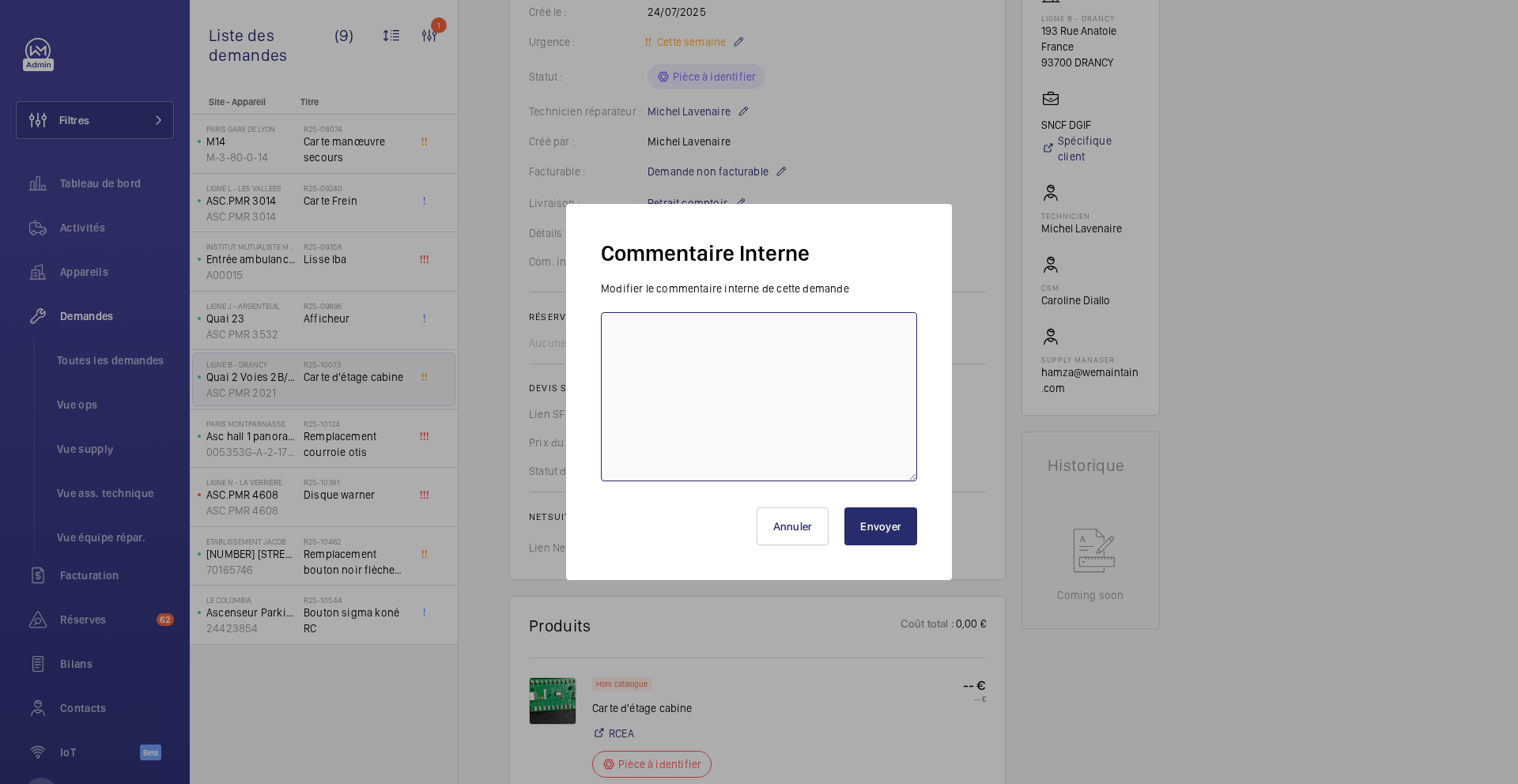 click at bounding box center (759, 397) 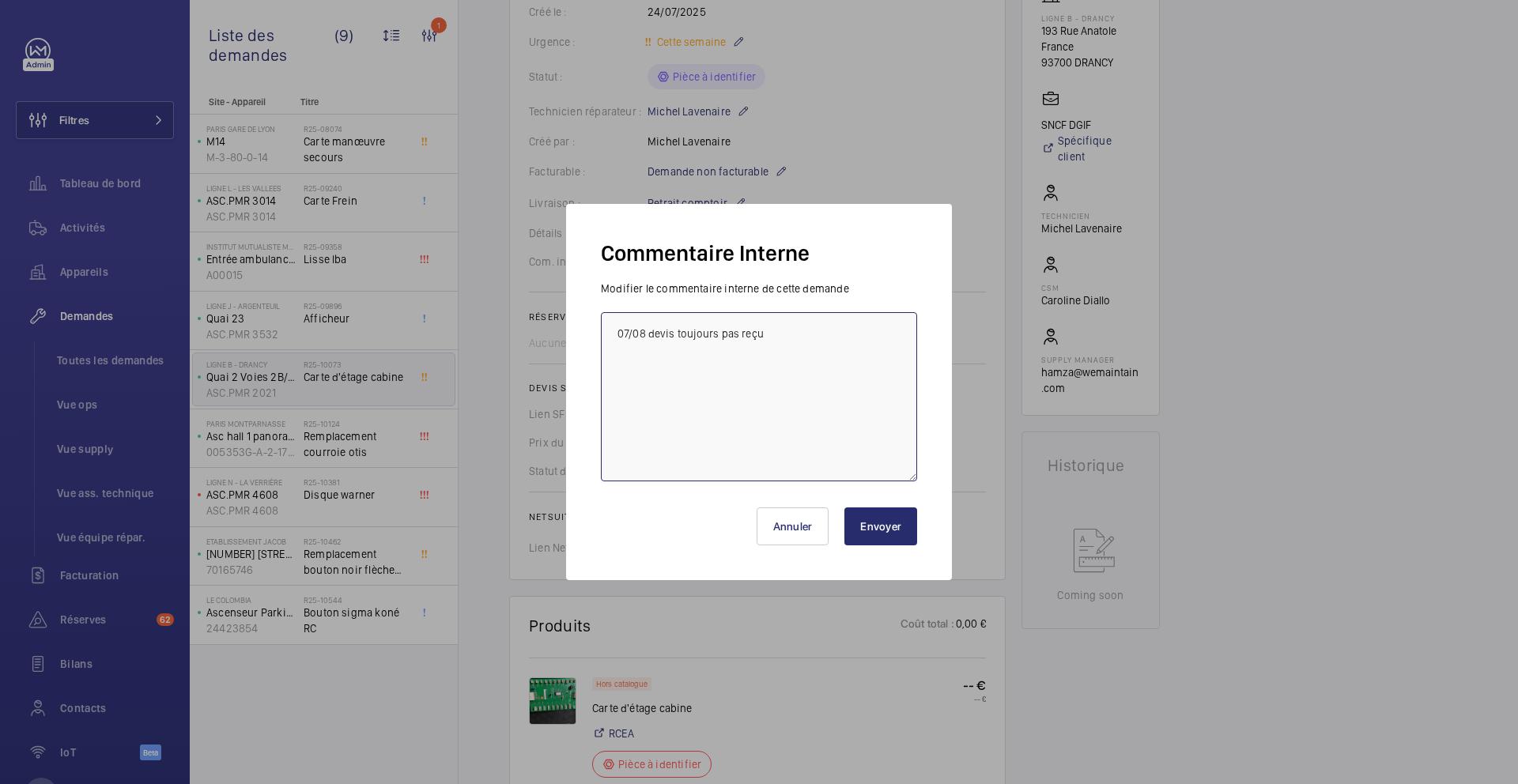 type on "07/08 devis toujours pas reçu" 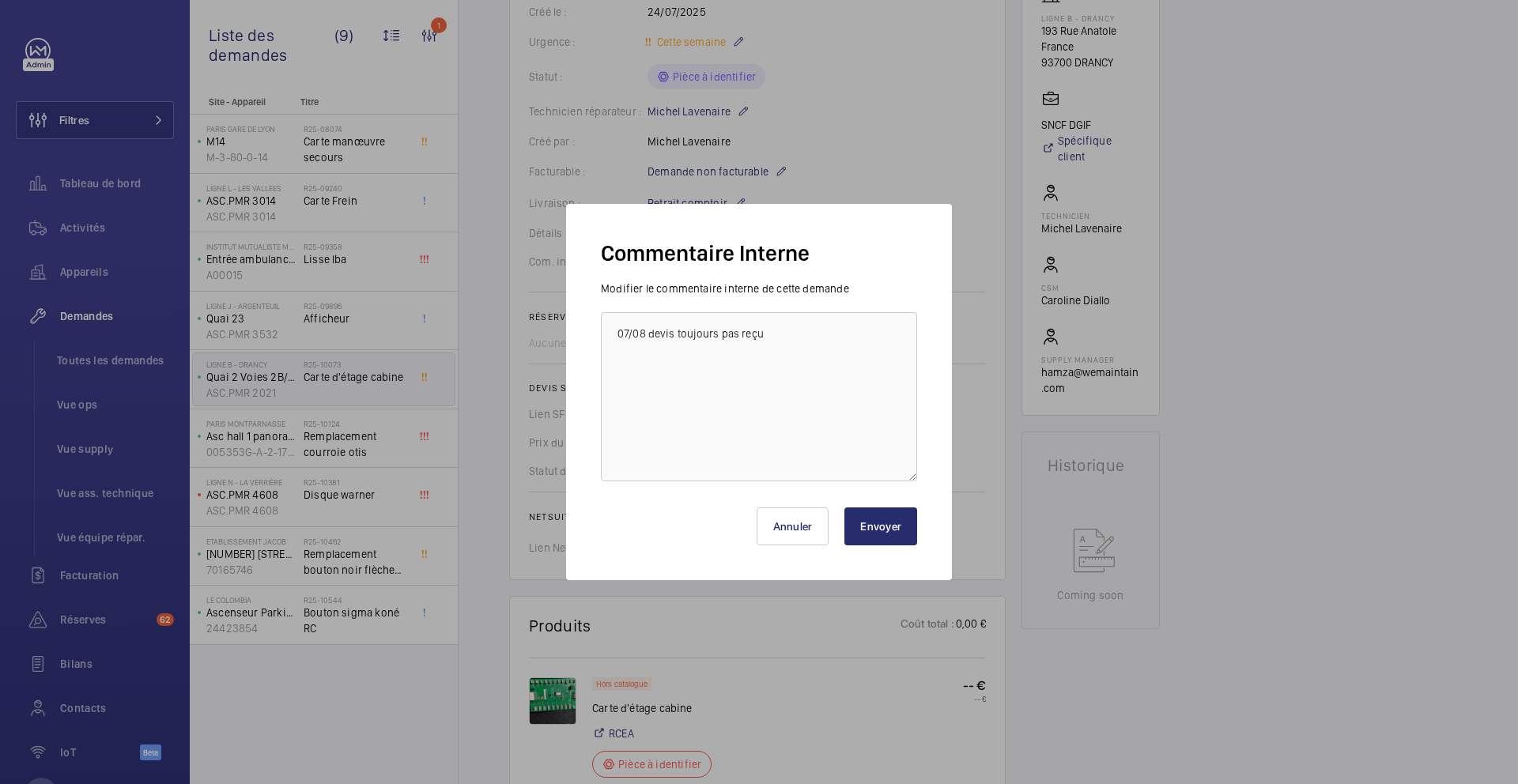 click on "Envoyer" at bounding box center [881, 526] 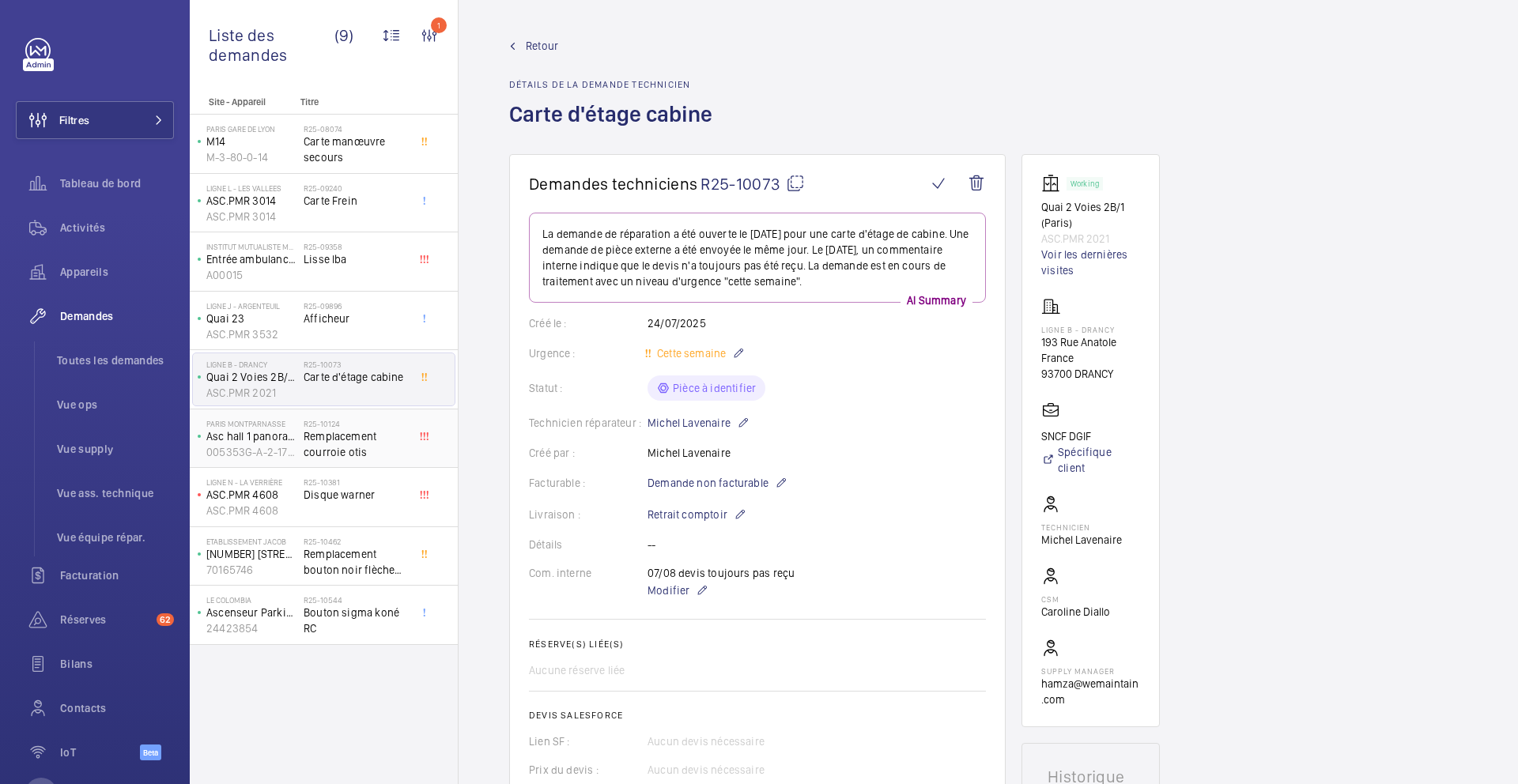 click on "Remplacement courroie otis" 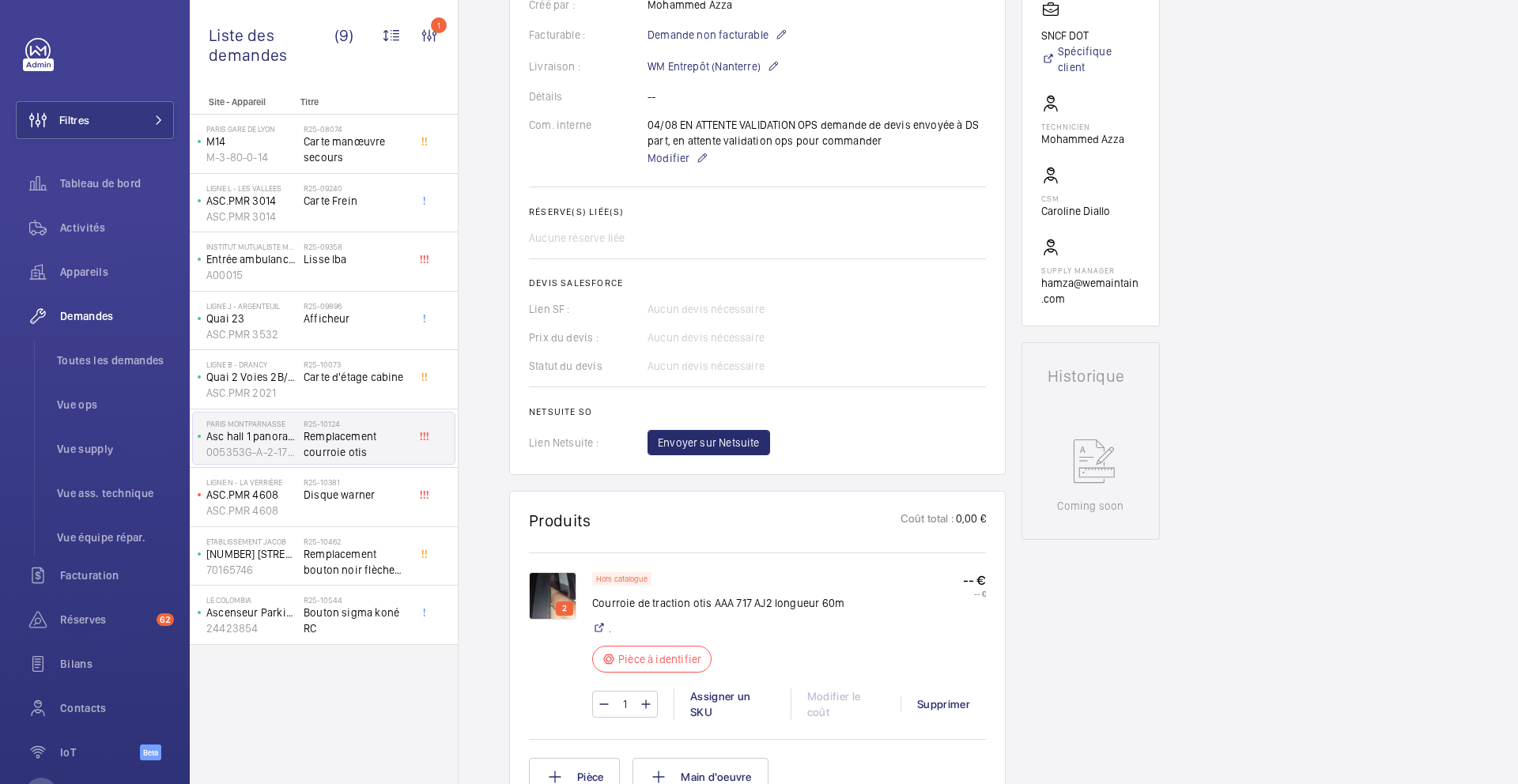 scroll, scrollTop: 485, scrollLeft: 0, axis: vertical 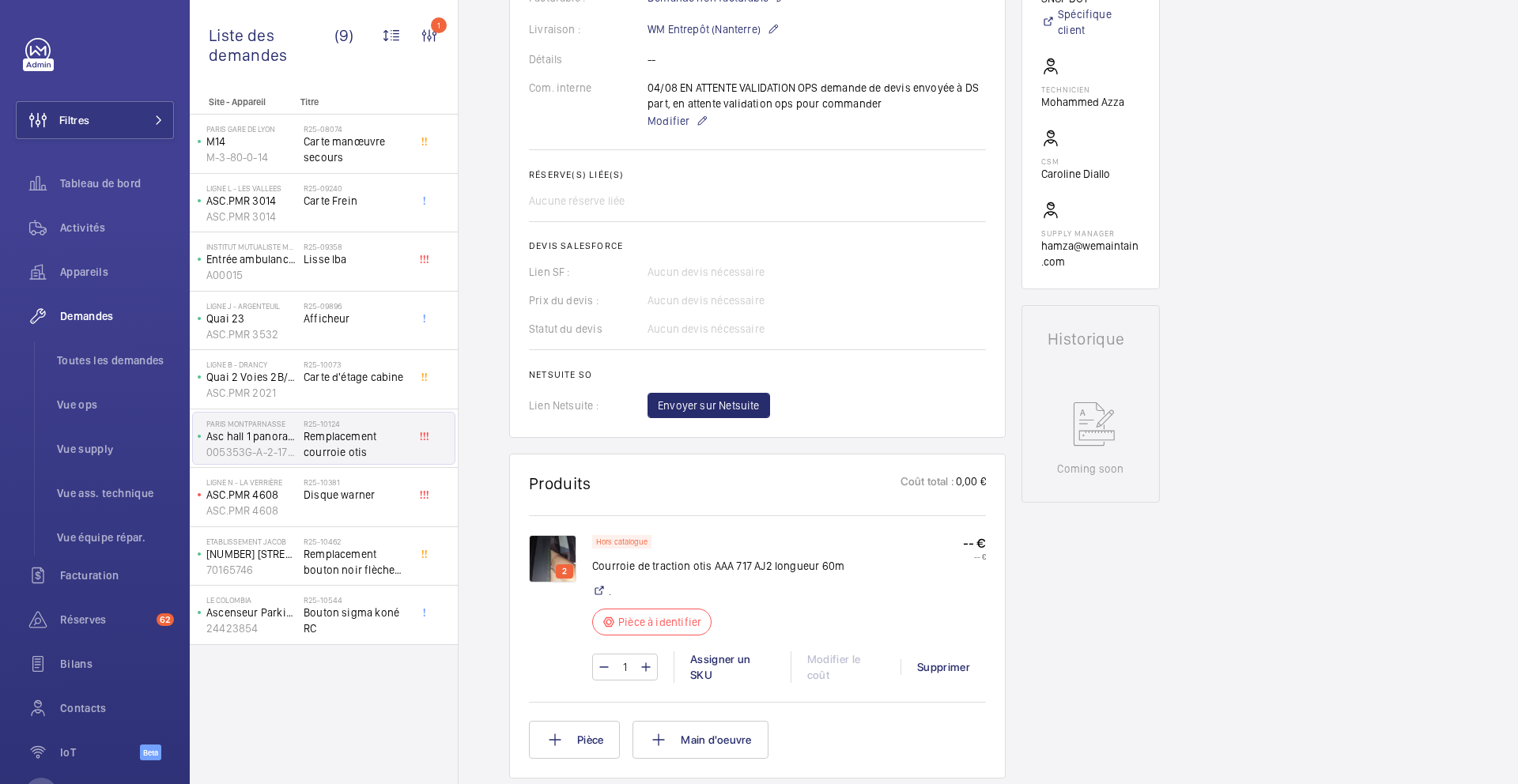 click on "Courroie de traction otis AAA 717 AJ2 longueur 60m" 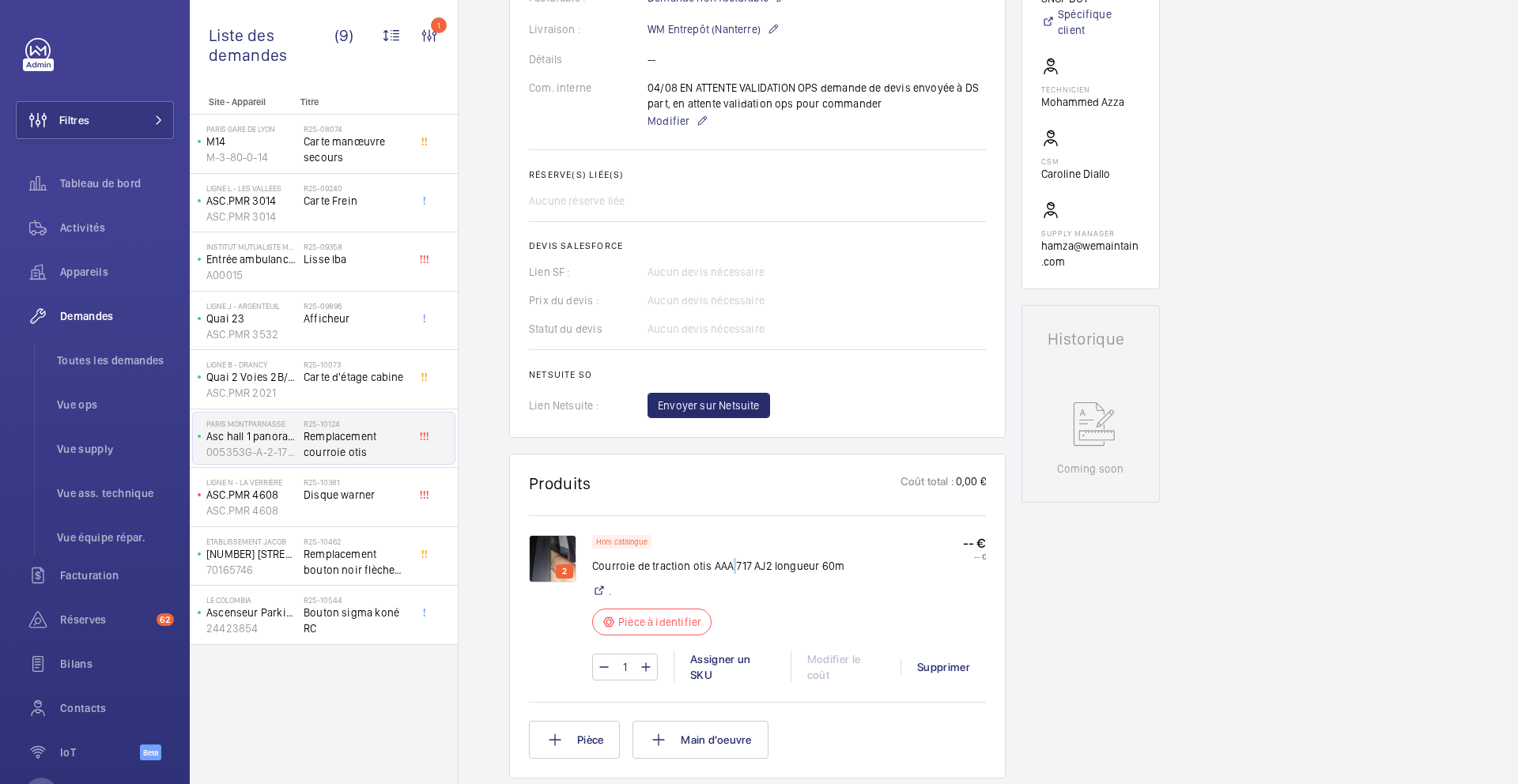 click on "Courroie de traction otis AAA 717 AJ2 longueur 60m" 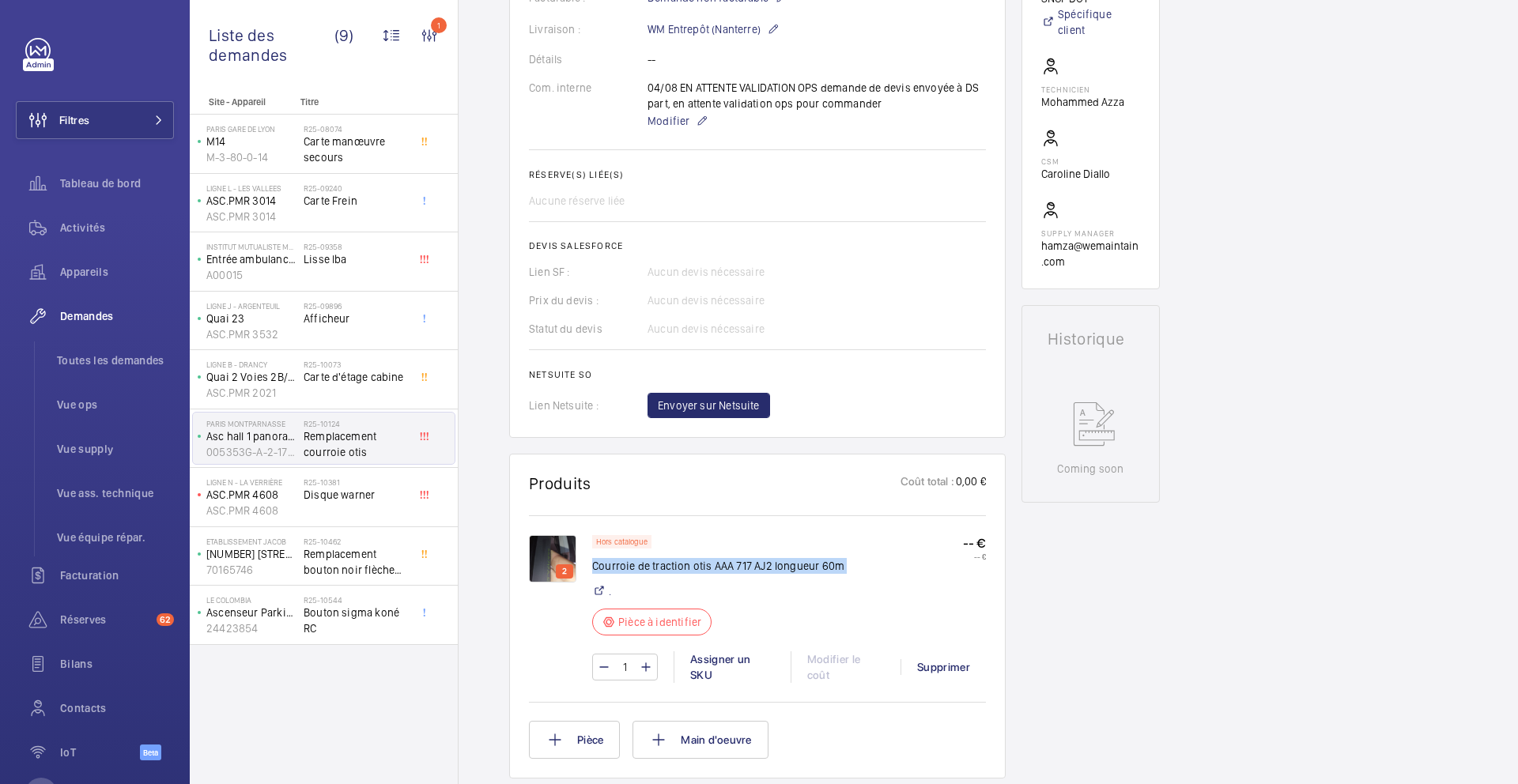 click on "Courroie de traction otis AAA 717 AJ2 longueur 60m" 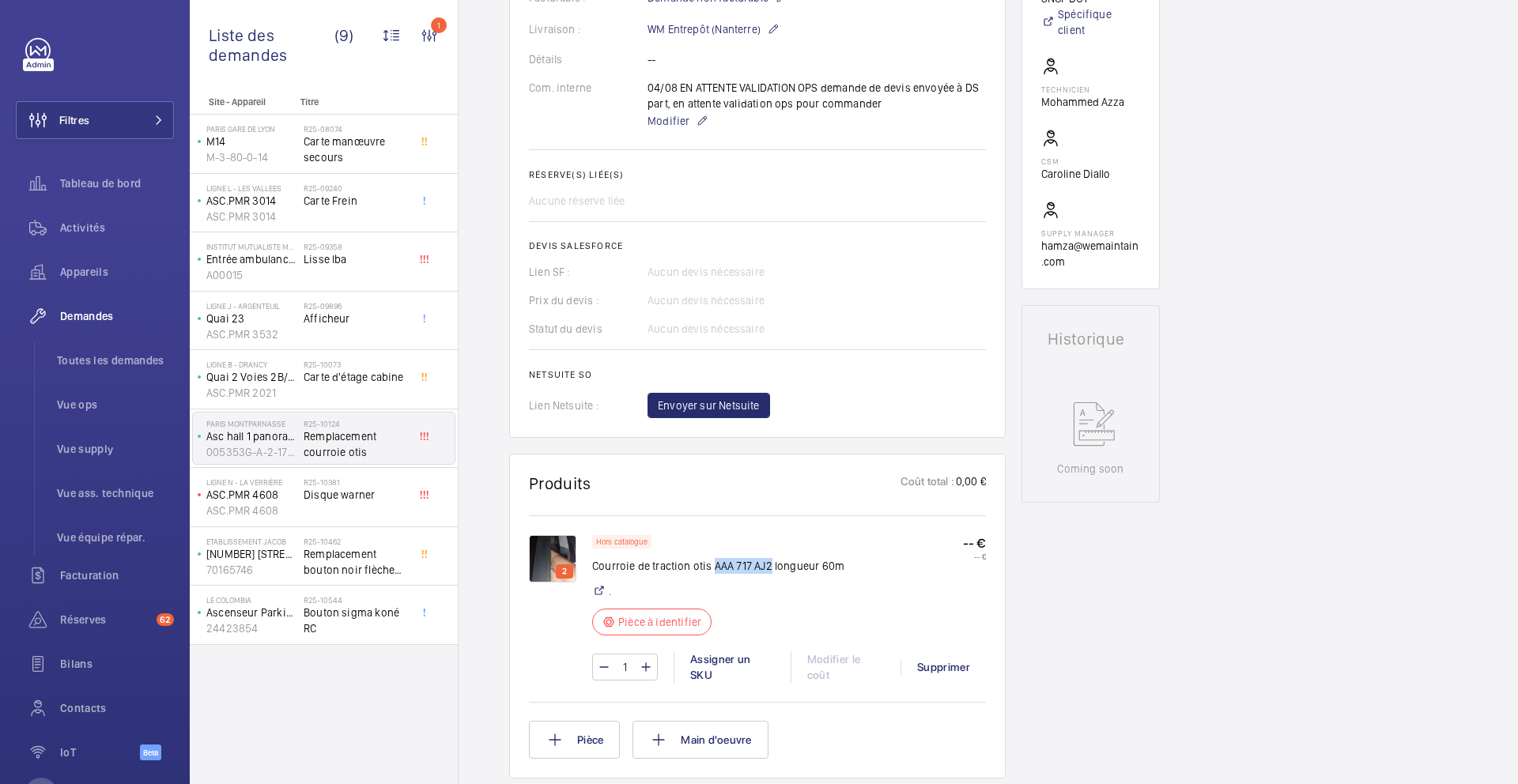 drag, startPoint x: 769, startPoint y: 567, endPoint x: 713, endPoint y: 564, distance: 56.0803 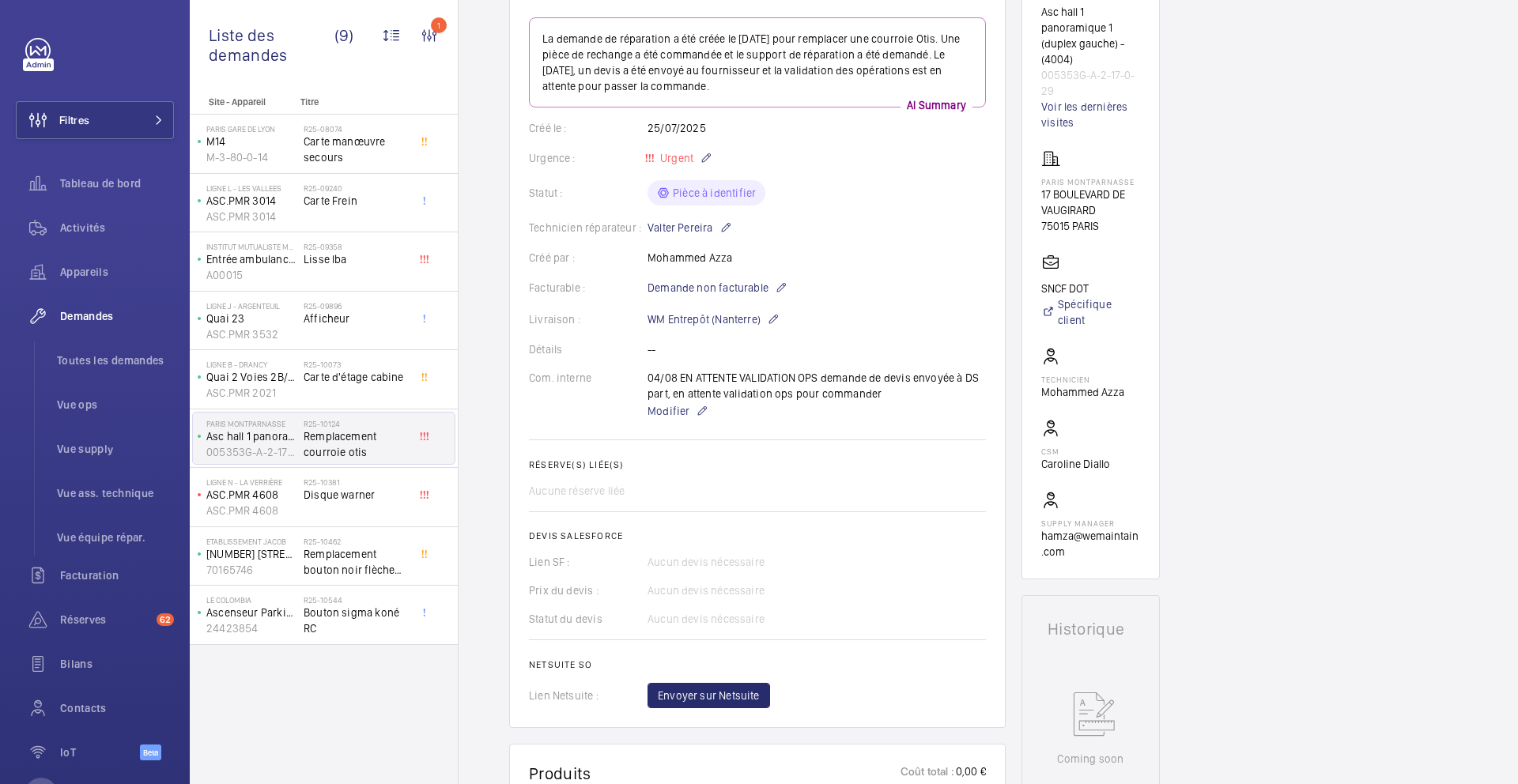 scroll, scrollTop: 0, scrollLeft: 0, axis: both 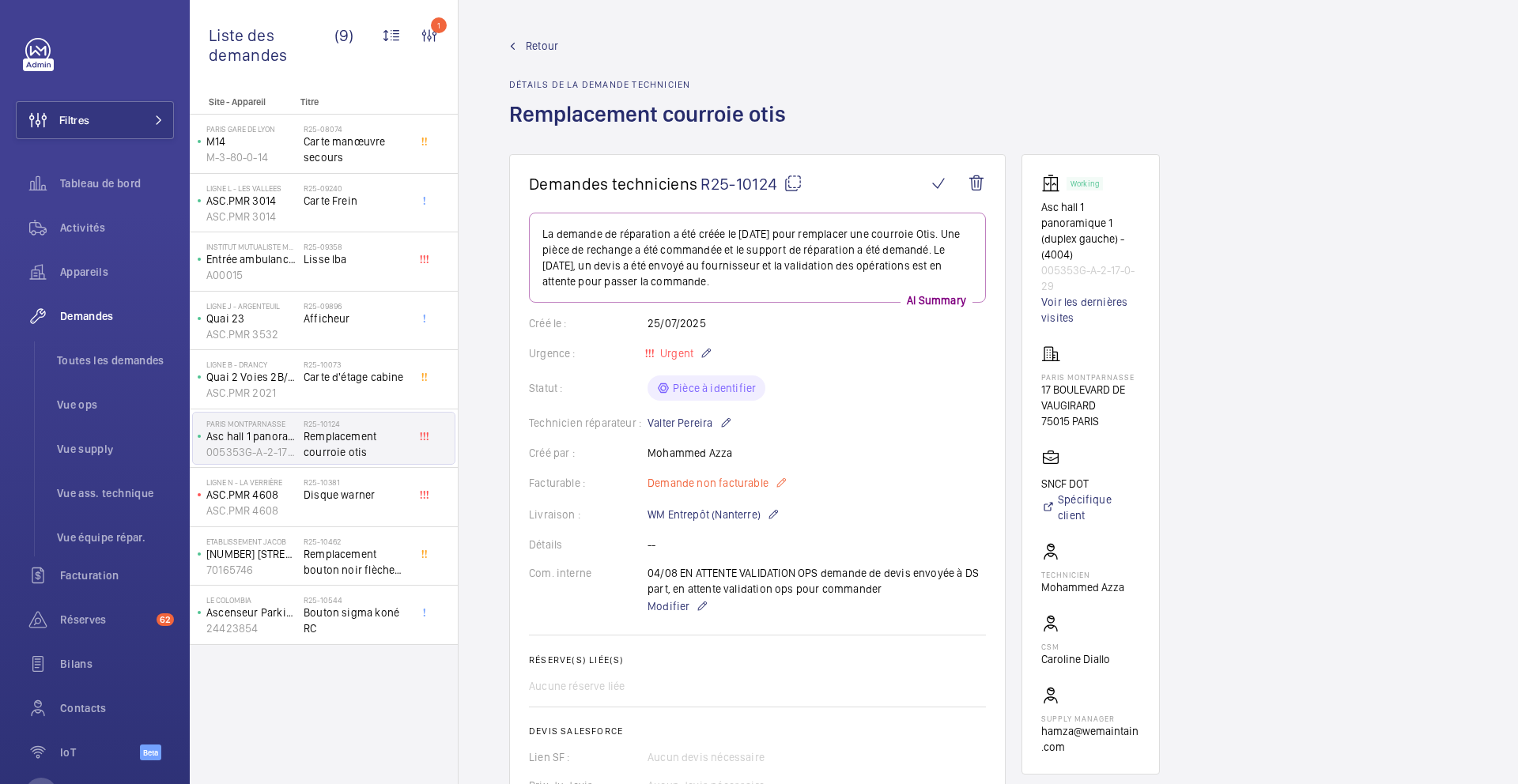 click on "Demande non facturable" 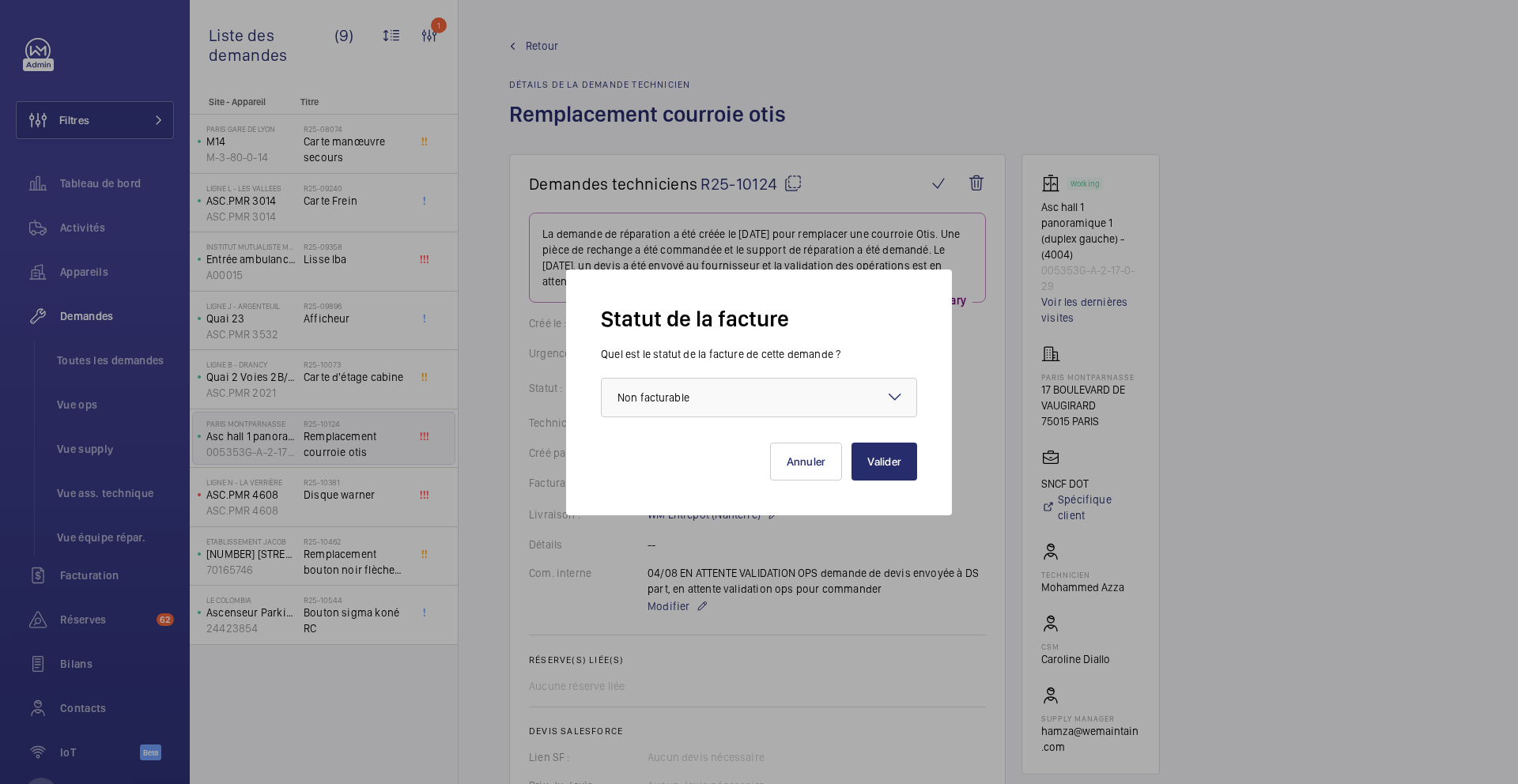 click on "Quel est le statut de la facture de cette demande ? Faites un choix × Non facturable ×" at bounding box center [759, 382] 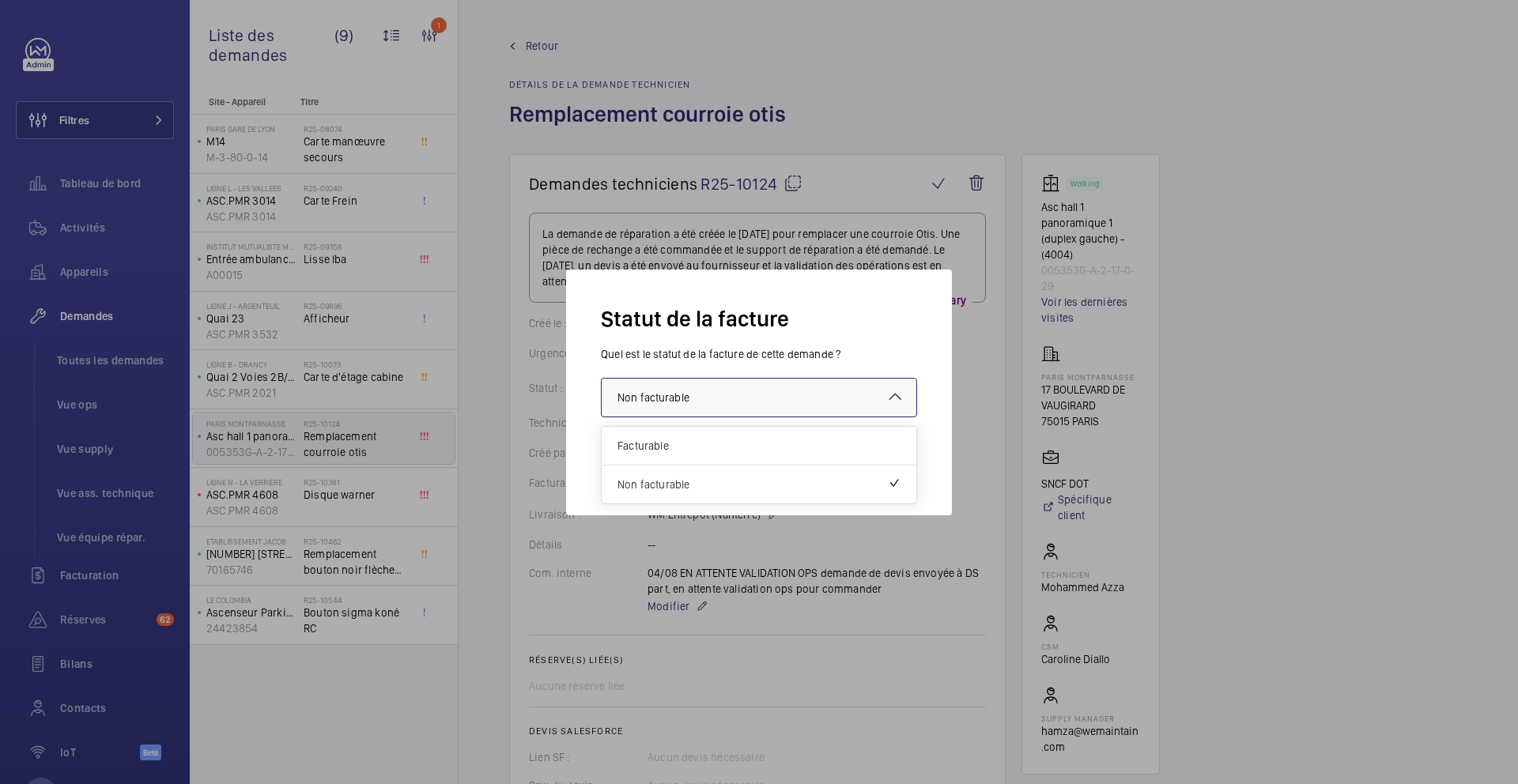 click at bounding box center [759, 398] 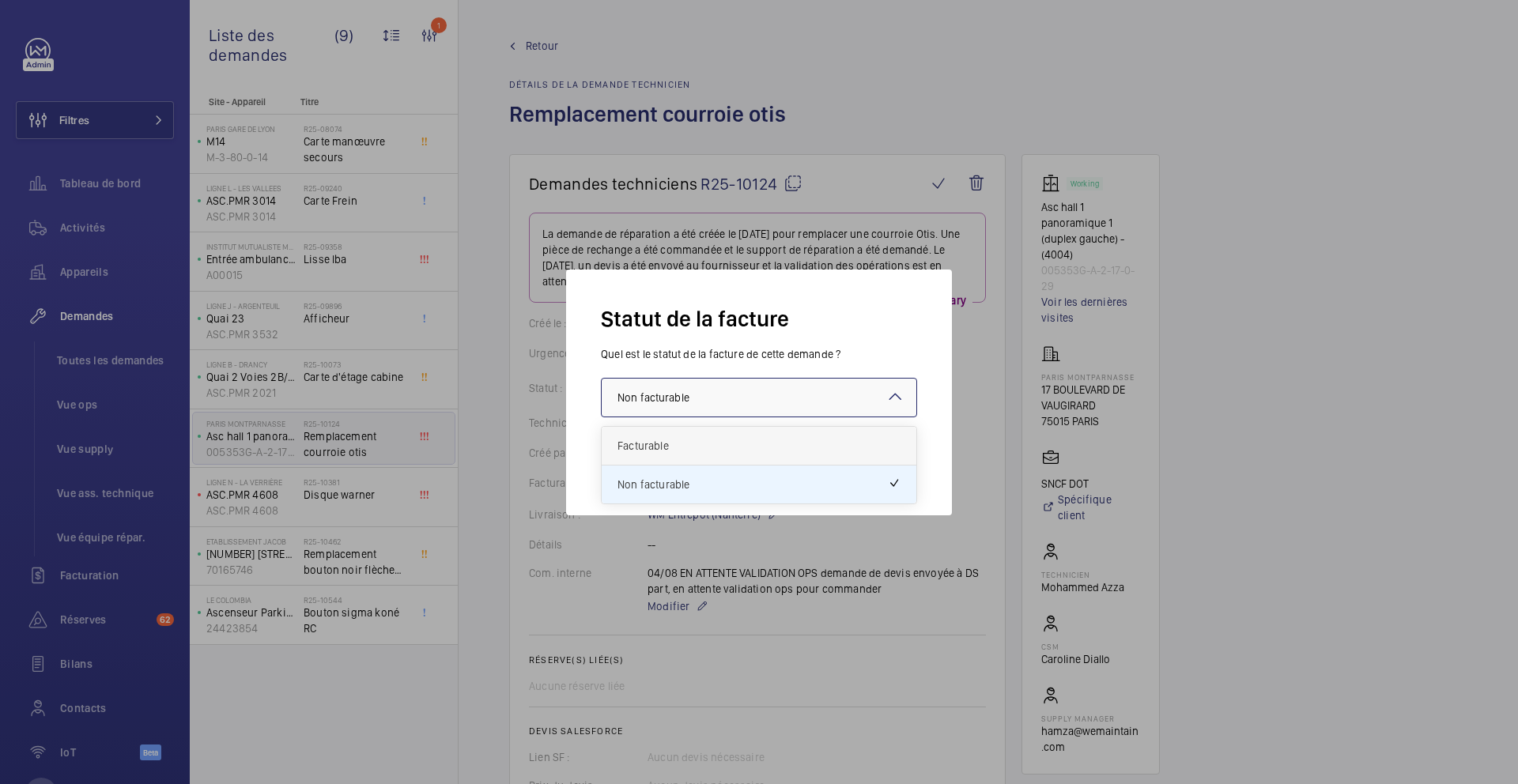 click on "Facturable" at bounding box center (759, 446) 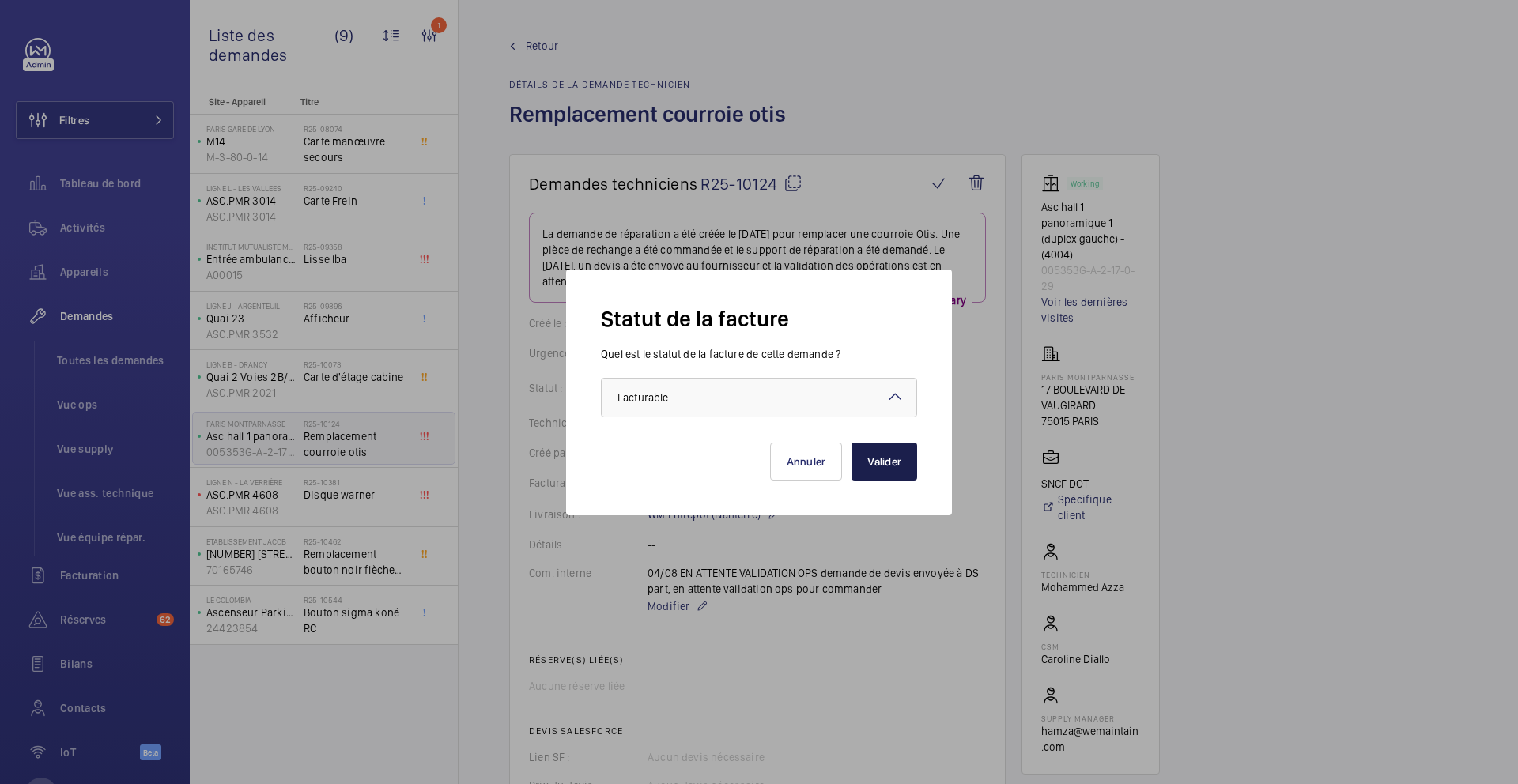 click on "Valider" at bounding box center [884, 462] 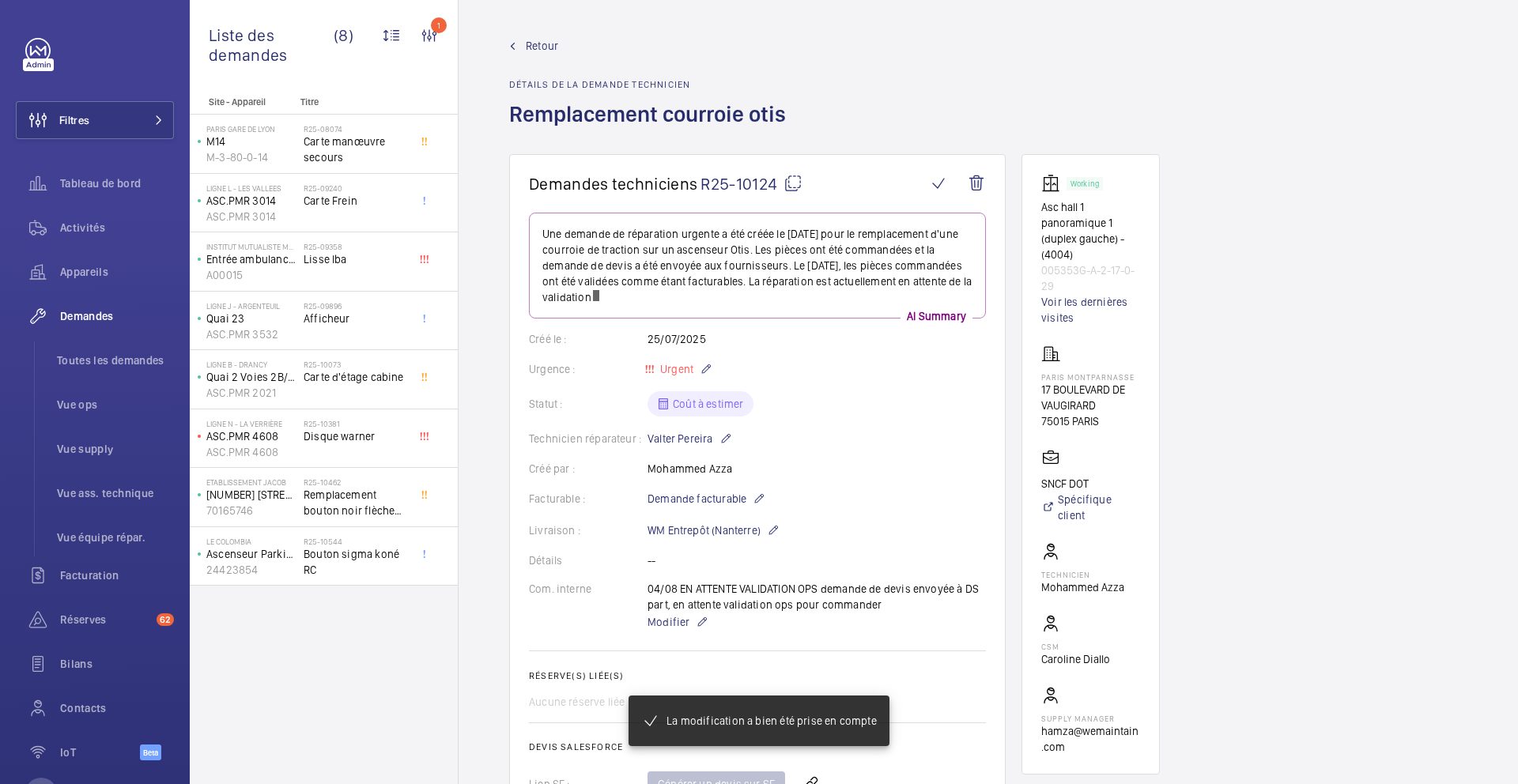 scroll, scrollTop: 712, scrollLeft: 0, axis: vertical 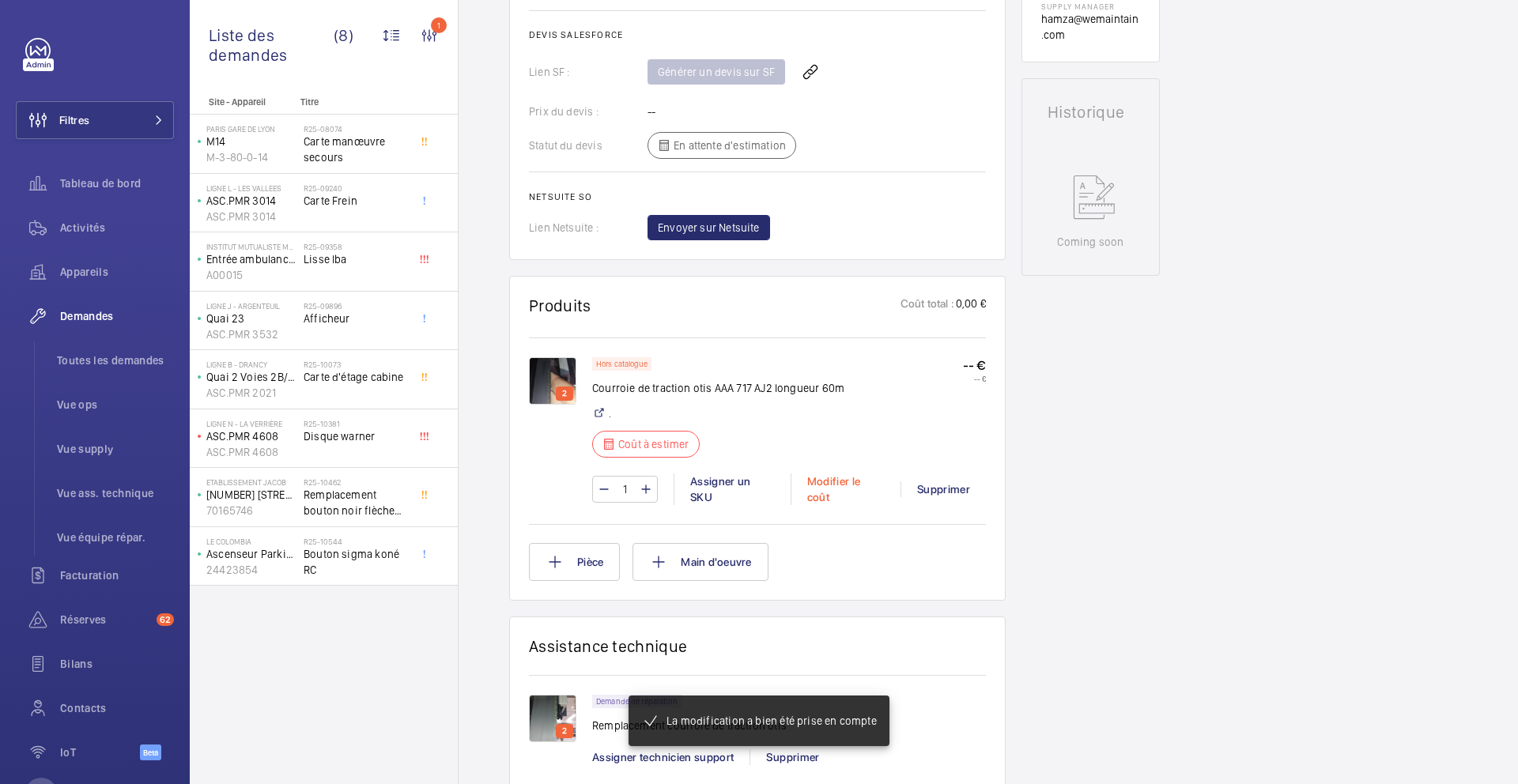 click on "Modifier le coût" 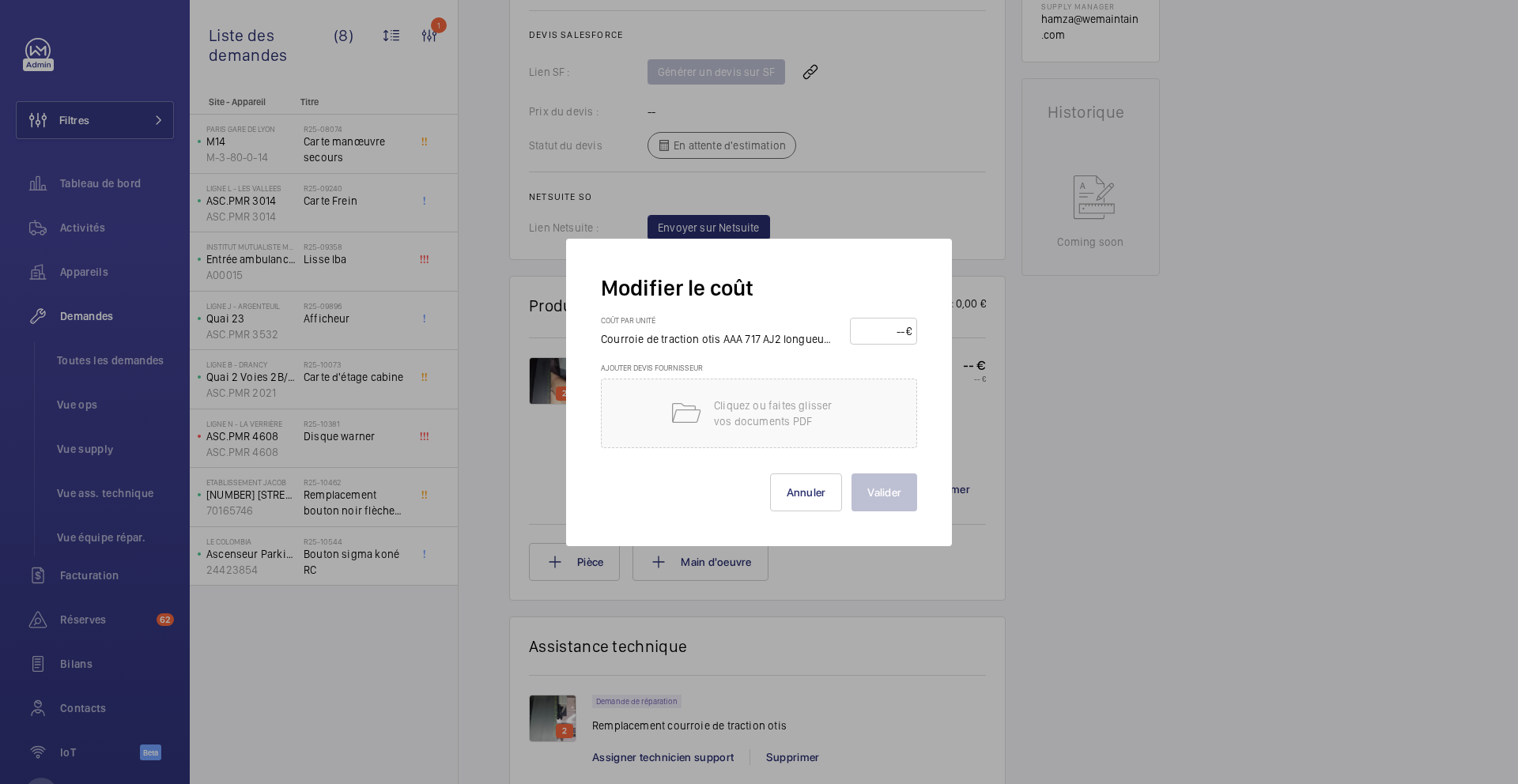 click at bounding box center (880, 331) 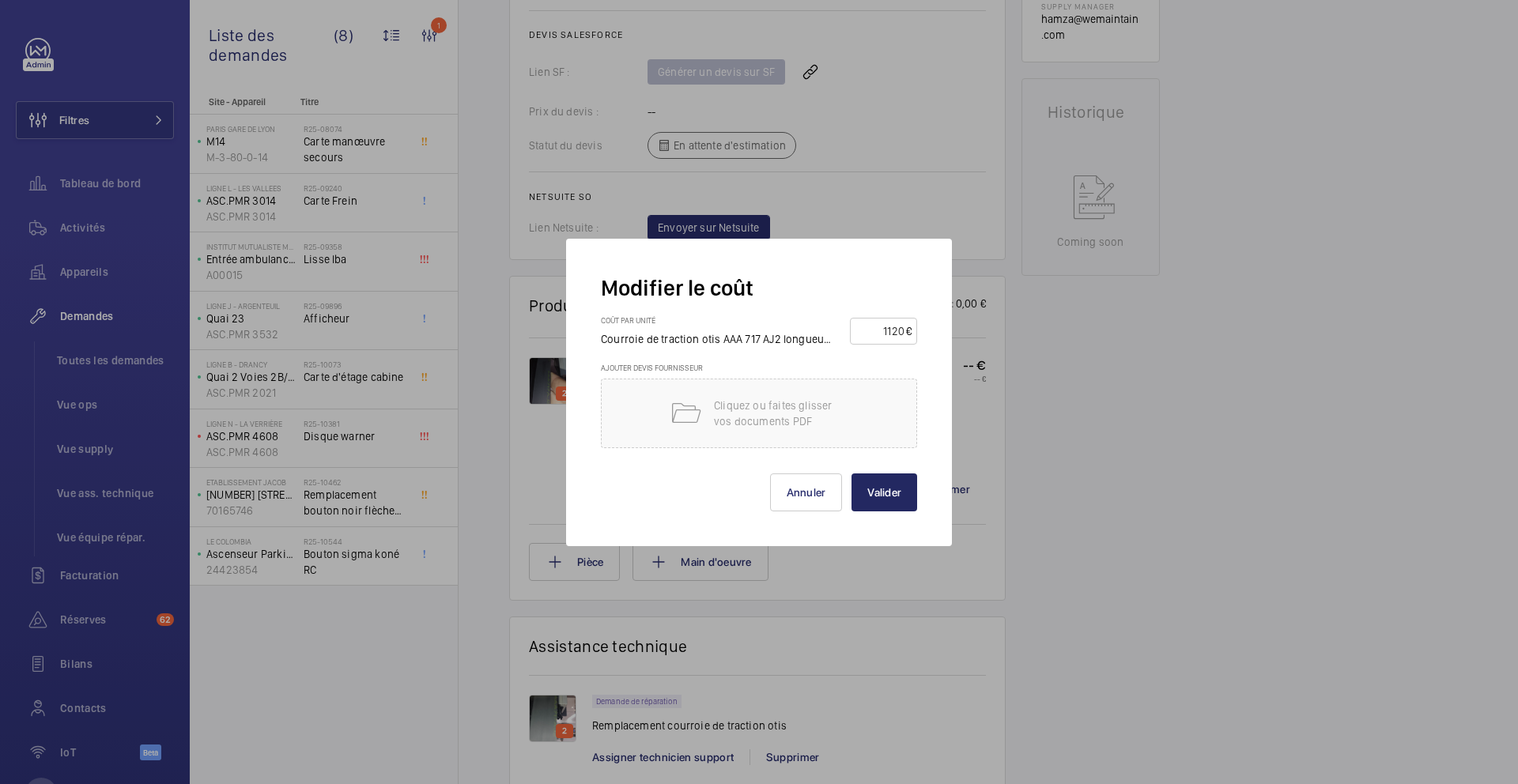 type on "1120" 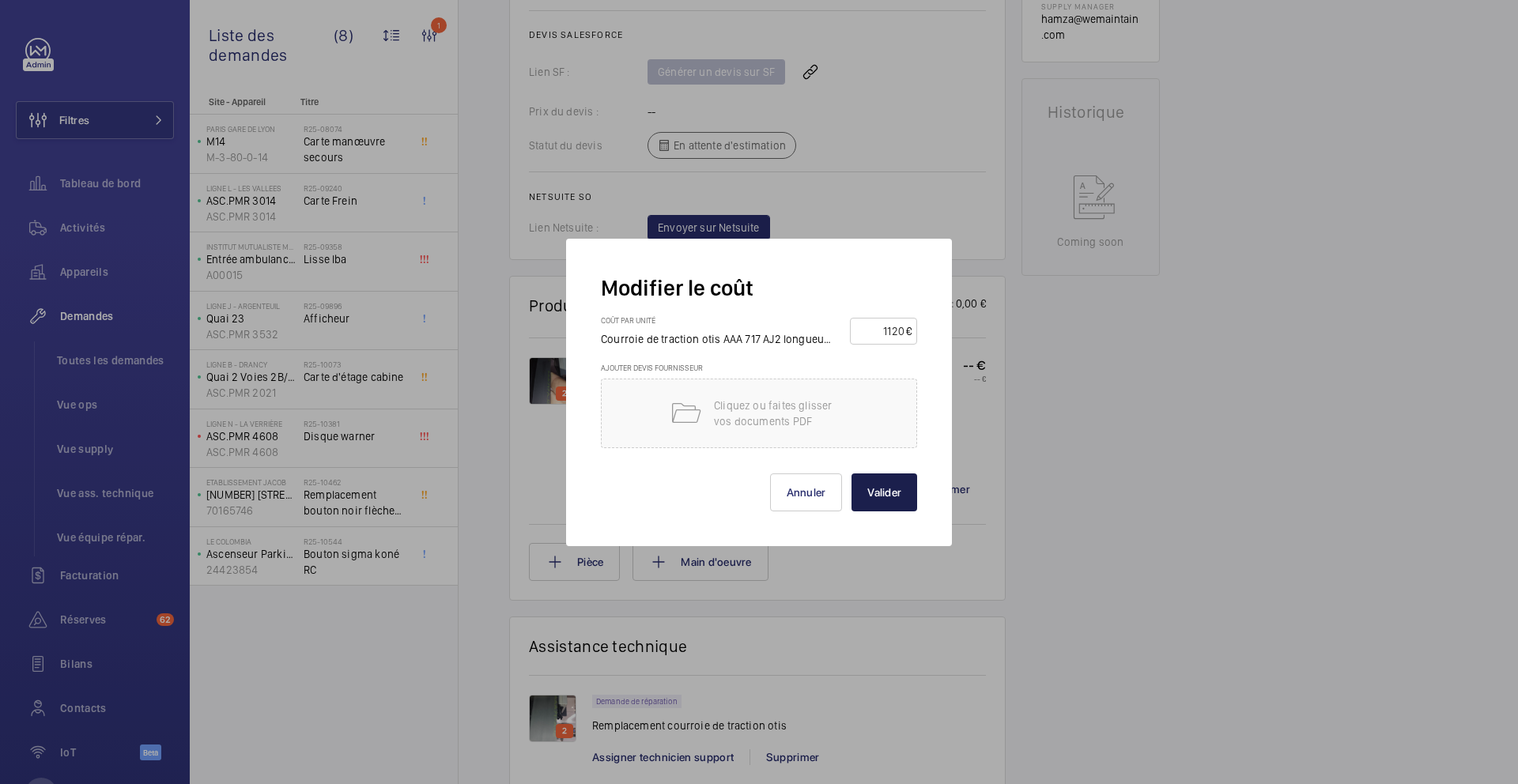 click on "Valider" at bounding box center [884, 492] 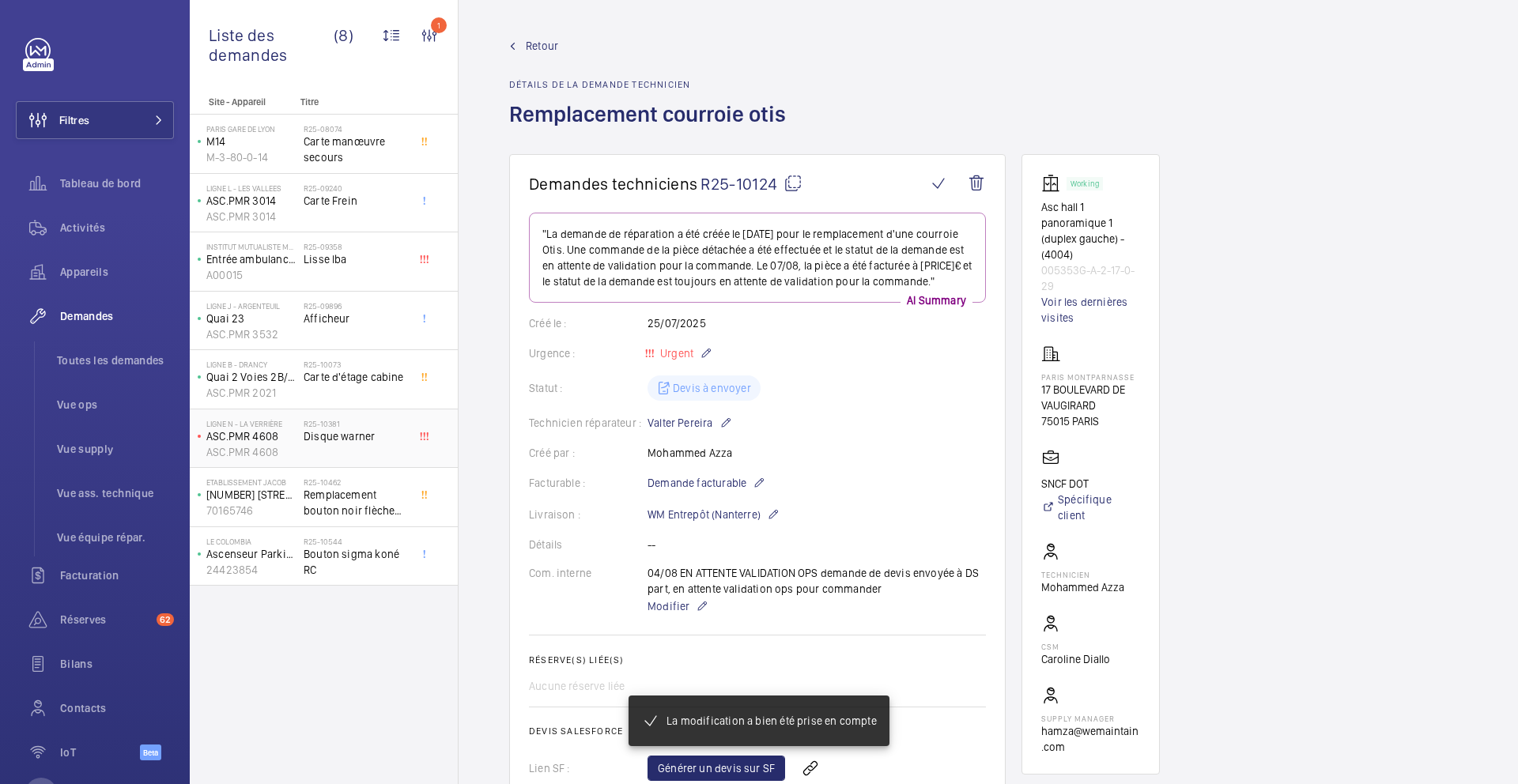 click on "R25-10381   Disque warner" 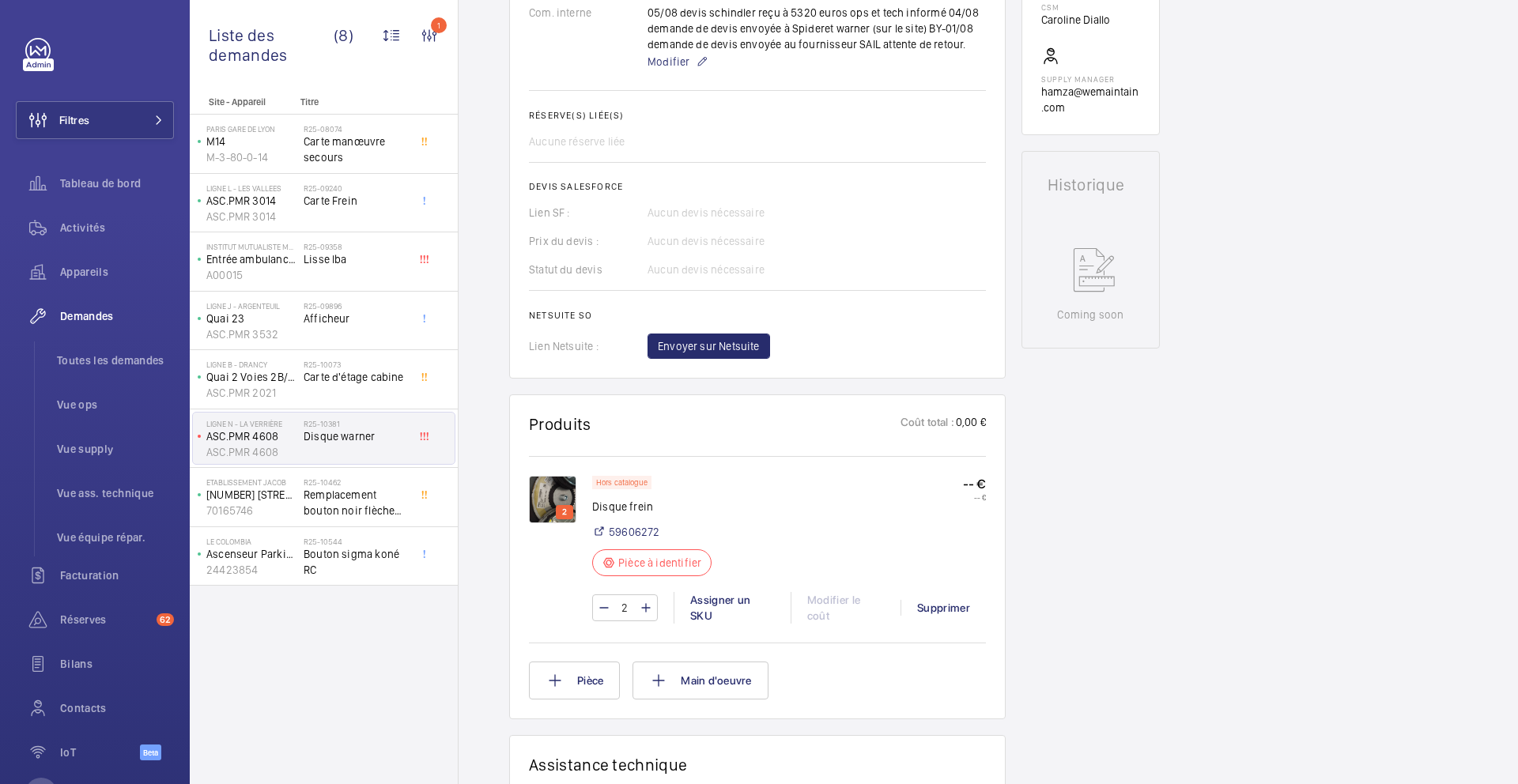 scroll, scrollTop: 54, scrollLeft: 0, axis: vertical 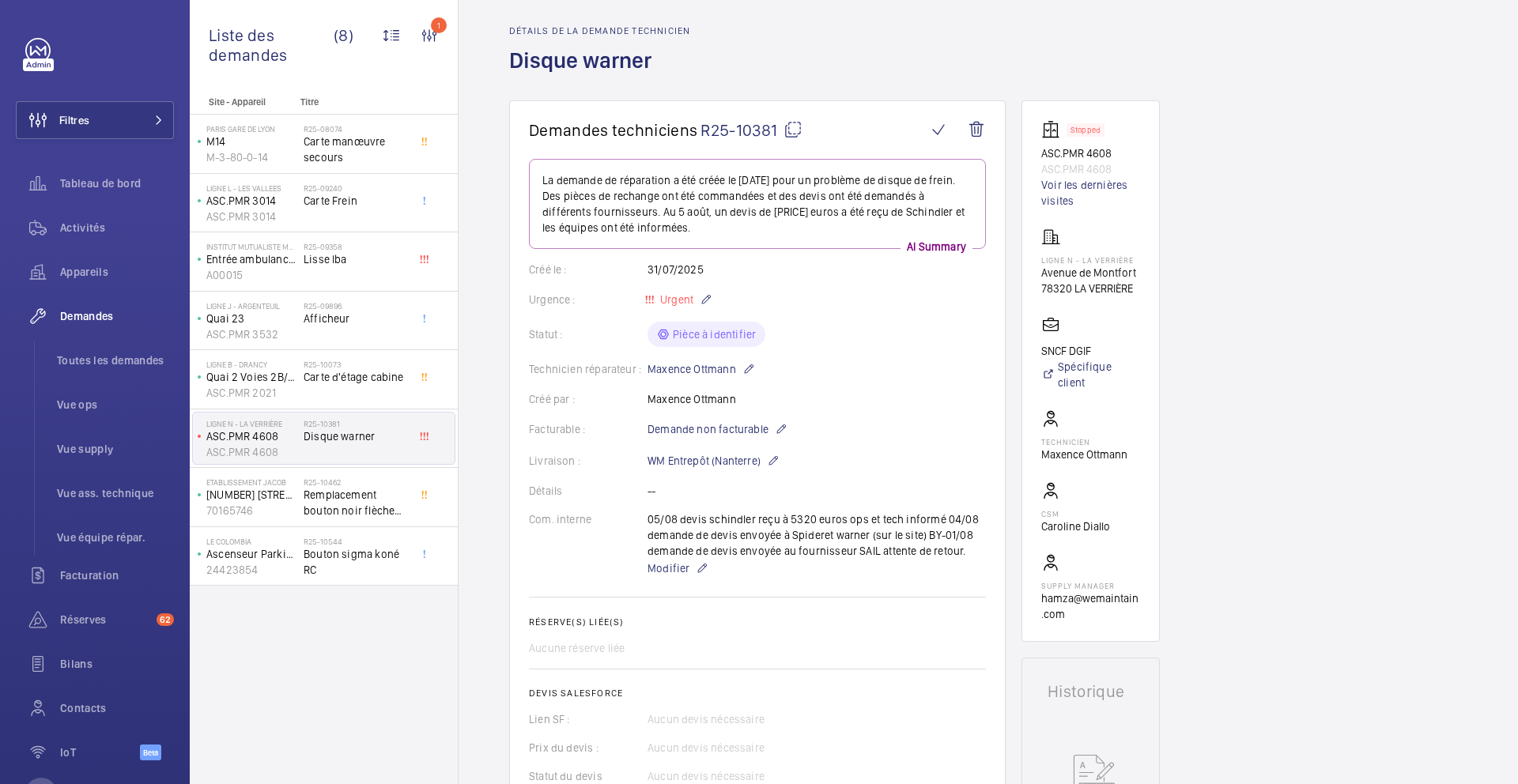 click 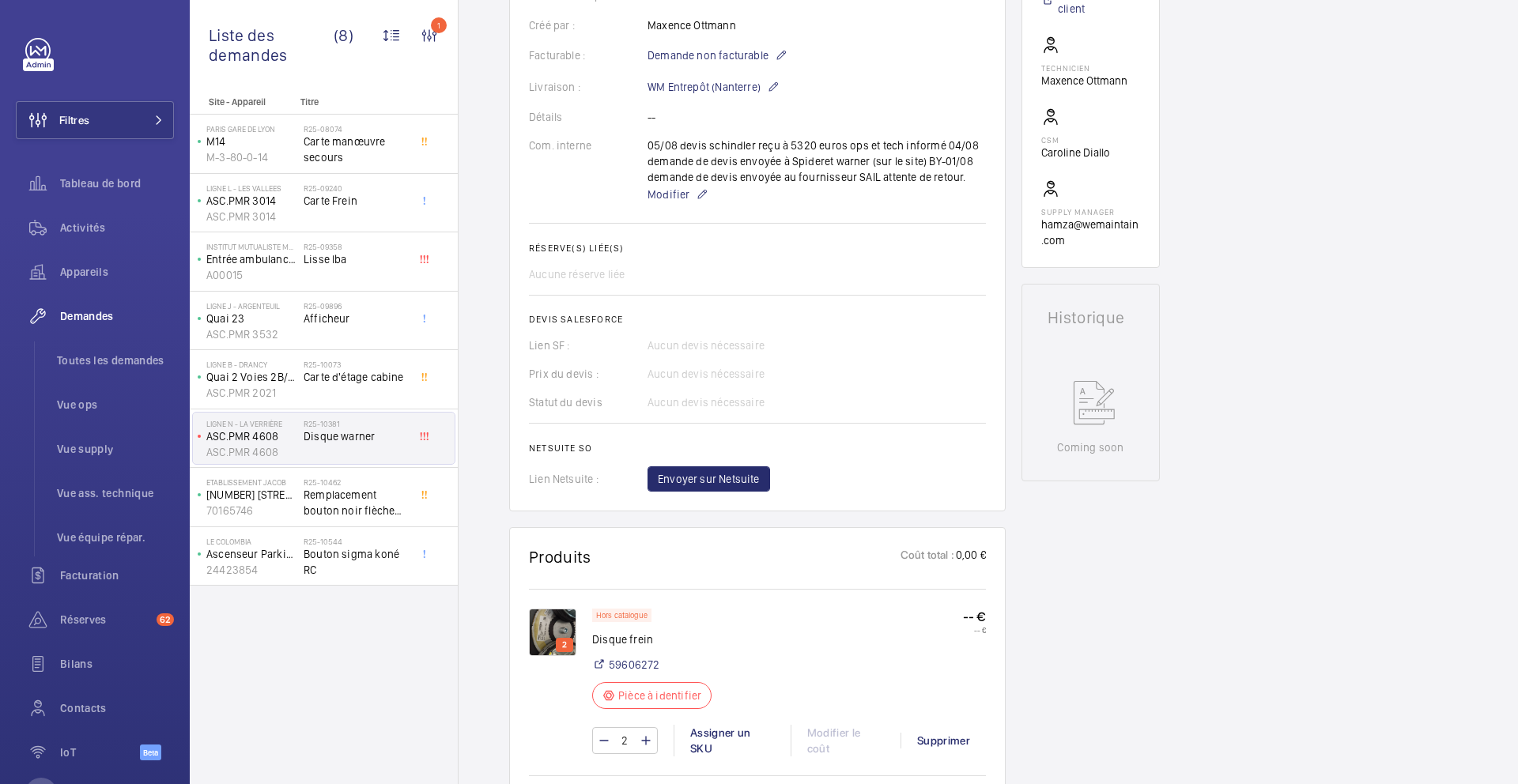 scroll, scrollTop: 706, scrollLeft: 0, axis: vertical 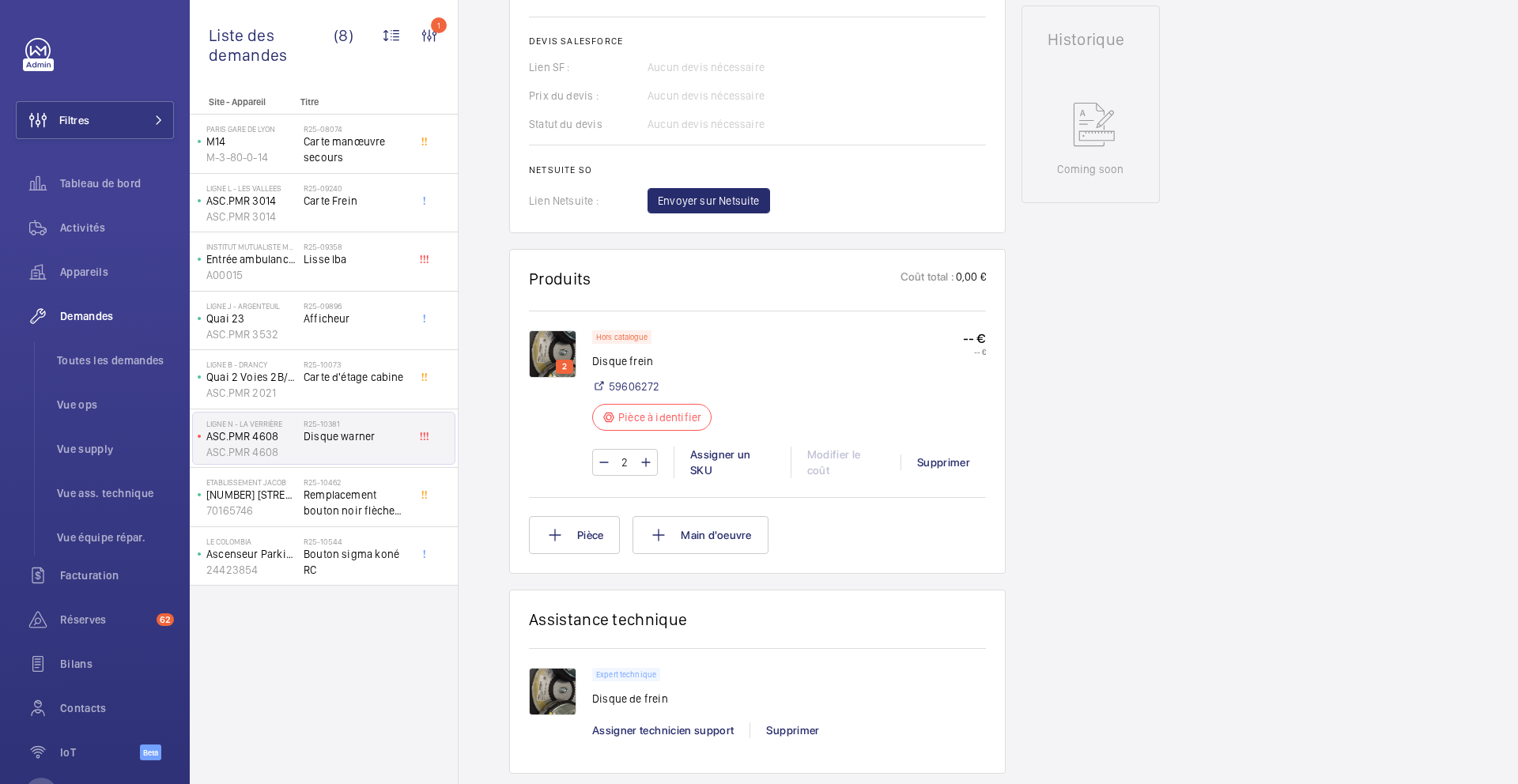 click 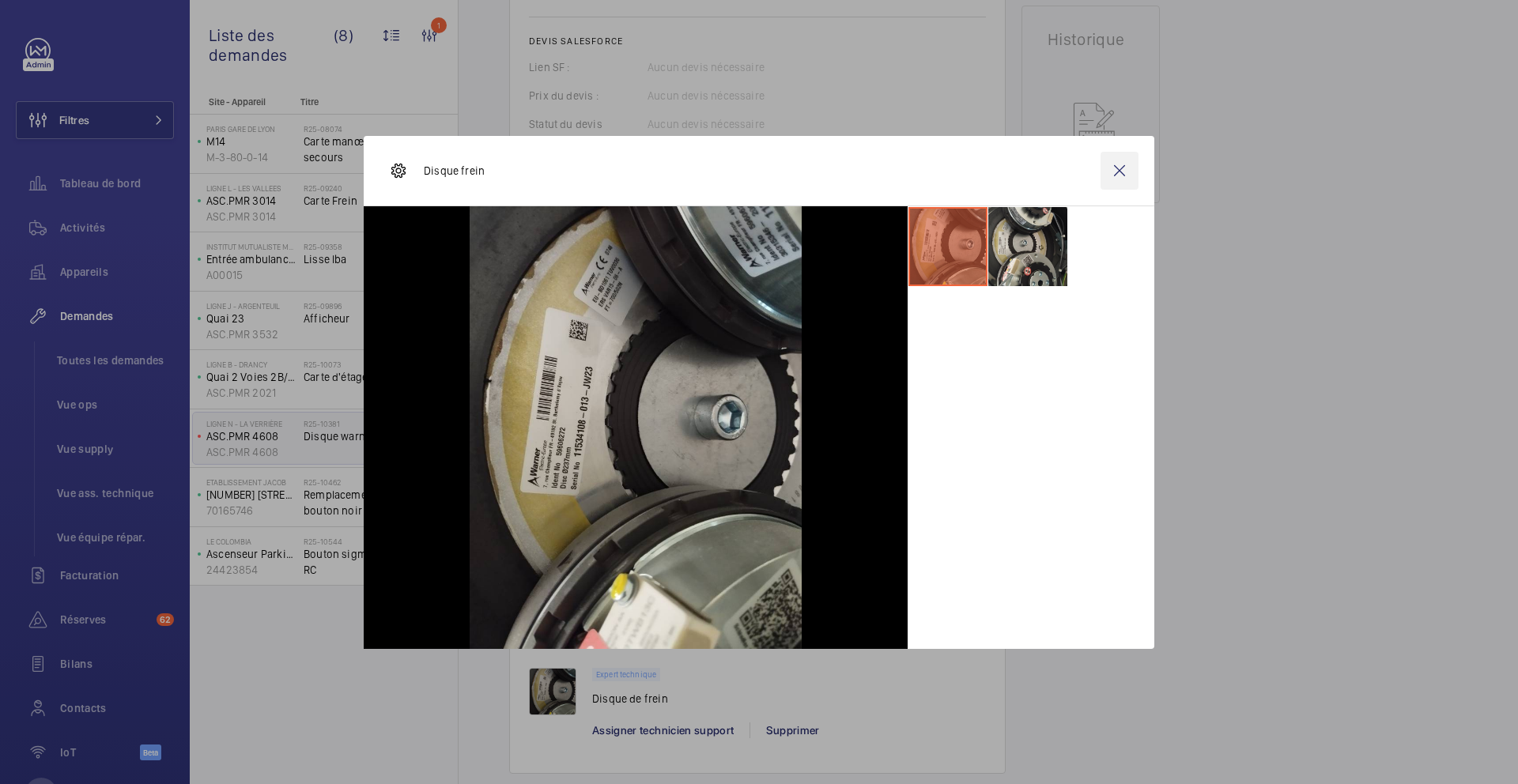click at bounding box center (1120, 171) 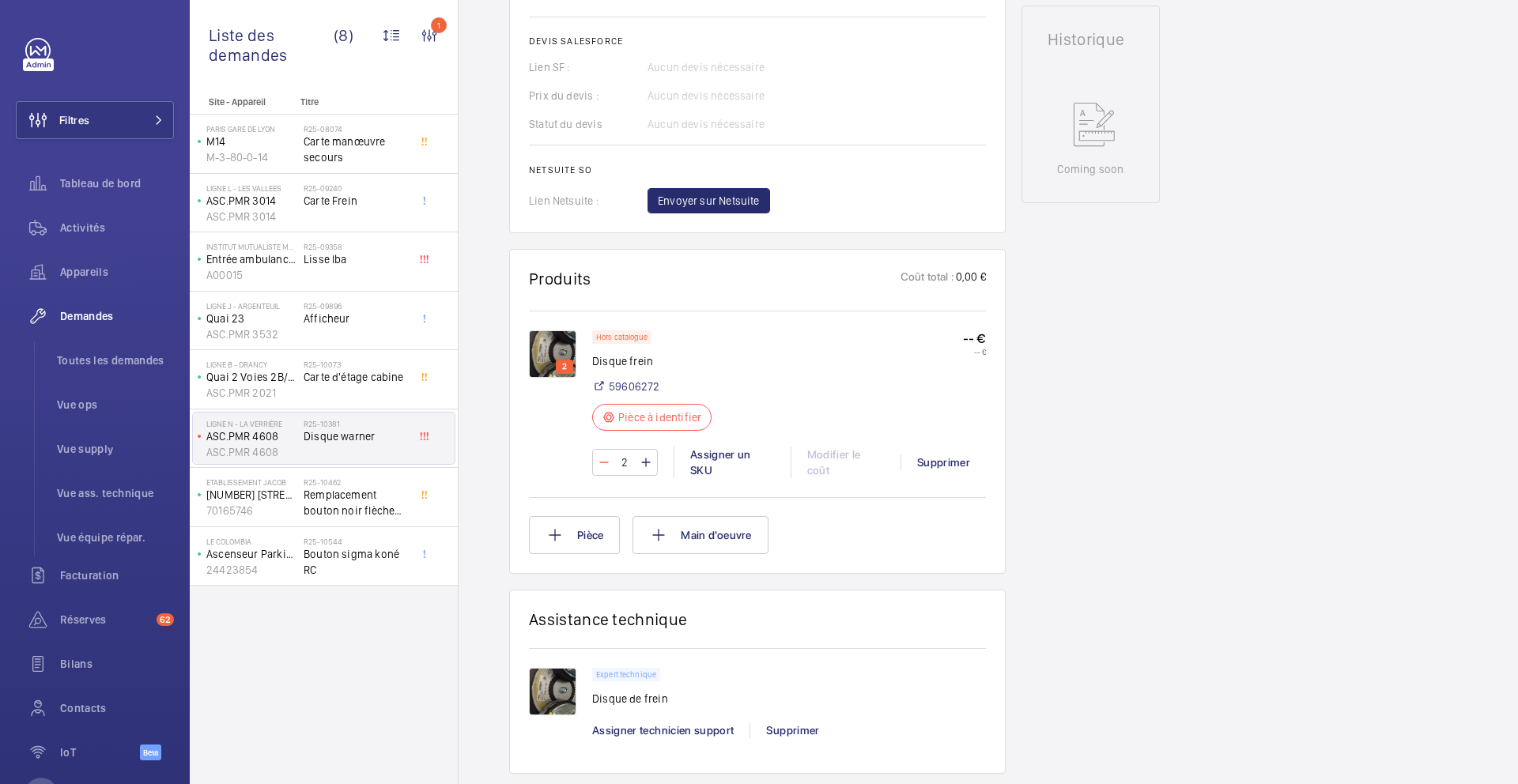 click 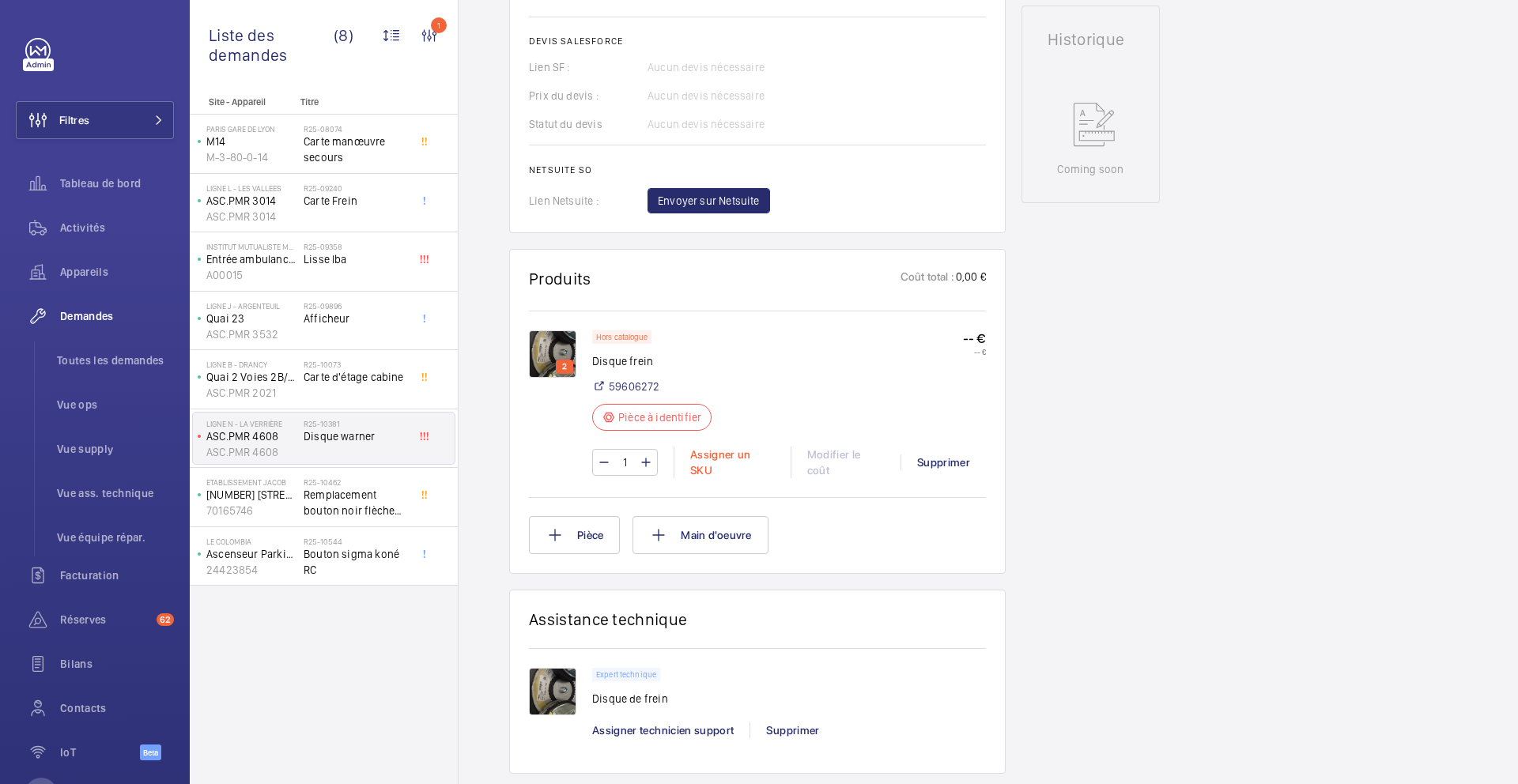 click on "Assigner un SKU" 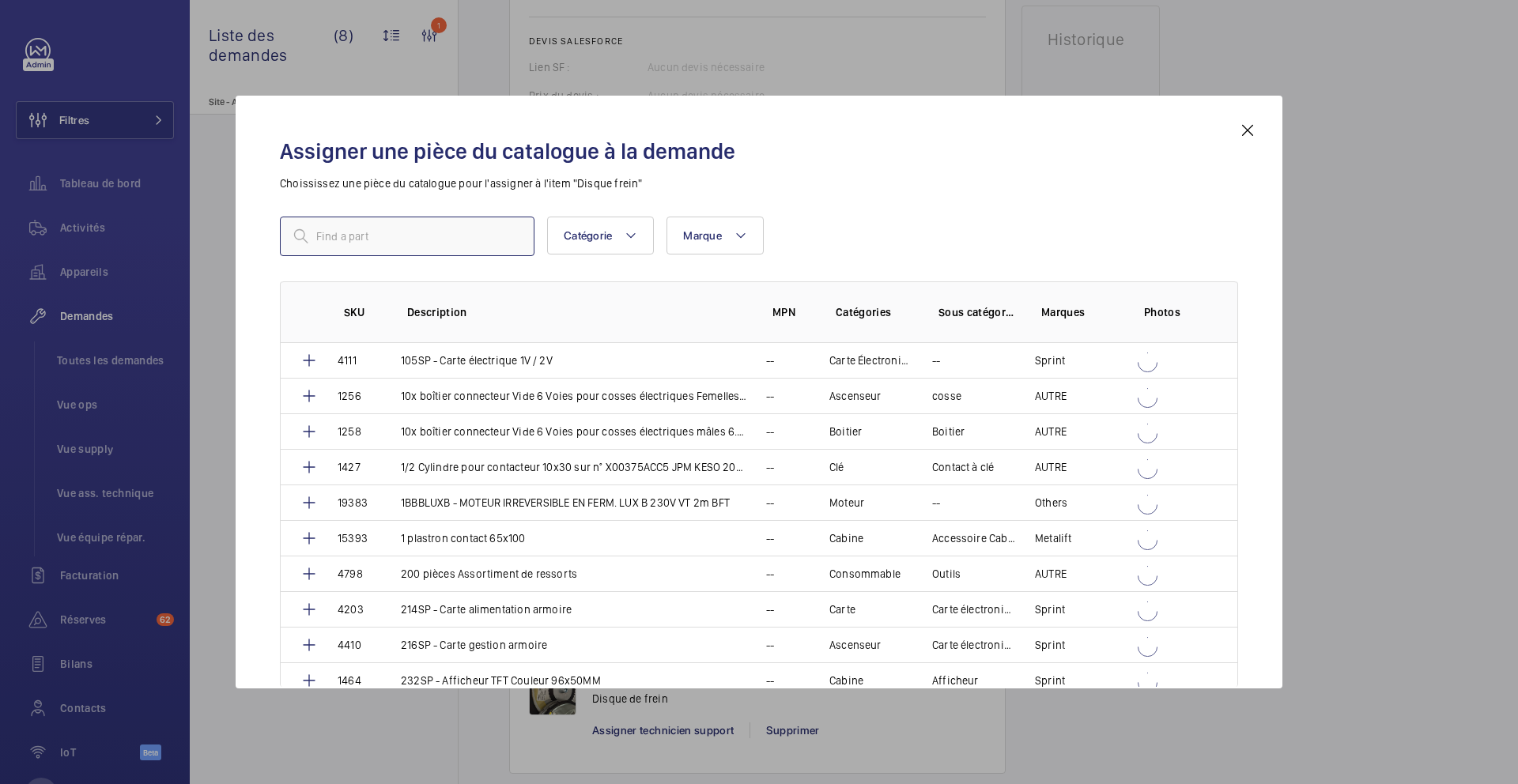 click at bounding box center (407, 236) 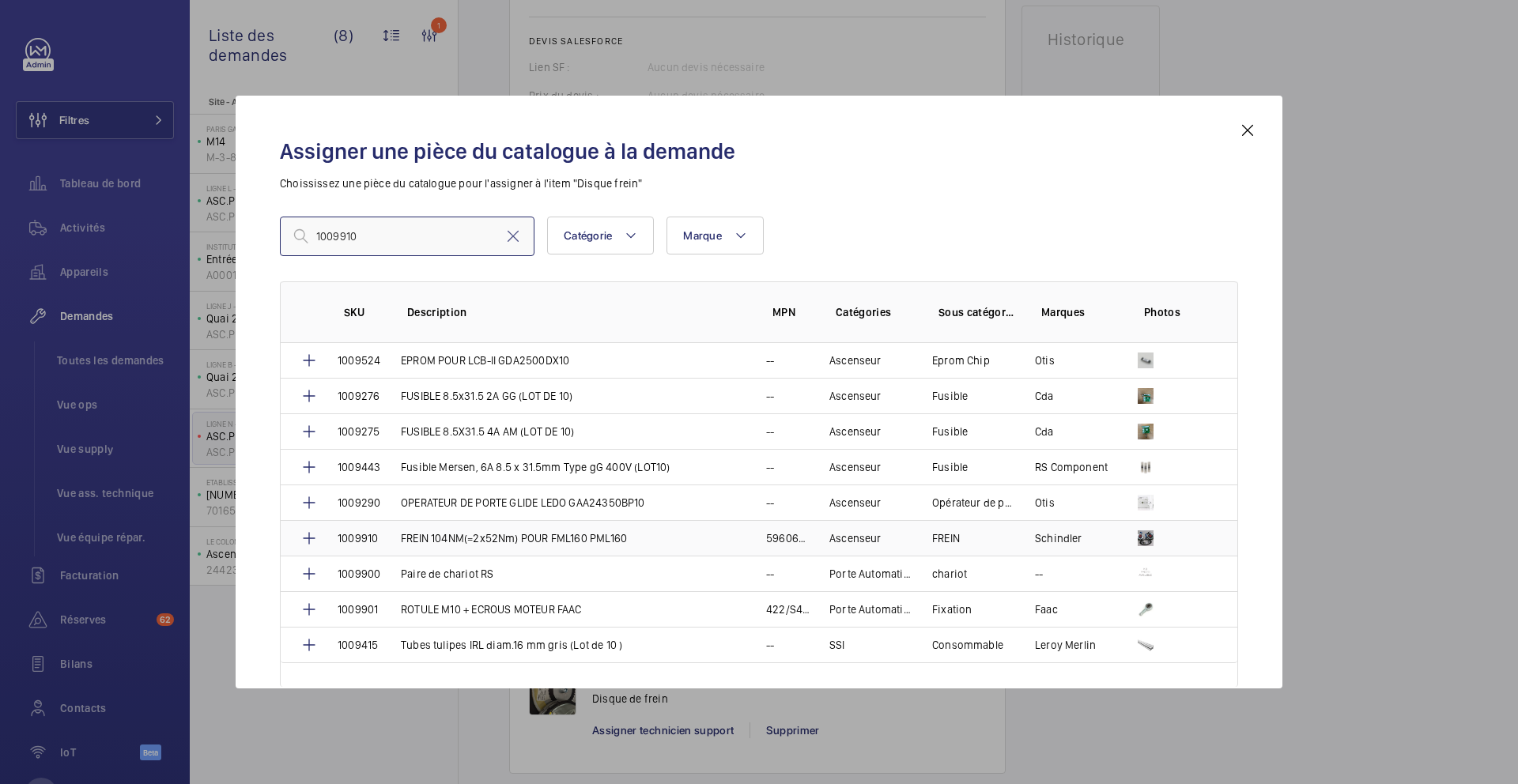 type on "1009910" 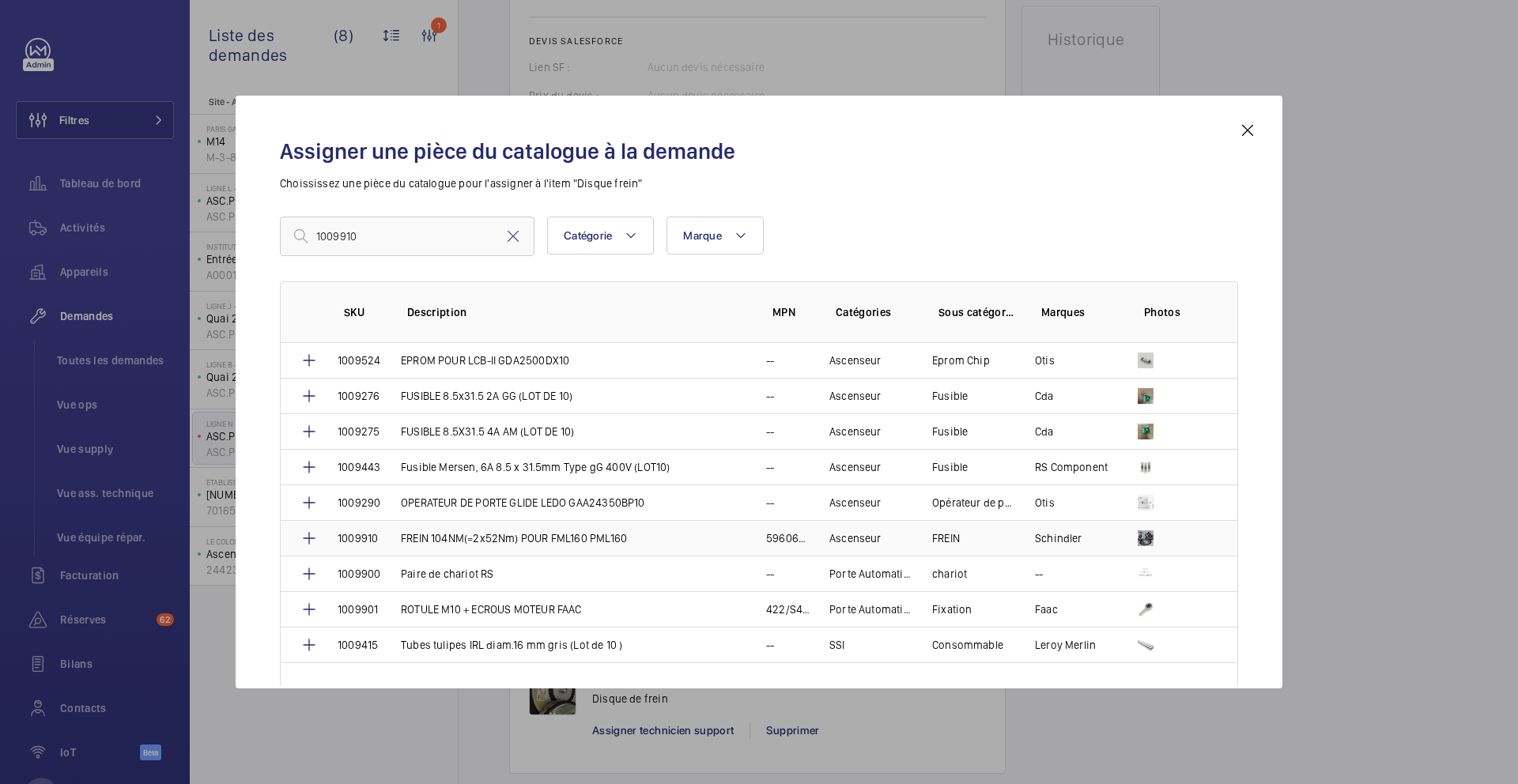 click on "FREIN 104NM(=2x52Nm) POUR FML160 PML160" at bounding box center (565, 537) 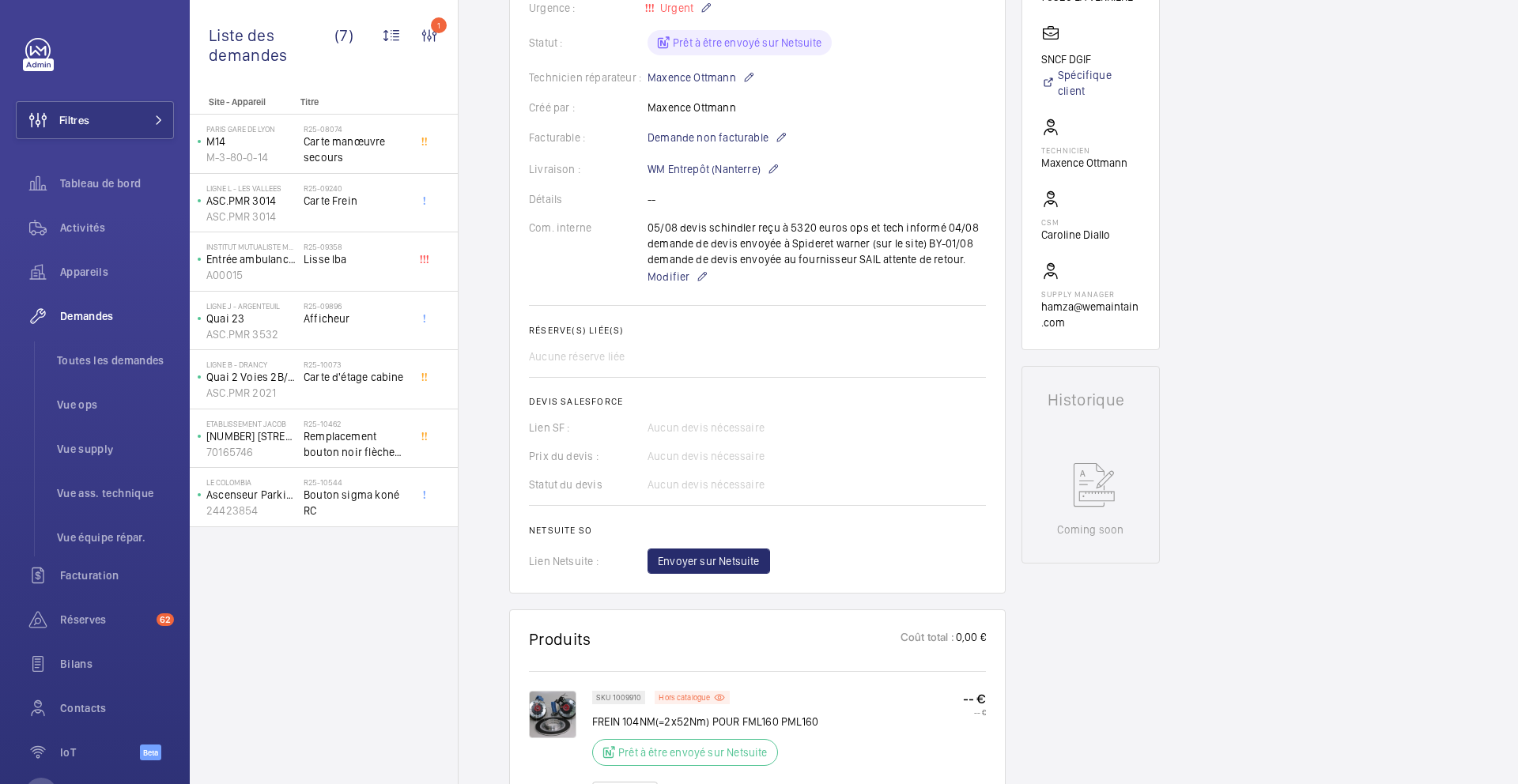 scroll, scrollTop: 326, scrollLeft: 0, axis: vertical 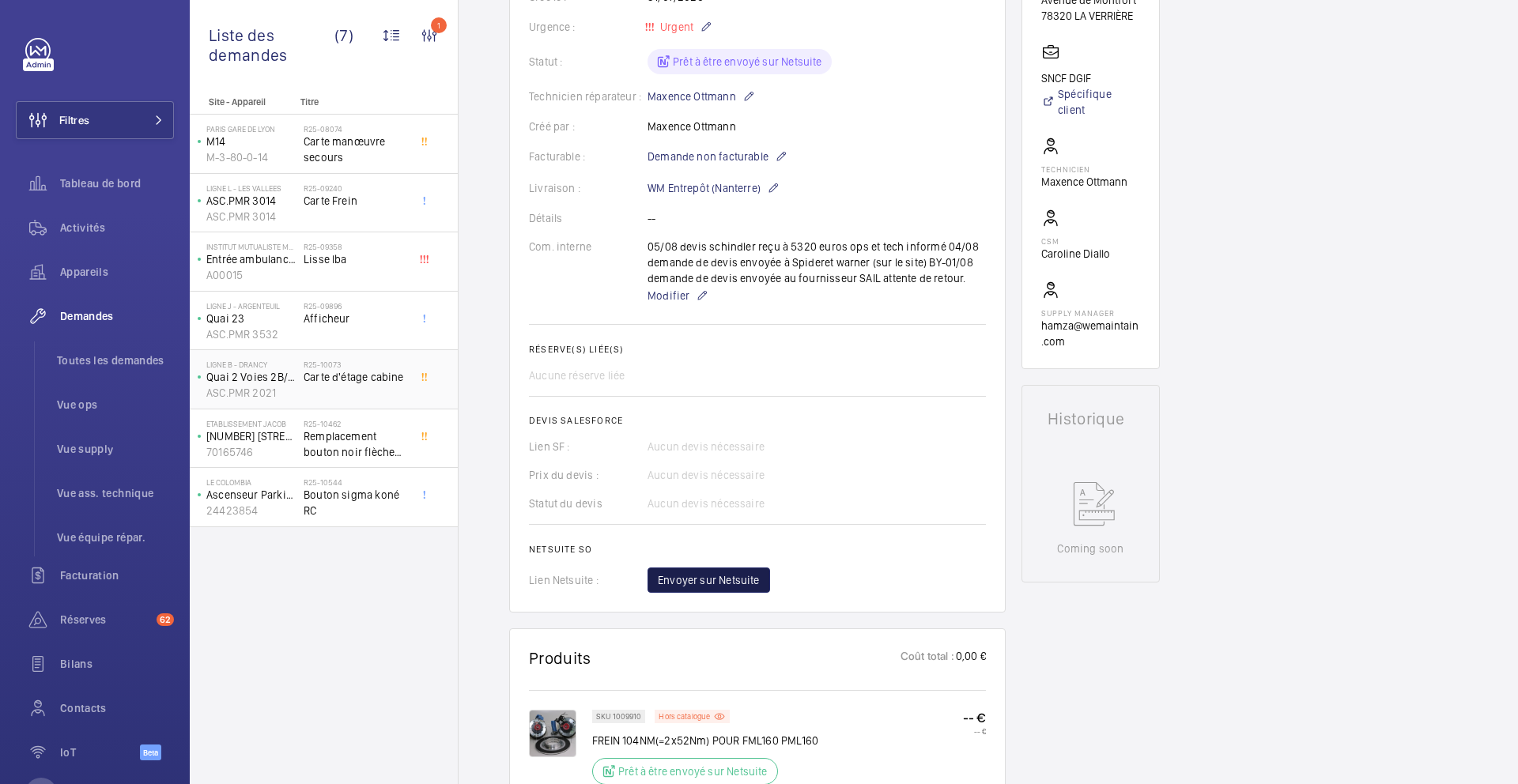 click on "Envoyer sur Netsuite" 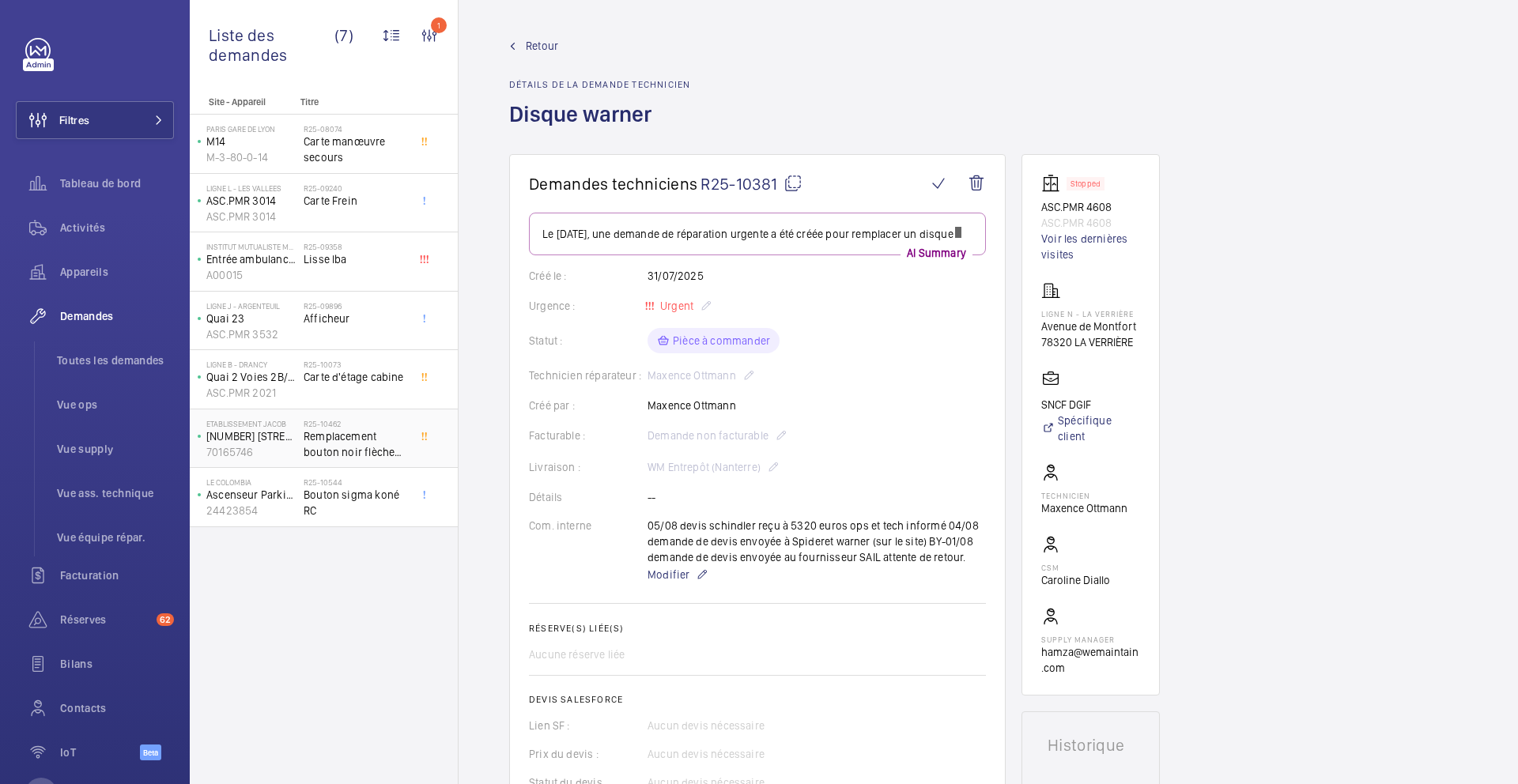 click on "Remplacement bouton noir flèche descente et fermeture B3 arkel" 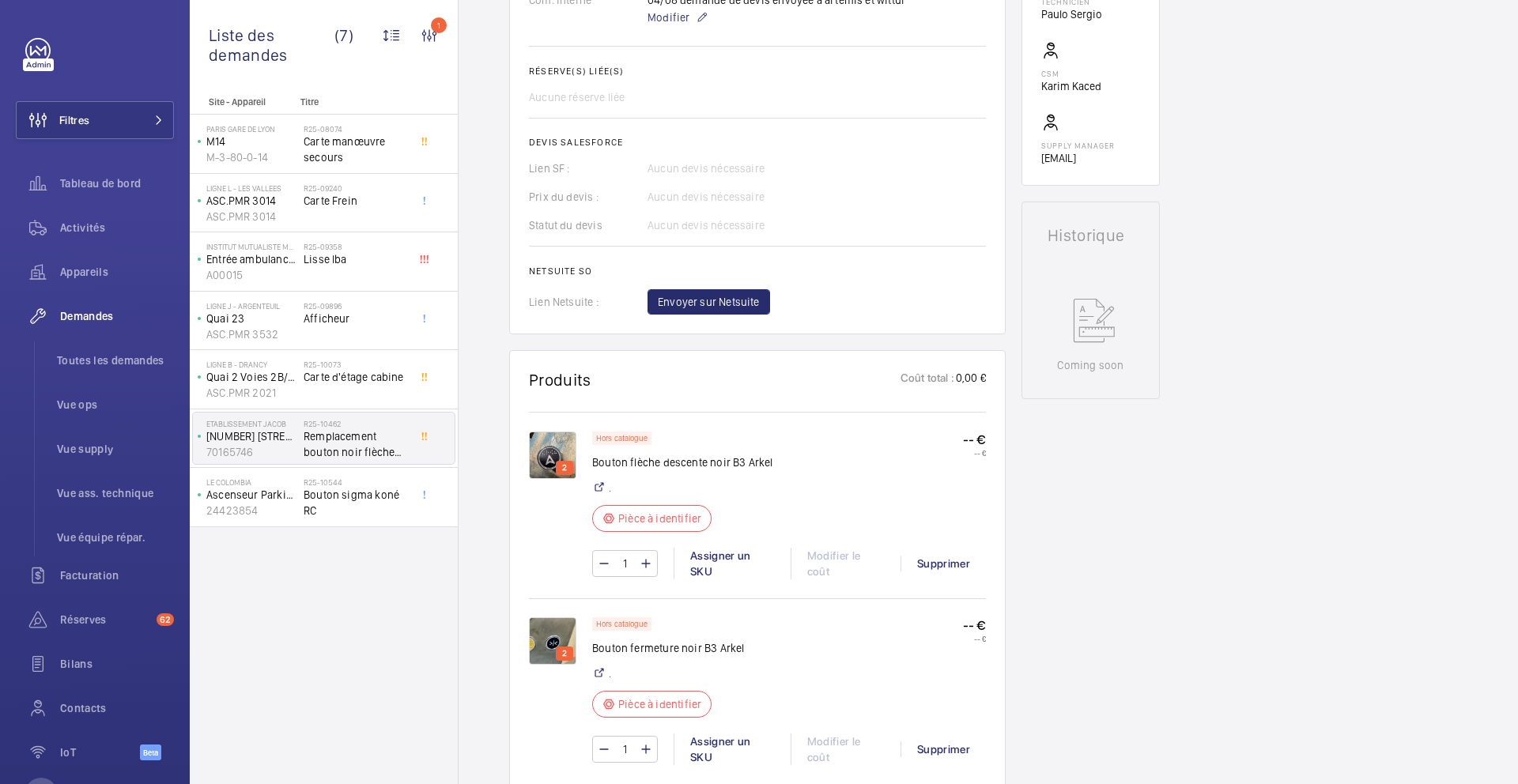 scroll, scrollTop: 610, scrollLeft: 0, axis: vertical 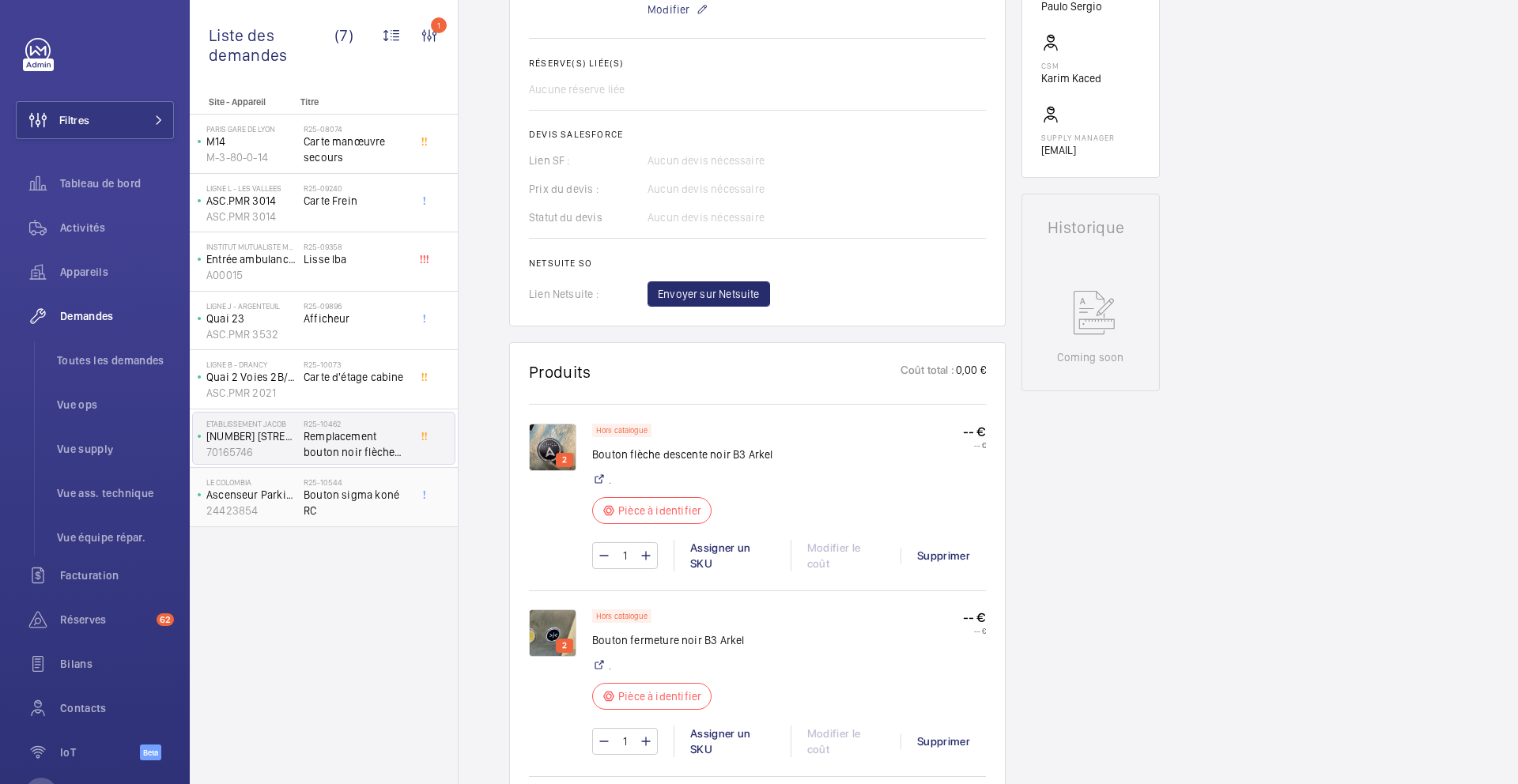 click on "Bouton sigma koné RC" 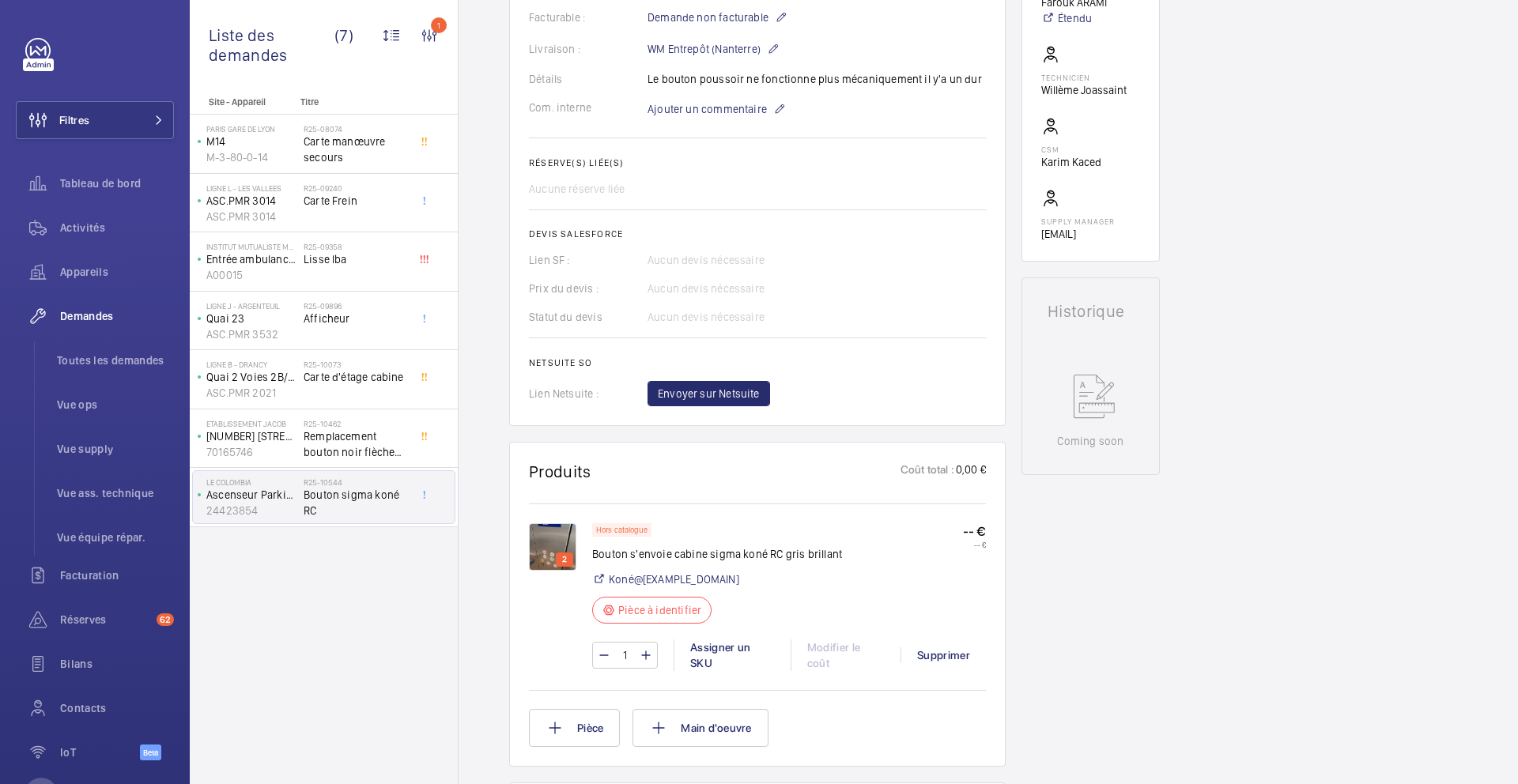 scroll, scrollTop: 477, scrollLeft: 0, axis: vertical 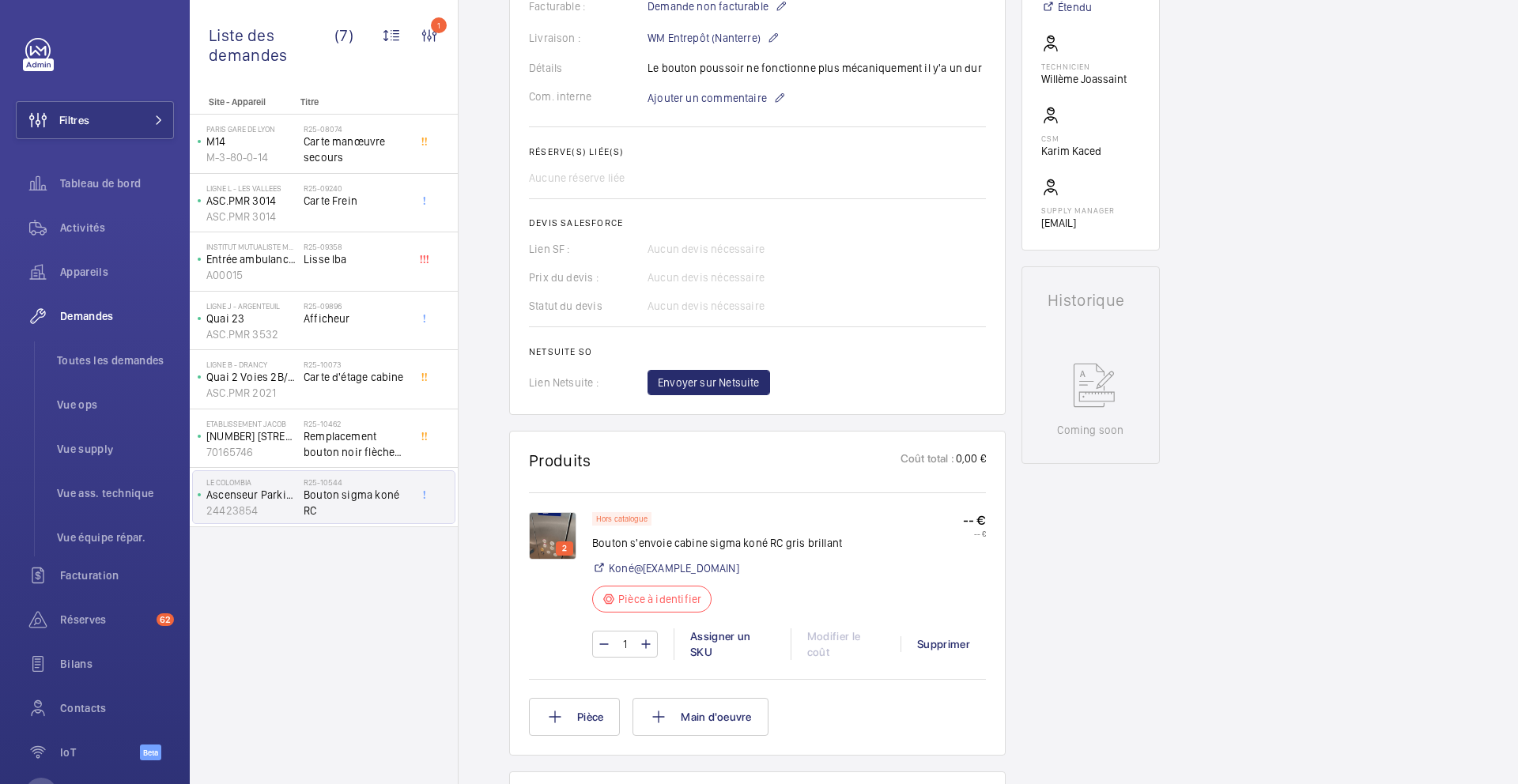 click 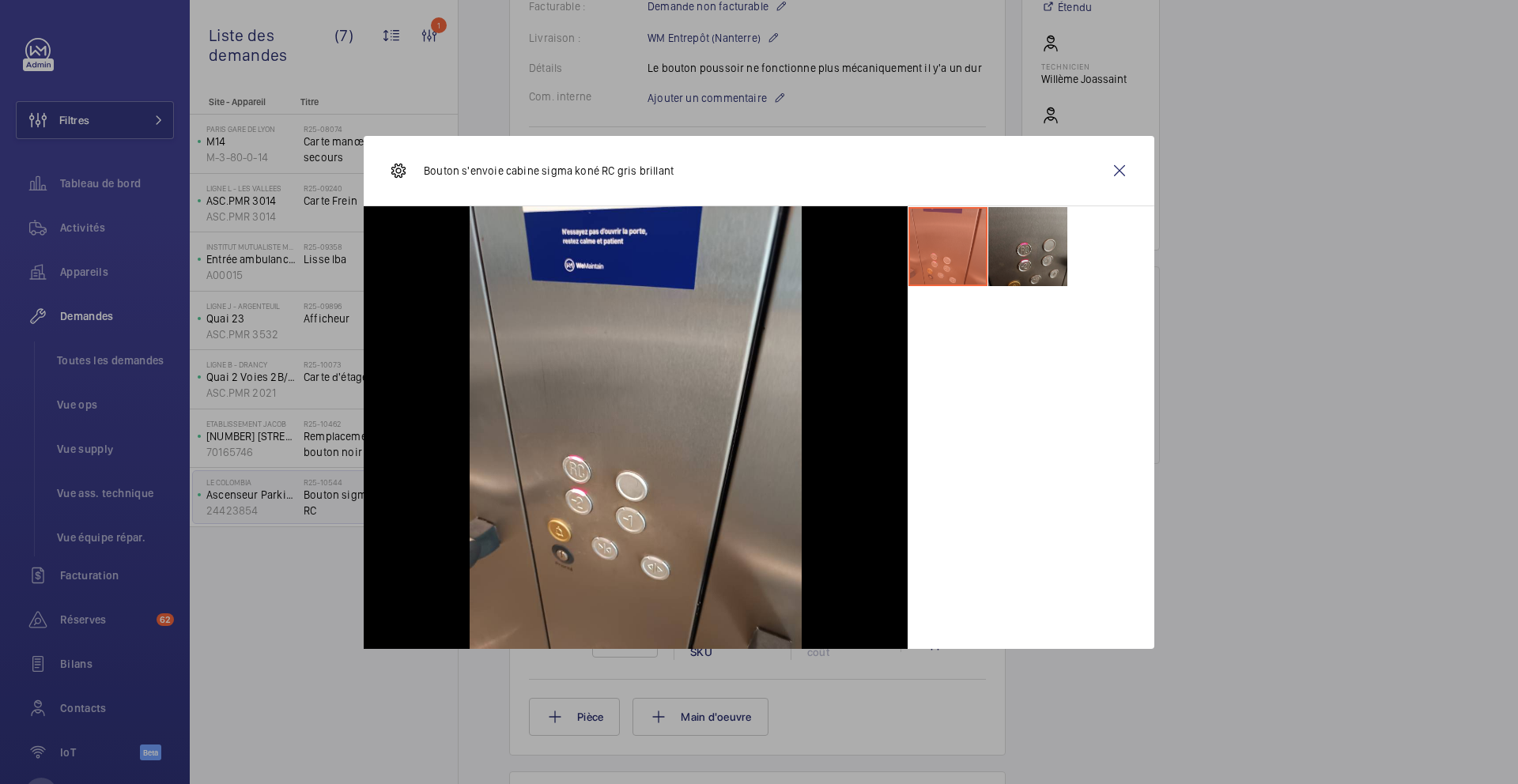 click at bounding box center (1028, 247) 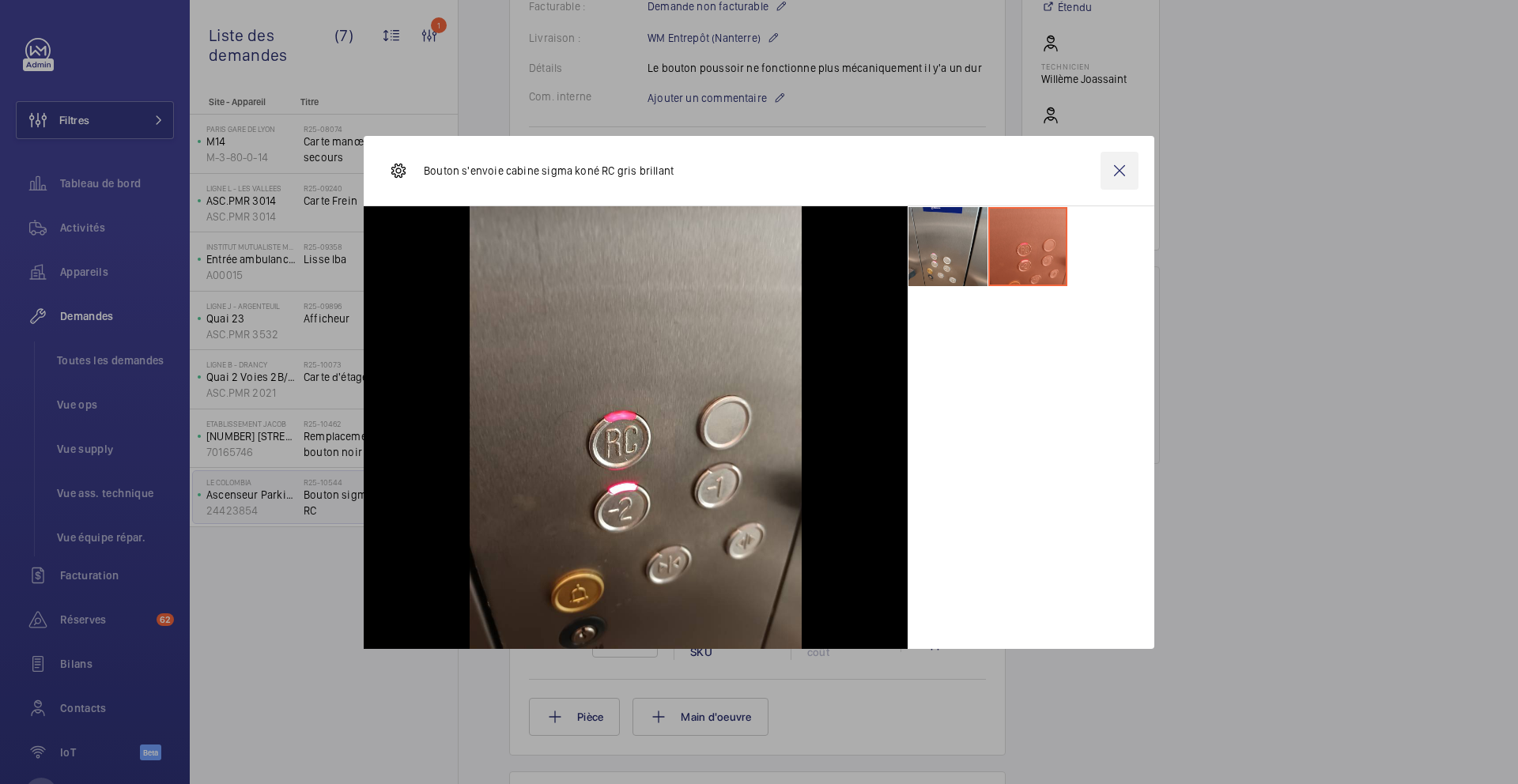 click at bounding box center [1120, 171] 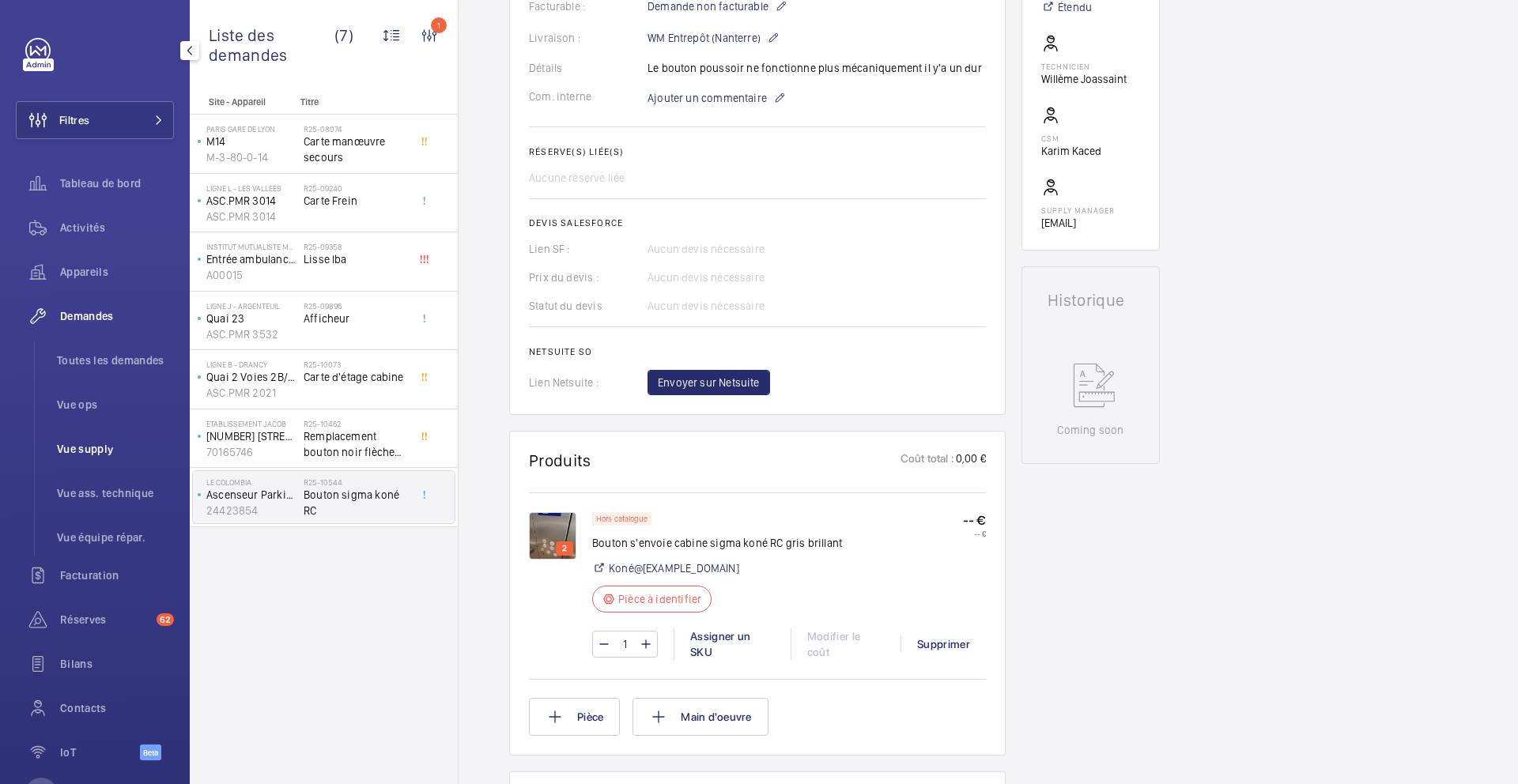 click on "Vue supply" 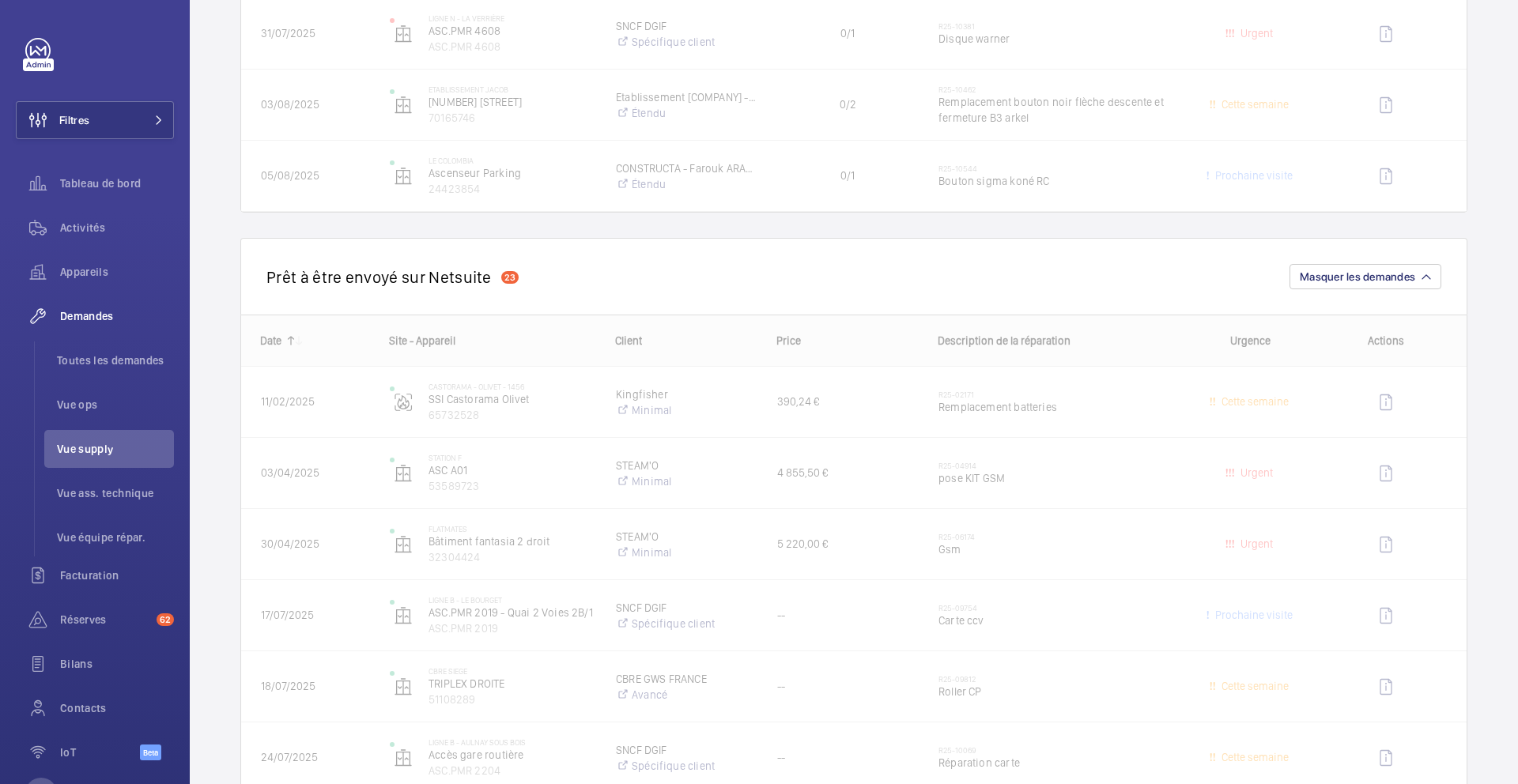 scroll, scrollTop: 2396, scrollLeft: 0, axis: vertical 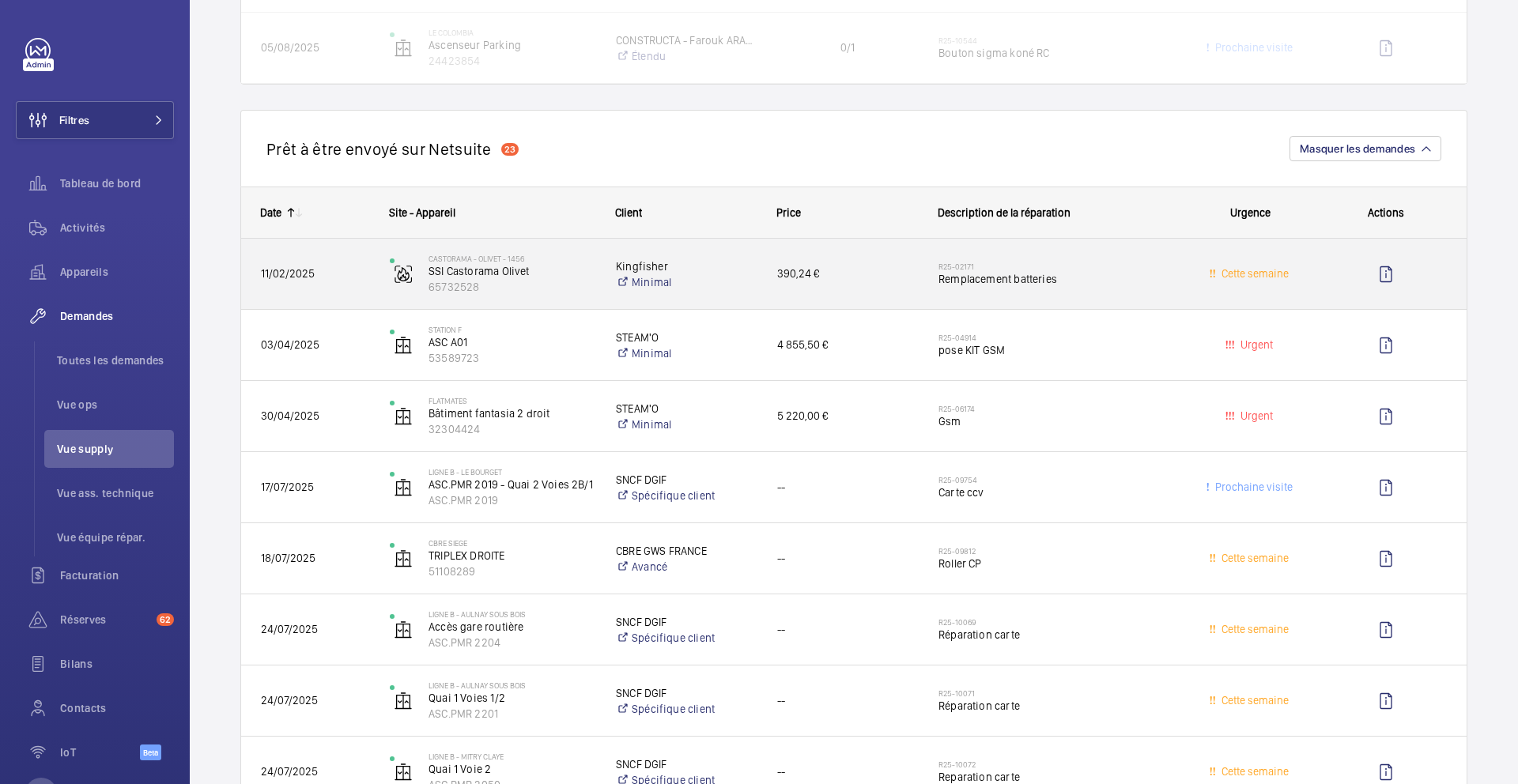 click on "R25-02171   Remplacement batteries" 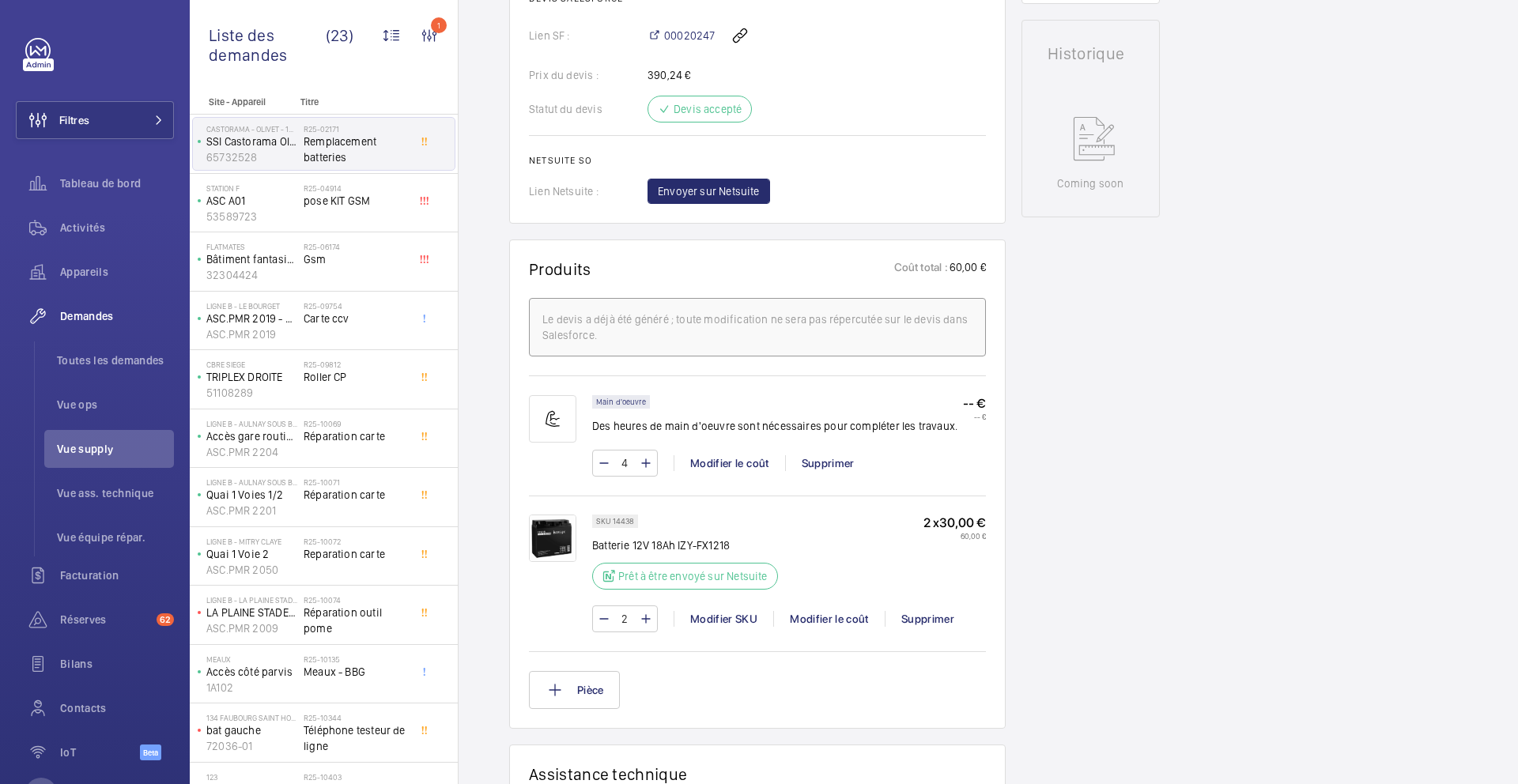 scroll, scrollTop: 711, scrollLeft: 0, axis: vertical 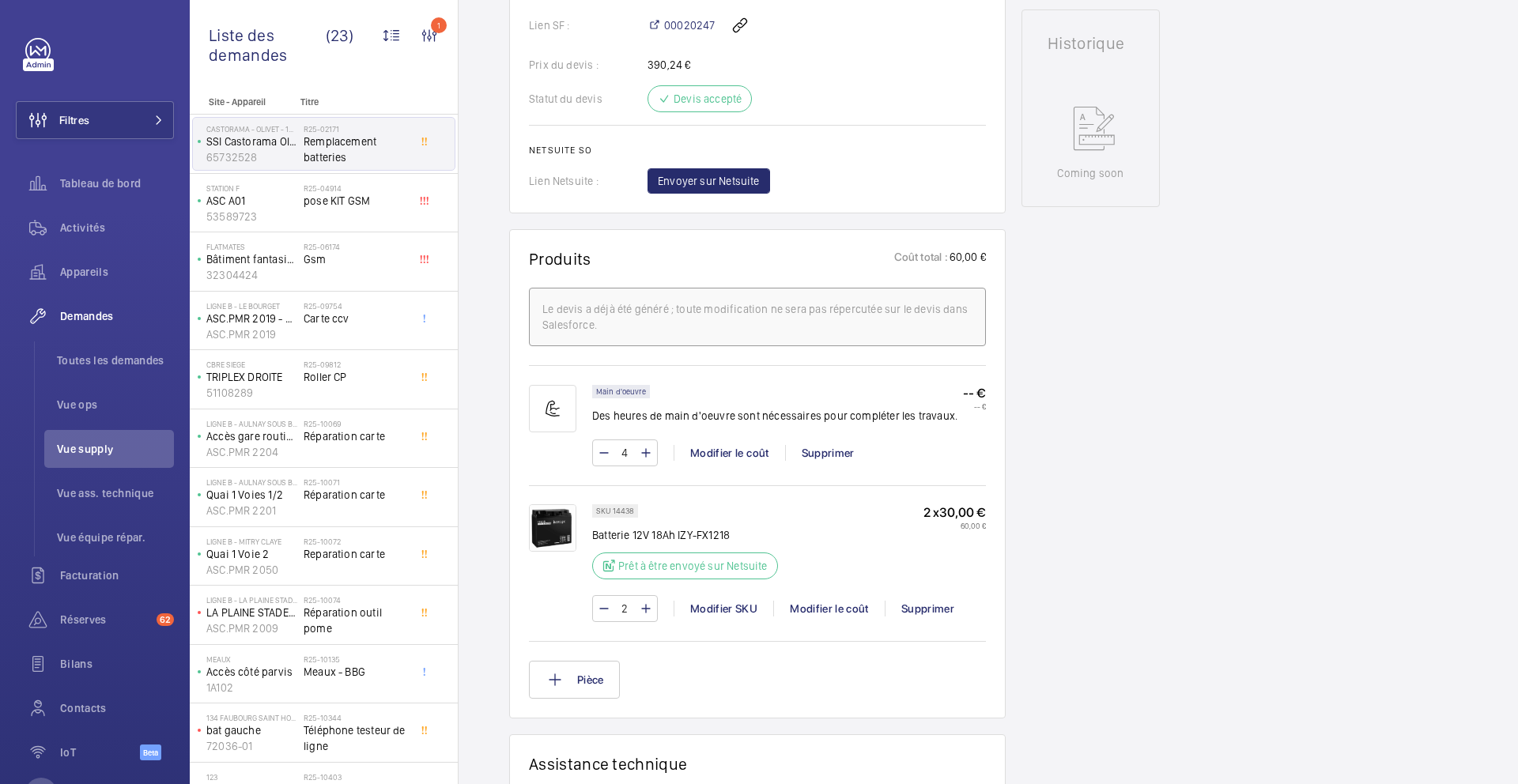 click on "Batterie 12V 18Ah IZY-FX1218" 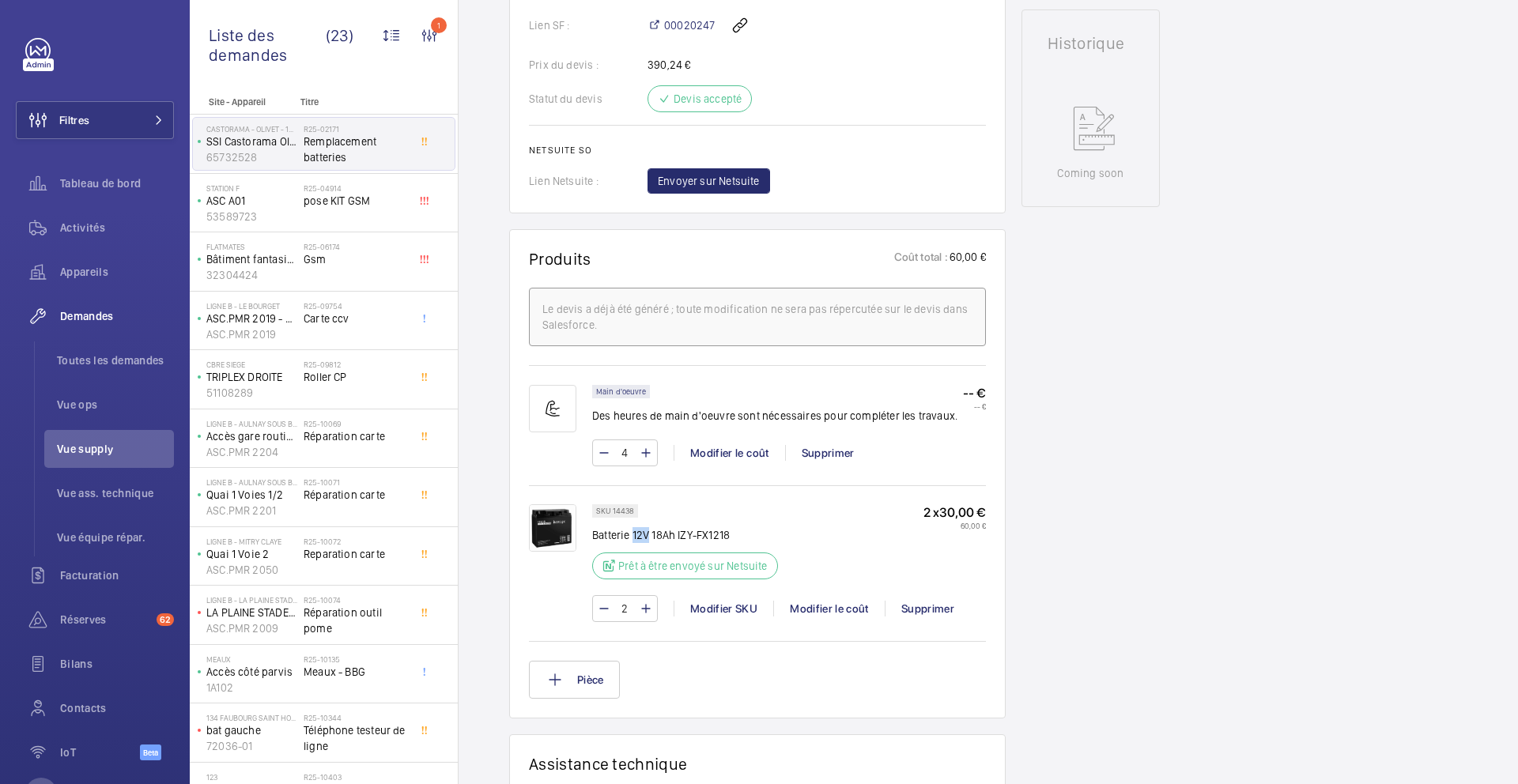 click on "Batterie 12V 18Ah IZY-FX1218" 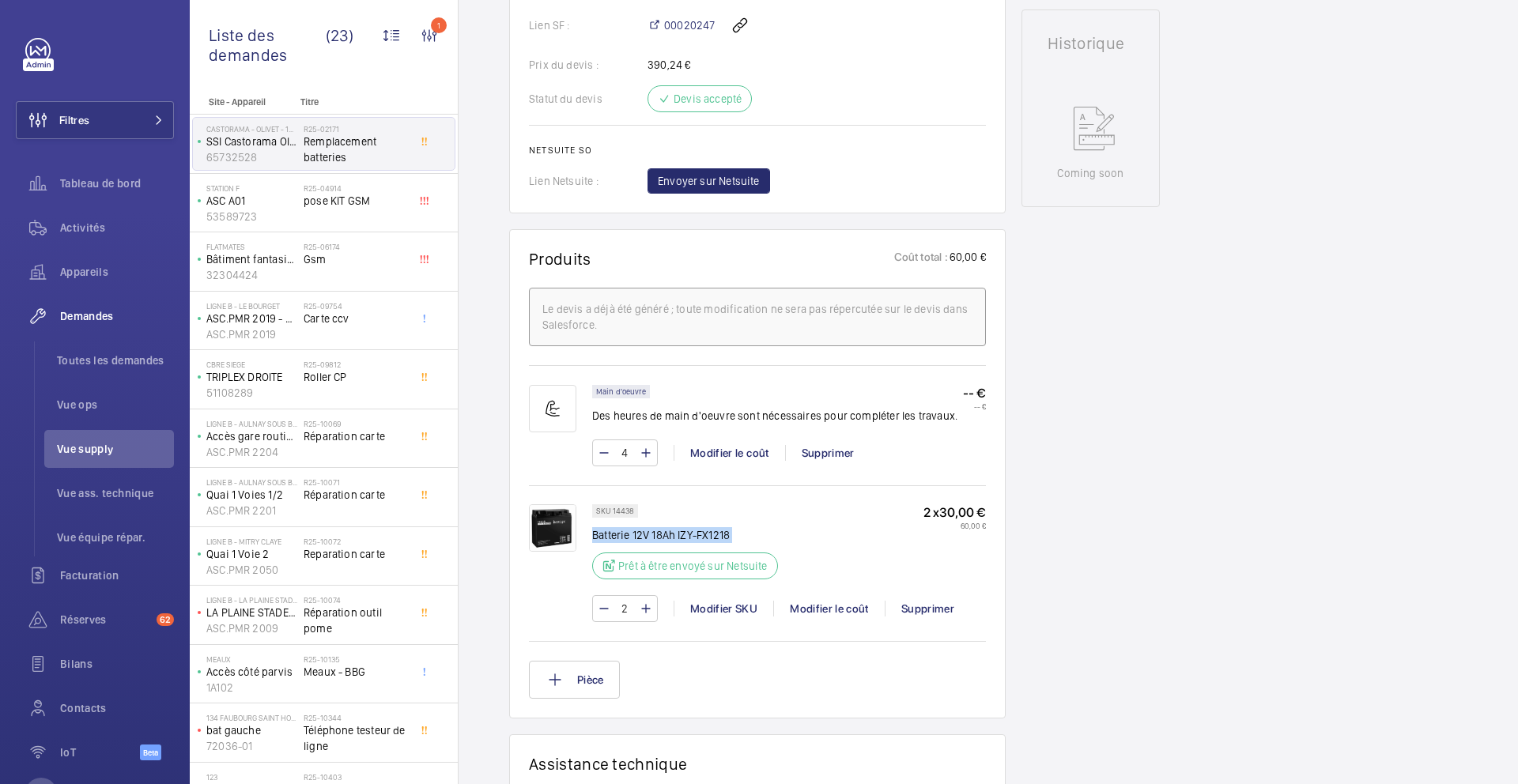click on "Batterie 12V 18Ah IZY-FX1218" 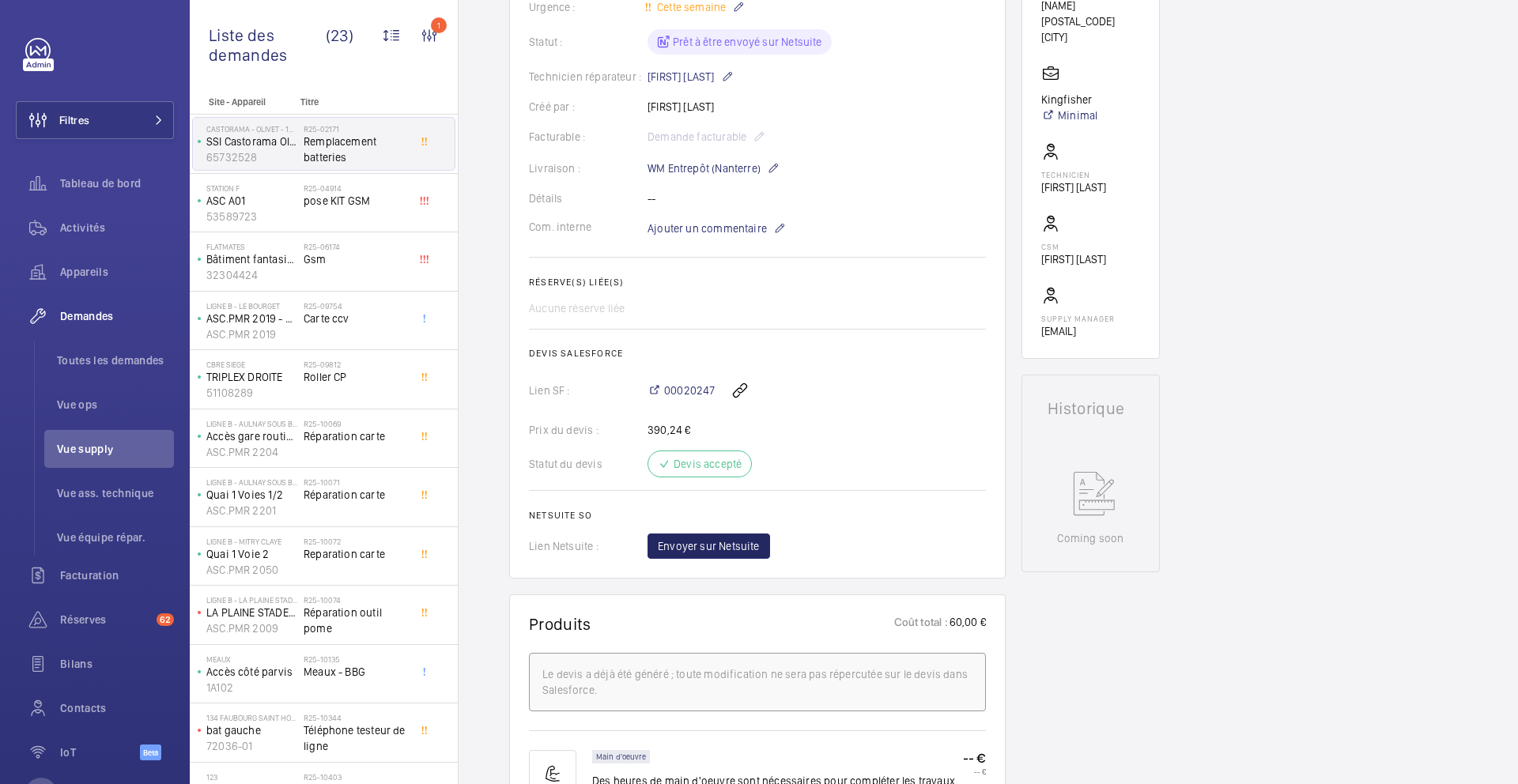 scroll, scrollTop: 375, scrollLeft: 0, axis: vertical 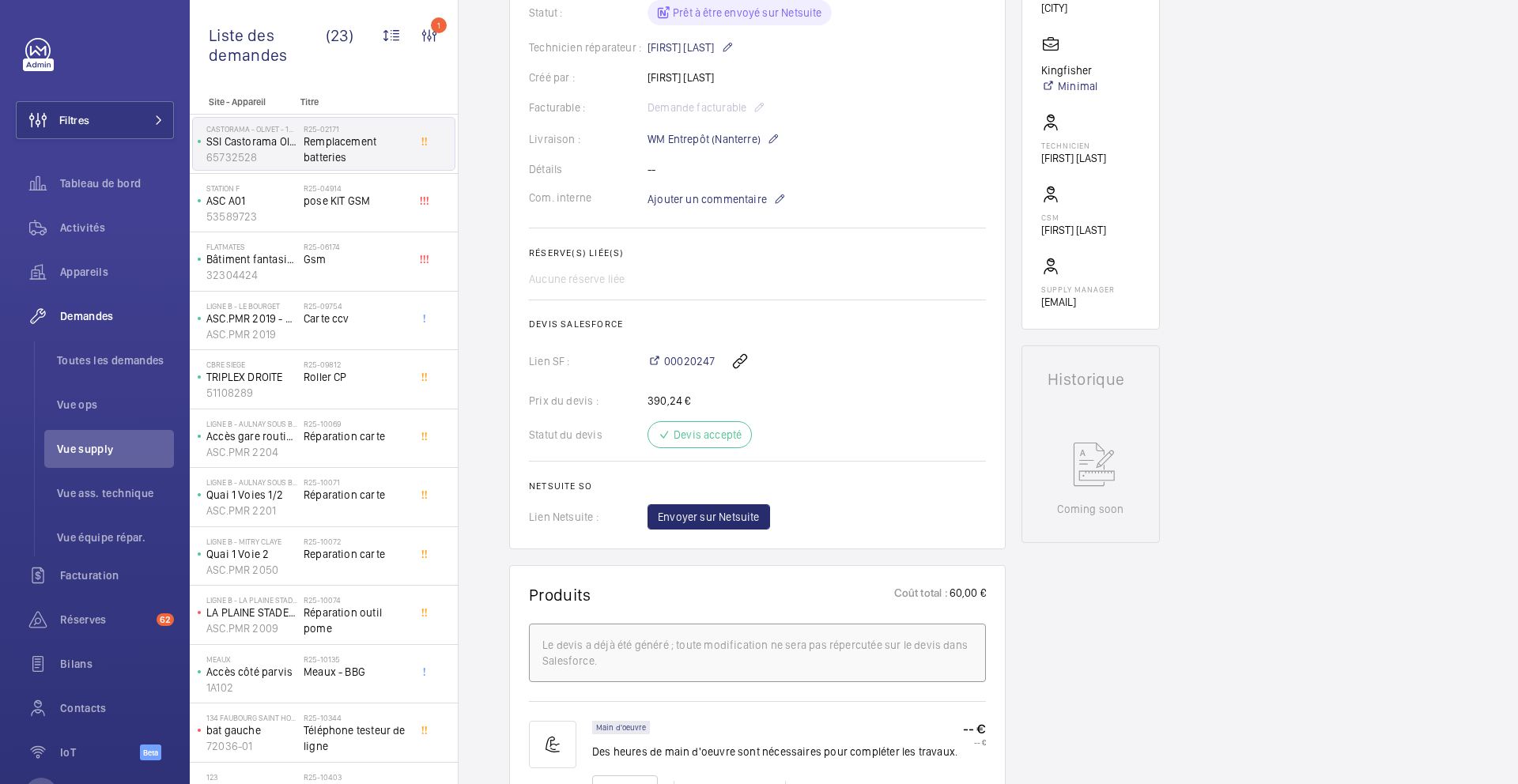 click on "Demandes techniciens  R25-02171   La requête de réparation a été créée le 11 février 2025 pour le remplacement de batteries. Des pièces et de la main-d'œuvre ont été commandées. Le devis a été modifié à plusieurs reprises entre juin et août 2025, passant du statut "brouillon" à "à signer" puis "signé". Actuellement, la requête de réparation est dans un état signé.  AI Summary Créé le :  11/02/2025  Urgence : Cette semaine Statut : Prêt à être envoyé sur Netsuite Technicien réparateur :  Faycal Belalia  Créé par :  Faycal Belalia  Facturable : Demande facturable Livraison :  WM Entrepôt (Nanterre)  Détails --  Com. interne  Ajouter un commentaire Réserve(s) liée(s)  Aucune réserve liée Devis Salesforce Lien SF : 00020247 Prix du devis :  390,24 €  Statut du devis  Devis accepté Netsuite SO Lien Netsuite : Envoyer sur Netsuite" 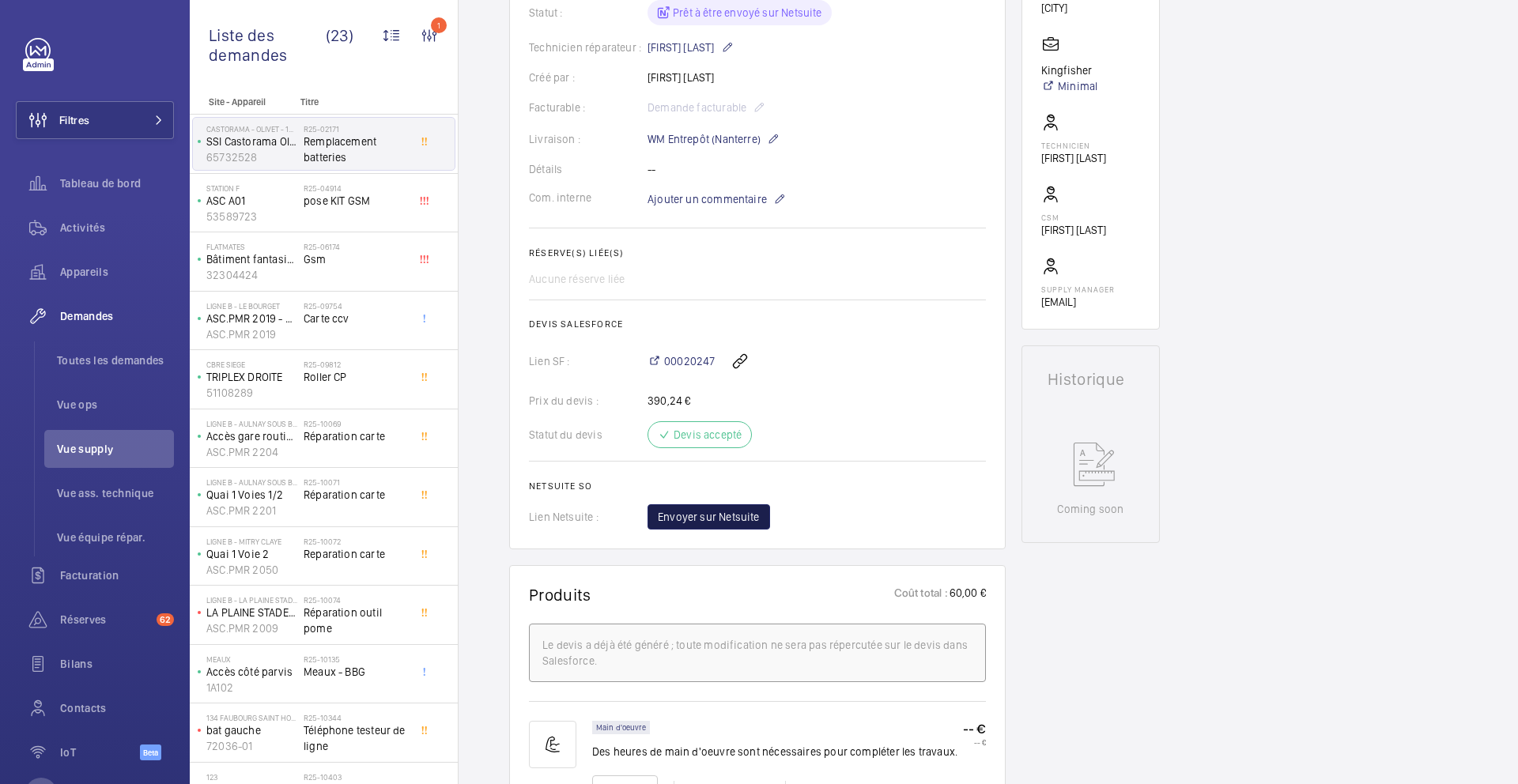 click on "Envoyer sur Netsuite" 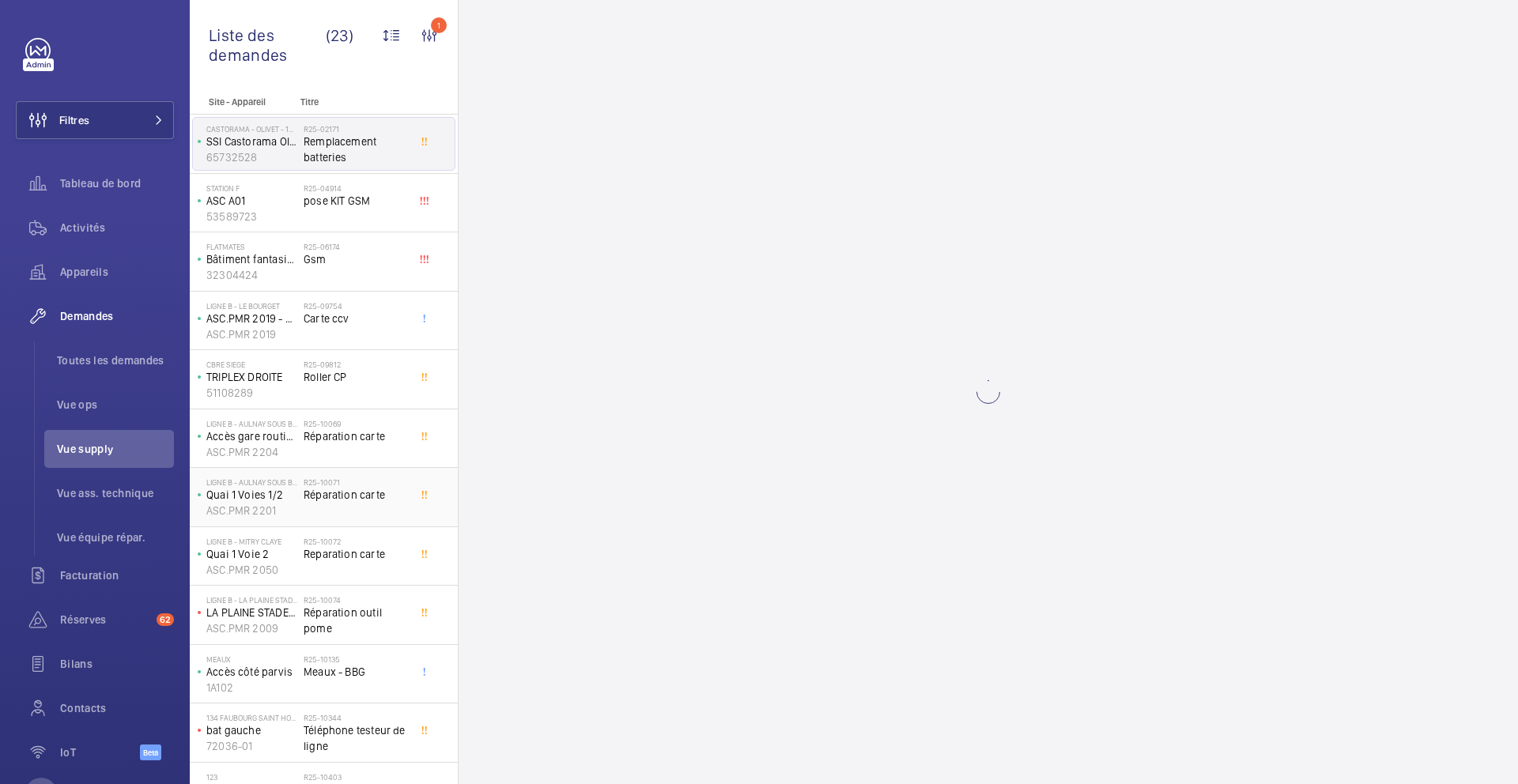 scroll, scrollTop: 0, scrollLeft: 0, axis: both 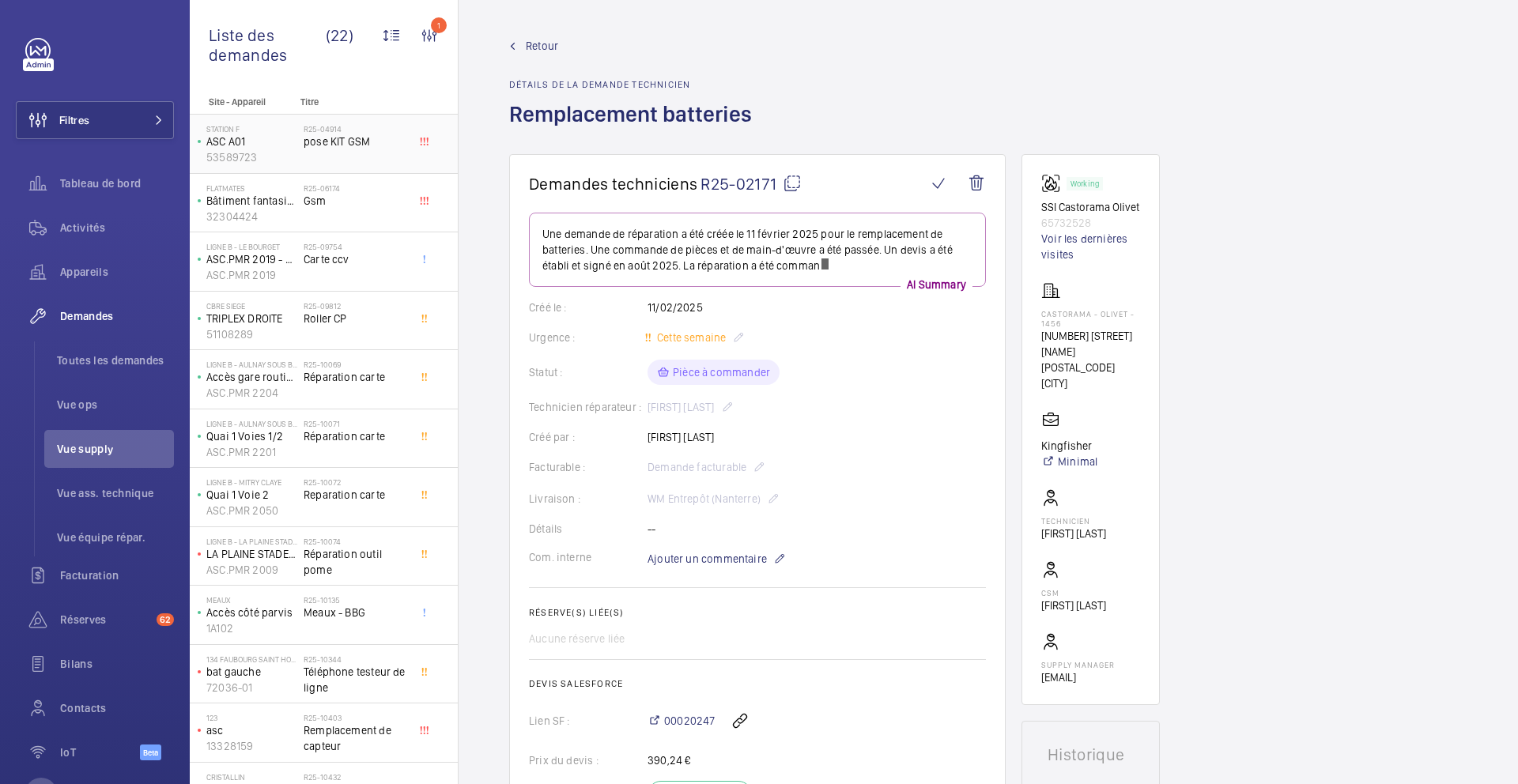 click on "R25-04914   pose KIT GSM" 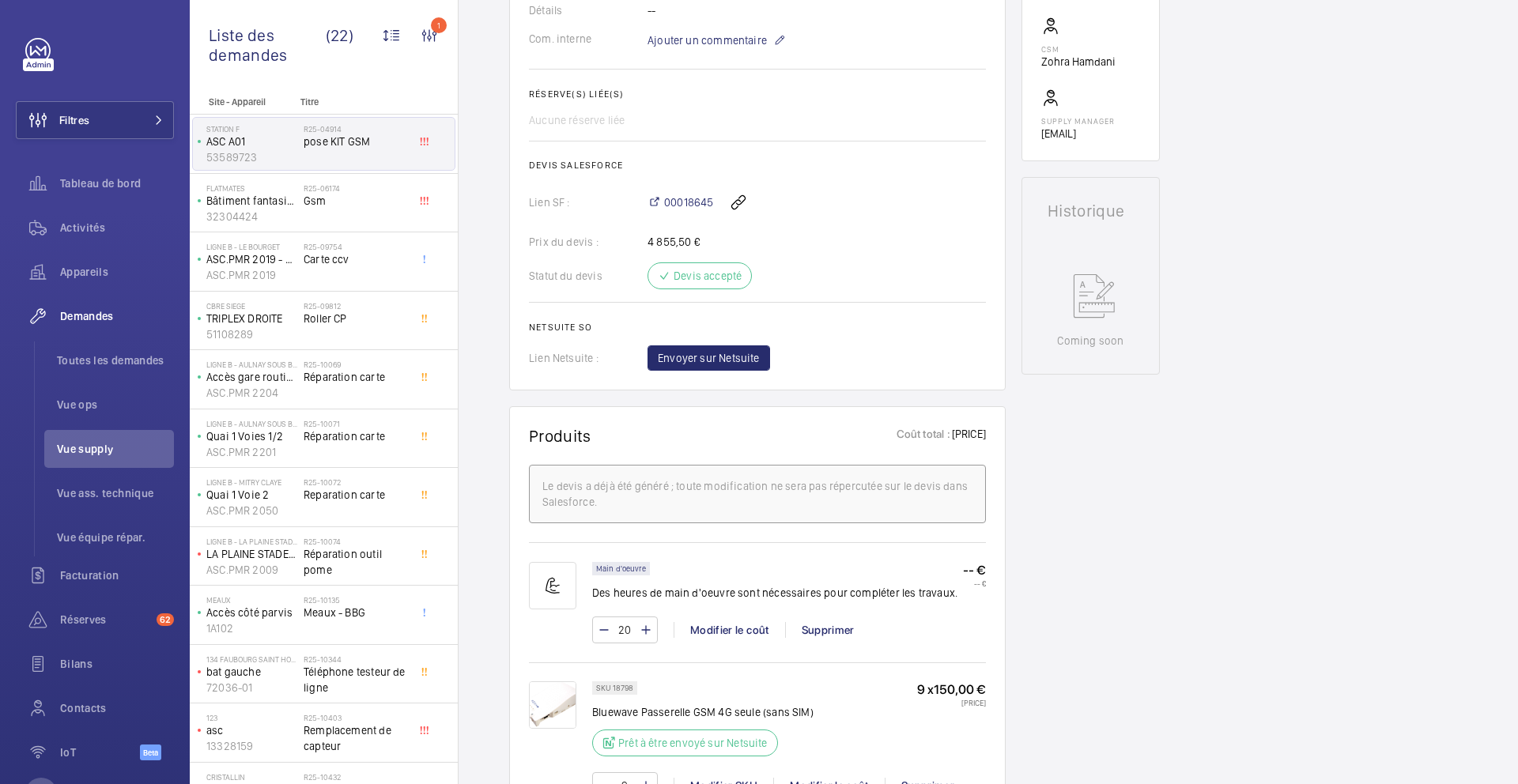 scroll, scrollTop: 731, scrollLeft: 0, axis: vertical 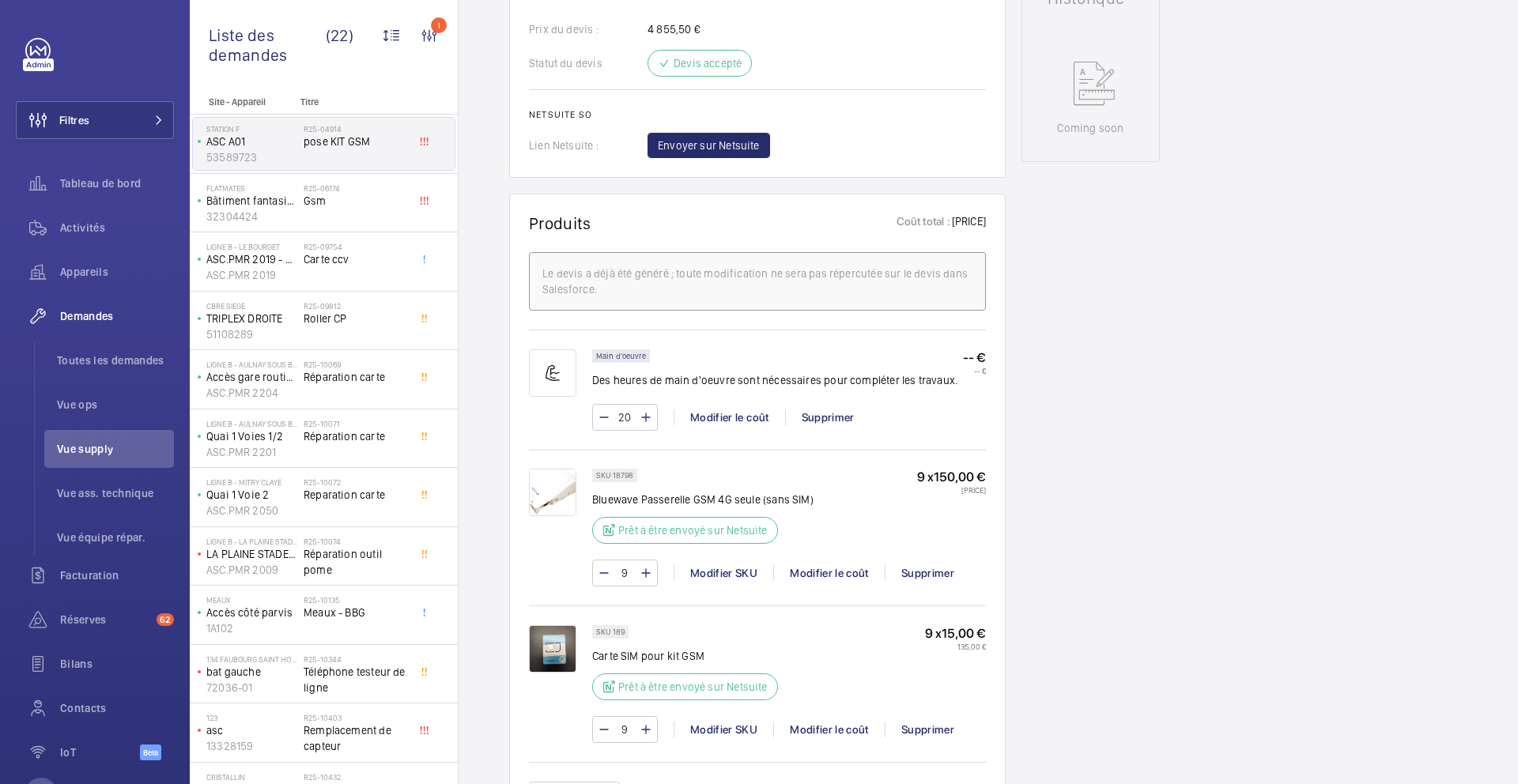 click on "Bluewave Passerelle GSM 4G seule (sans SIM)" 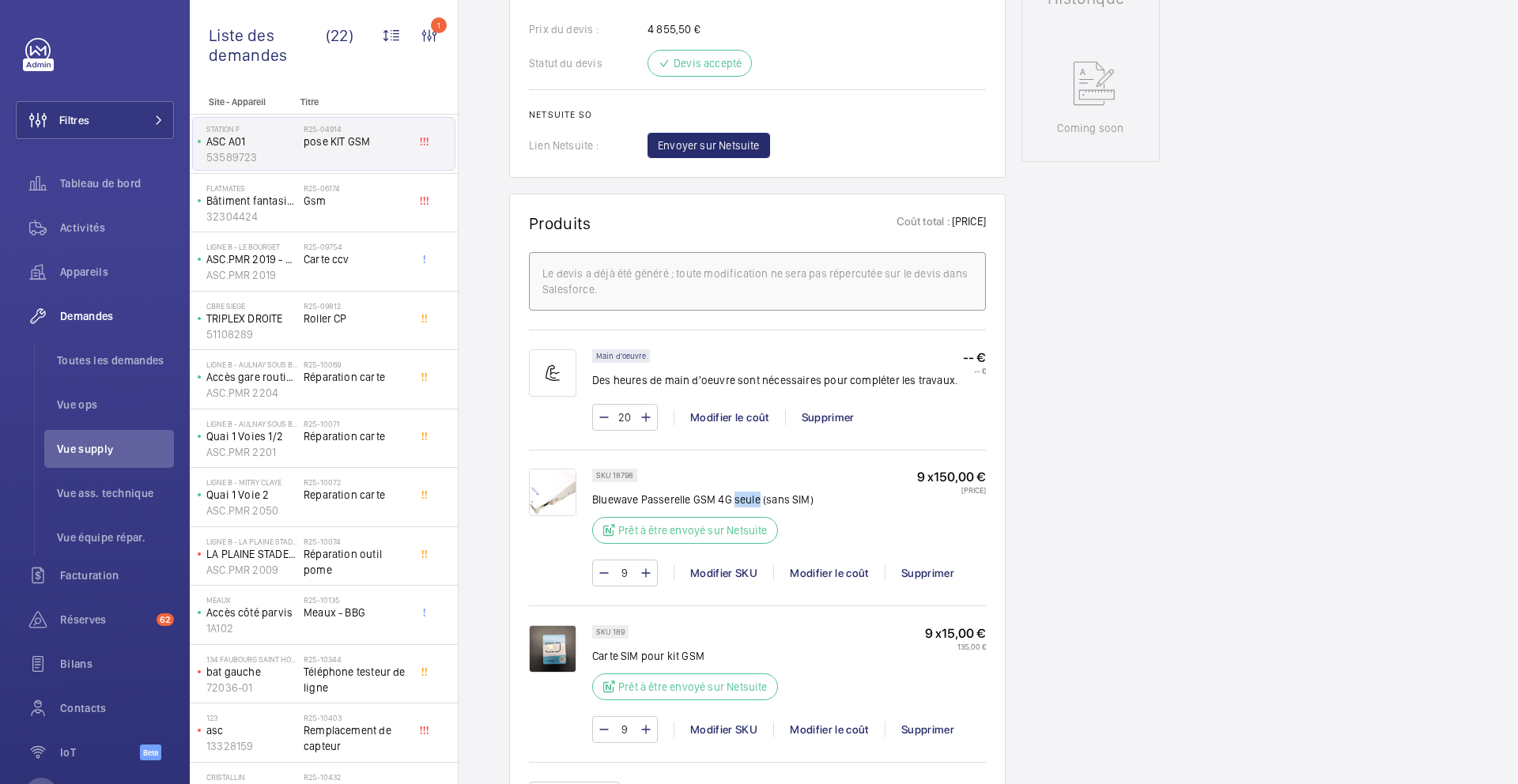 click on "Bluewave Passerelle GSM 4G seule (sans SIM)" 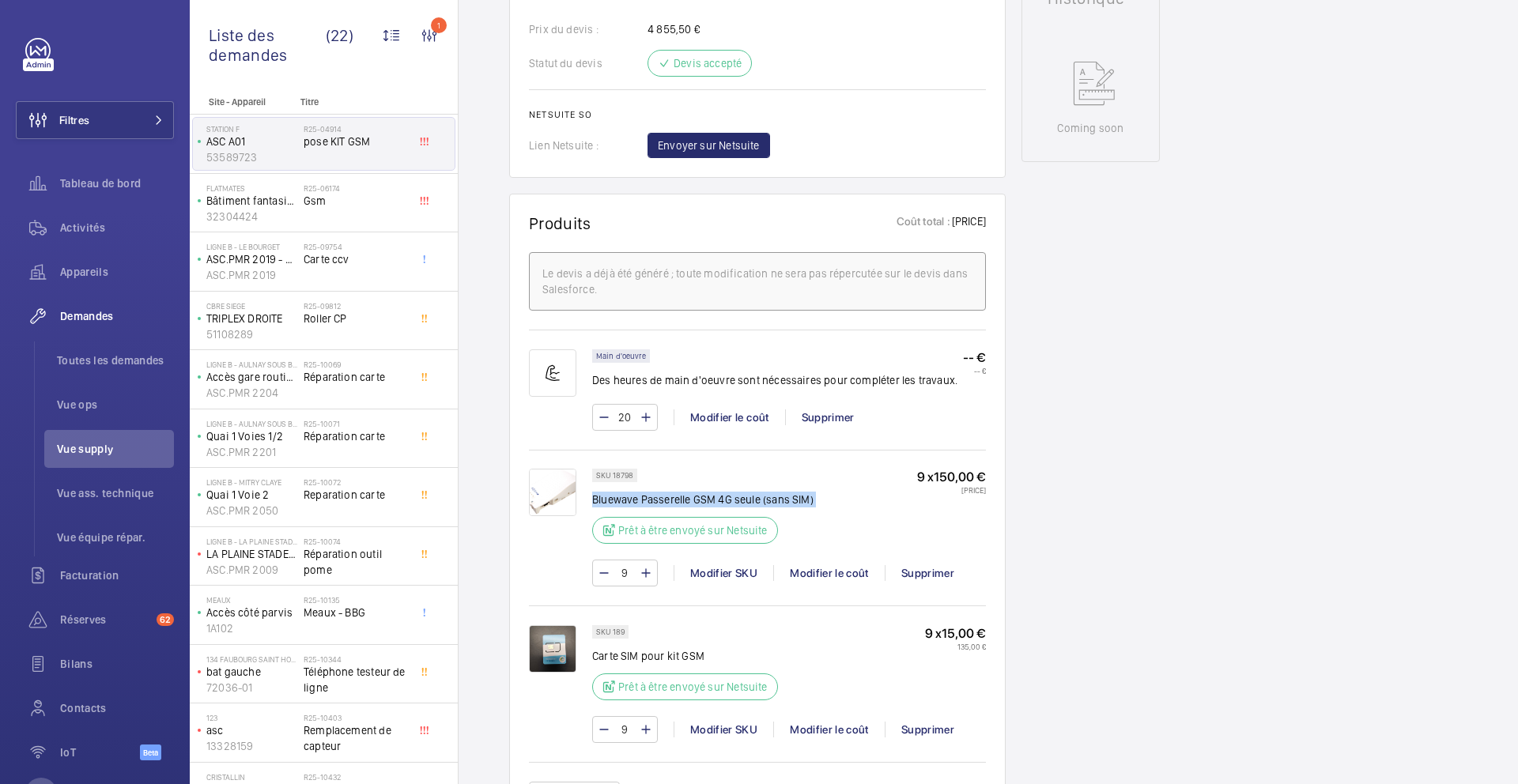 click on "Bluewave Passerelle GSM 4G seule (sans SIM)" 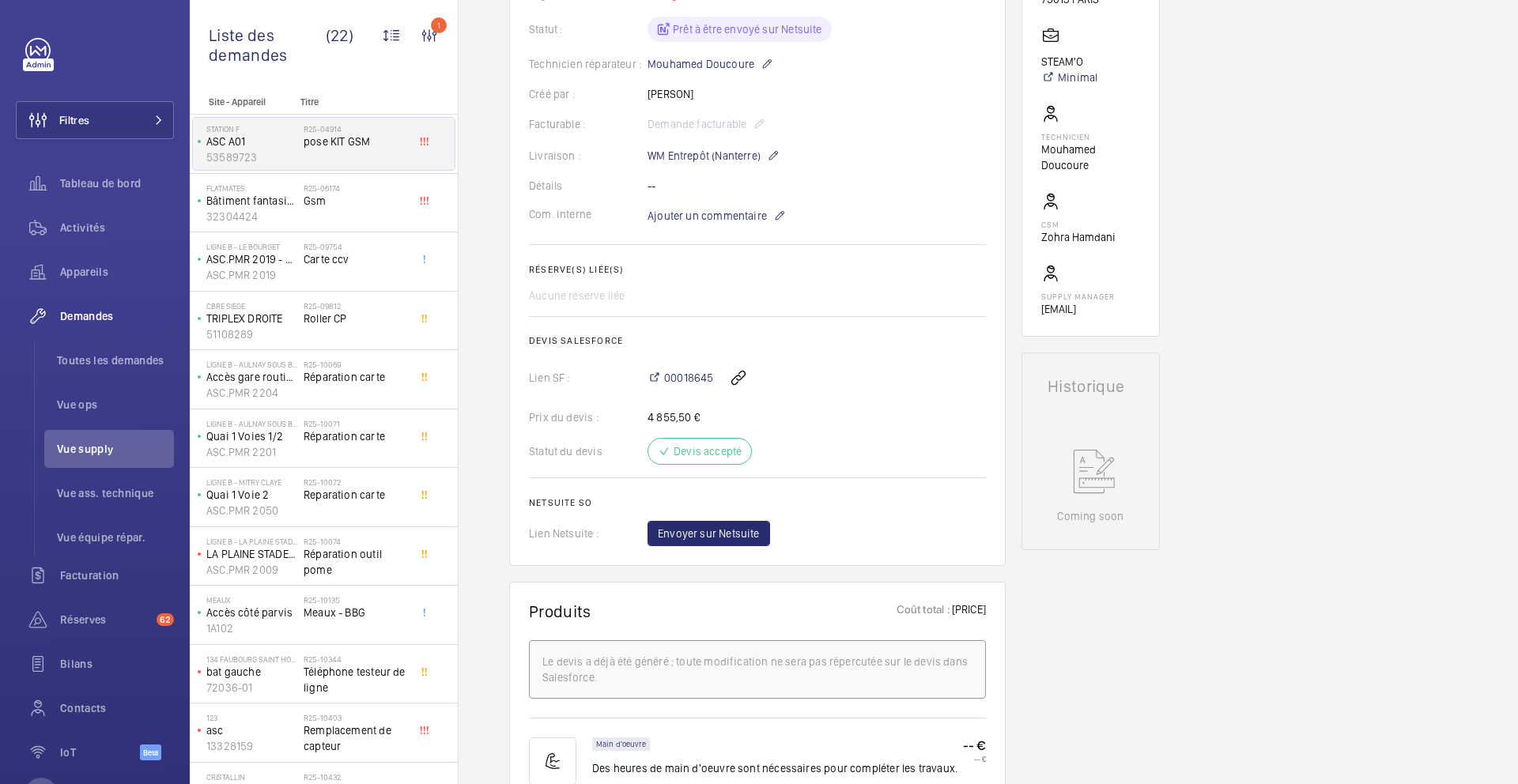 scroll, scrollTop: 371, scrollLeft: 0, axis: vertical 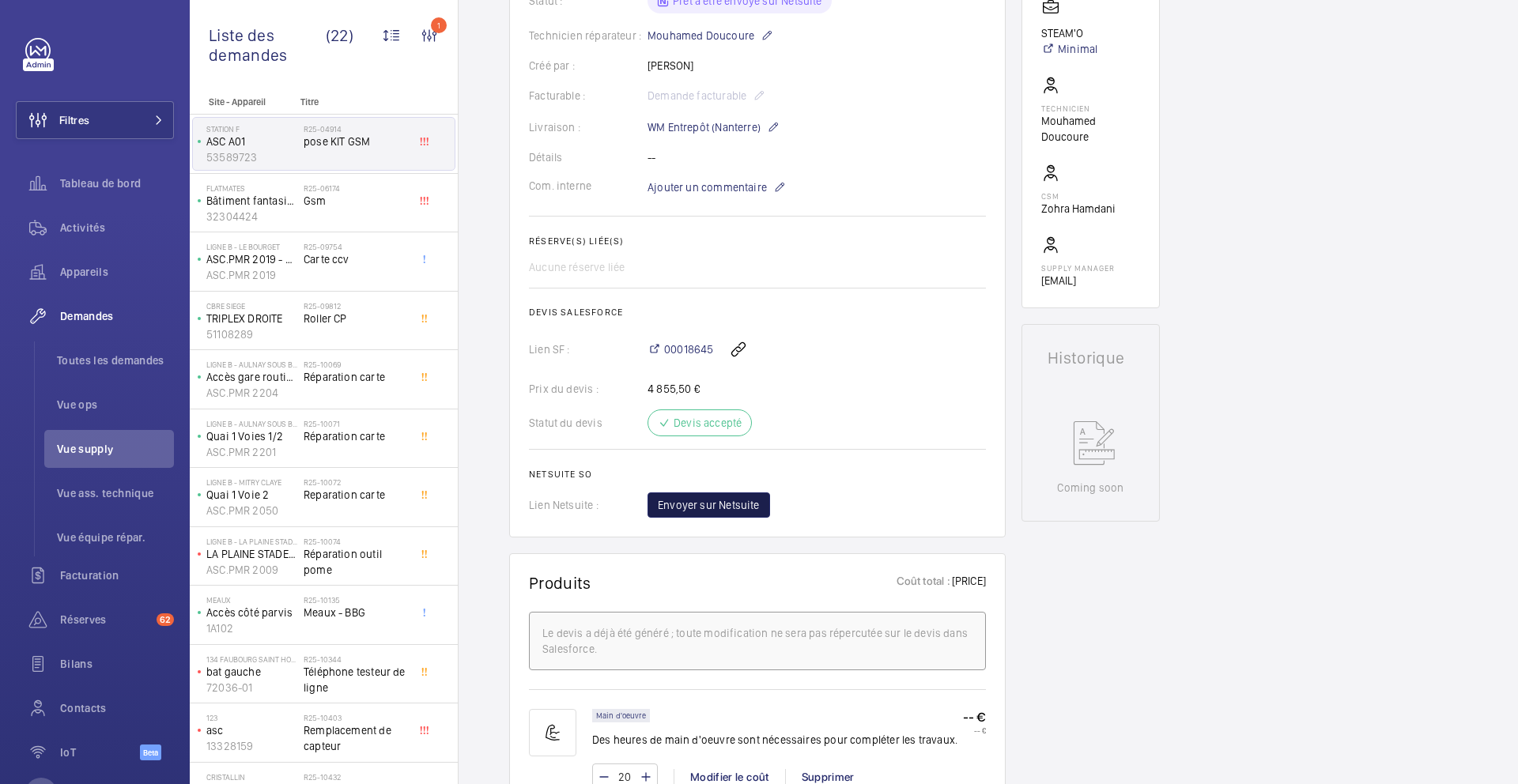 click on "Envoyer sur Netsuite" 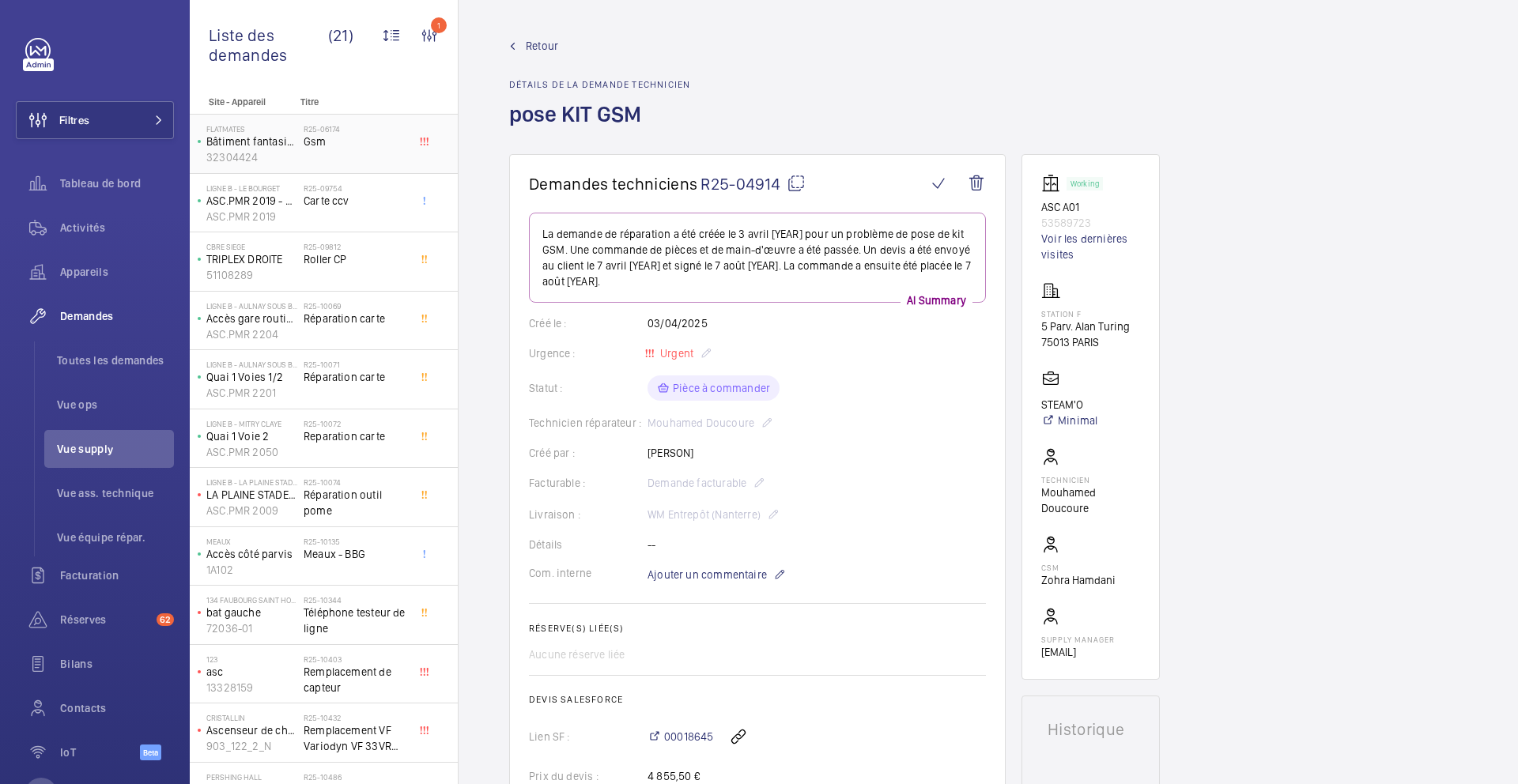 click on "Gsm" 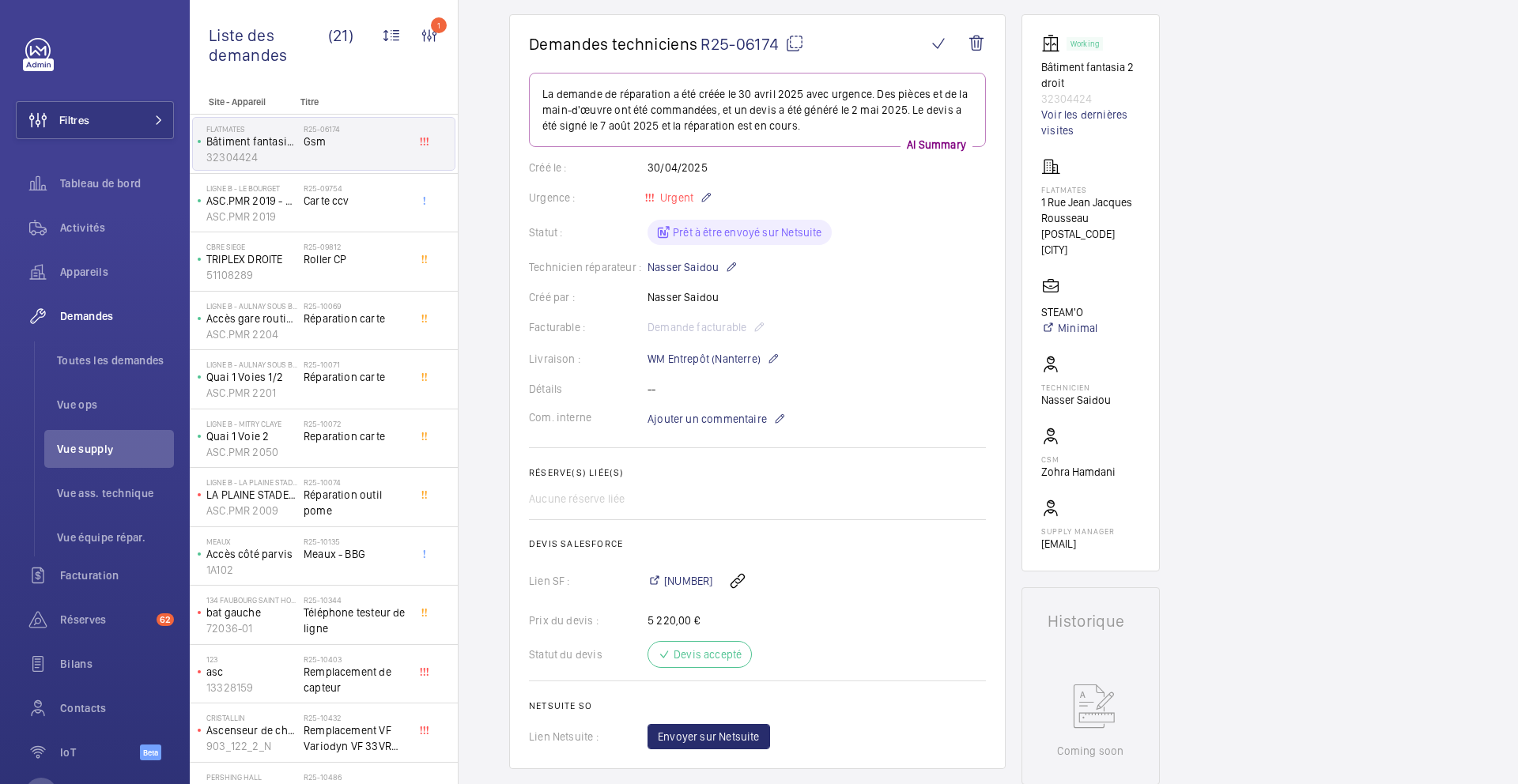 scroll, scrollTop: 132, scrollLeft: 0, axis: vertical 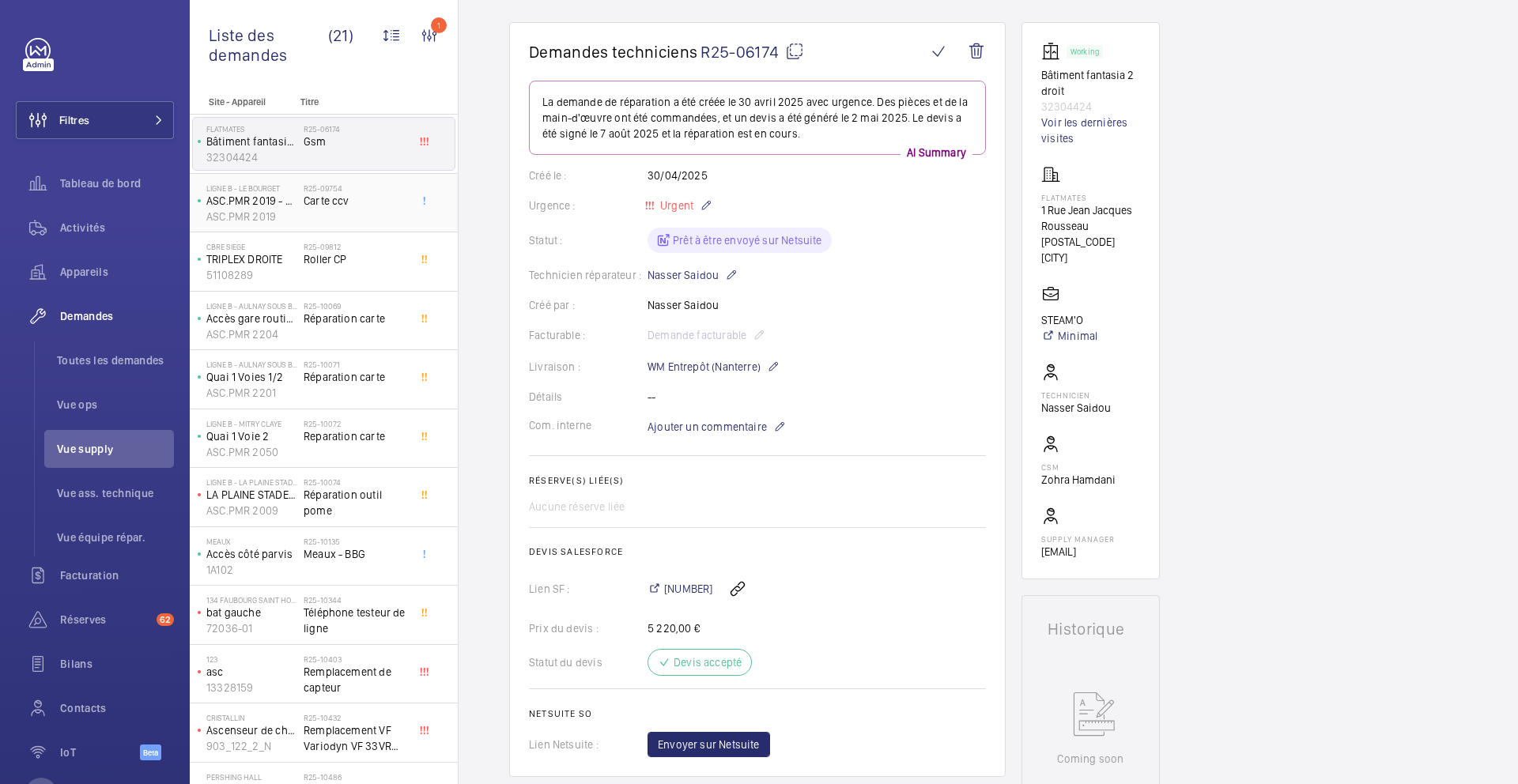 click on "R25-09754   Carte ccv" 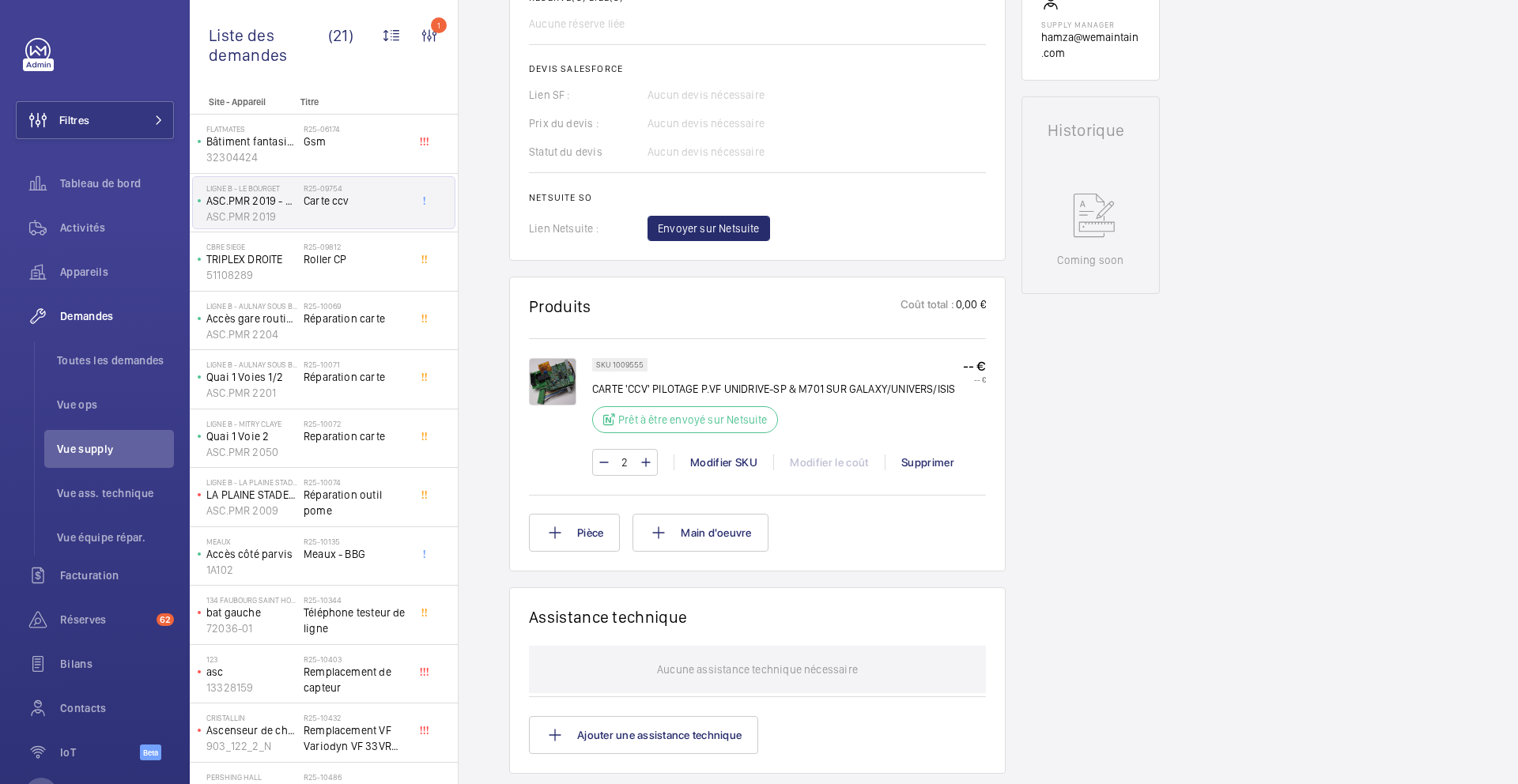 scroll, scrollTop: 871, scrollLeft: 0, axis: vertical 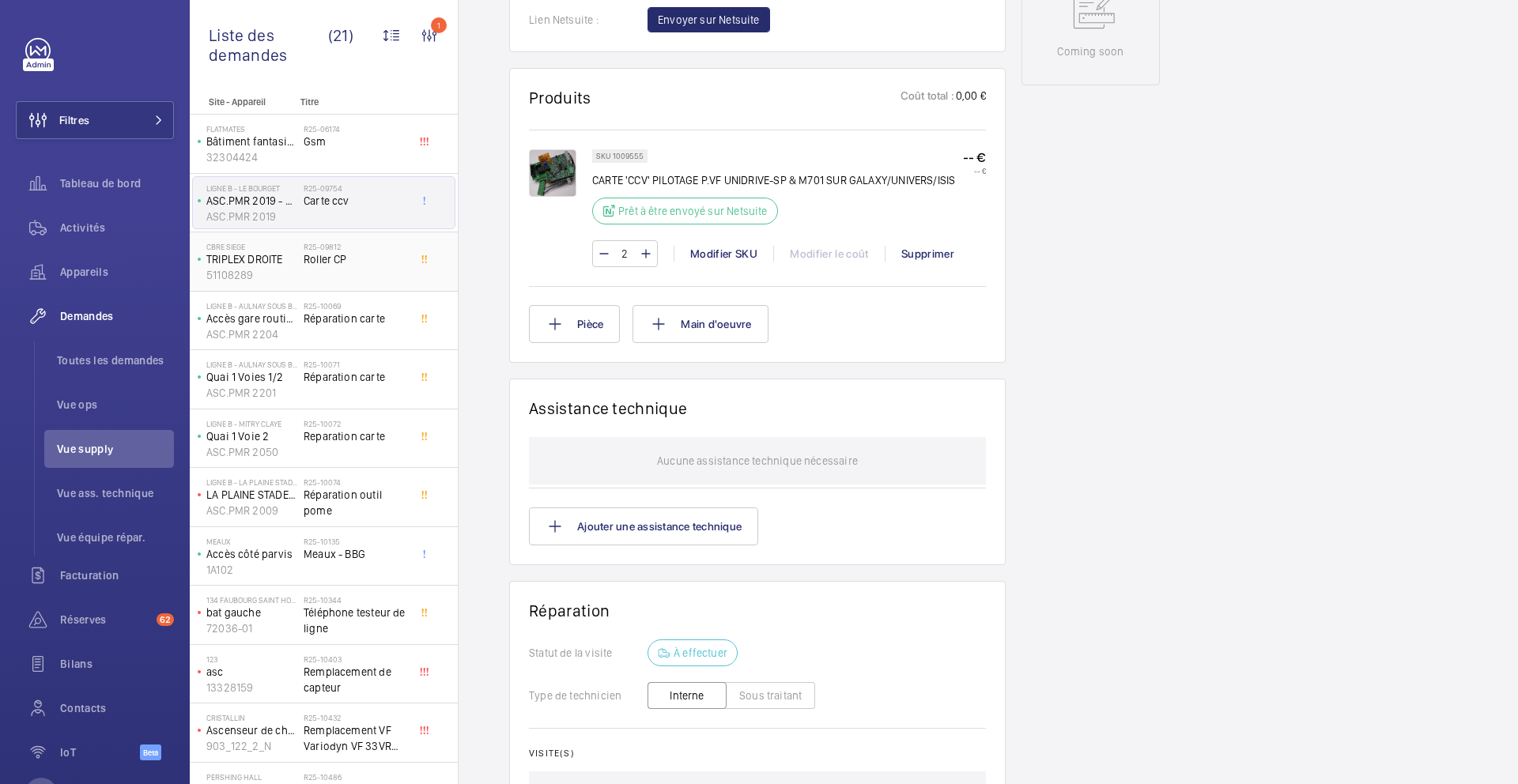 click on "R25-09812   Roller CP" 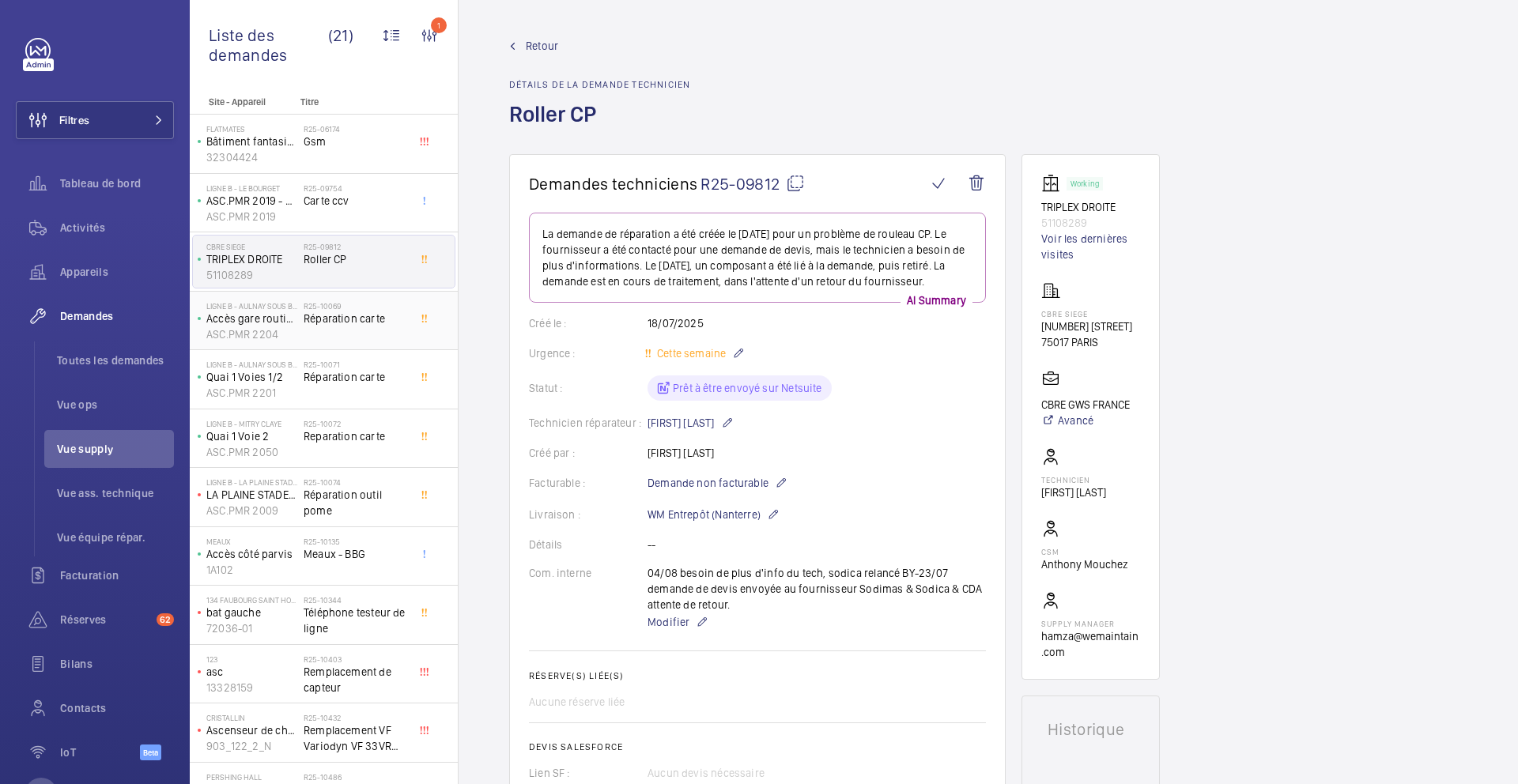 click on "R25-10069   Réparation carte" 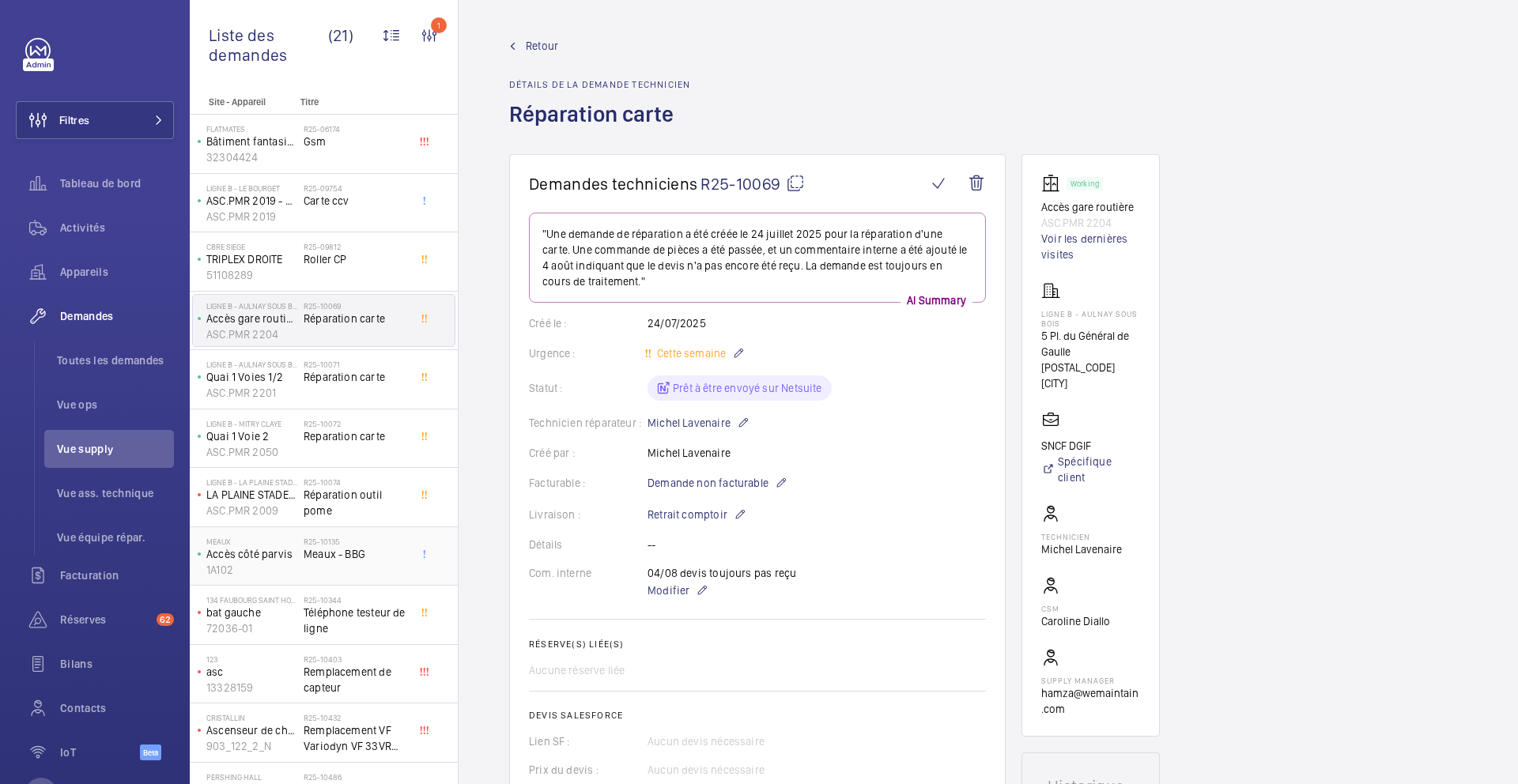 click on "MEAUX   Accès côté parvis   1A102   R25-10135   Meaux - BBG" 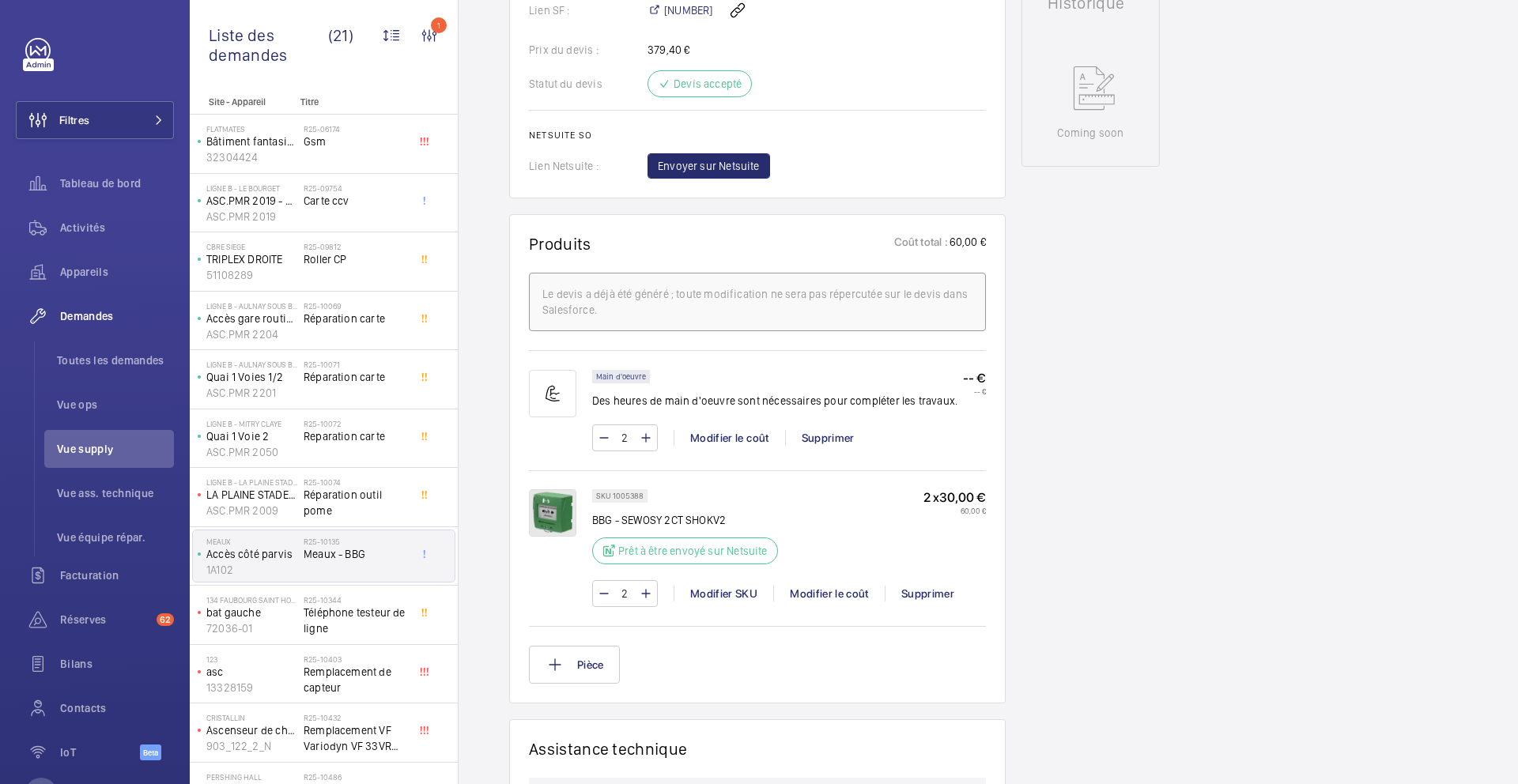 scroll, scrollTop: 746, scrollLeft: 0, axis: vertical 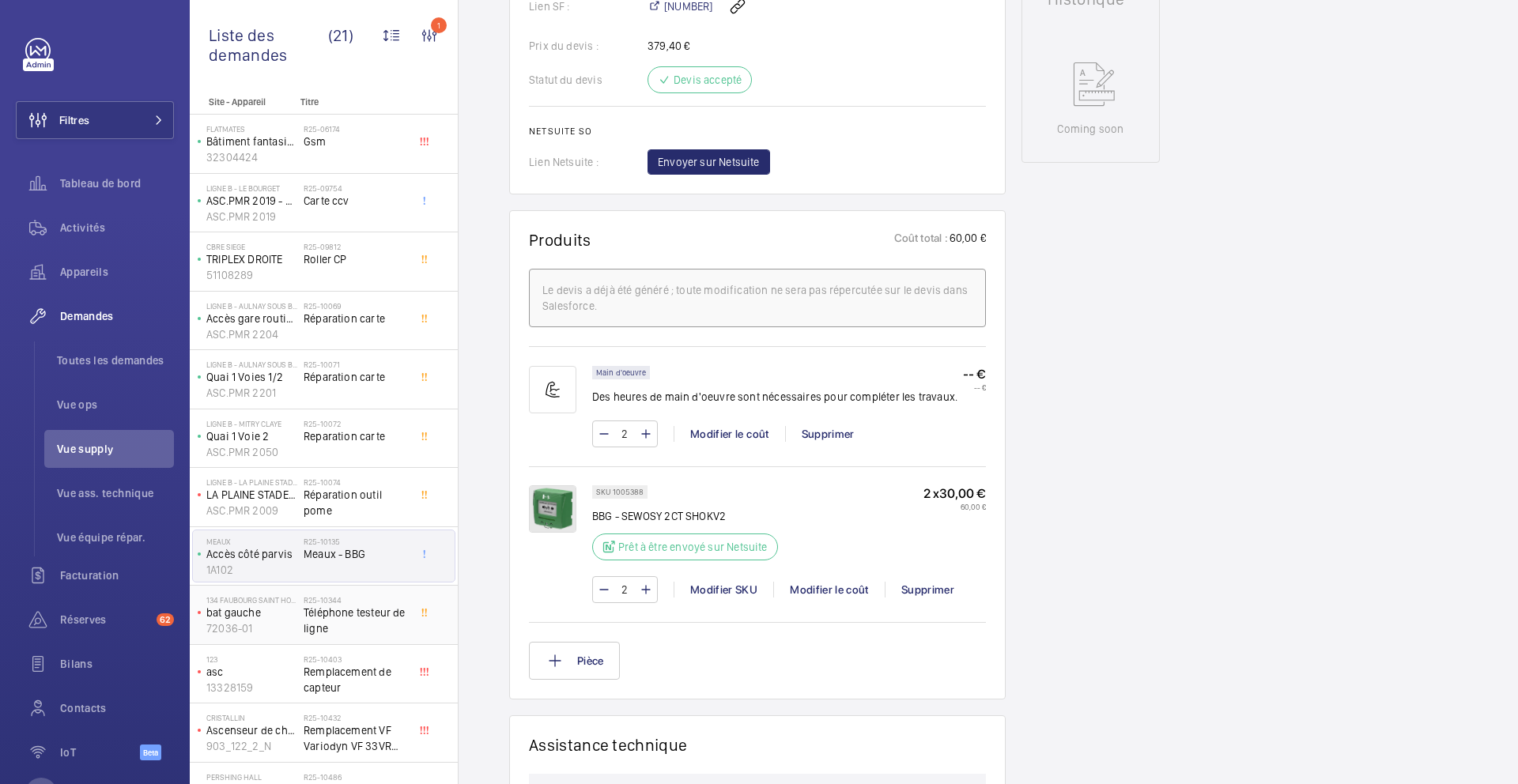 click on "Téléphone testeur de ligne" 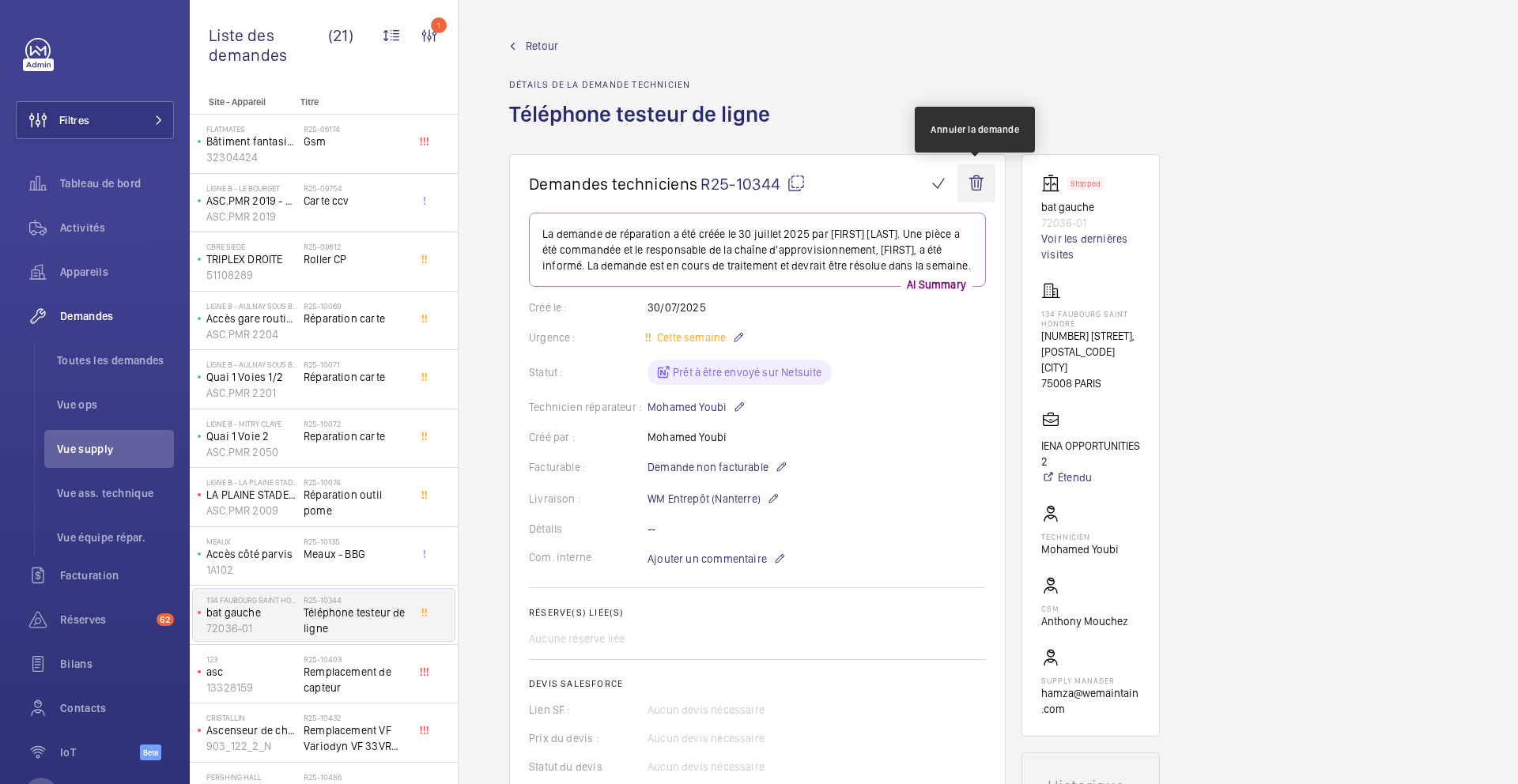 click 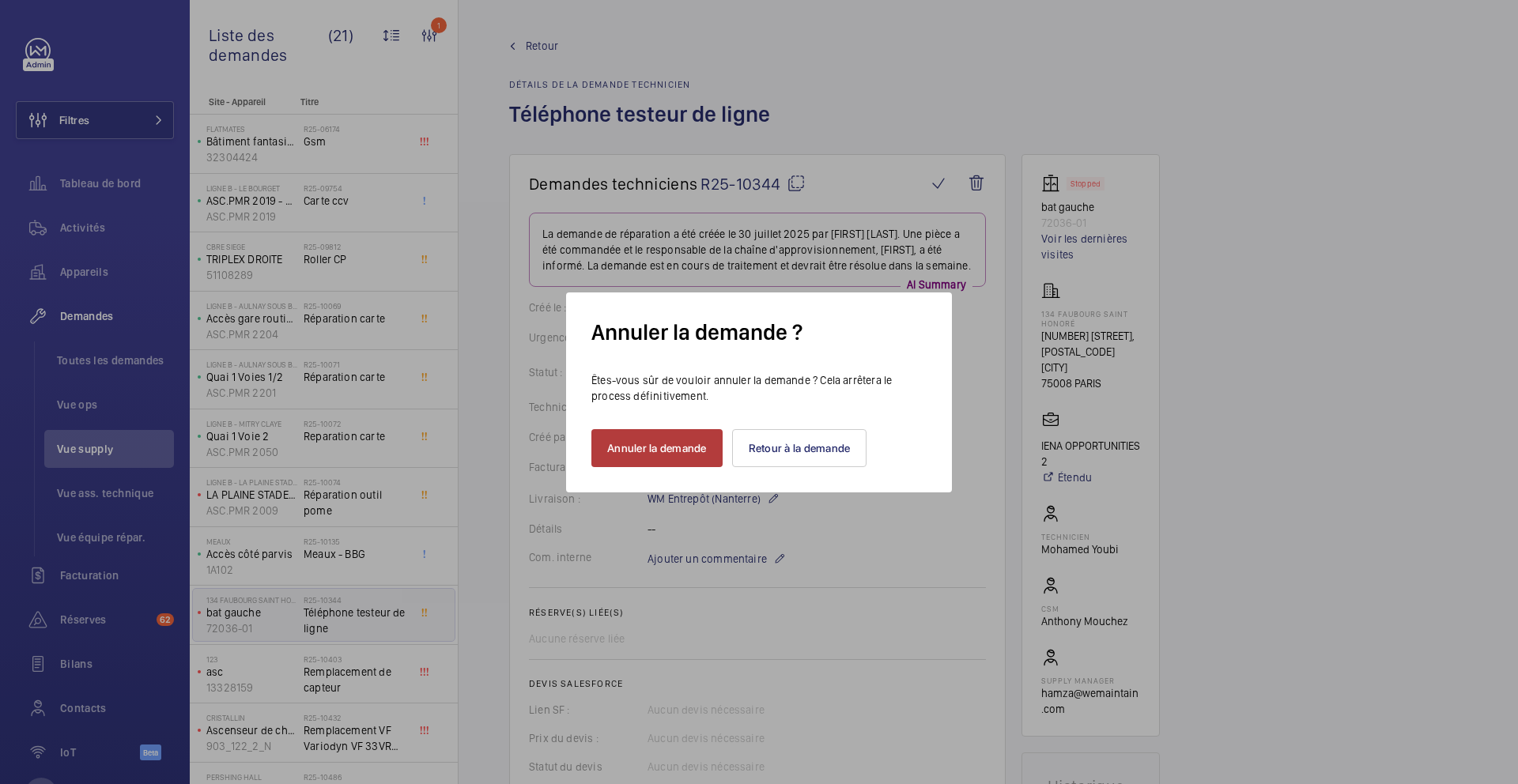click on "Annuler la demande" at bounding box center (657, 448) 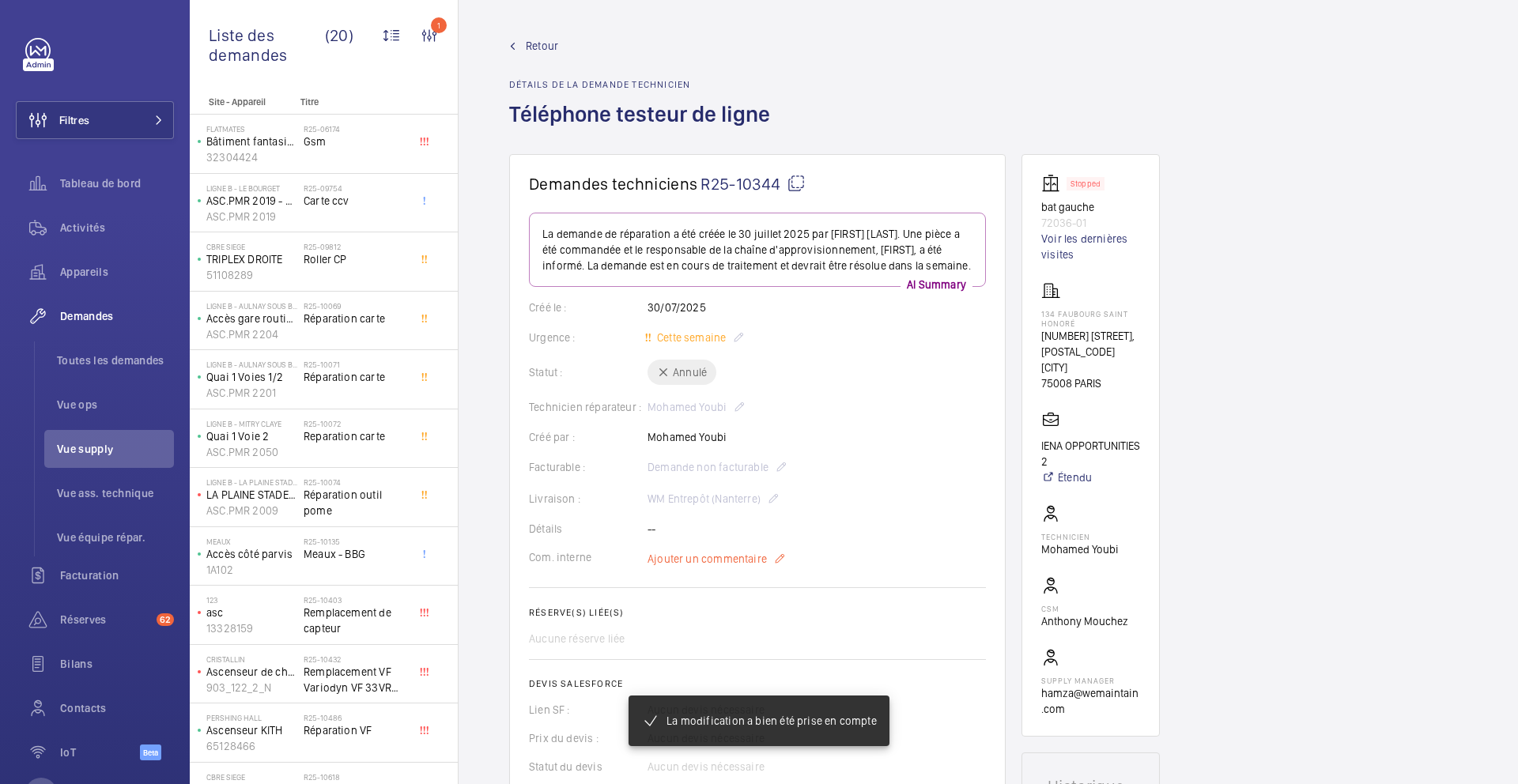 click on "Ajouter un commentaire" 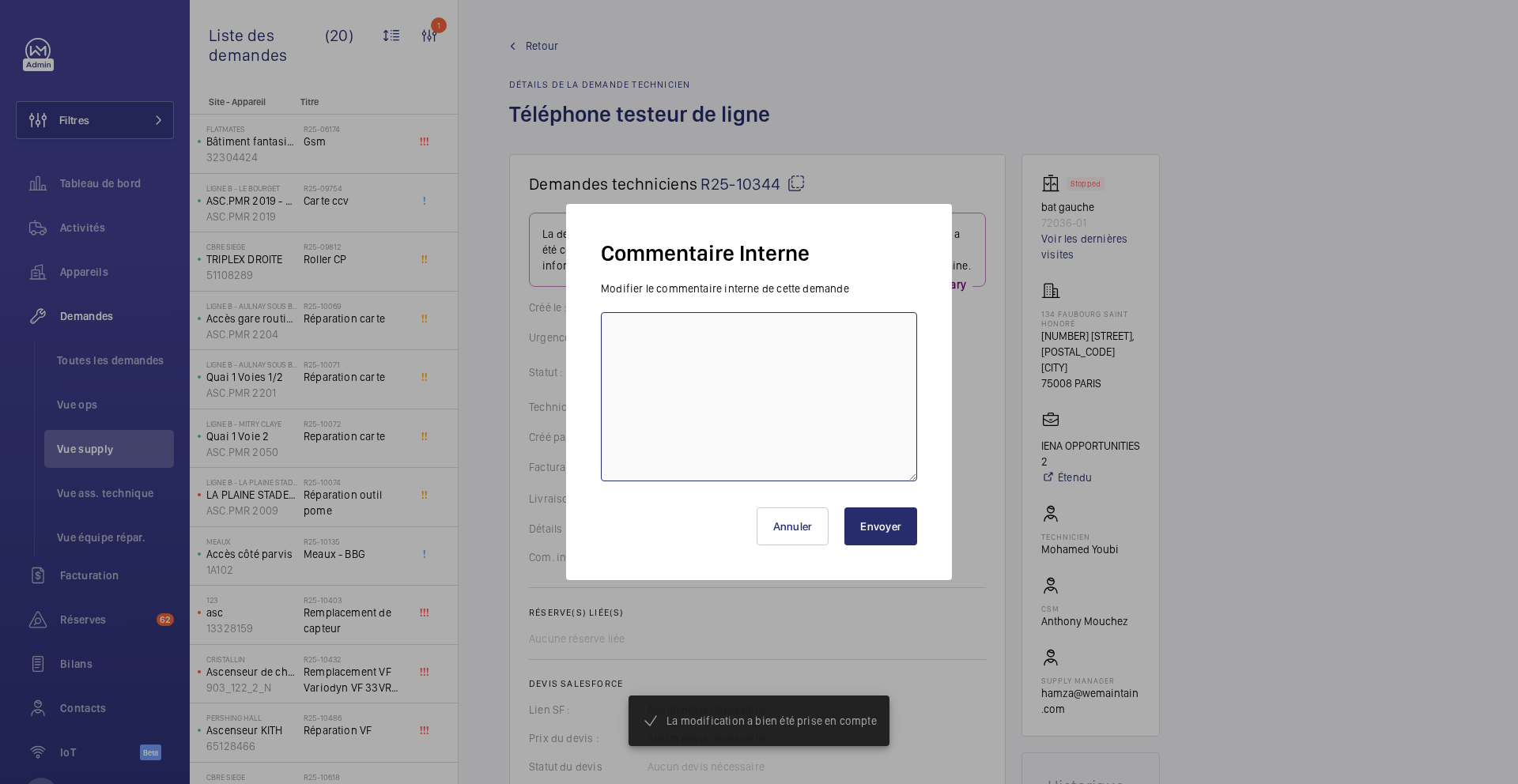 click at bounding box center [759, 397] 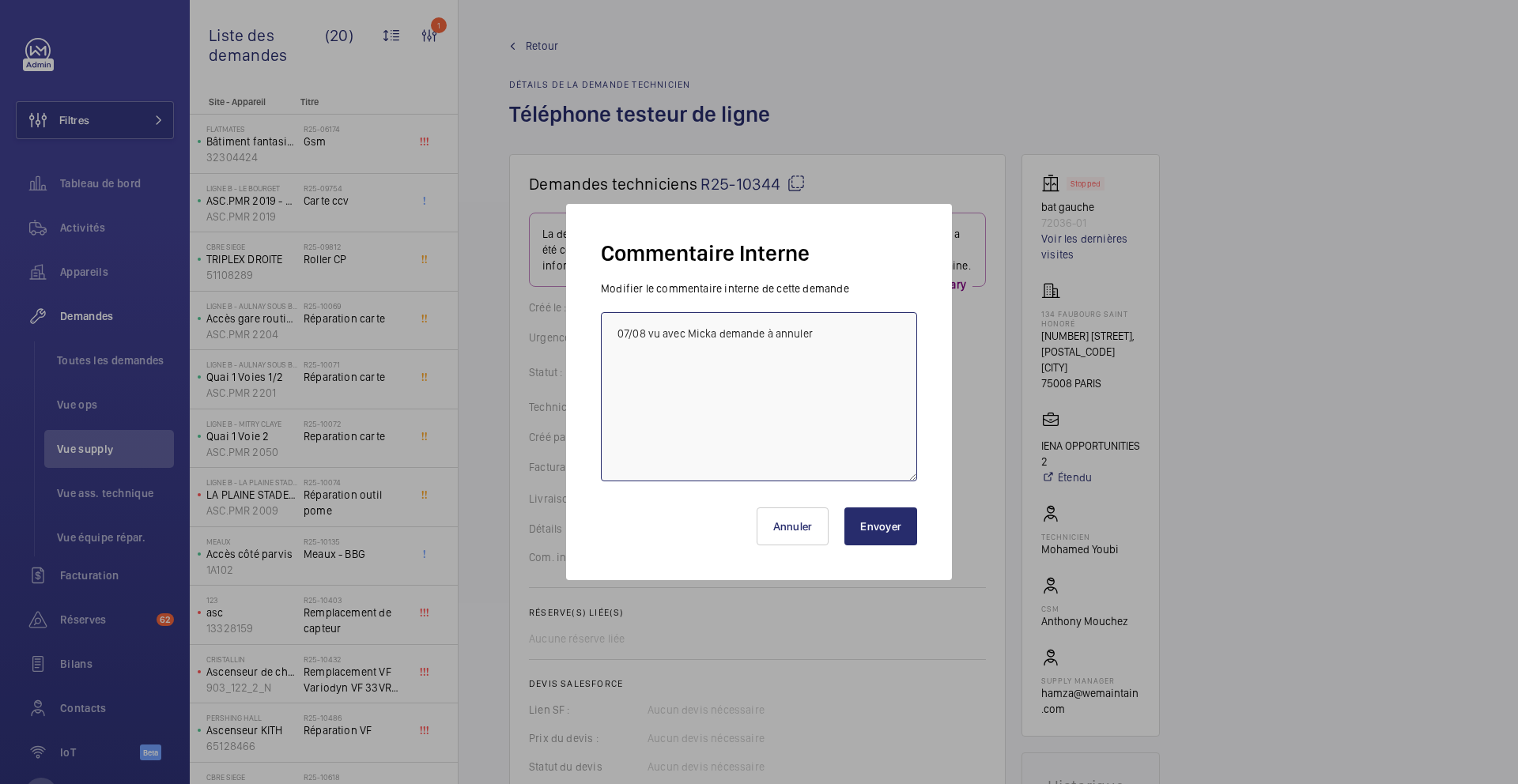 type on "07/08 vu avec Micka demande à annuler" 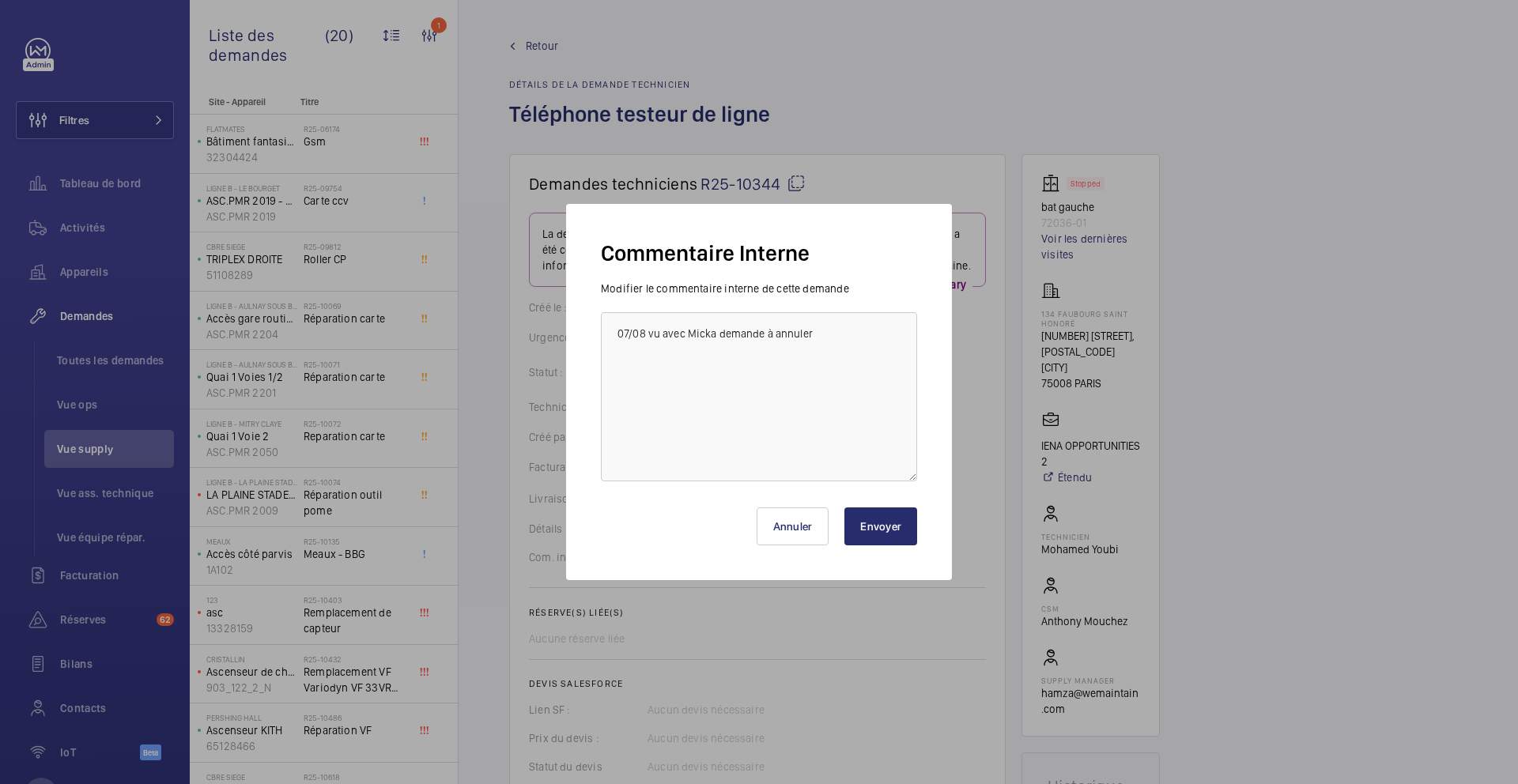 click on "Envoyer" at bounding box center [881, 526] 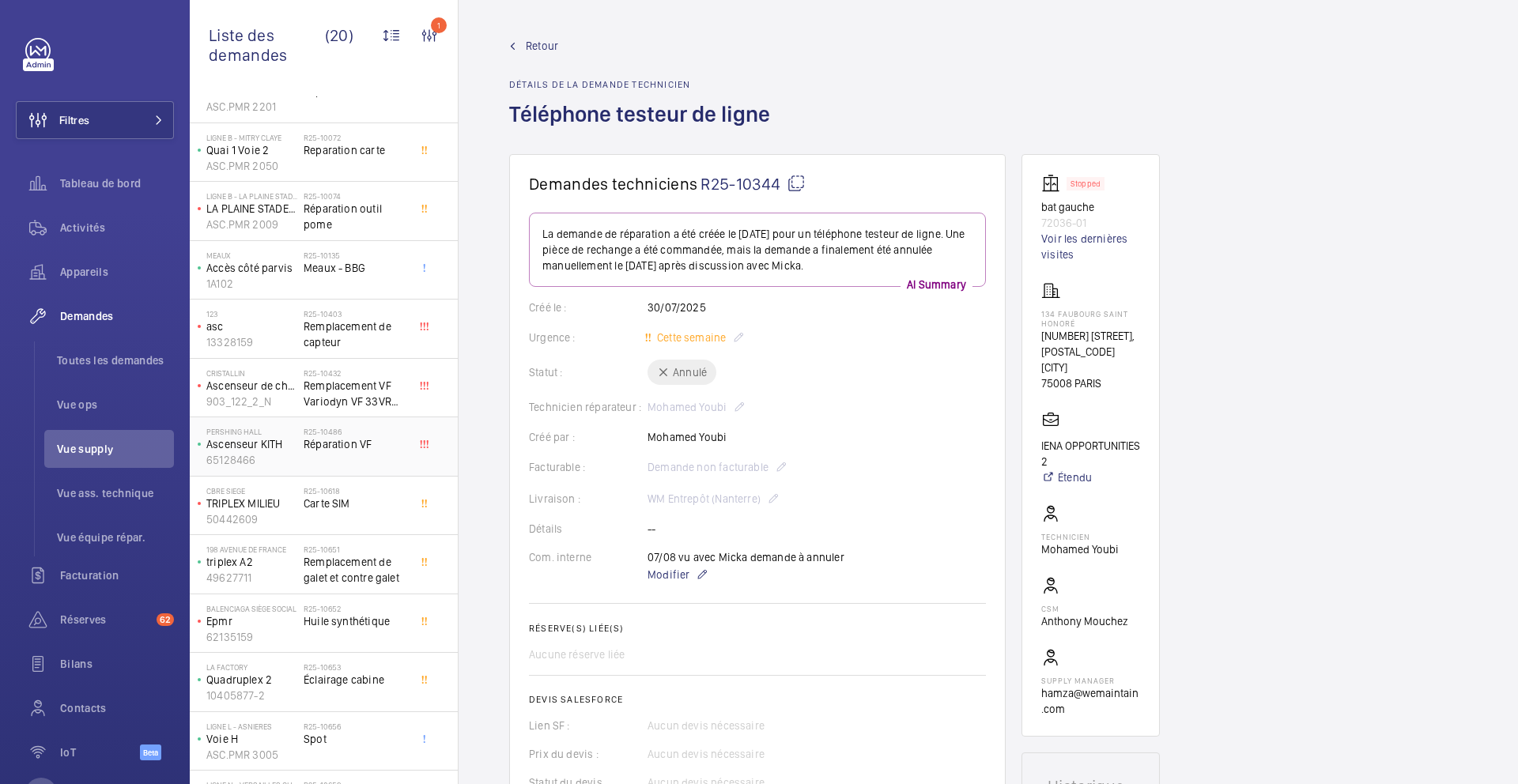 scroll, scrollTop: 314, scrollLeft: 0, axis: vertical 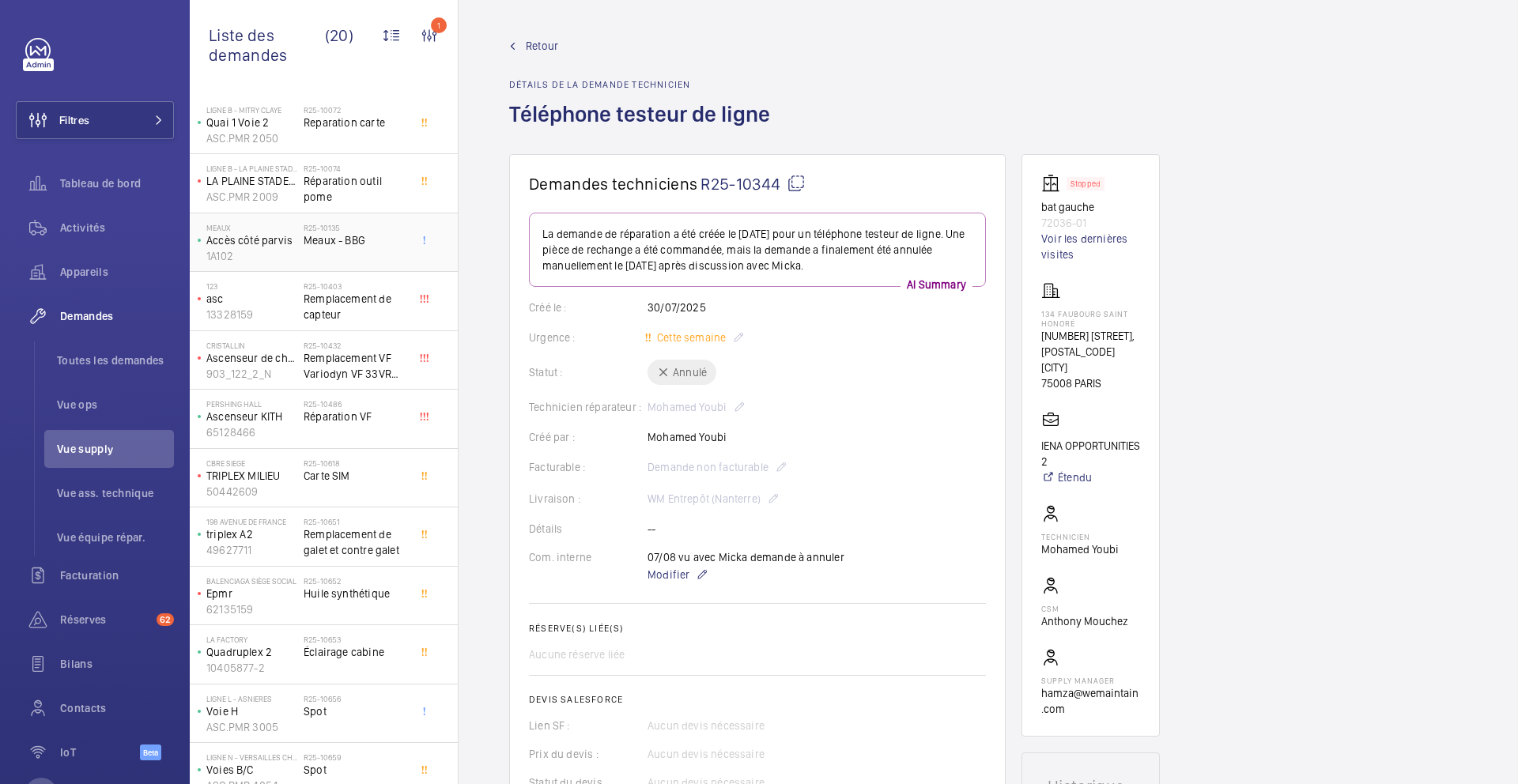 click on "MEAUX   Accès côté parvis   1A102   R25-10135   Meaux - BBG" 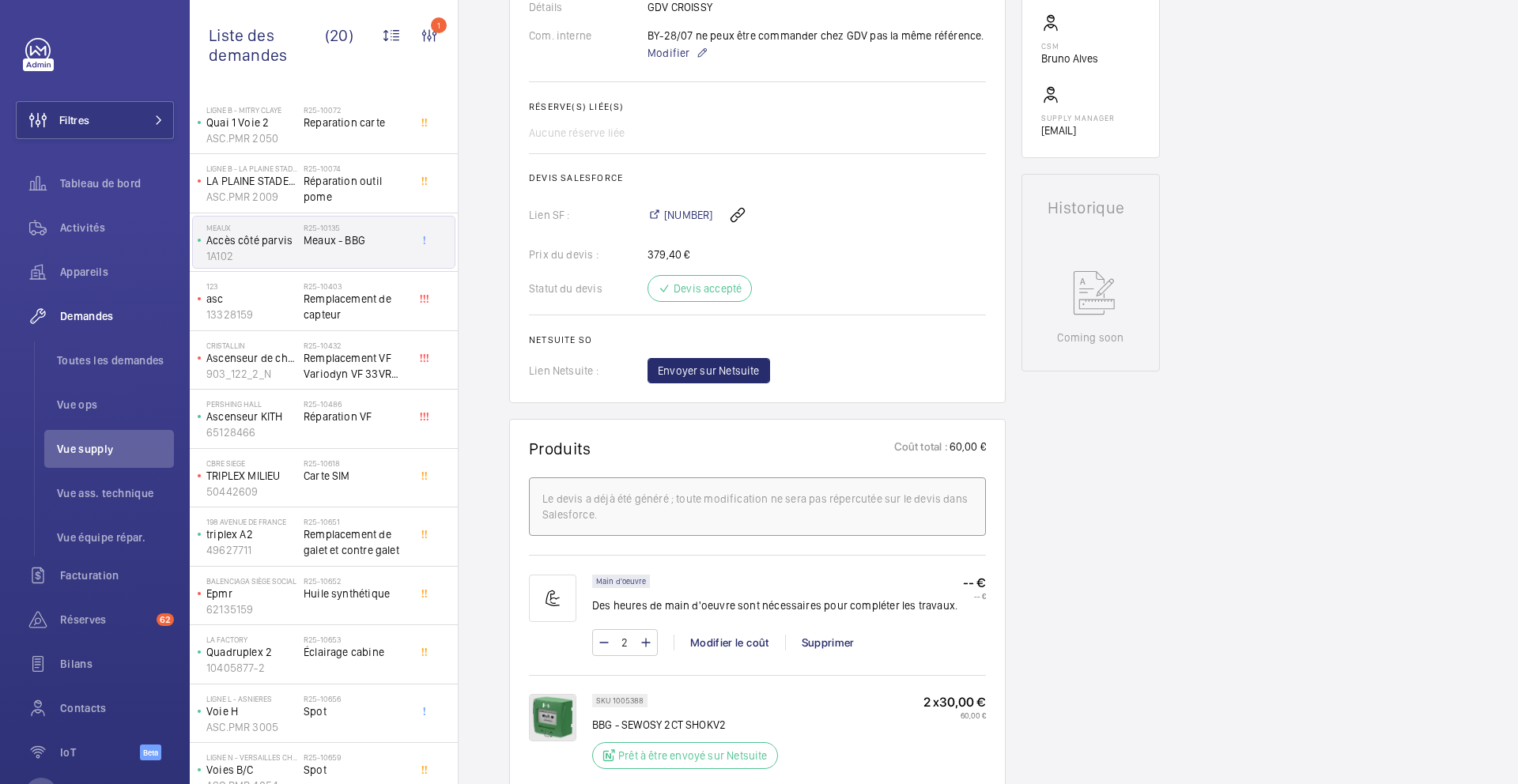 scroll, scrollTop: 534, scrollLeft: 0, axis: vertical 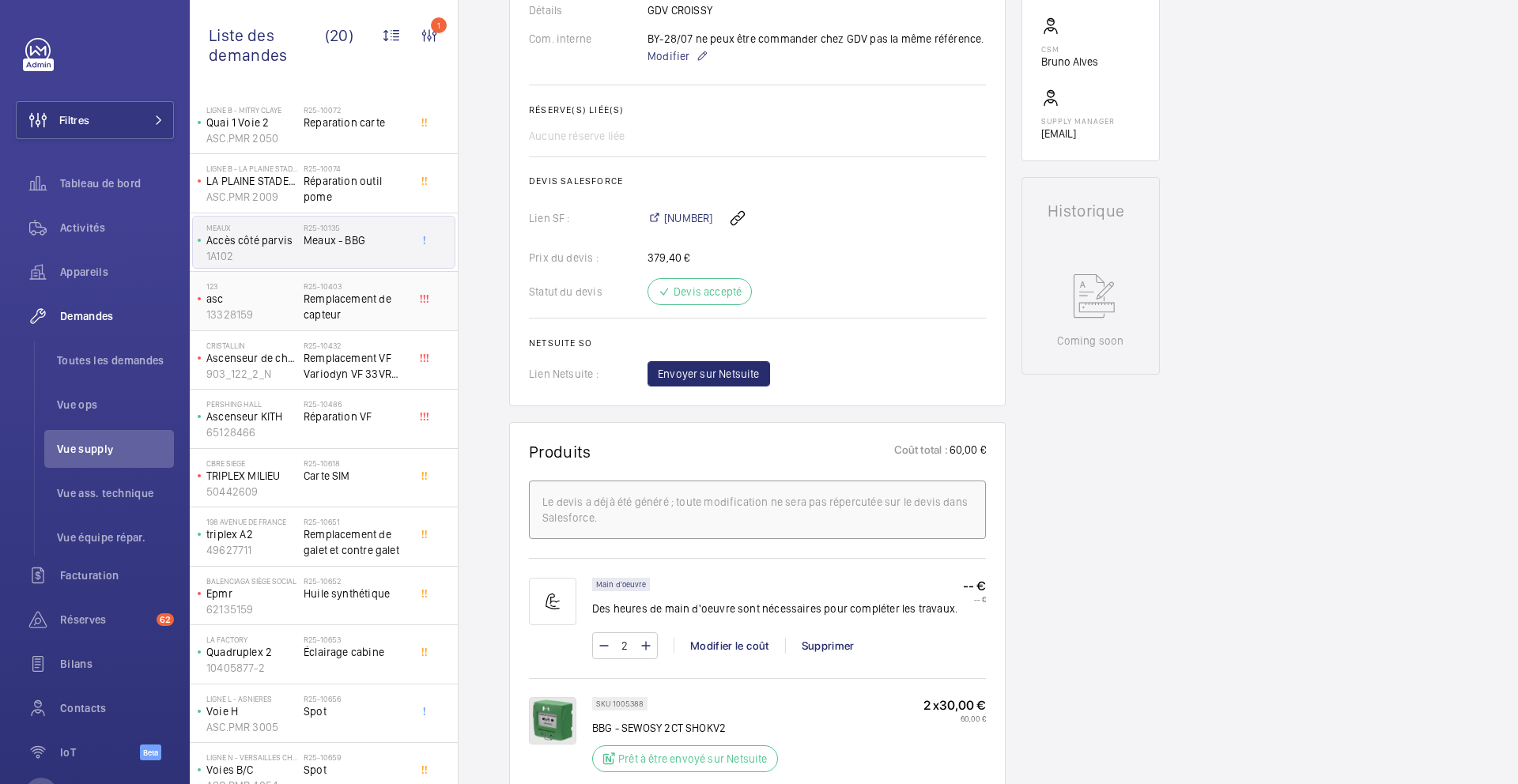 click on "Remplacement de capteur" 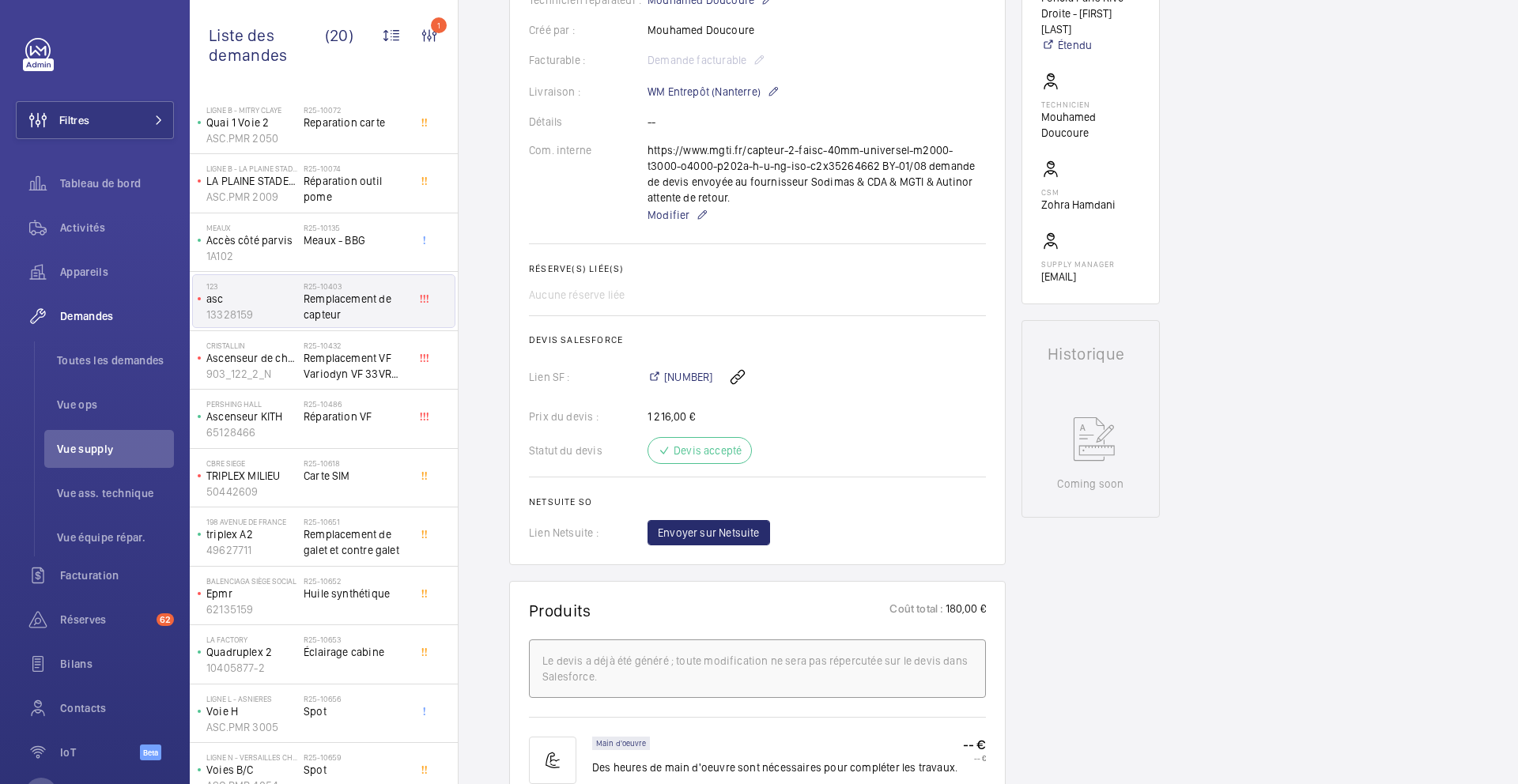 scroll, scrollTop: 420, scrollLeft: 0, axis: vertical 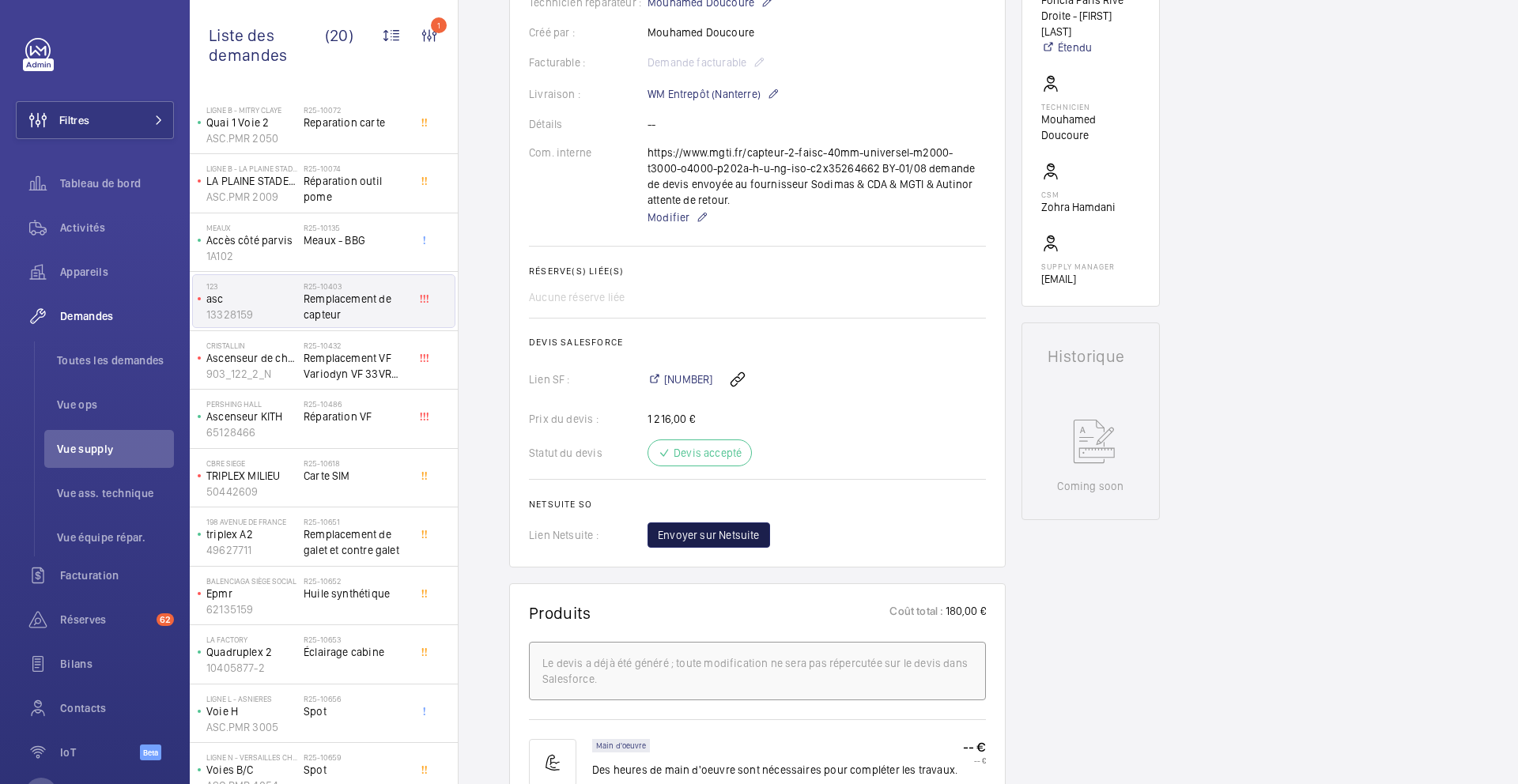 click on "Envoyer sur Netsuite" 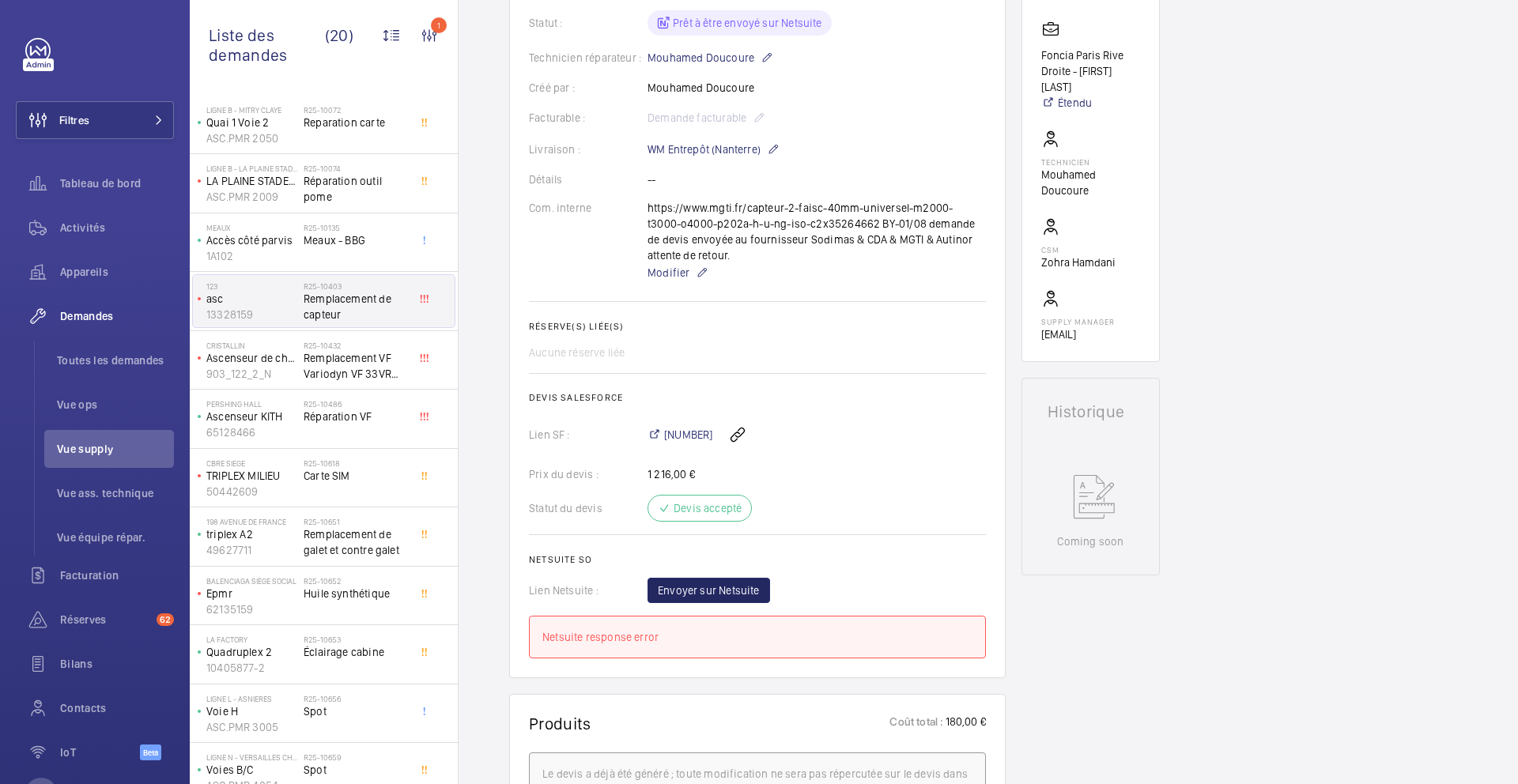 scroll, scrollTop: 319, scrollLeft: 0, axis: vertical 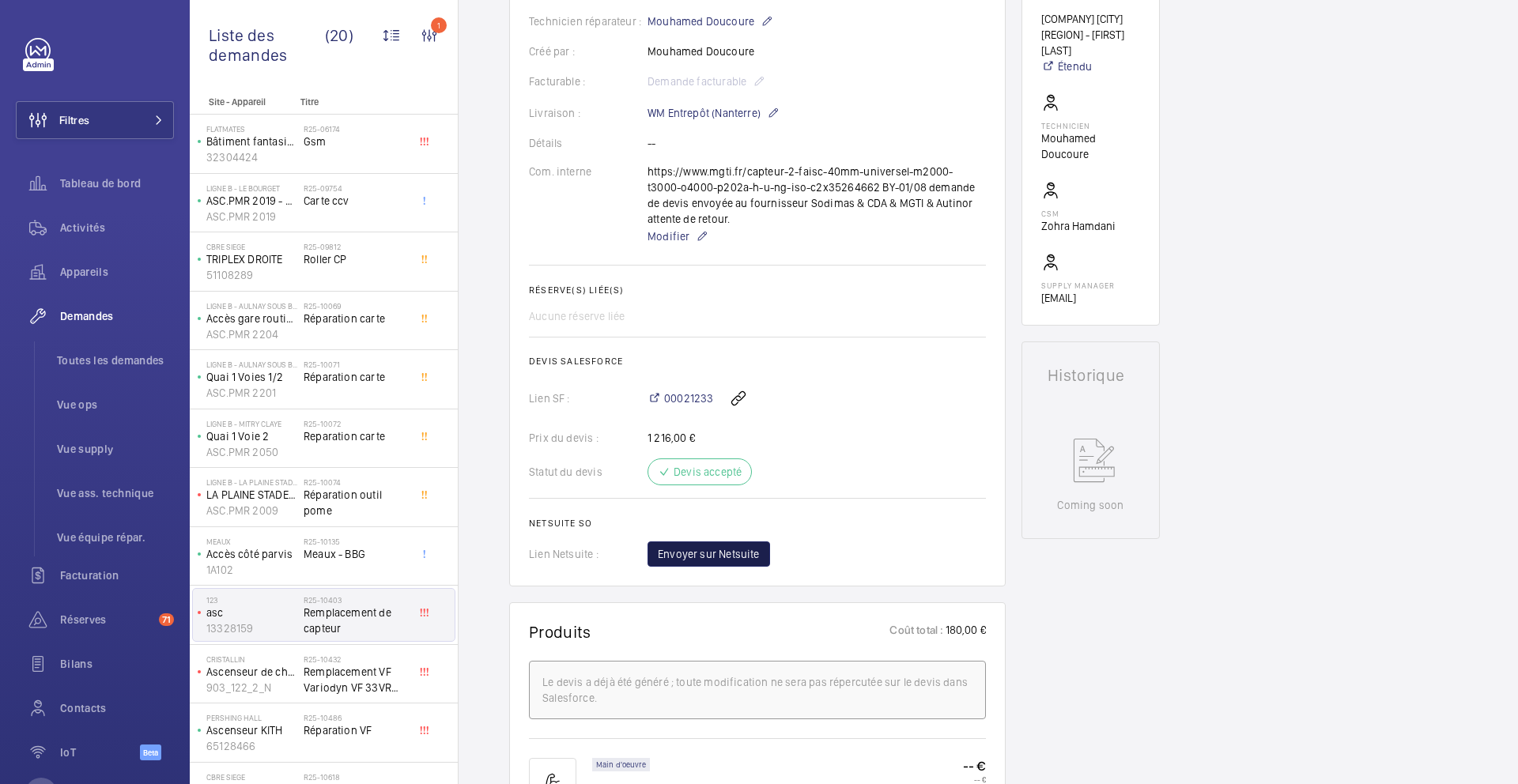 click on "Envoyer sur Netsuite" 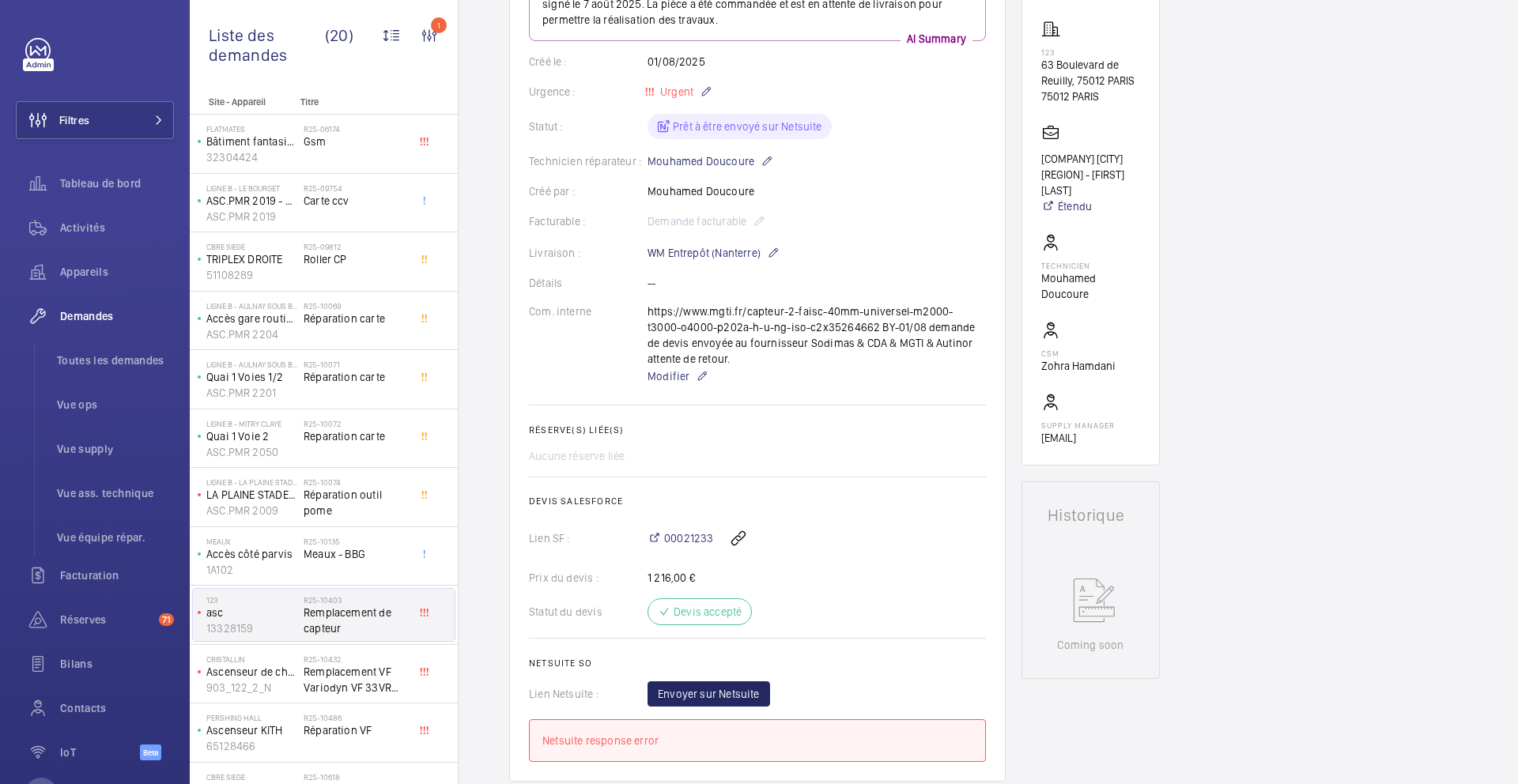 scroll, scrollTop: 0, scrollLeft: 0, axis: both 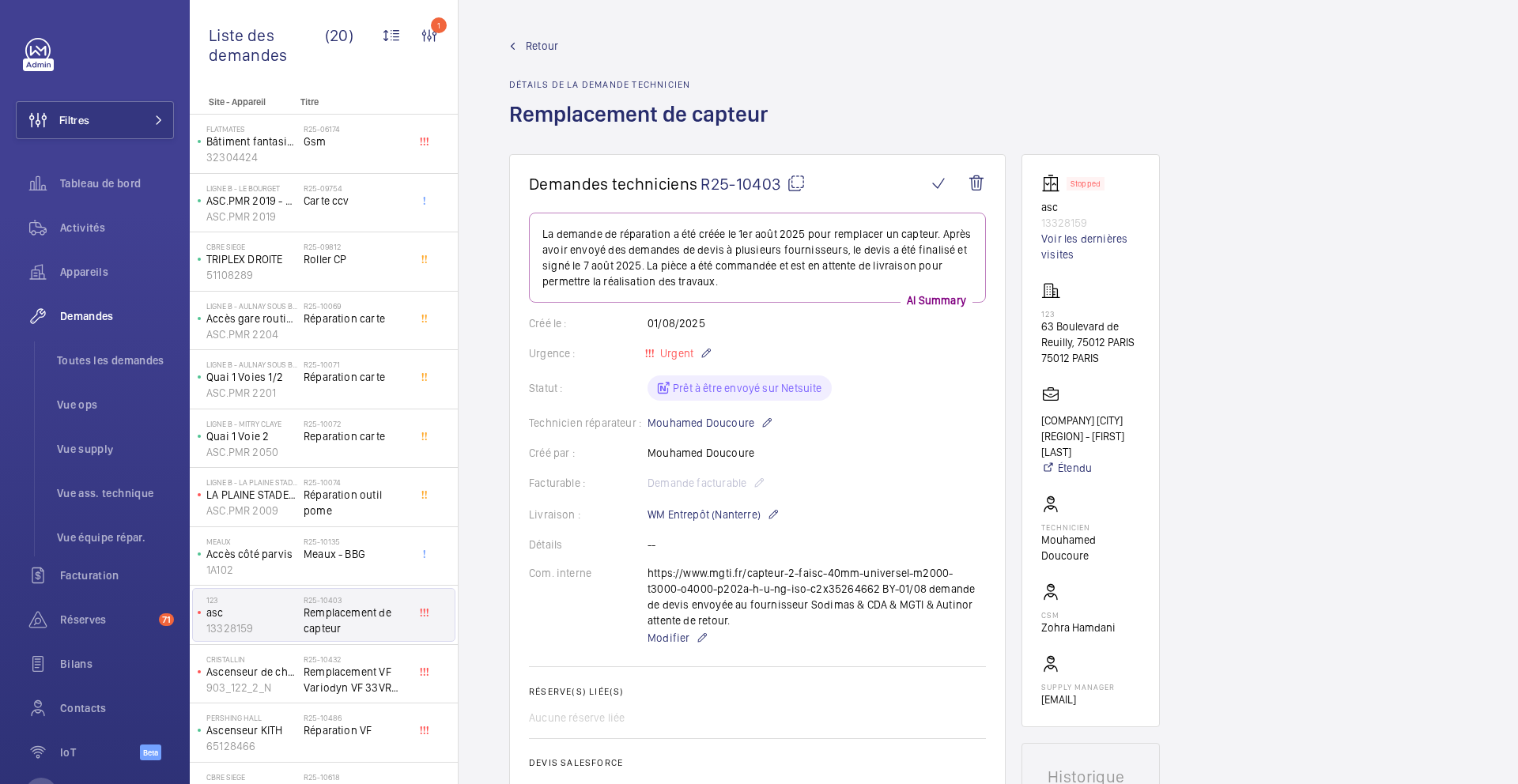 click 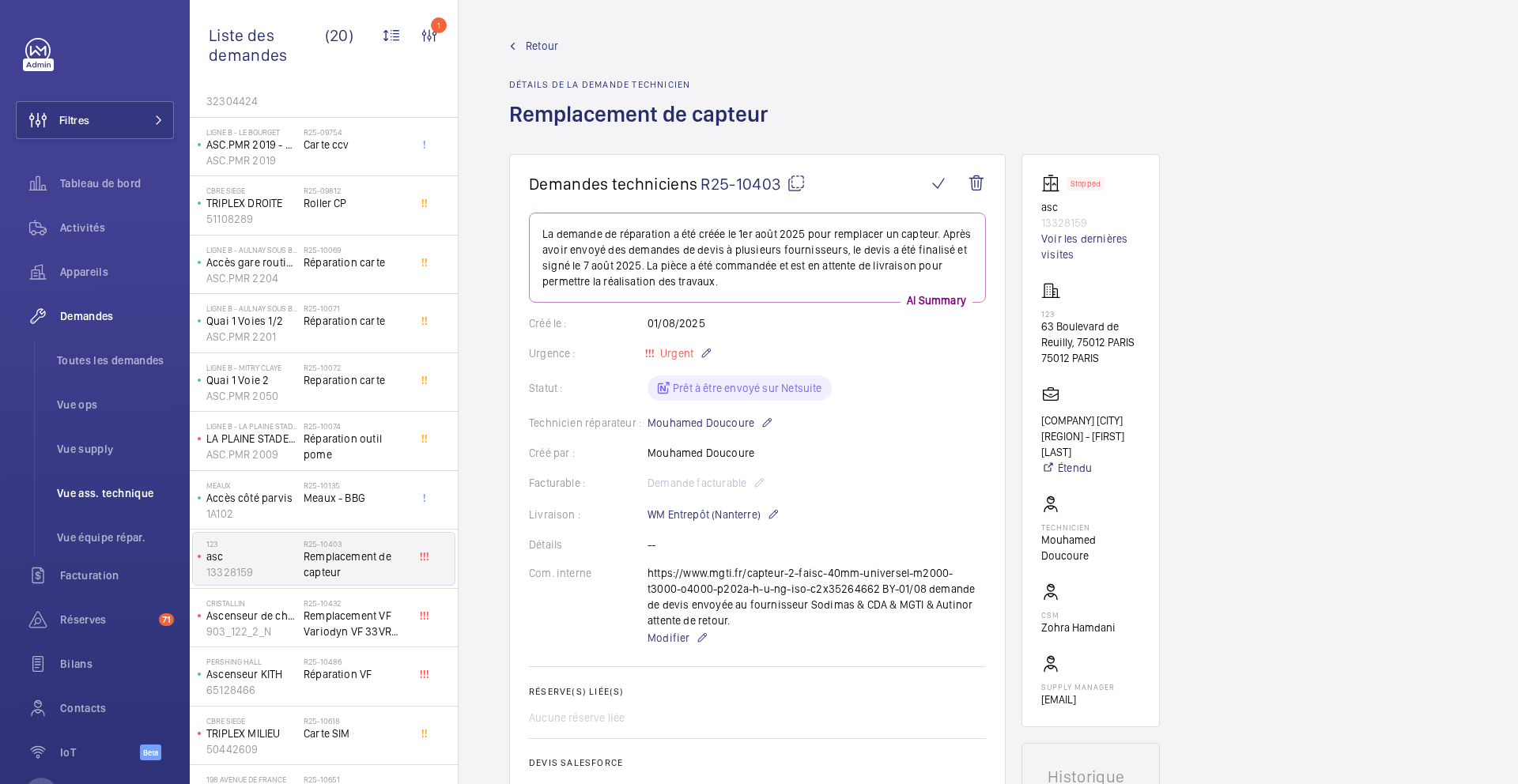 scroll, scrollTop: 70, scrollLeft: 0, axis: vertical 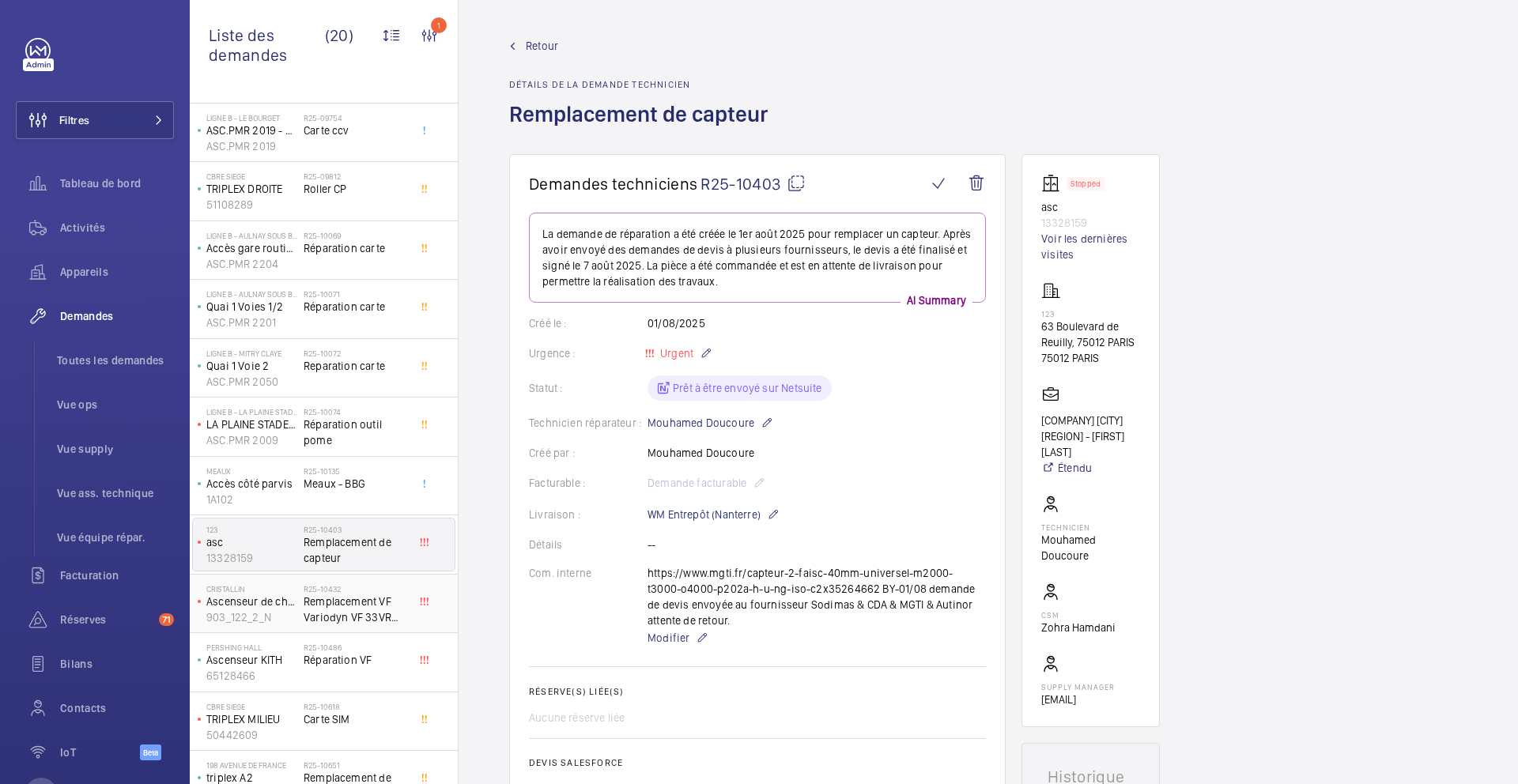 click on "Remplacement VF Variodyn VF 33VR Schindler" 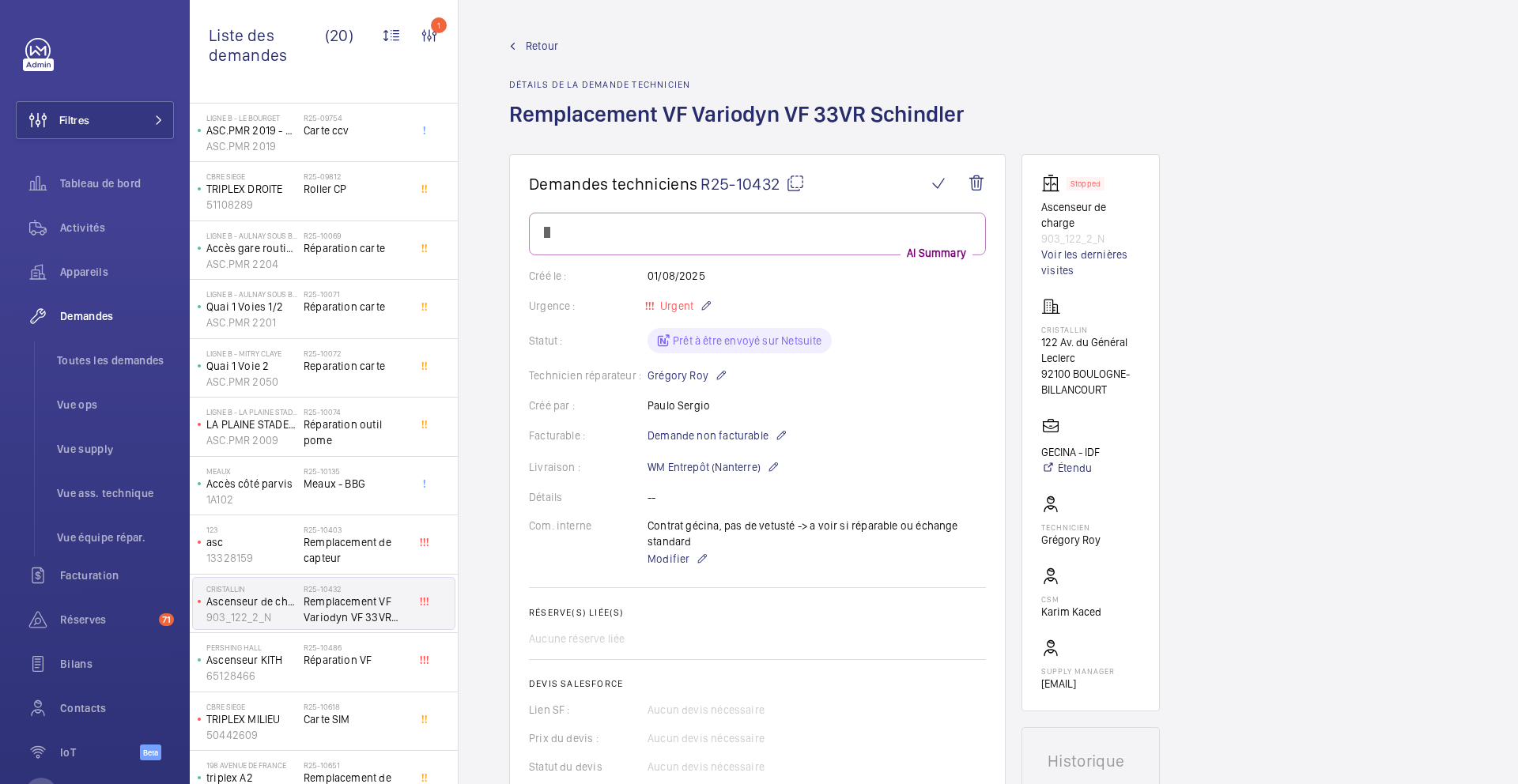 scroll, scrollTop: 465, scrollLeft: 0, axis: vertical 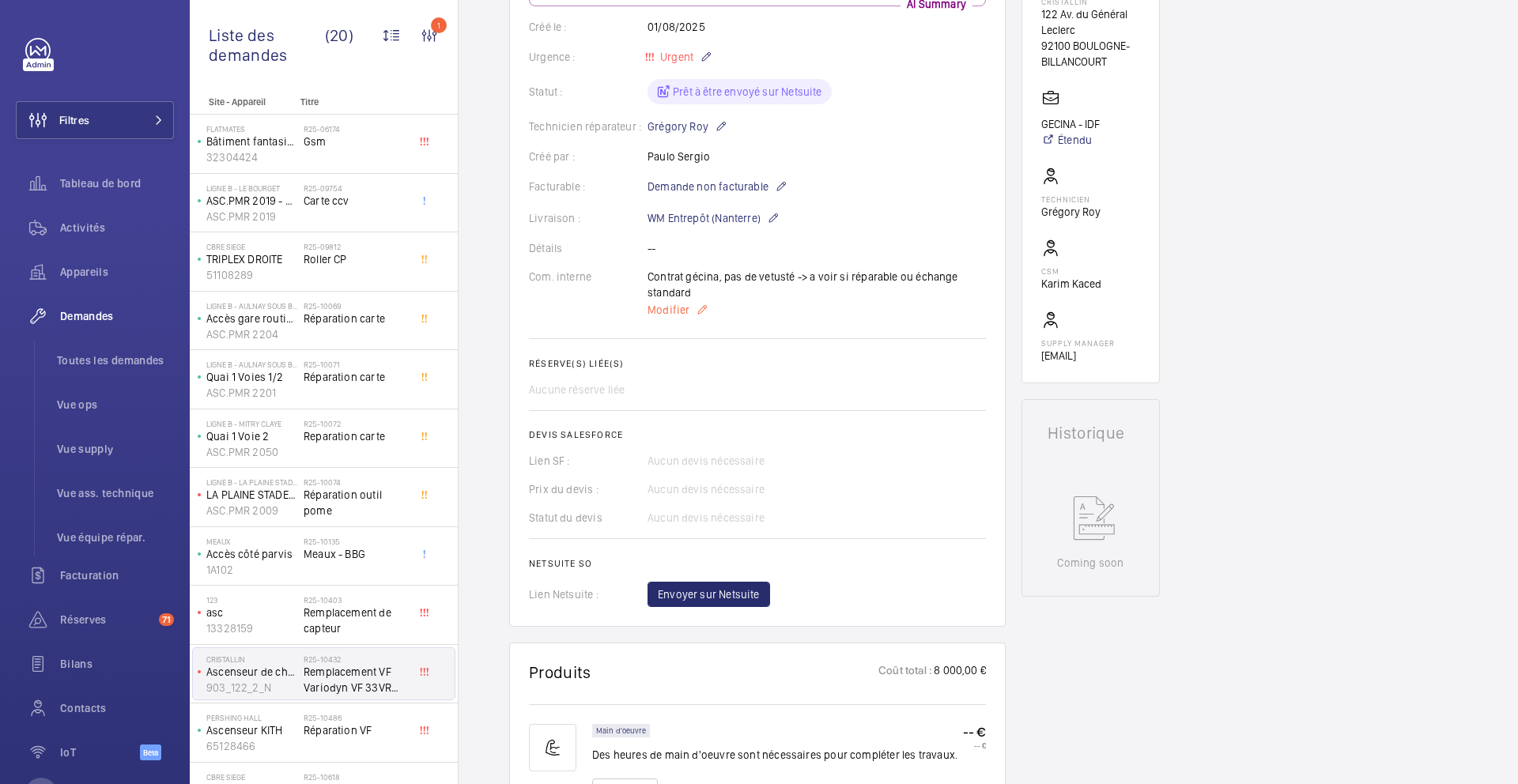 click on "Modifier" 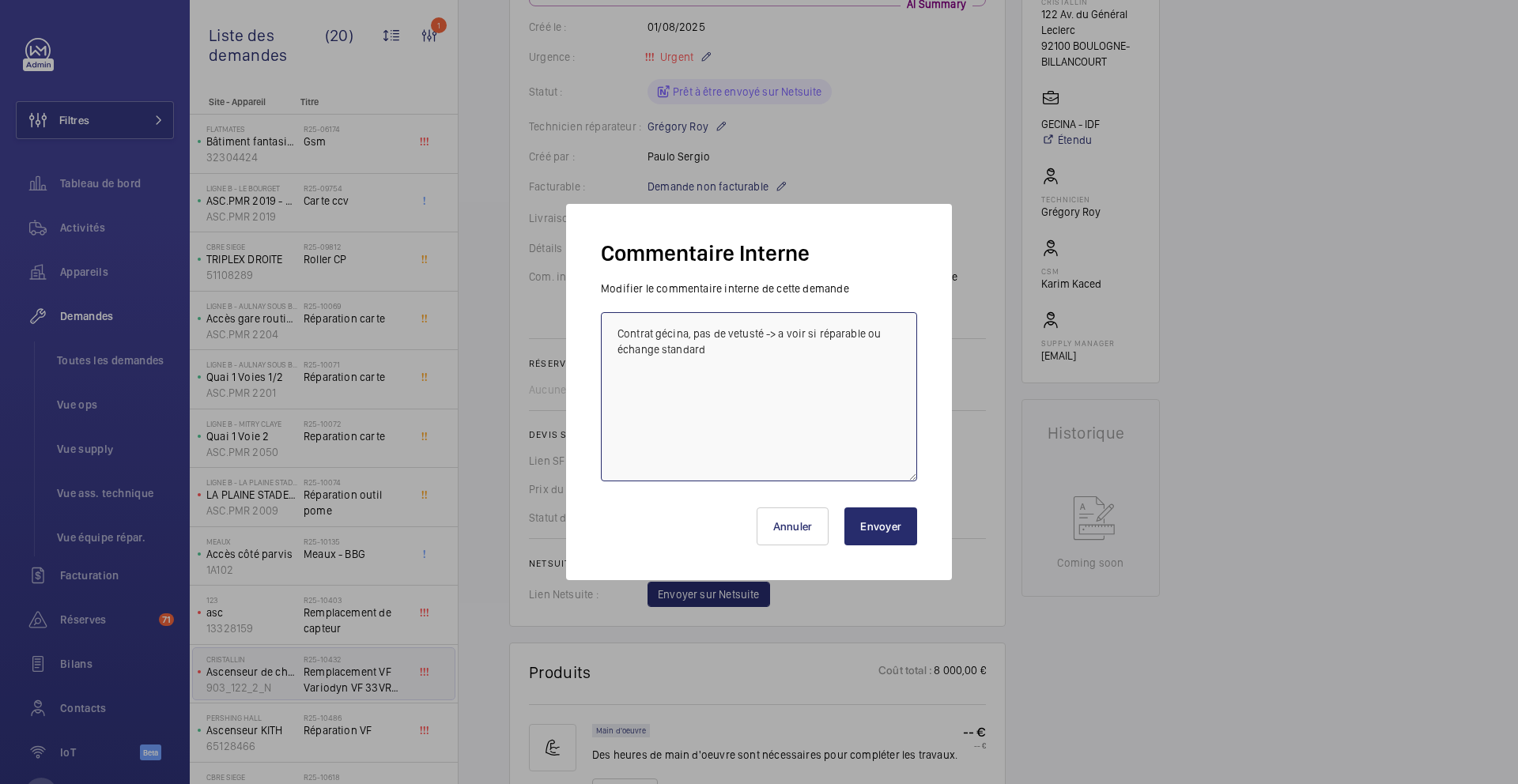 click on "Contrat gécina, pas de vetusté -> a voir si réparable ou échange standard" at bounding box center (759, 397) 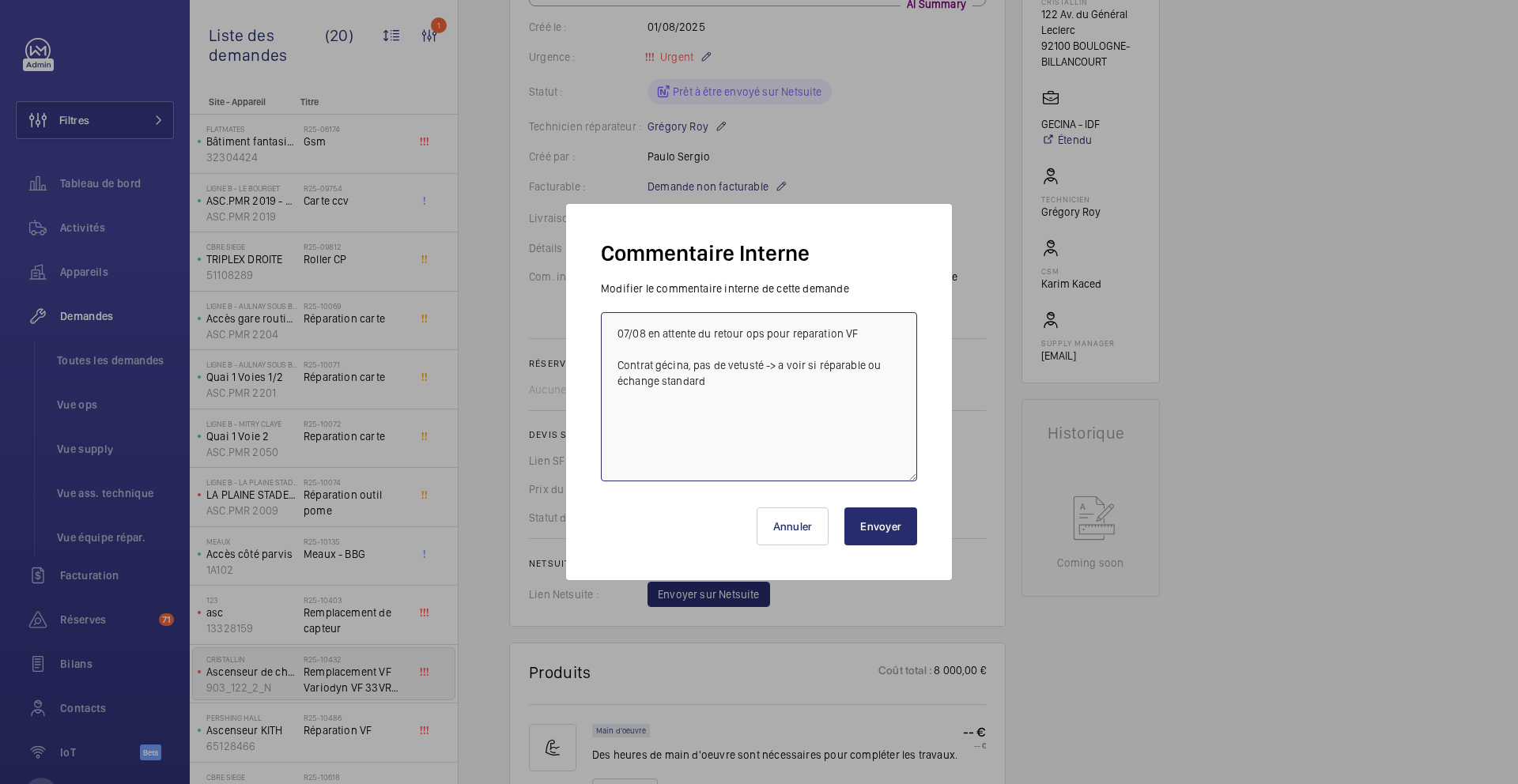 type on "07/08 en attente du retour ops pour reparation VF
Contrat gécina, pas de vetusté -> a voir si réparable ou échange standard" 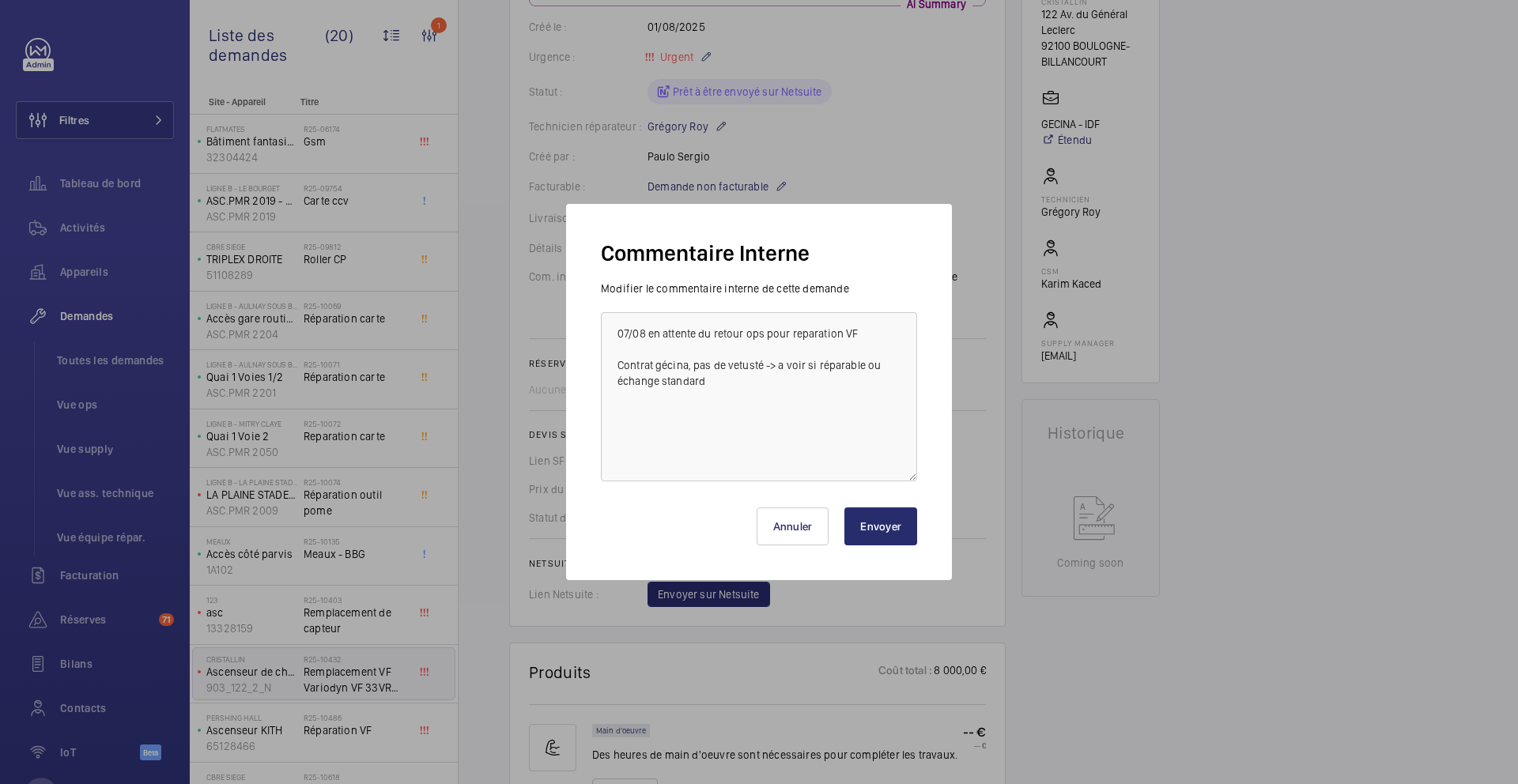 click on "Envoyer" at bounding box center [881, 526] 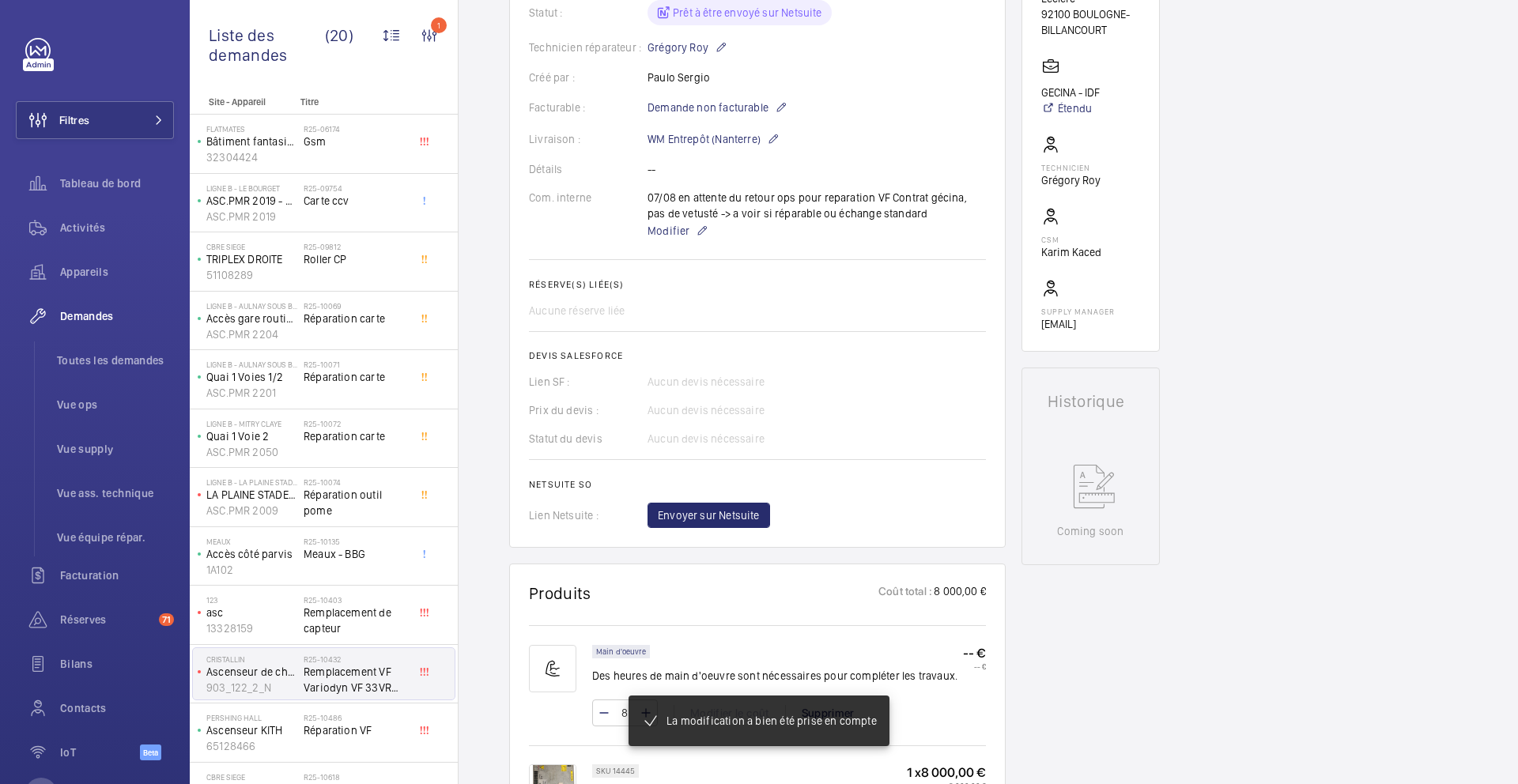 scroll, scrollTop: 375, scrollLeft: 0, axis: vertical 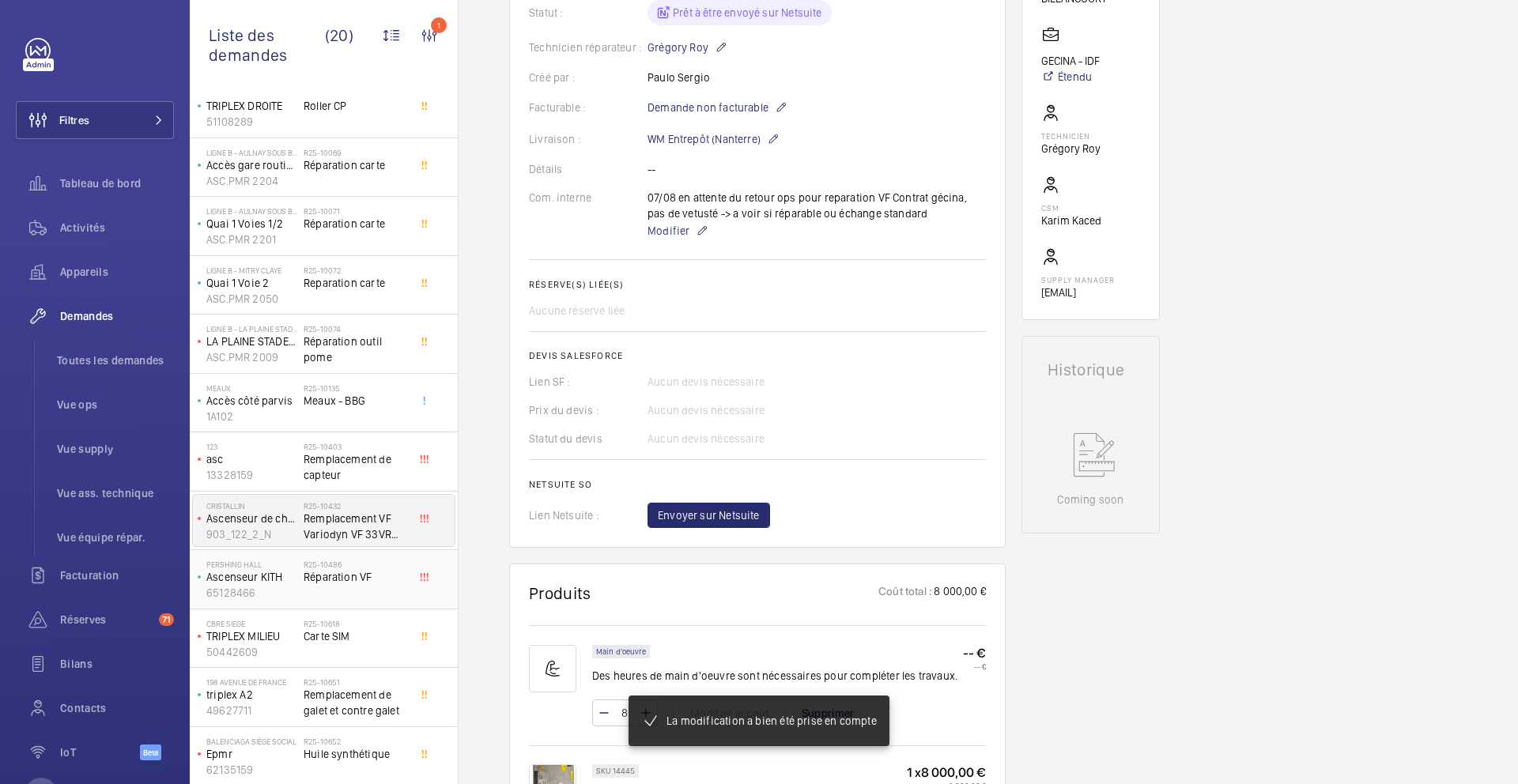 click on "Réparation VF" 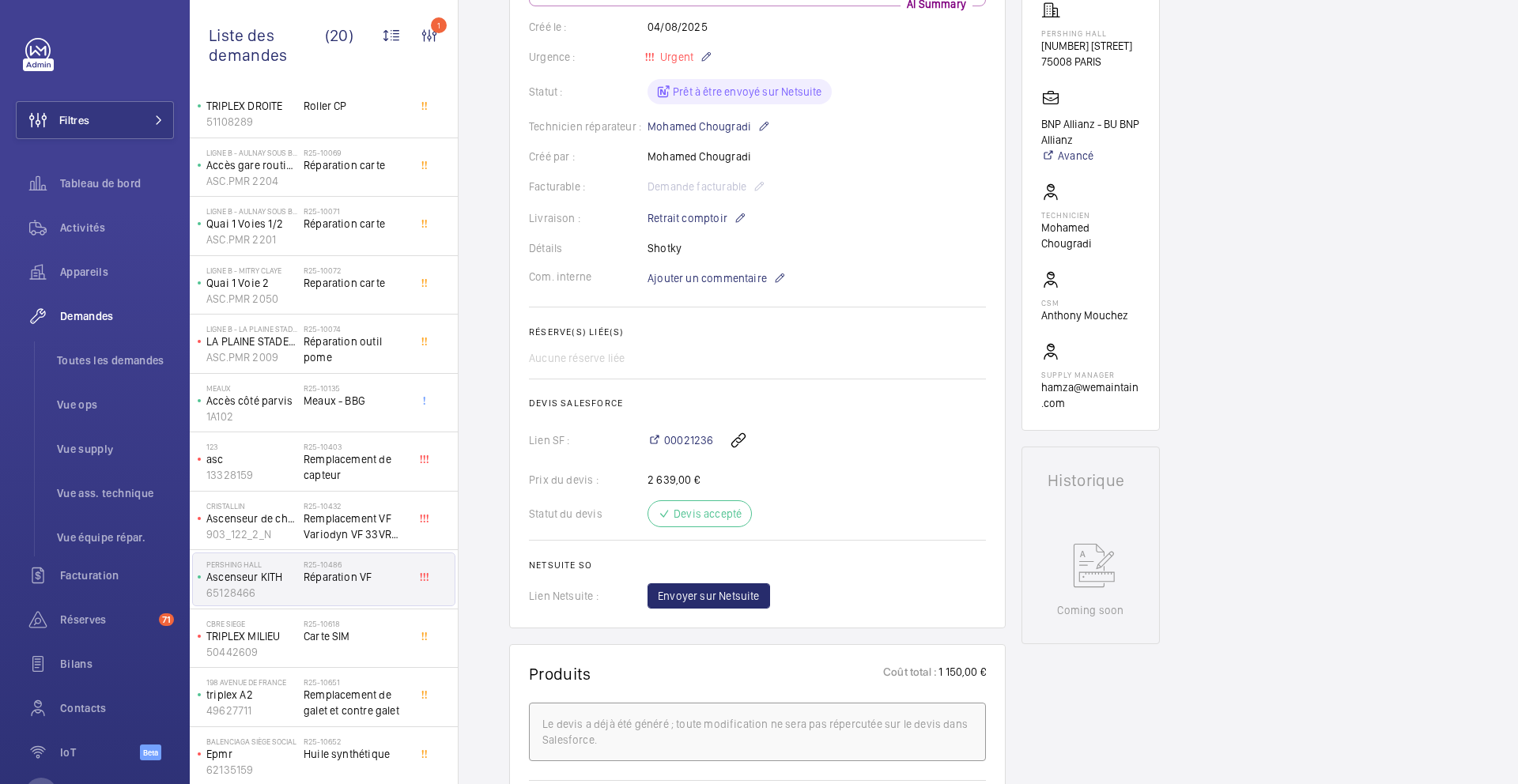 scroll, scrollTop: 289, scrollLeft: 0, axis: vertical 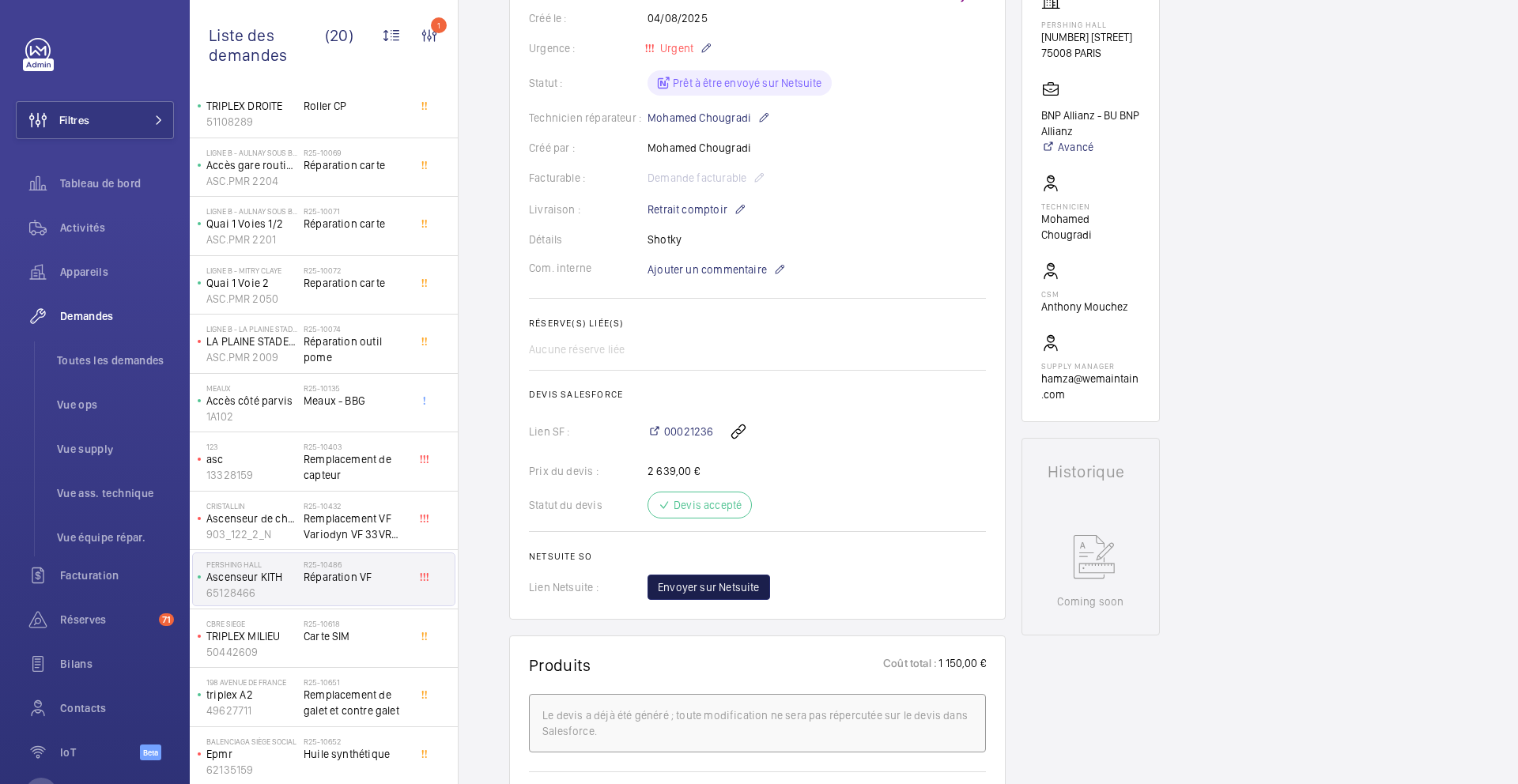 click on "Envoyer sur Netsuite" 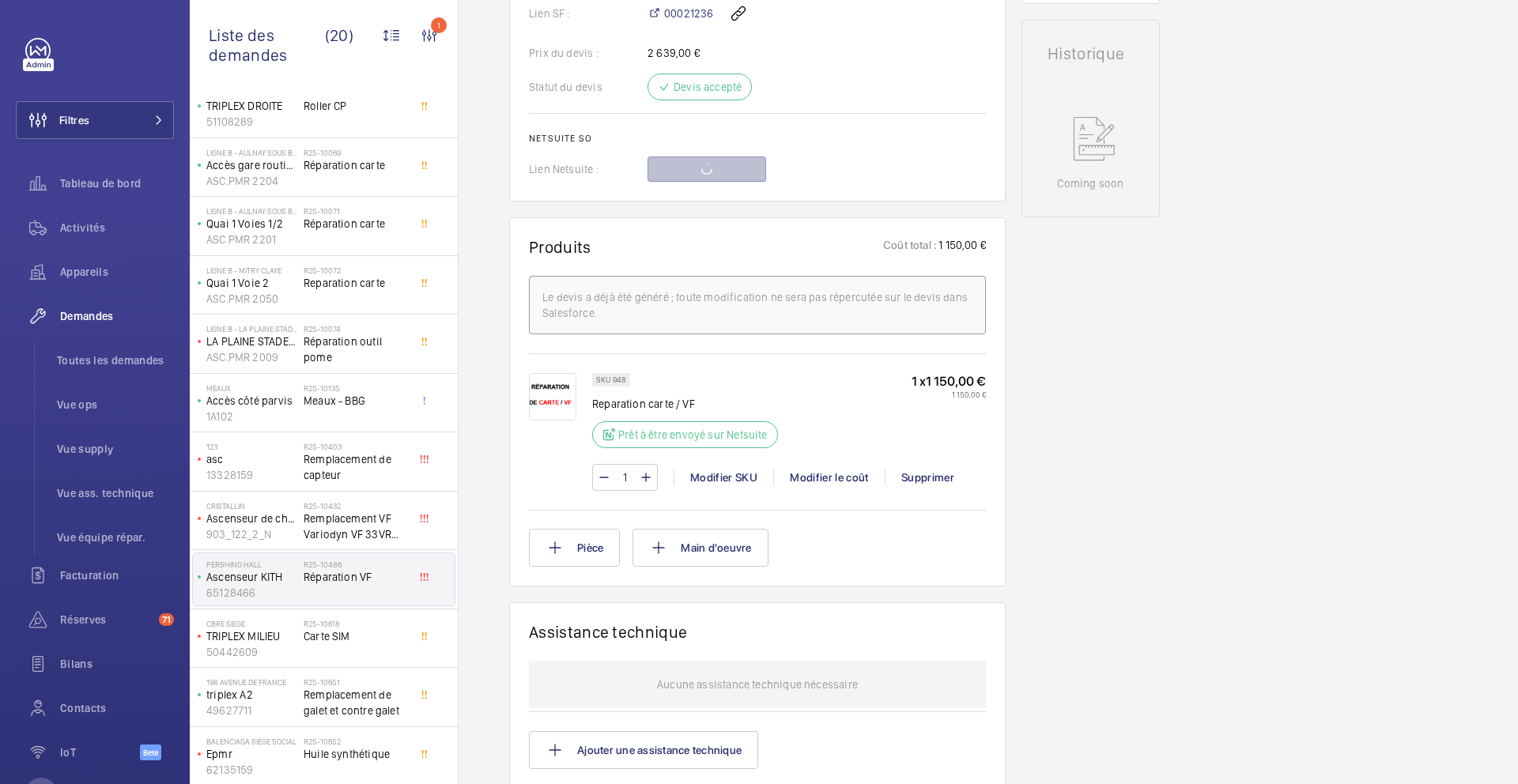 scroll, scrollTop: 709, scrollLeft: 0, axis: vertical 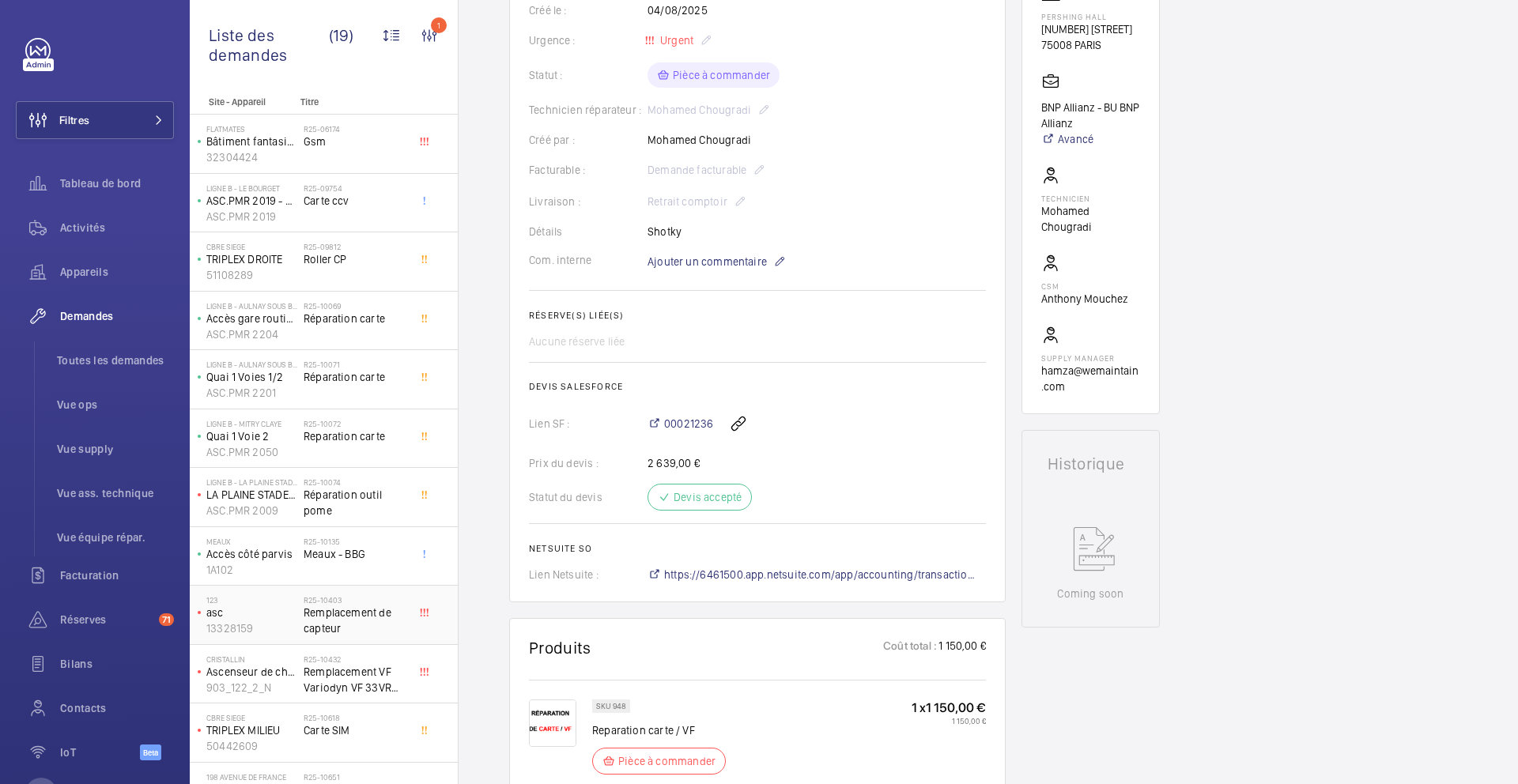 click on "Remplacement de capteur" 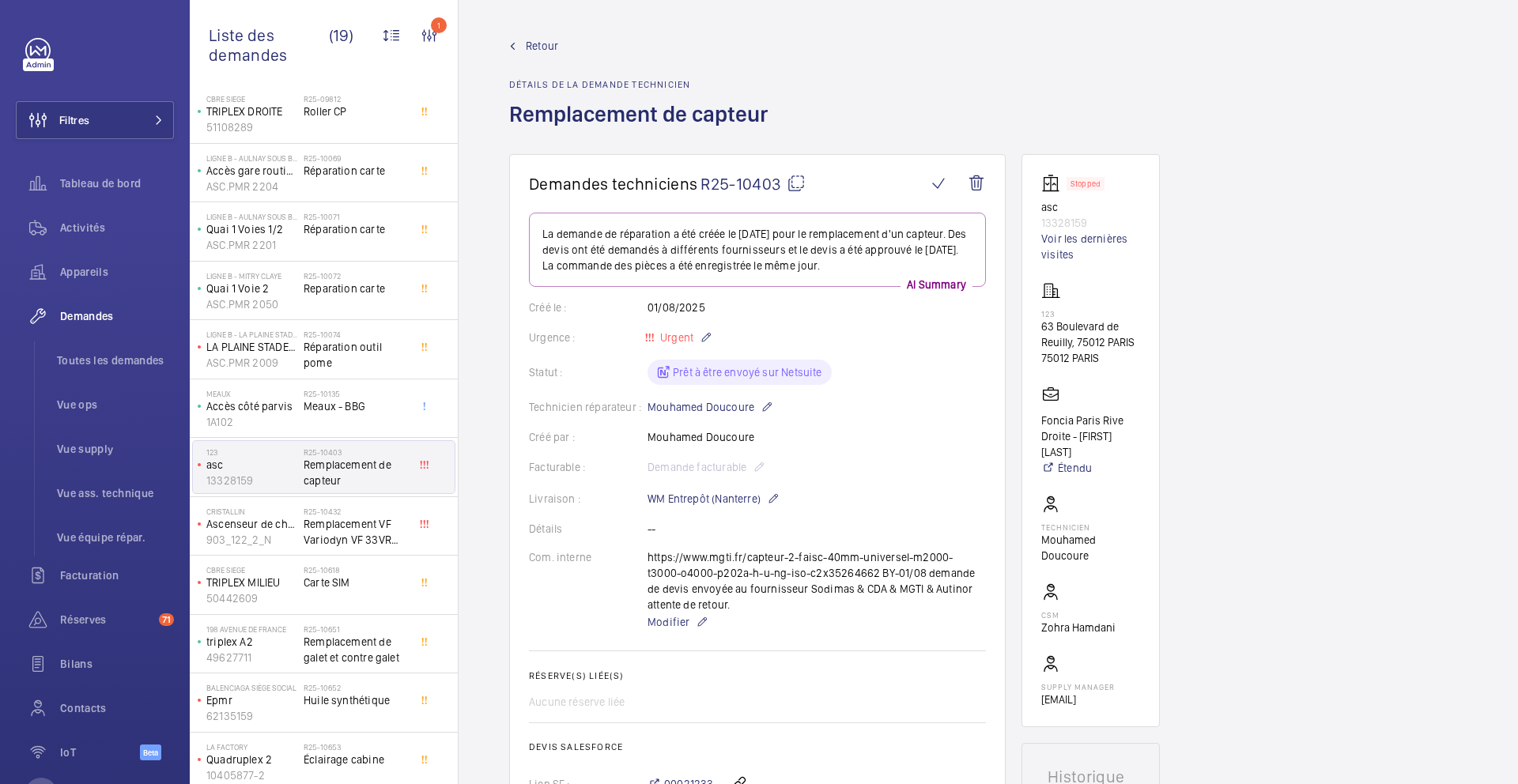 scroll, scrollTop: 188, scrollLeft: 0, axis: vertical 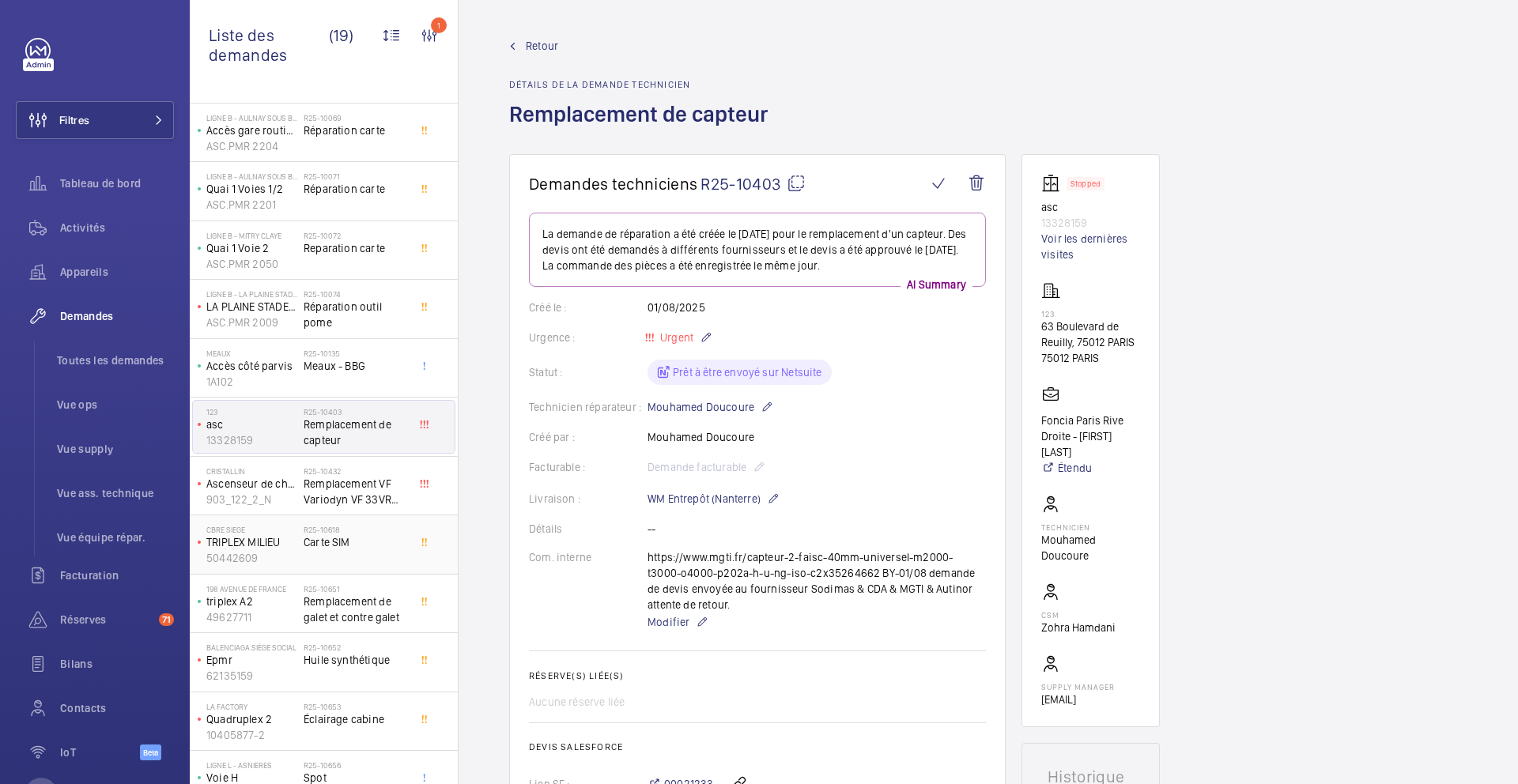 click on "R25-10618   Carte SIM" 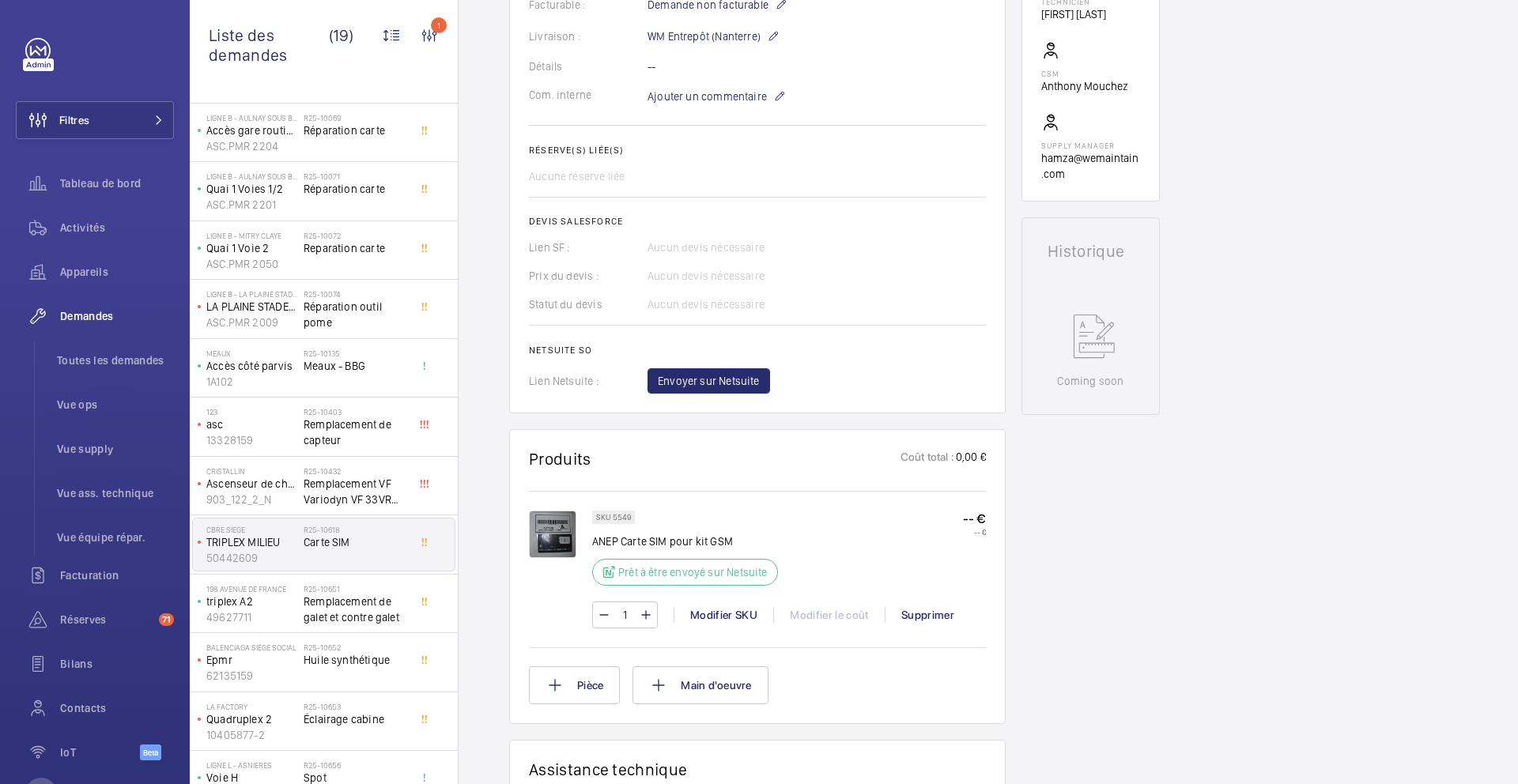 scroll, scrollTop: 747, scrollLeft: 0, axis: vertical 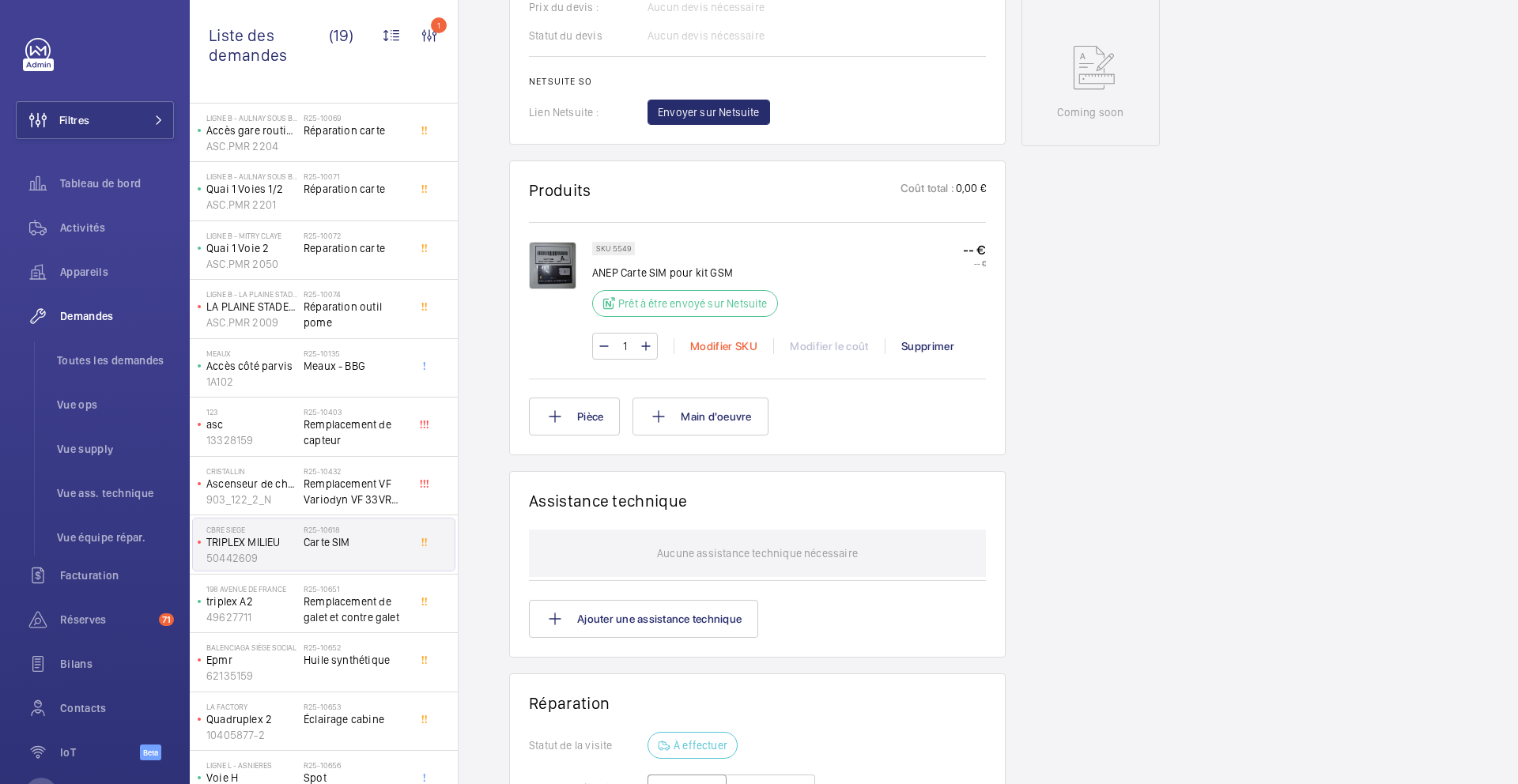 click on "Modifier SKU" 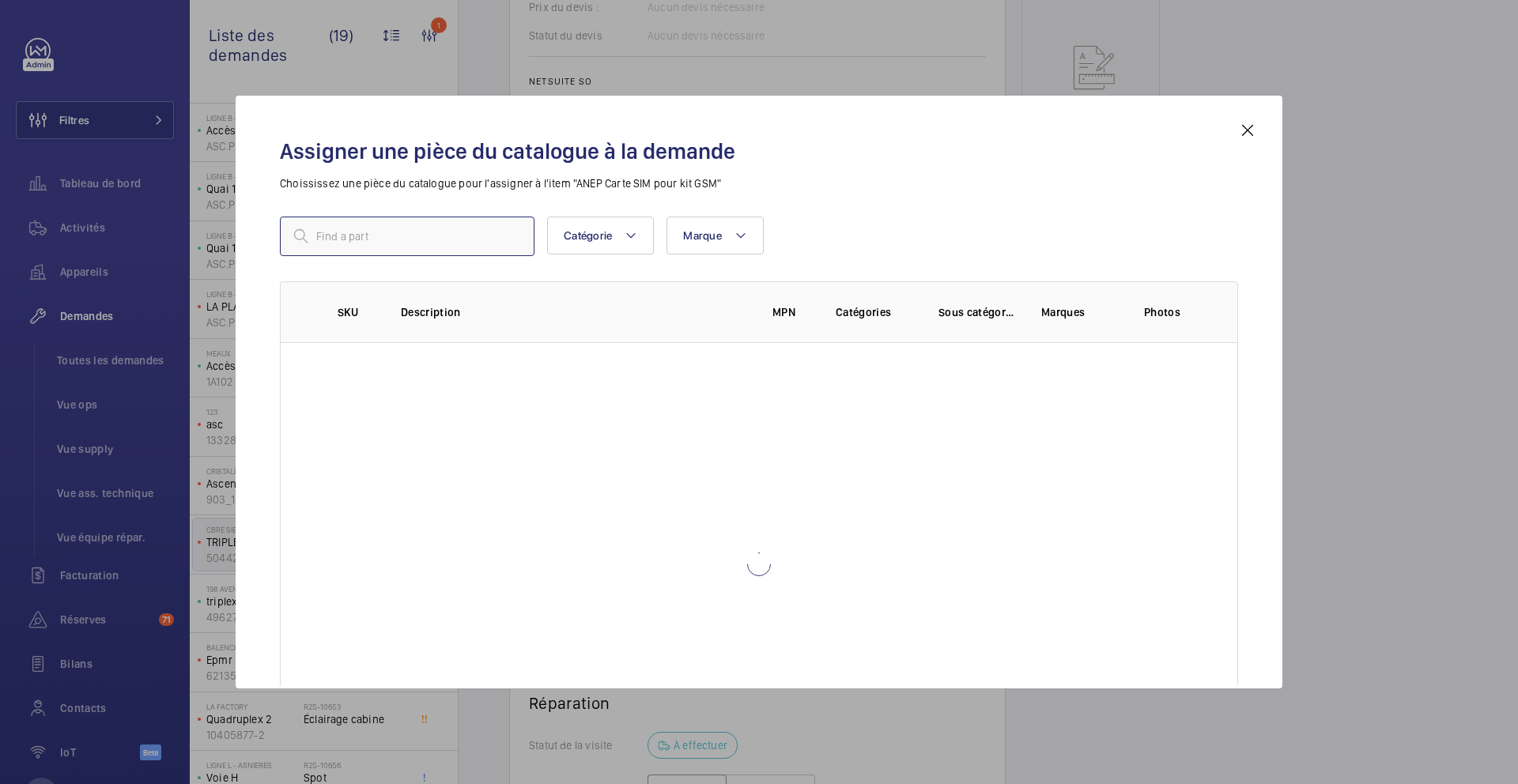 click at bounding box center [407, 236] 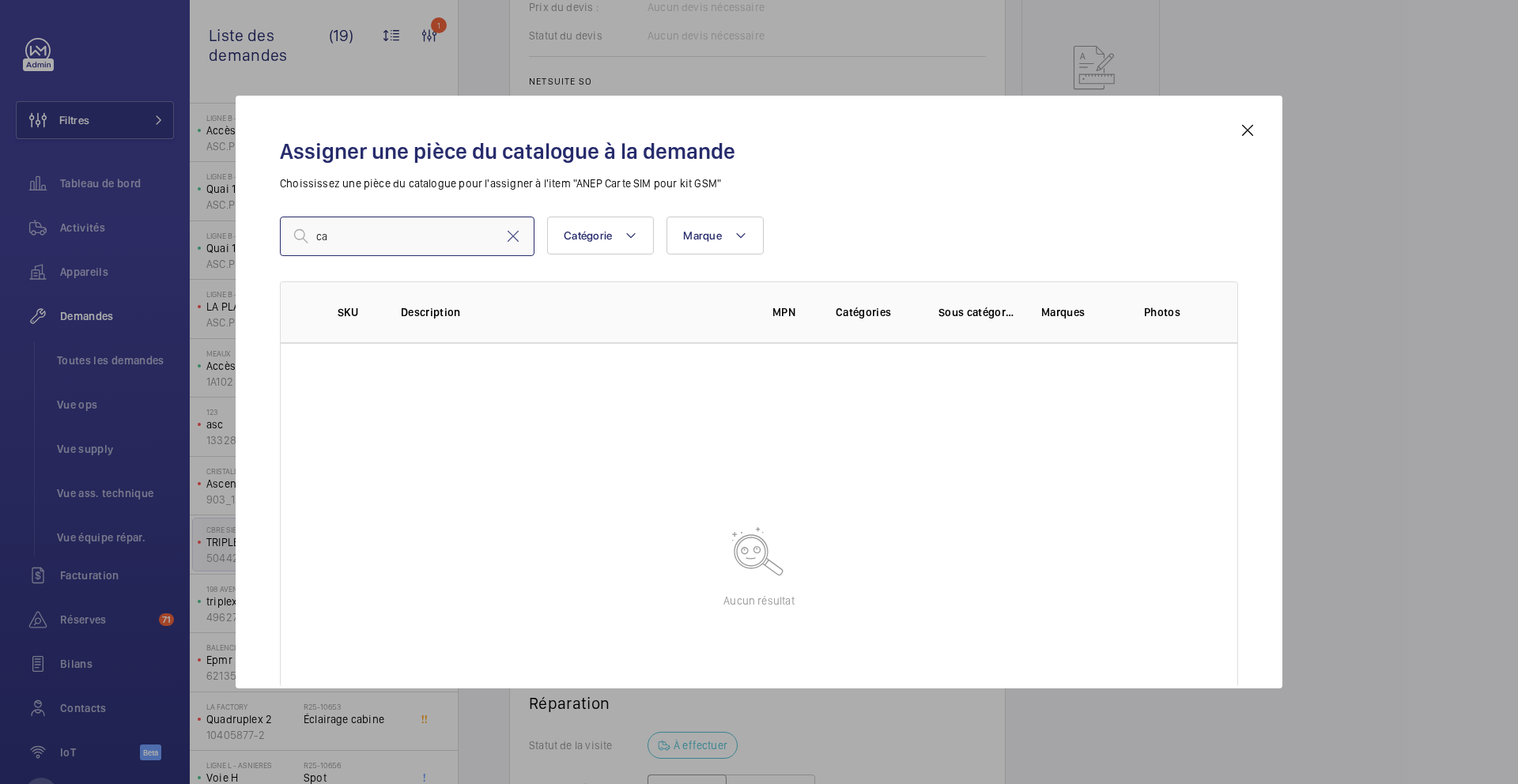 type on "c" 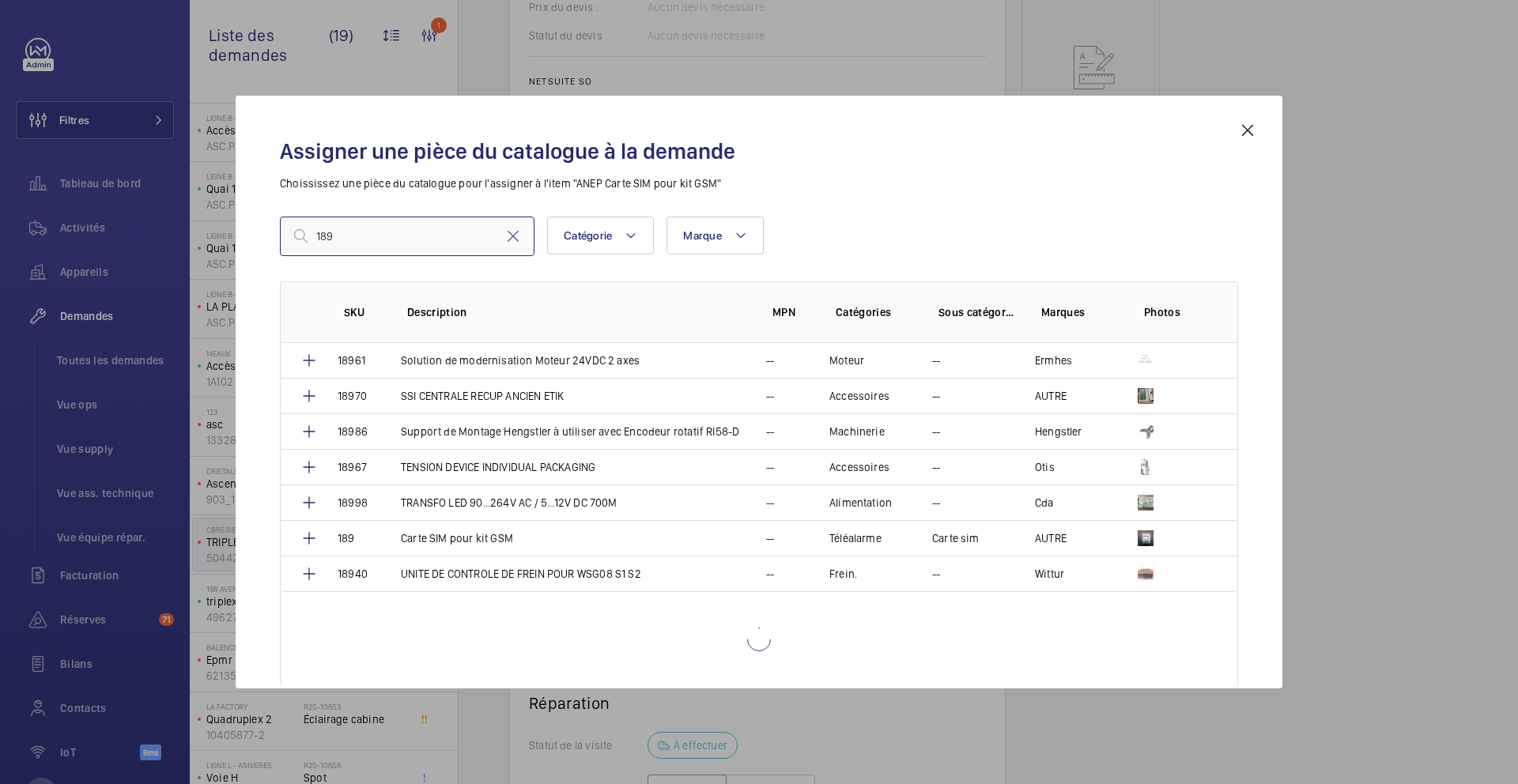 scroll, scrollTop: 1328, scrollLeft: 0, axis: vertical 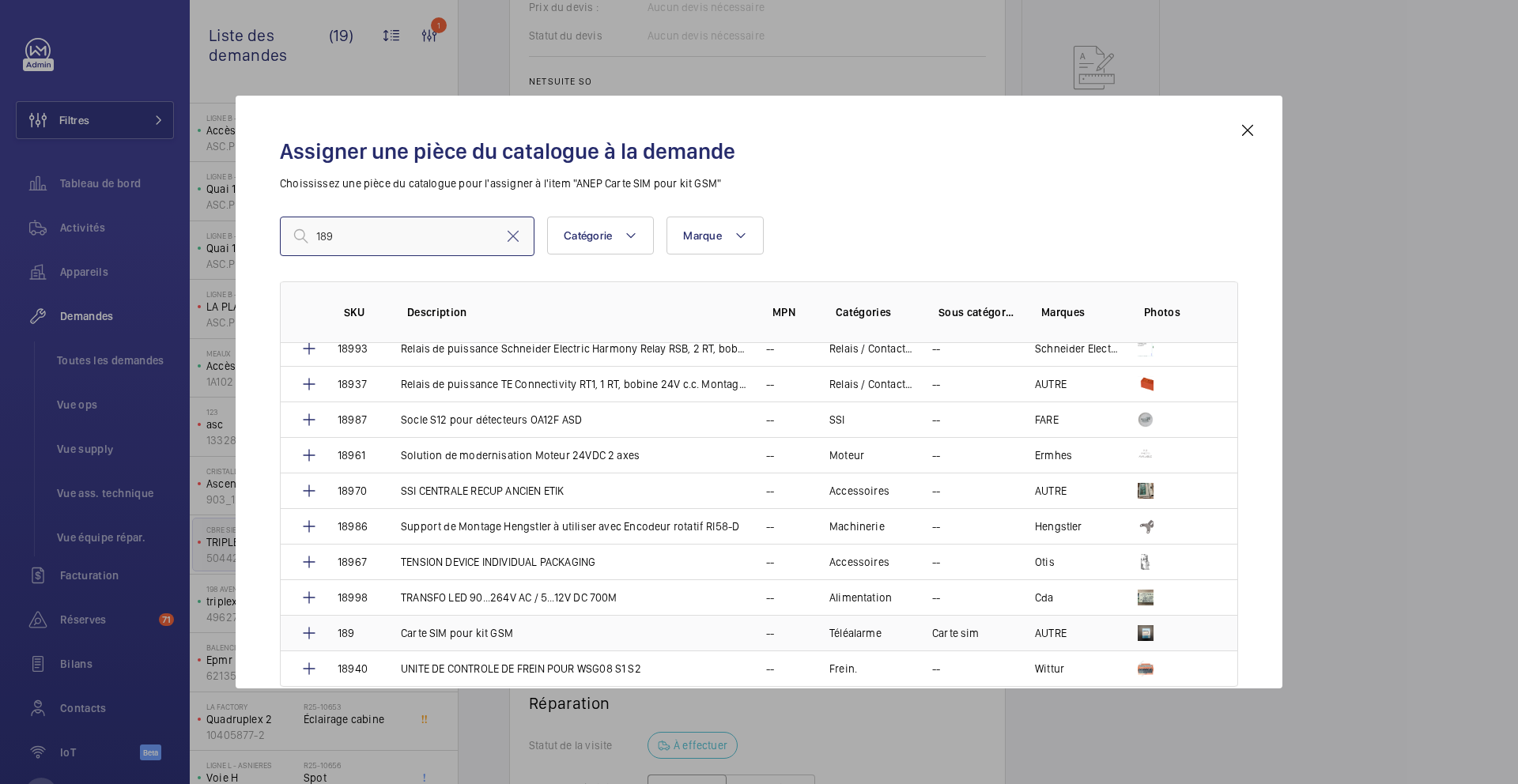 type on "189" 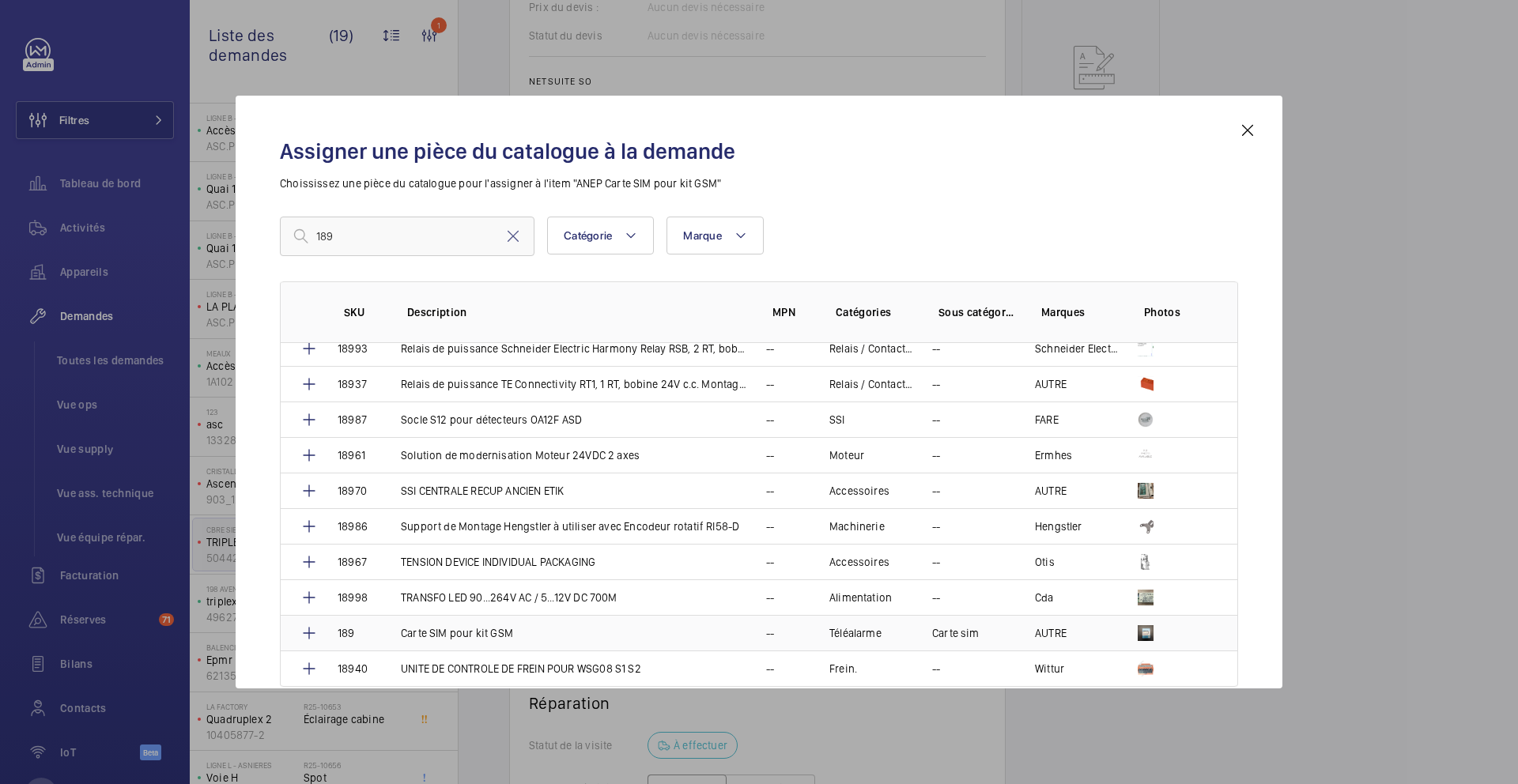 click on "Carte SIM pour kit GSM" at bounding box center (565, 632) 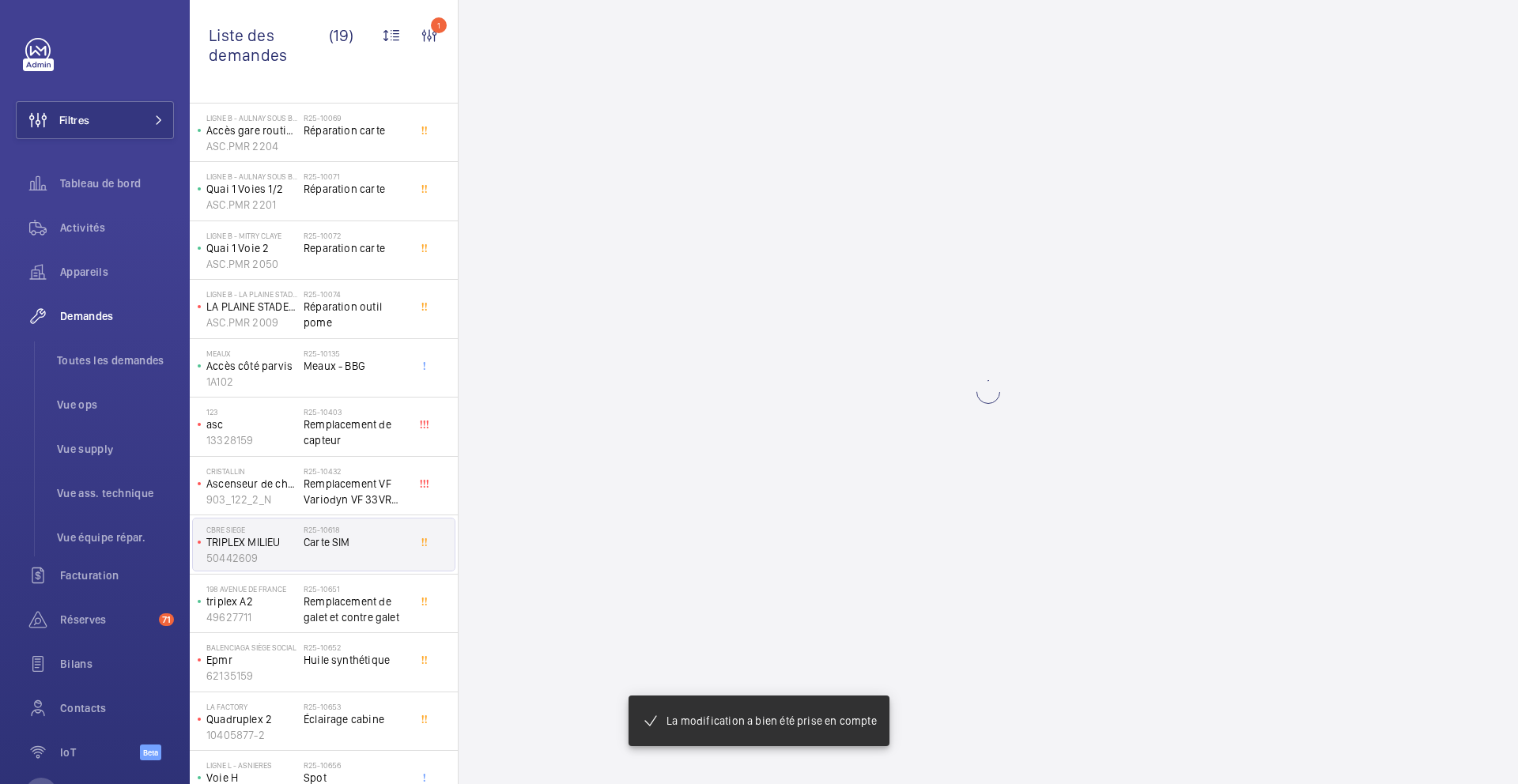 scroll, scrollTop: 0, scrollLeft: 0, axis: both 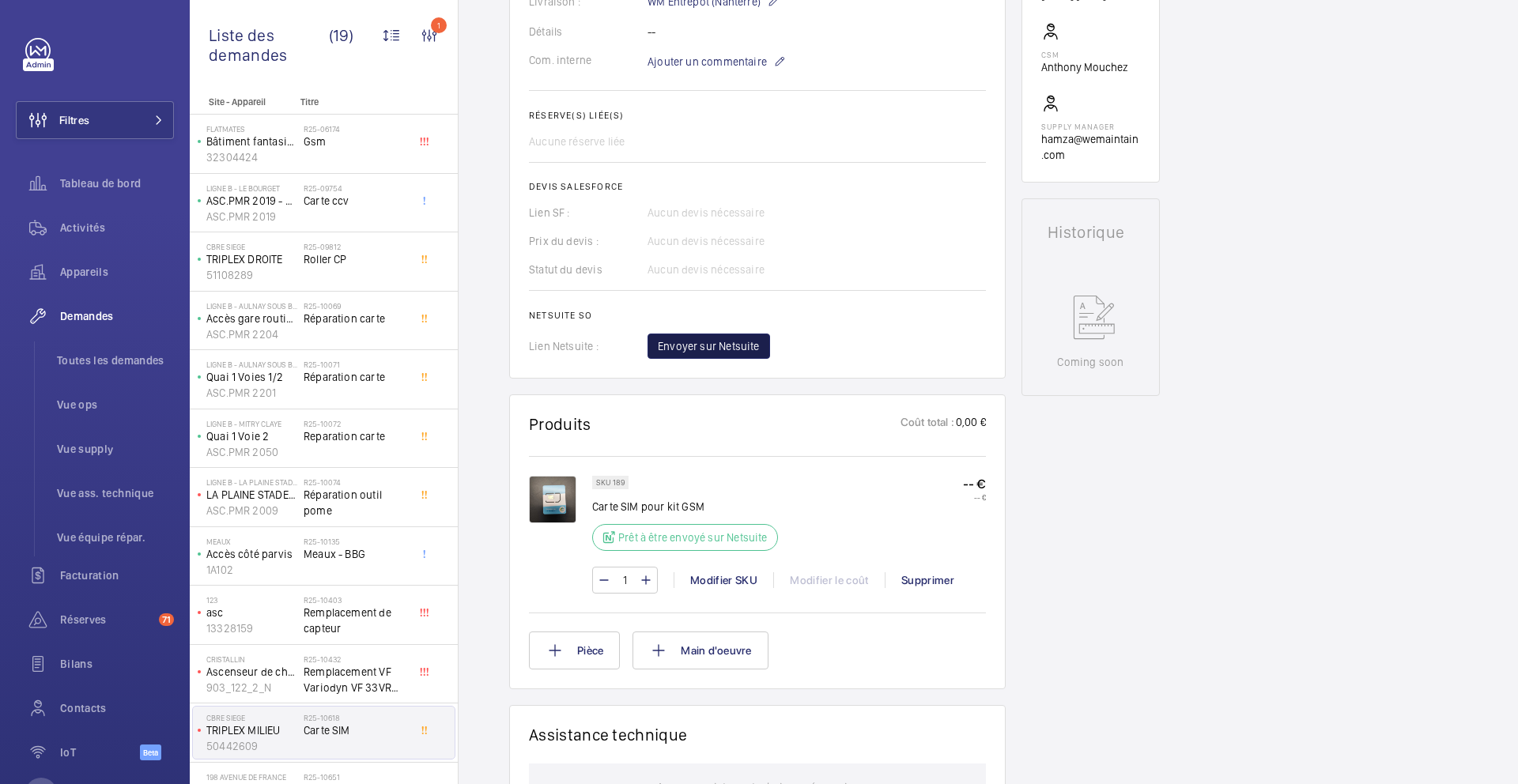 click on "Envoyer sur Netsuite" 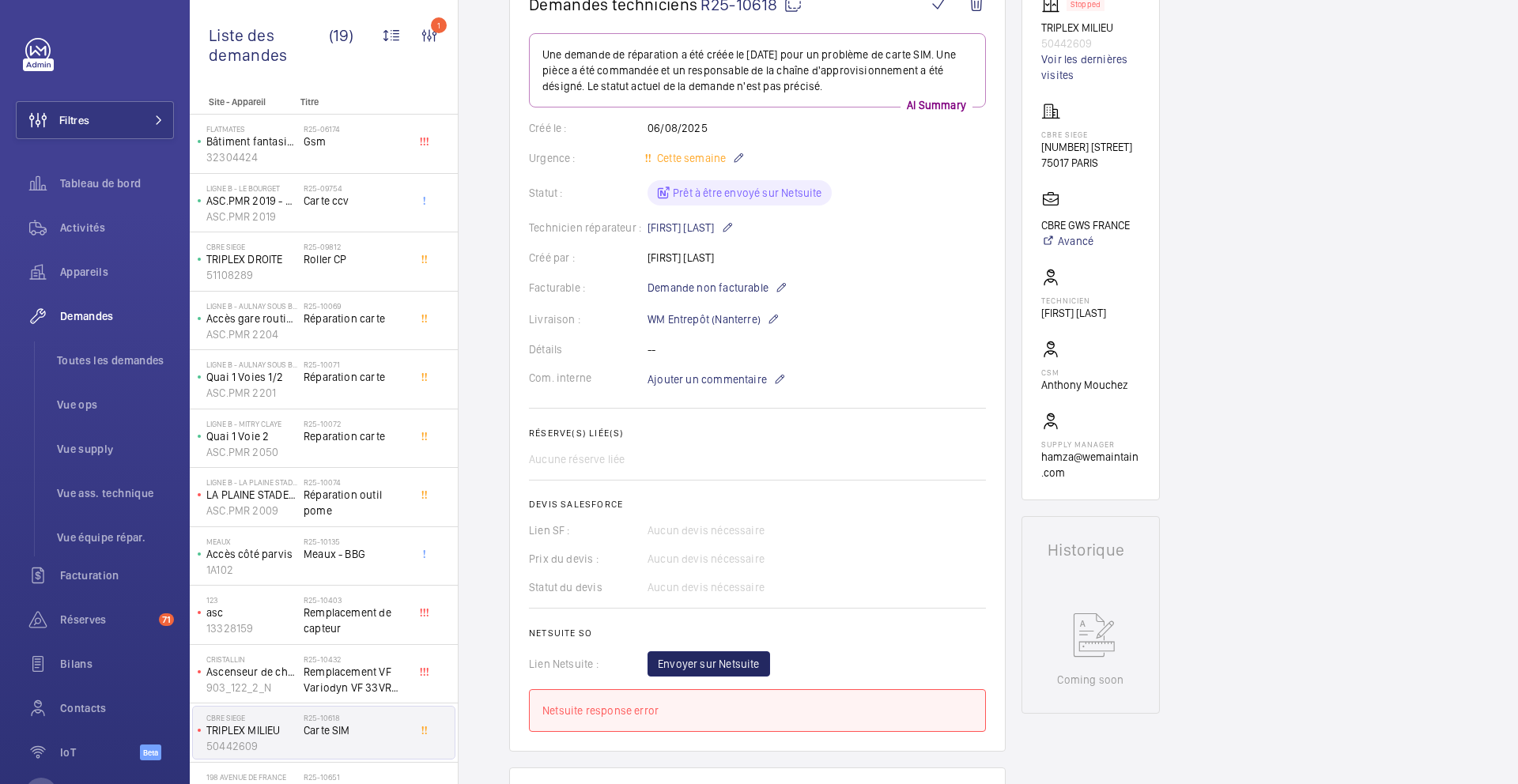 scroll, scrollTop: 162, scrollLeft: 0, axis: vertical 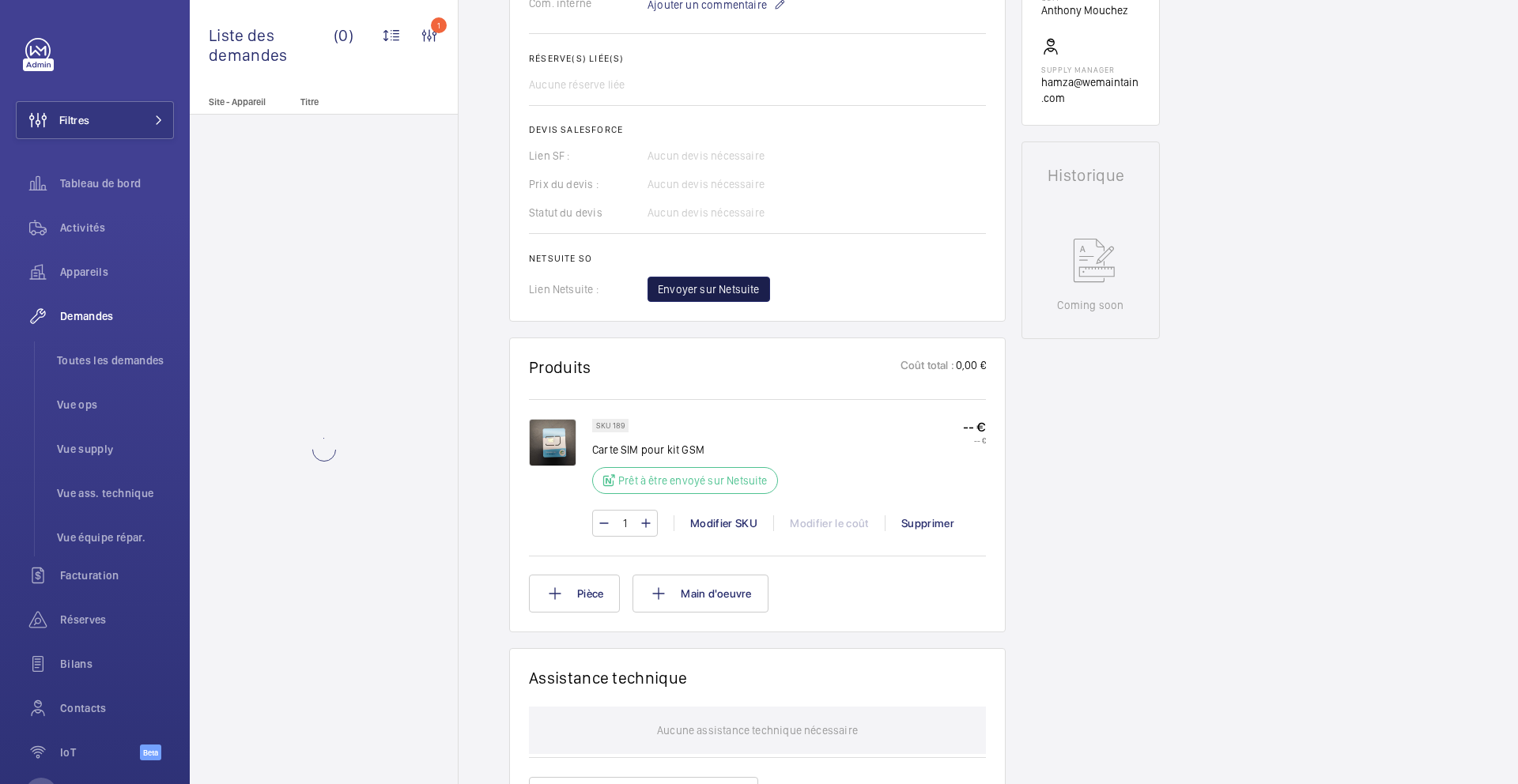 click on "Envoyer sur Netsuite" 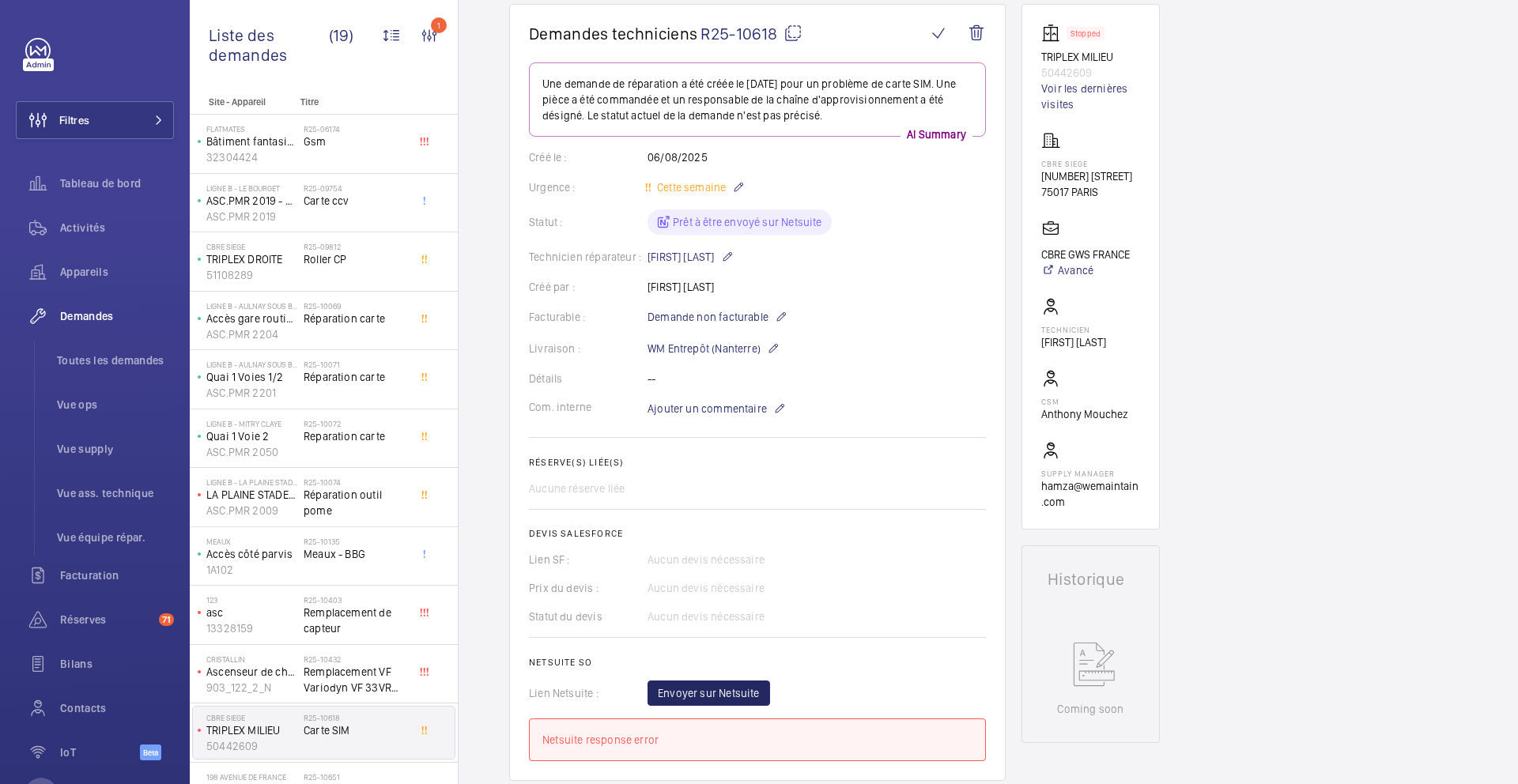 scroll, scrollTop: 151, scrollLeft: 0, axis: vertical 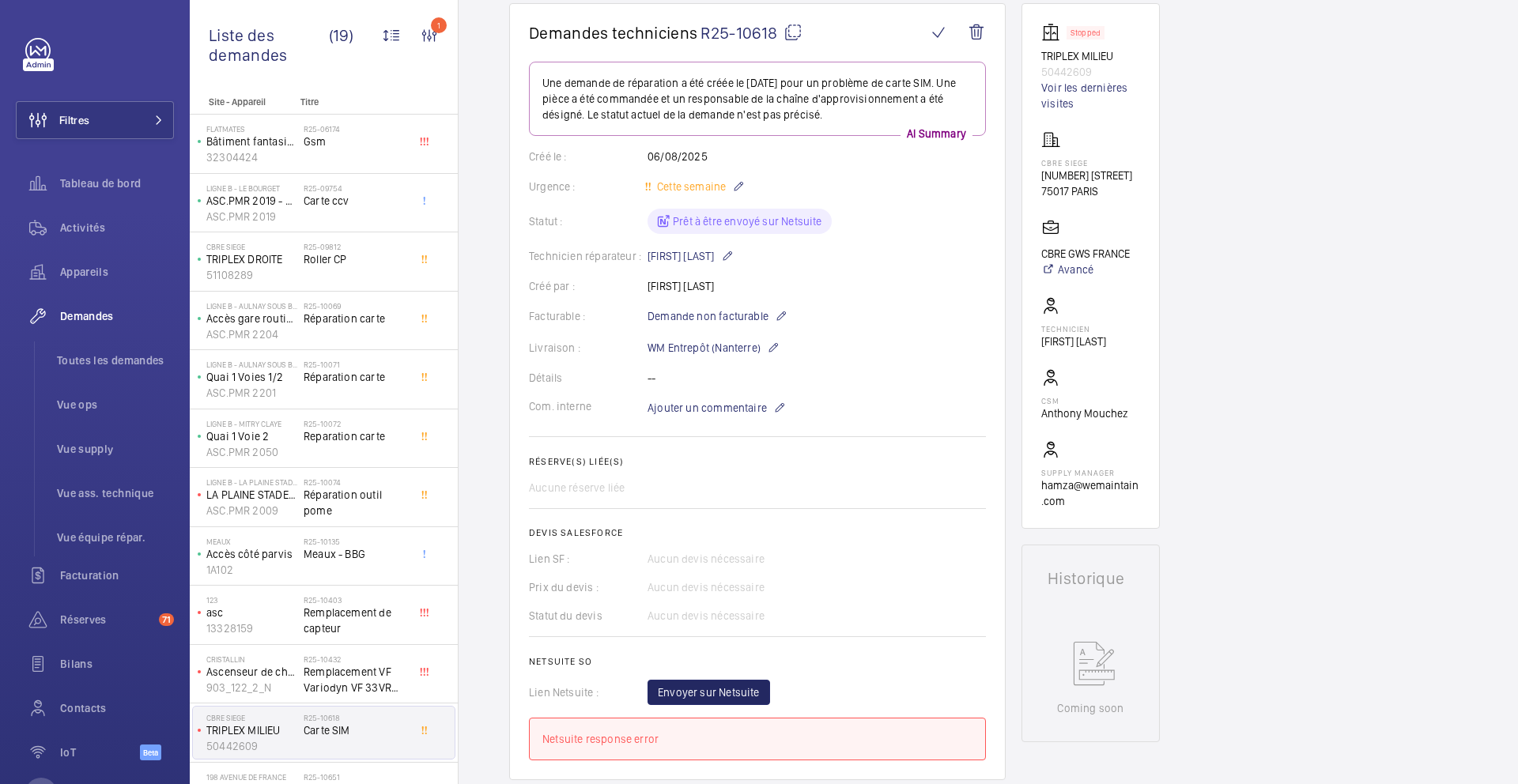 click 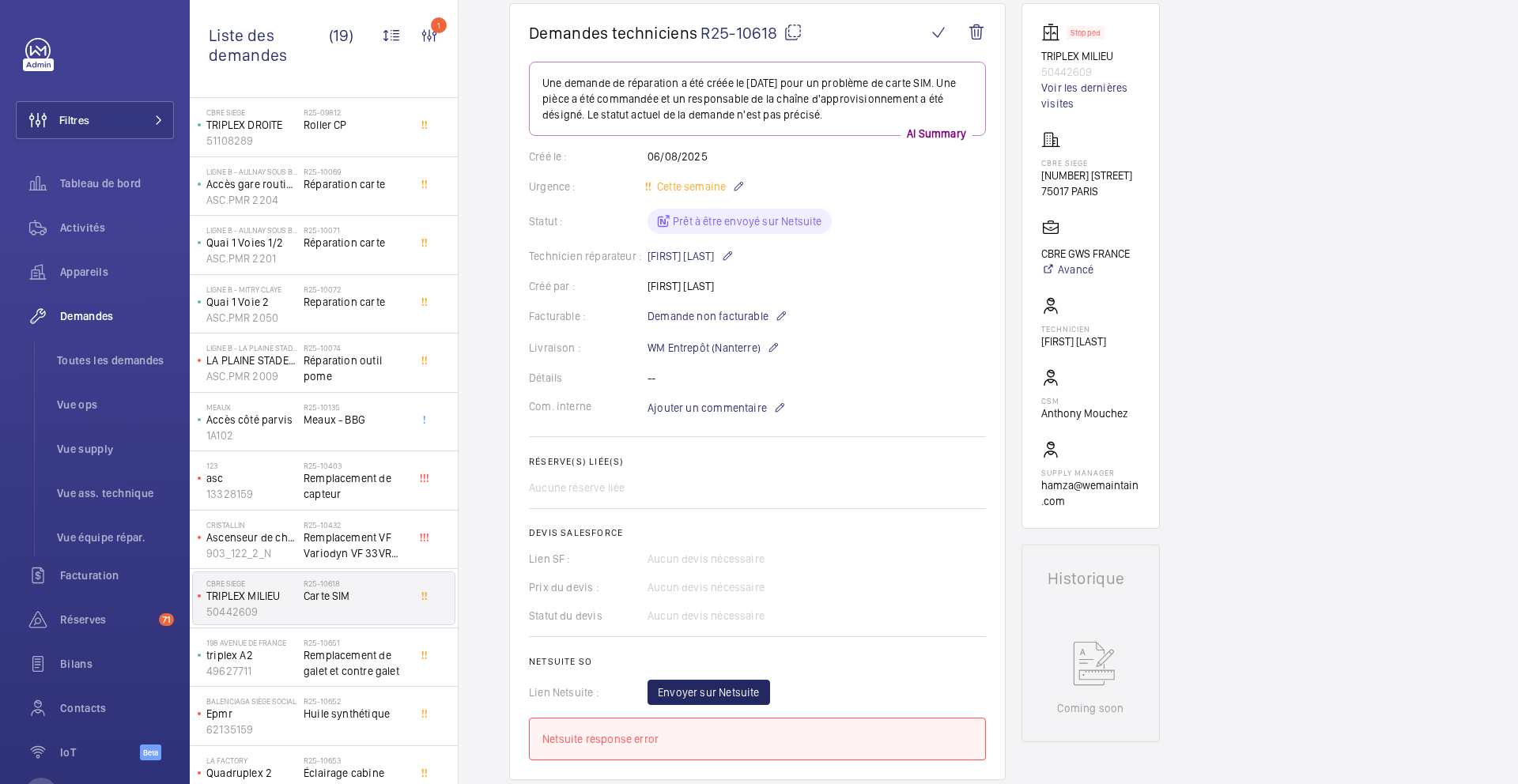 scroll, scrollTop: 194, scrollLeft: 0, axis: vertical 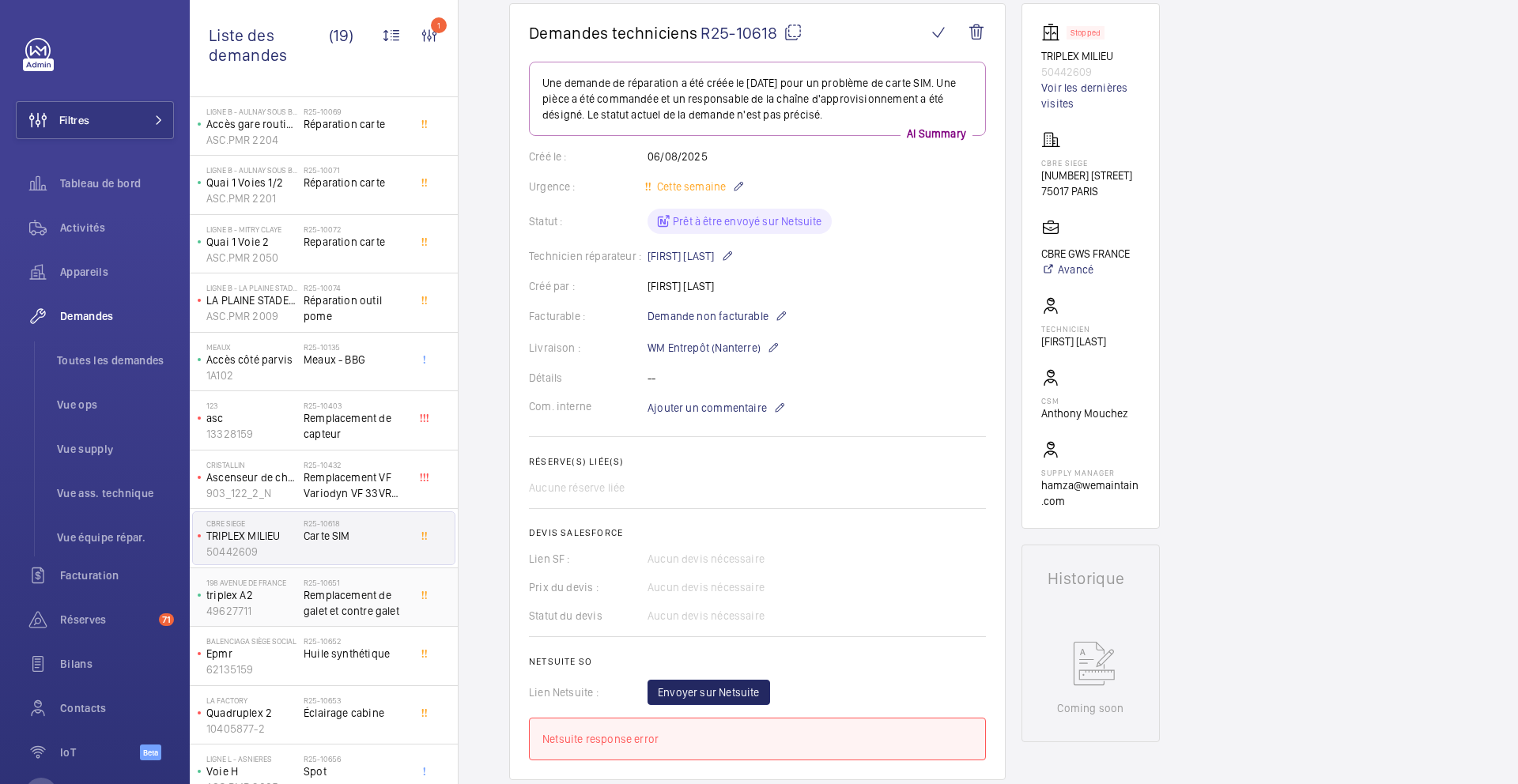 click on "Remplacement de galet et contre galet" 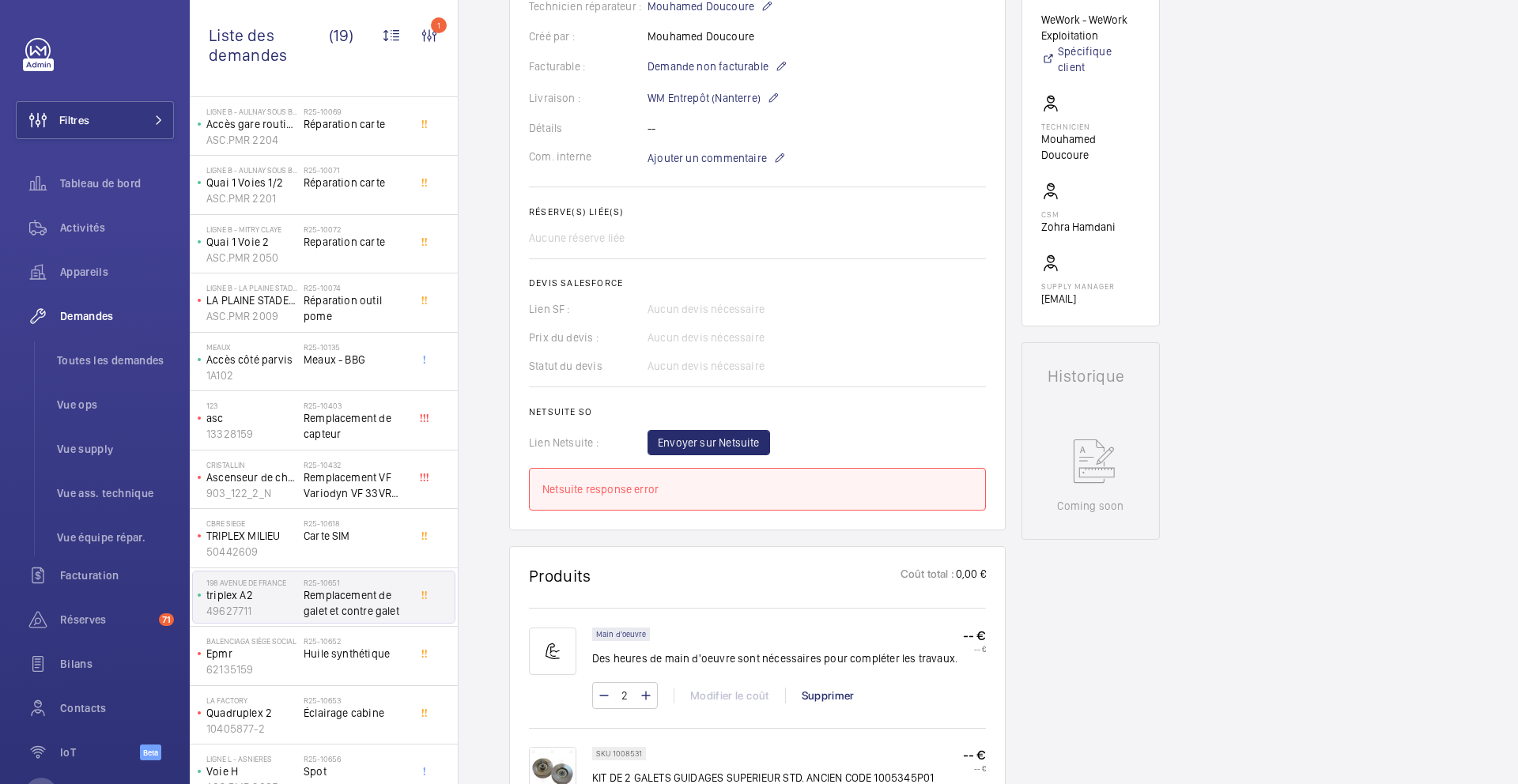 scroll, scrollTop: 371, scrollLeft: 0, axis: vertical 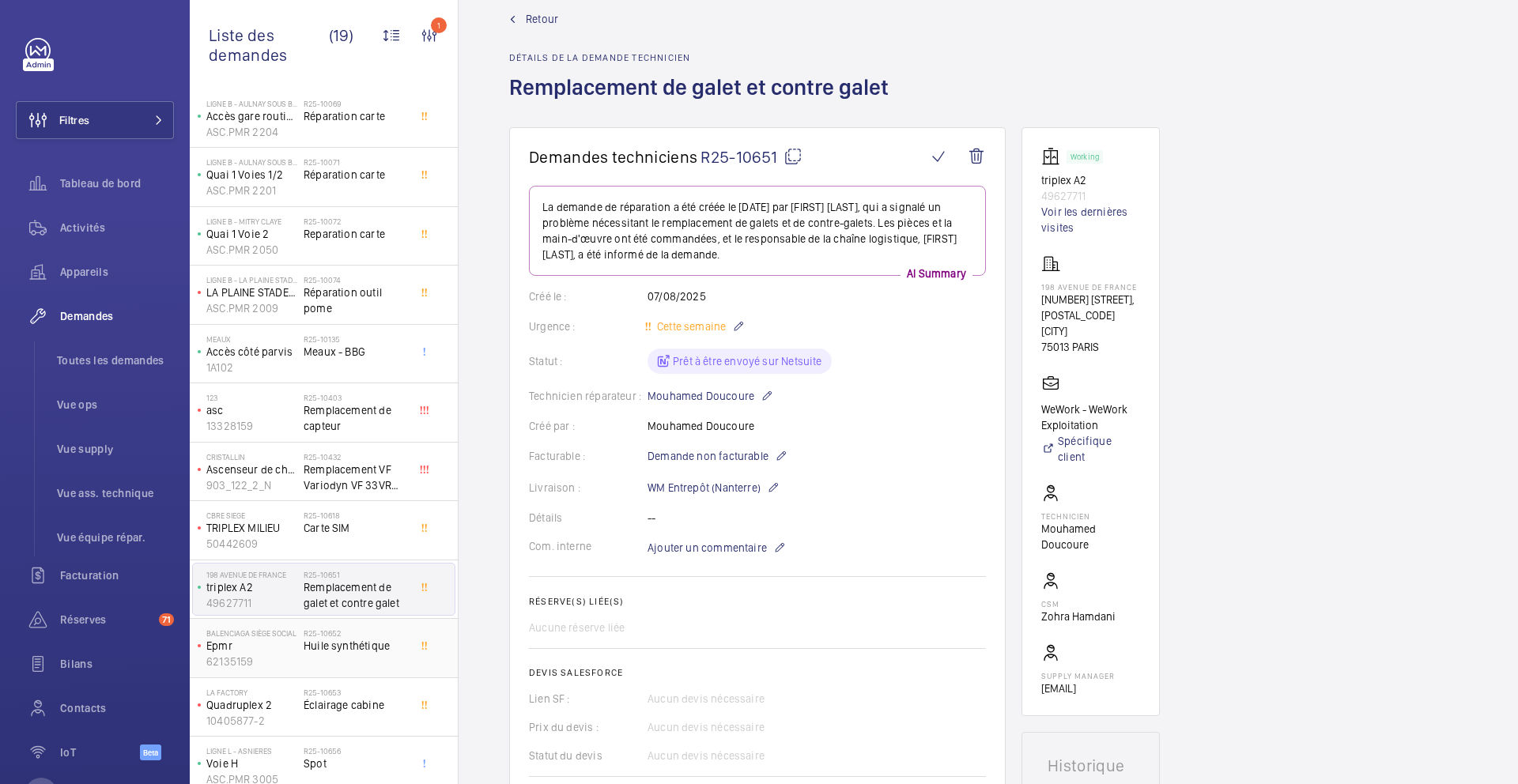 click on "[SKU] Huile synthétique" 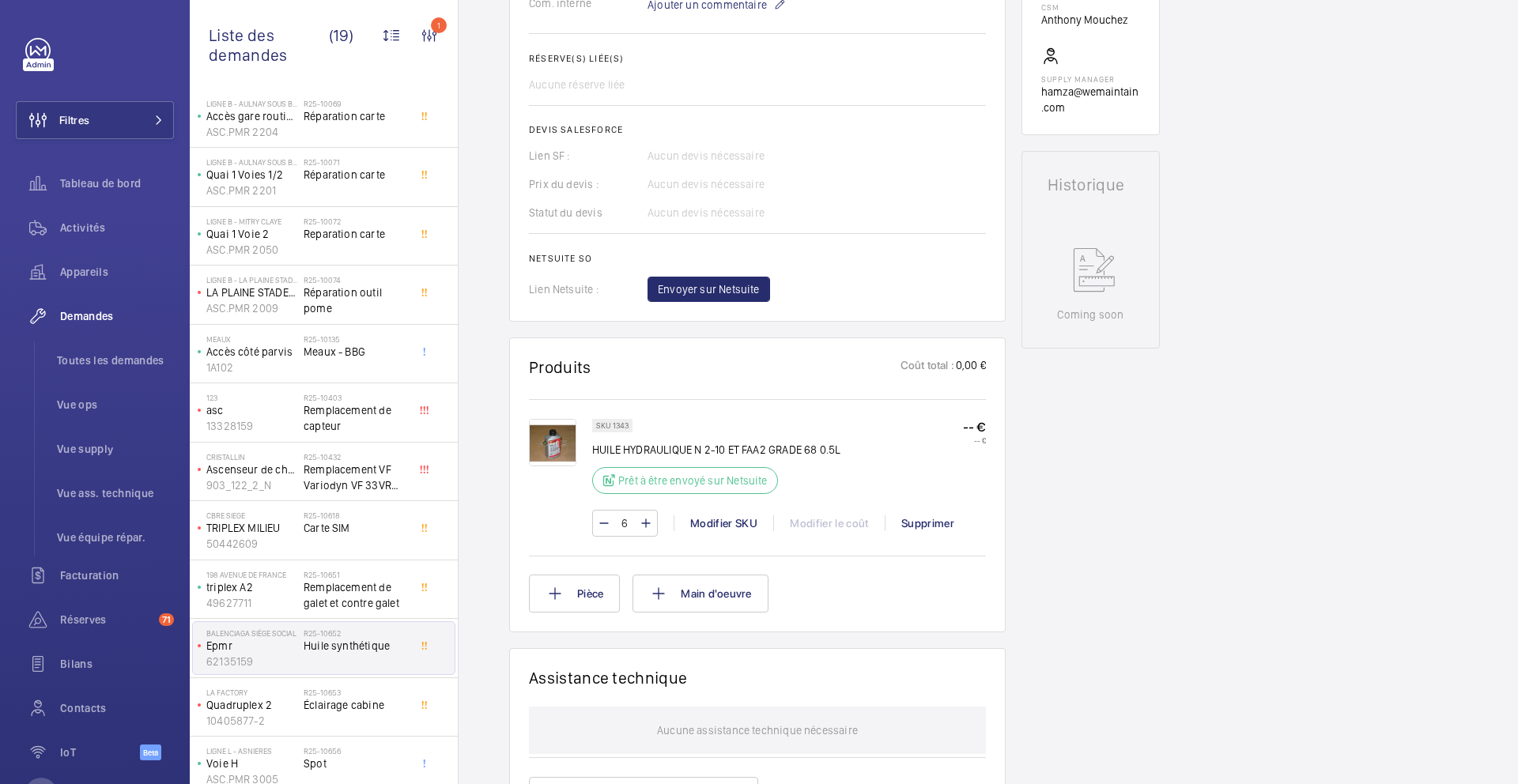 scroll, scrollTop: 556, scrollLeft: 0, axis: vertical 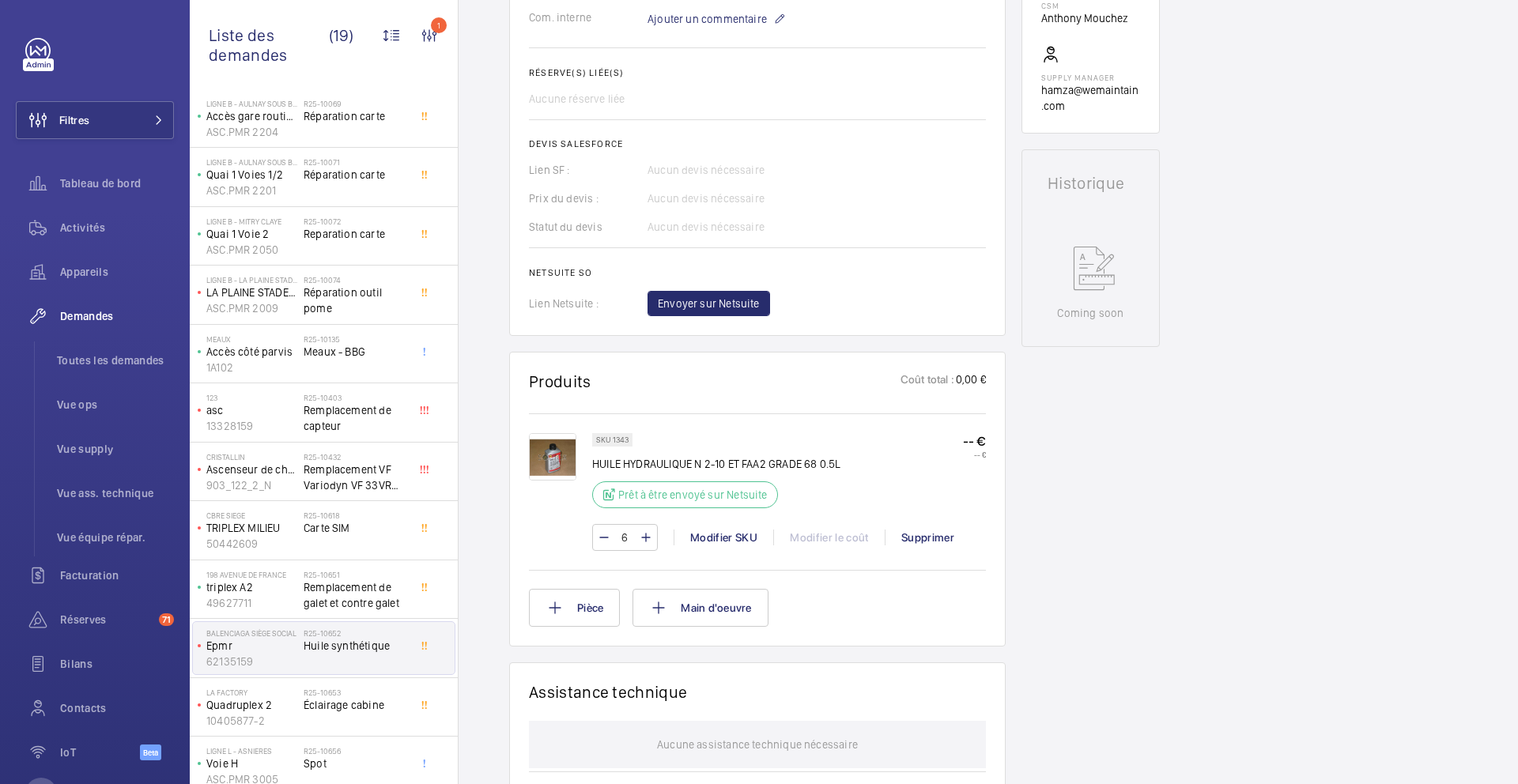 click on "HUILE HYDRAULIQUE N 2-10 ET FAA2 GRADE 68 0.5L" 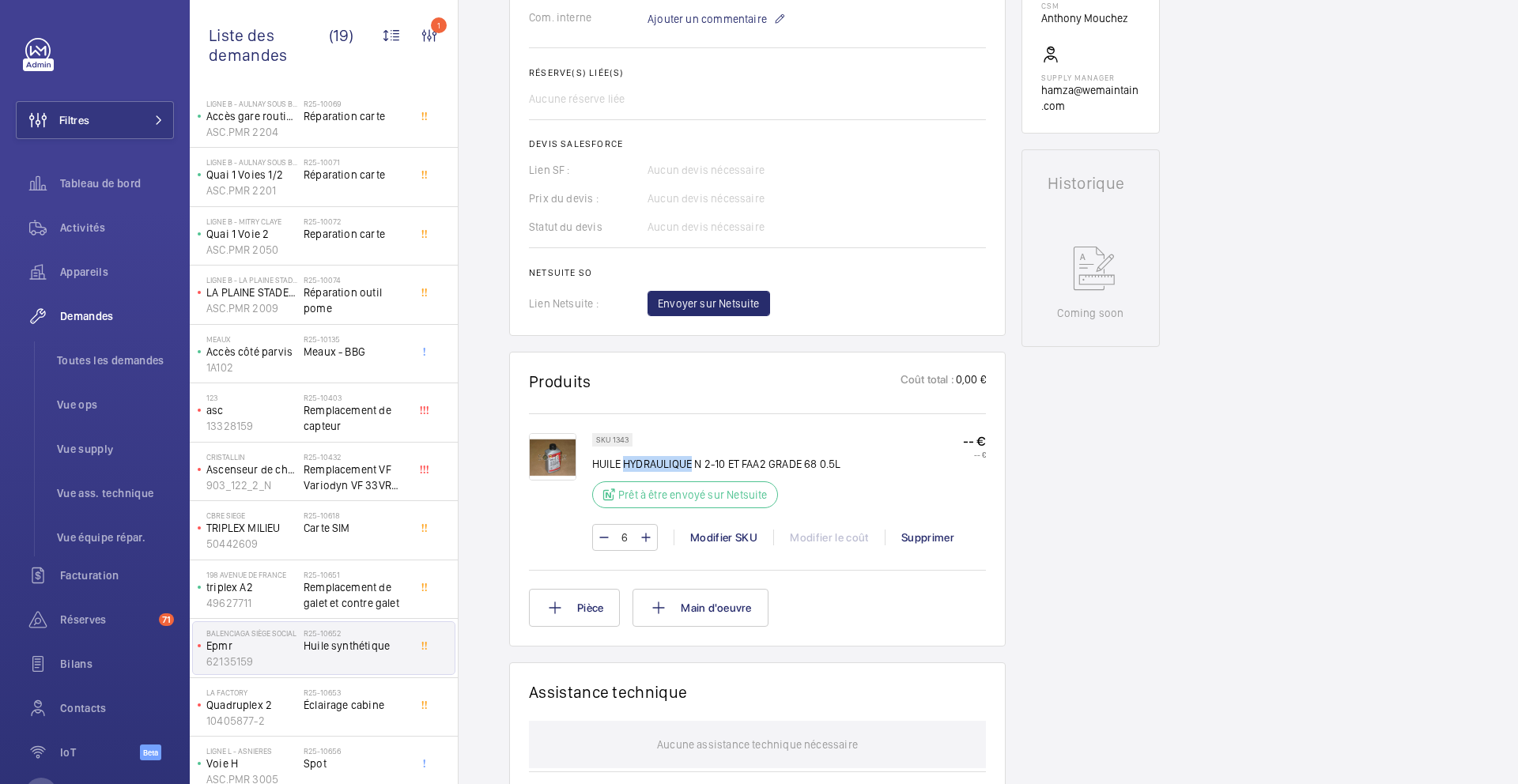 click on "HUILE HYDRAULIQUE N 2-10 ET FAA2 GRADE 68 0.5L" 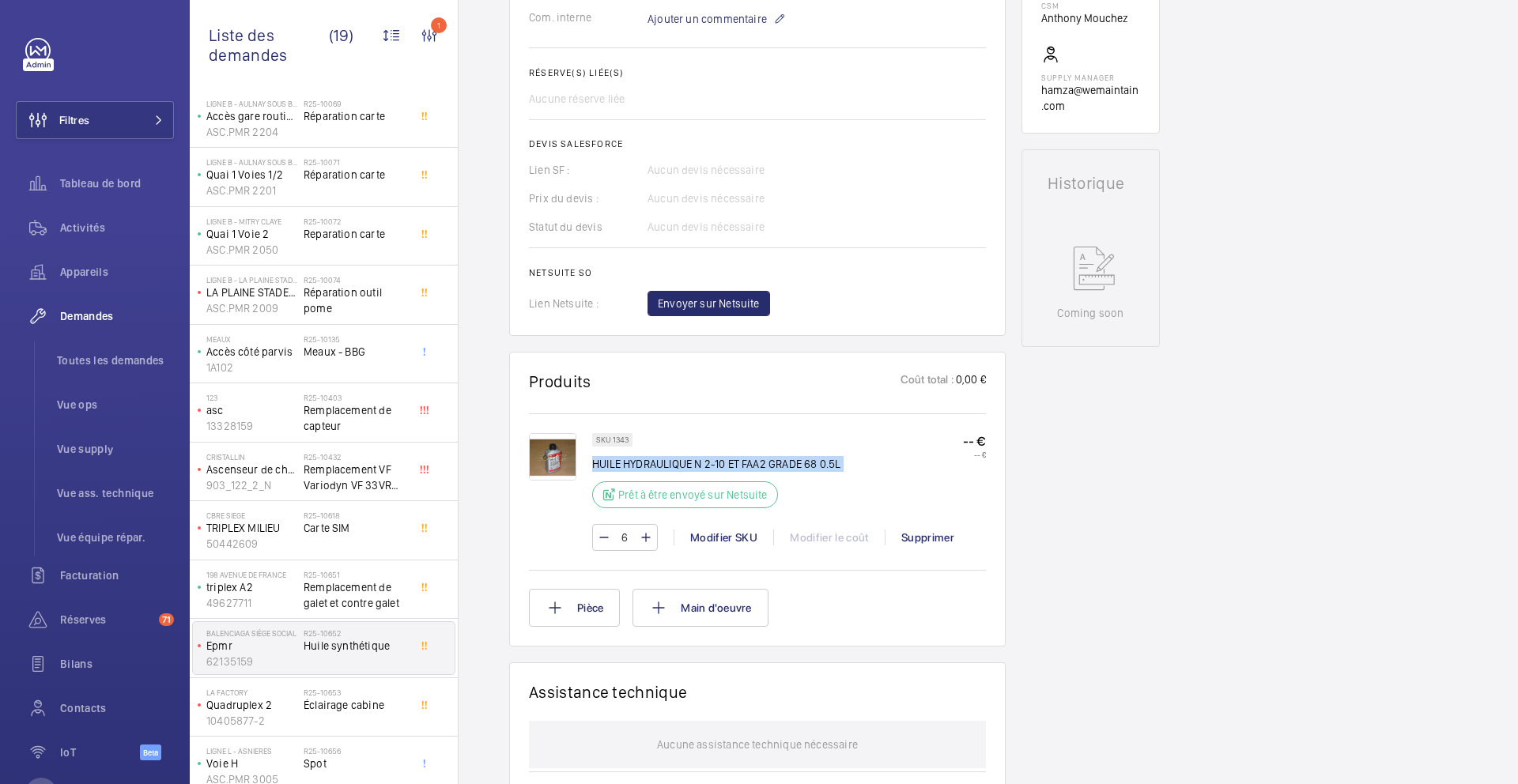 click on "HUILE HYDRAULIQUE N 2-10 ET FAA2 GRADE 68 0.5L" 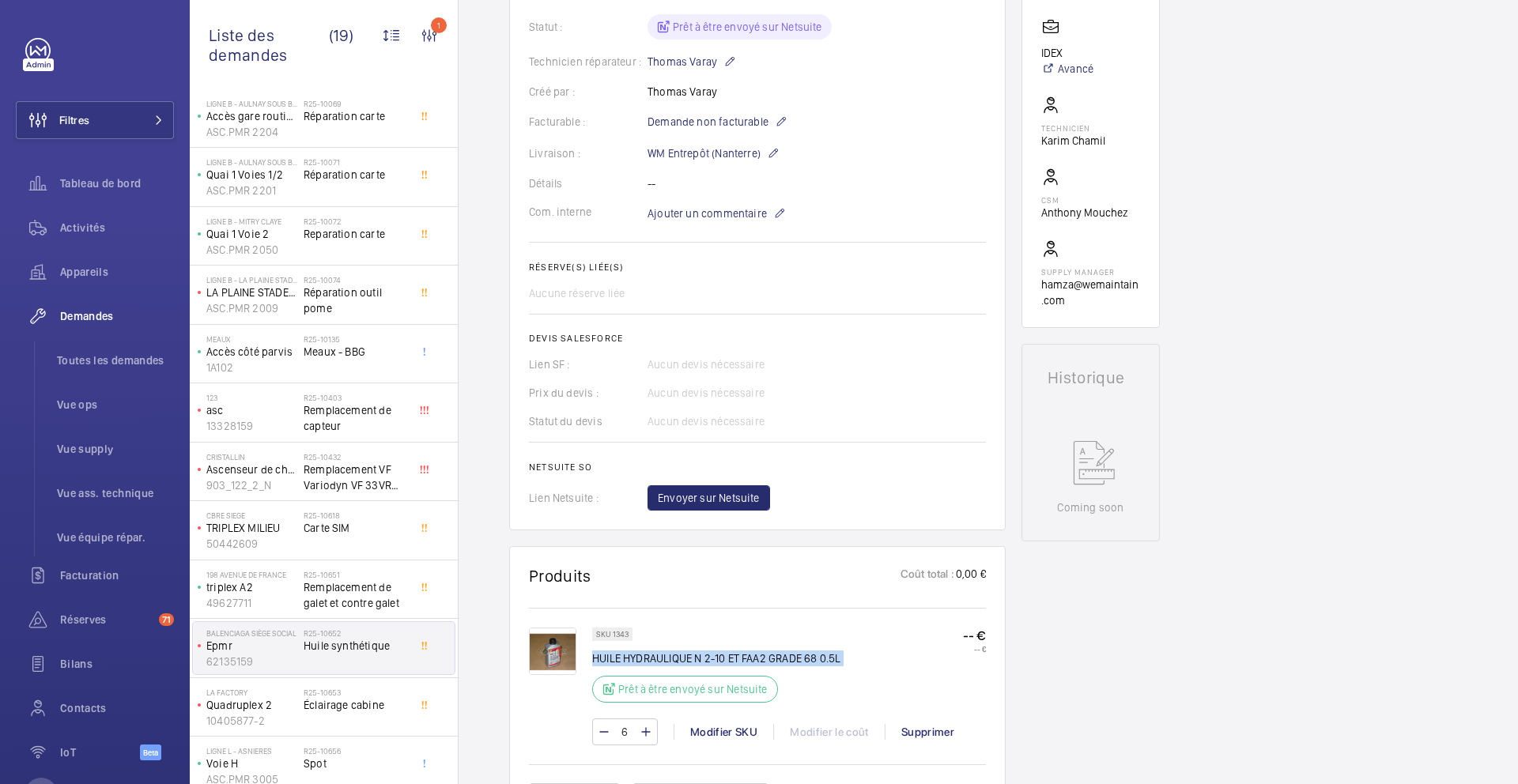 scroll, scrollTop: 334, scrollLeft: 0, axis: vertical 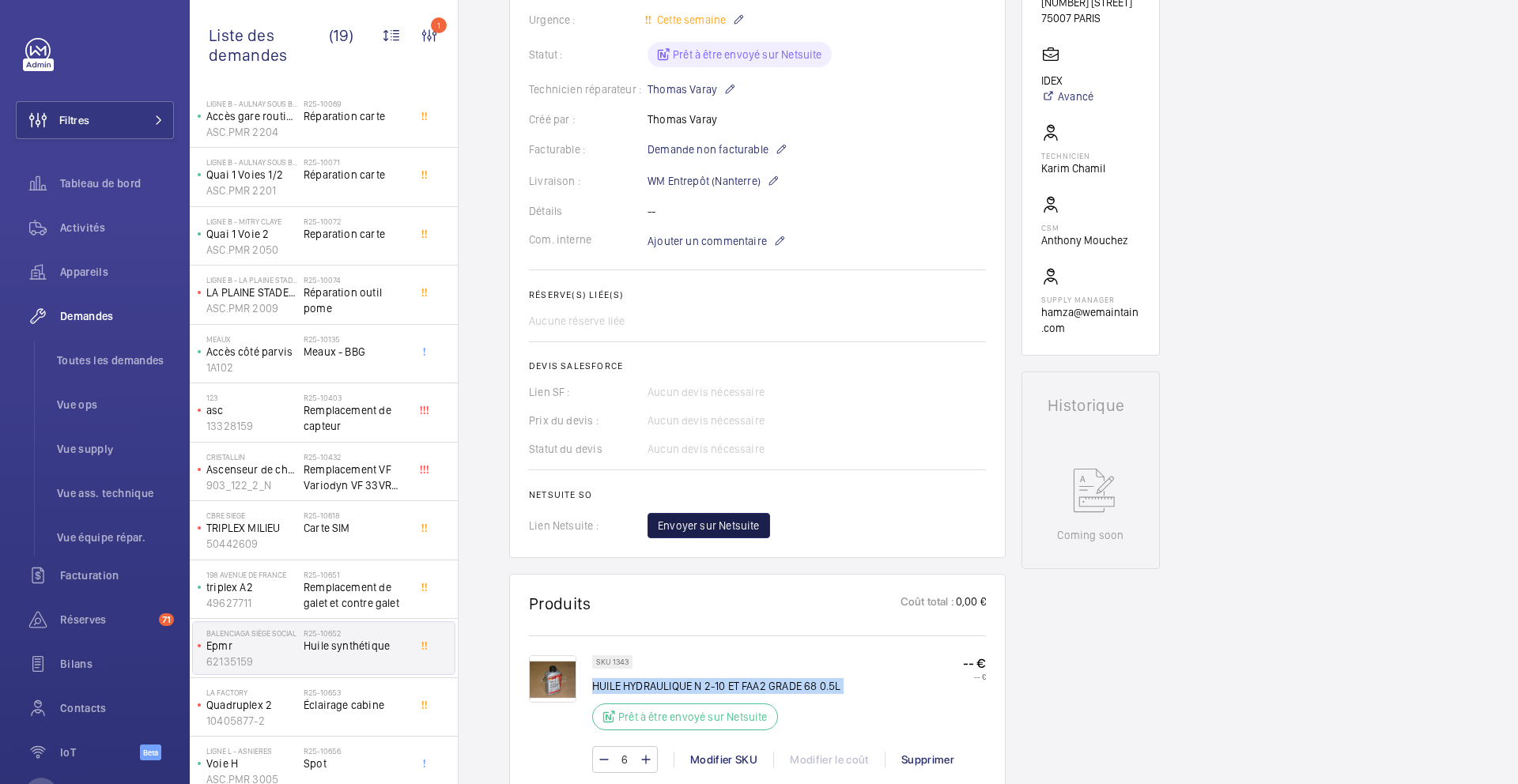 click on "Envoyer sur Netsuite" 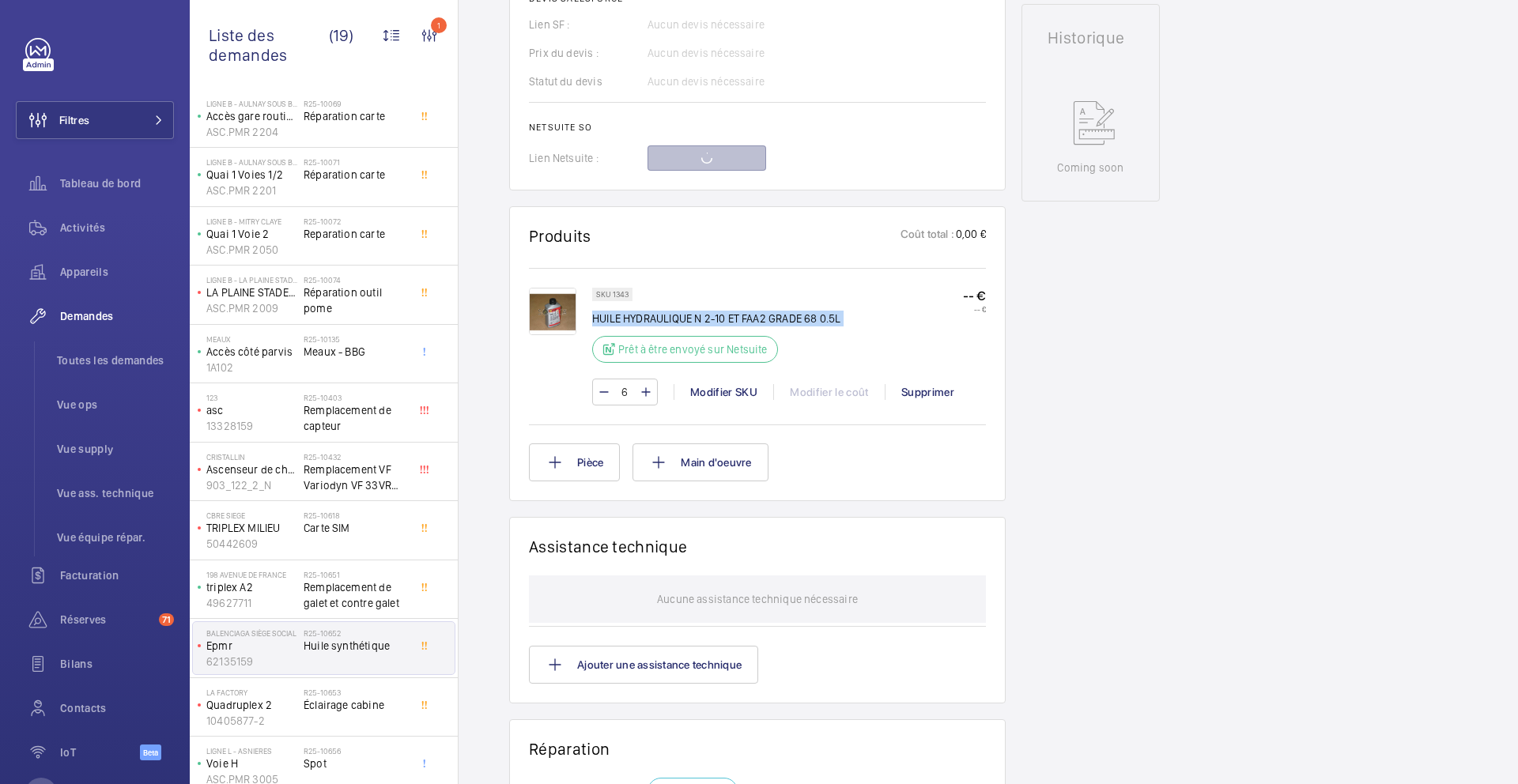 scroll, scrollTop: 754, scrollLeft: 0, axis: vertical 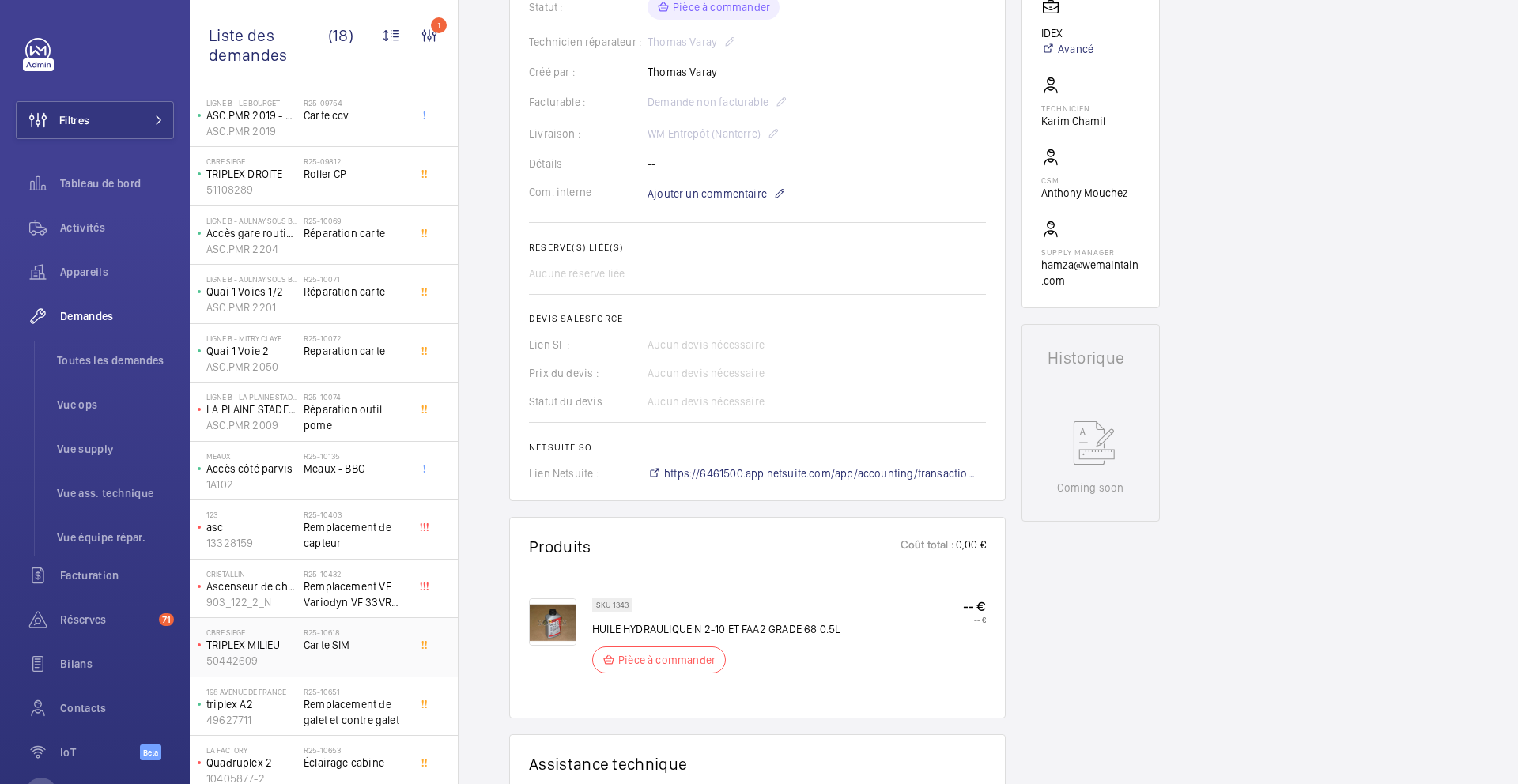 click on "R25-10618   Carte SIM" 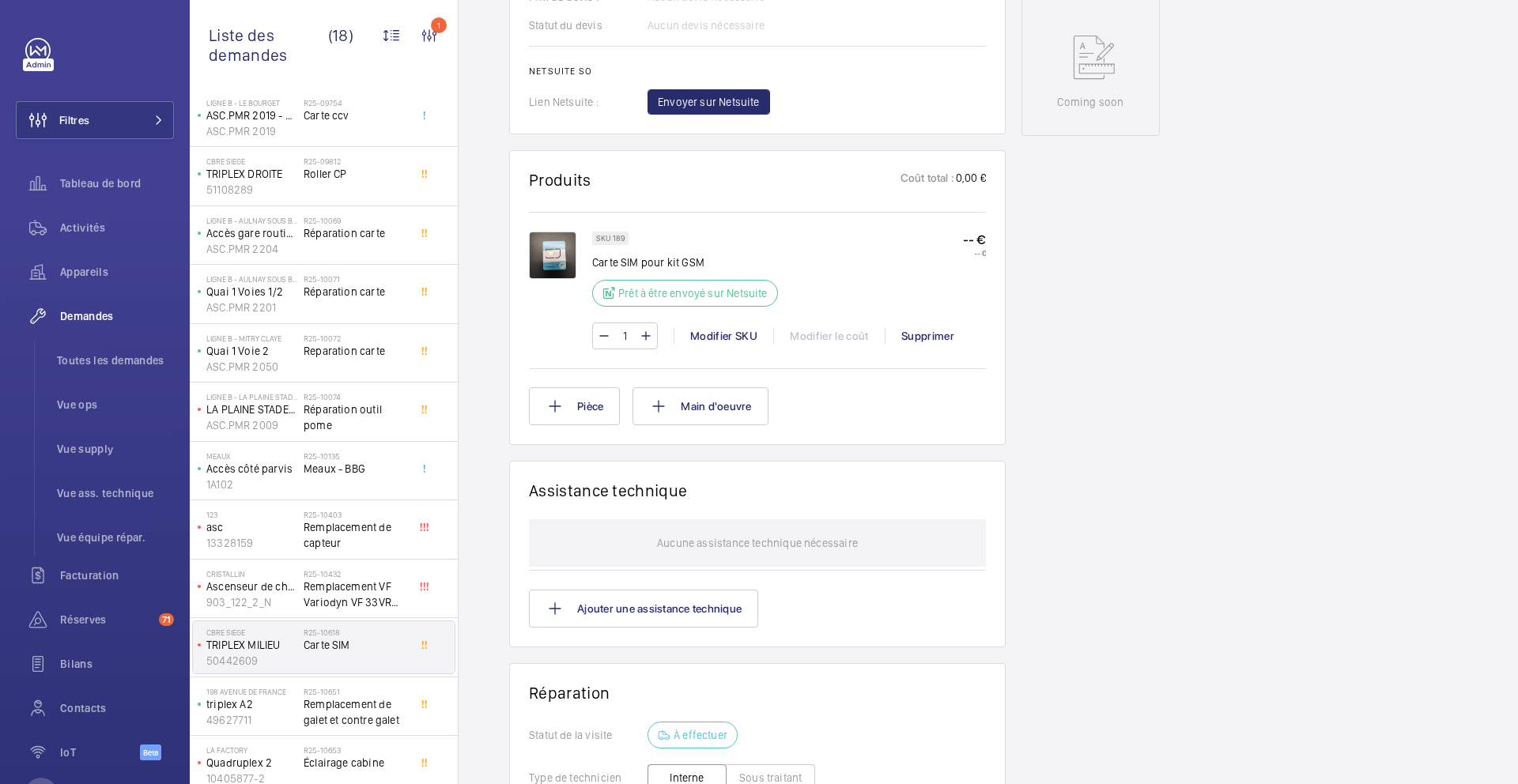 scroll, scrollTop: 642, scrollLeft: 0, axis: vertical 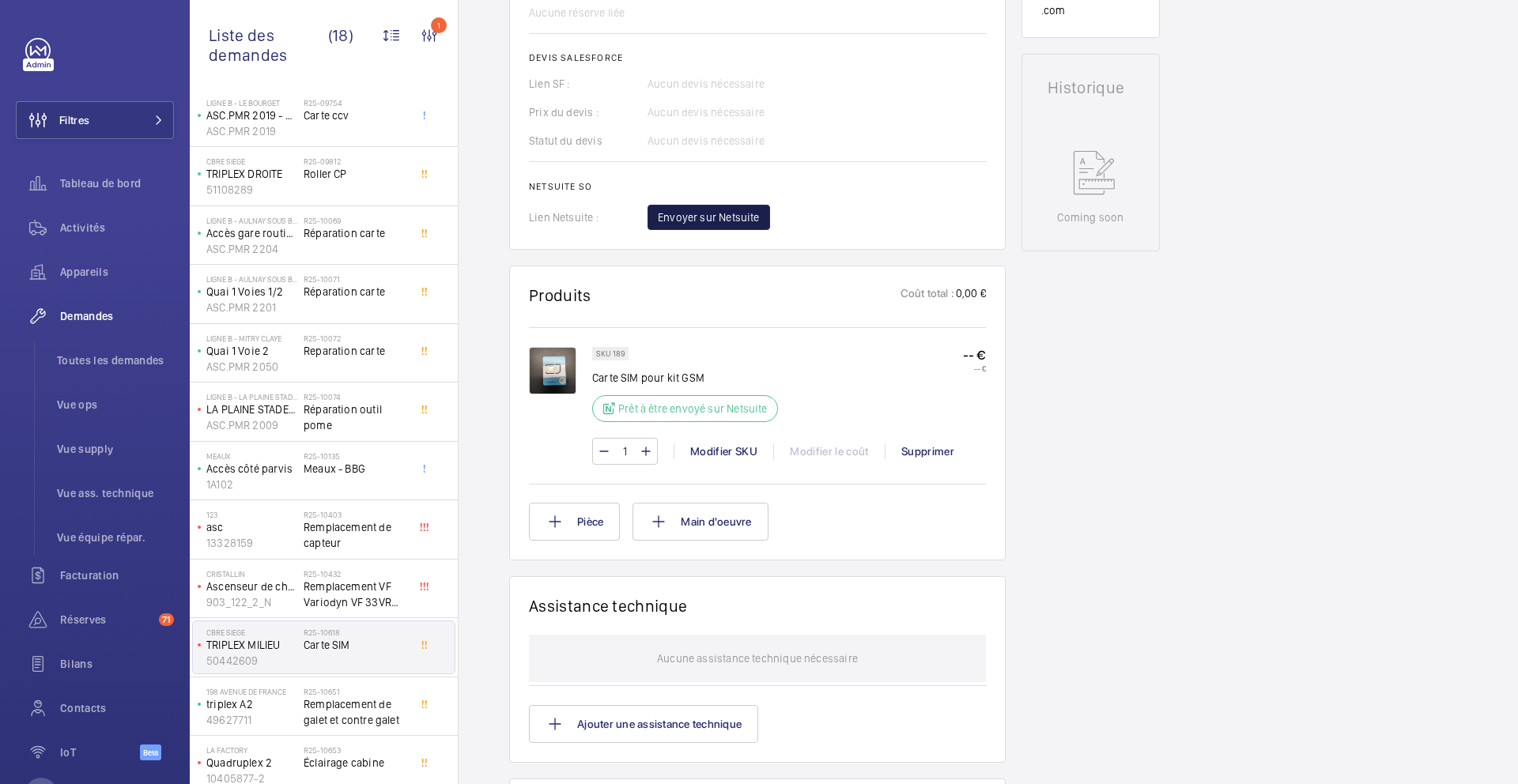 click on "Envoyer sur Netsuite" 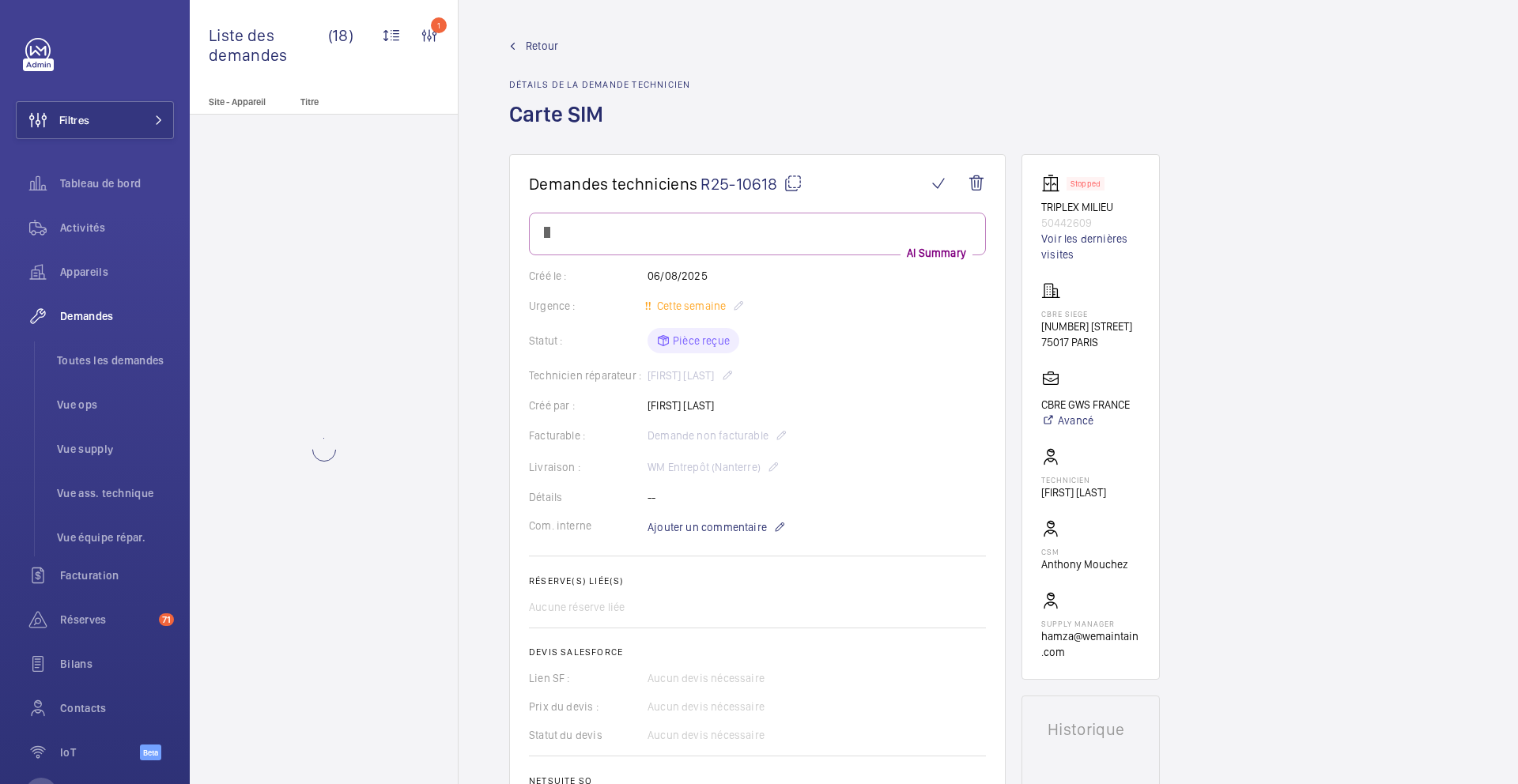 scroll, scrollTop: 0, scrollLeft: 0, axis: both 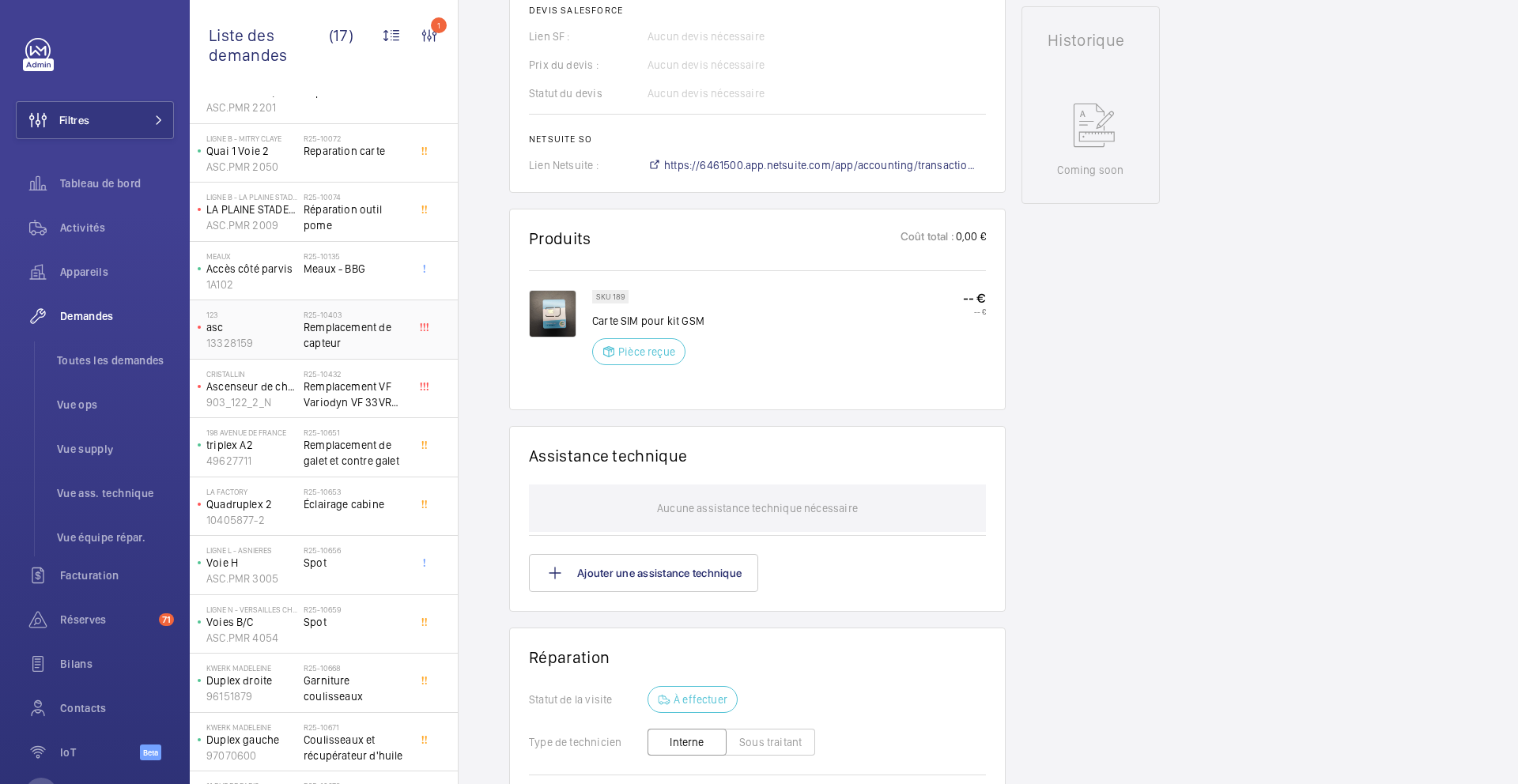 click on "Remplacement de capteur" 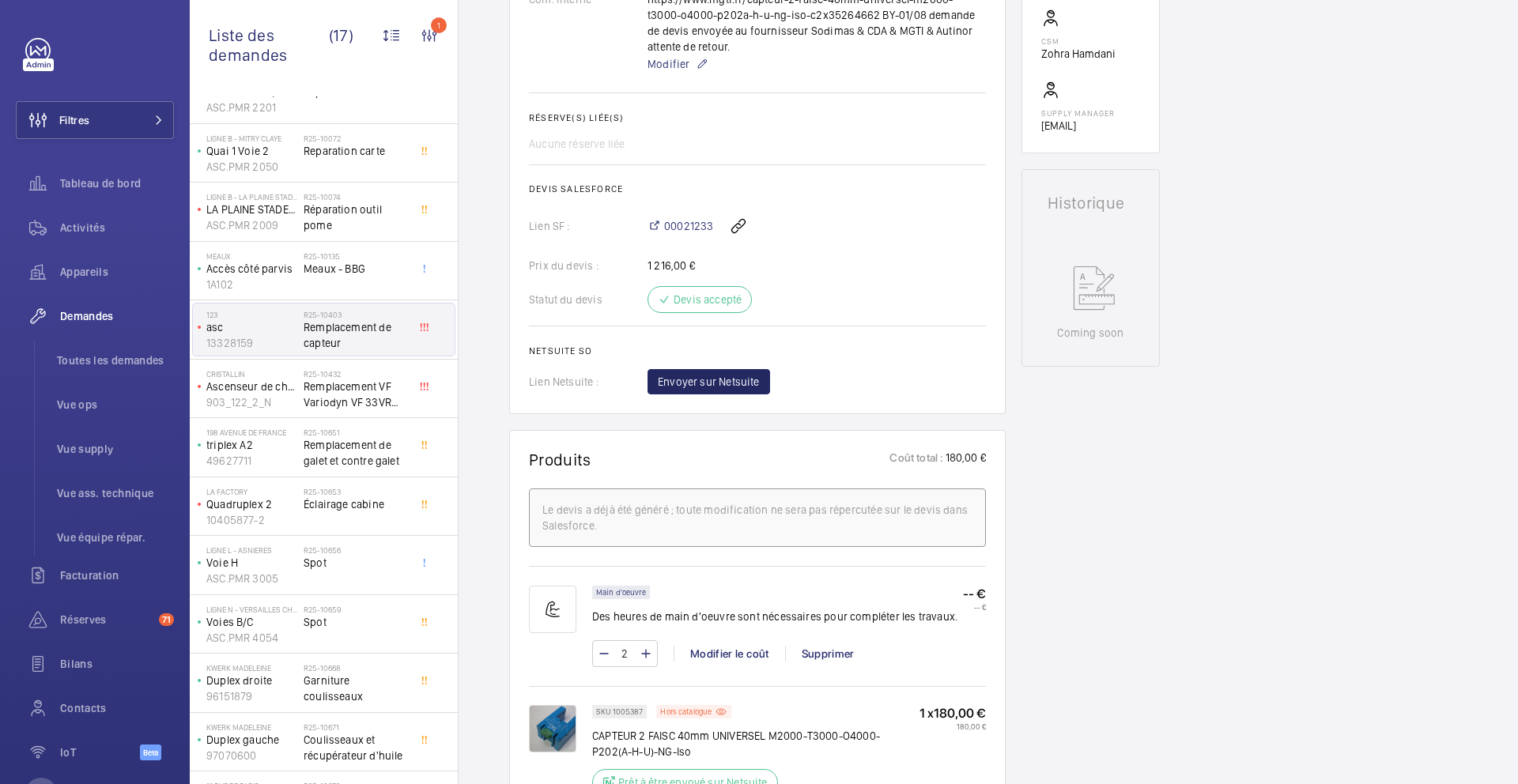 scroll, scrollTop: 518, scrollLeft: 0, axis: vertical 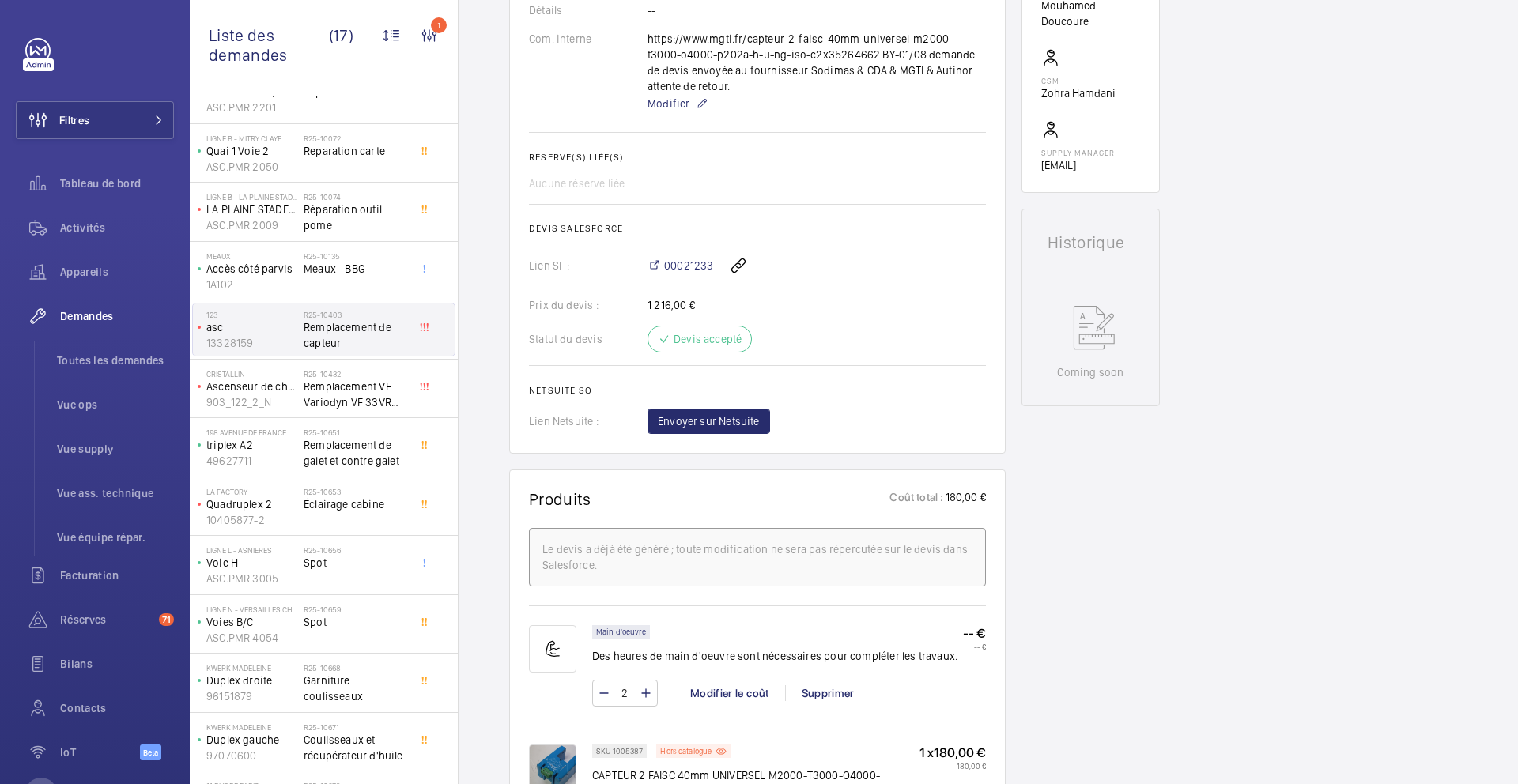 click on "La demande de réparation a été créée le [DATE] août [YEAR] pour le remplacement d'un capteur. Des devis ont été demandés à différents fournisseurs et le devis a été approuvé le [DATE] août [YEAR]. La commande des pièces a été enregistrée le même jour. AI Summary Créé le : [DATE]/[DATE]/[YEAR] Urgence : Urgent Statut : Prêt à être envoyé sur Netsuite Technicien réparateur : [FIRST] [LAST] Créé par : [FIRST] [LAST] Facturable : Demande facturable Livraison : WM Entrepôt ([CITY]) Détails -- Com. interne https://www.mgti.fr/capteur-2-faisc-40mm-universel-m2000-t3000-o4000-p202a-h-u-ng-iso-c2x35264662
BY-[DATE]/[DATE] demande de devis envoyée au fournisseur Sodimas & CDA & MGTI & Autinor attente de retour. Modifier Réserve(s) liée(s) Aucune réserve liée Devis Salesforce Lien SF : 00021233 Prix du devis : 1 216,00 € Statut du devis Devis accepté Netsuite SO Lien Netsuite : Envoyer sur Netsuite" 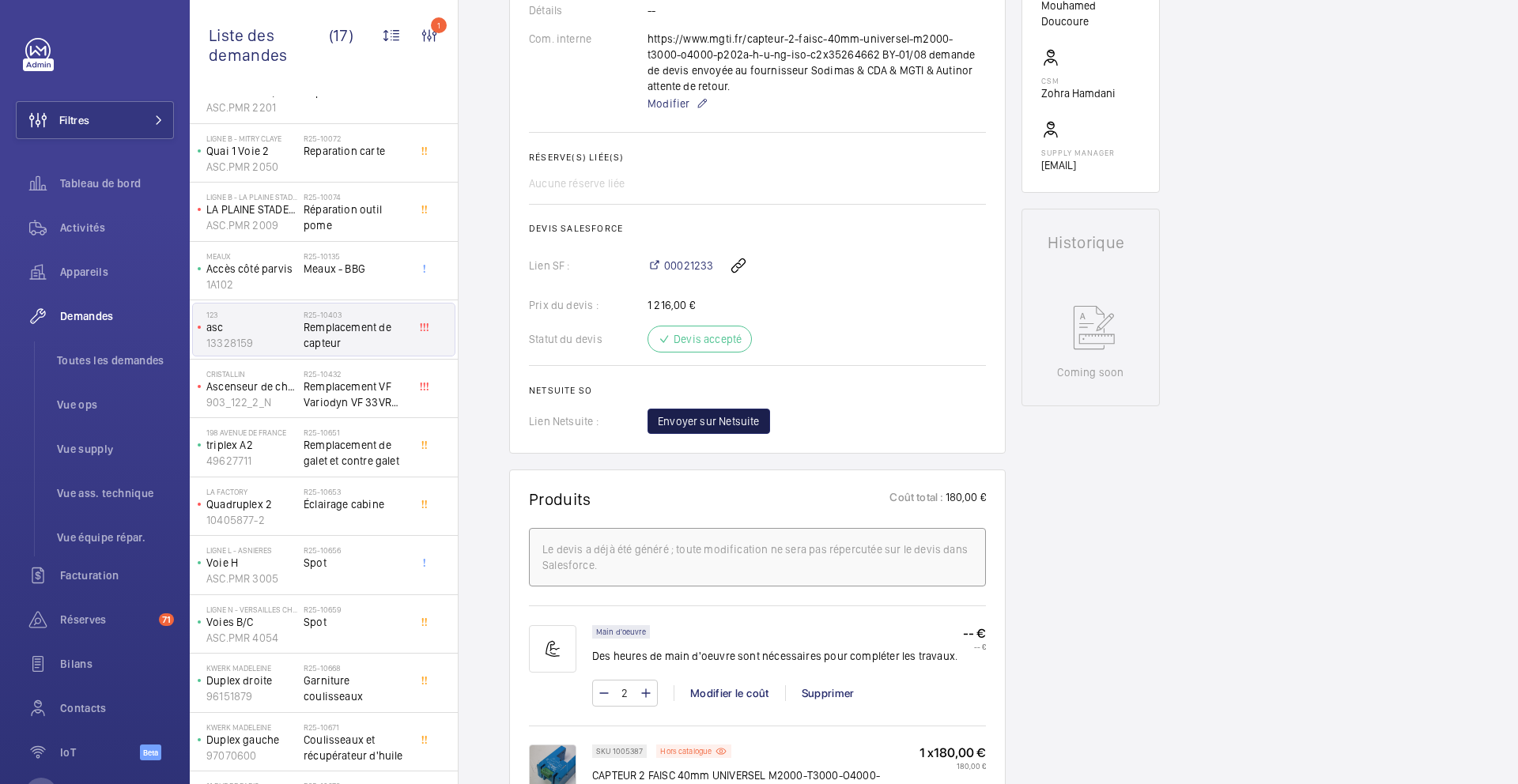 click on "Envoyer sur Netsuite" 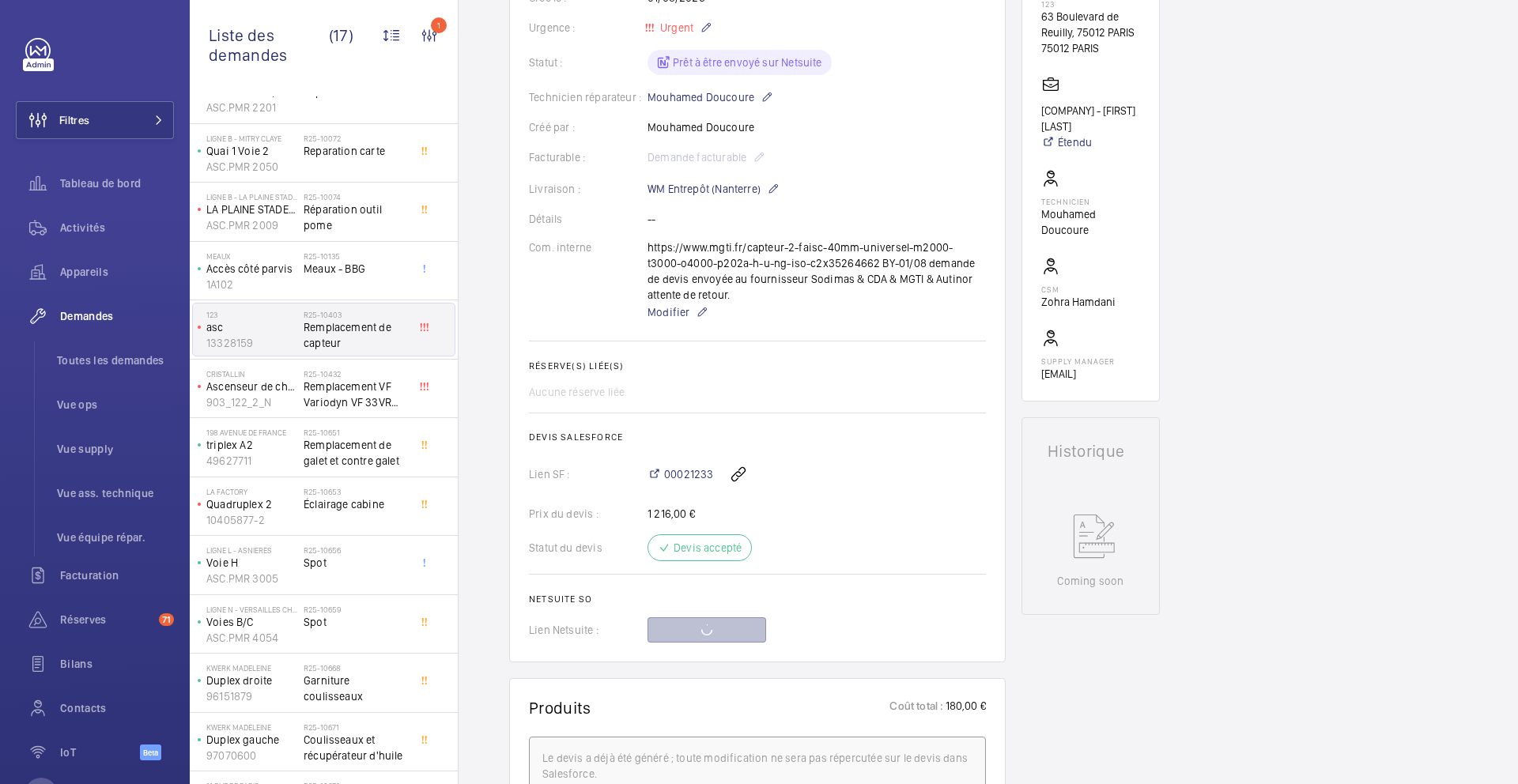 scroll, scrollTop: 303, scrollLeft: 0, axis: vertical 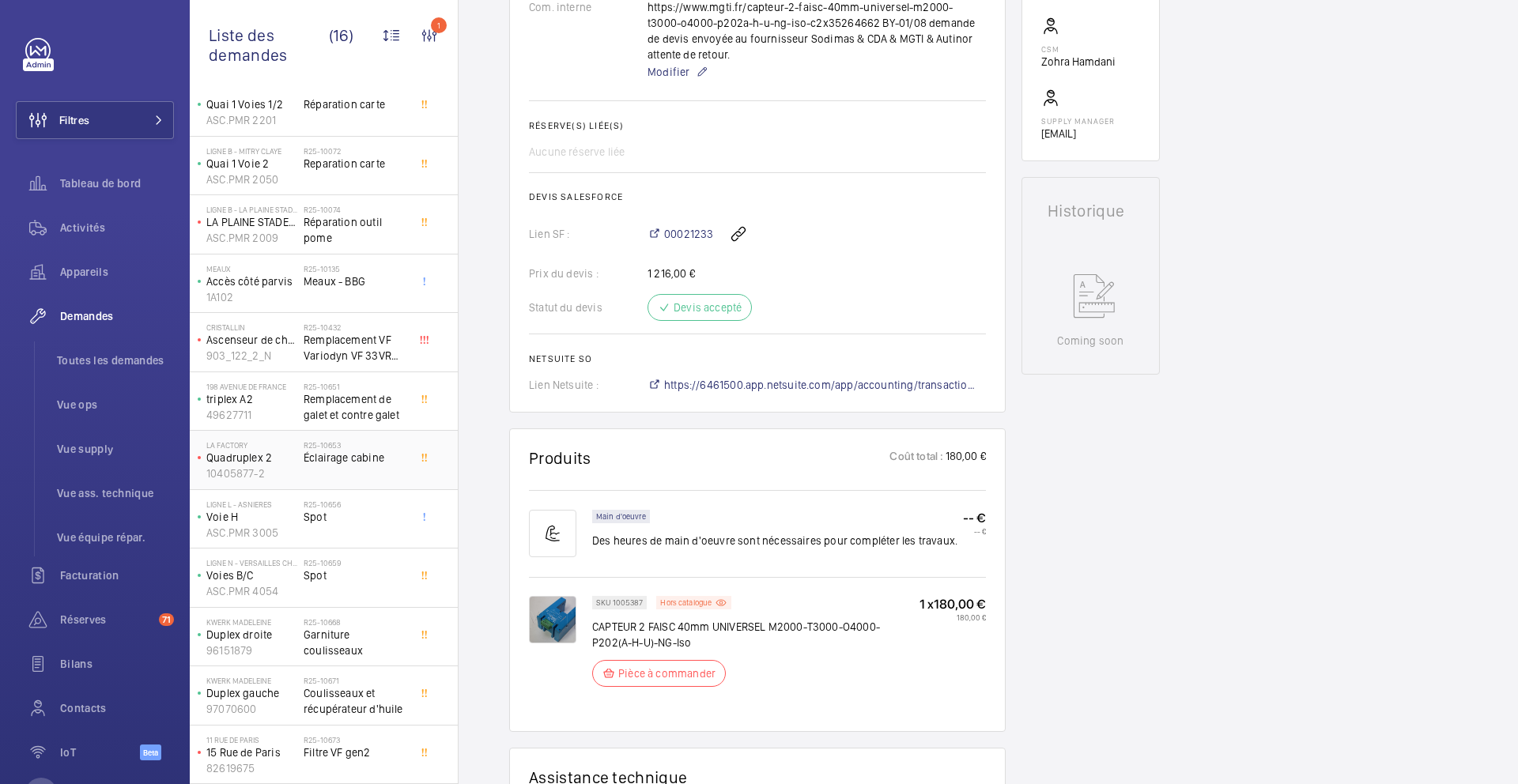 click on "R25-10653   Éclairage cabine" 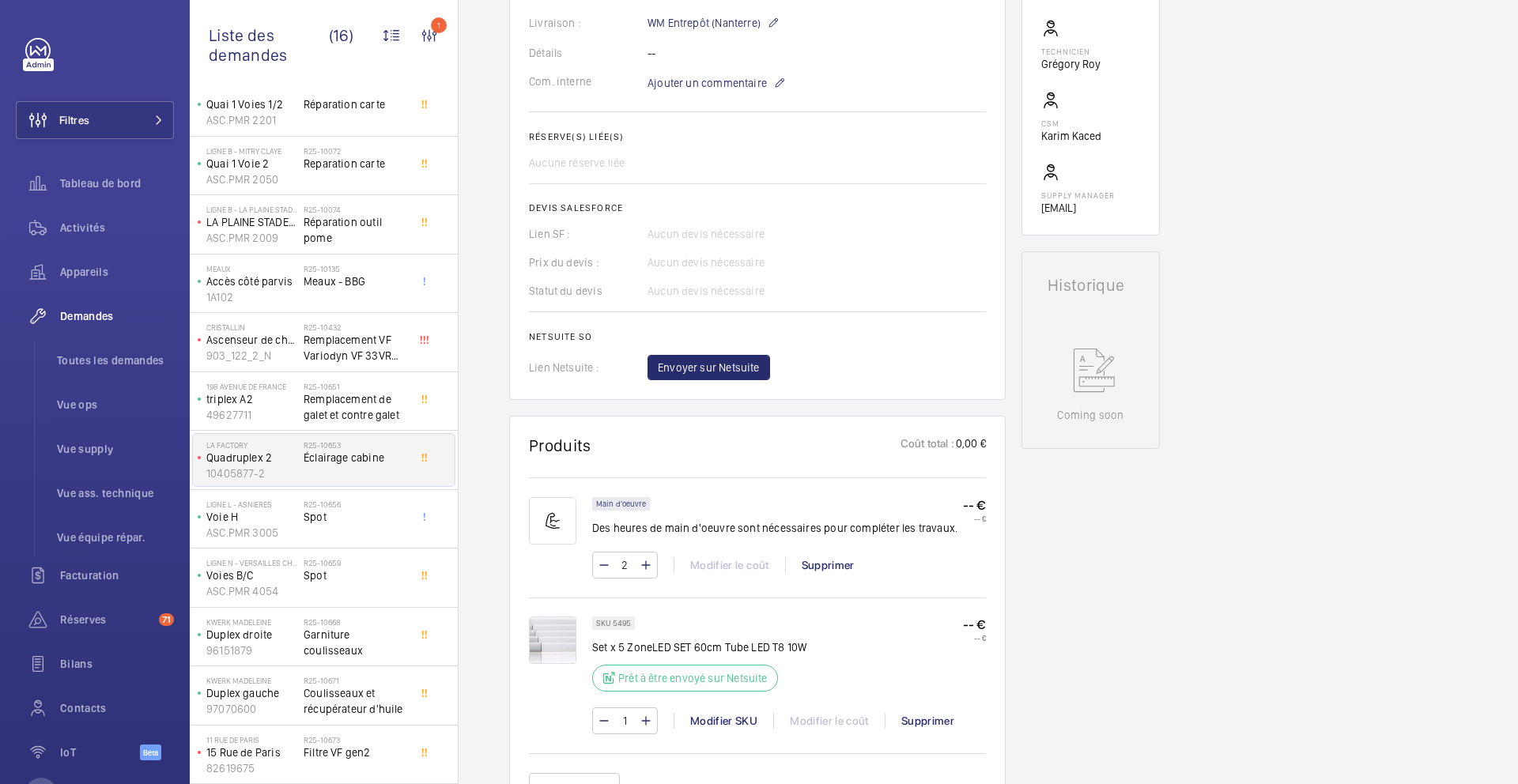 scroll, scrollTop: 696, scrollLeft: 0, axis: vertical 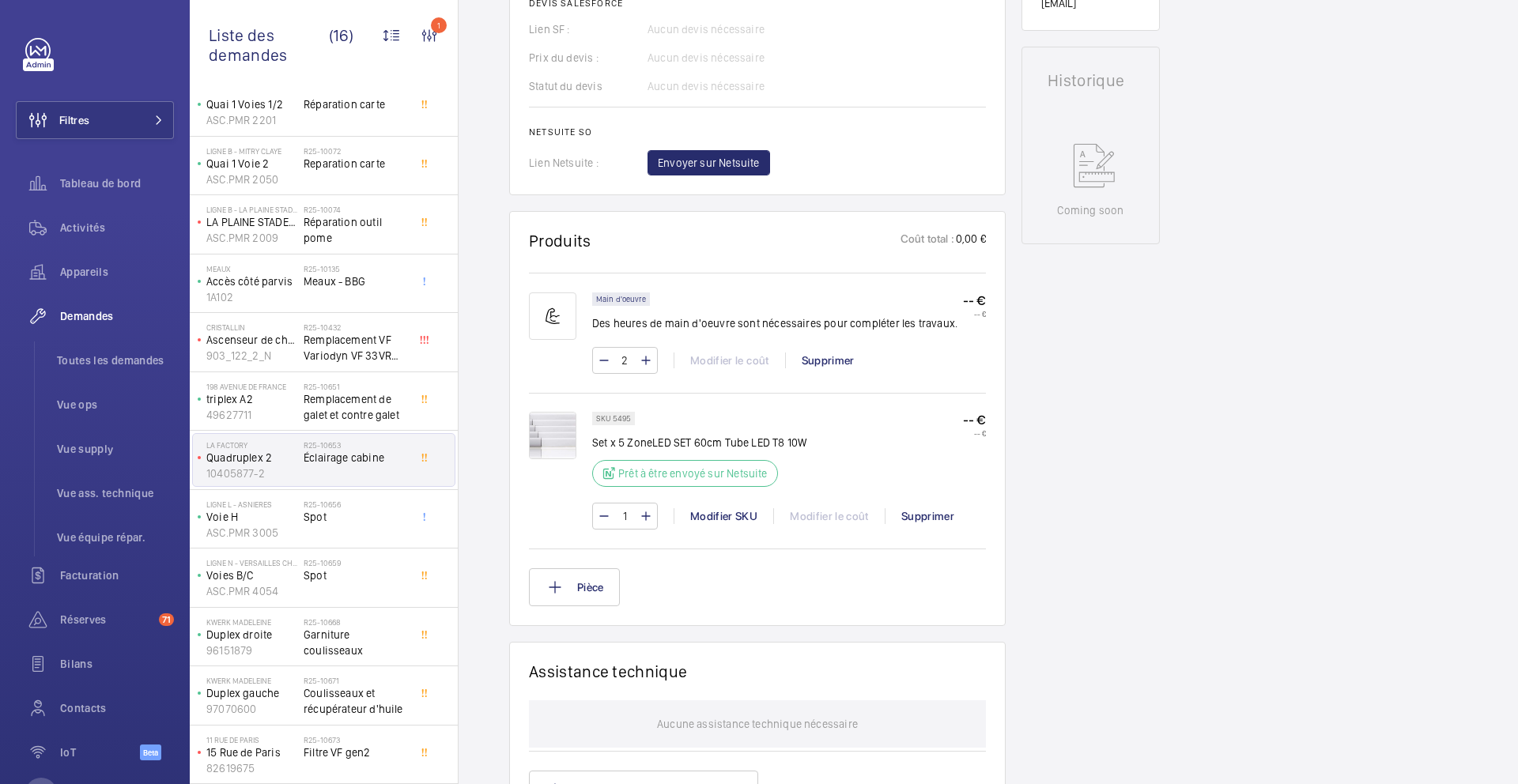 click on "SKU 5495" 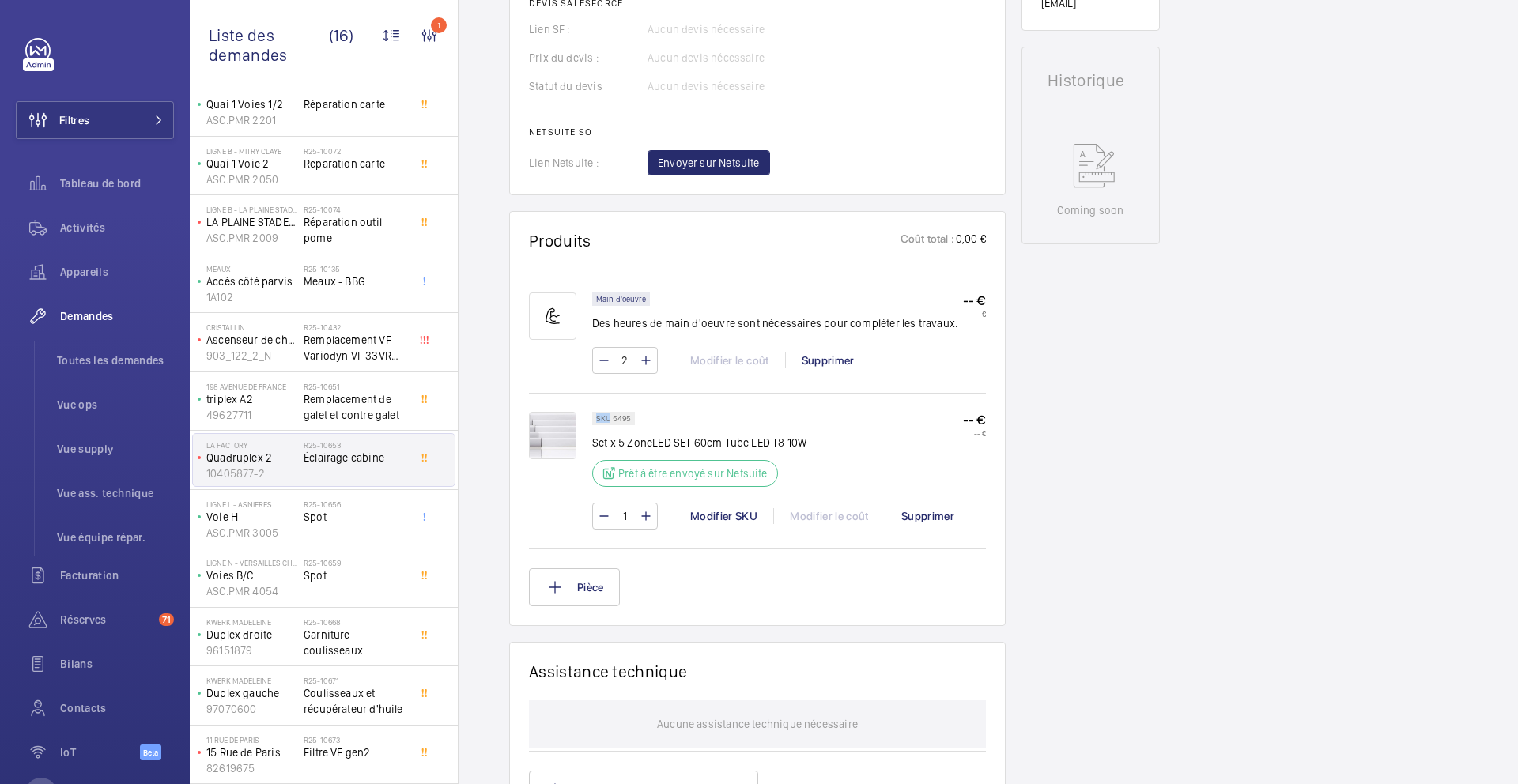 click on "SKU 5495" 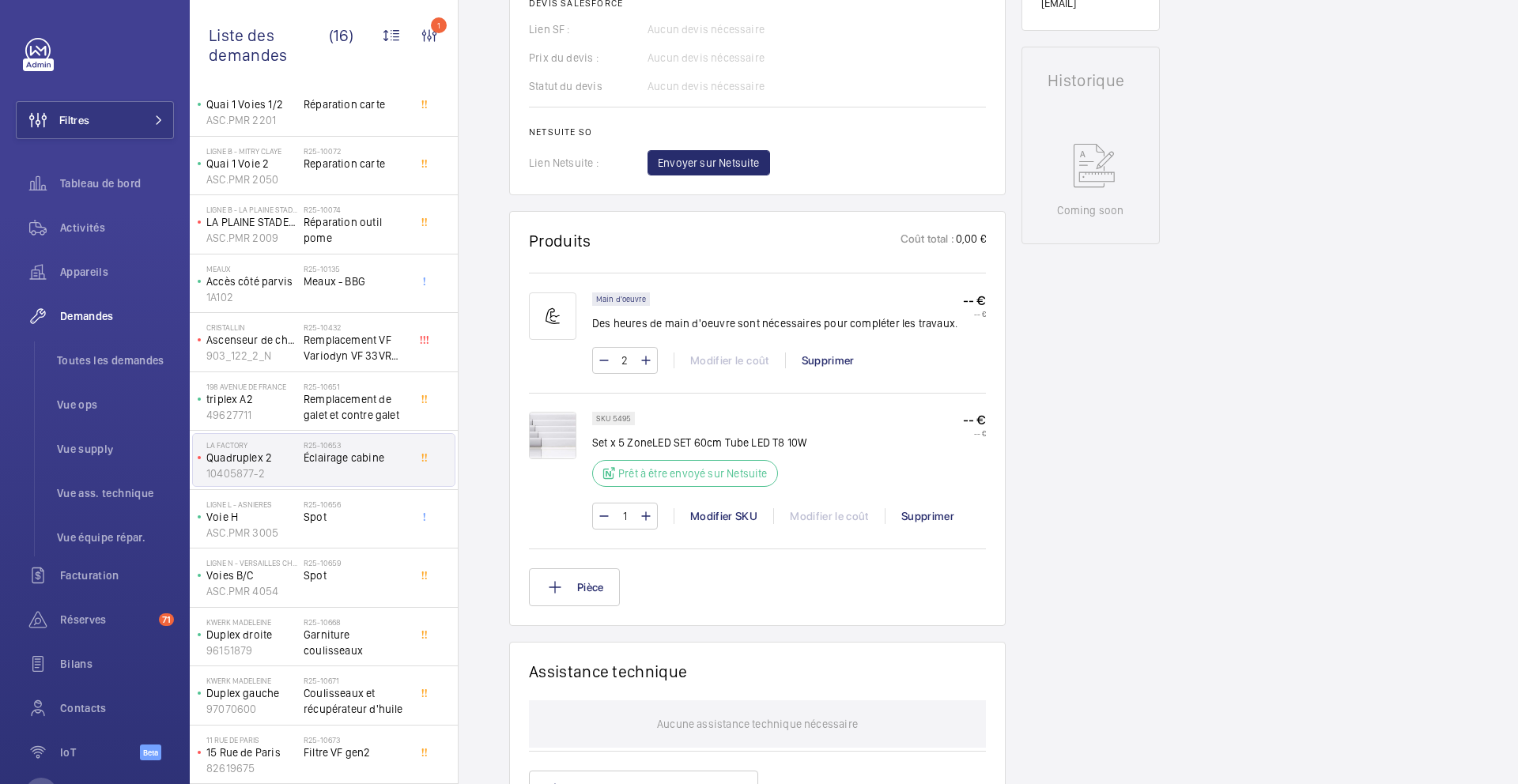 click on "SKU 5495" 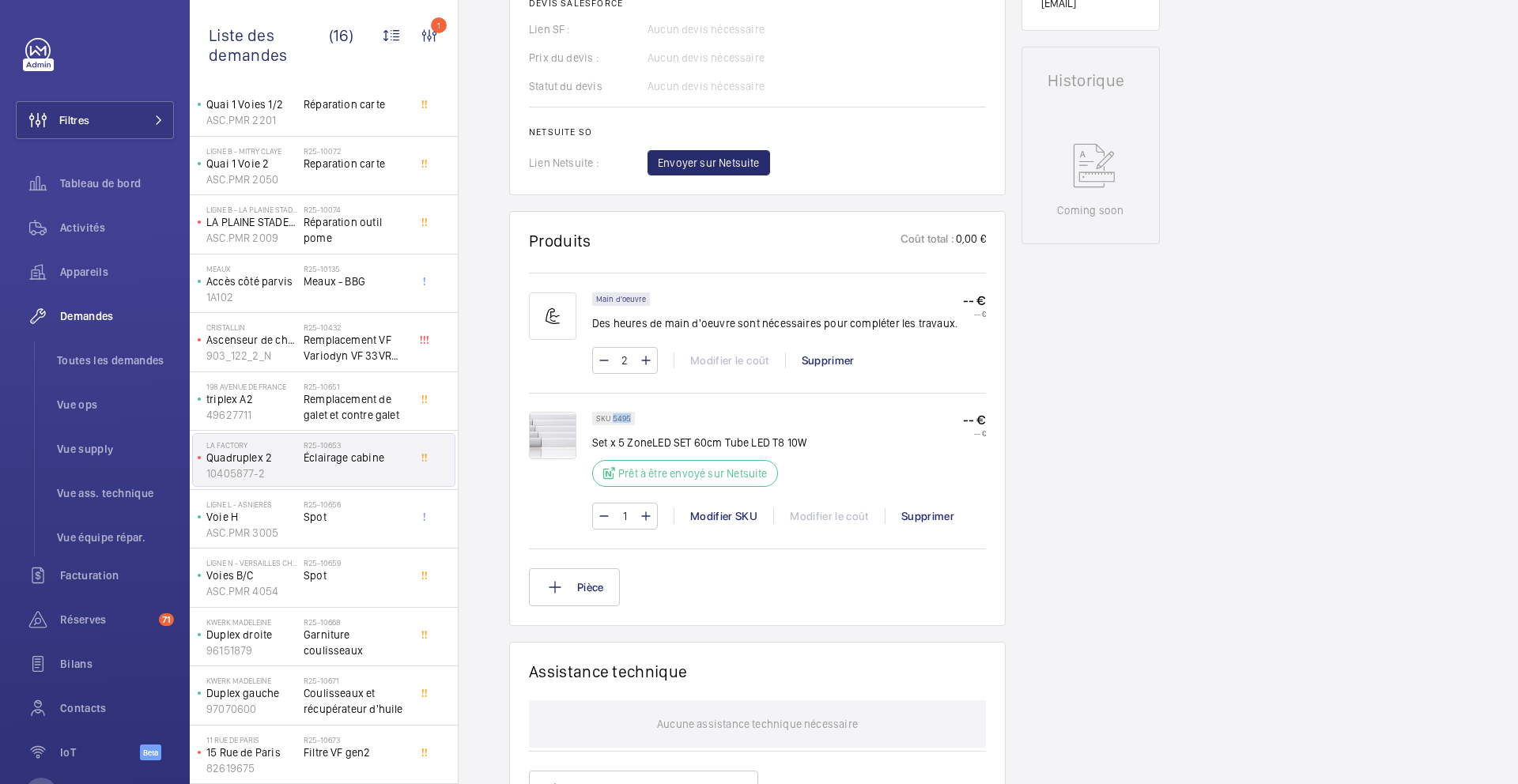 click on "SKU 5495" 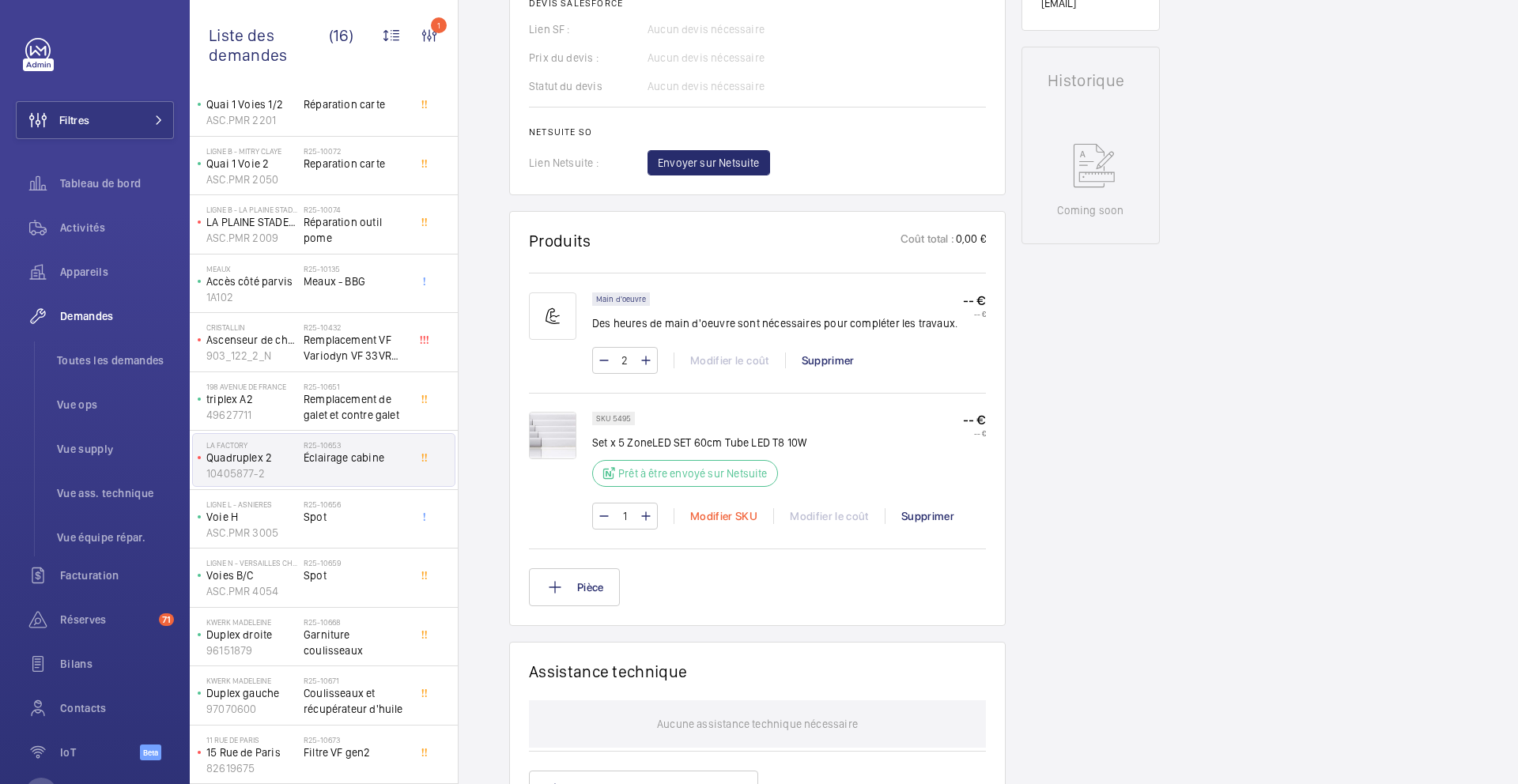 click on "Modifier SKU" 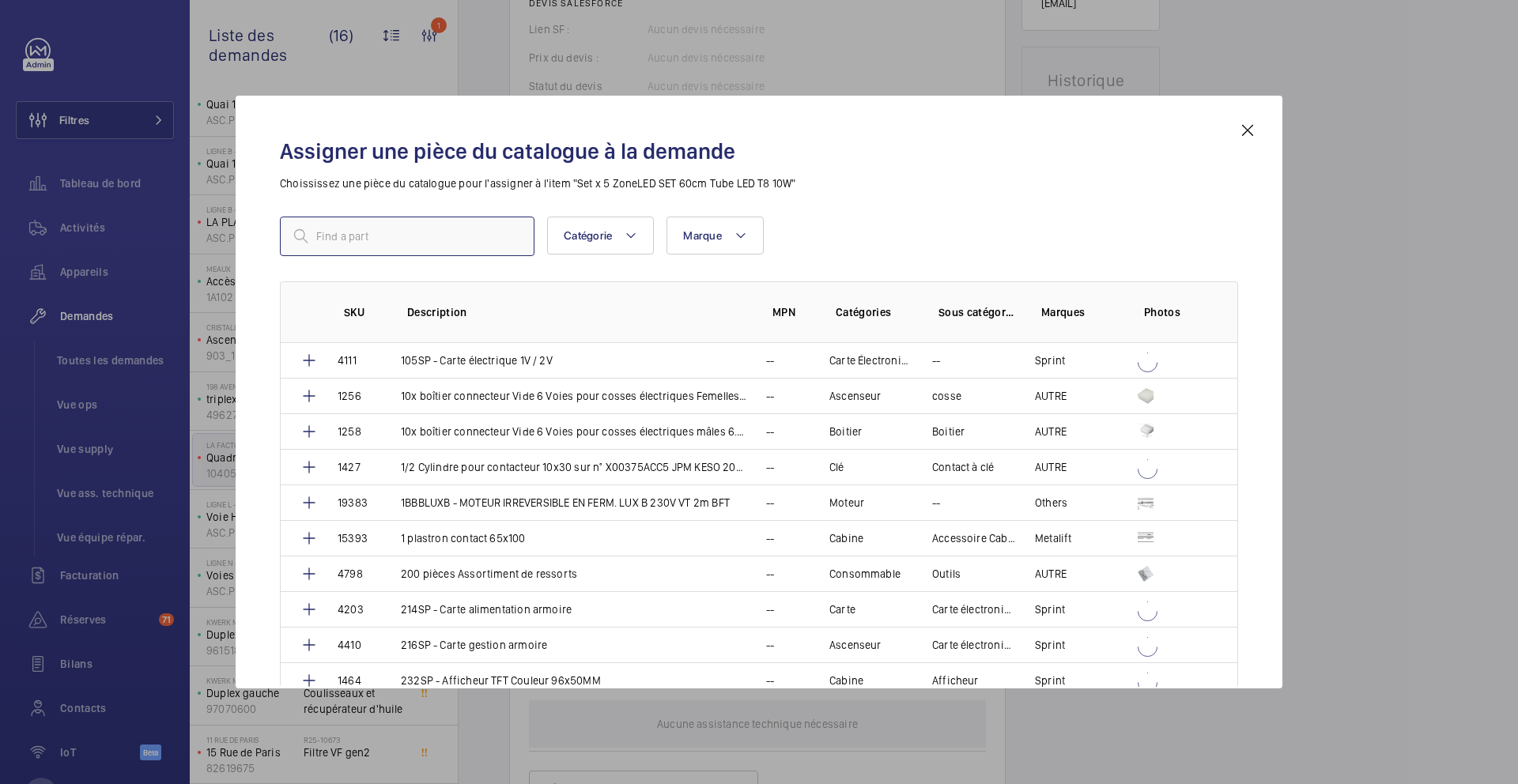 click at bounding box center (407, 236) 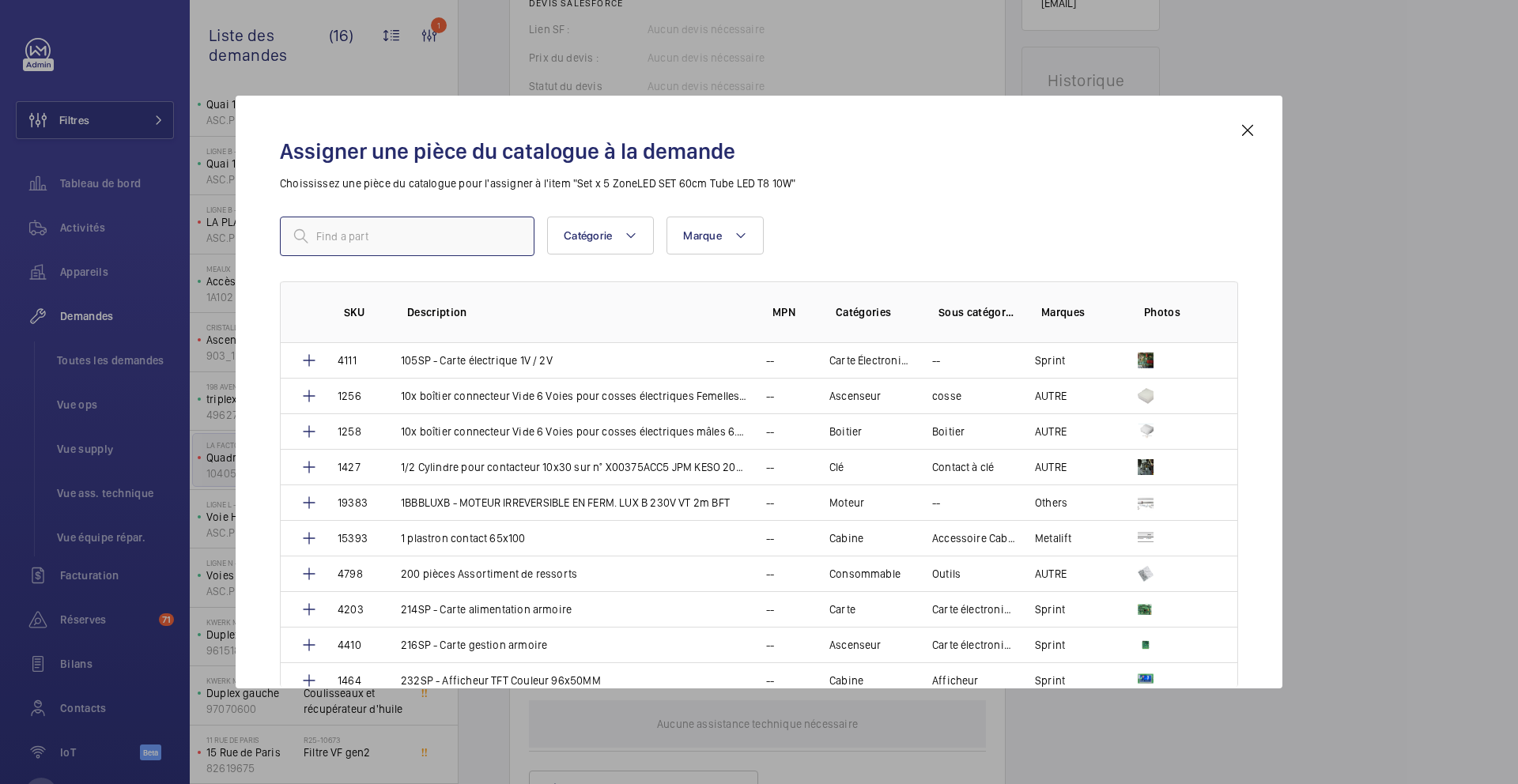 paste on "1008520" 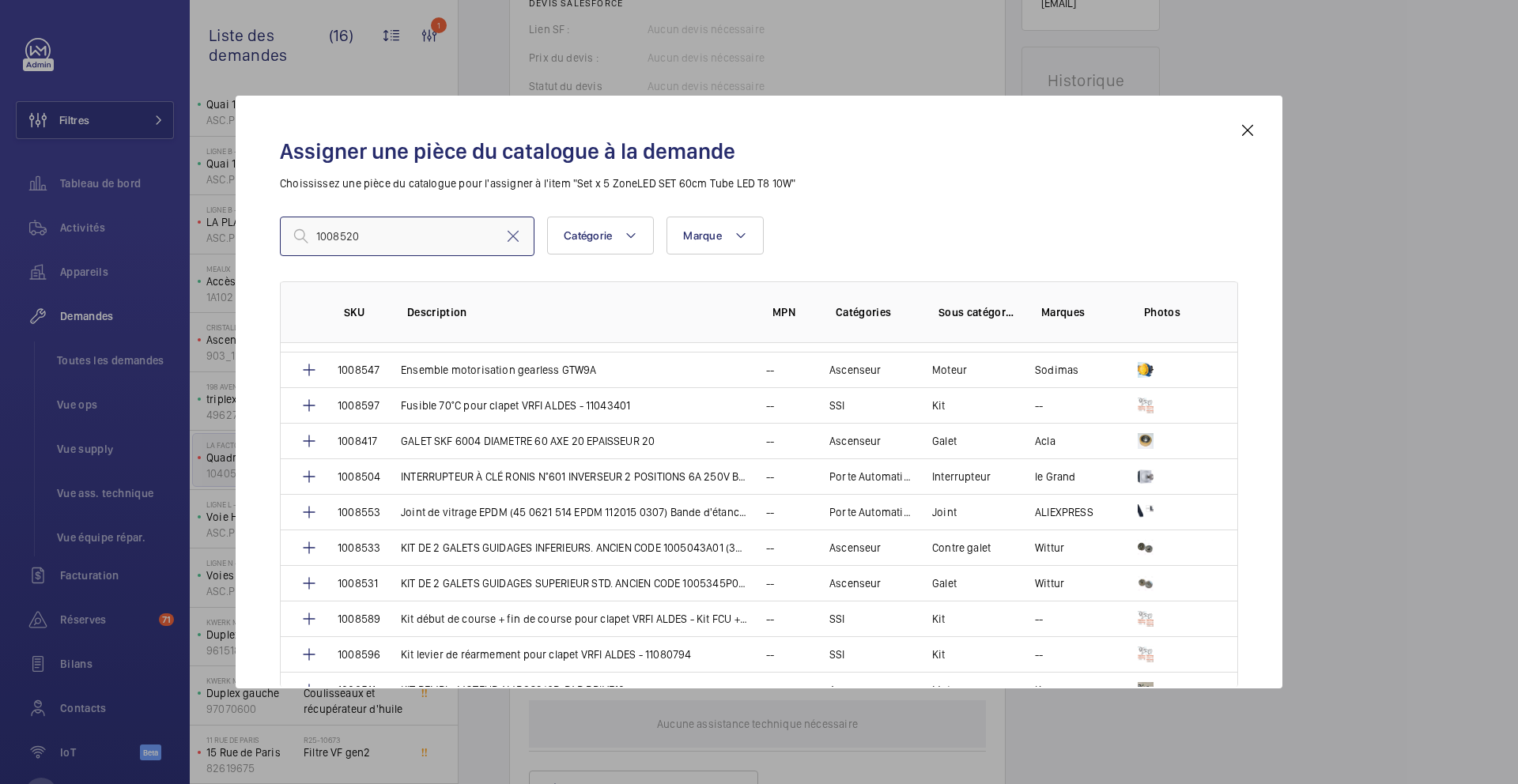 scroll, scrollTop: 1202, scrollLeft: 0, axis: vertical 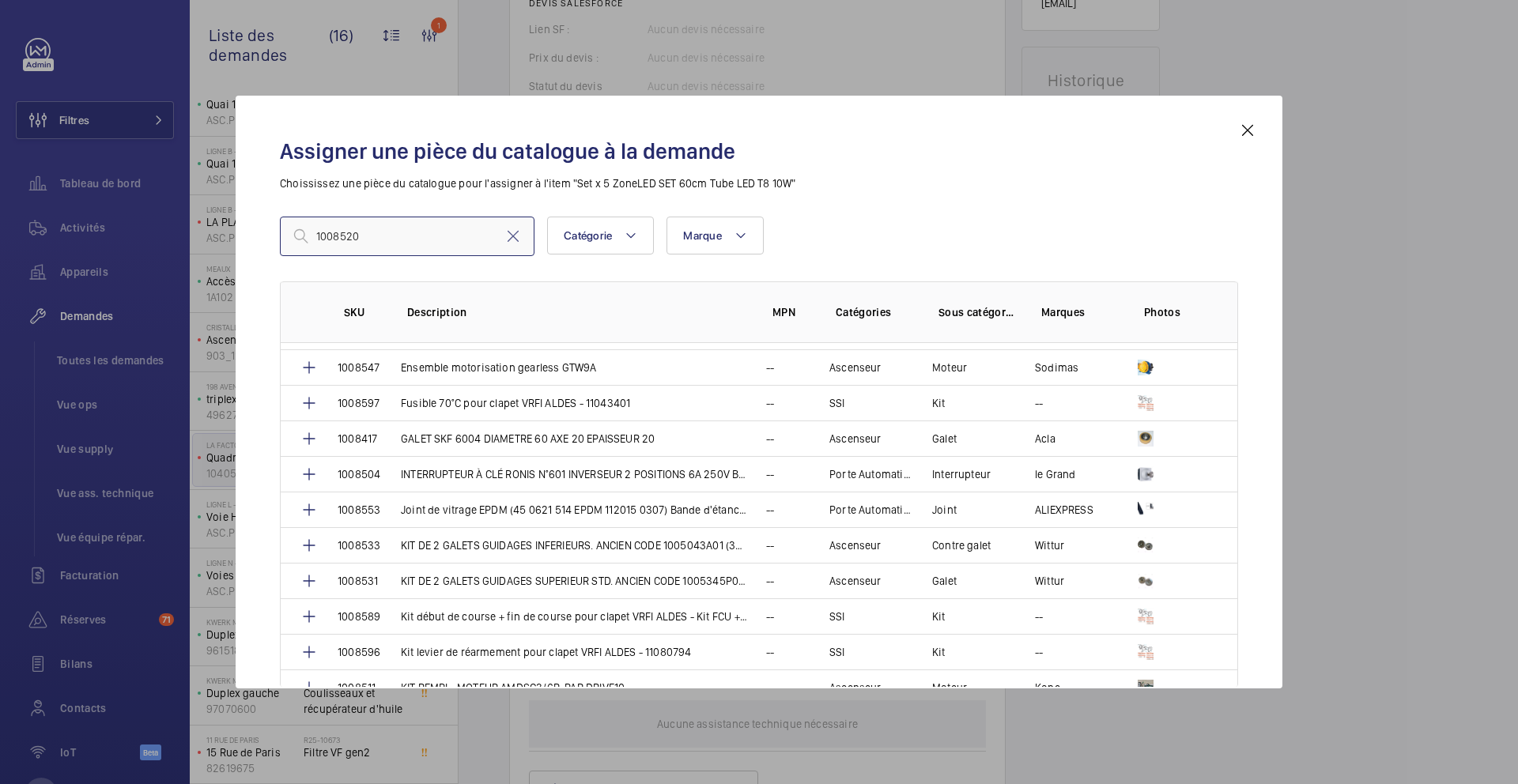 click on "1008520" at bounding box center [407, 236] 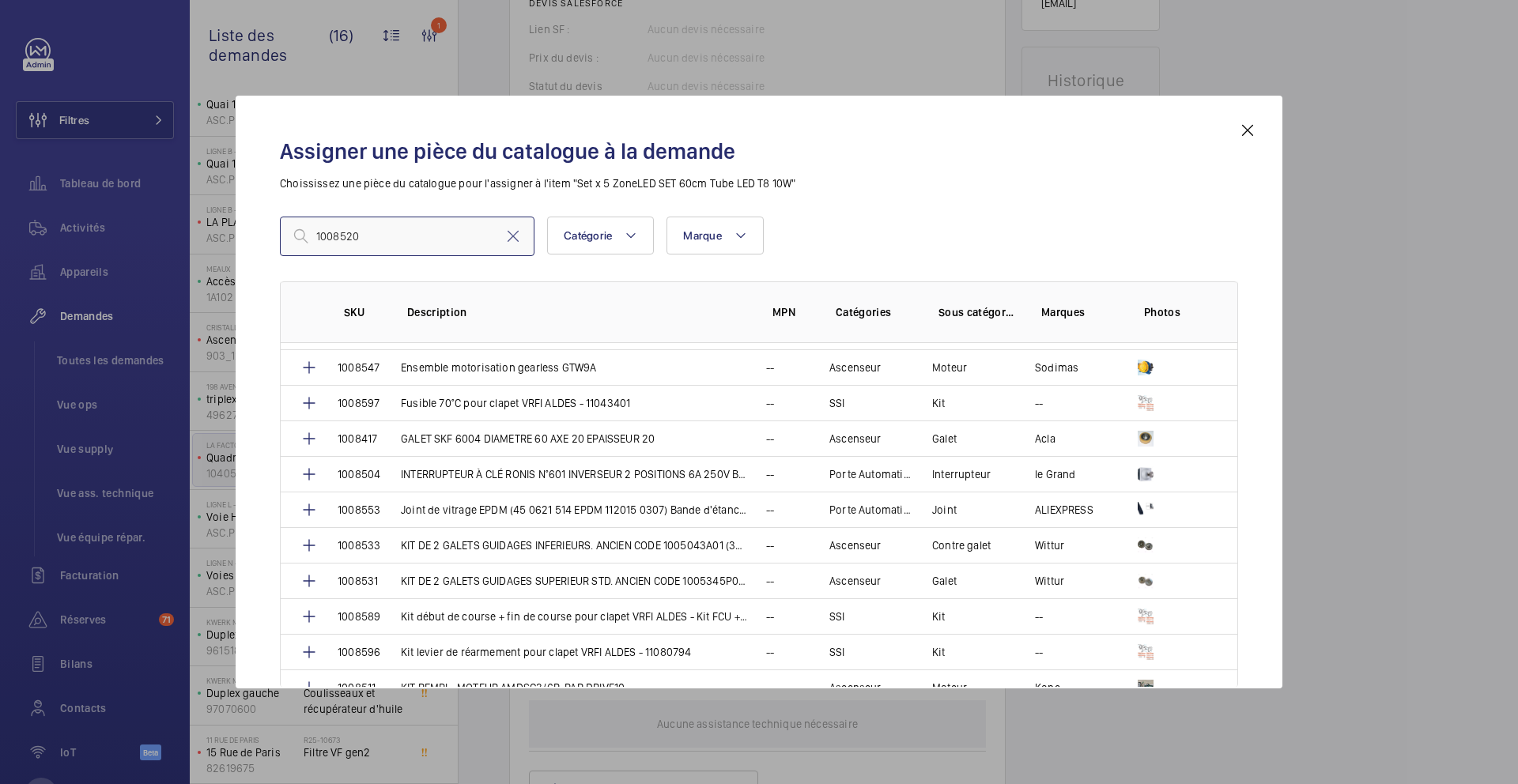 paste on "T8 Lumilux 18W - 840 Blanc Froid | 60cm" 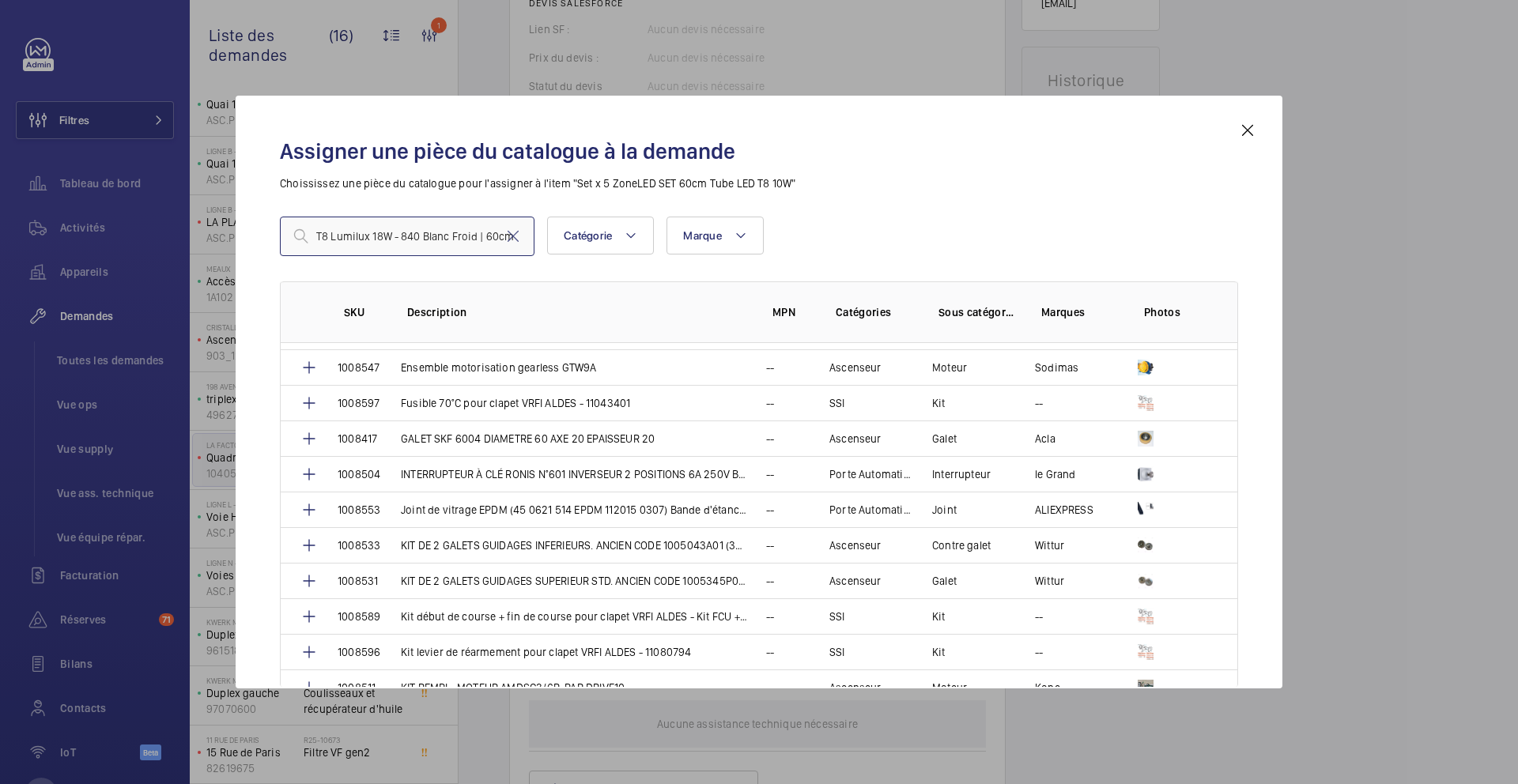 scroll, scrollTop: 0, scrollLeft: 0, axis: both 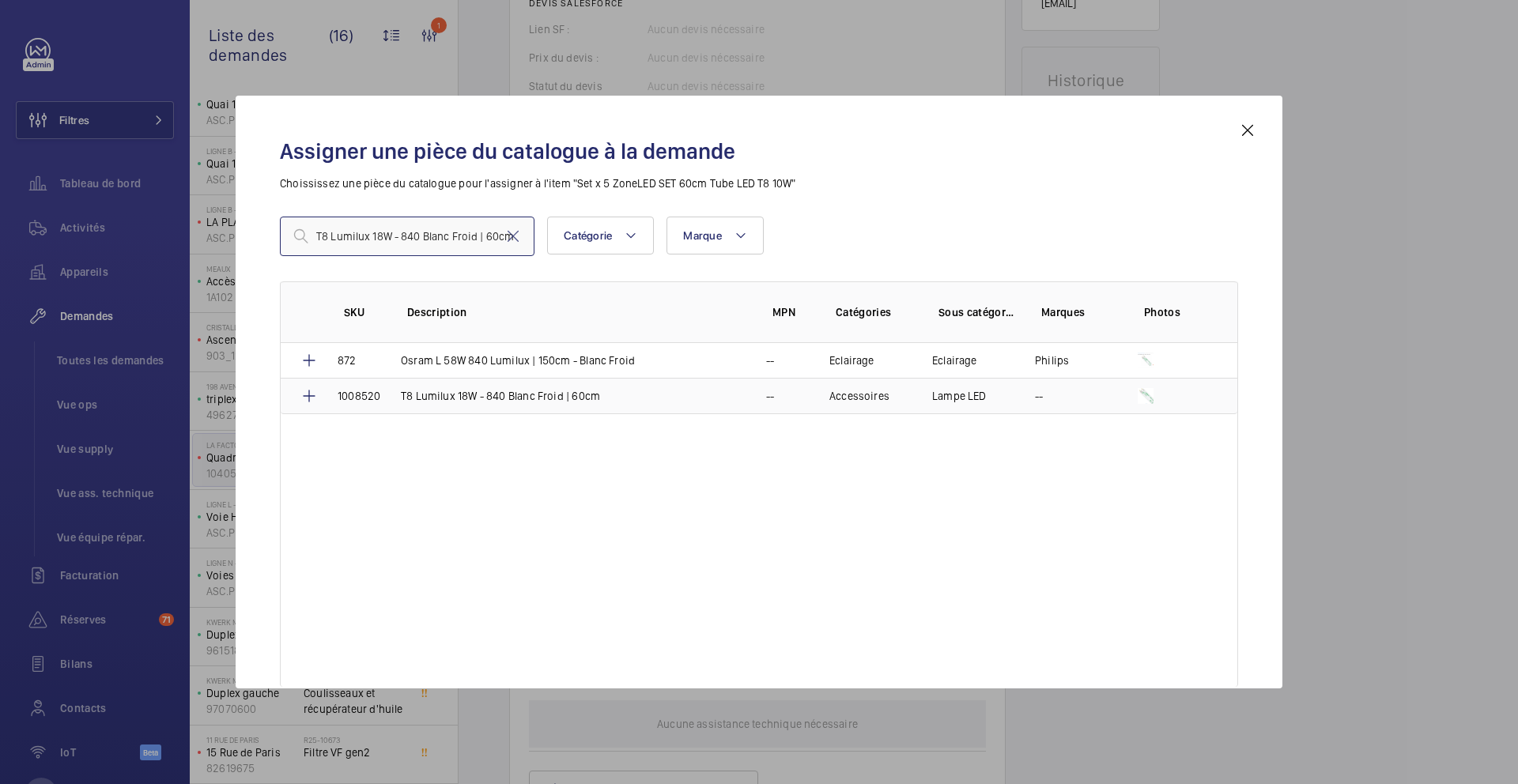 type on "T8 Lumilux 18W - 840 Blanc Froid | 60cm" 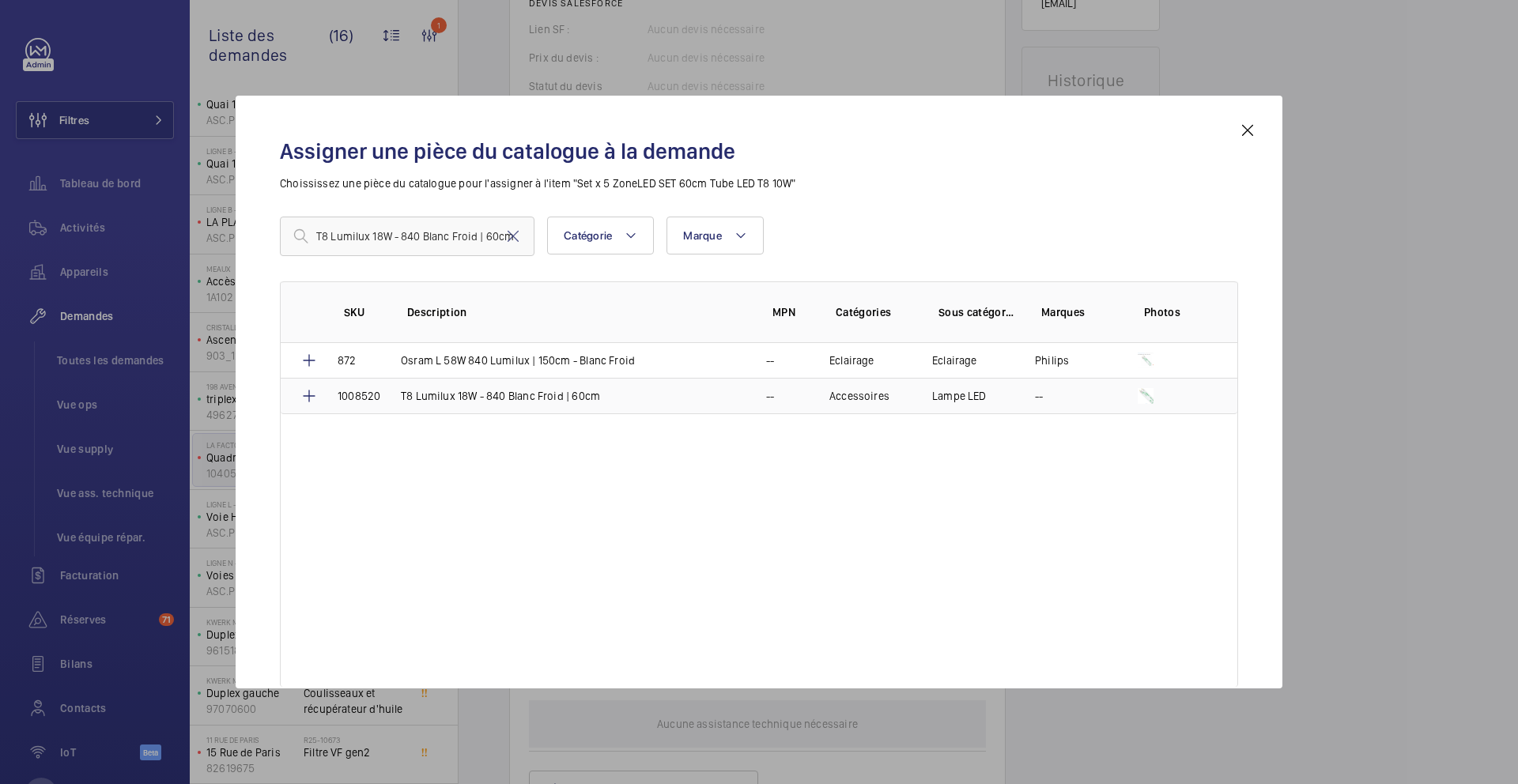 click on "T8 Lumilux 18W - 840 Blanc Froid | 60cm" at bounding box center [500, 396] 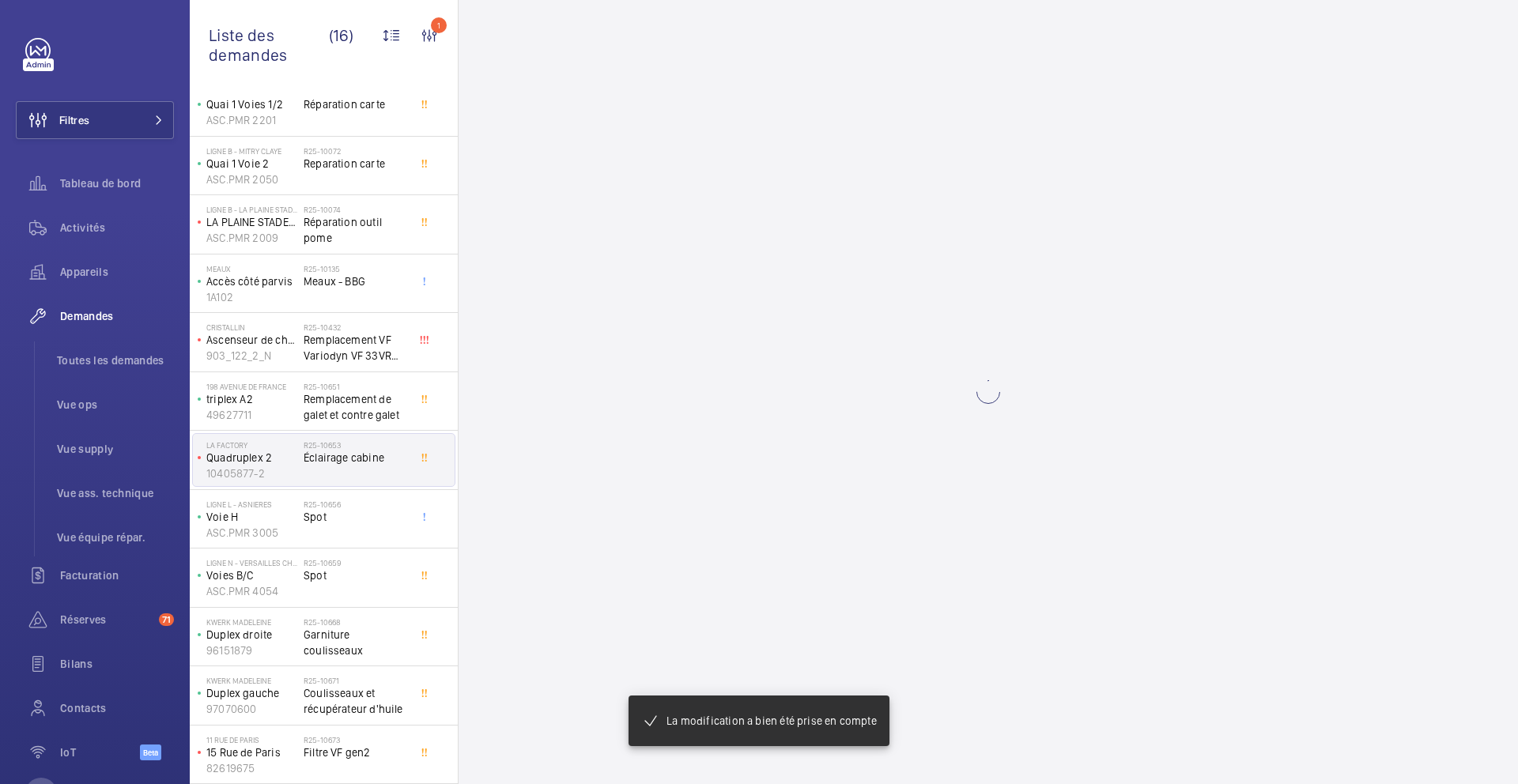 scroll, scrollTop: 0, scrollLeft: 0, axis: both 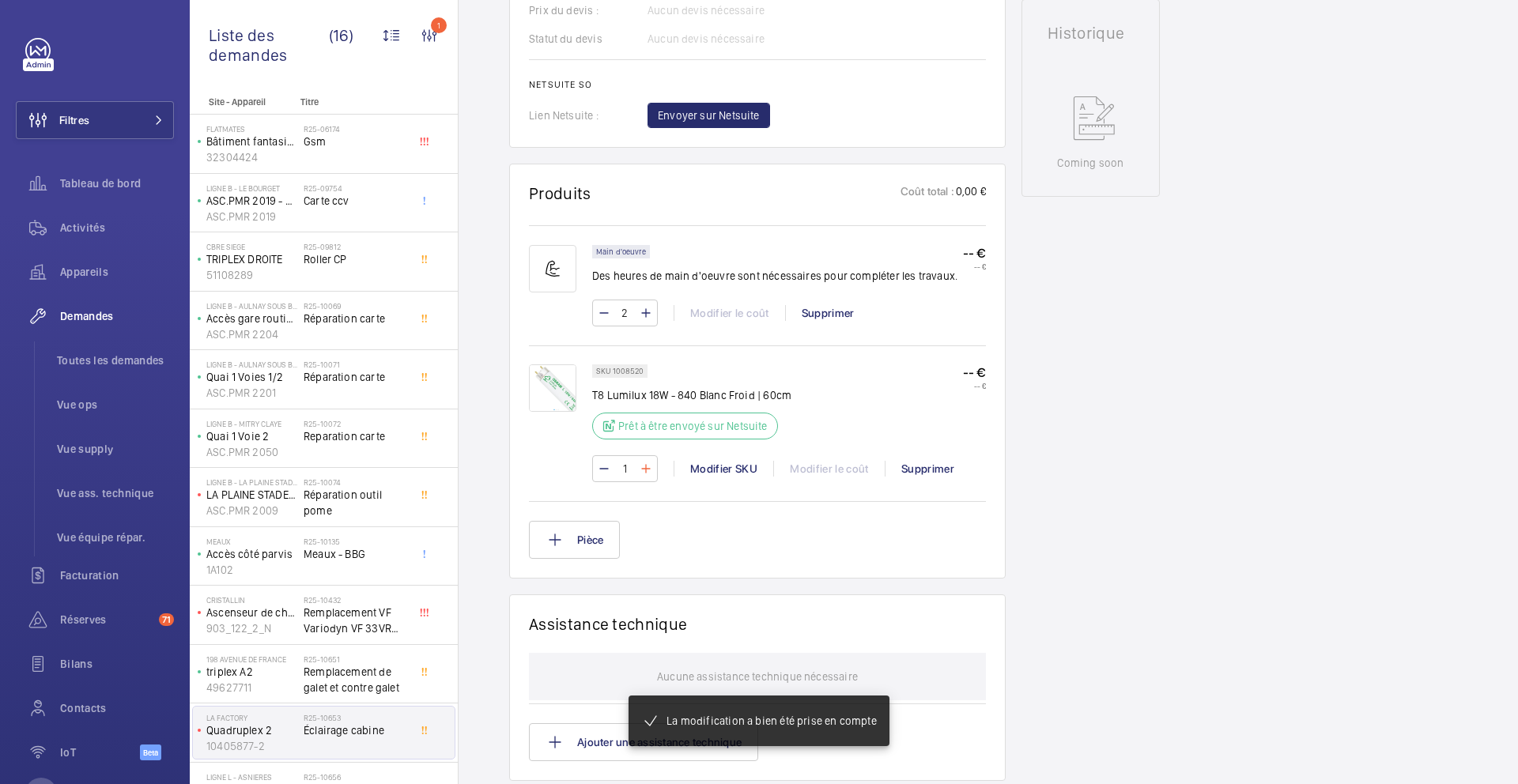 click 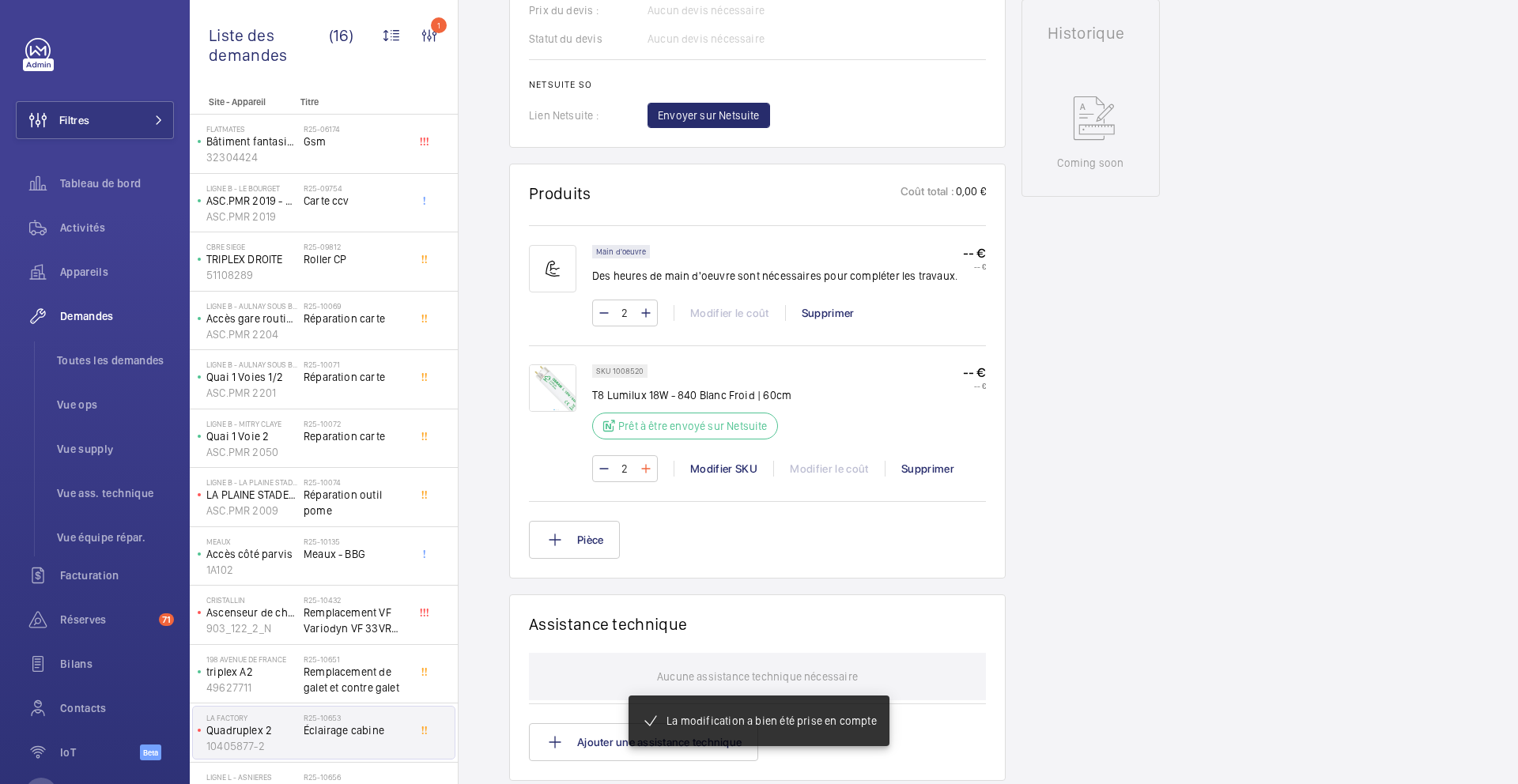 click 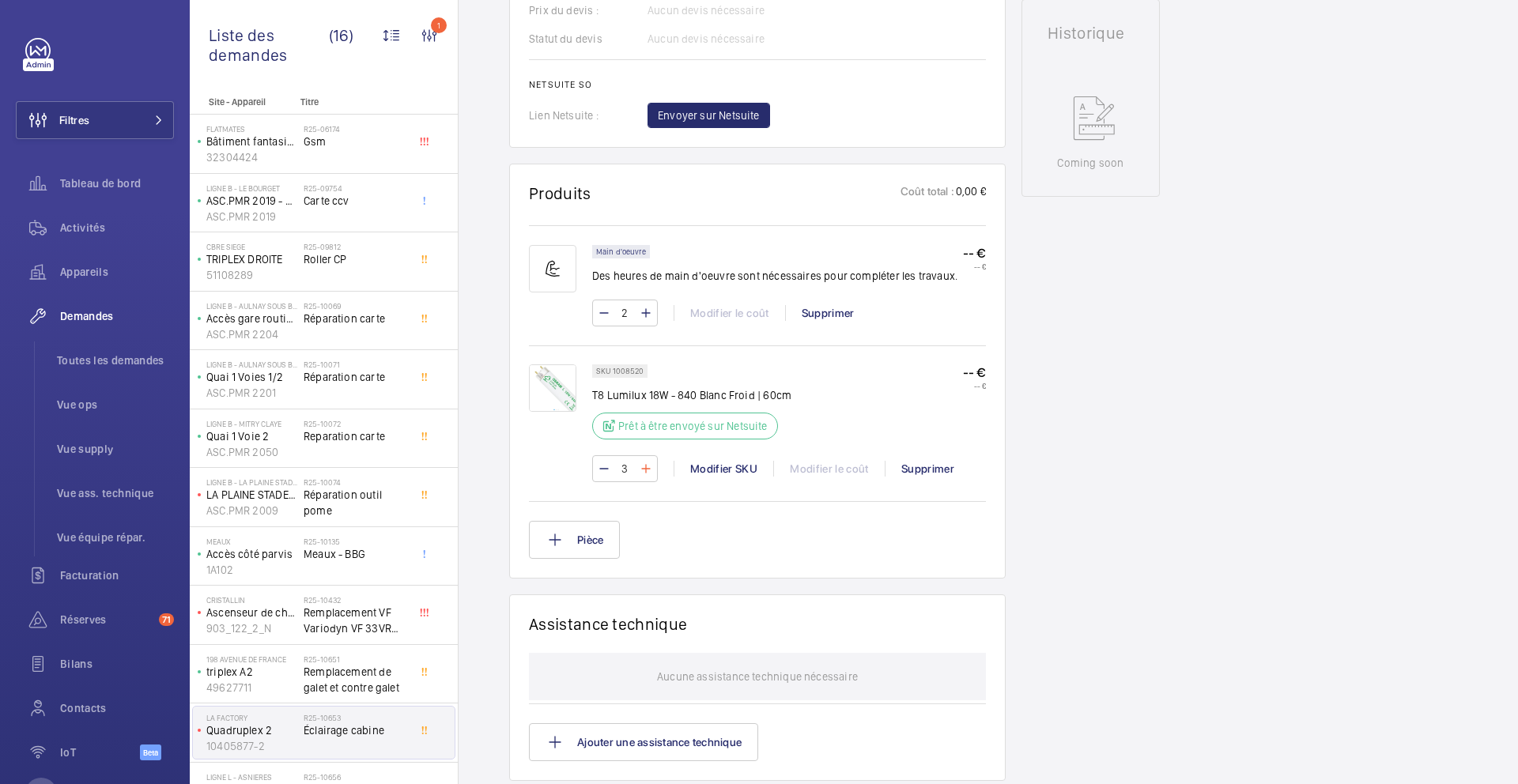 click 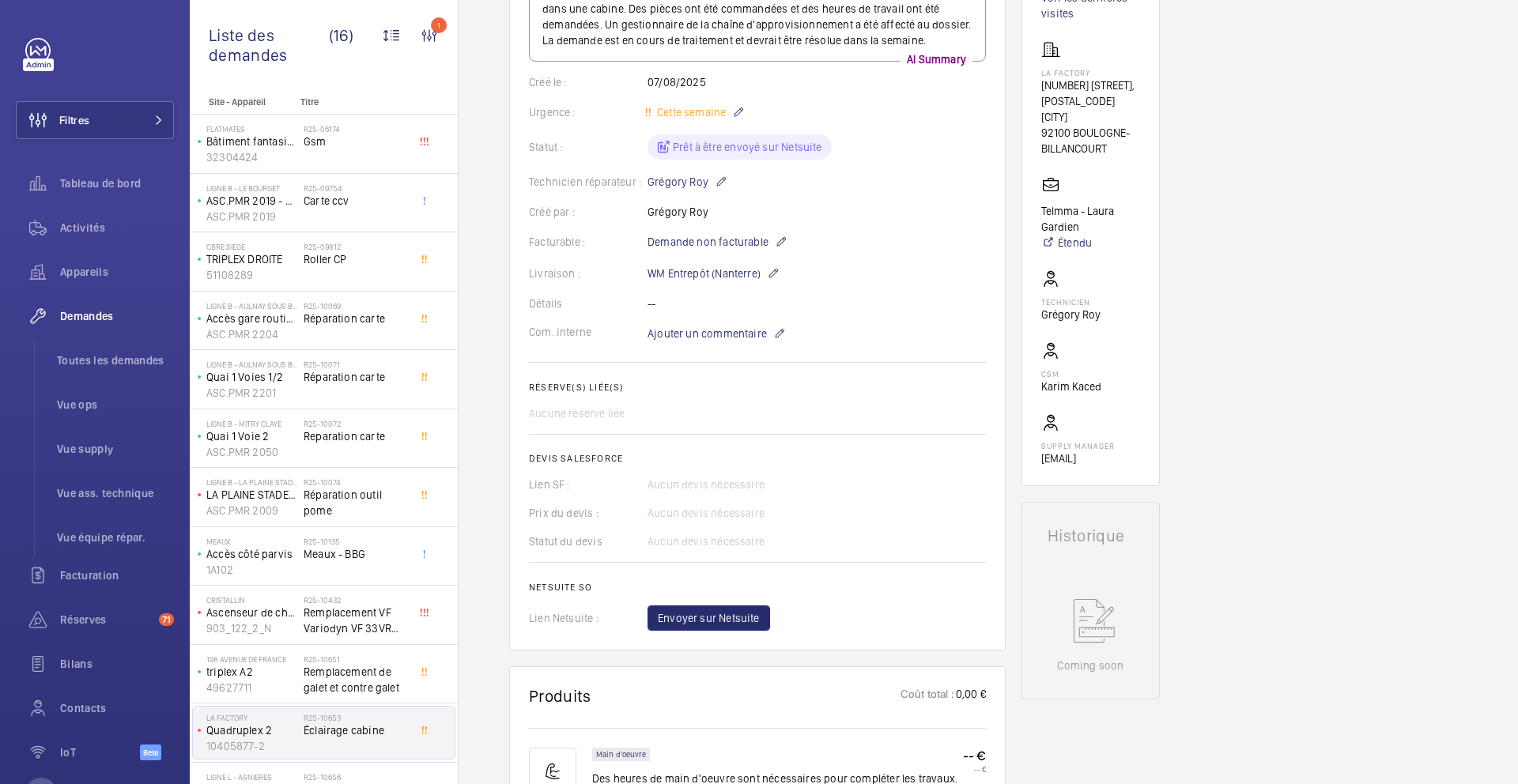 scroll, scrollTop: 224, scrollLeft: 0, axis: vertical 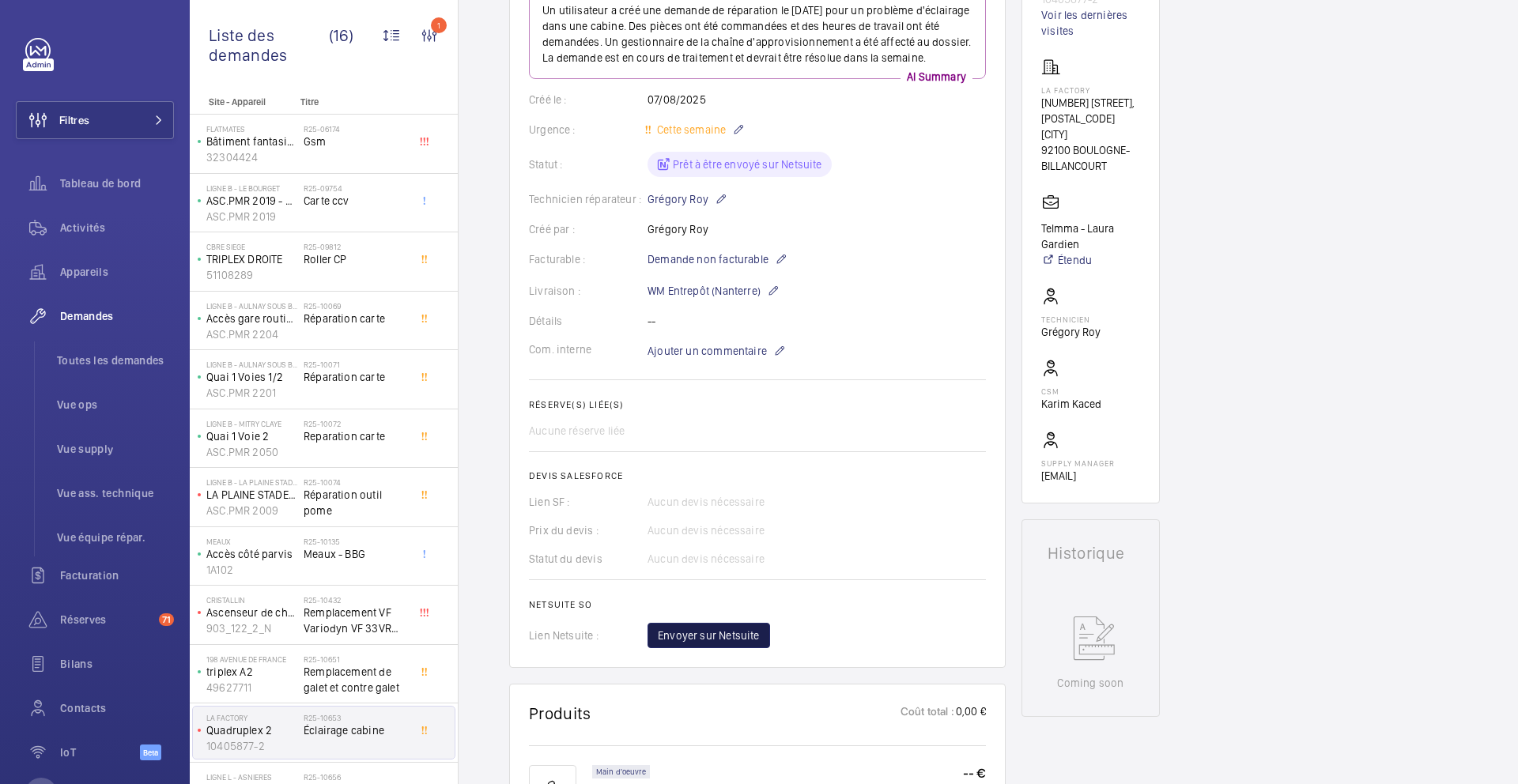 click on "Envoyer sur Netsuite" 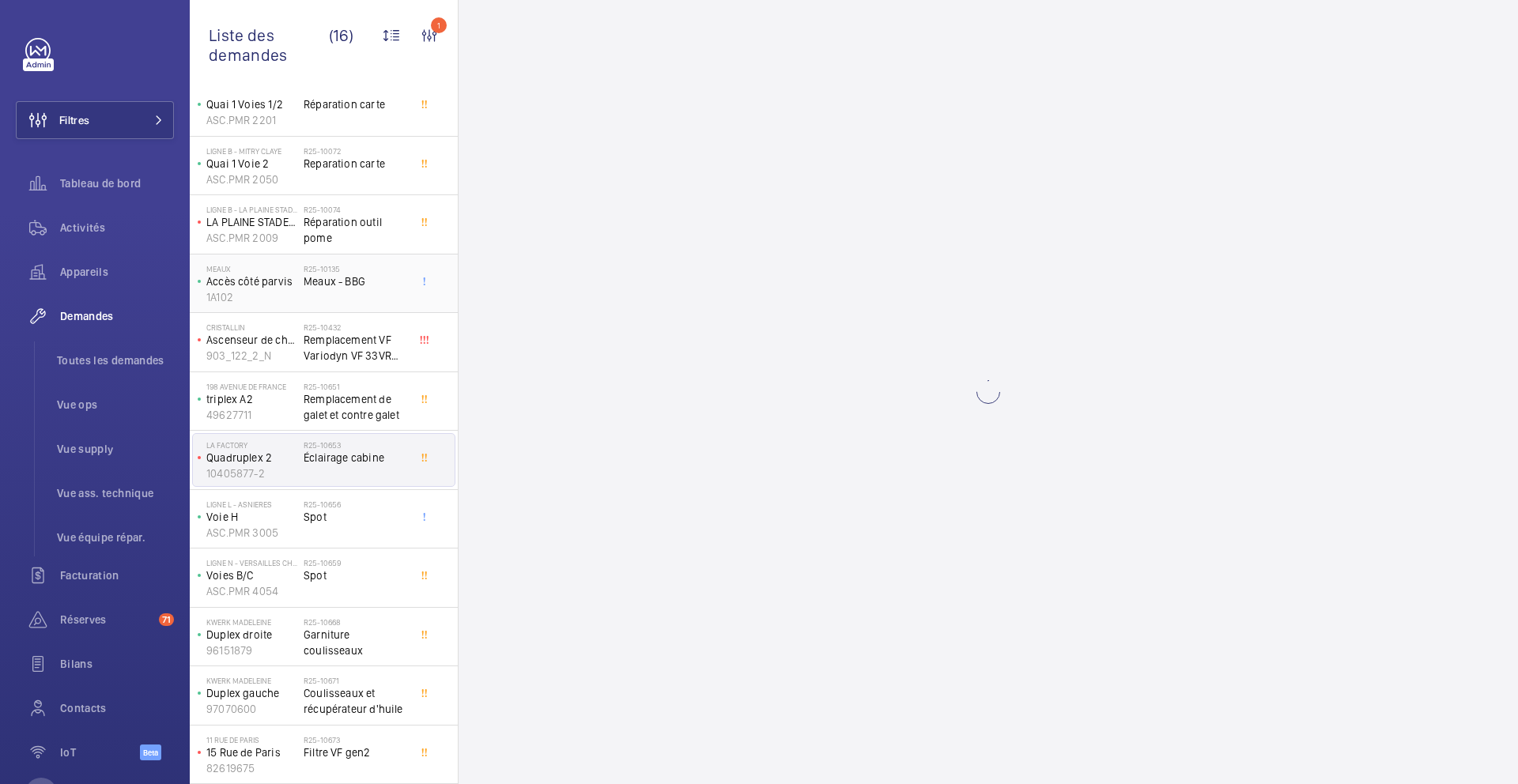 scroll, scrollTop: 0, scrollLeft: 0, axis: both 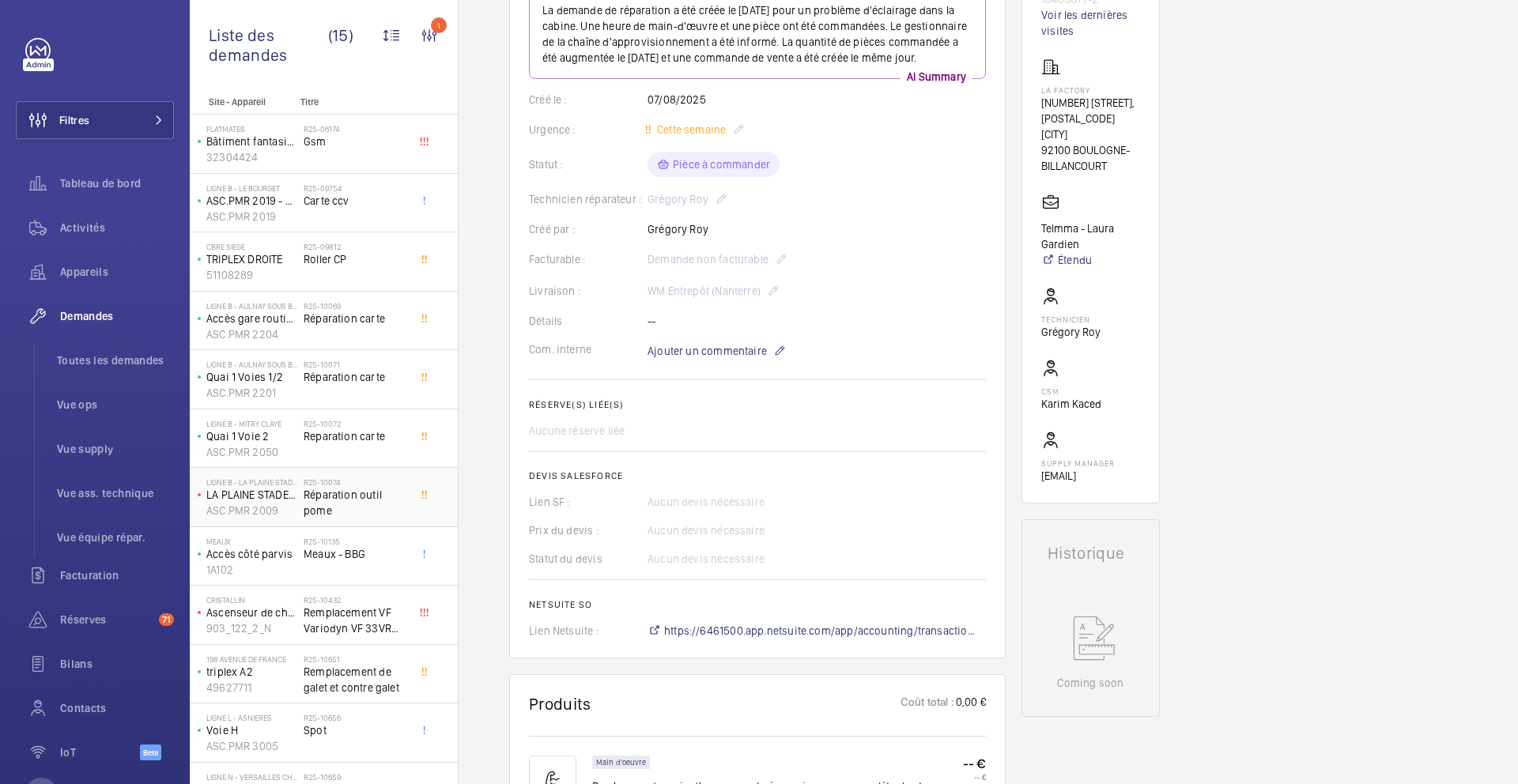 click on "Réparation outil pome" 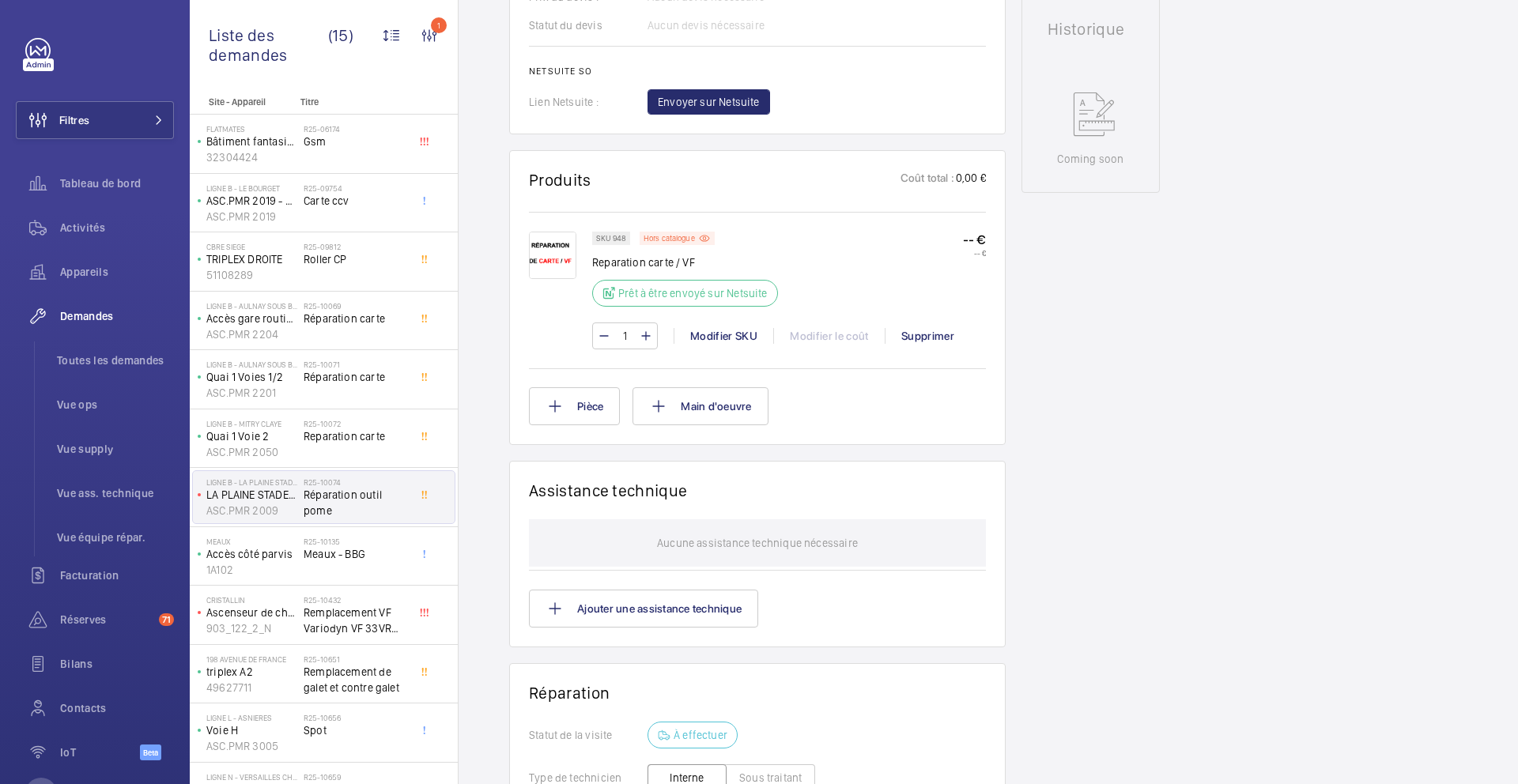 scroll, scrollTop: 807, scrollLeft: 0, axis: vertical 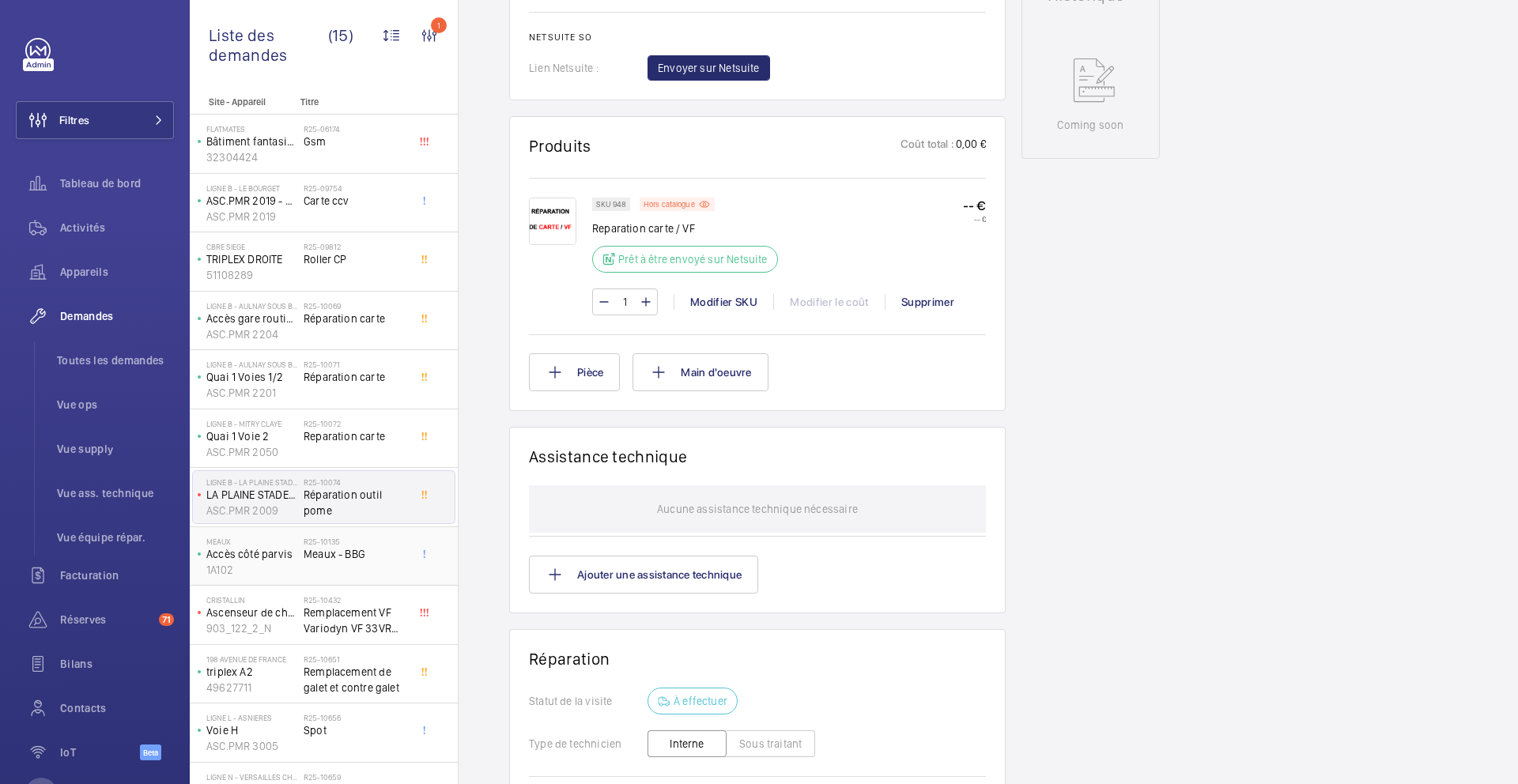 click on "Meaux - BBG" 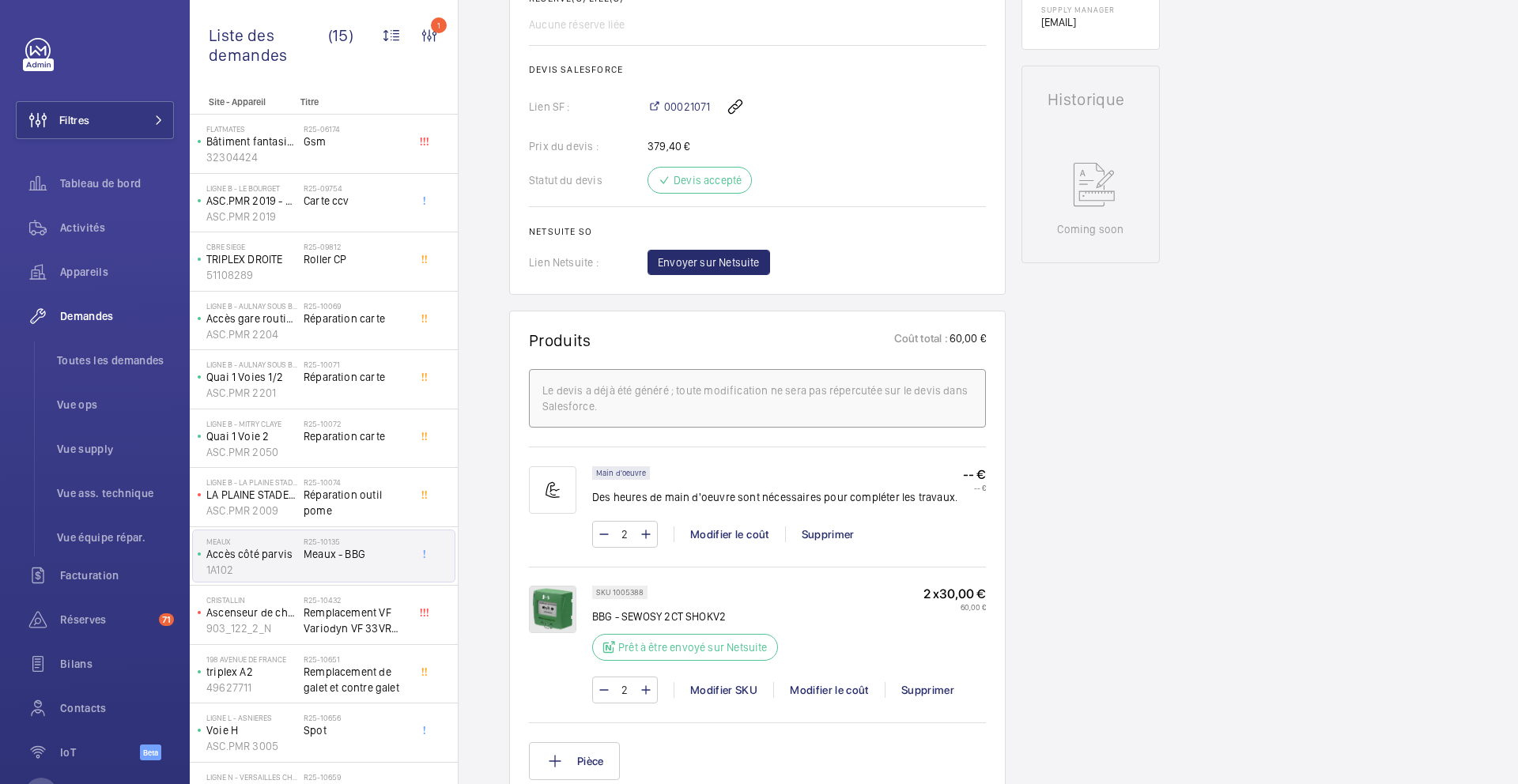 scroll, scrollTop: 778, scrollLeft: 0, axis: vertical 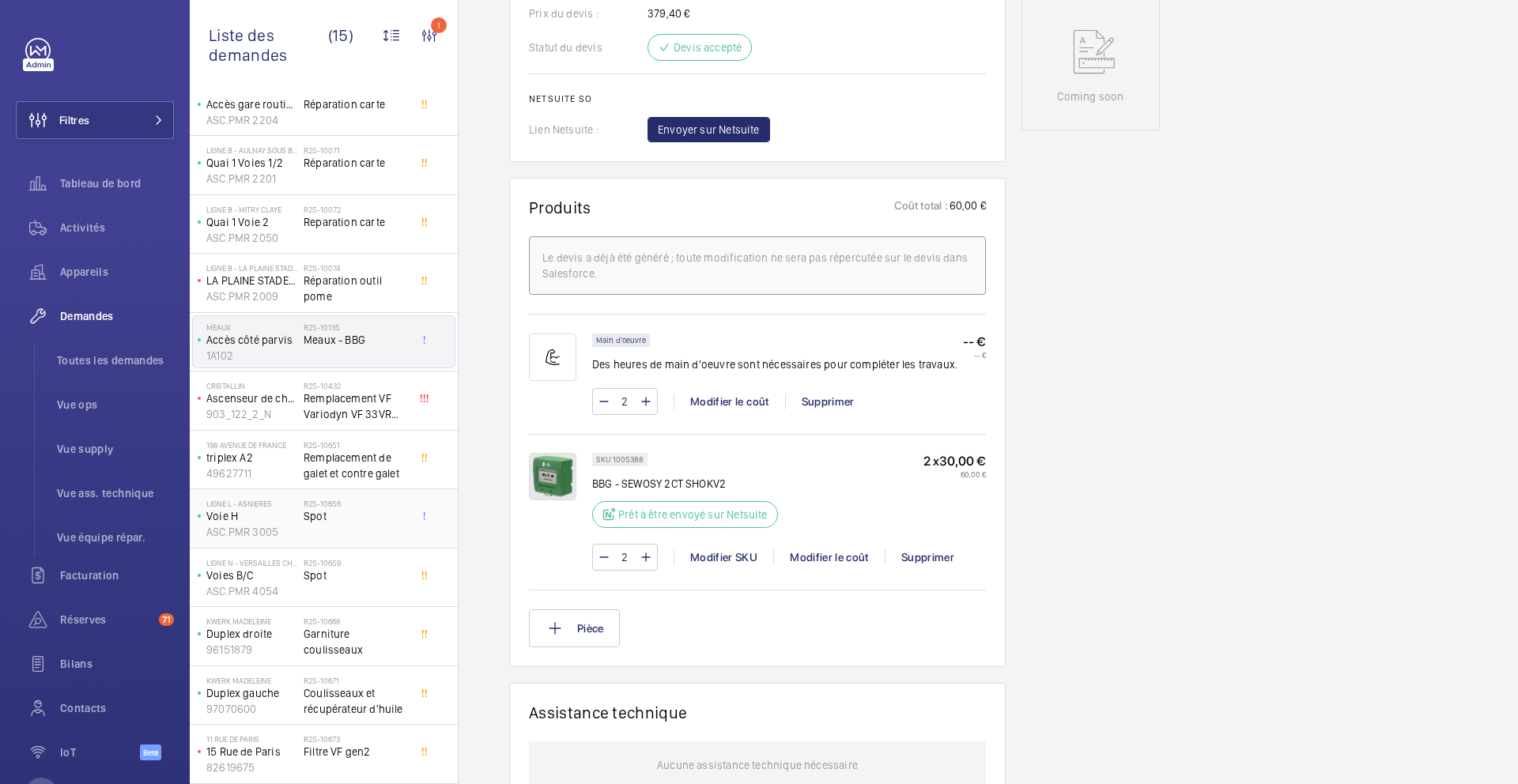 click on "Spot" 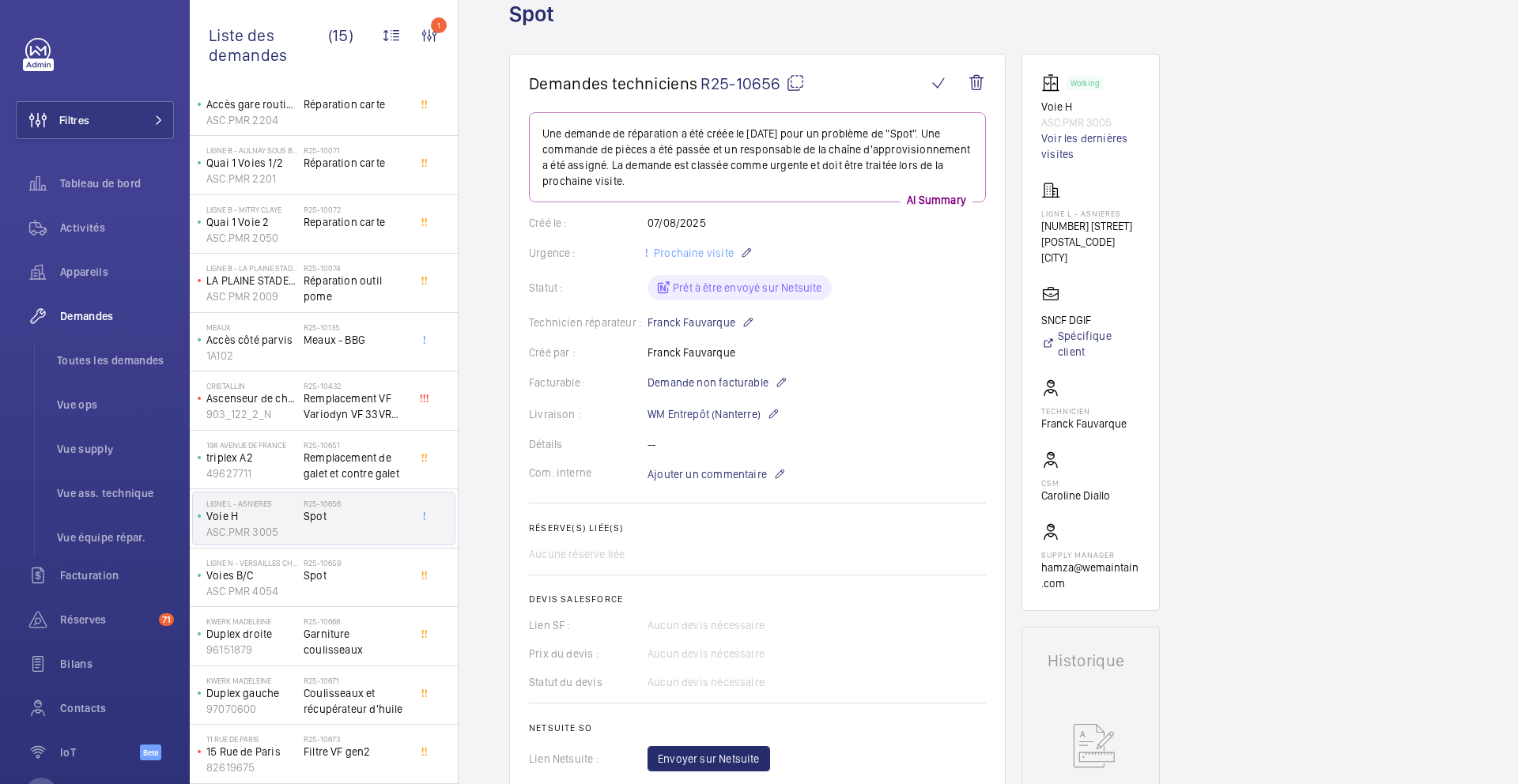 scroll, scrollTop: 94, scrollLeft: 0, axis: vertical 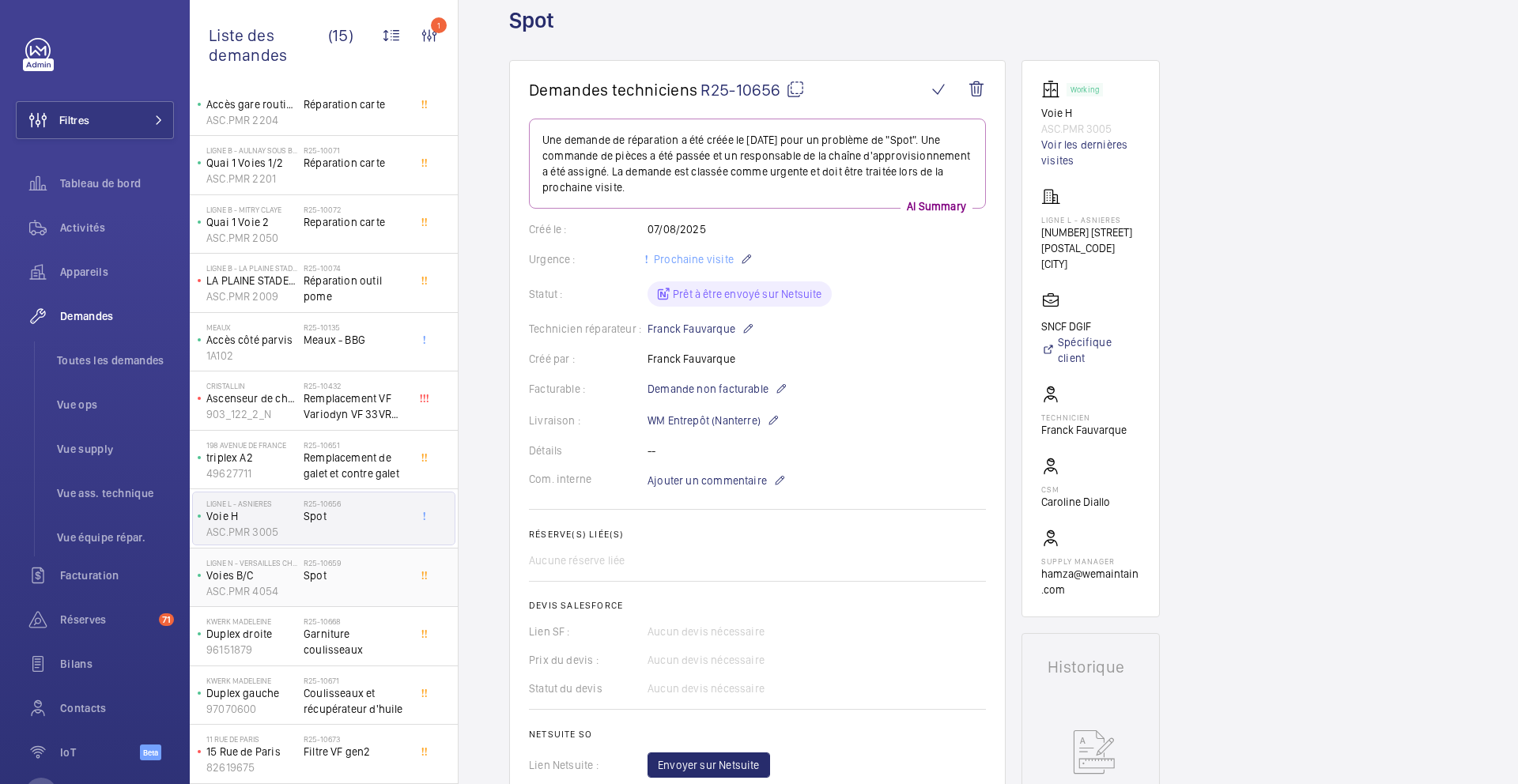 click on "Spot" 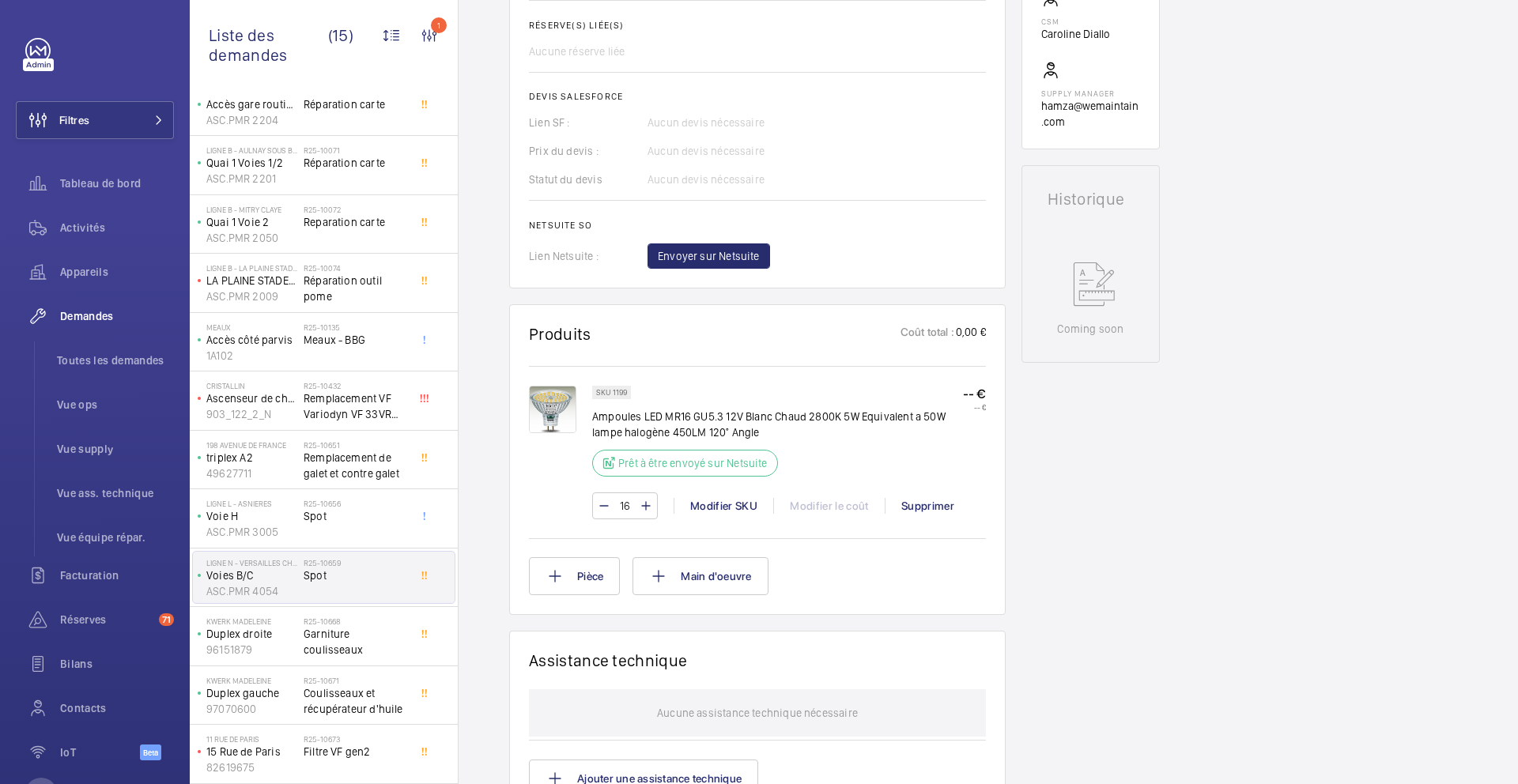 scroll, scrollTop: 603, scrollLeft: 0, axis: vertical 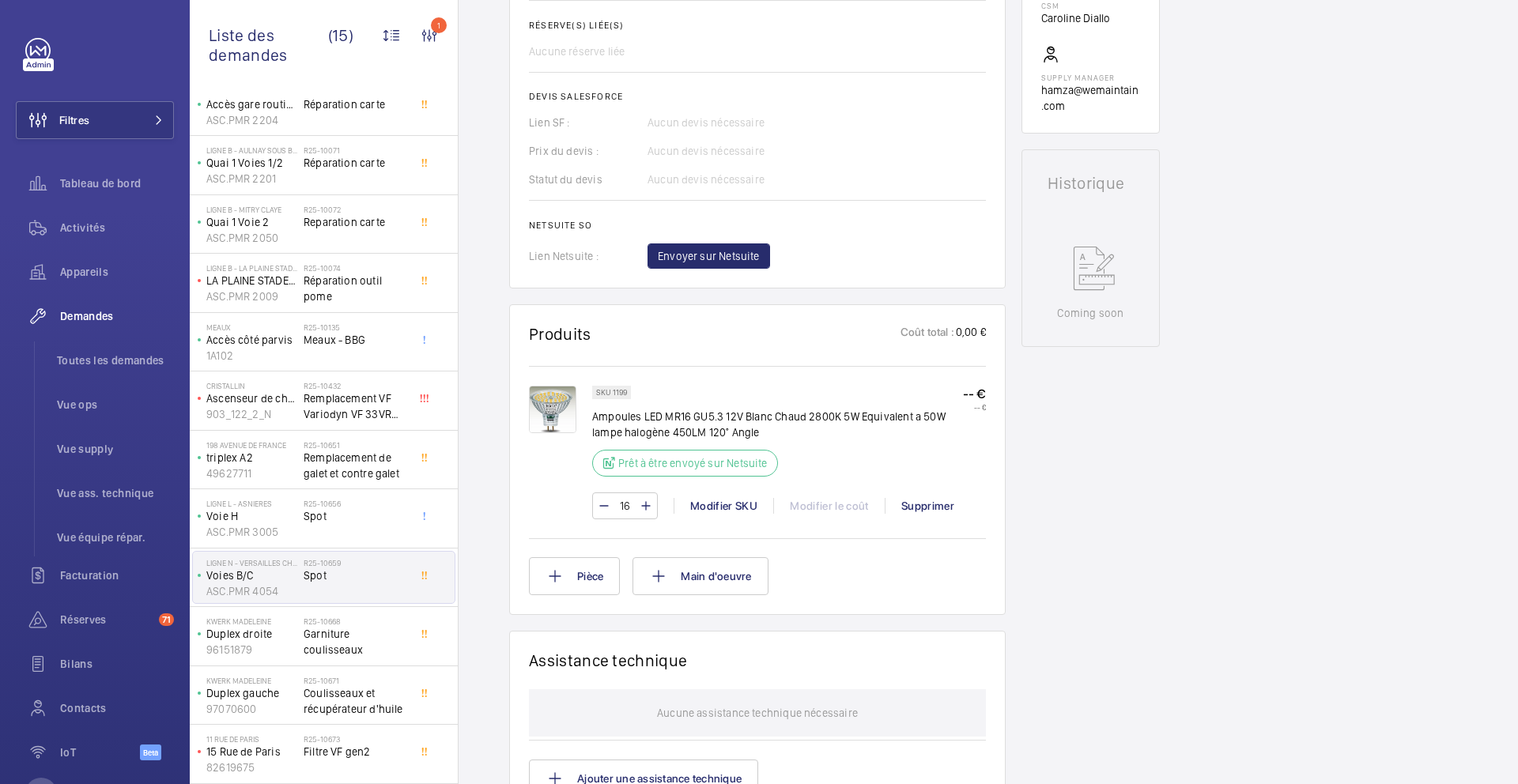click on "SKU 1199" 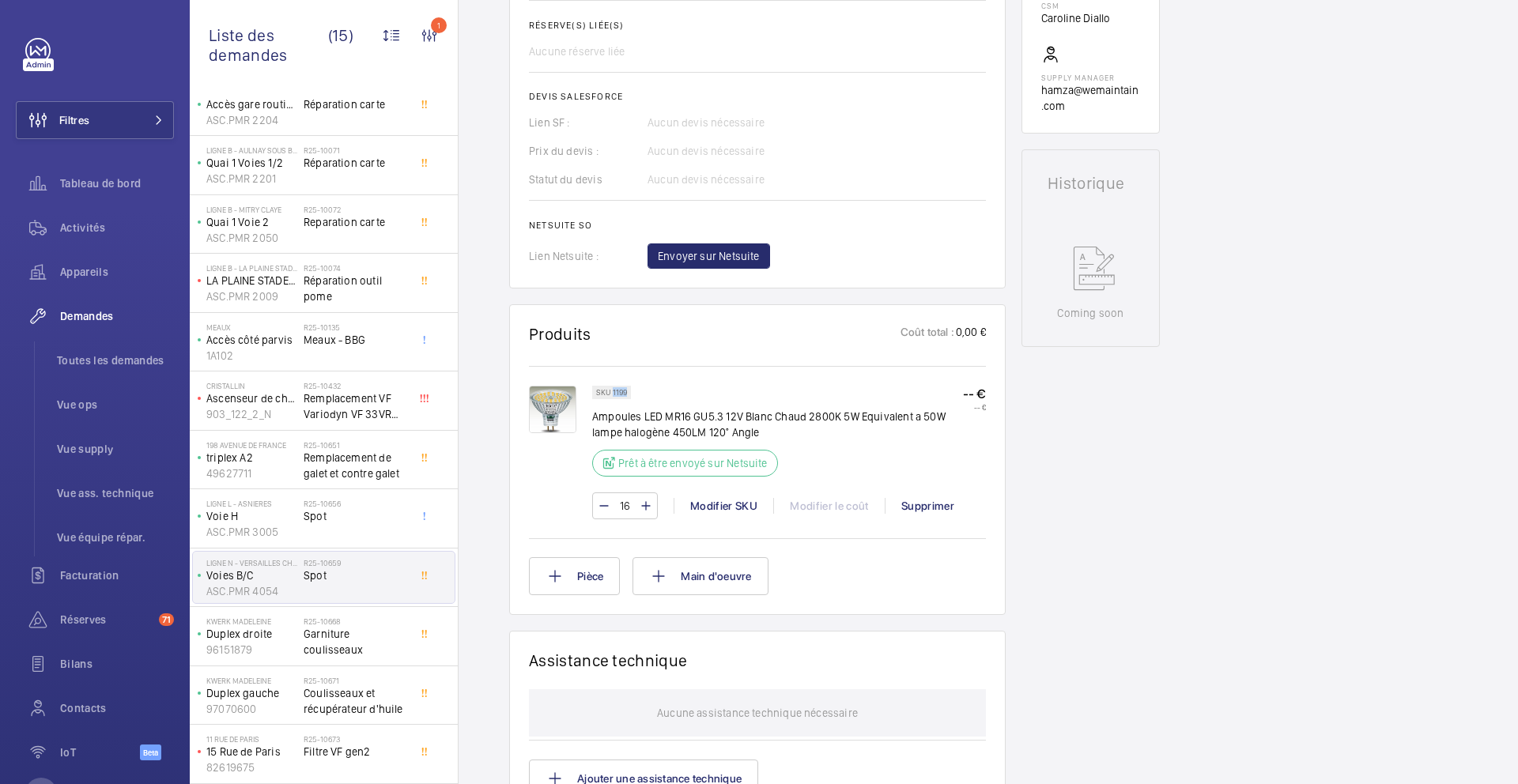 click on "SKU 1199" 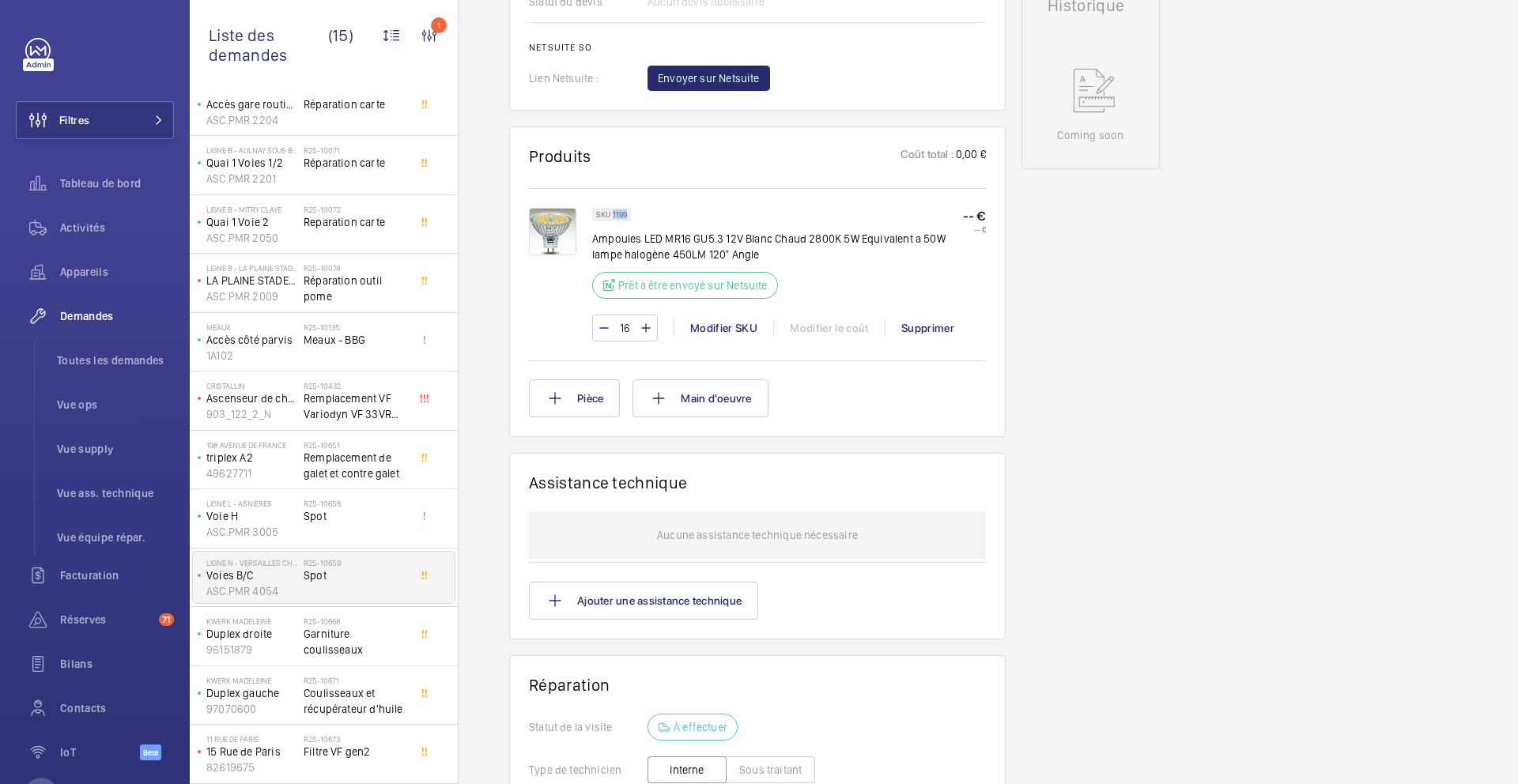 scroll, scrollTop: 861, scrollLeft: 0, axis: vertical 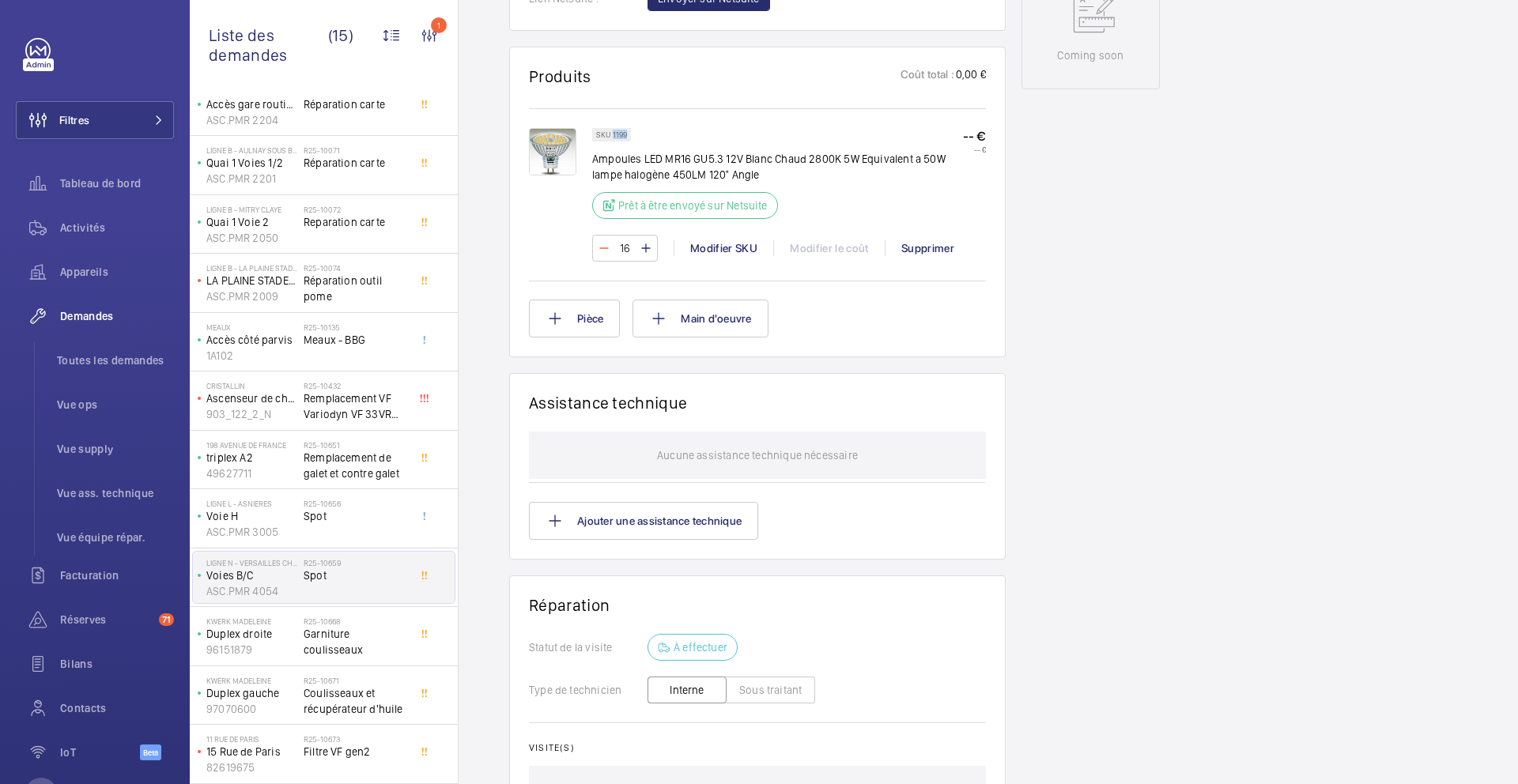 click 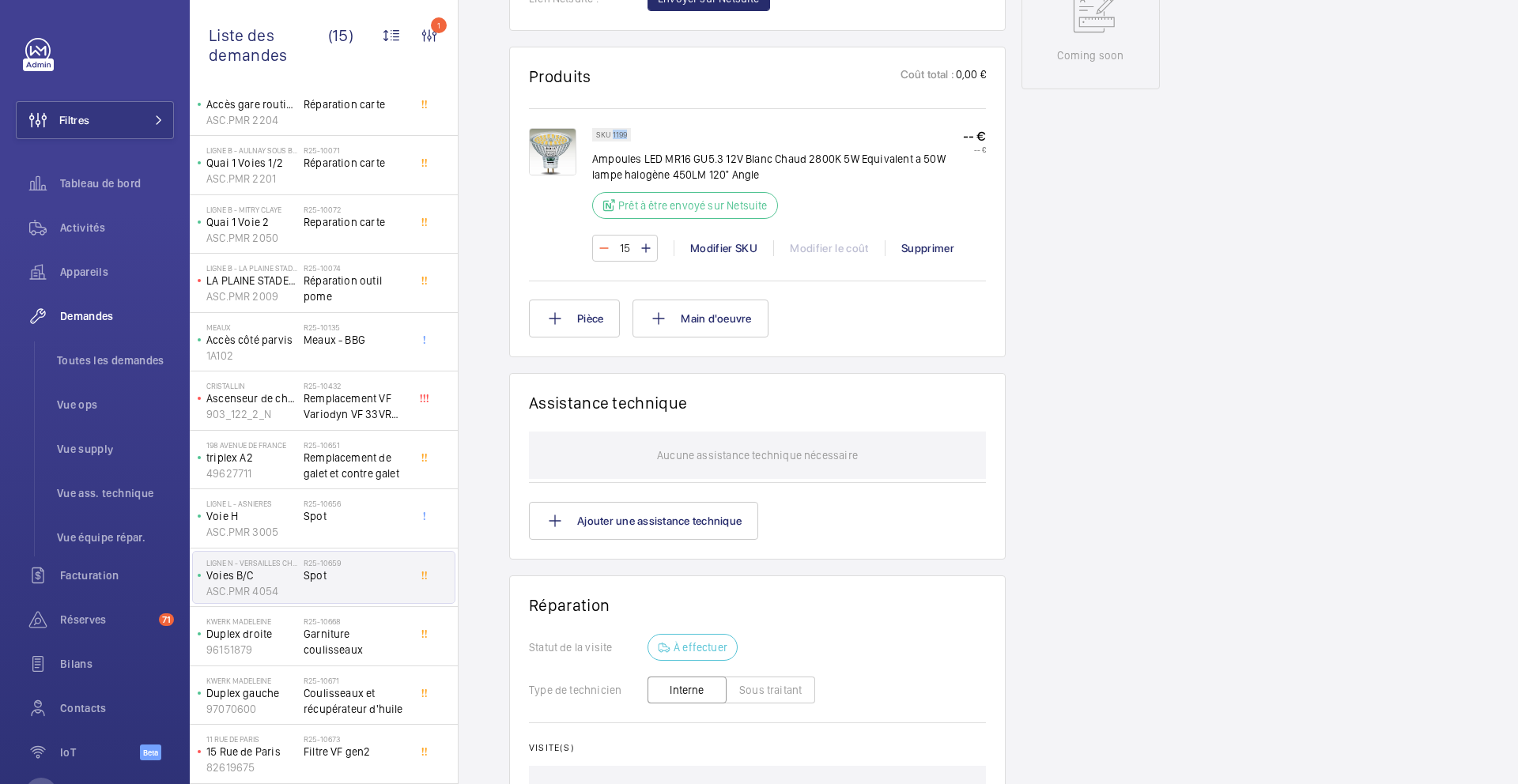 click 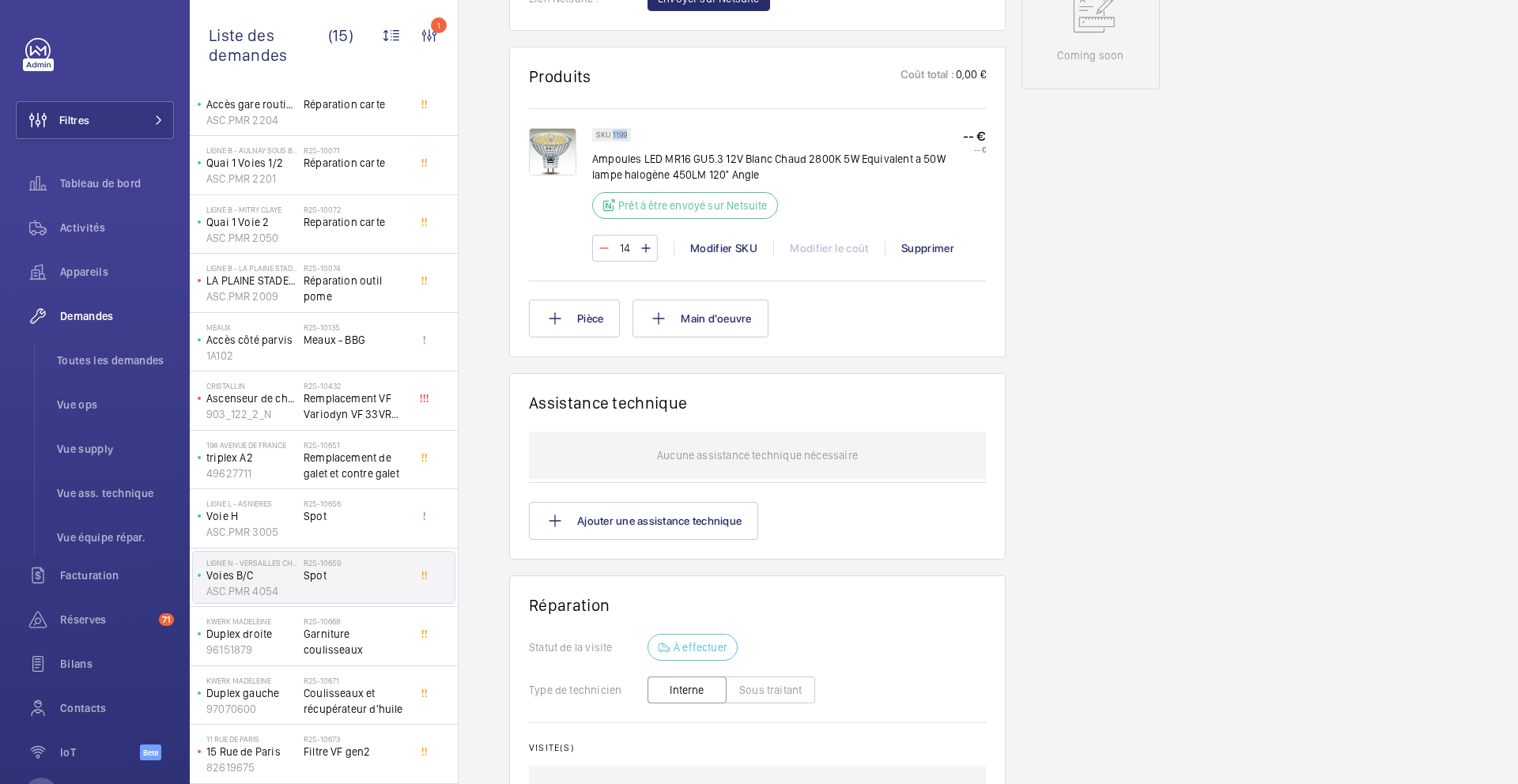 click 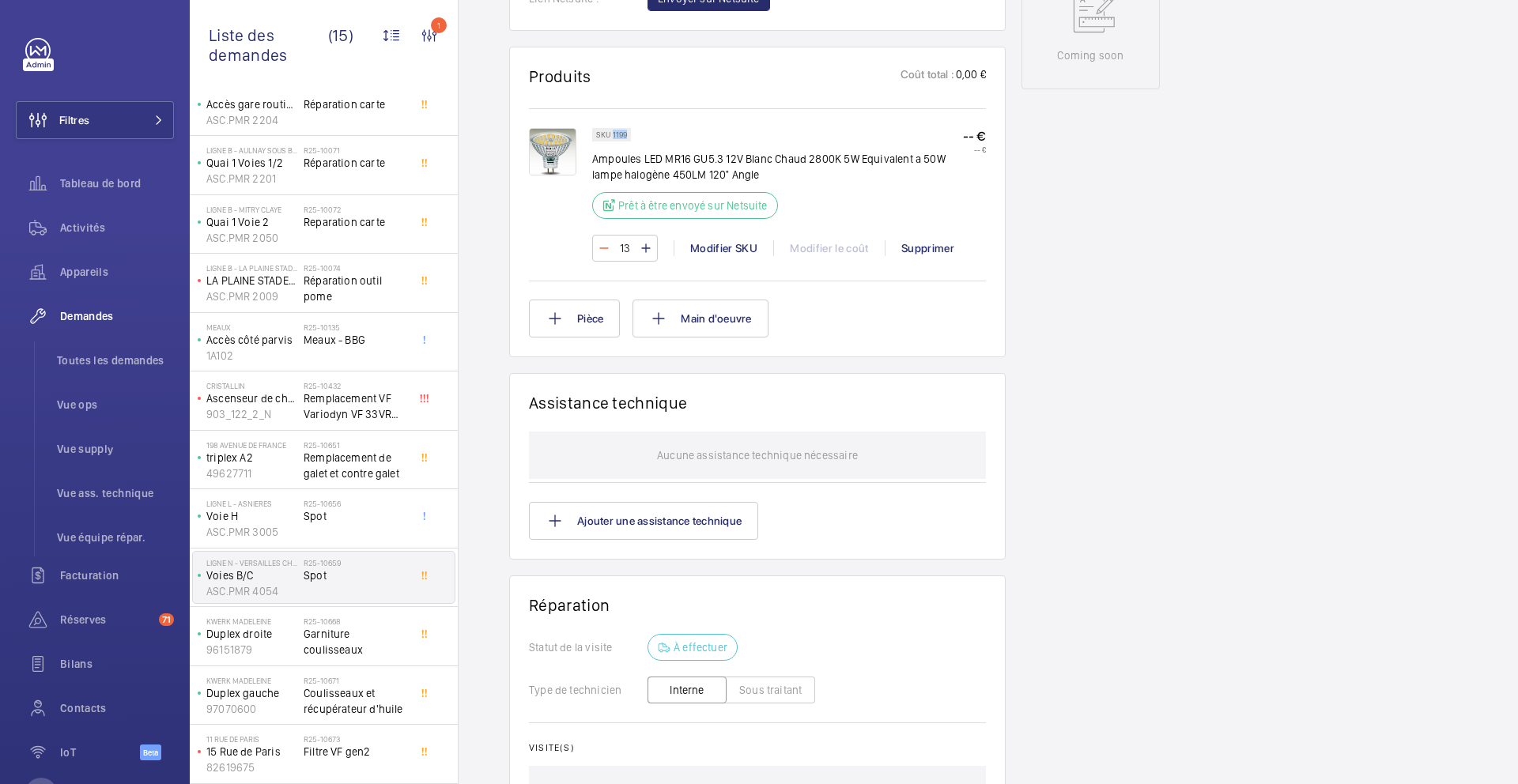 click 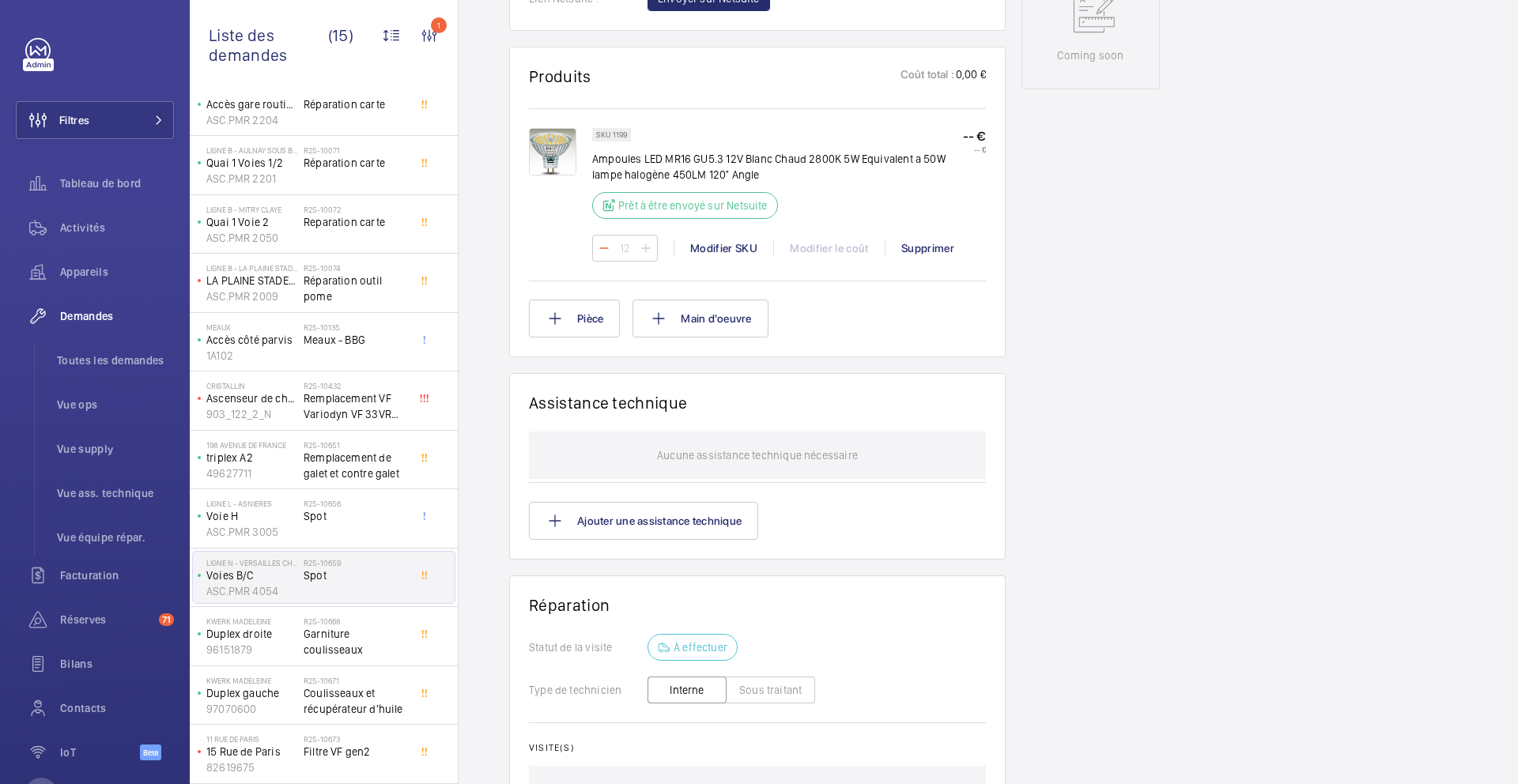 click on "12" 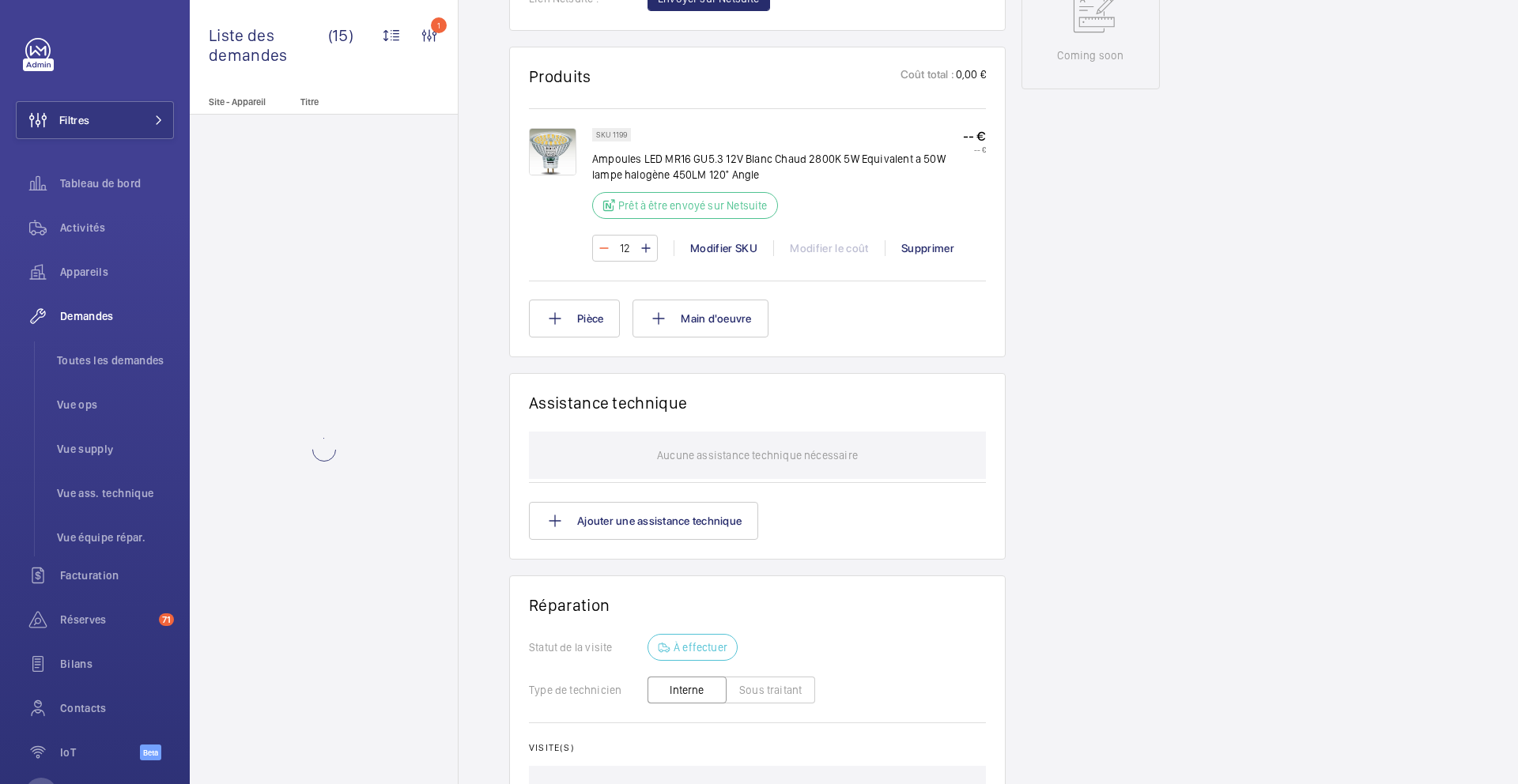click 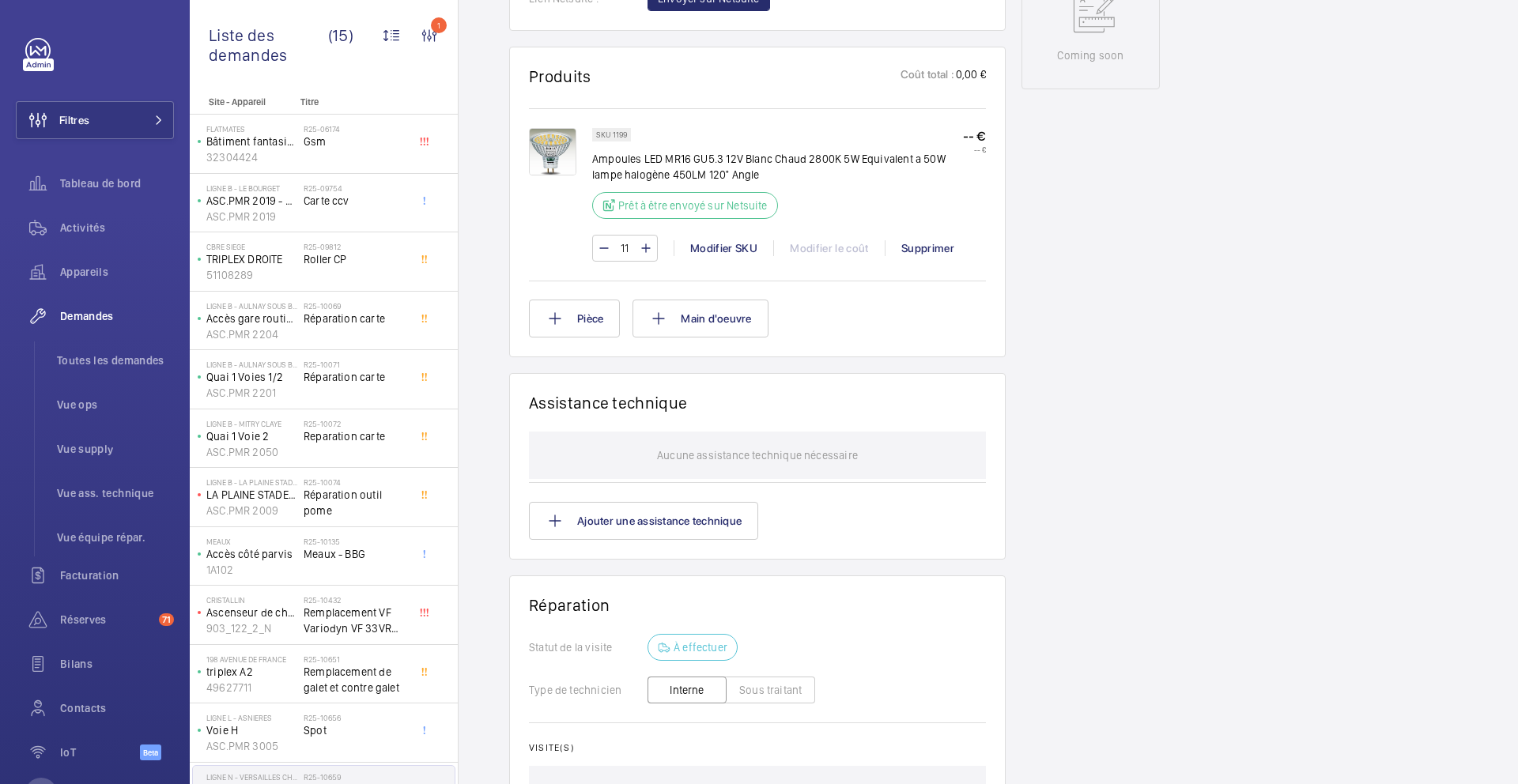 click 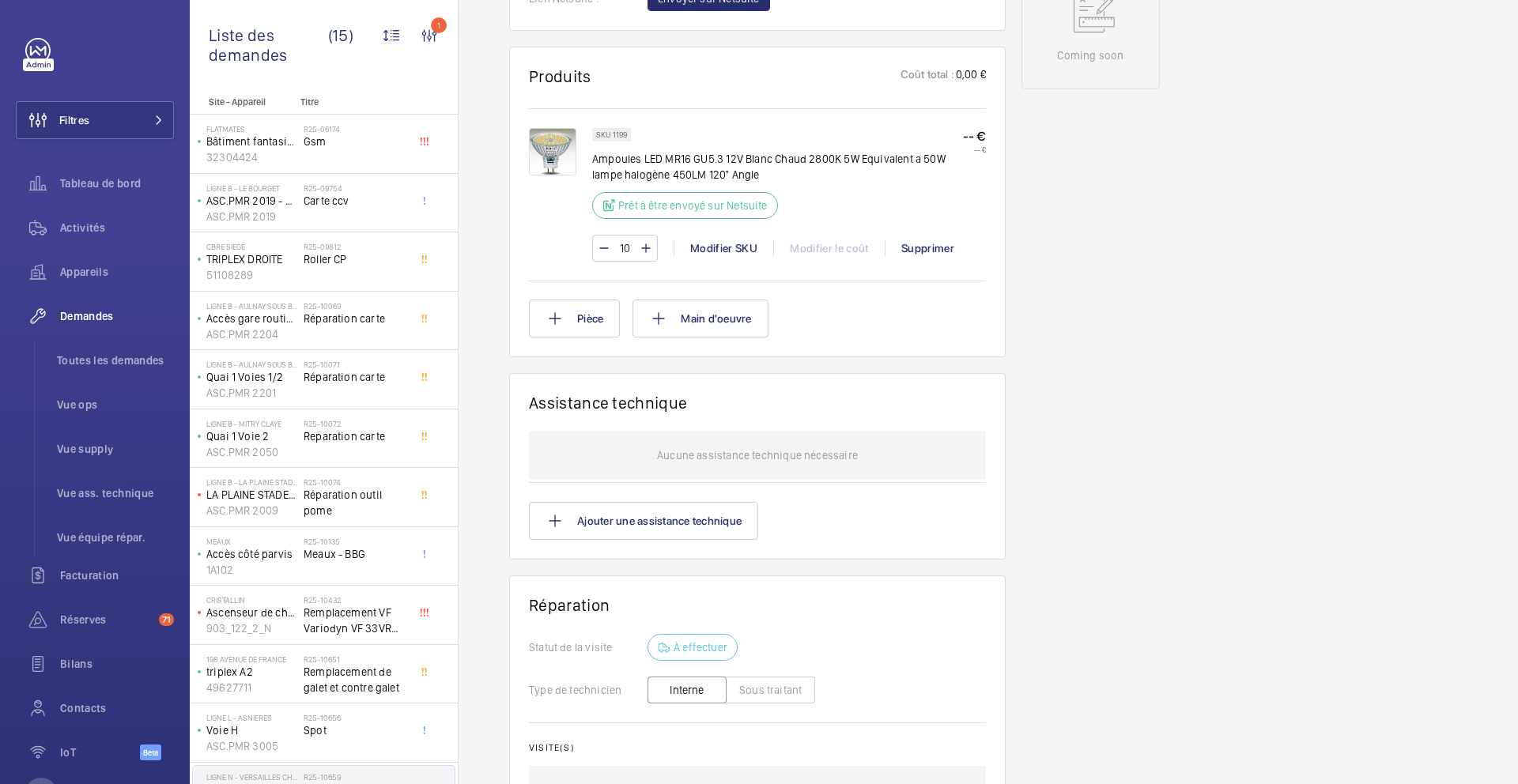 click 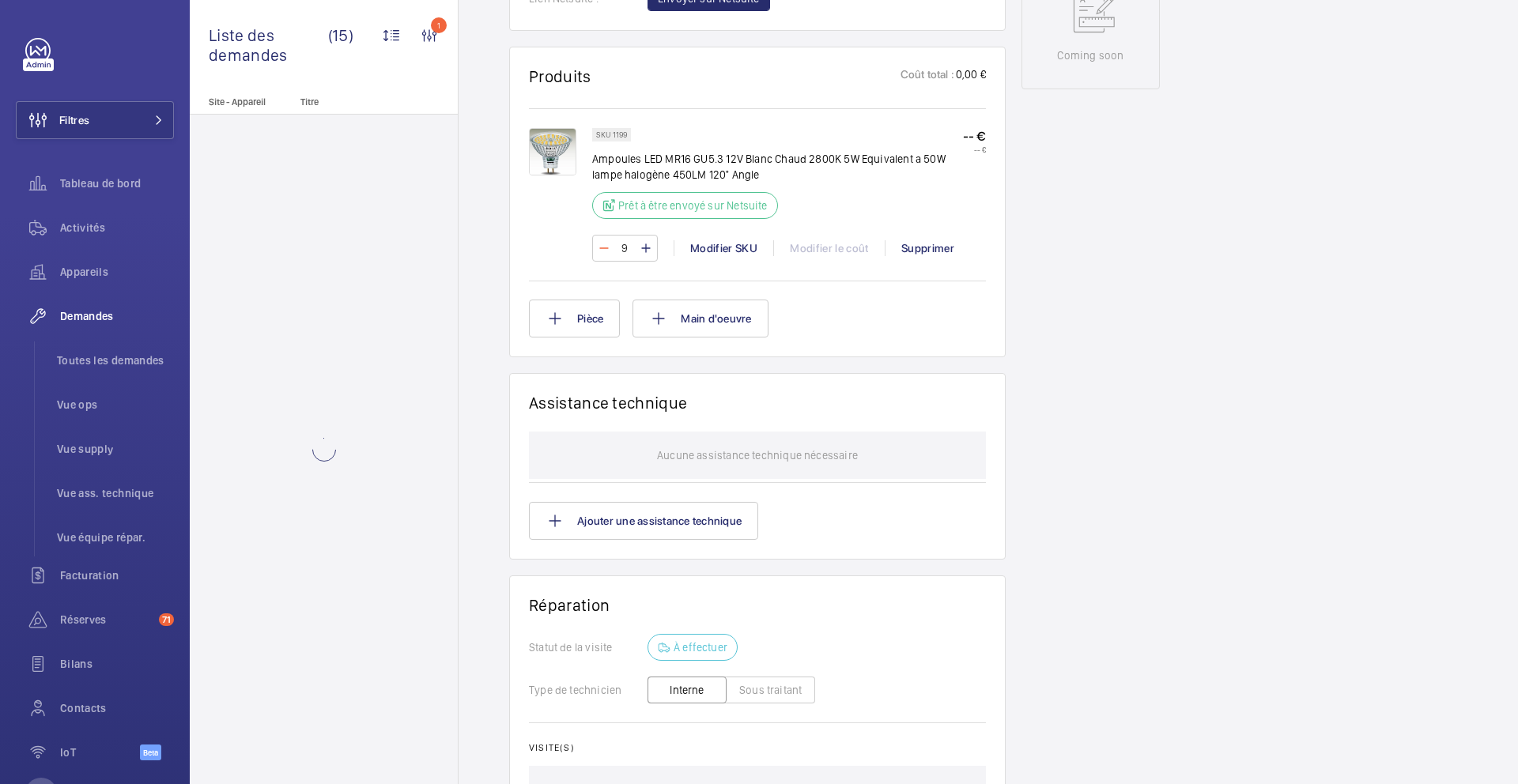 click 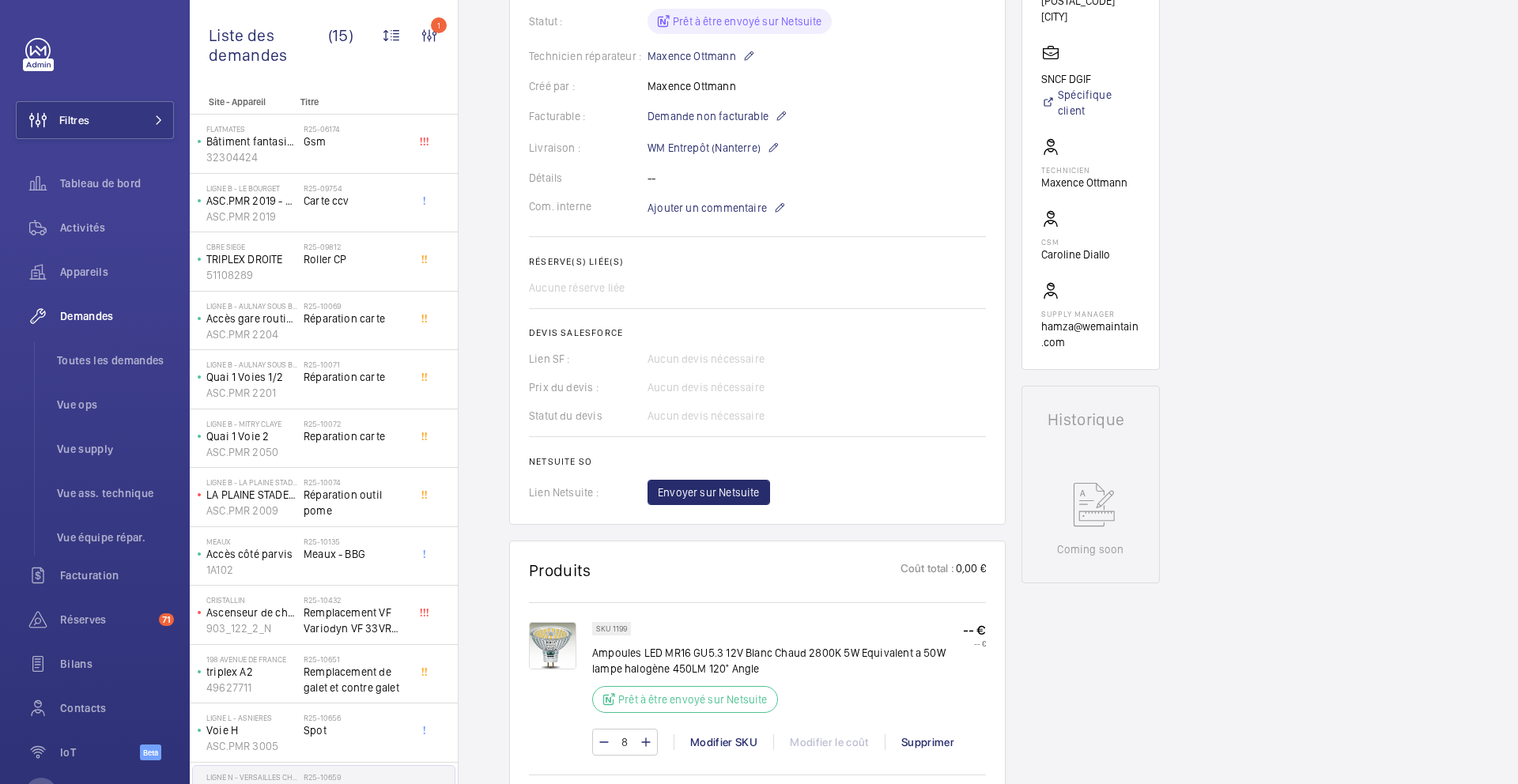 scroll, scrollTop: 540, scrollLeft: 0, axis: vertical 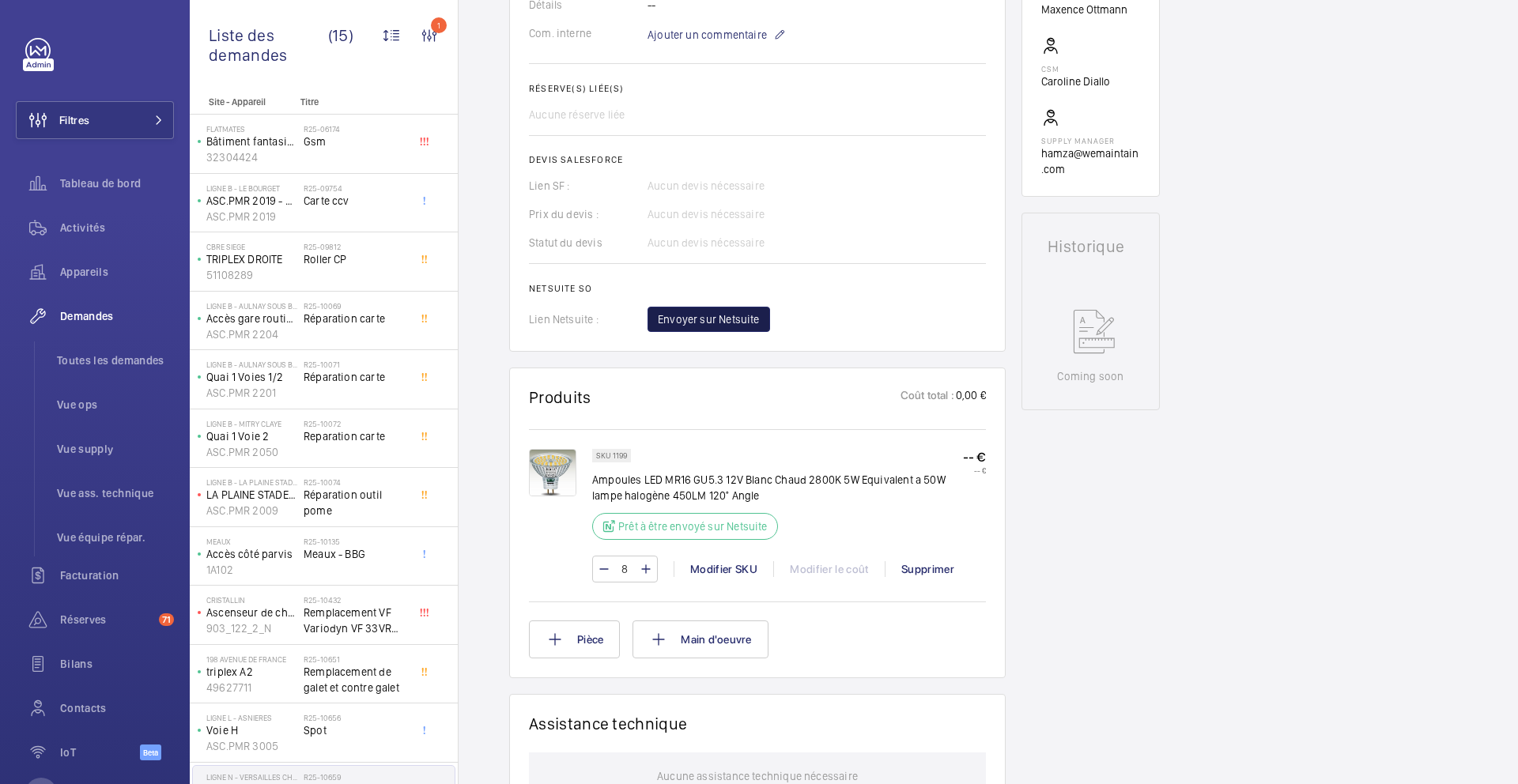 click on "Envoyer sur Netsuite" 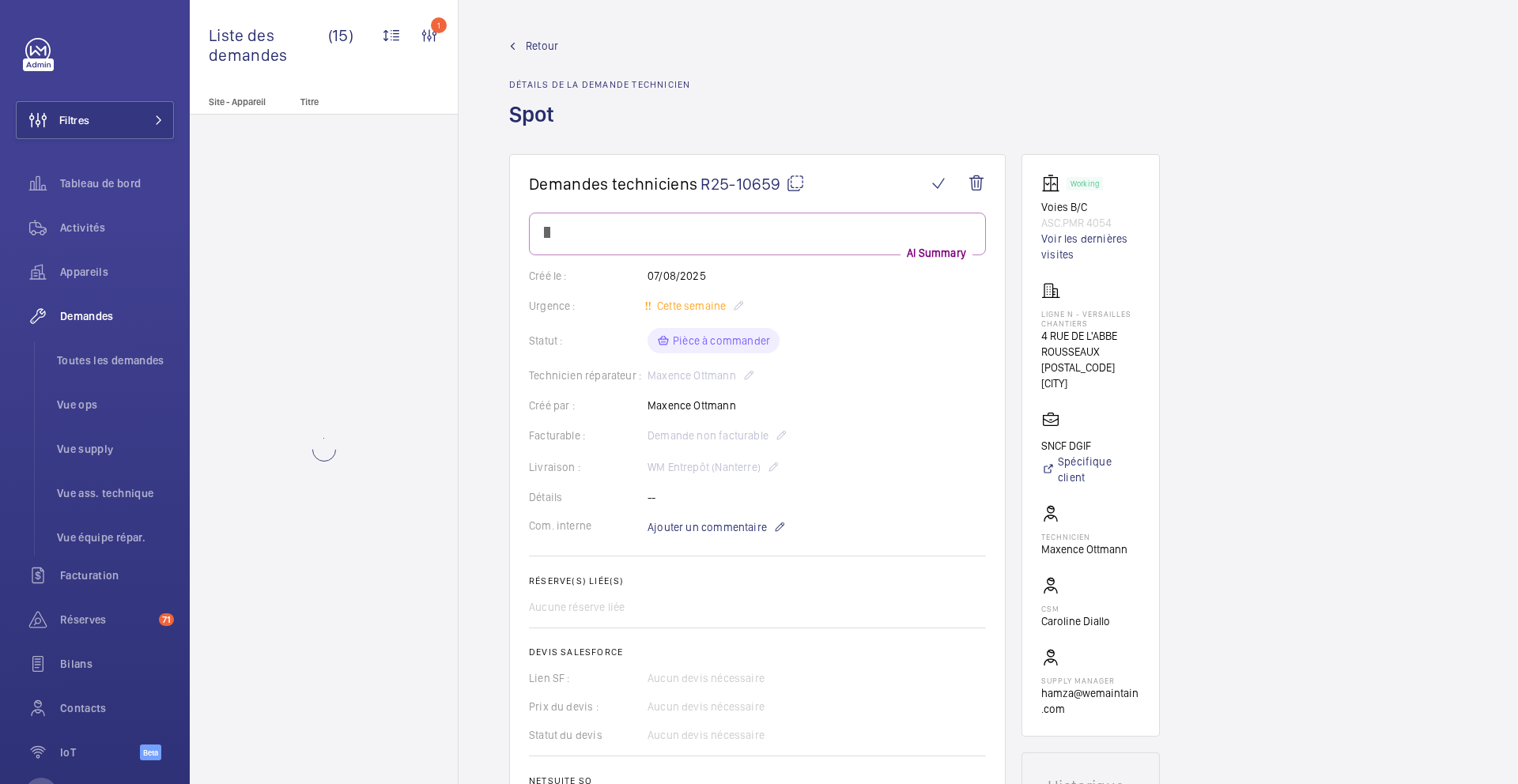 scroll, scrollTop: 540, scrollLeft: 0, axis: vertical 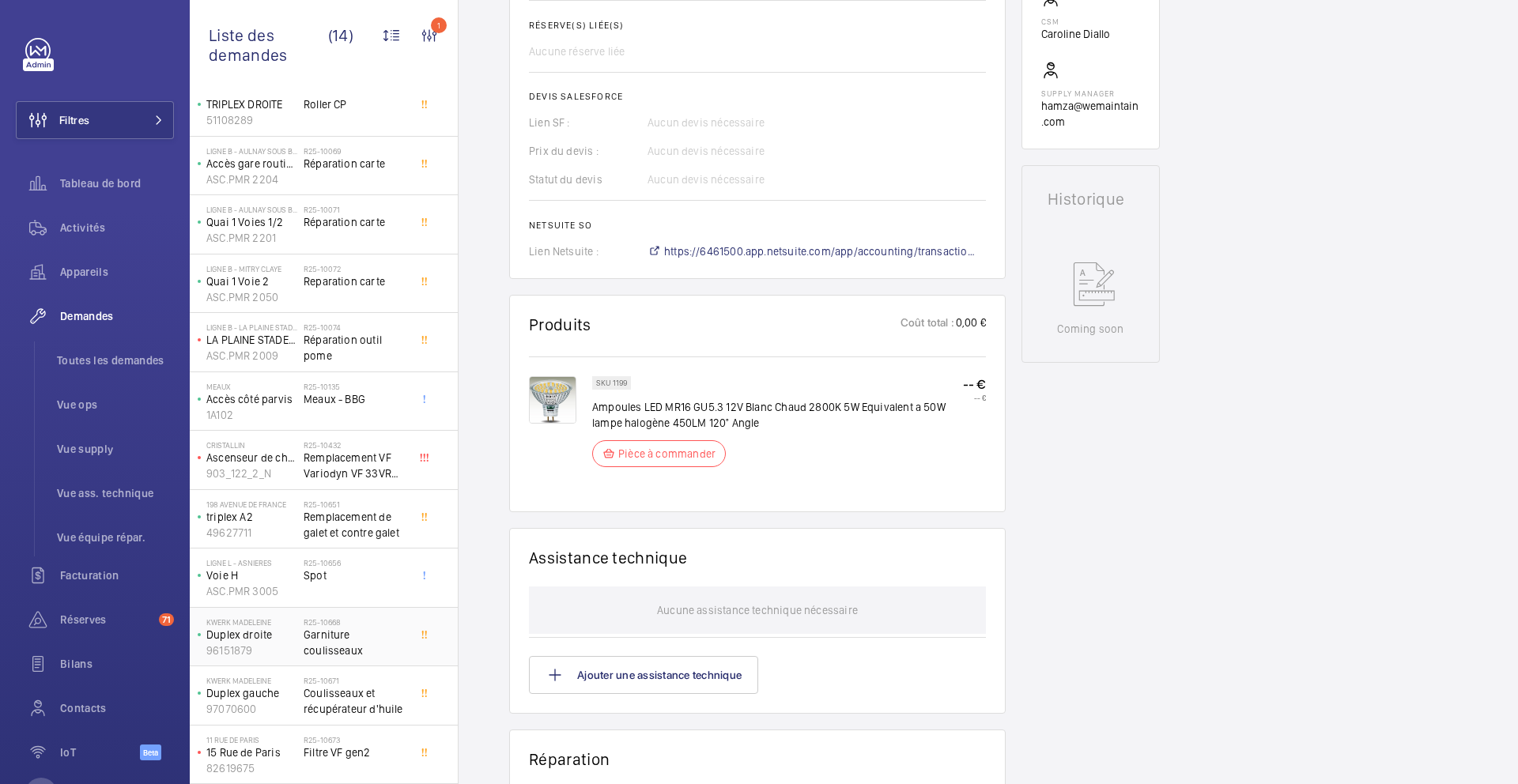 click on "Garniture coulisseaux" 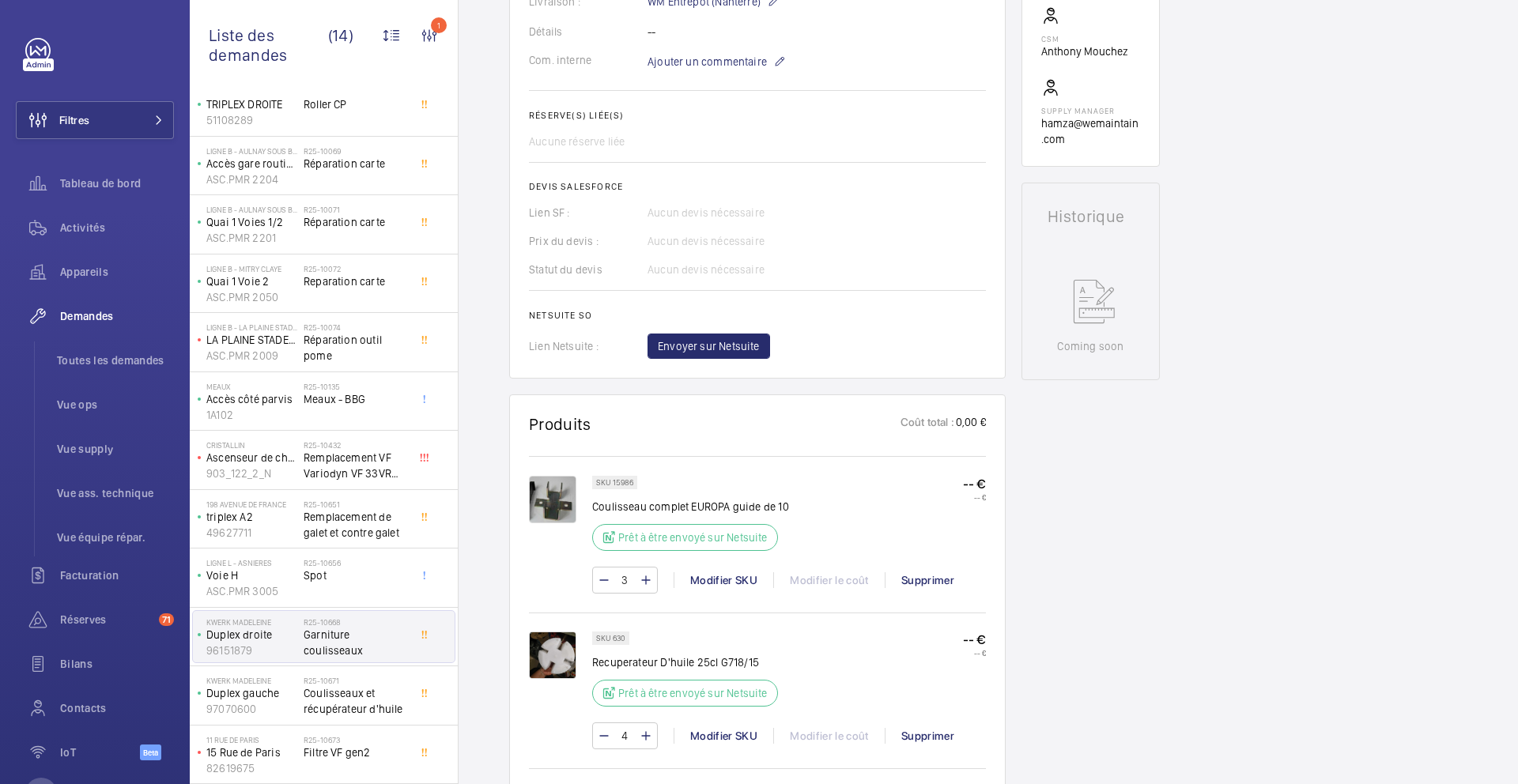 scroll, scrollTop: 548, scrollLeft: 0, axis: vertical 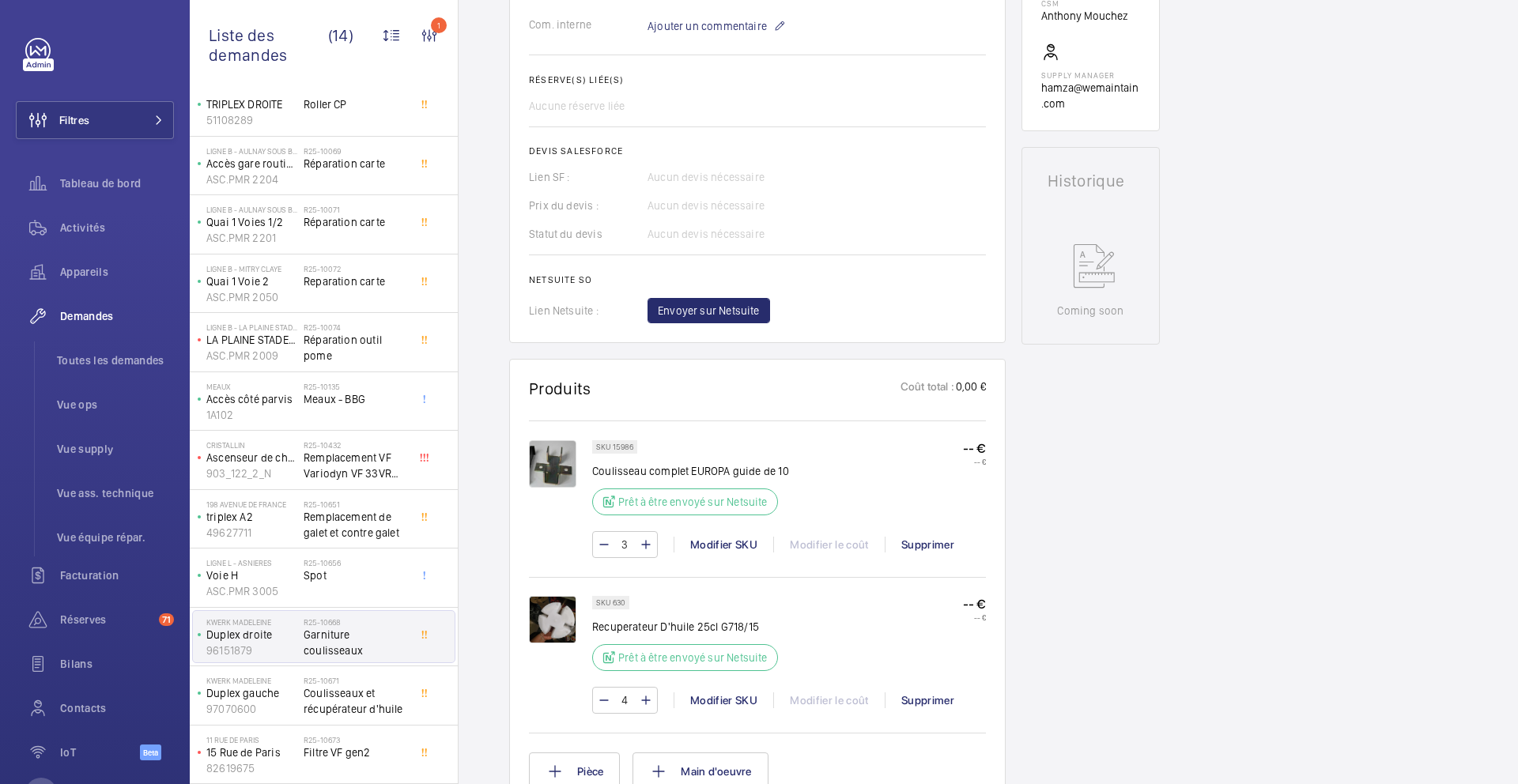 click on "SKU 15986 Coulisseau complet EUROPA guide de 10 Prêt à être envoyé sur Netsuite" 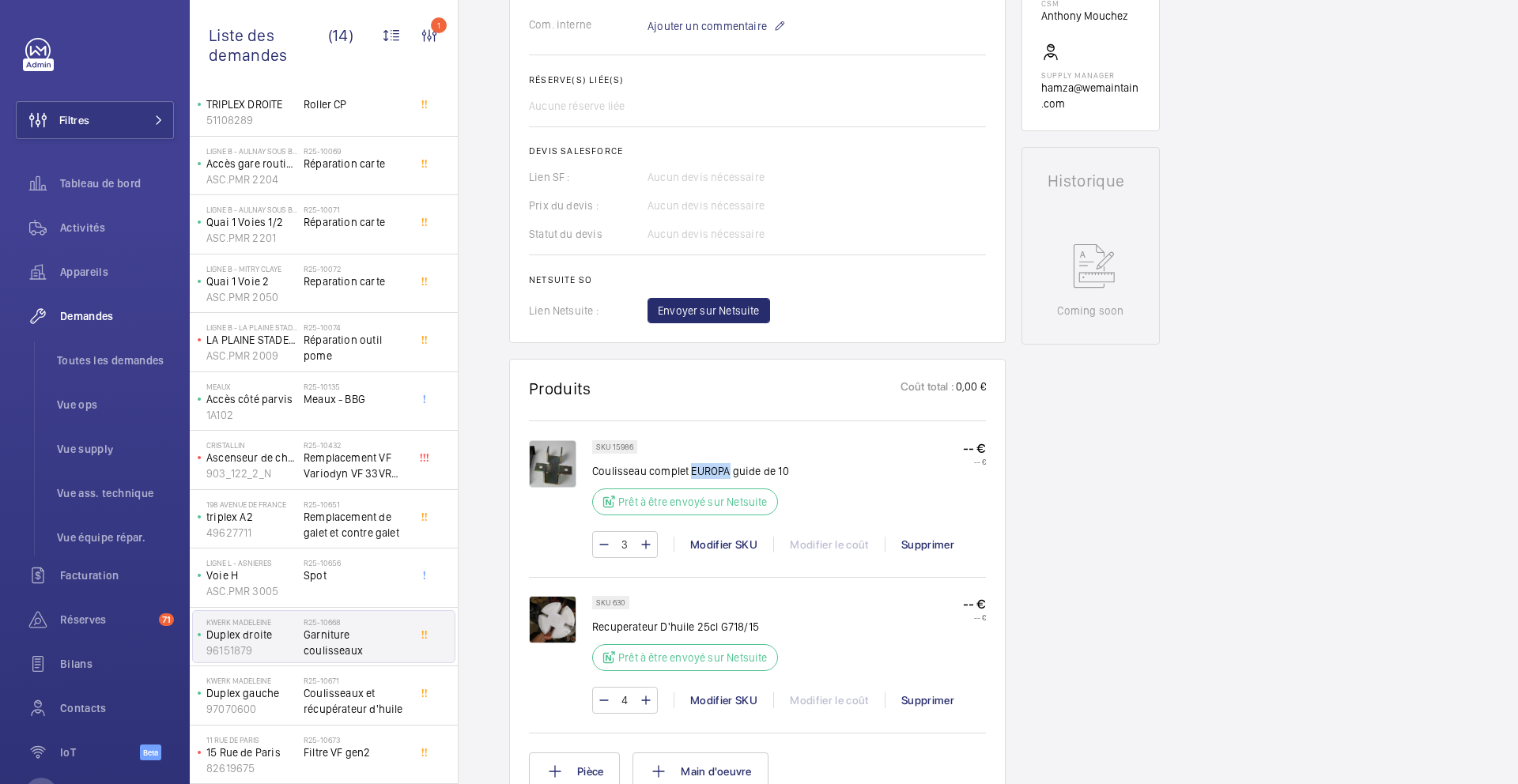 click on "Coulisseau complet EUROPA guide de 10" 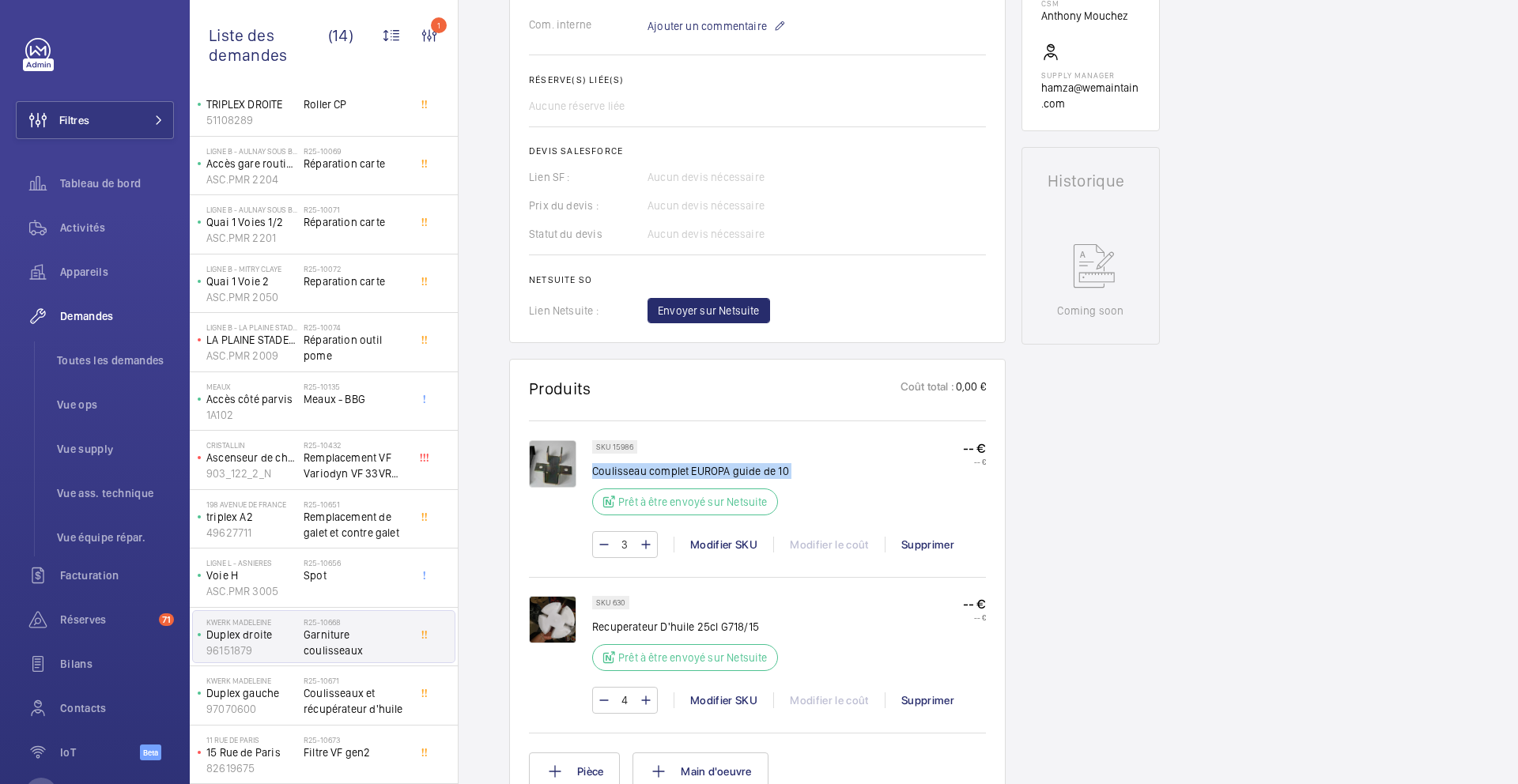 click on "Coulisseau complet EUROPA guide de 10" 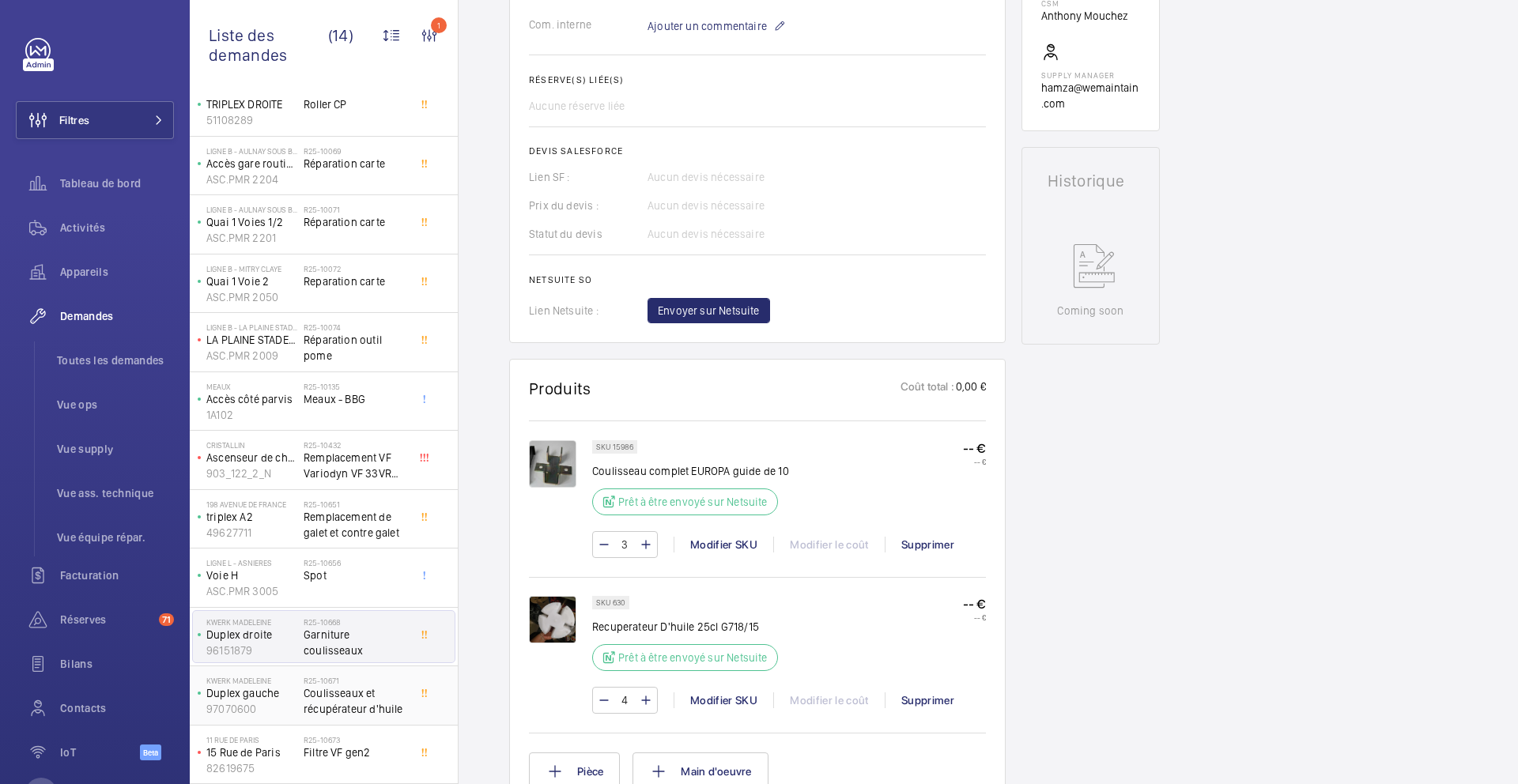 click on "Coulisseaux et récupérateur d'huile" 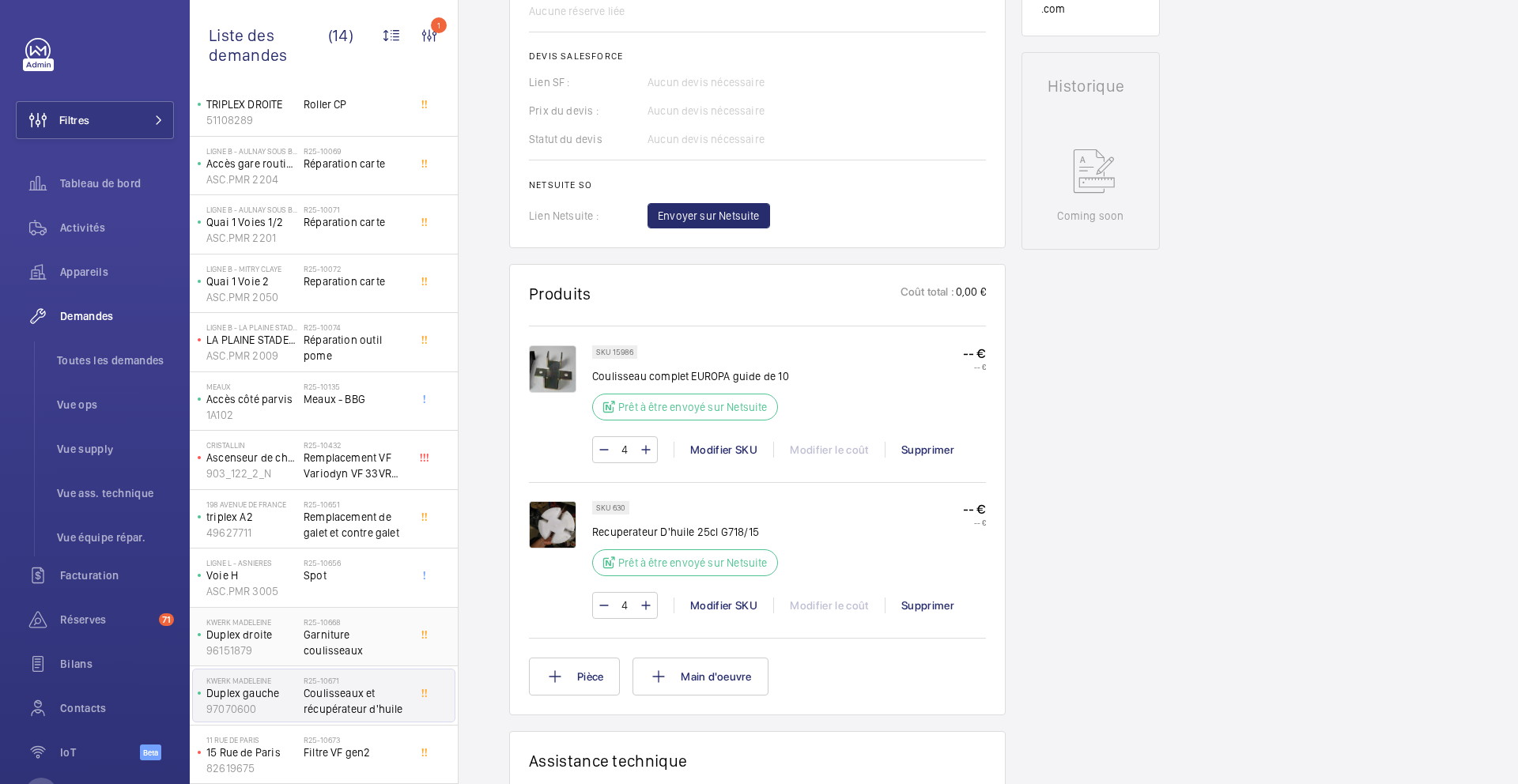 scroll, scrollTop: 640, scrollLeft: 0, axis: vertical 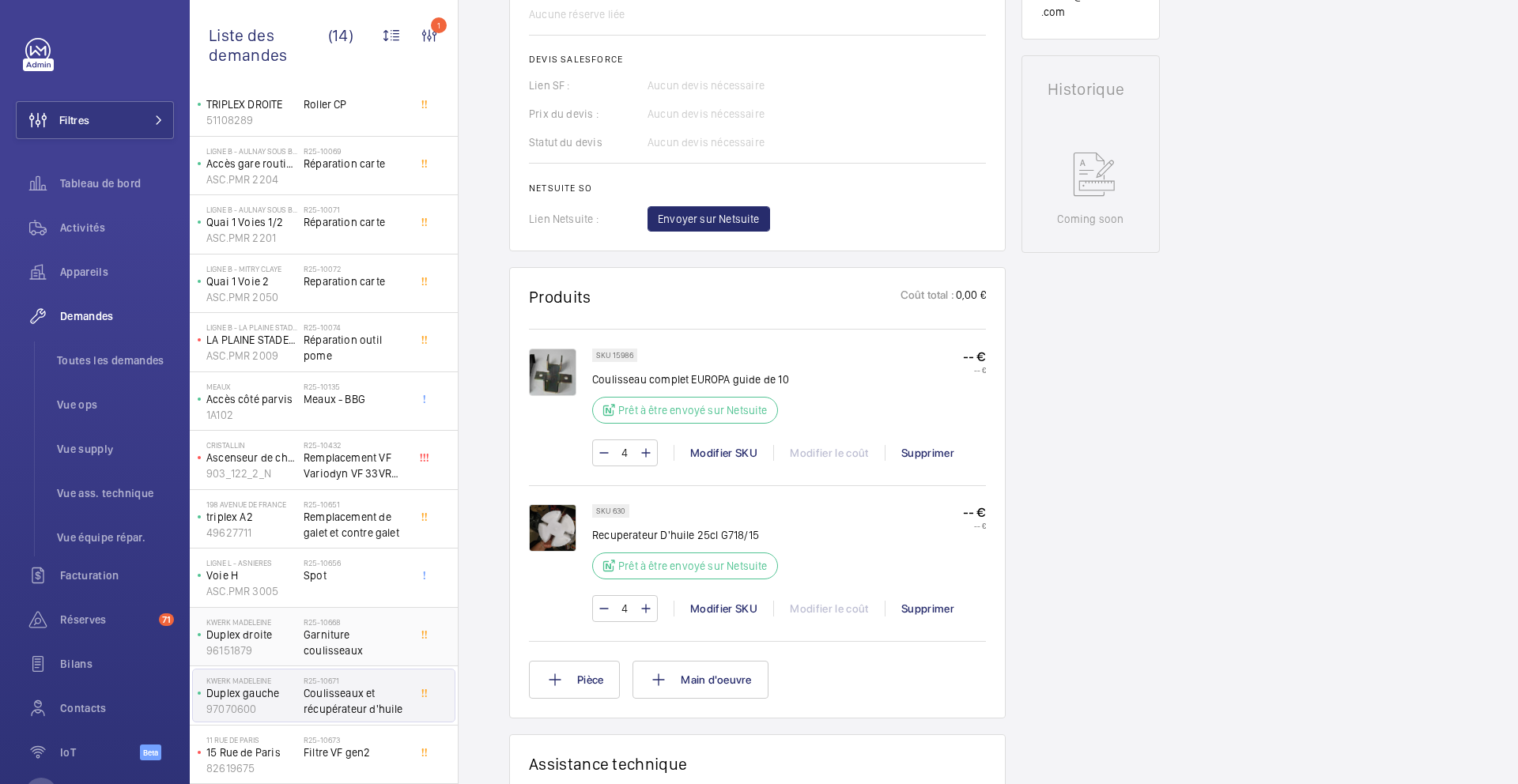 click on "Garniture coulisseaux" 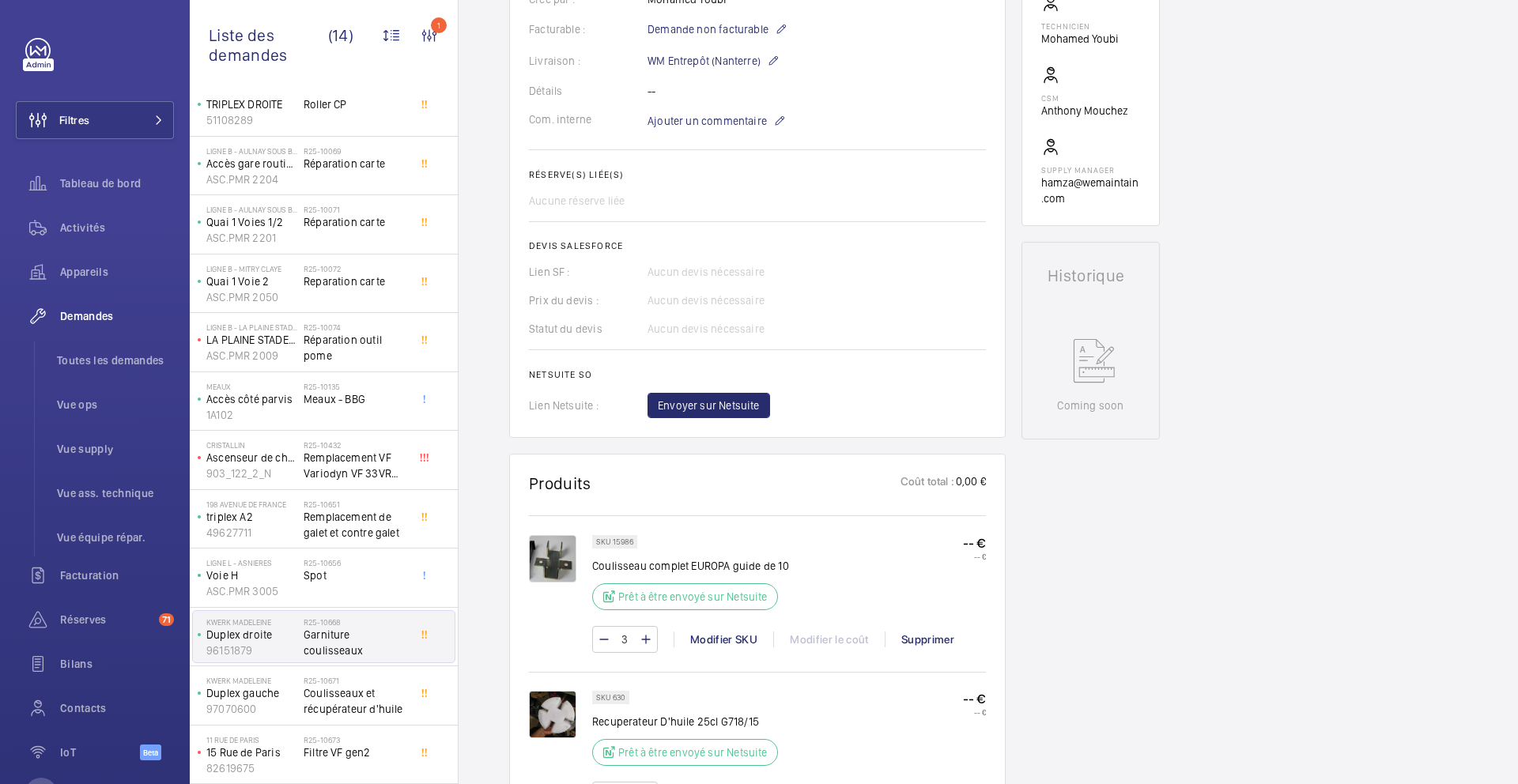 scroll, scrollTop: 481, scrollLeft: 0, axis: vertical 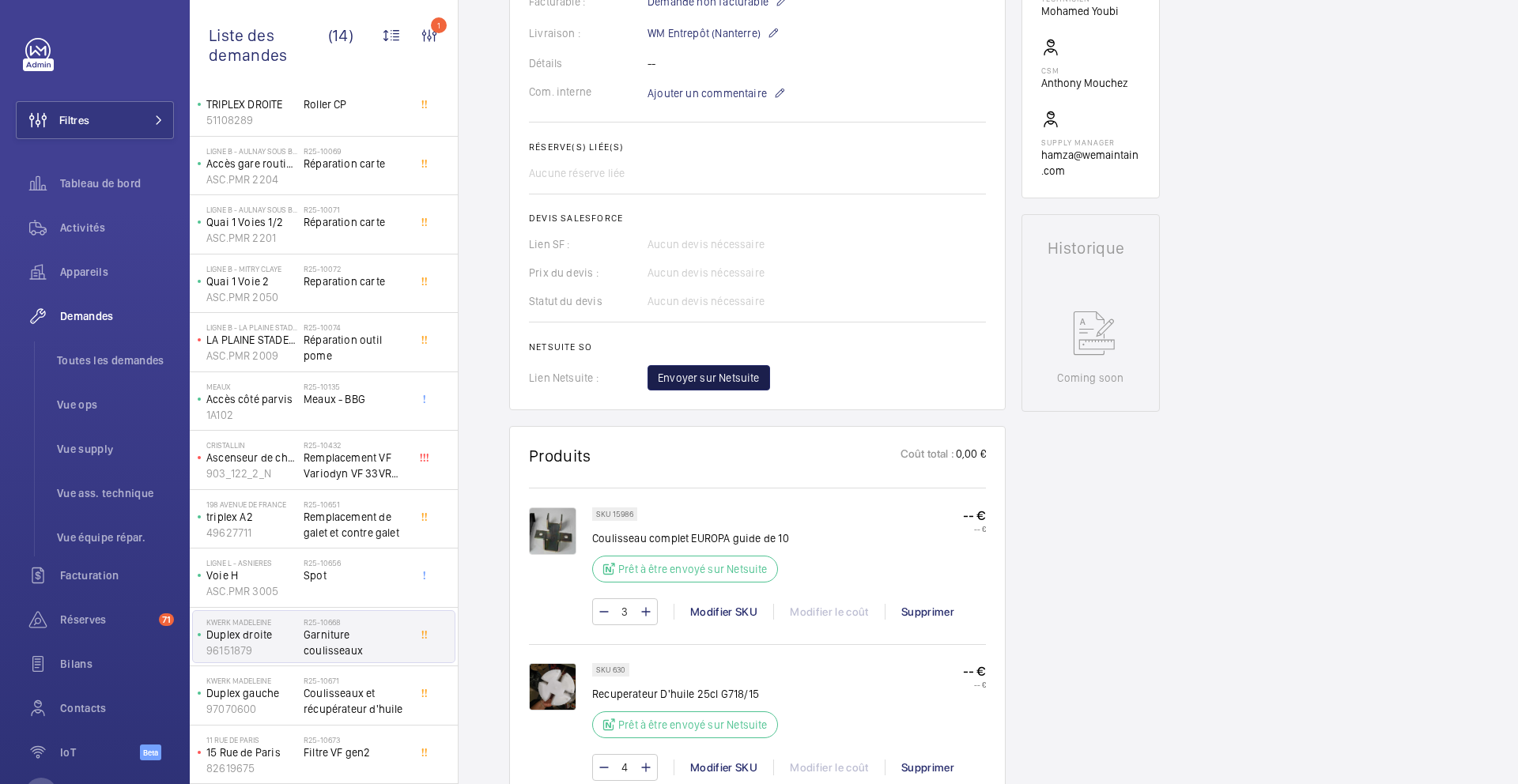 click on "Envoyer sur Netsuite" 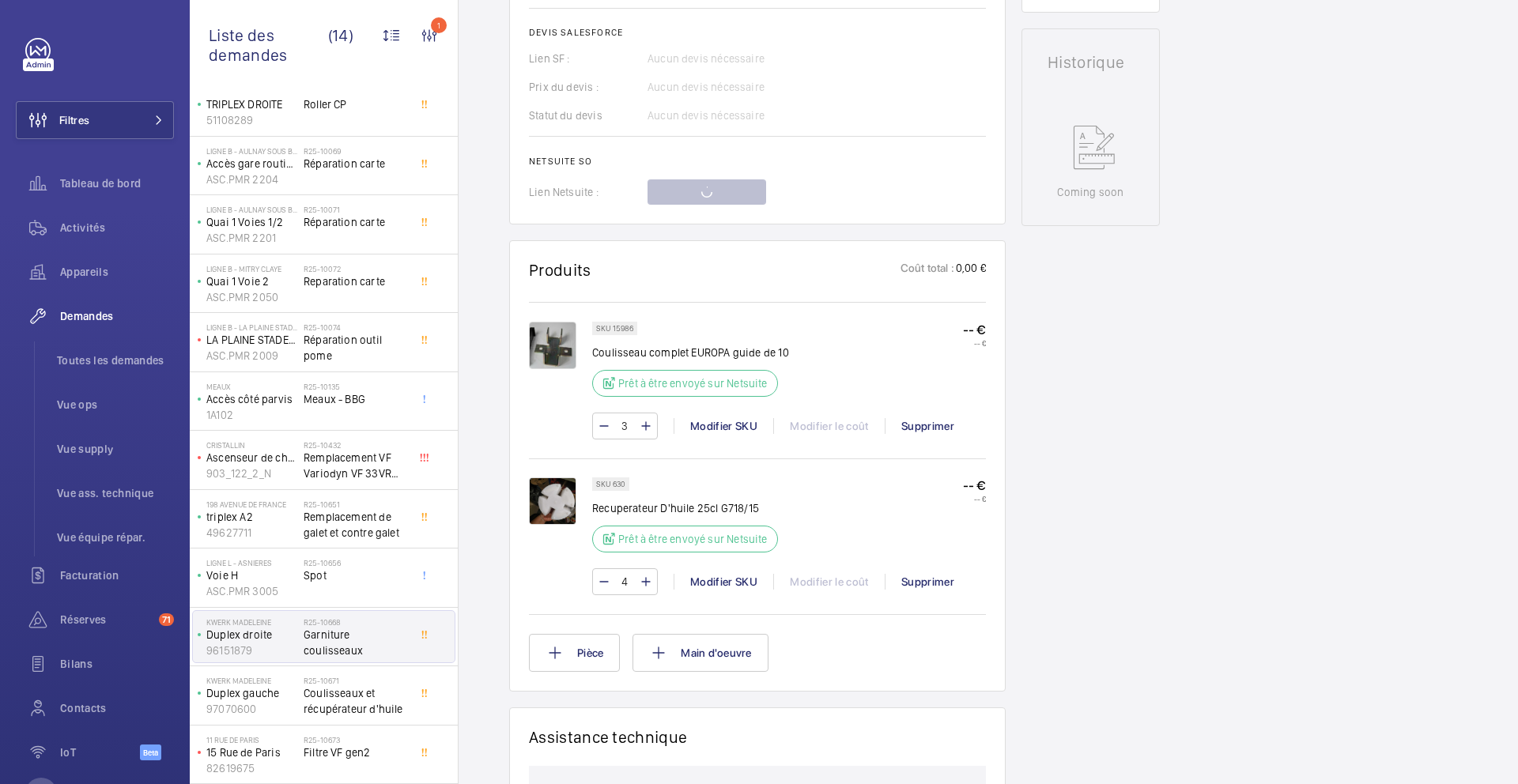 scroll, scrollTop: 496, scrollLeft: 0, axis: vertical 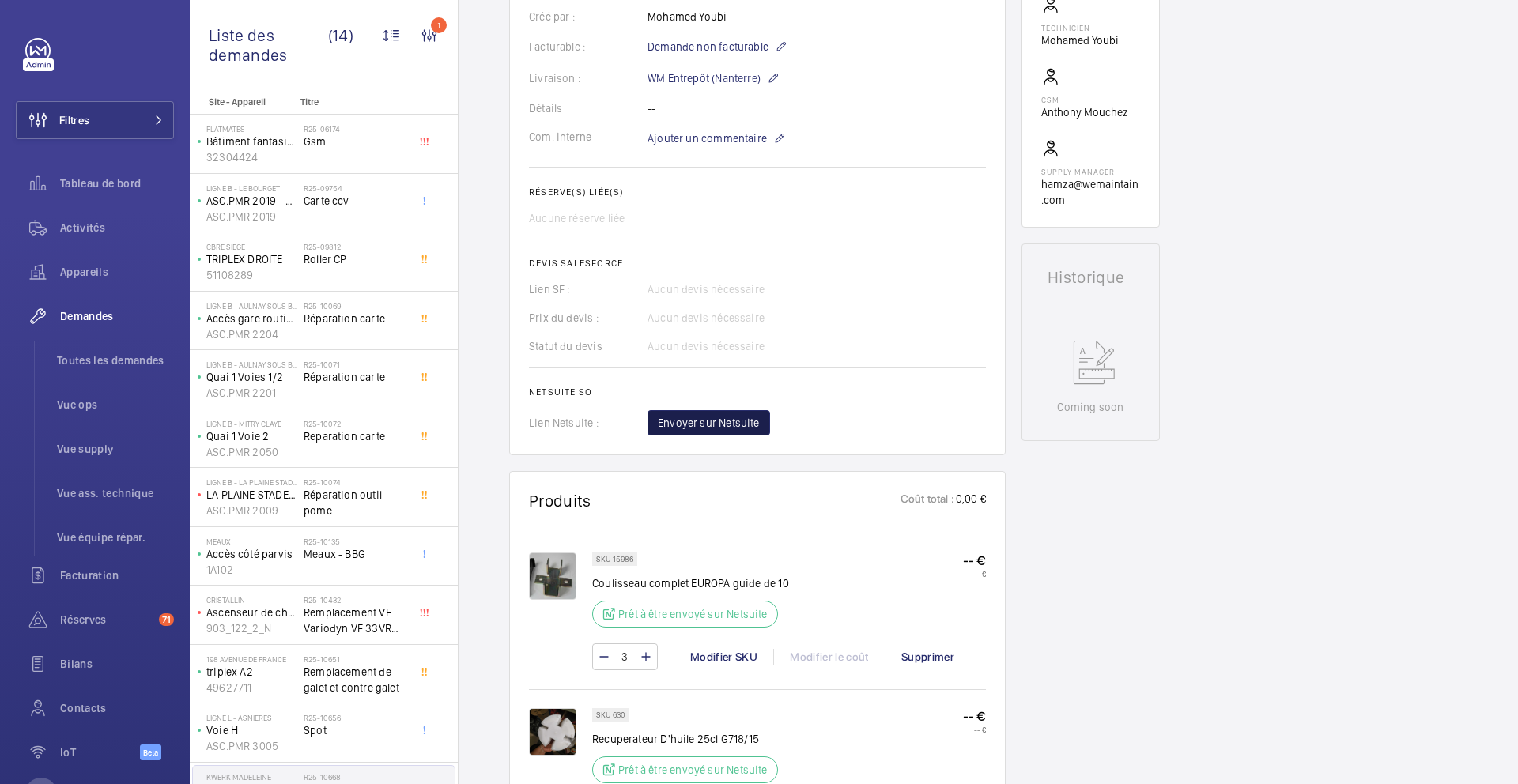 click on "Envoyer sur Netsuite" 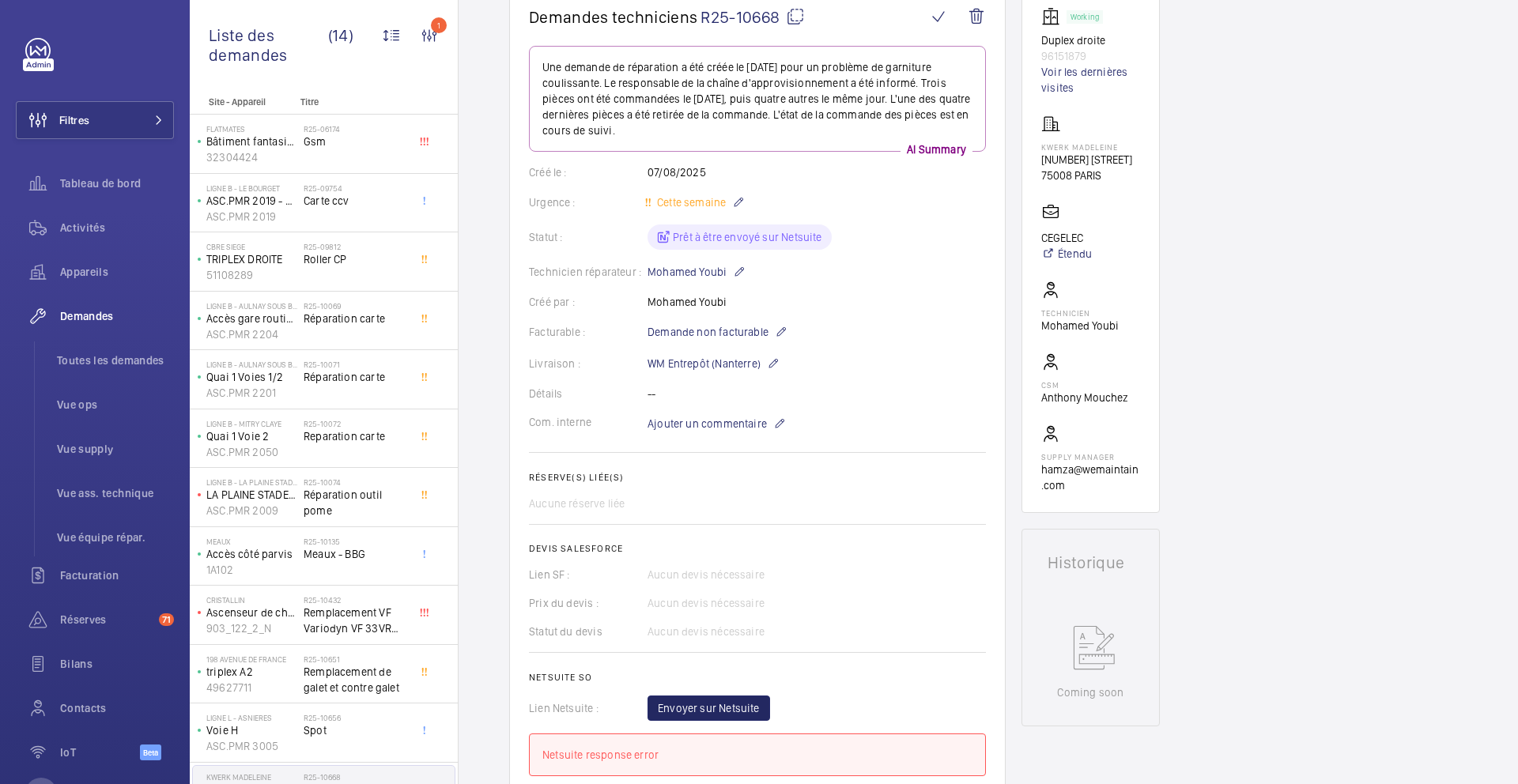 scroll, scrollTop: 174, scrollLeft: 0, axis: vertical 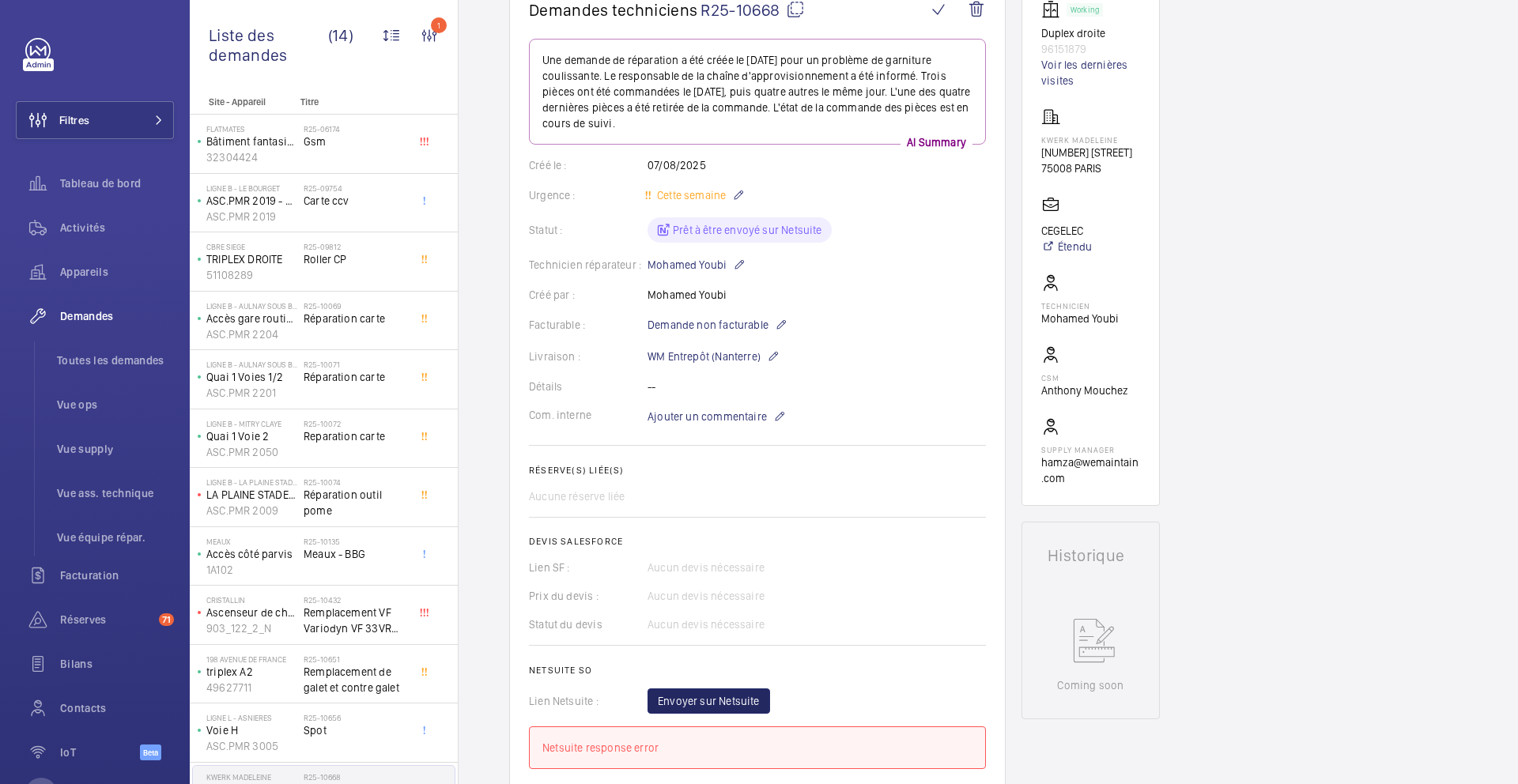 click 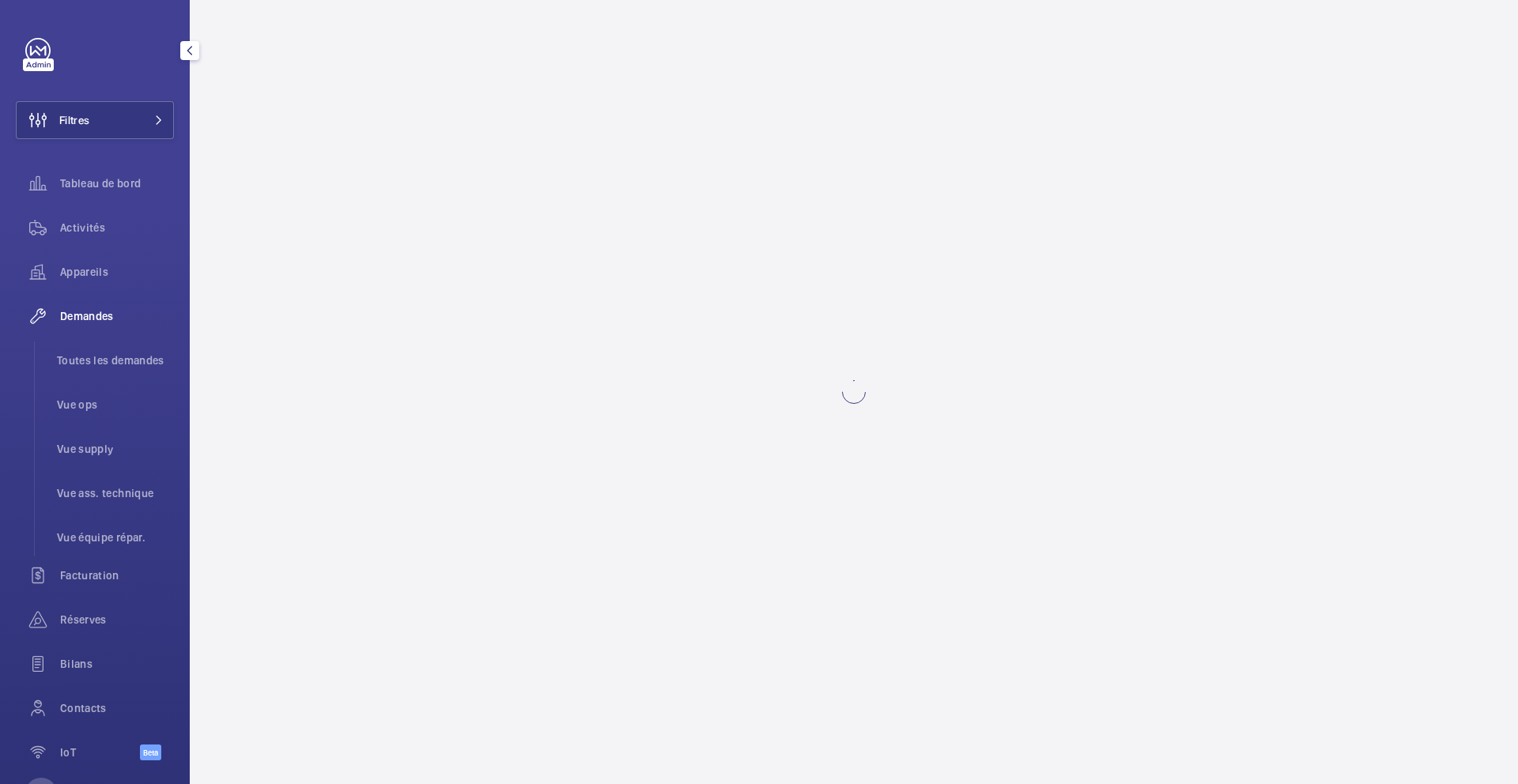 scroll, scrollTop: 0, scrollLeft: 0, axis: both 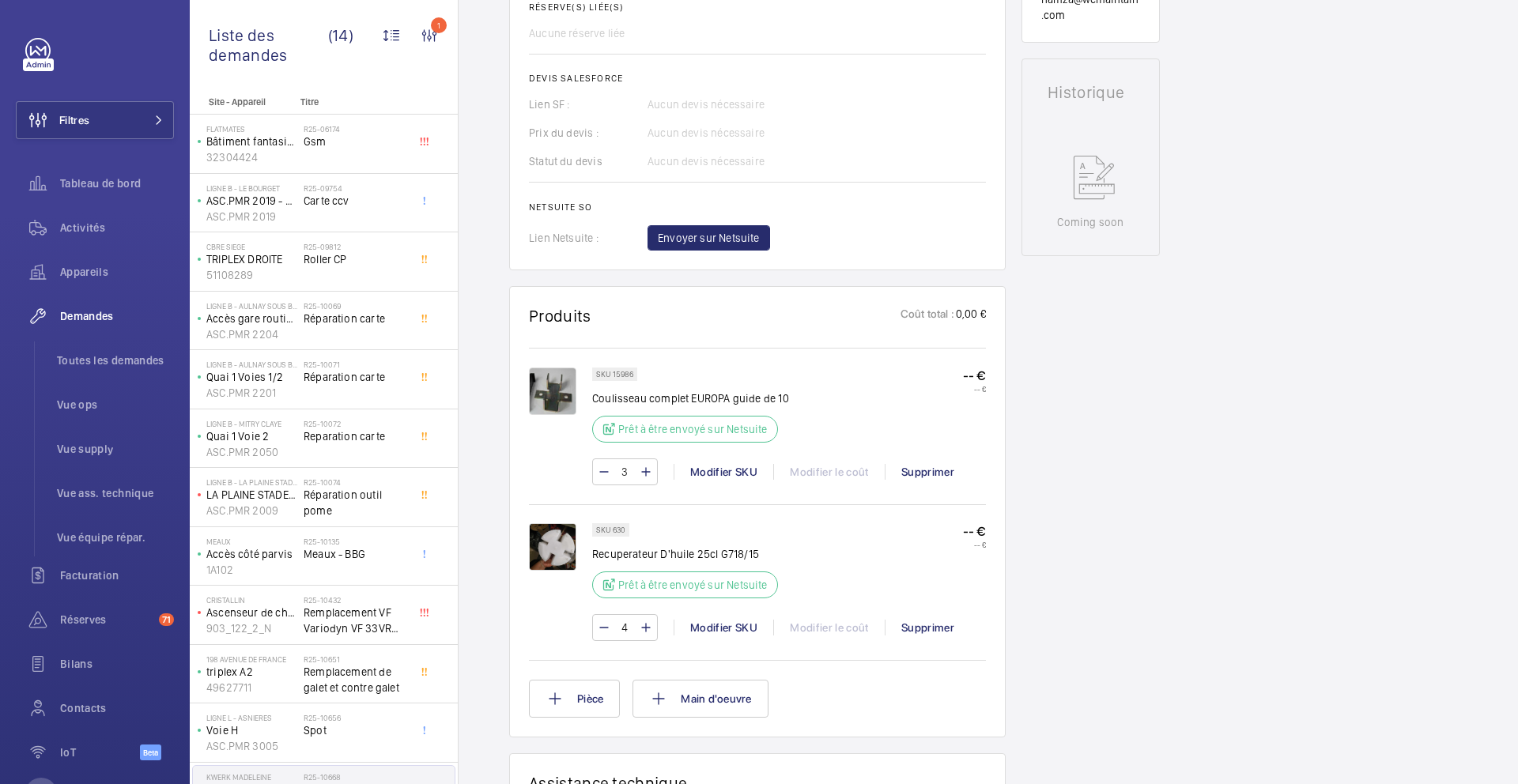 click on "Demandes techniciens R25-10668 Une demande de réparation a été créée le [DATE] pour un problème de garniture coulissante. Le responsable de la chaîne d'approvisionnement a été informé. Trois pièces ont été commandées le [DATE], puis quatre autres le même jour. L'une des quatre dernières pièces a été retirée de la commande. L'état de la commande des pièces est en cours de suivi. AI Summary Créé le : [DATE] Urgence : Cette semaine Statut : Prêt à être envoyé sur Netsuite Technicien réparateur : [FIRST] [LAST] Créé par : [FIRST] [LAST] Facturable : Demande non facturable Livraison : WM Entrepôt (Nanterre) Détails -- Com. interne Ajouter un commentaire Réserve(s) liée(s) Aucune réserve liée Devis Salesforce Lien SF : Aucun devis nécessaire Prix du devis : Aucun devis nécessaire Statut du devis Aucun devis nécessaire Netsuite SO Lien Netsuite : Envoyer sur Netsuite" 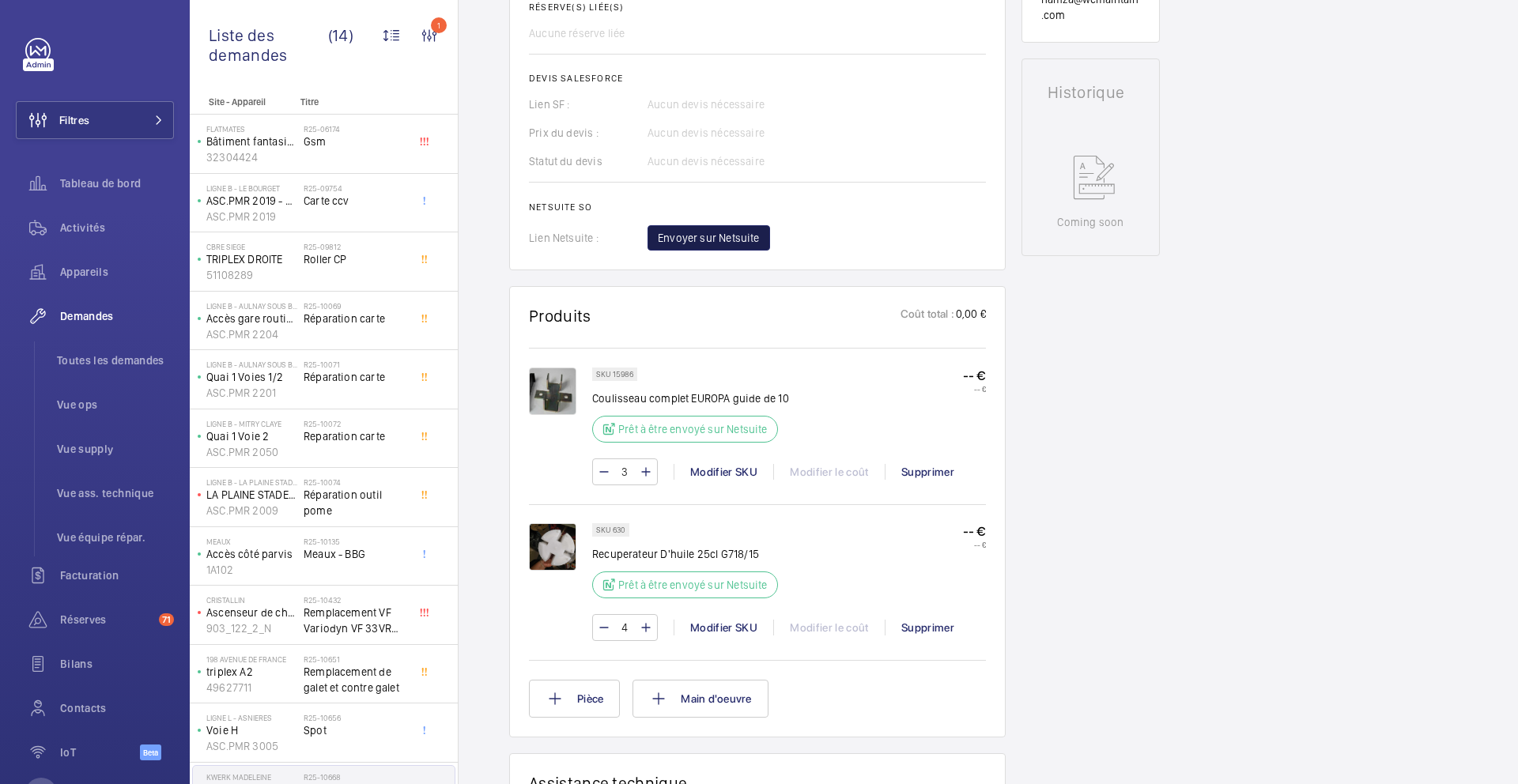 click on "Envoyer sur Netsuite" 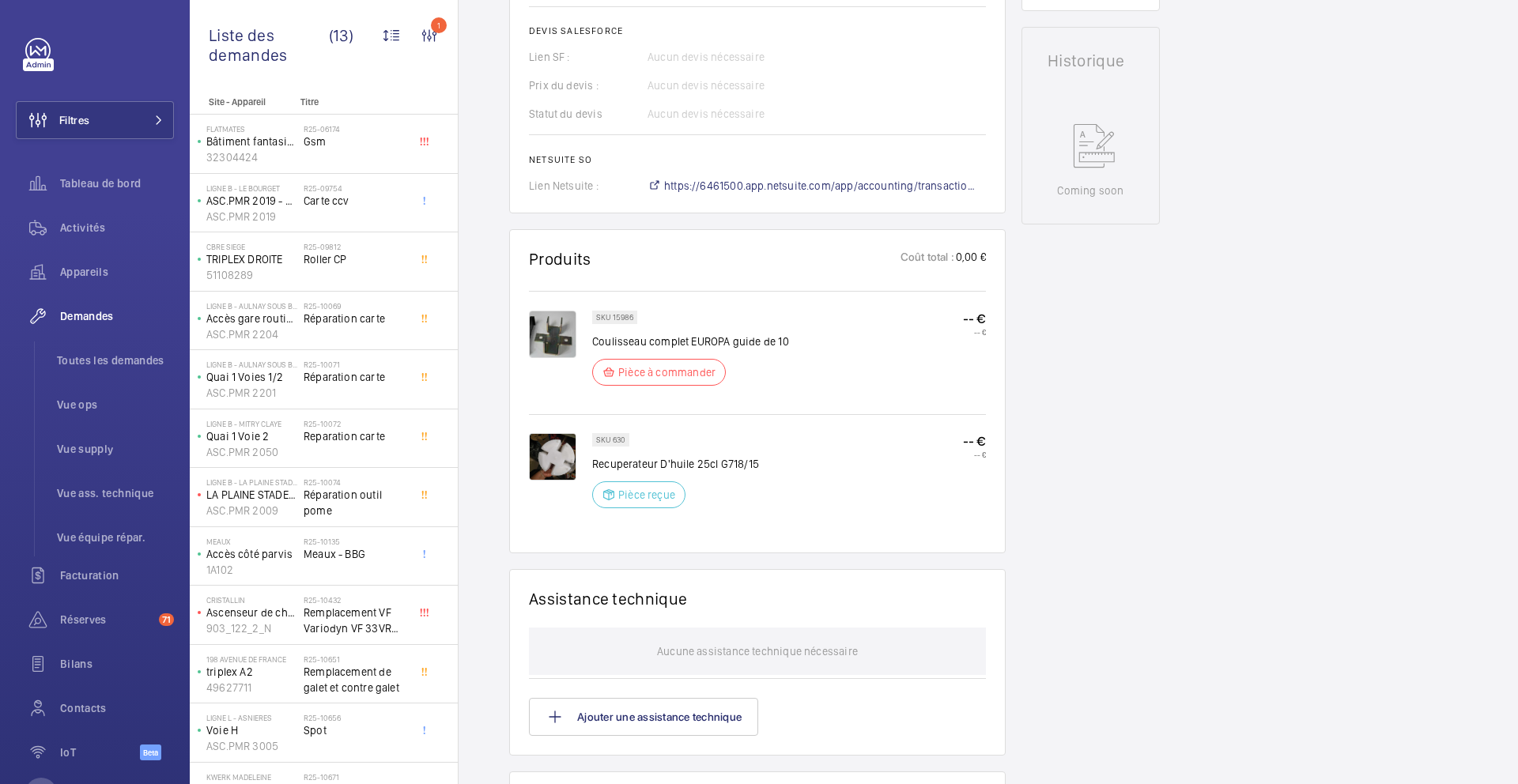 scroll, scrollTop: 684, scrollLeft: 0, axis: vertical 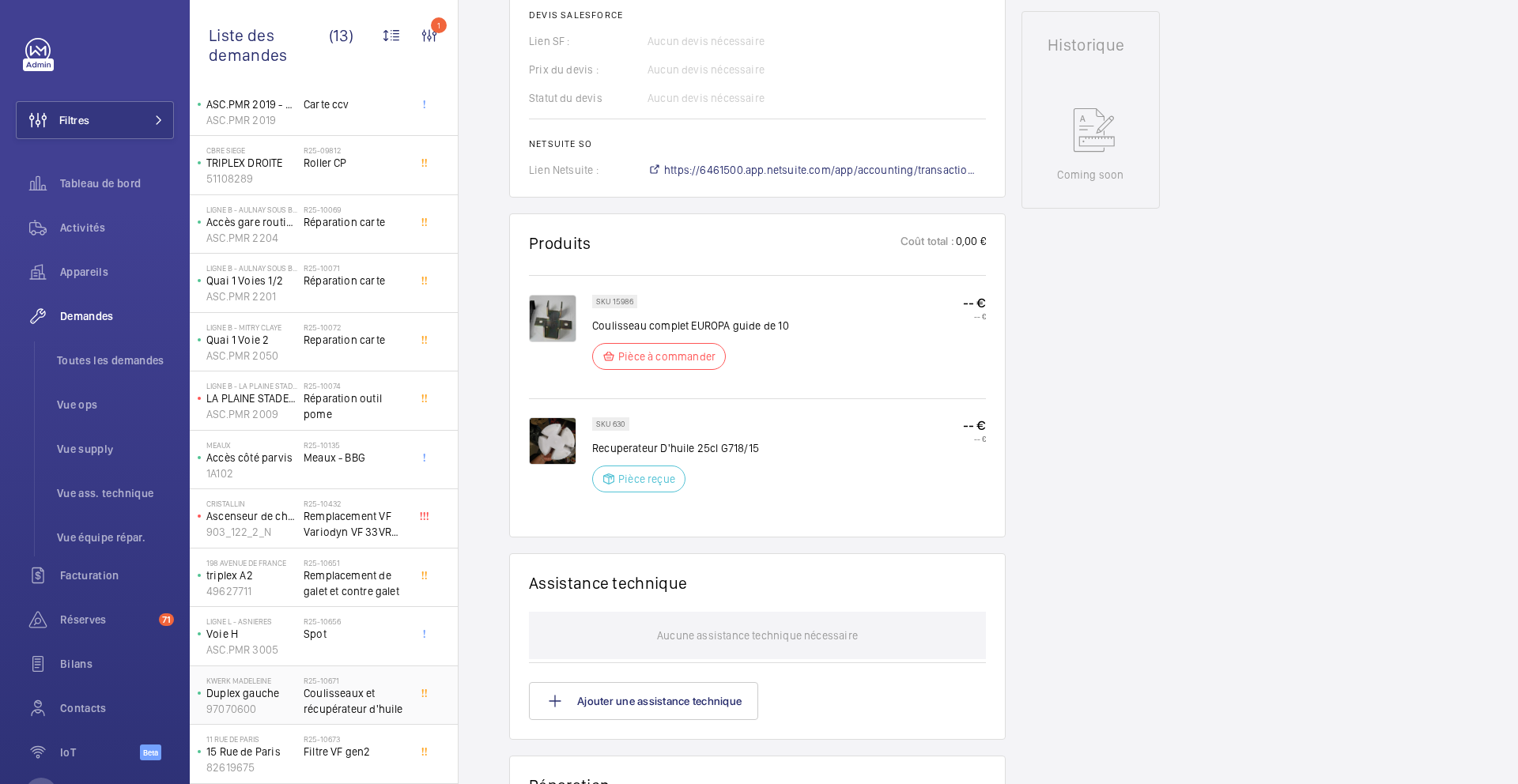 click on "Coulisseaux et récupérateur d'huile" 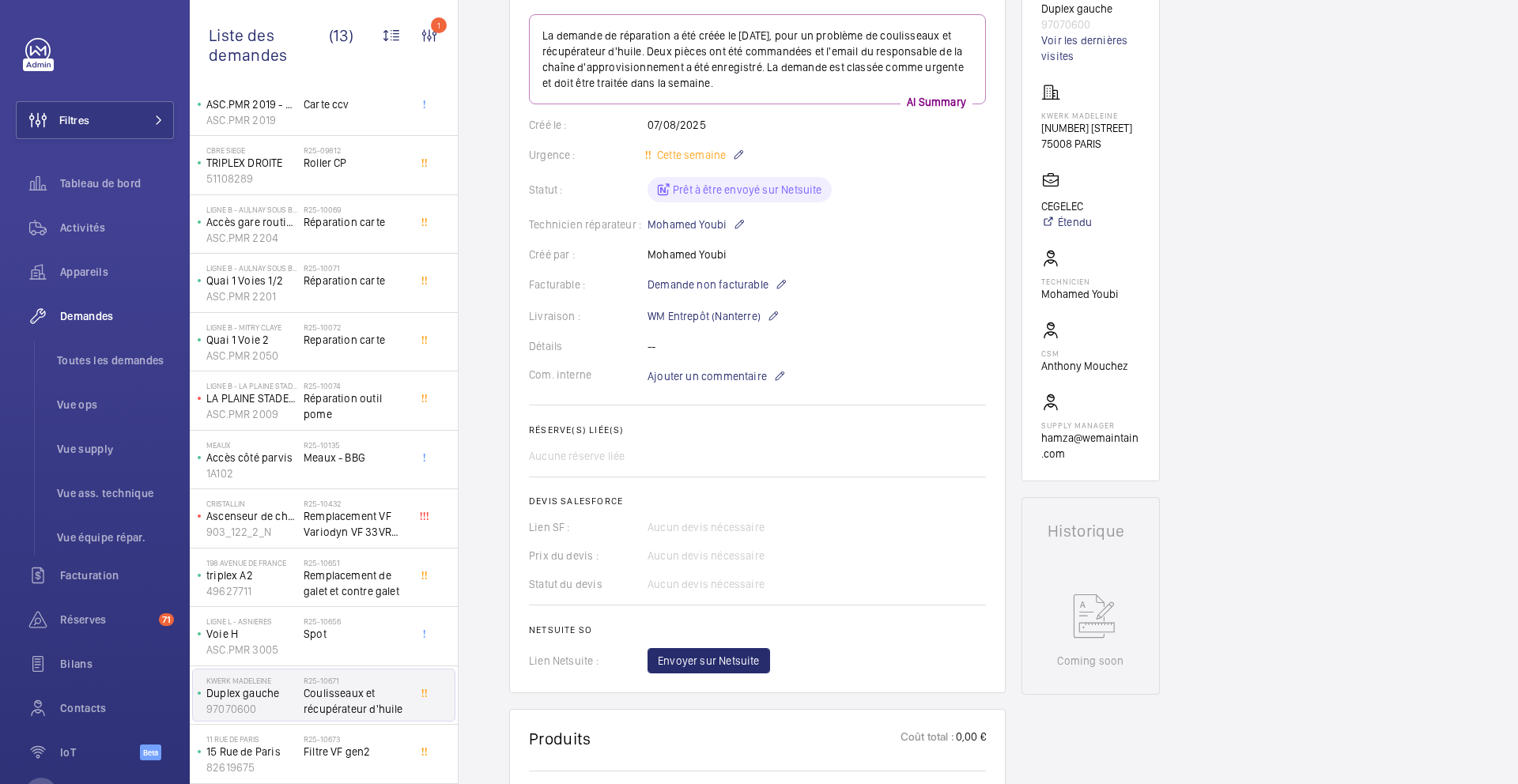 scroll, scrollTop: 280, scrollLeft: 0, axis: vertical 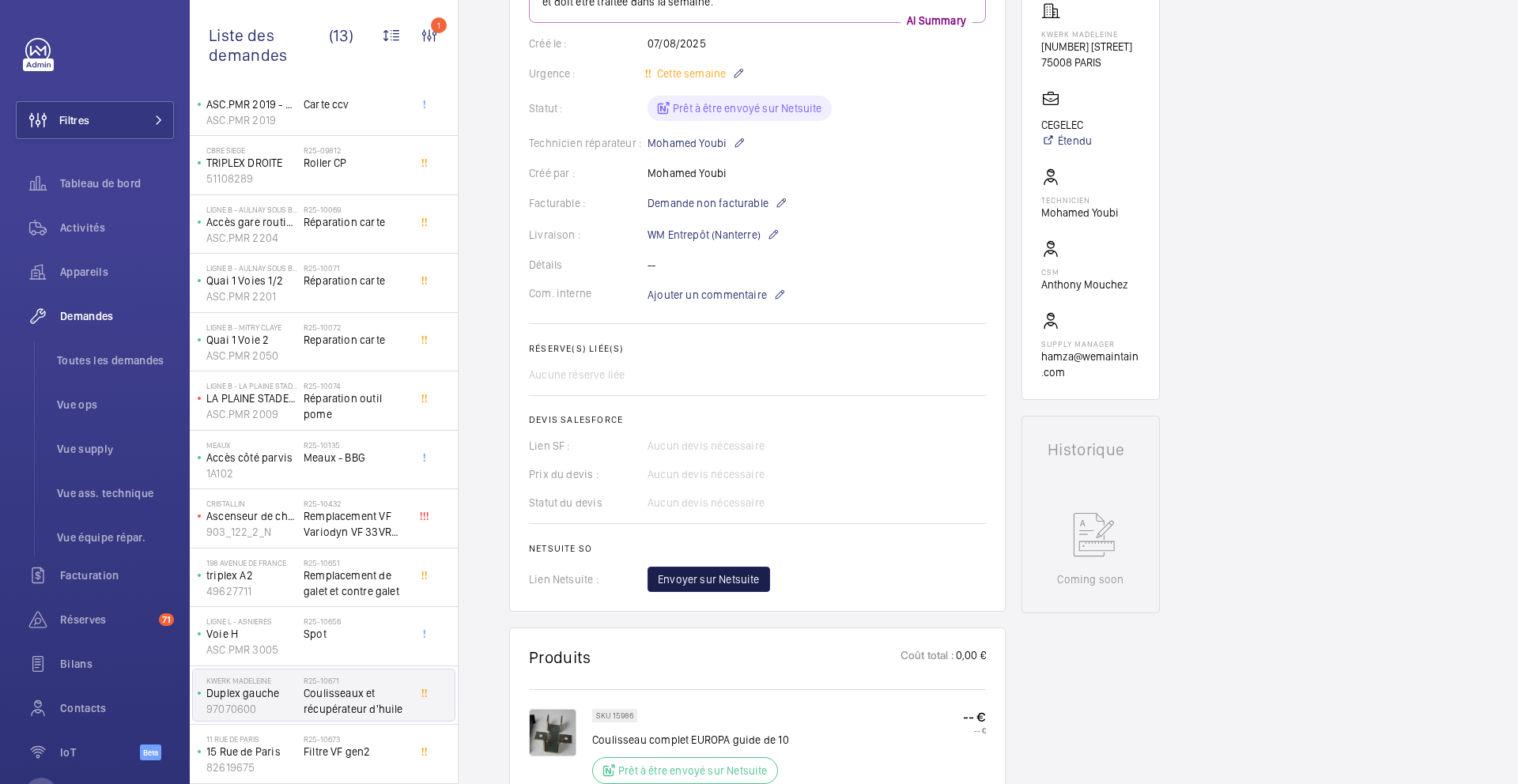 click on "Envoyer sur Netsuite" 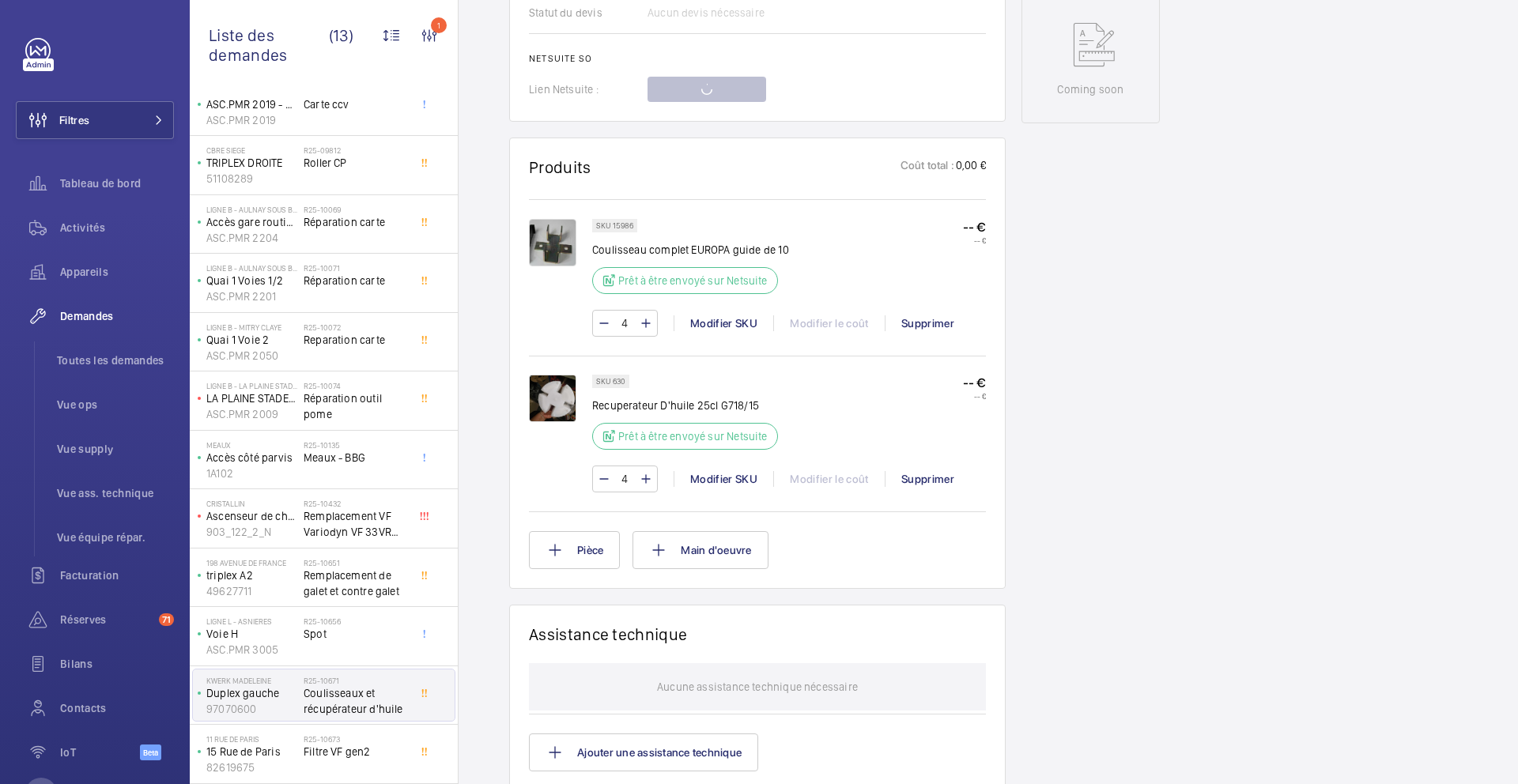 scroll, scrollTop: 771, scrollLeft: 0, axis: vertical 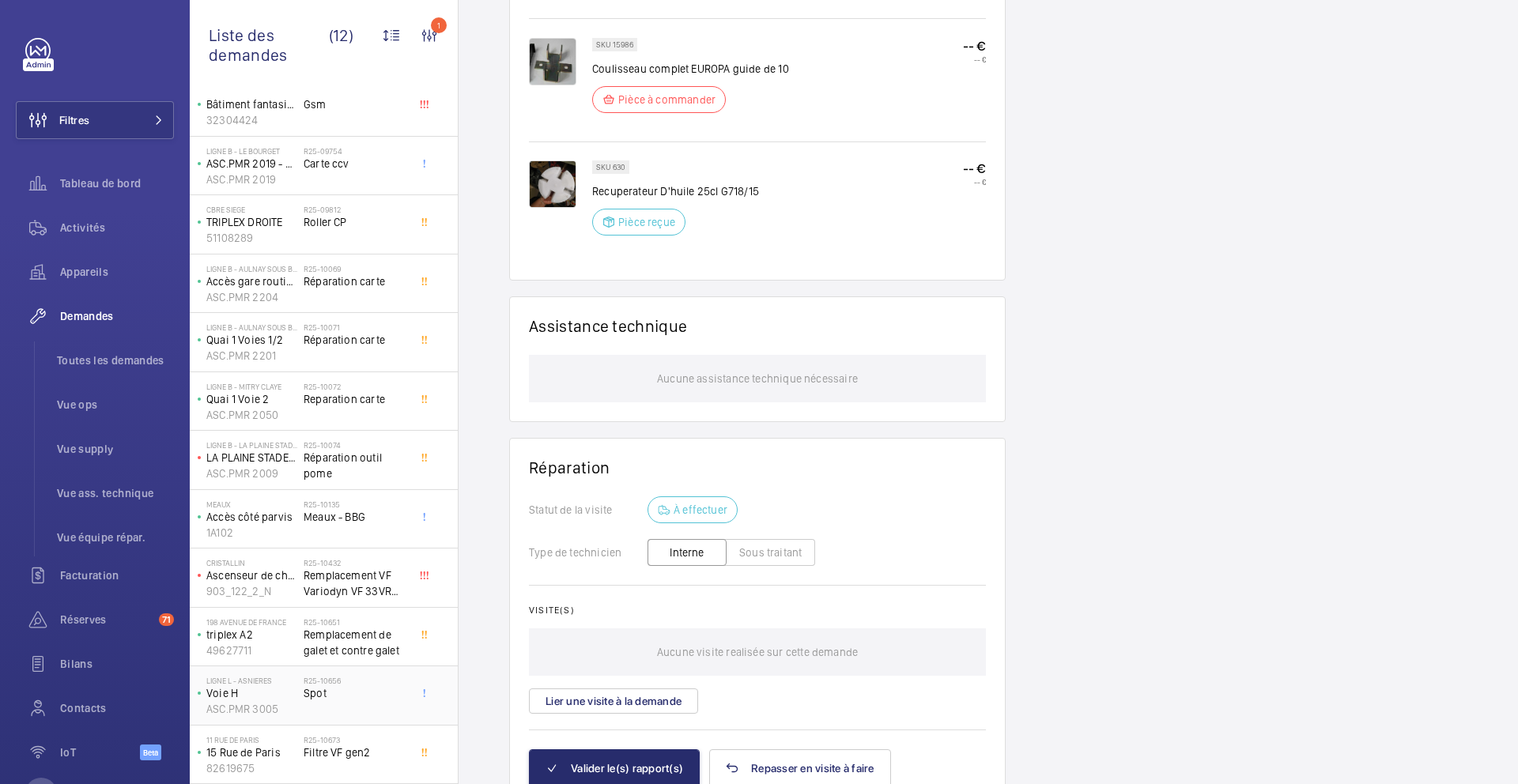 click on "R25-10656   Spot" 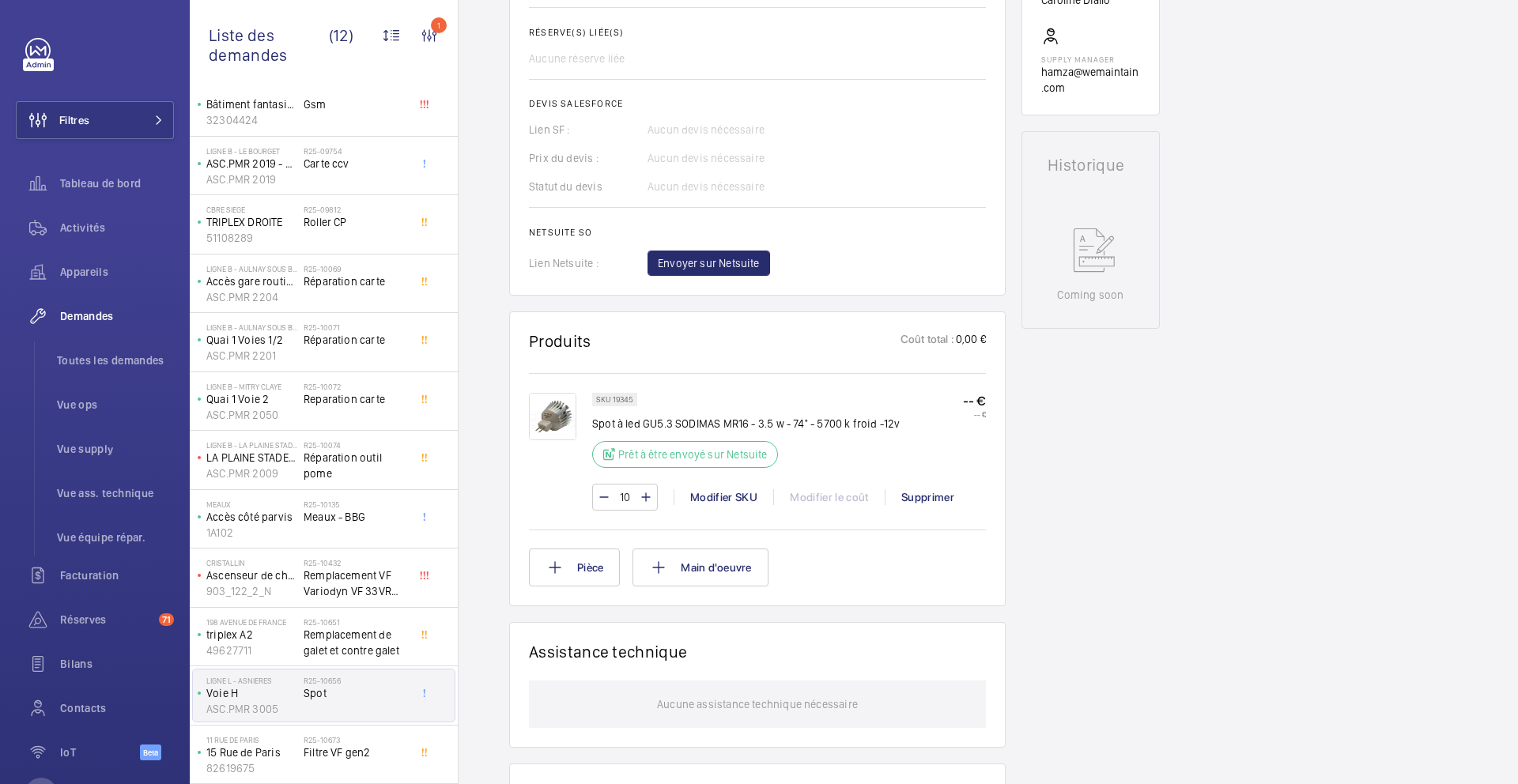 scroll, scrollTop: 642, scrollLeft: 0, axis: vertical 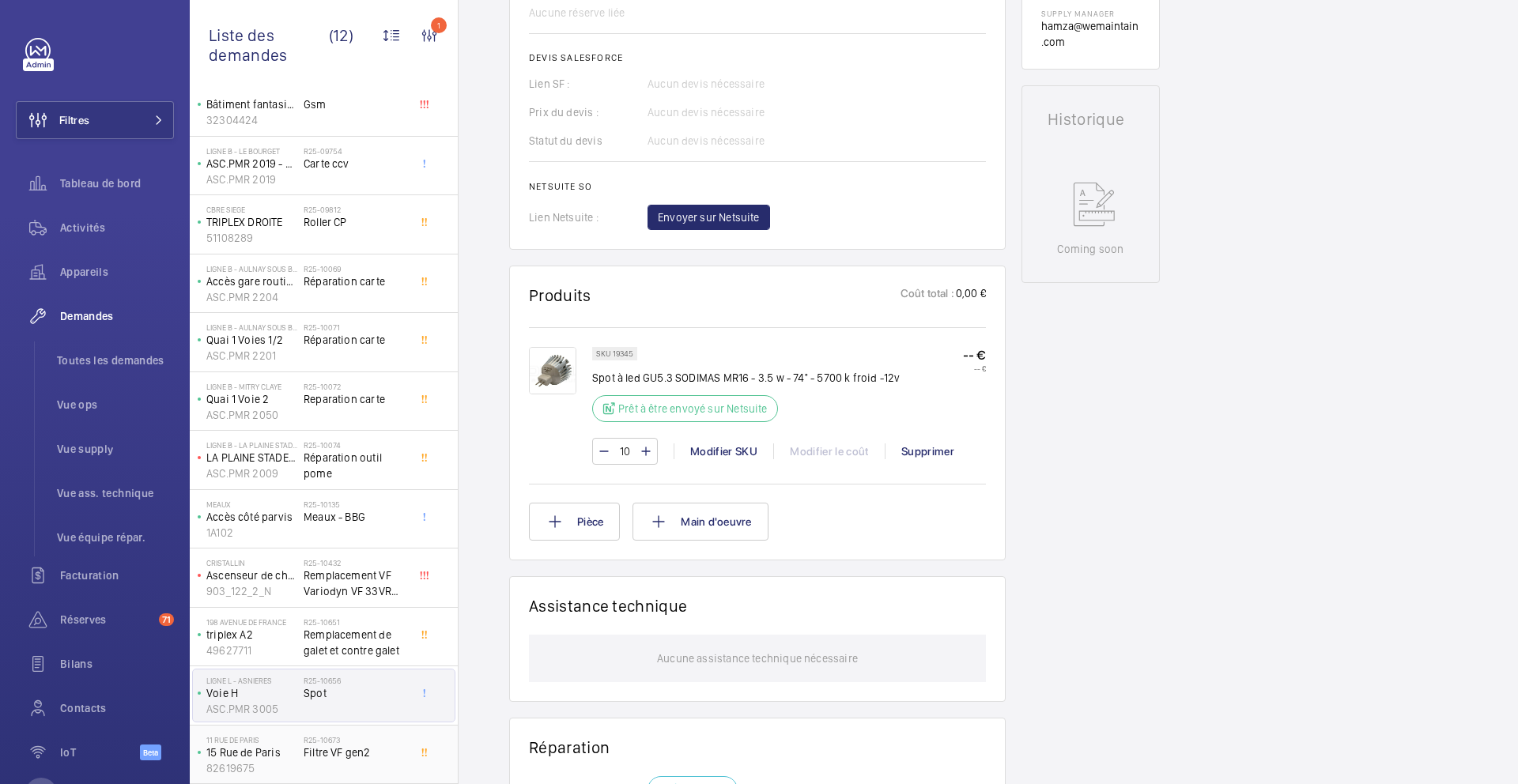 click on "R25-10673   Filtre VF gen2" 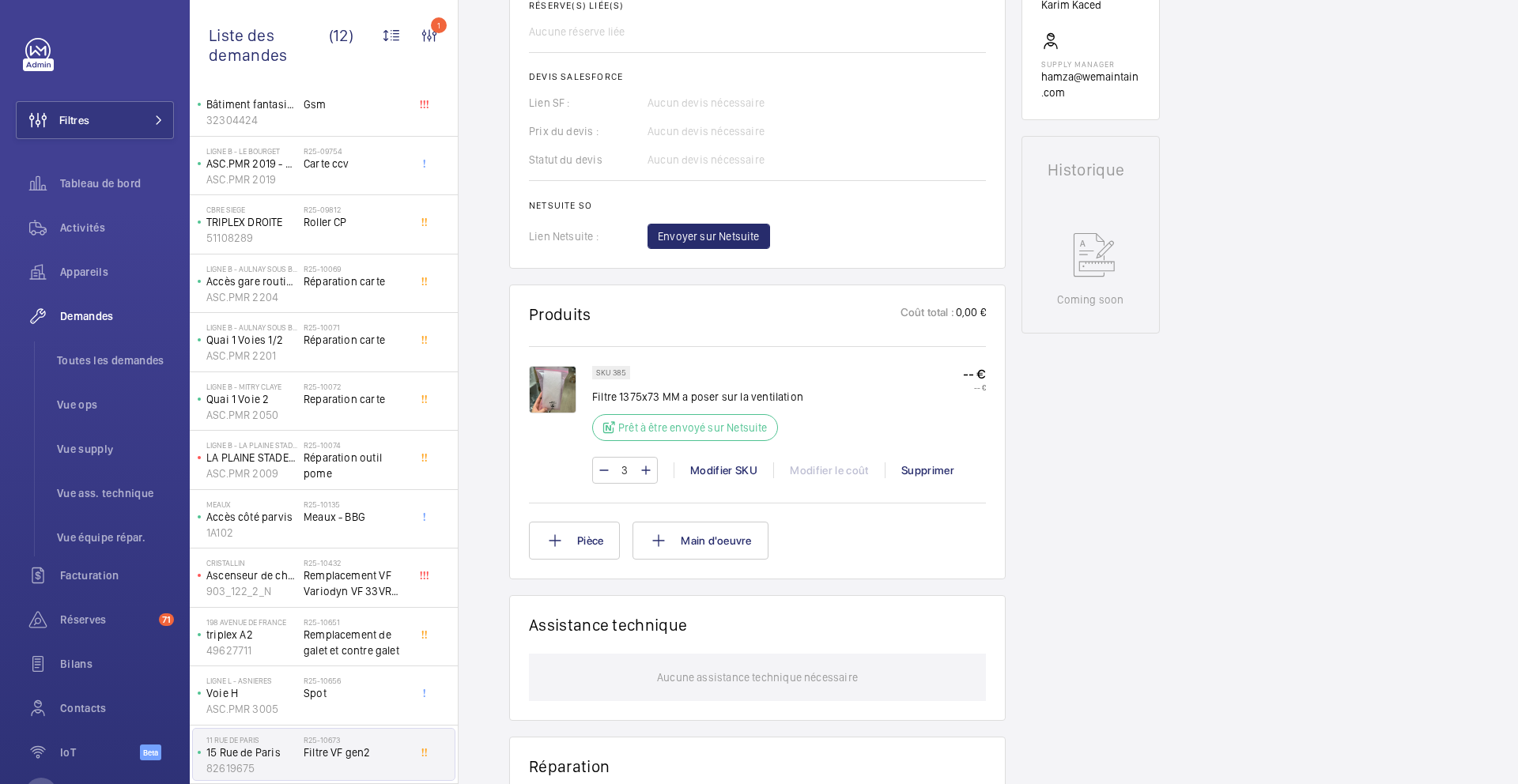 scroll, scrollTop: 623, scrollLeft: 0, axis: vertical 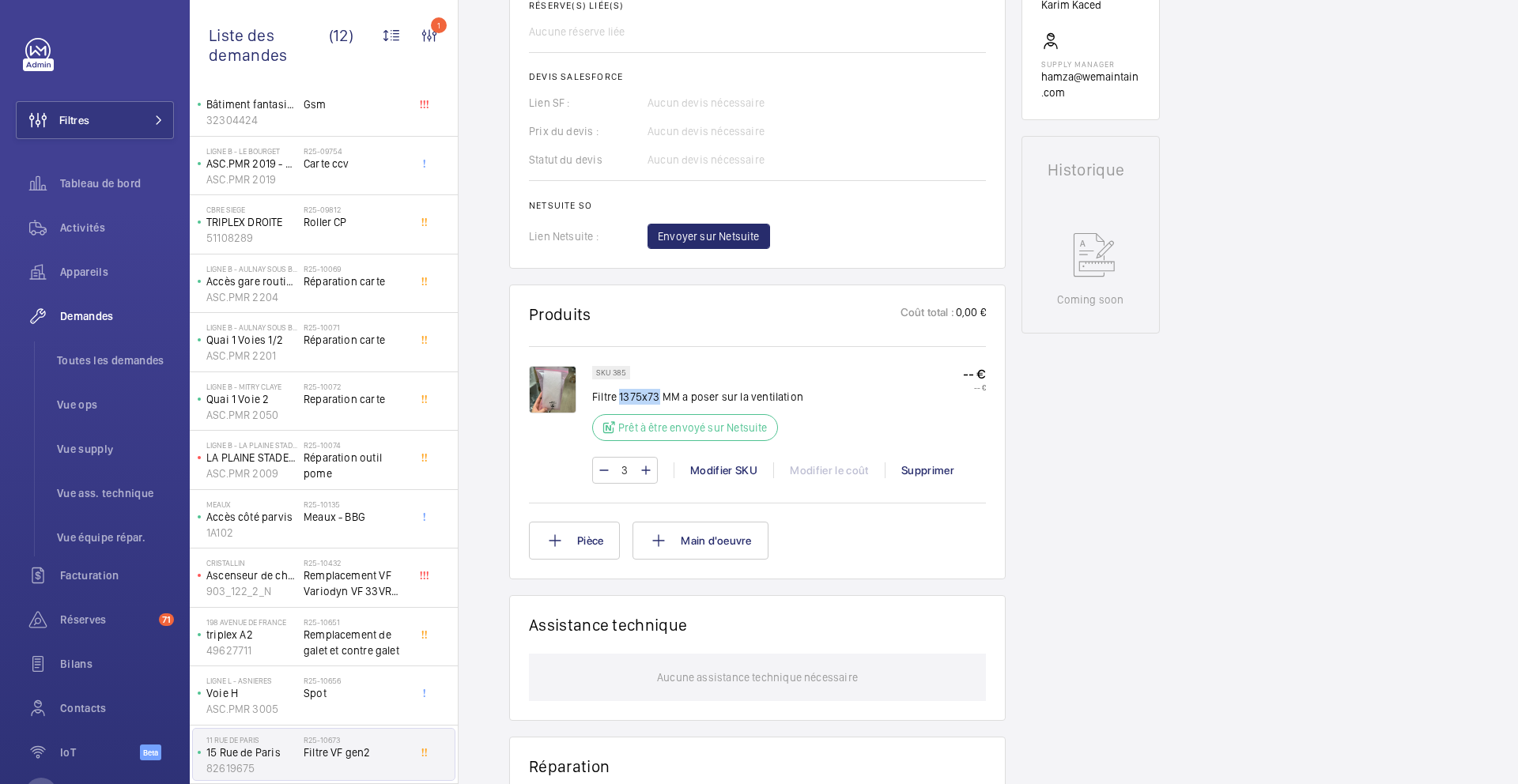 click on "Filtre 1375x73 MM a poser sur la ventilation" 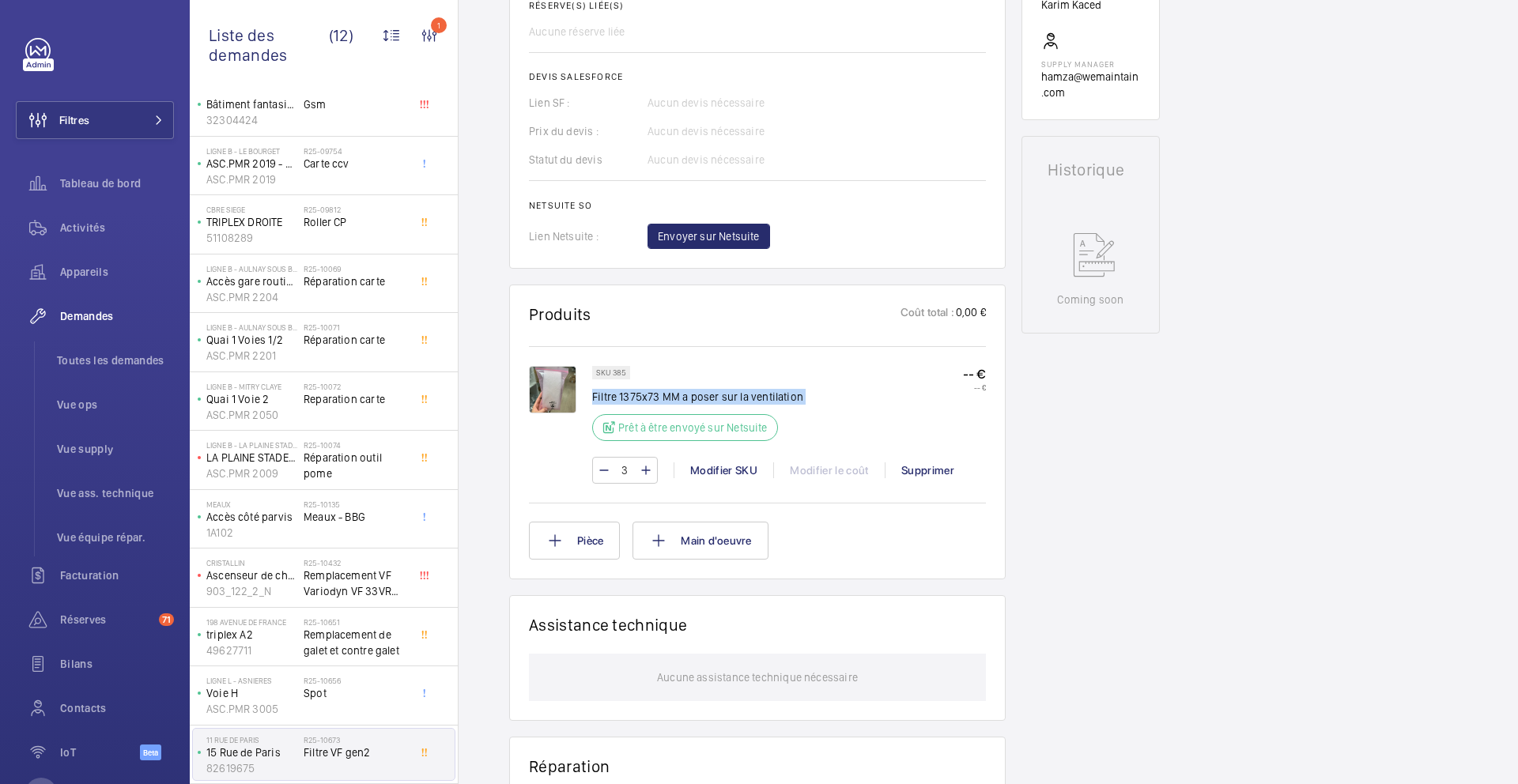 click on "Filtre 1375x73 MM a poser sur la ventilation" 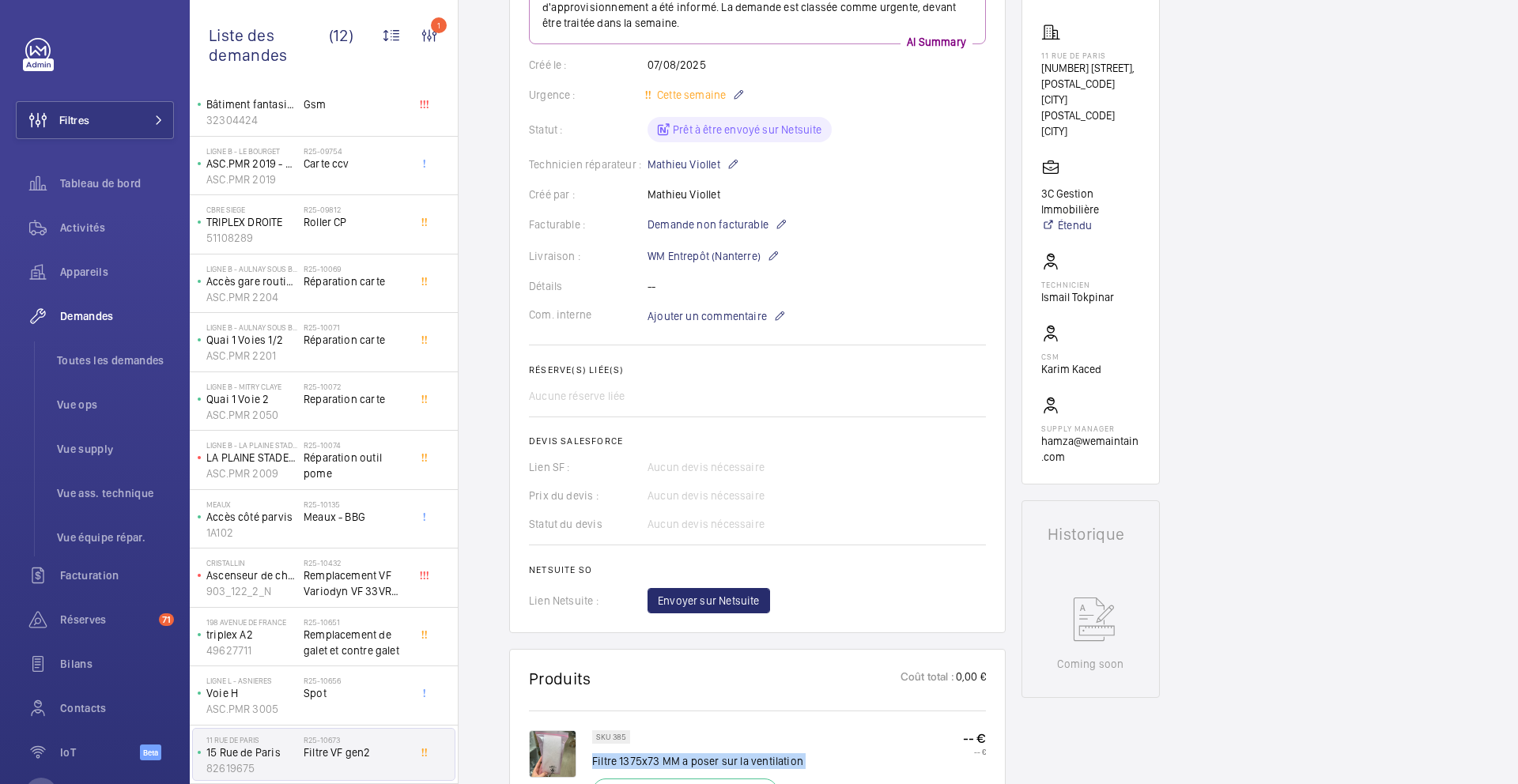 scroll, scrollTop: 275, scrollLeft: 0, axis: vertical 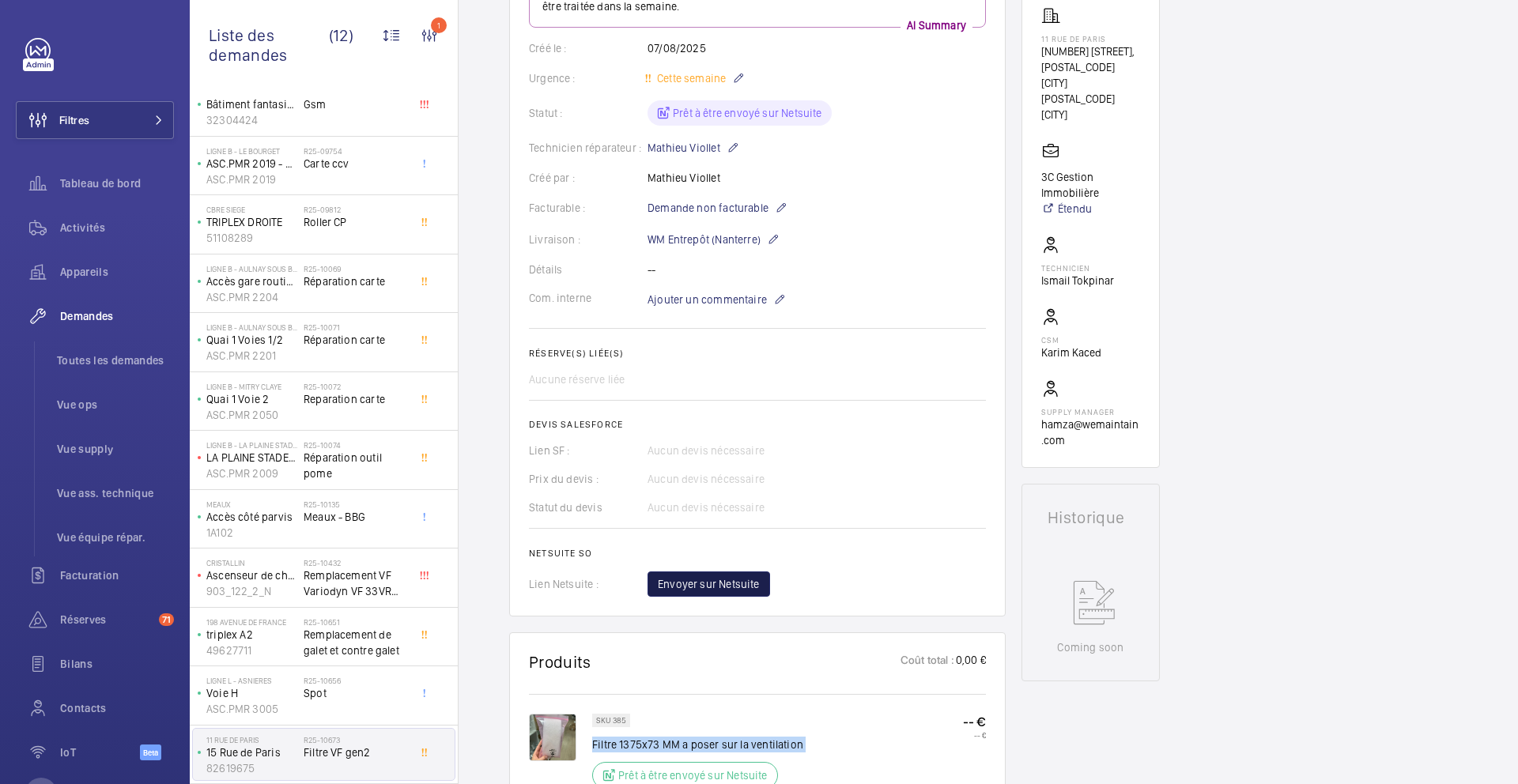 click on "Envoyer sur Netsuite" 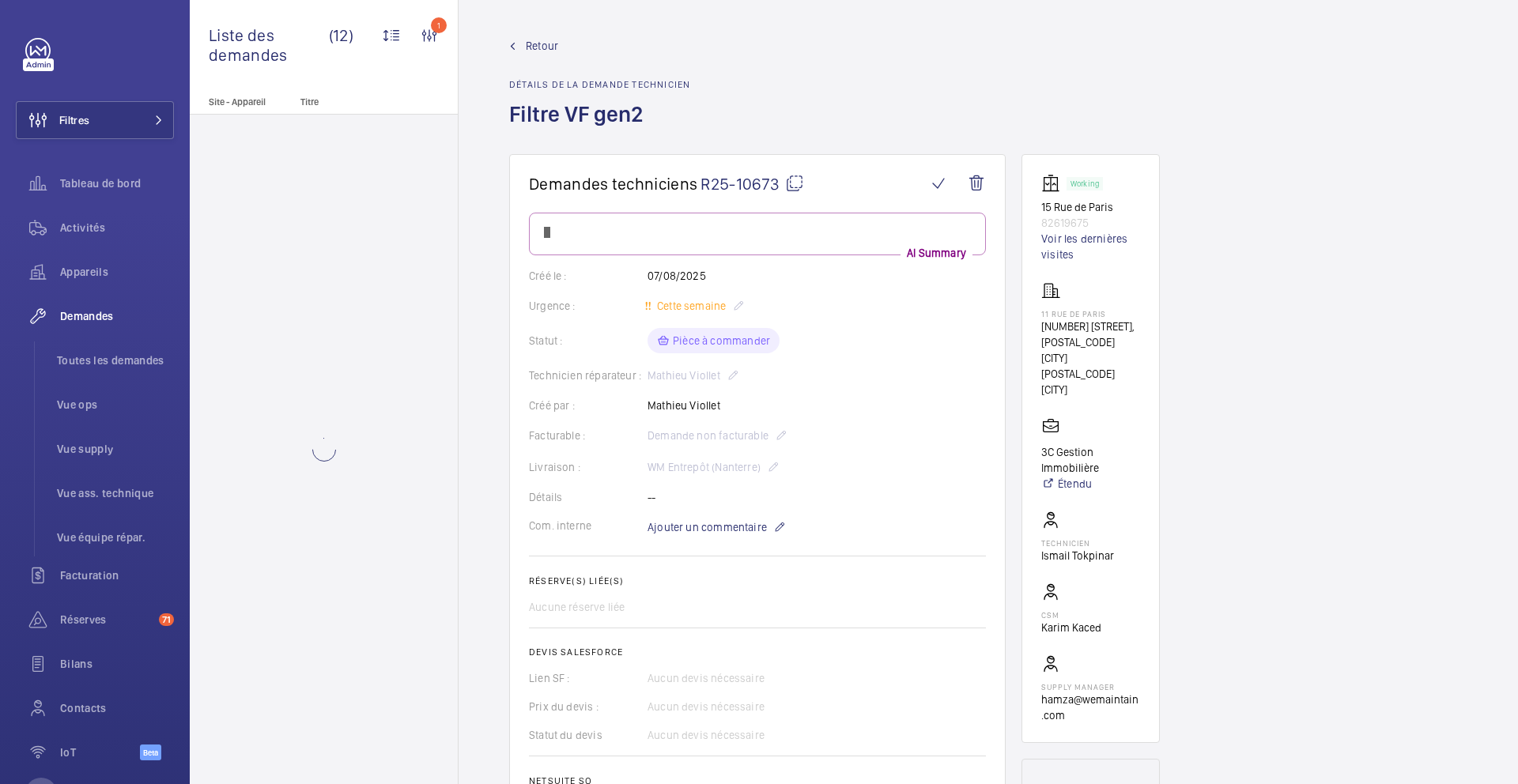 scroll, scrollTop: 0, scrollLeft: 0, axis: both 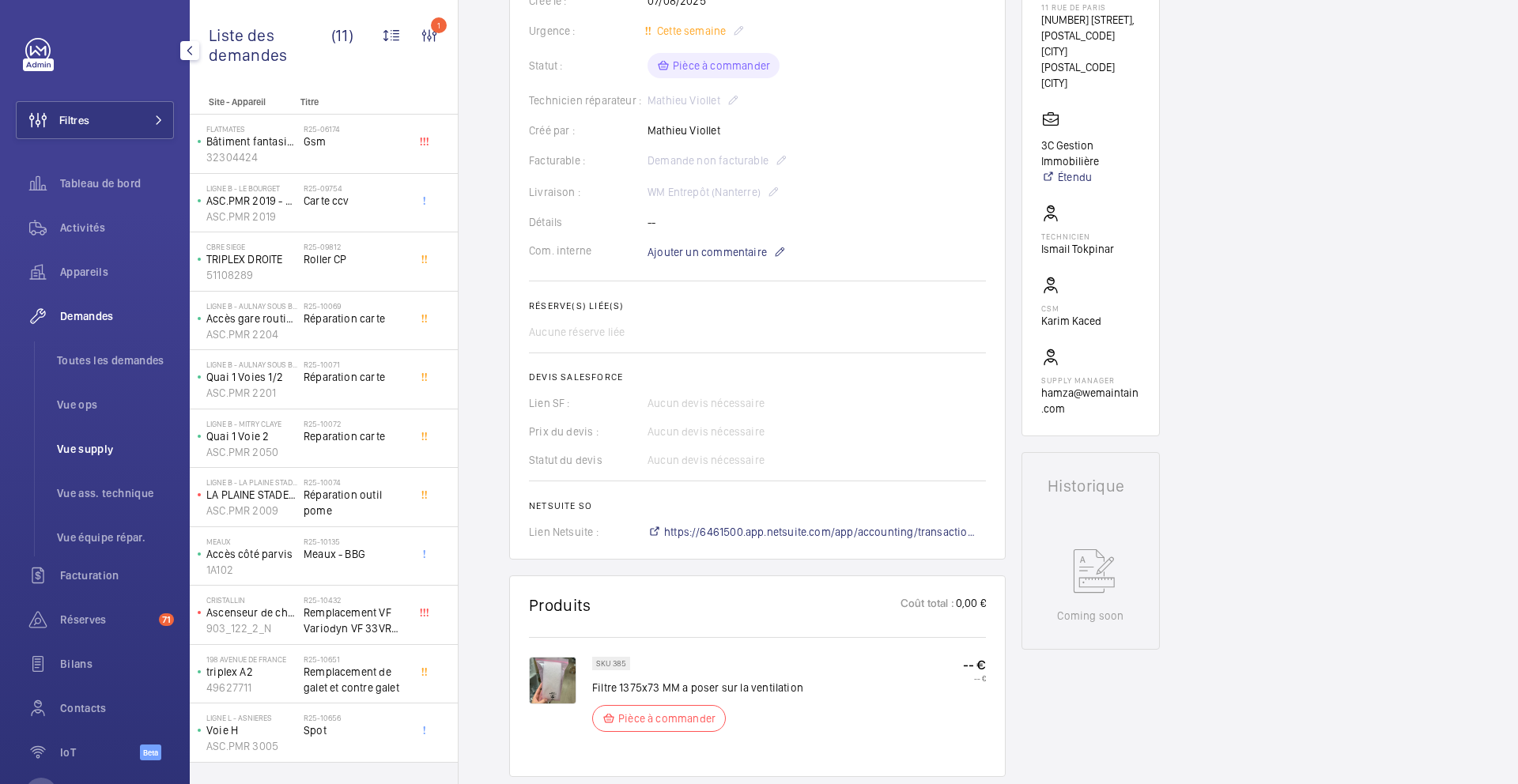 click on "Vue supply" 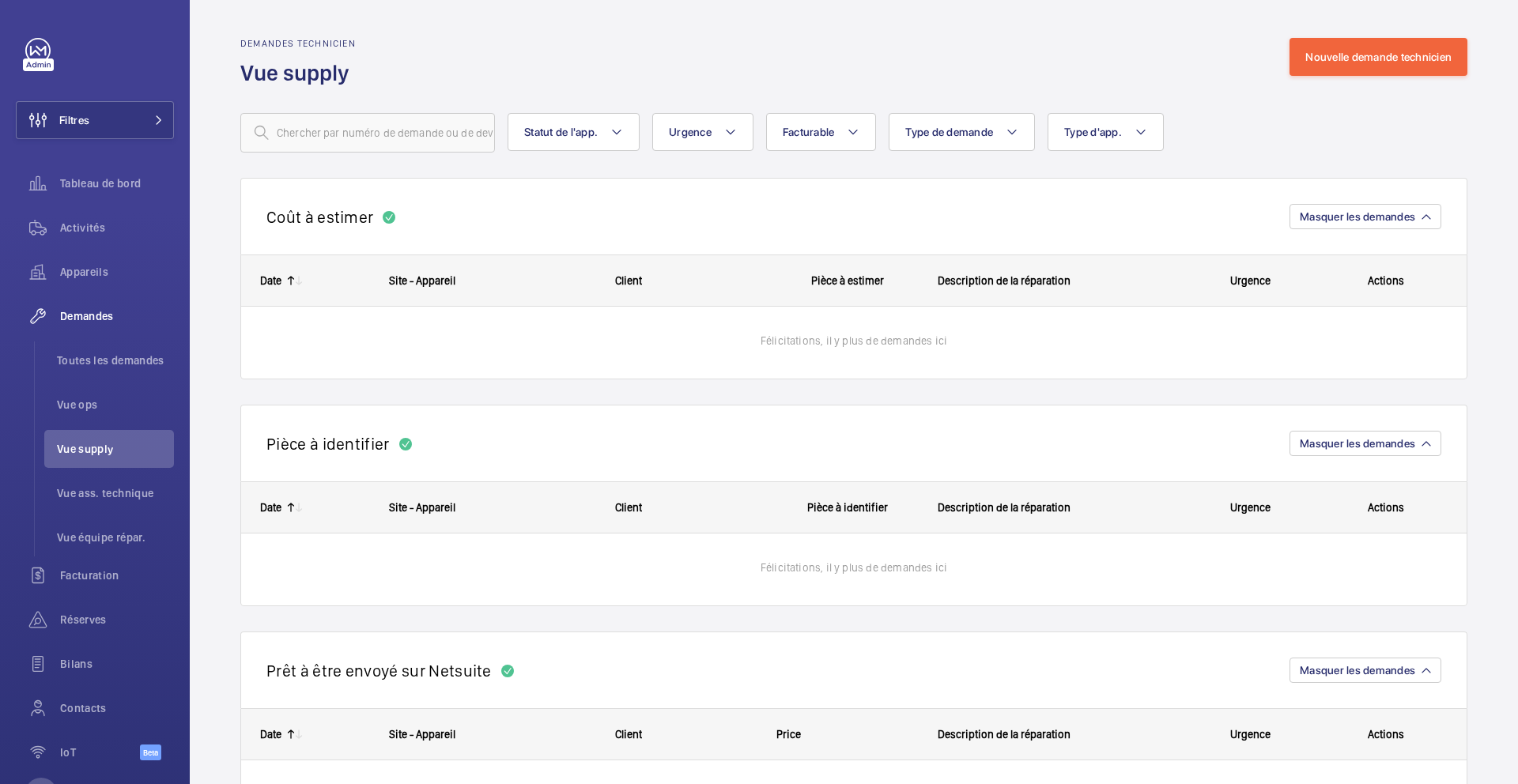 scroll, scrollTop: 0, scrollLeft: 0, axis: both 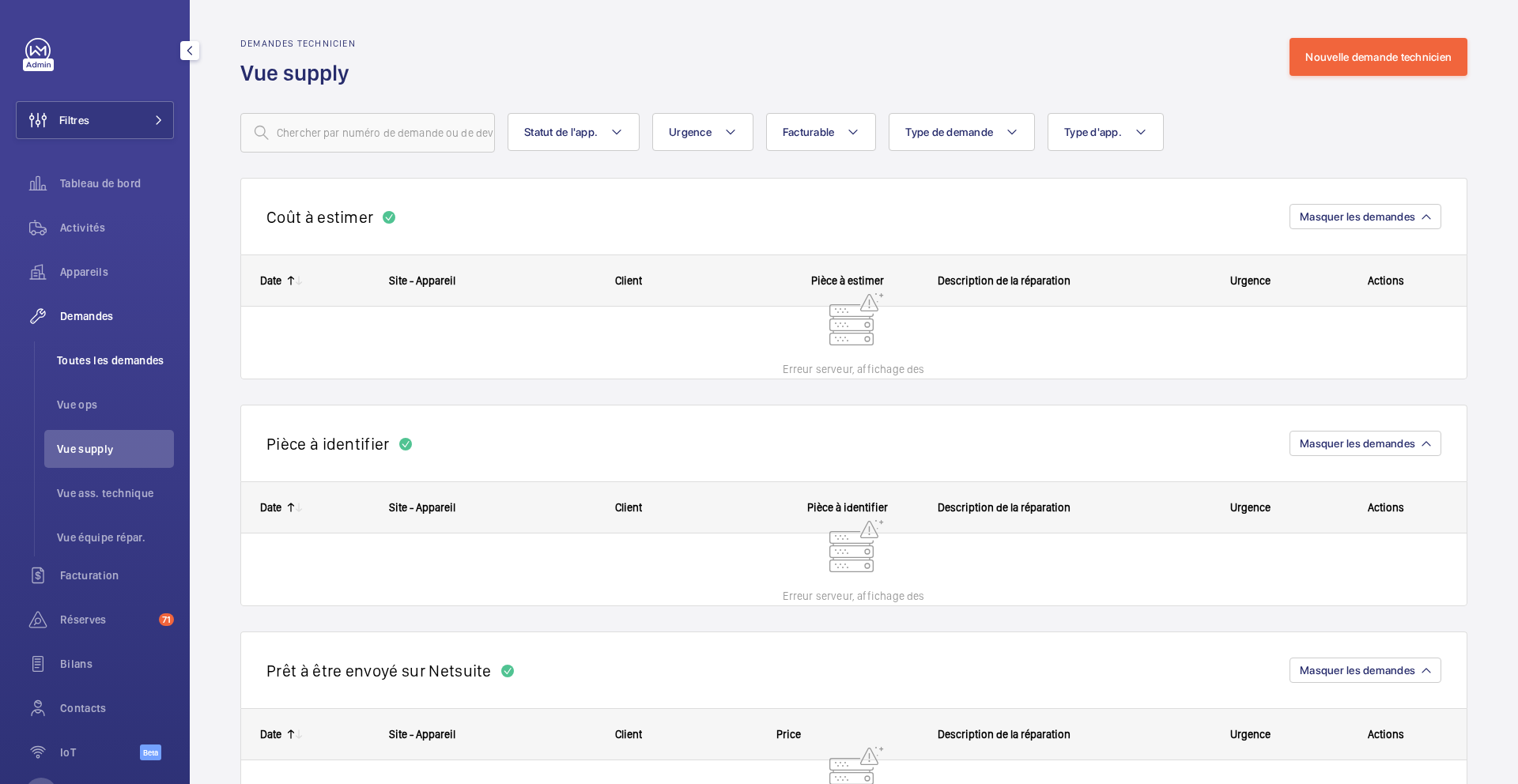 click on "Toutes les demandes" 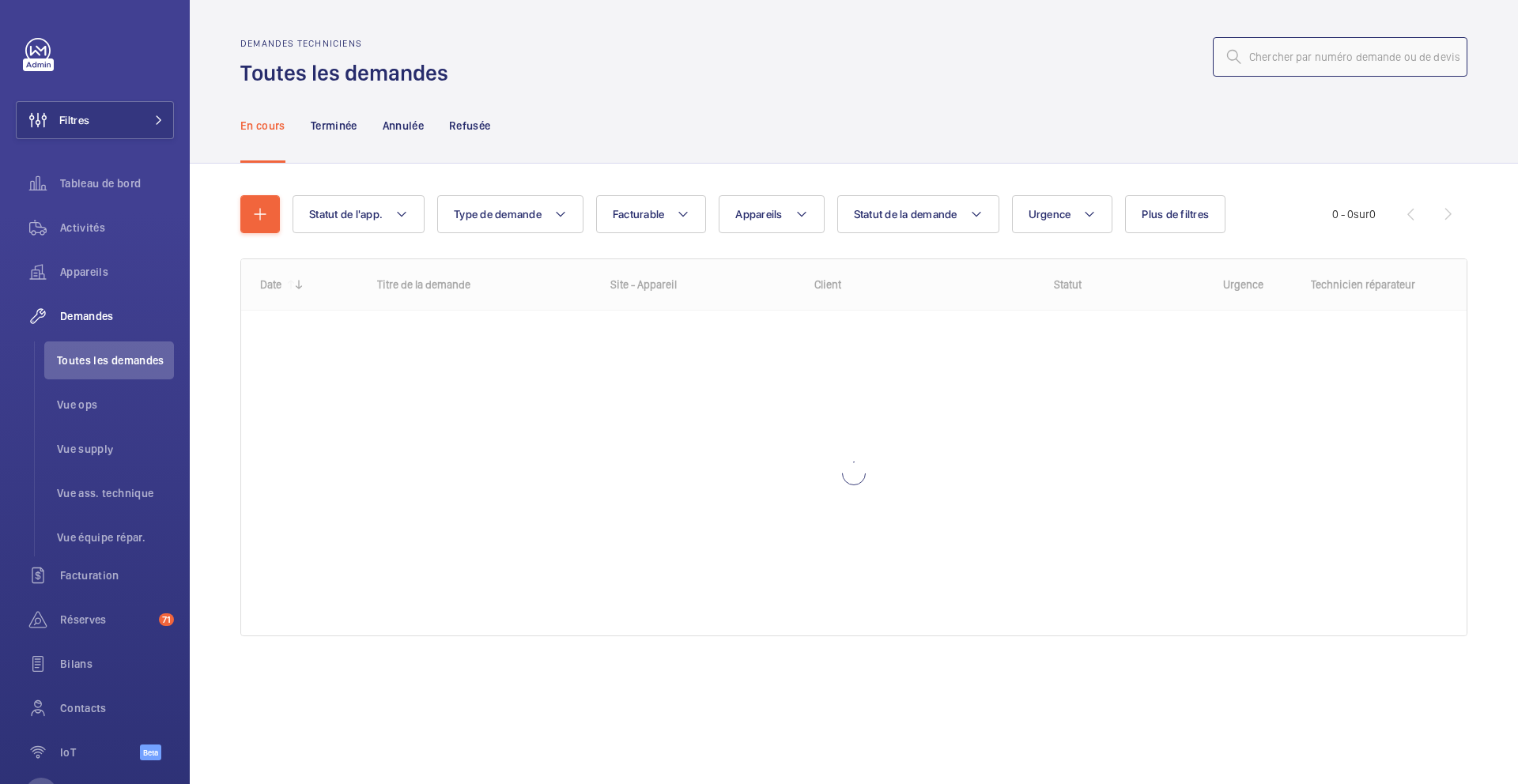 click 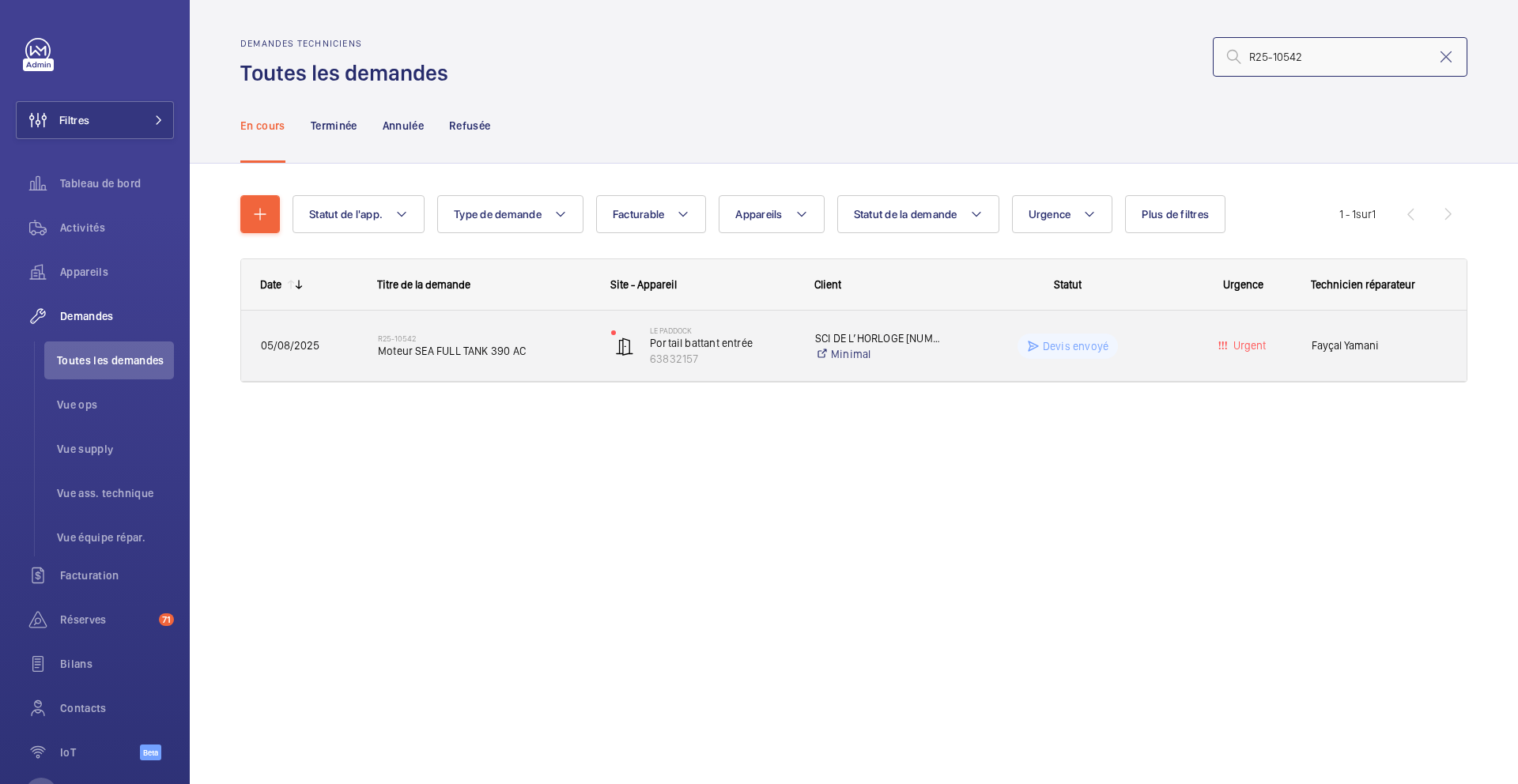 type on "R25-10542" 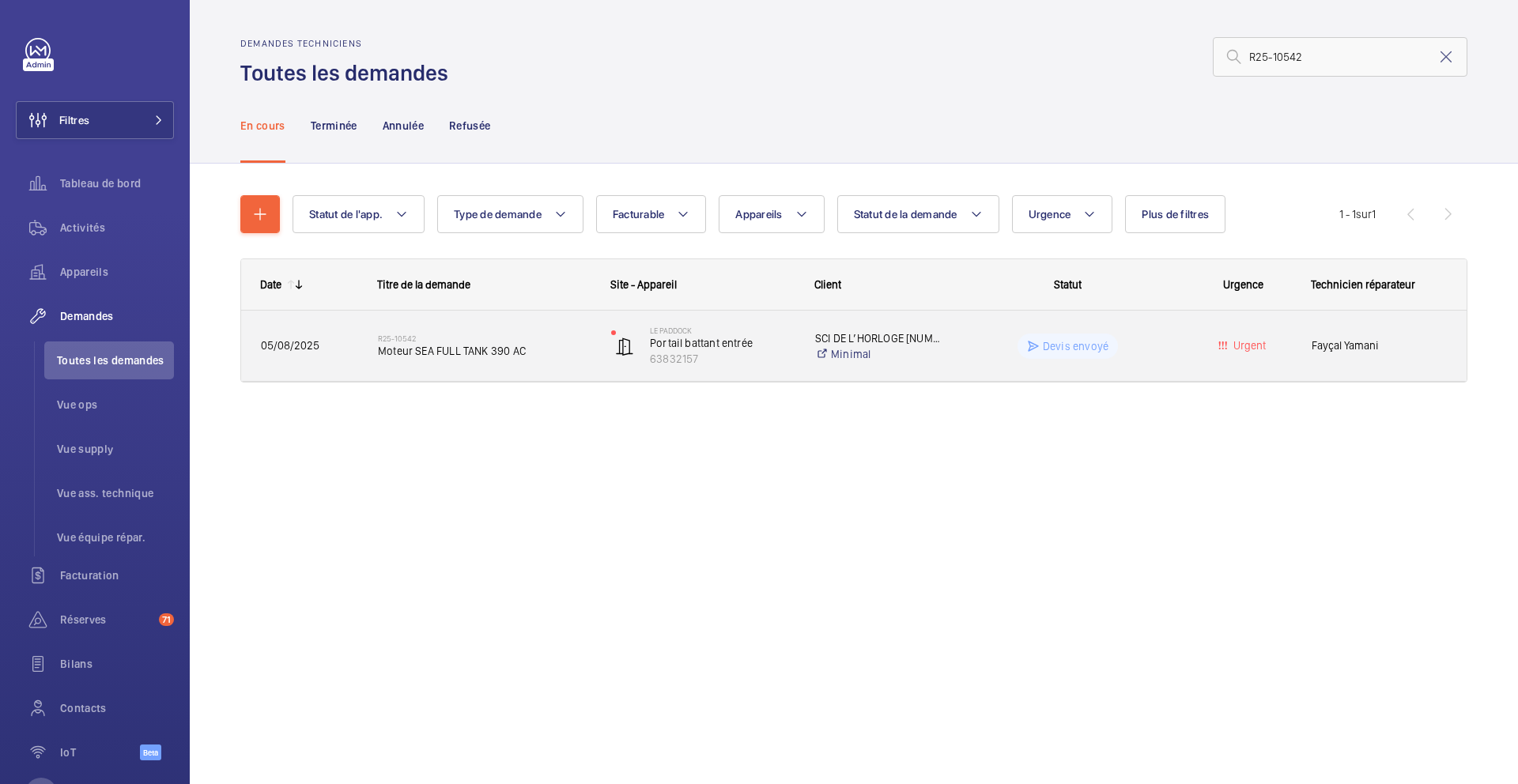 click on "R25-10542   Moteur SEA FULL TANK 390 AC" 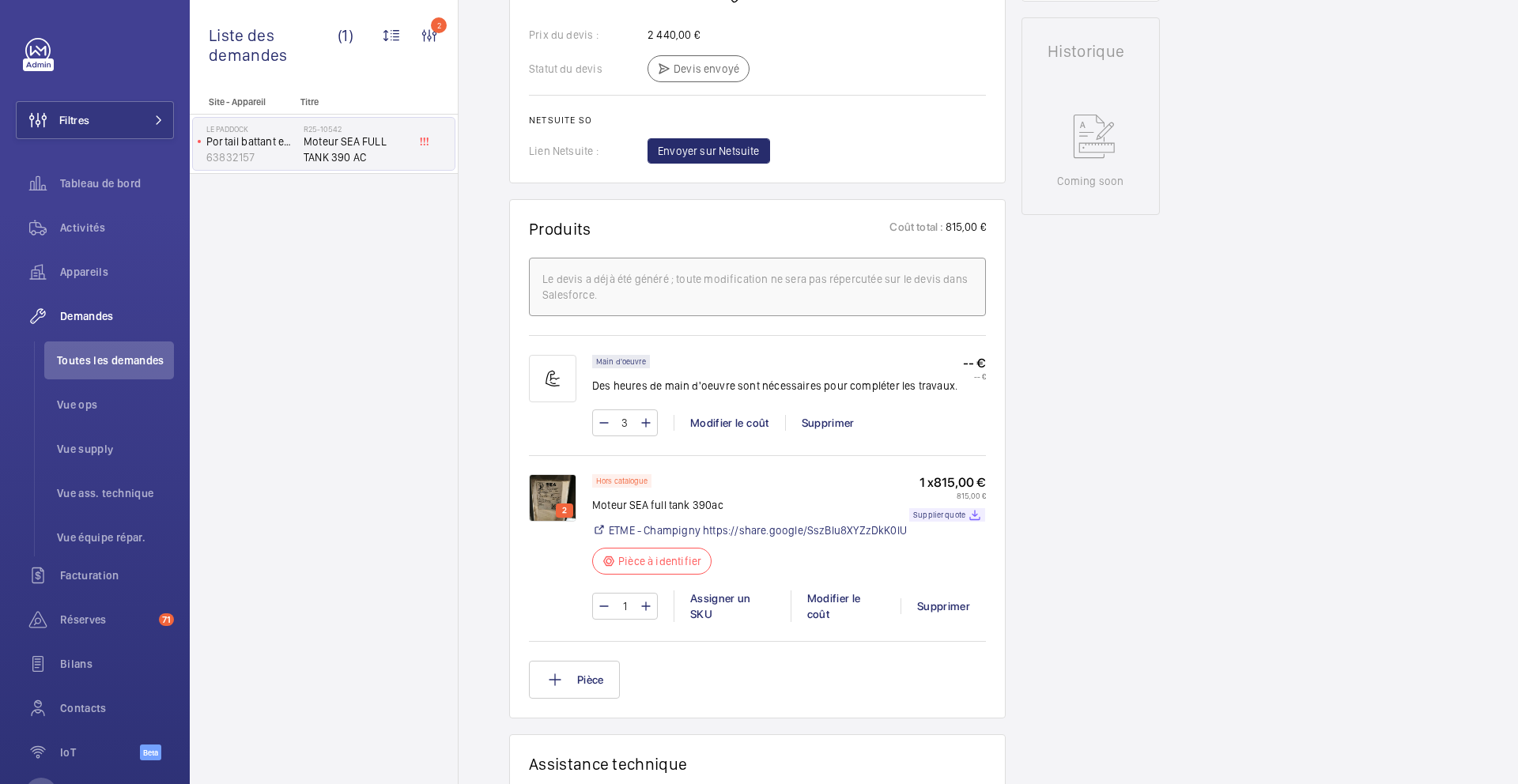 scroll, scrollTop: 863, scrollLeft: 0, axis: vertical 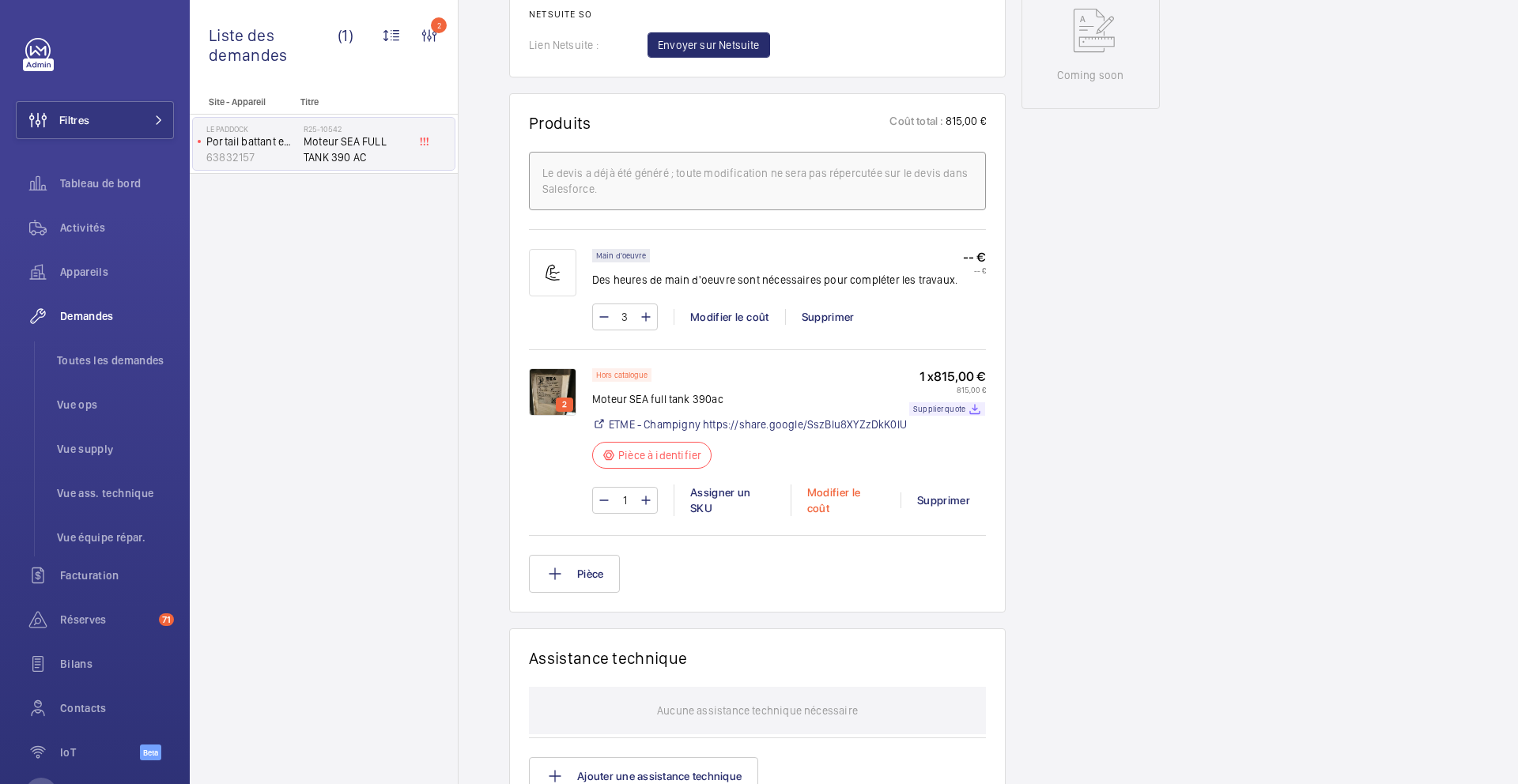 click on "Modifier le coût" 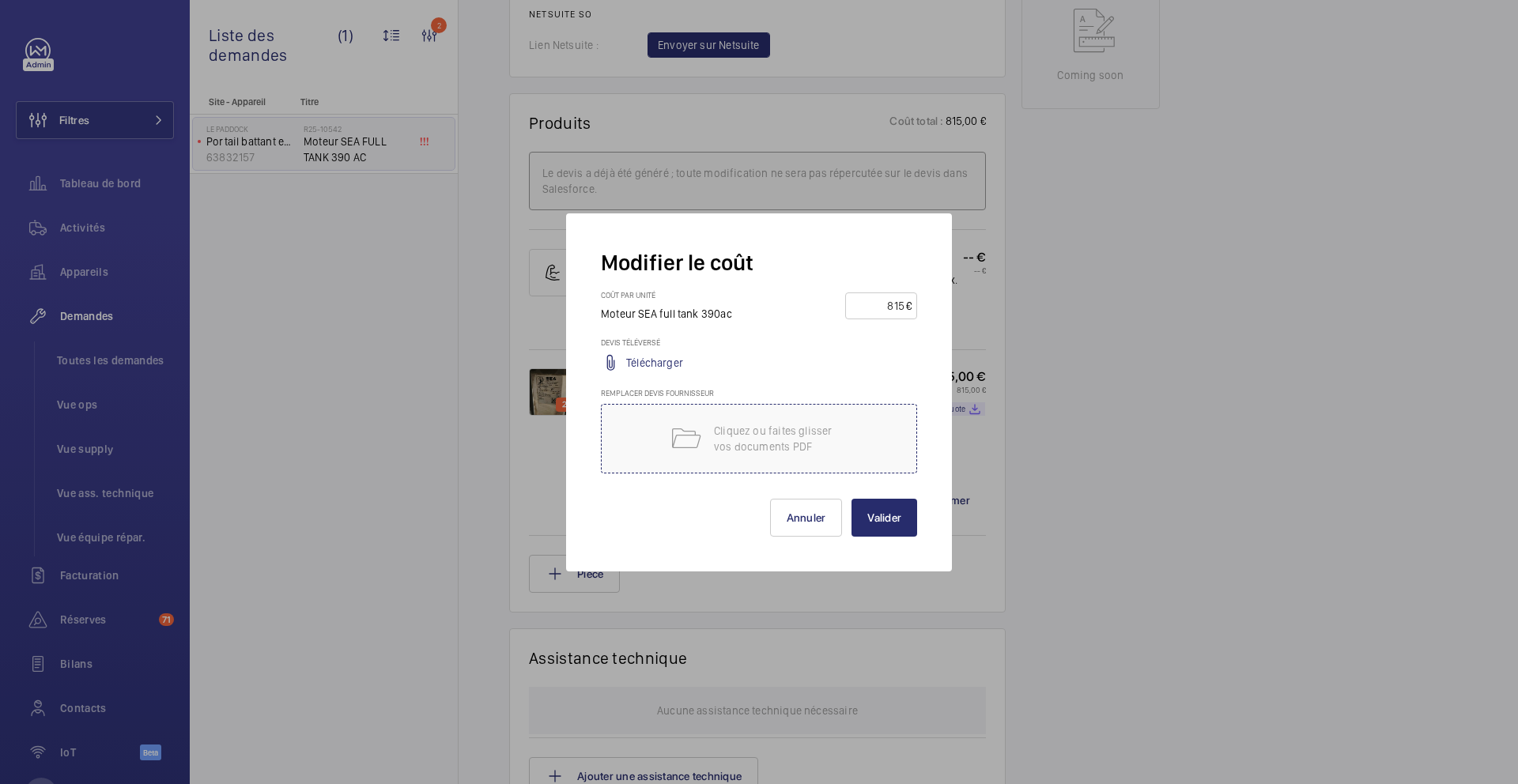 click on "Cliquez ou faites glisser vos documents PDF" at bounding box center (781, 439) 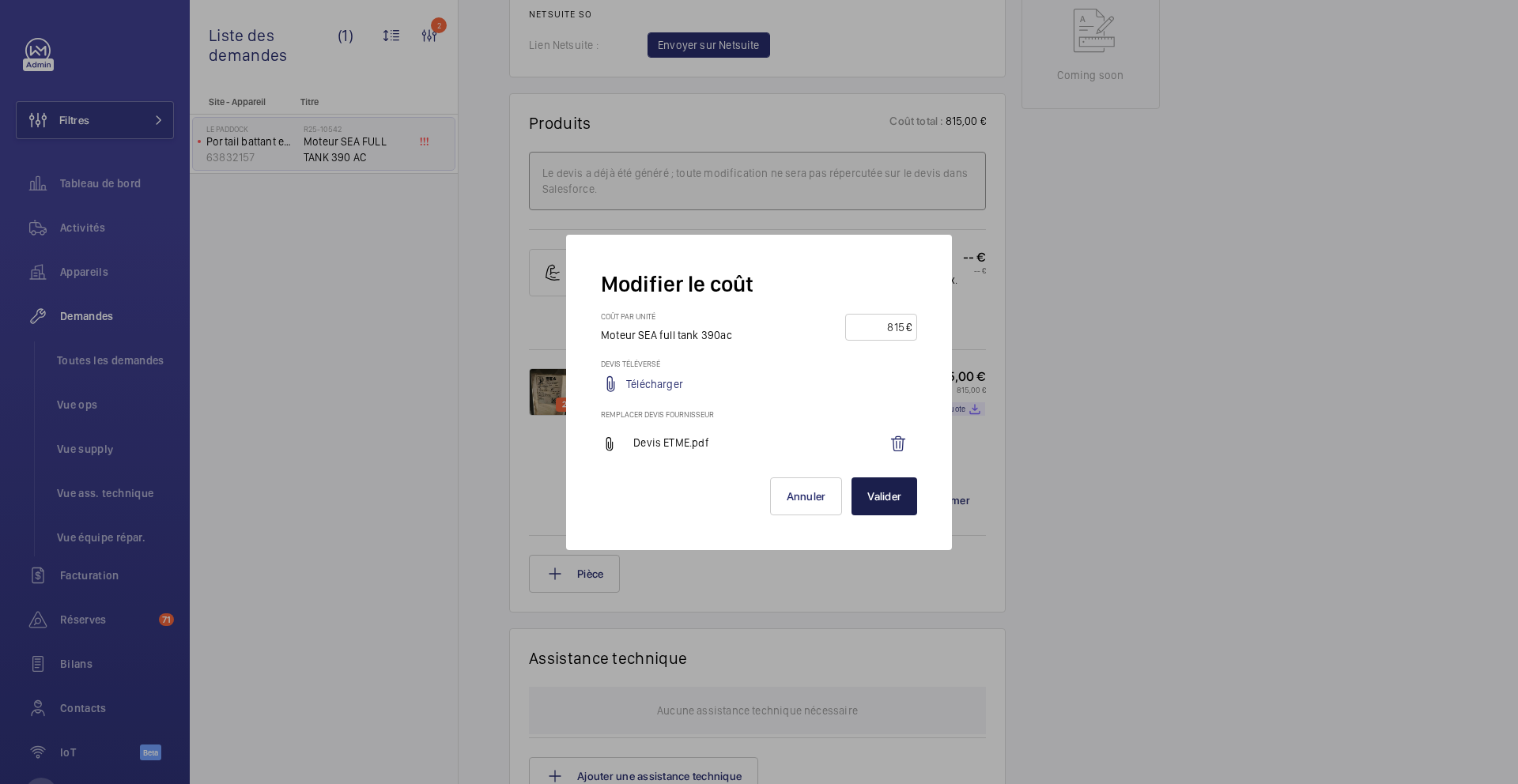 click on "Valider" at bounding box center [884, 496] 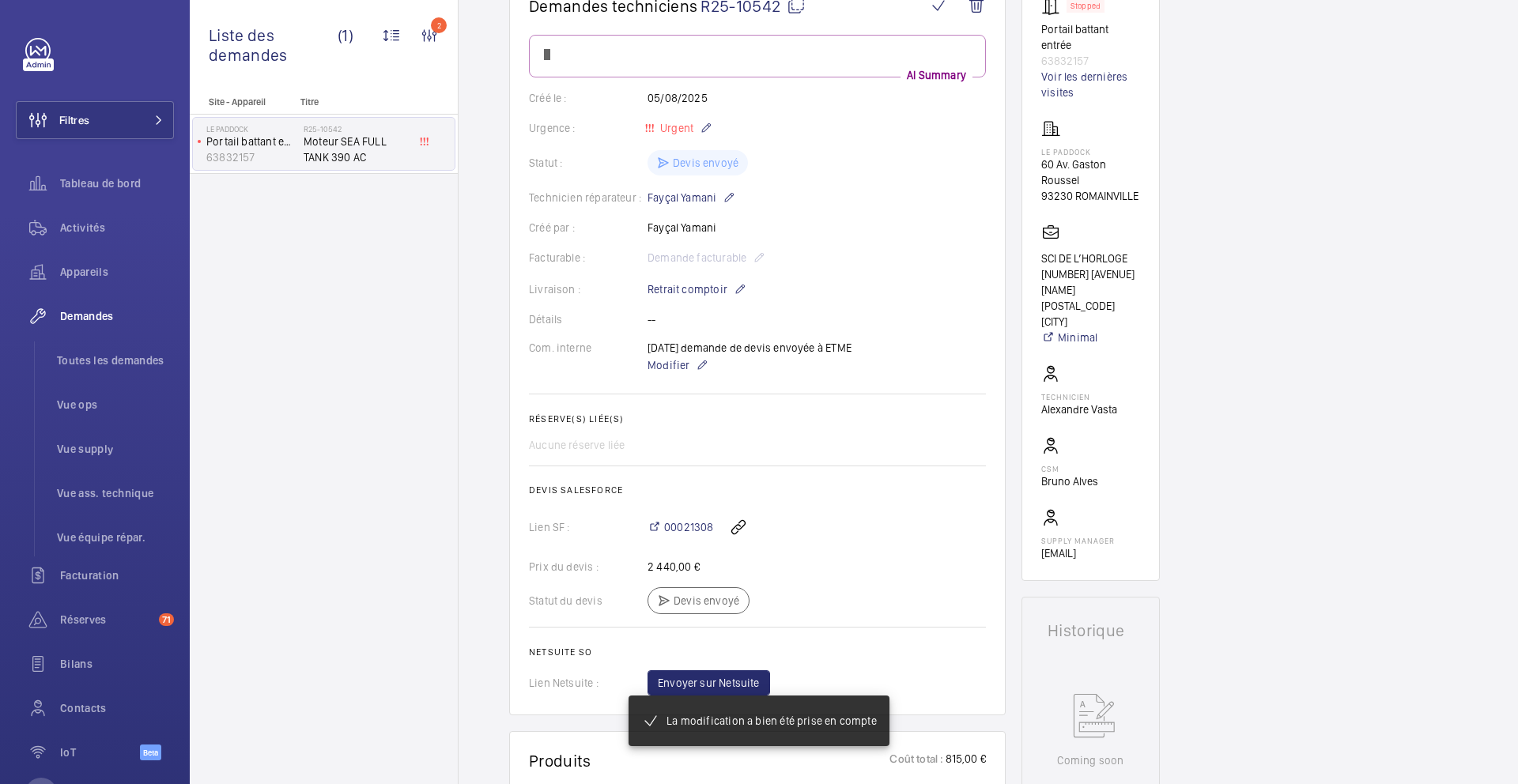 scroll, scrollTop: 163, scrollLeft: 0, axis: vertical 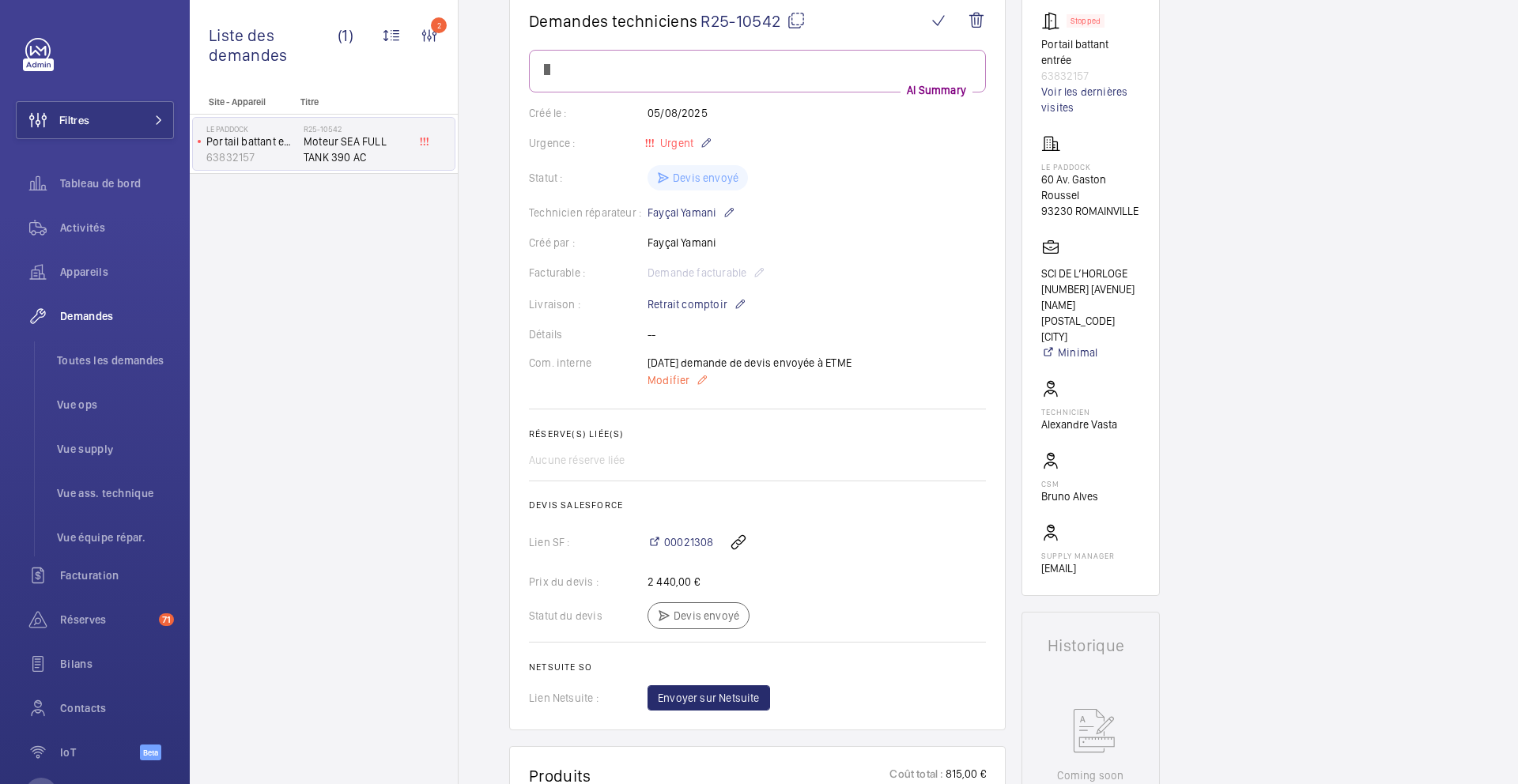 click on "Modifier" 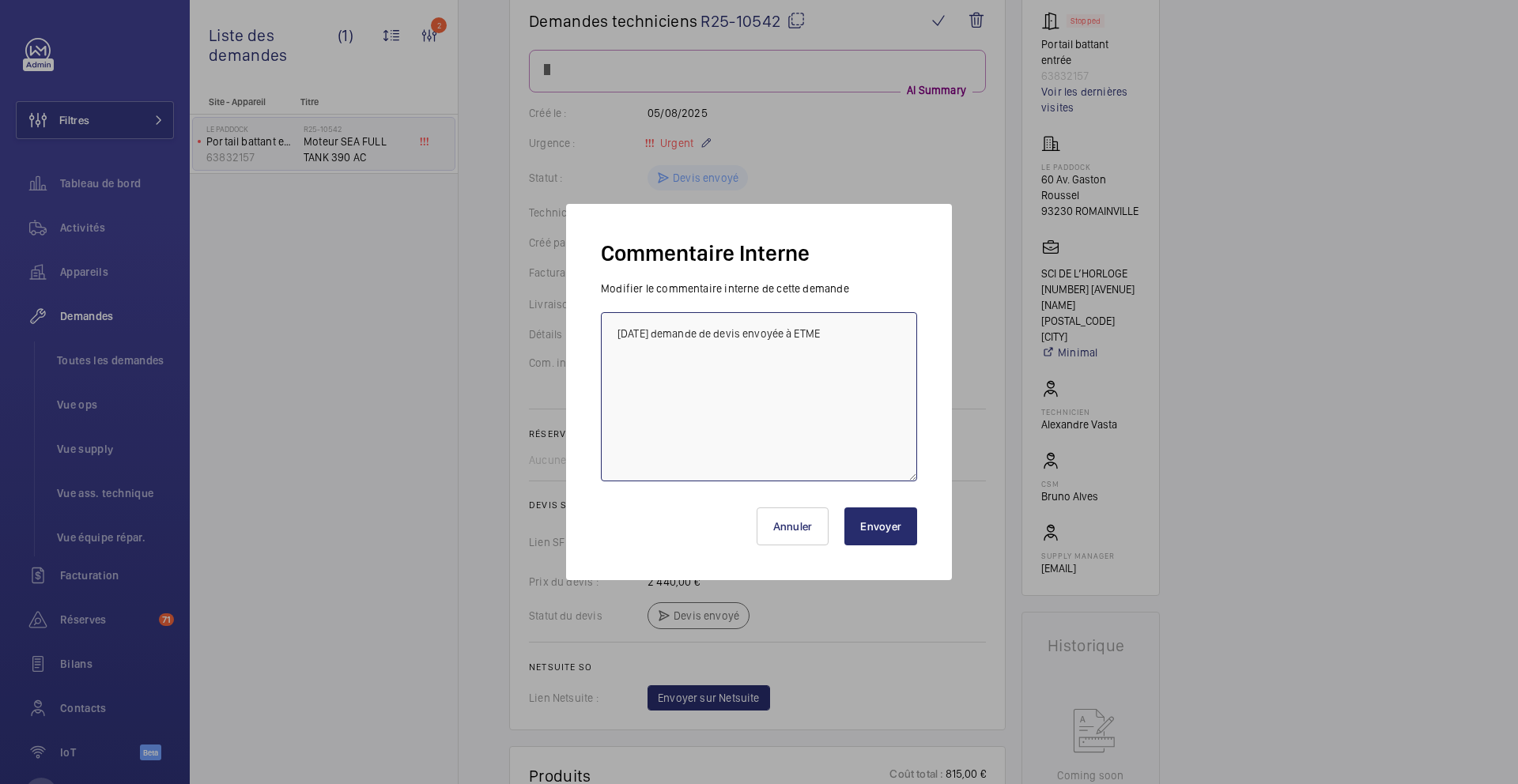 click on "[DATE] demande de devis envoyée à ETME" at bounding box center (759, 397) 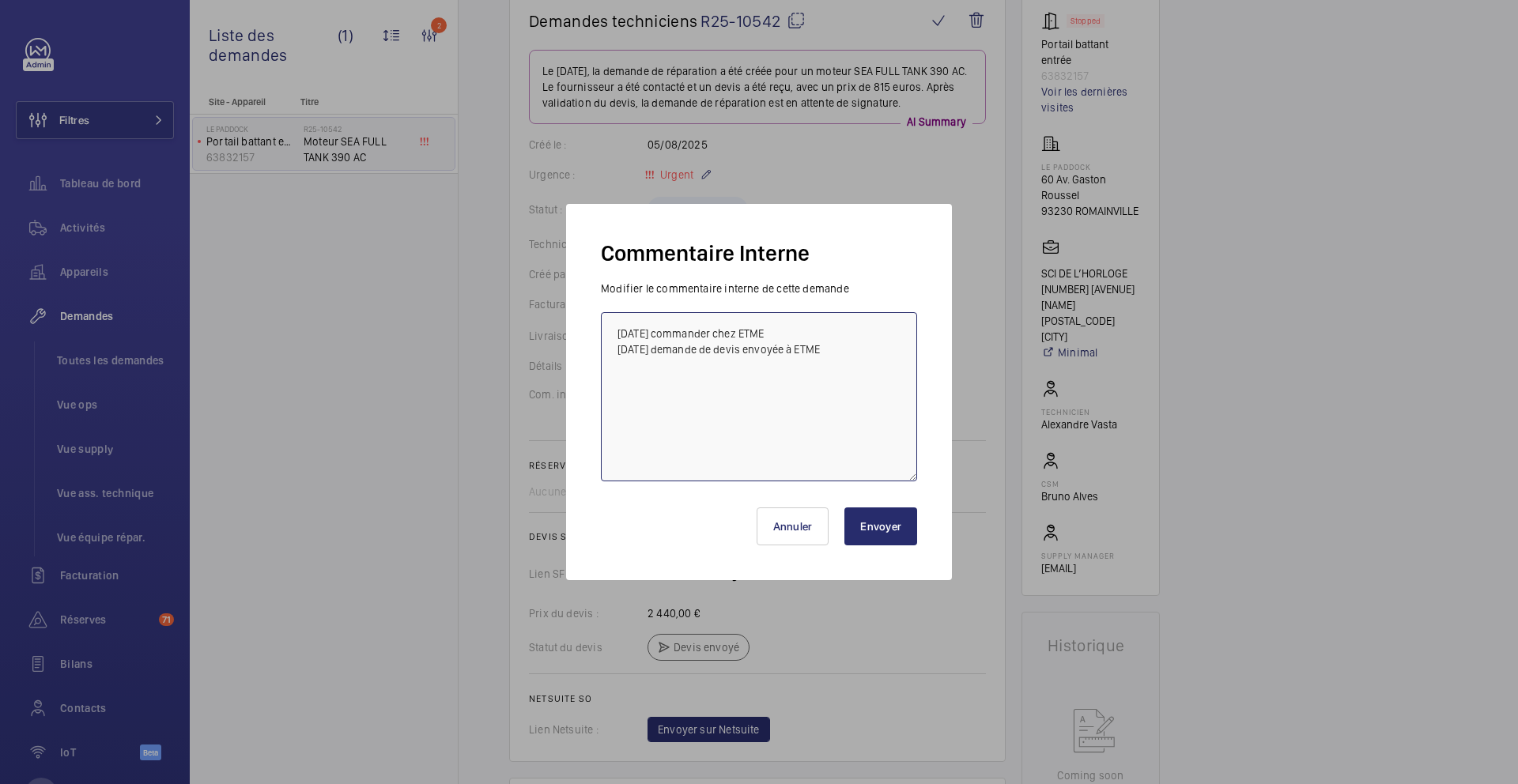 type on "[DATE] commander chez ETME
[DATE] demande de devis envoyée à ETME" 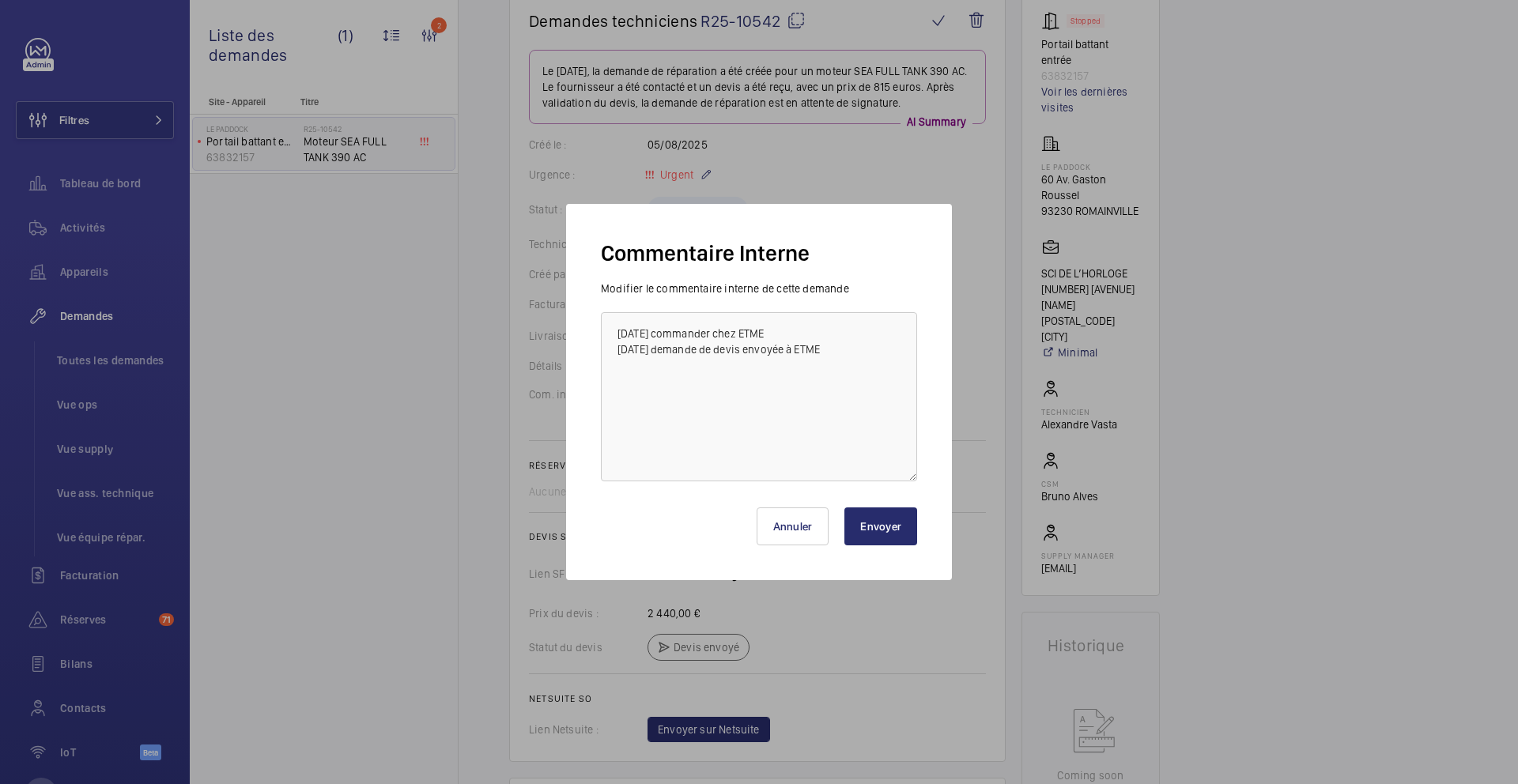 click on "Envoyer" at bounding box center [881, 526] 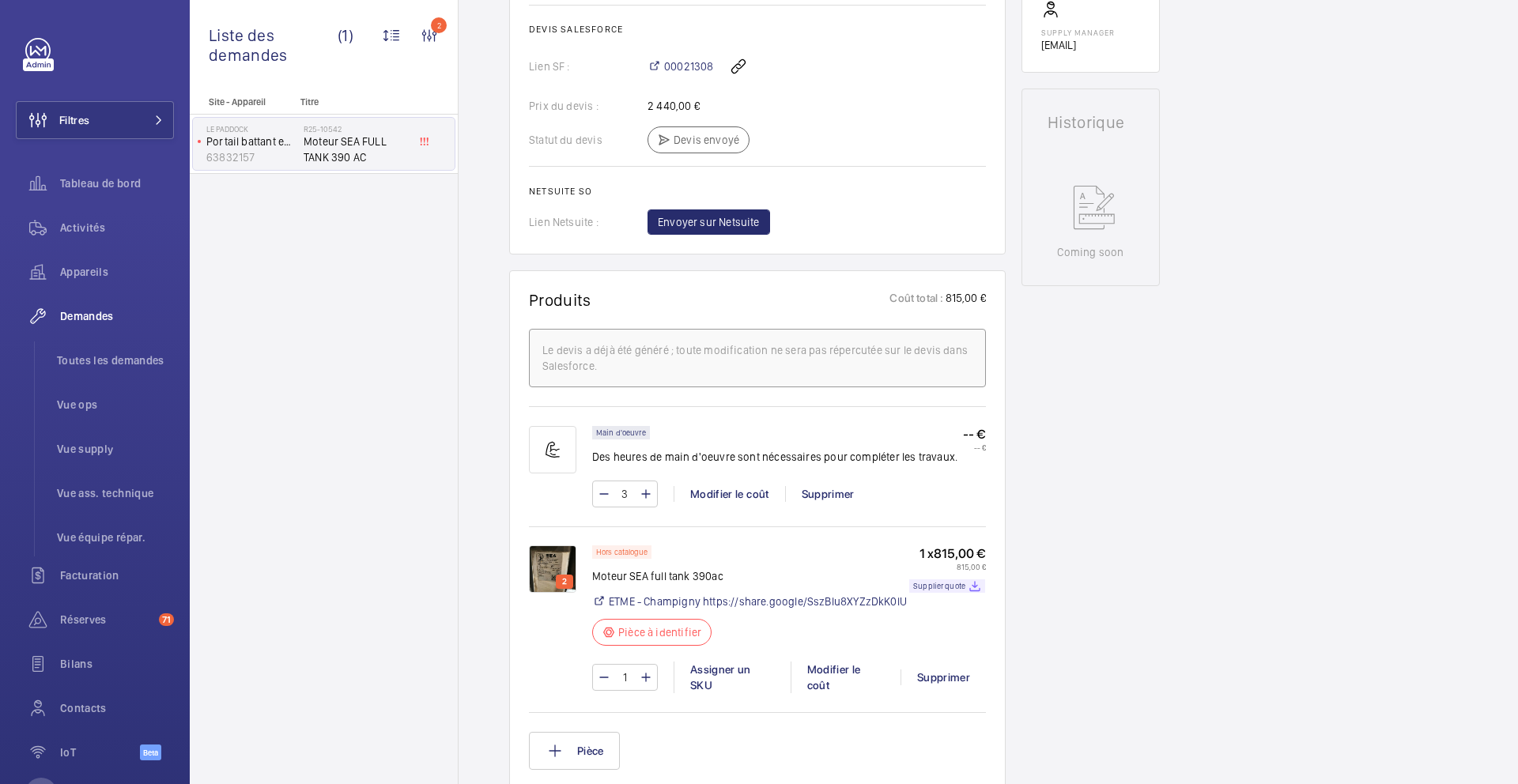 scroll, scrollTop: 733, scrollLeft: 0, axis: vertical 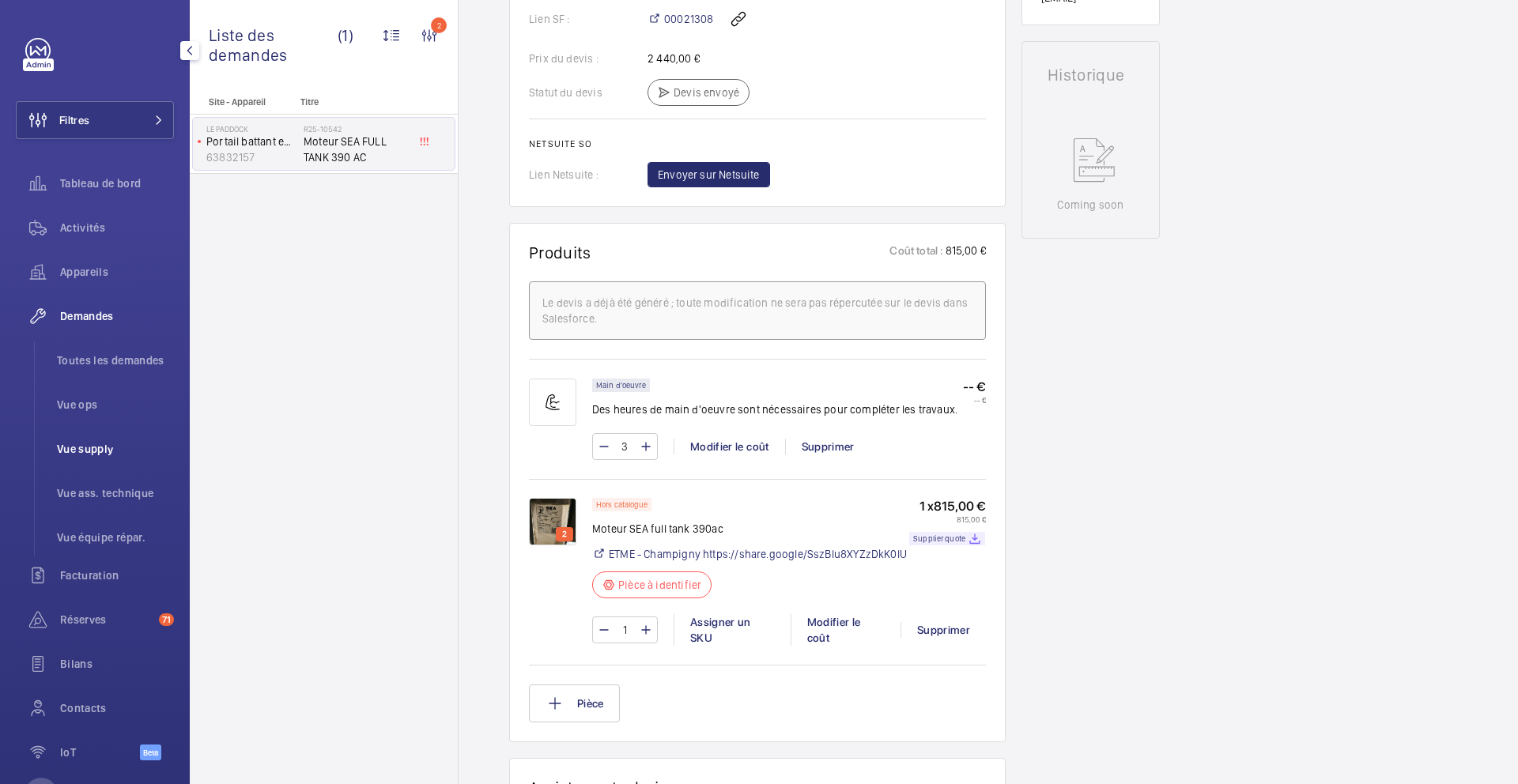 click on "Vue supply" 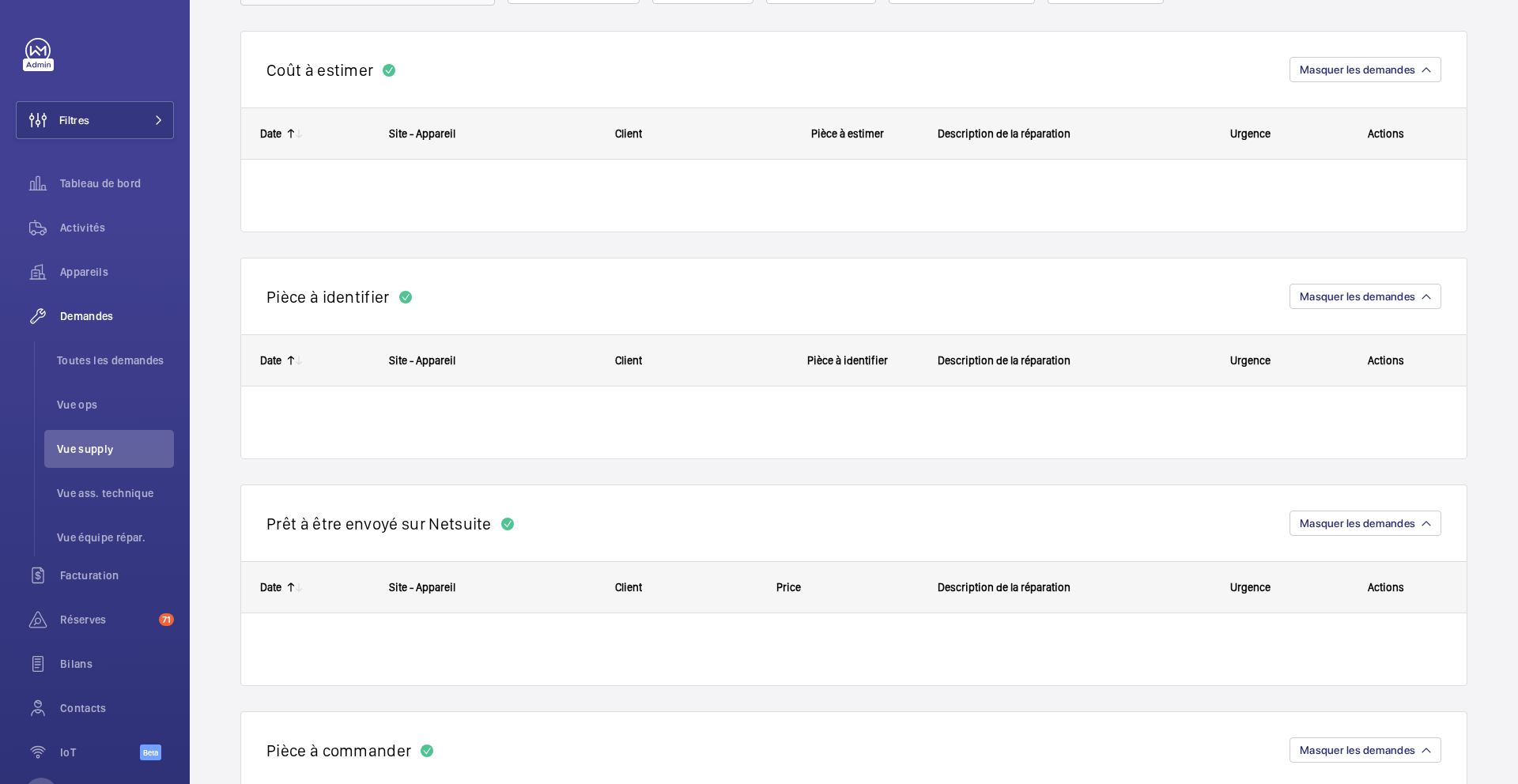 scroll, scrollTop: 244, scrollLeft: 0, axis: vertical 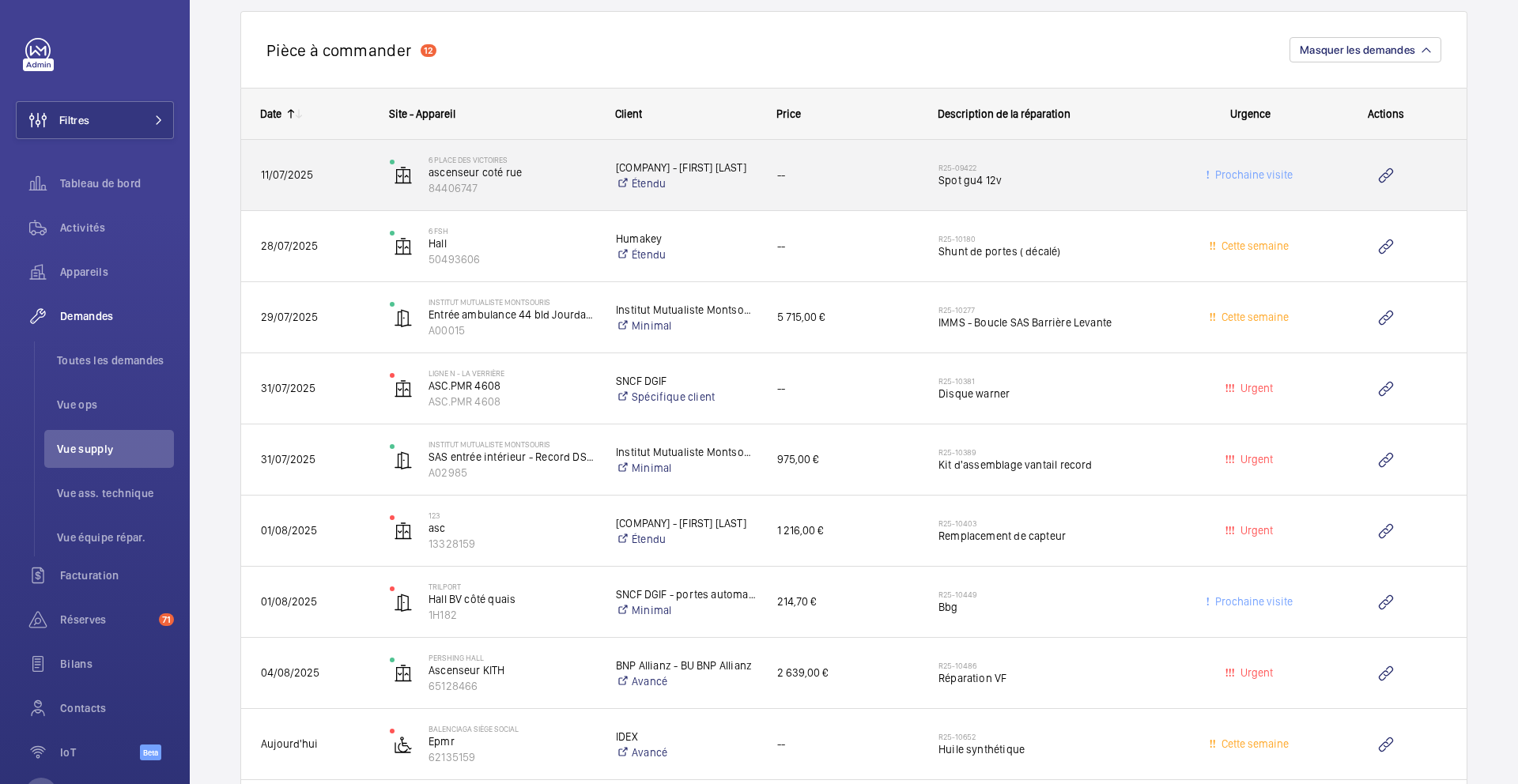 click on "R25-09422   Spot gu4 12v" 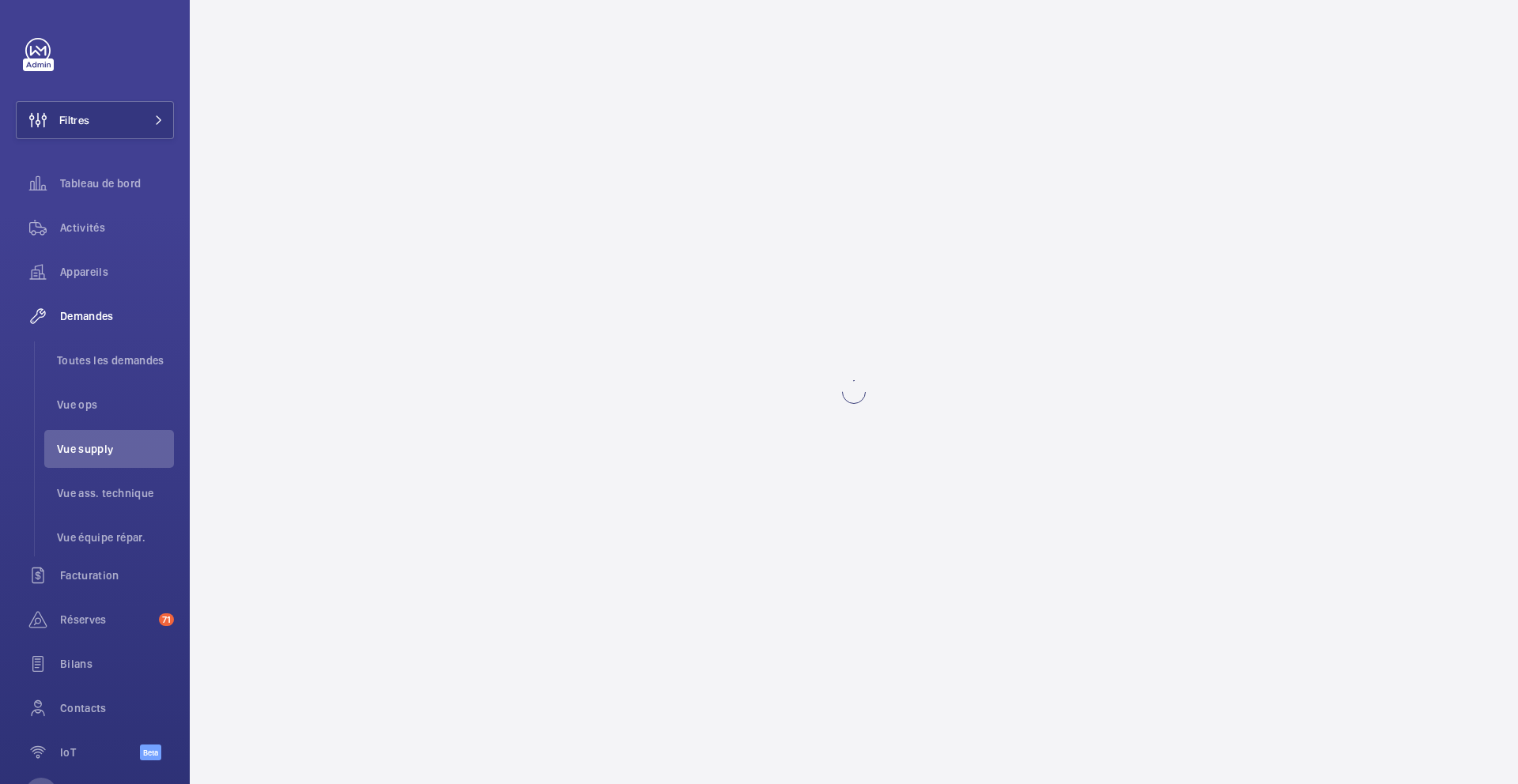 scroll, scrollTop: 0, scrollLeft: 0, axis: both 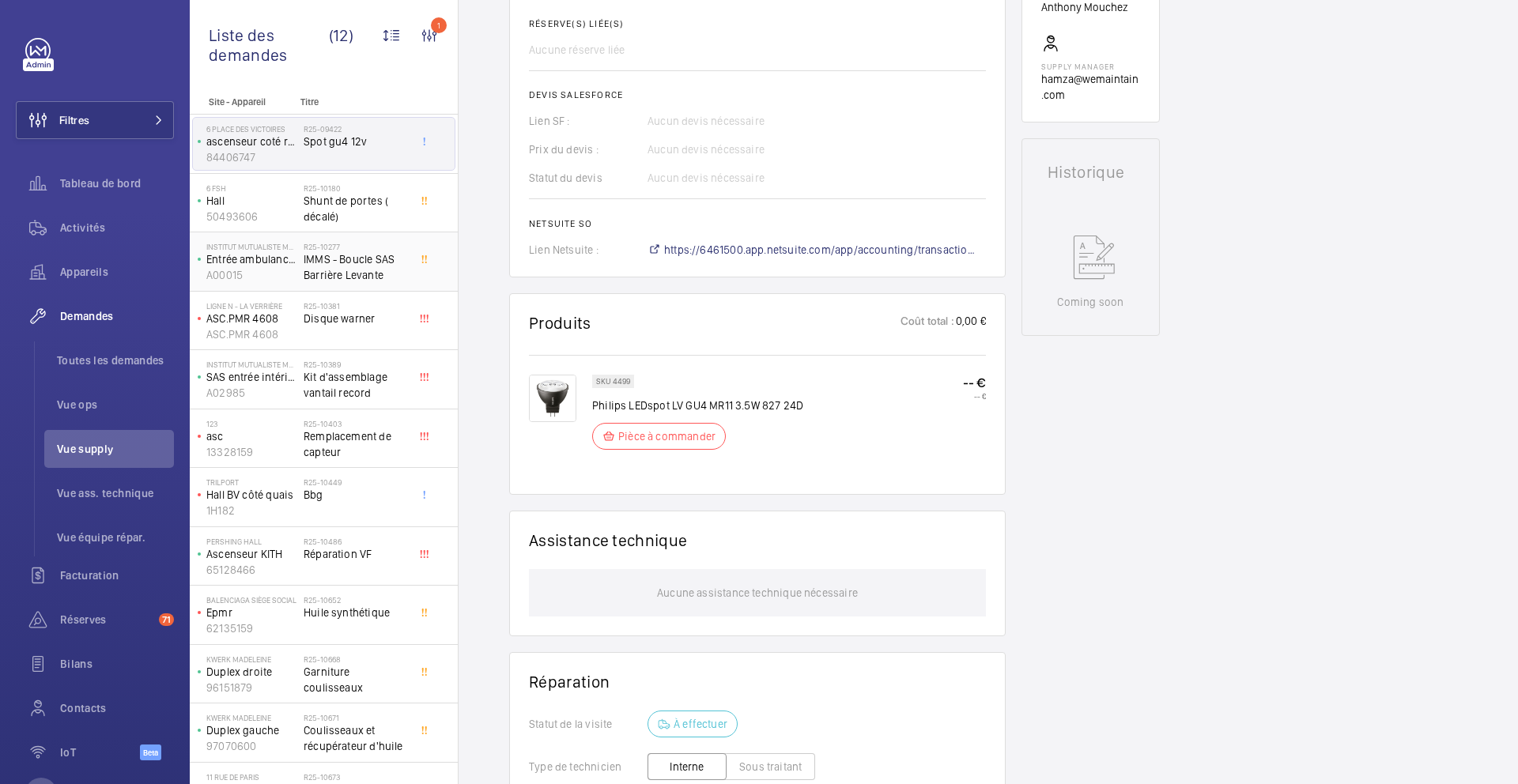 click on "Institut Mutualiste Montsouris   Entrée ambulance 44 bld Jourdan - LBA 6 - Barrière   A00015   R25-10277   IMMS - Boucle SAS Barrière Levante" 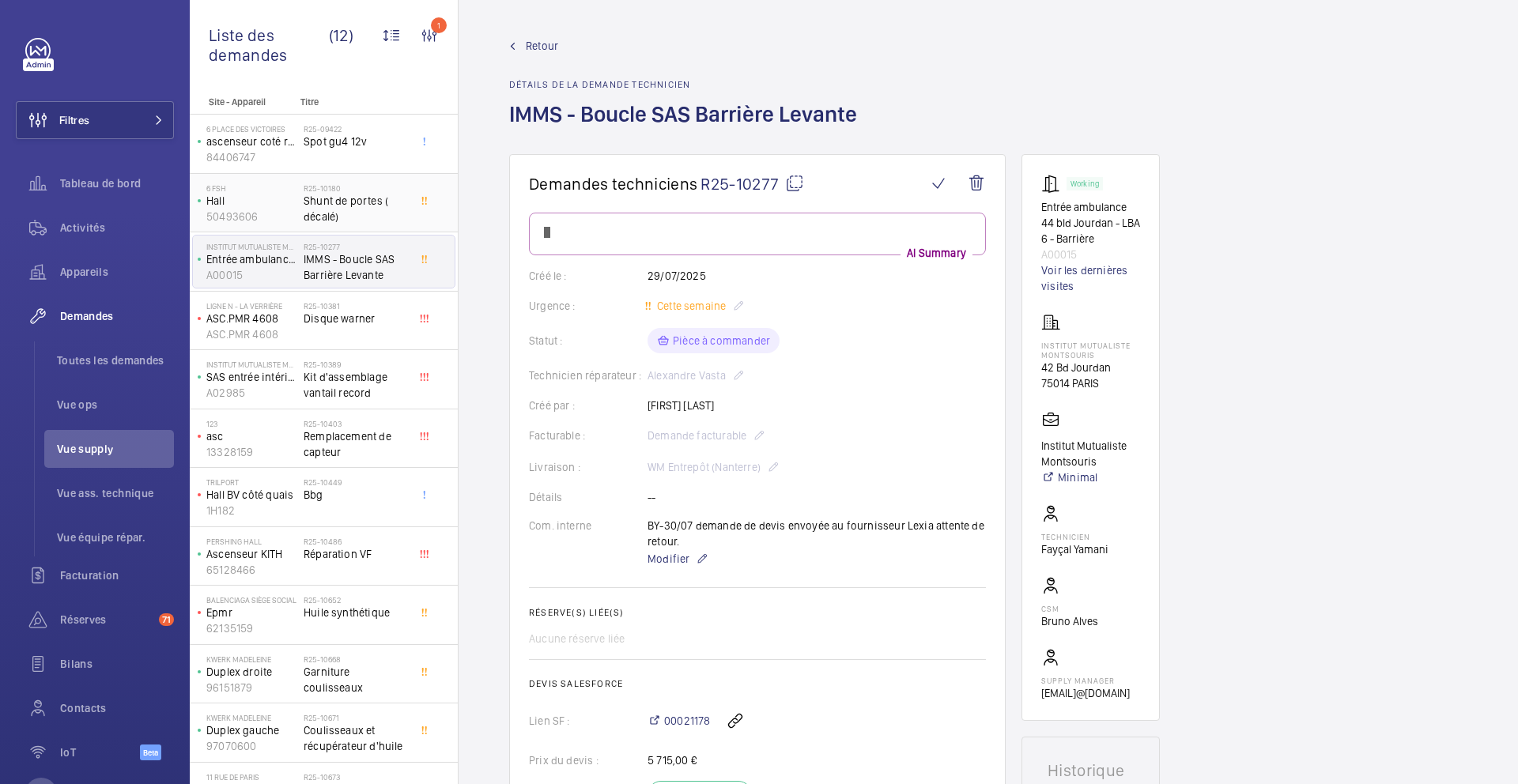 click on "Shunt de portes ( décalé)" 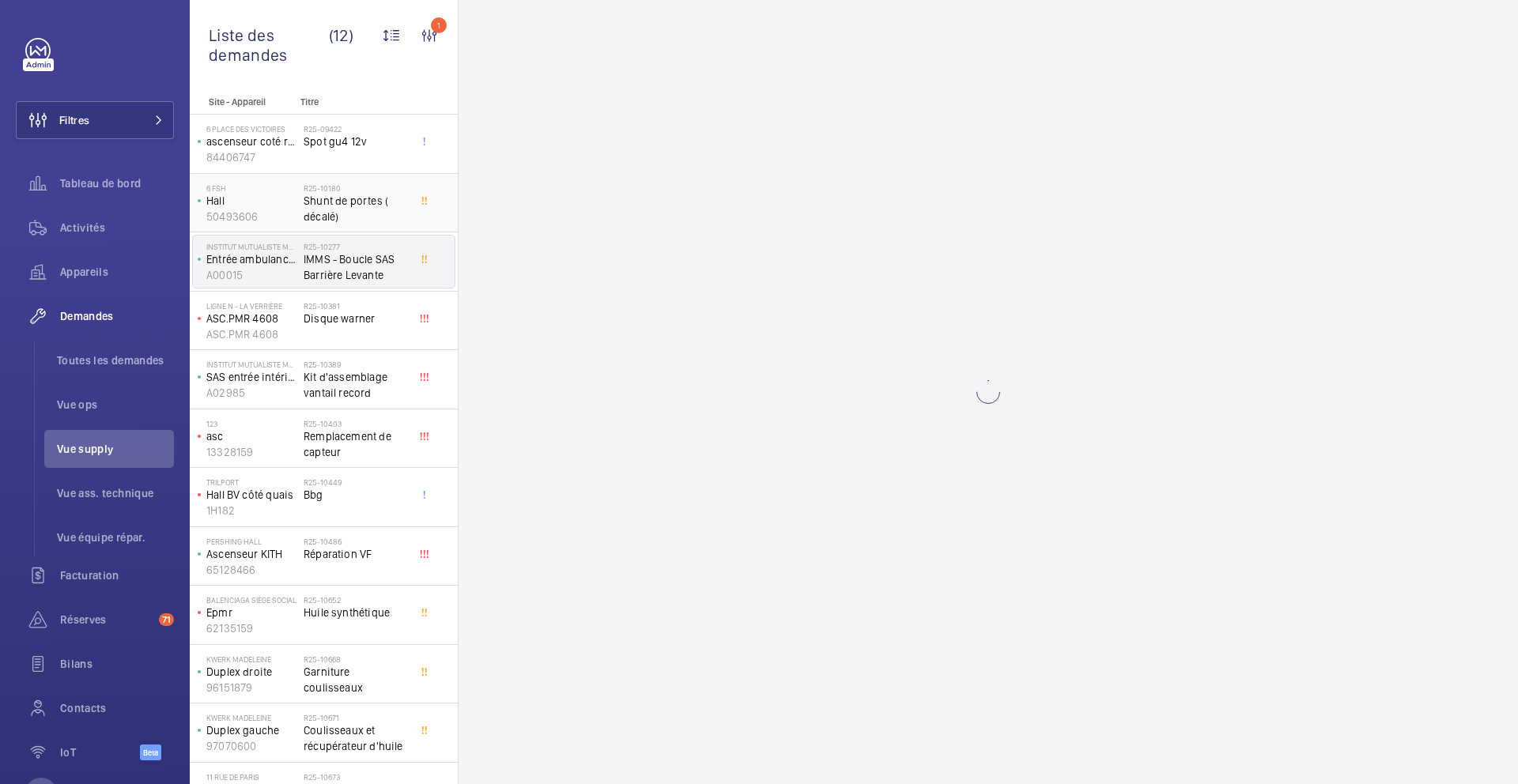 click on "Shunt de portes ( décalé)" 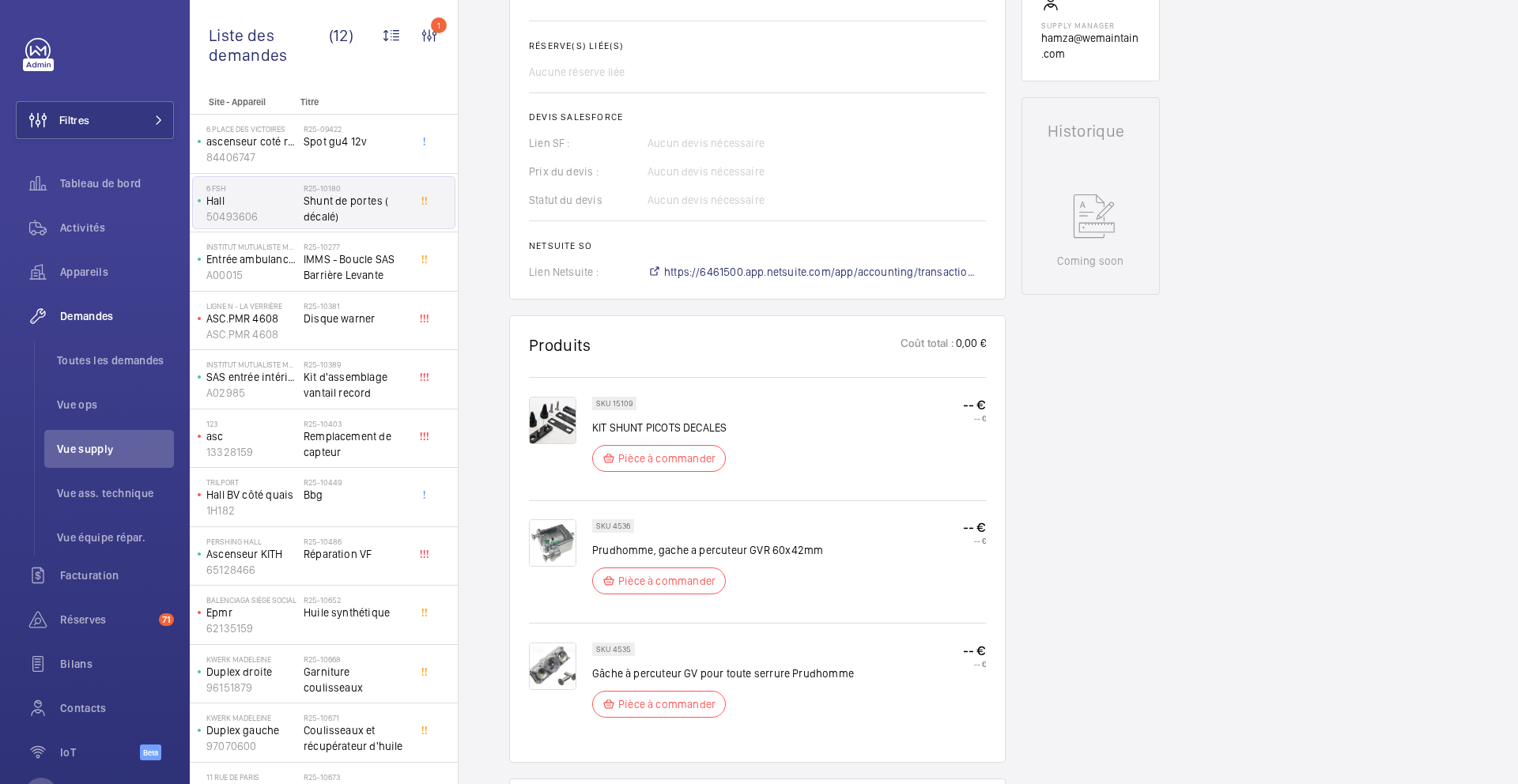 scroll, scrollTop: 601, scrollLeft: 0, axis: vertical 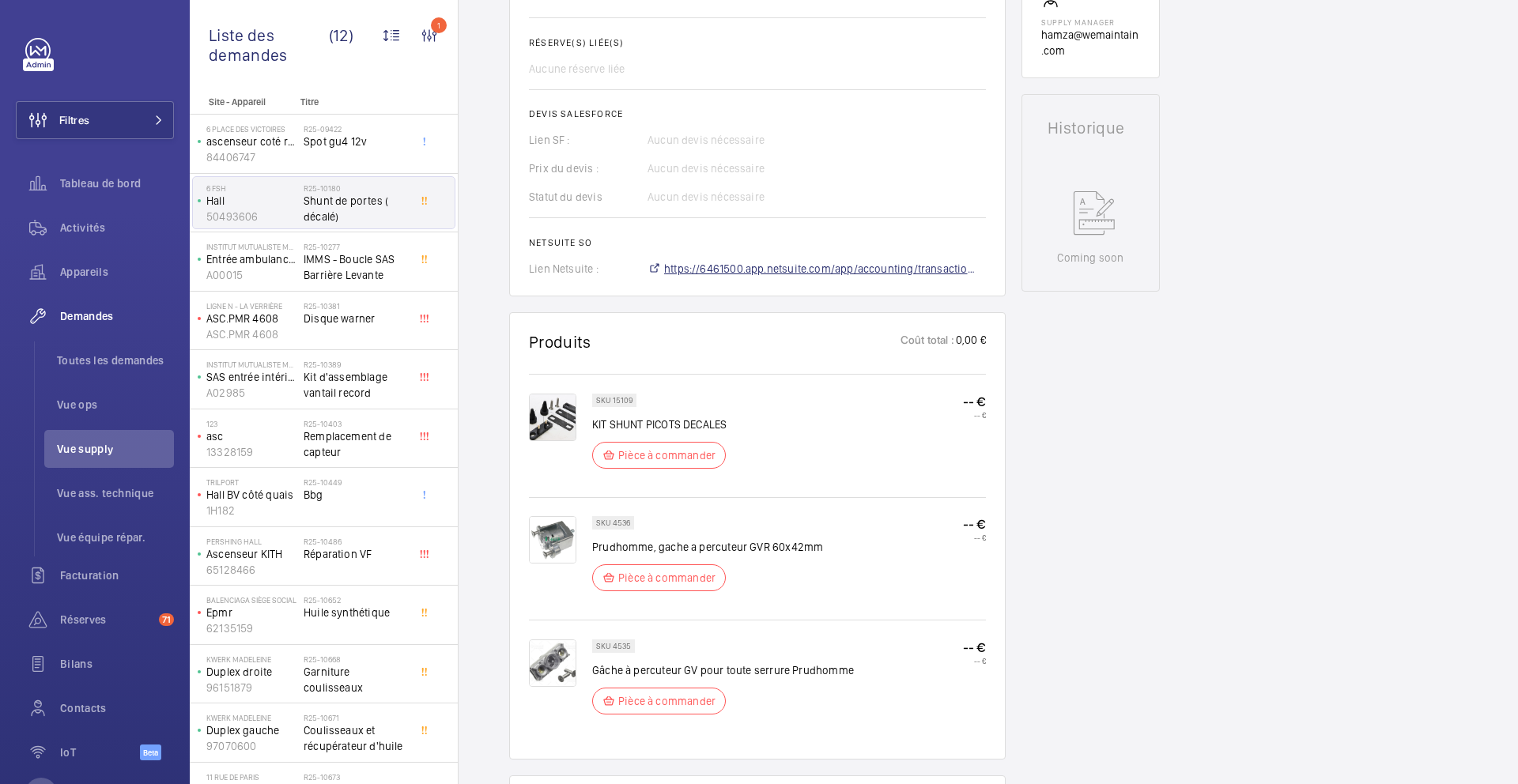 click on "https://6461500.app.netsuite.com/app/accounting/transactions/salesord.nl?id=2878237" 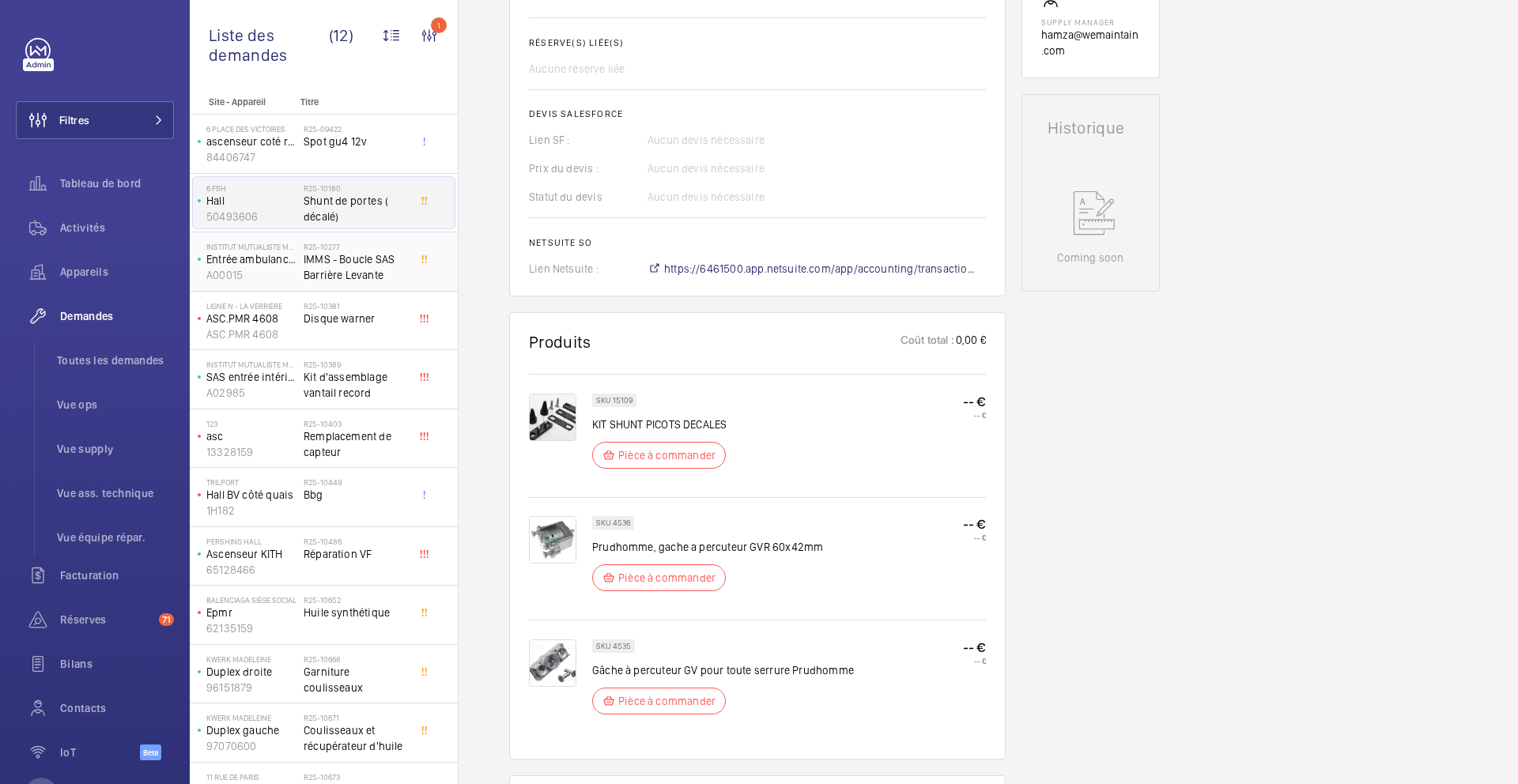 click on "IMMS - Boucle SAS Barrière Levante" 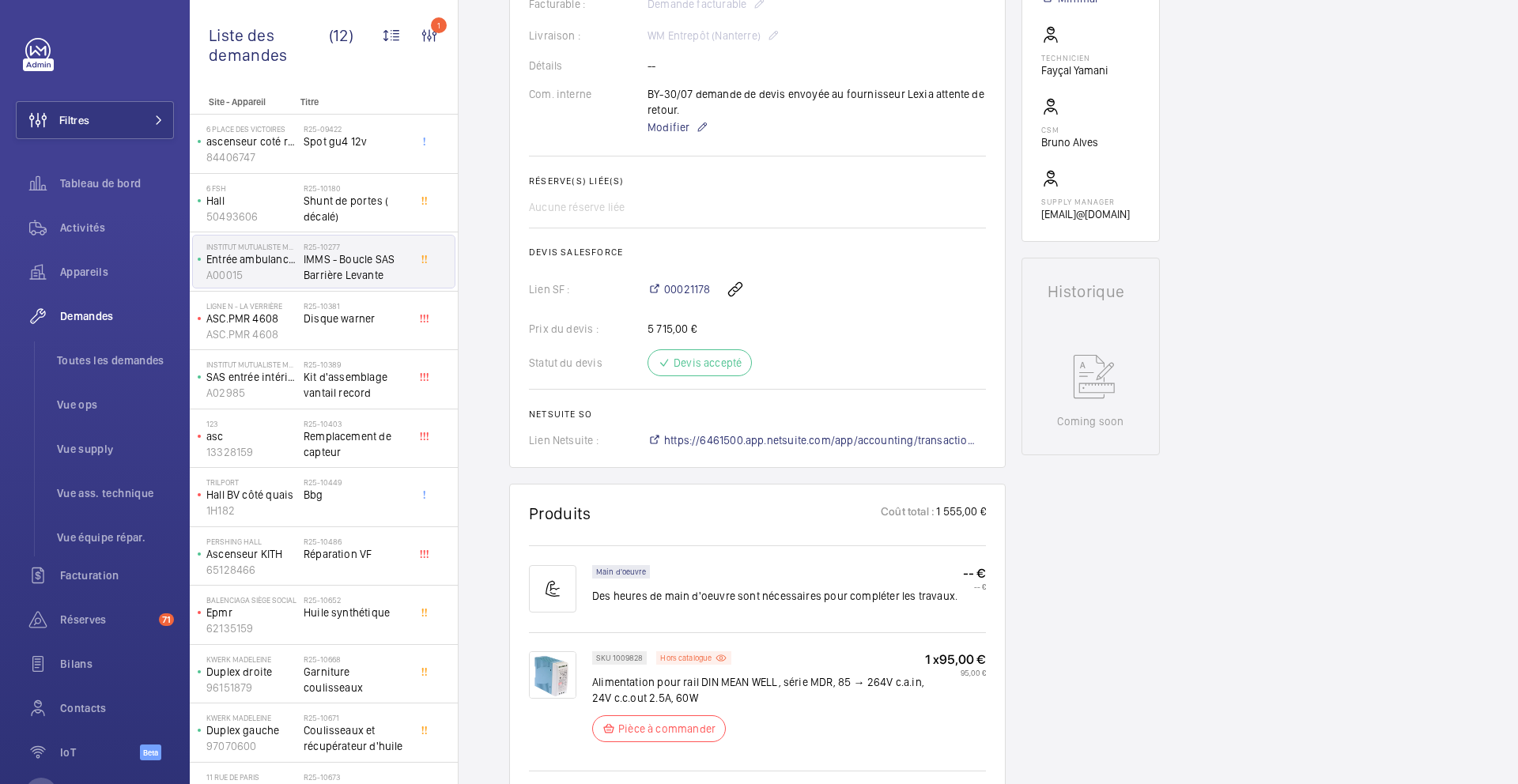 scroll, scrollTop: 405, scrollLeft: 0, axis: vertical 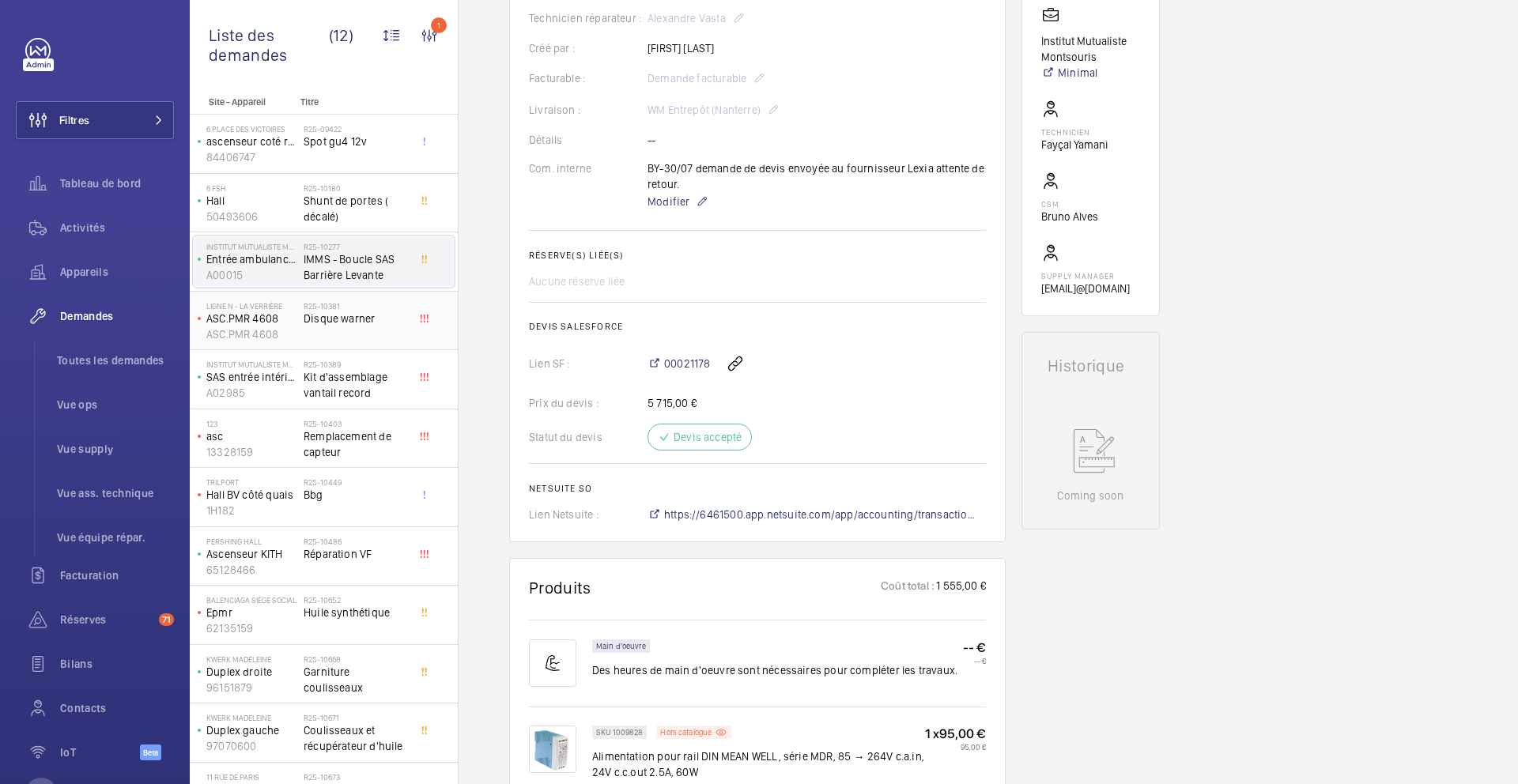 click on "Disque warner" 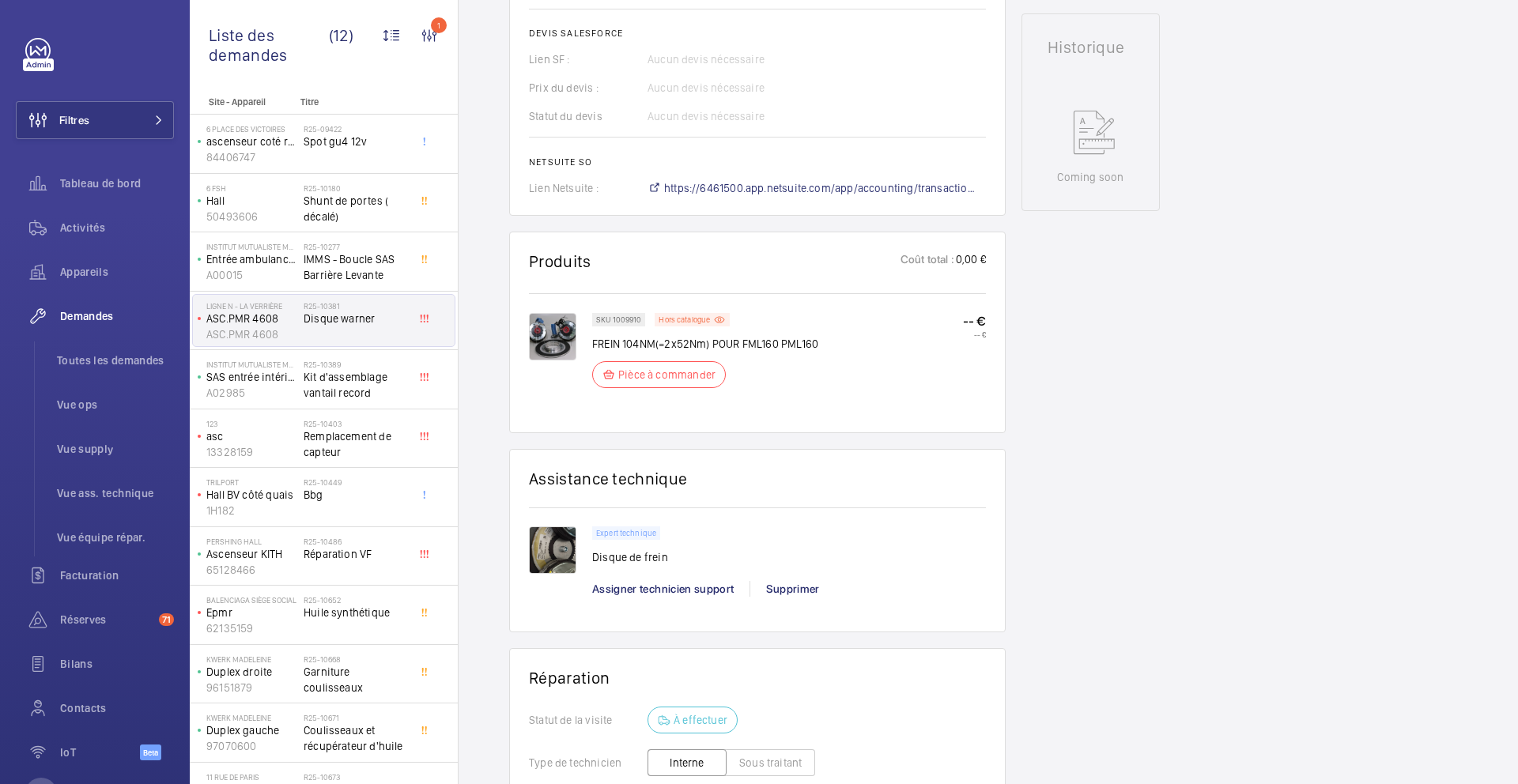 scroll, scrollTop: 714, scrollLeft: 0, axis: vertical 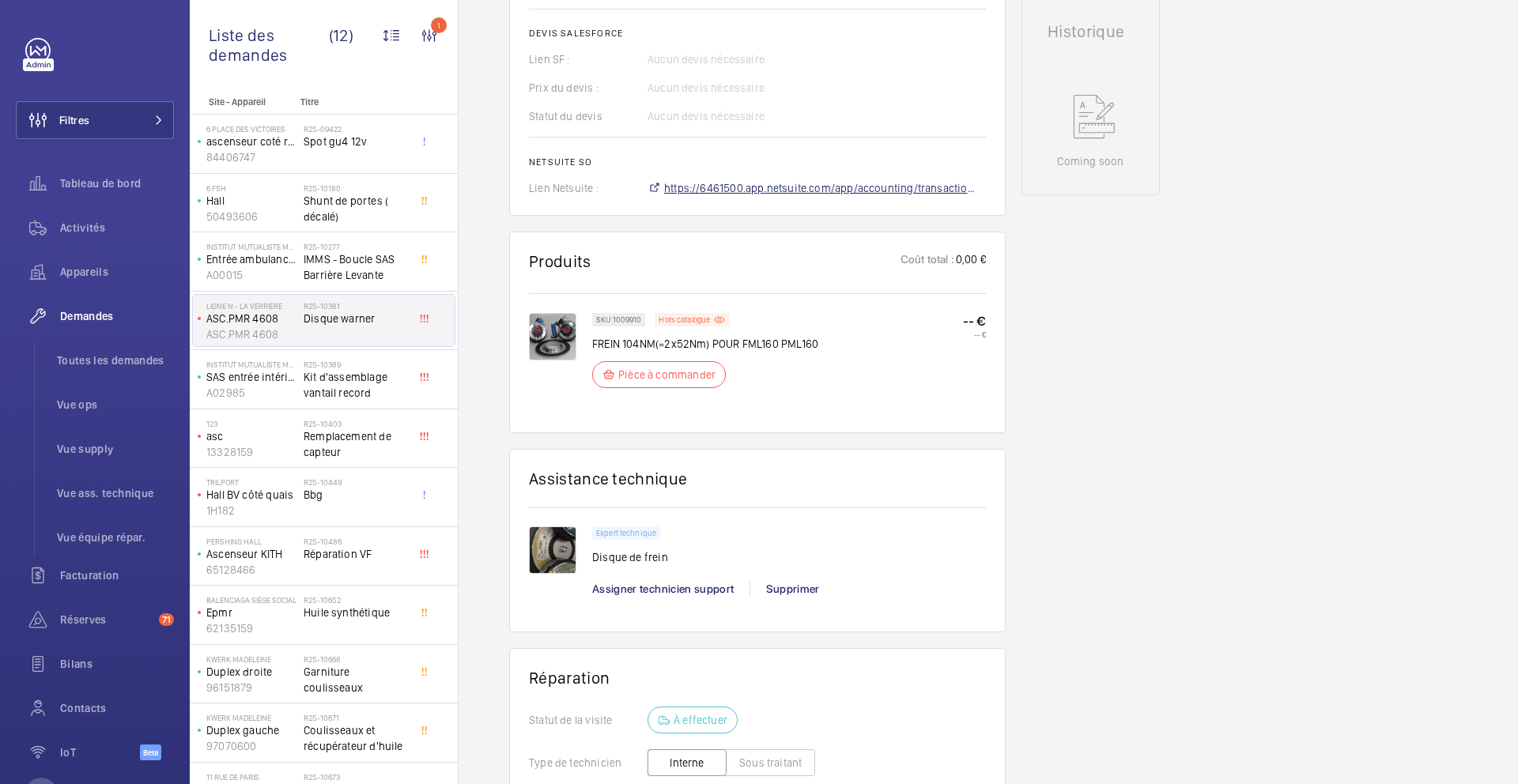 click on "https://6461500.app.netsuite.com/app/accounting/transactions/salesord.nl?id=2886847" 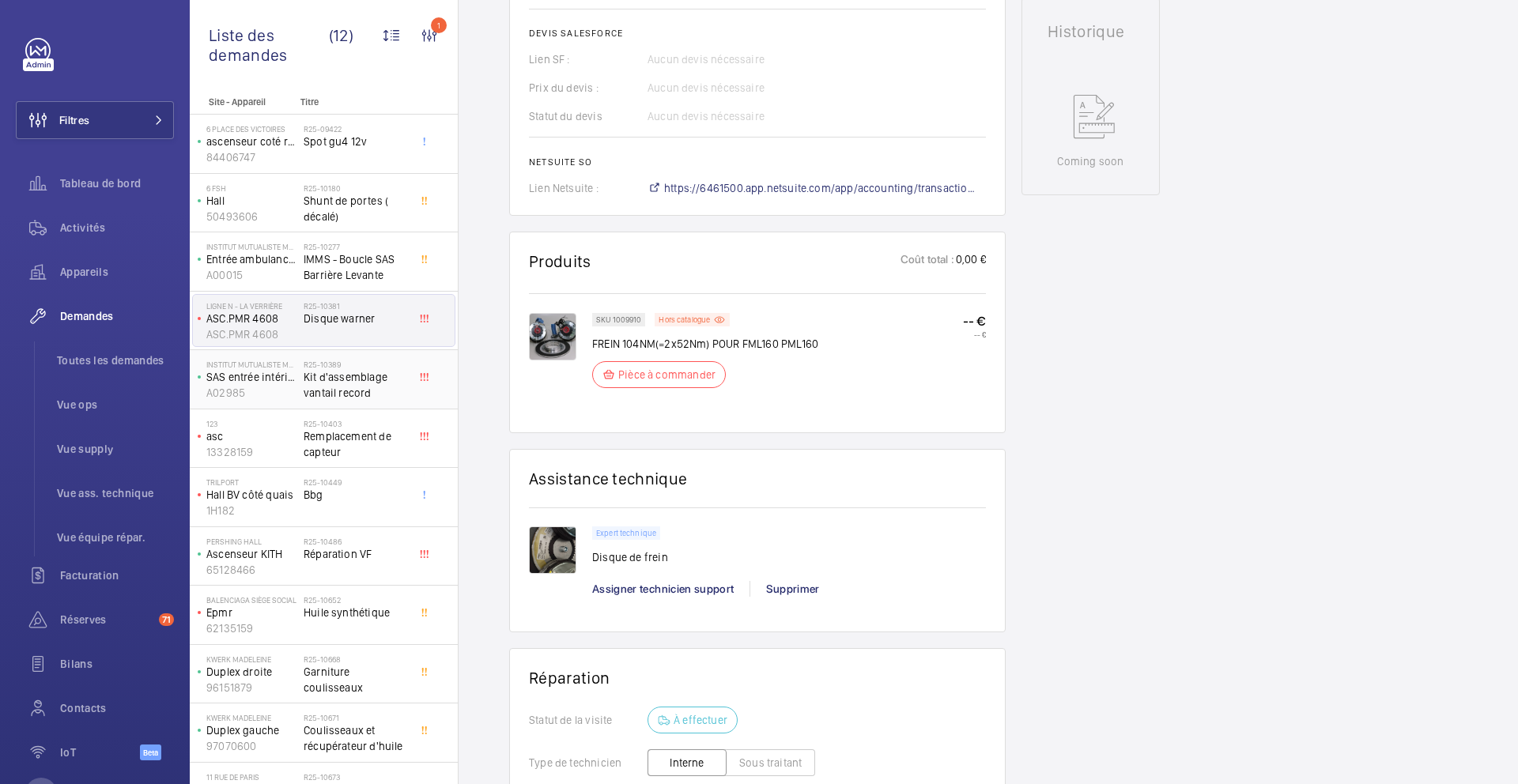click on "Kit d'assemblage vantail record" 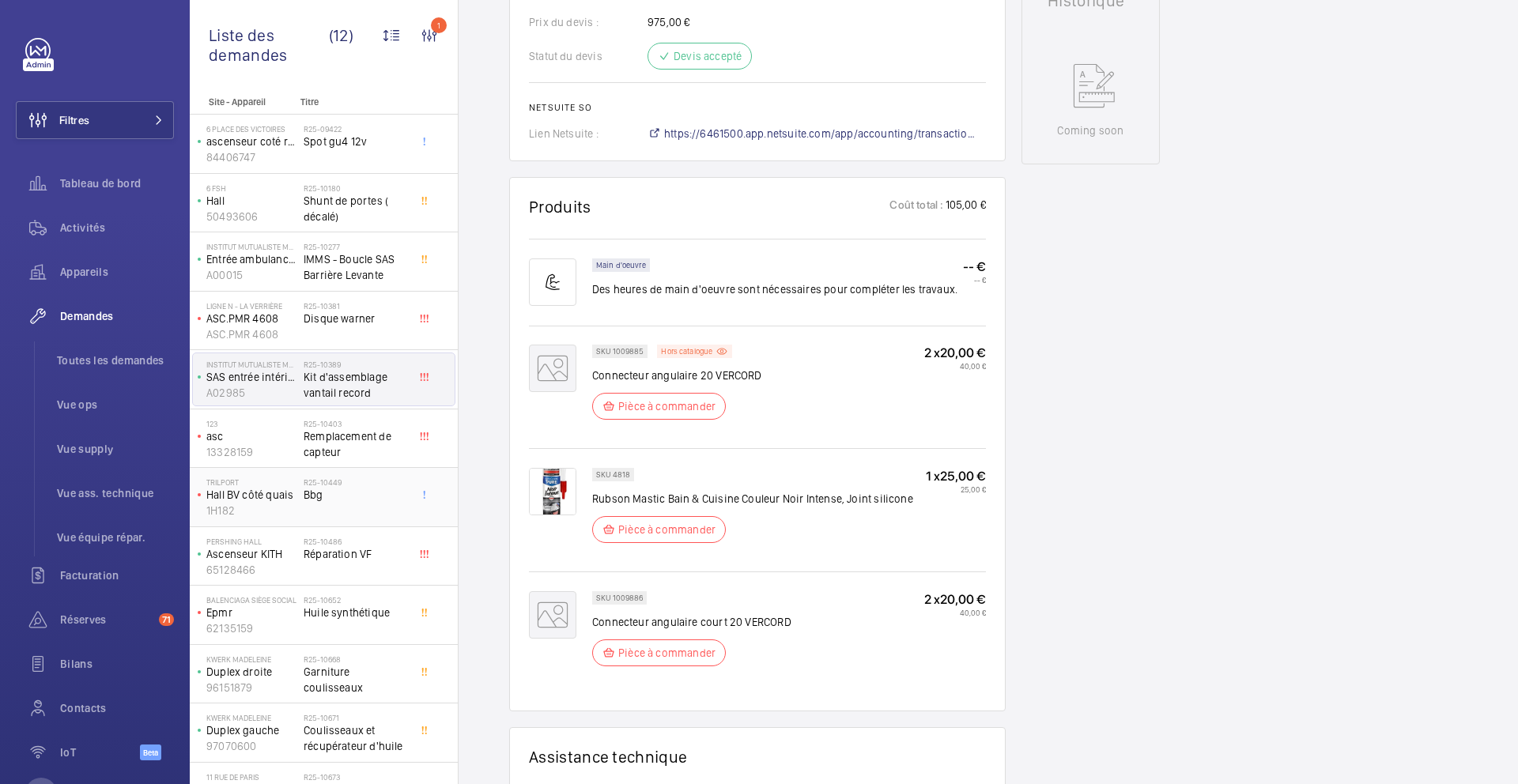 scroll, scrollTop: 801, scrollLeft: 0, axis: vertical 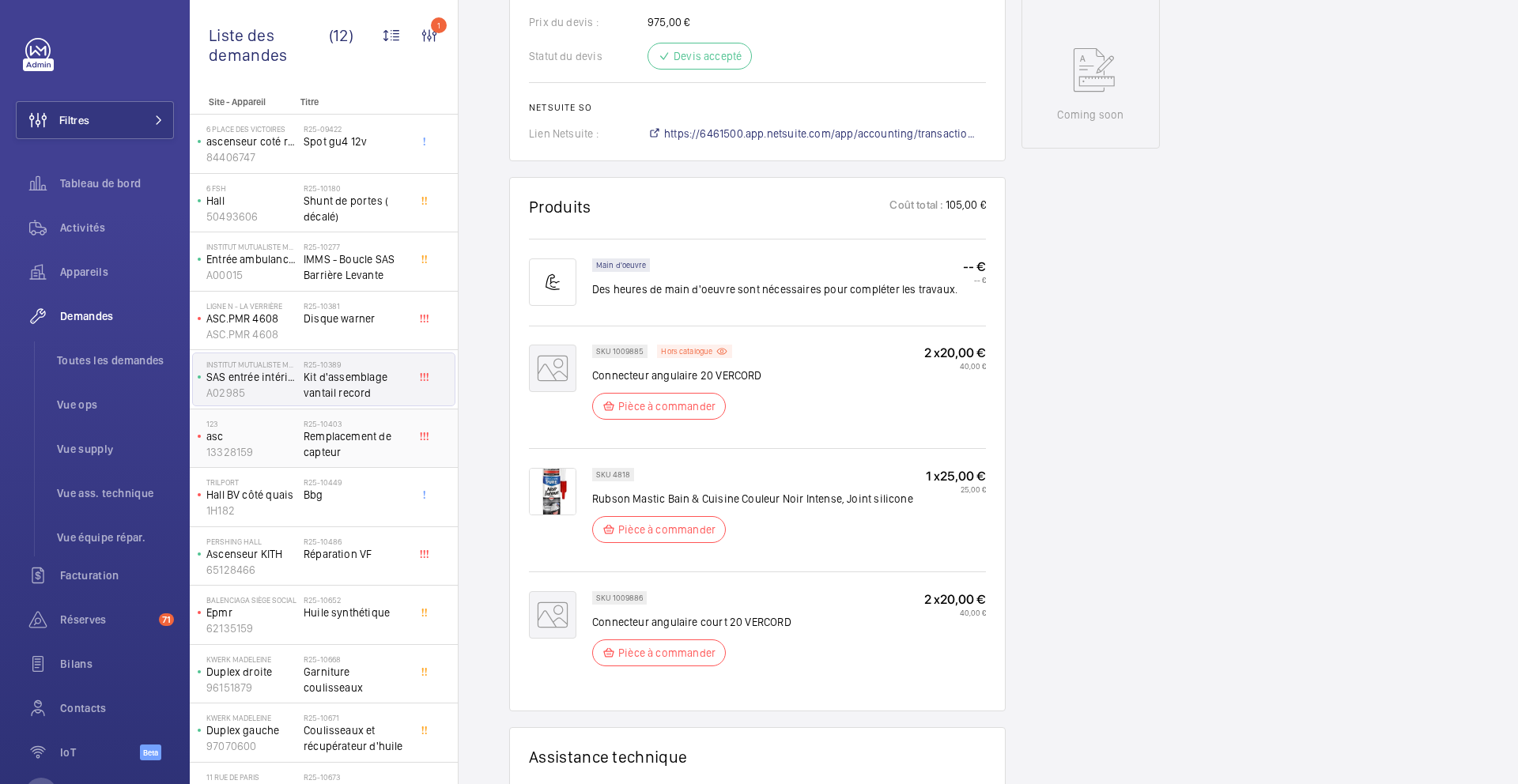 click on "Remplacement de capteur" 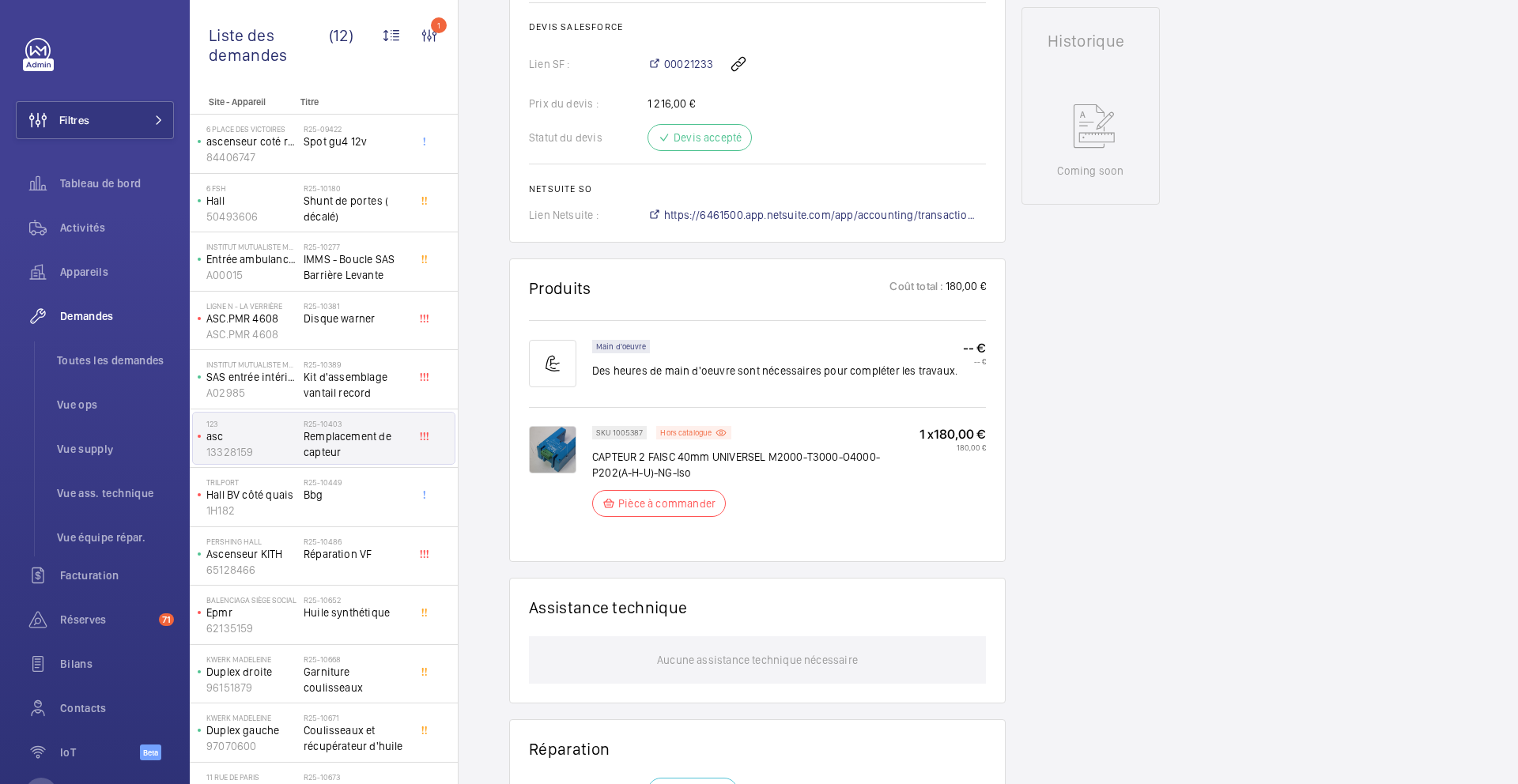 scroll, scrollTop: 785, scrollLeft: 0, axis: vertical 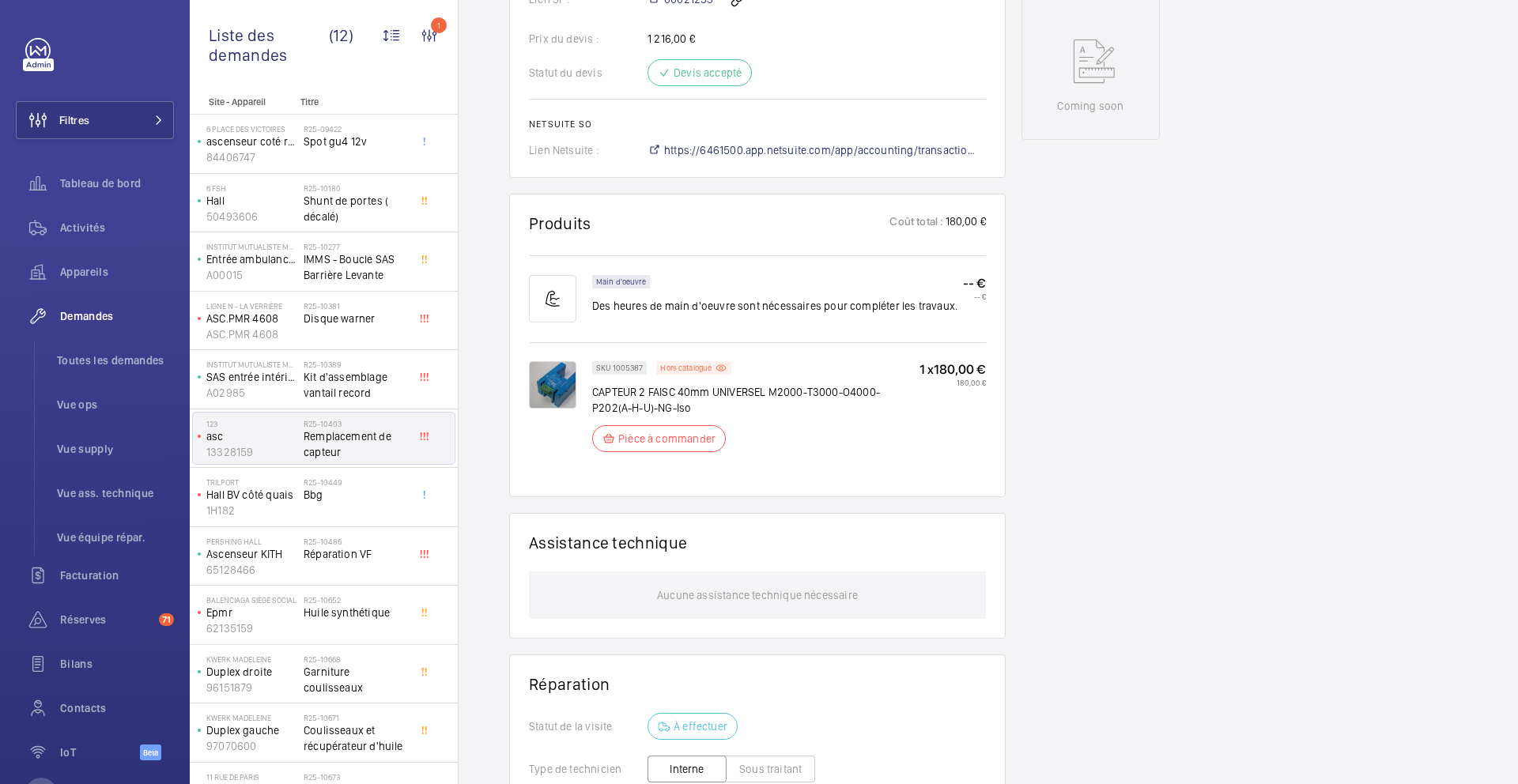 click on "SKU 1005387" 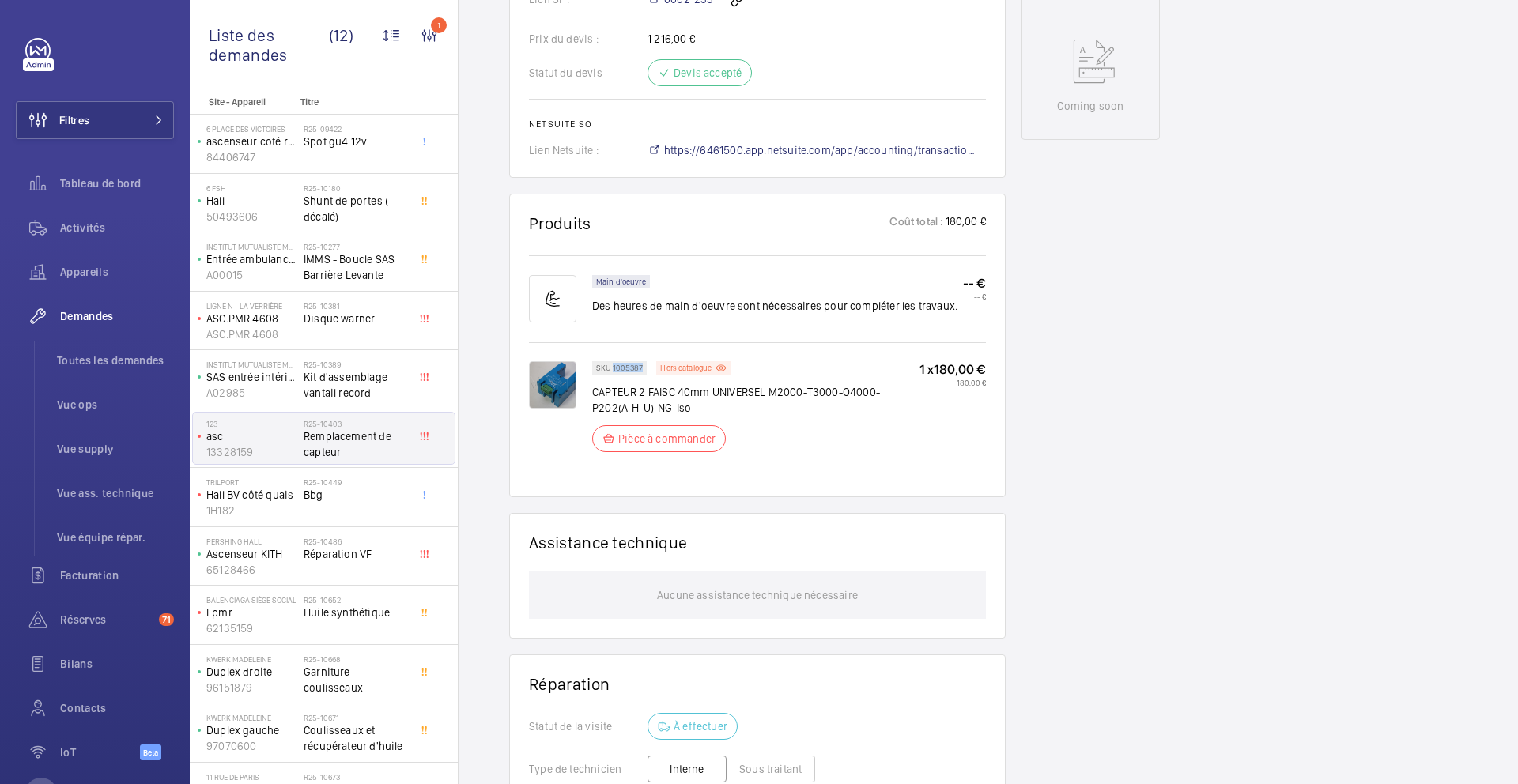 click on "SKU 1005387" 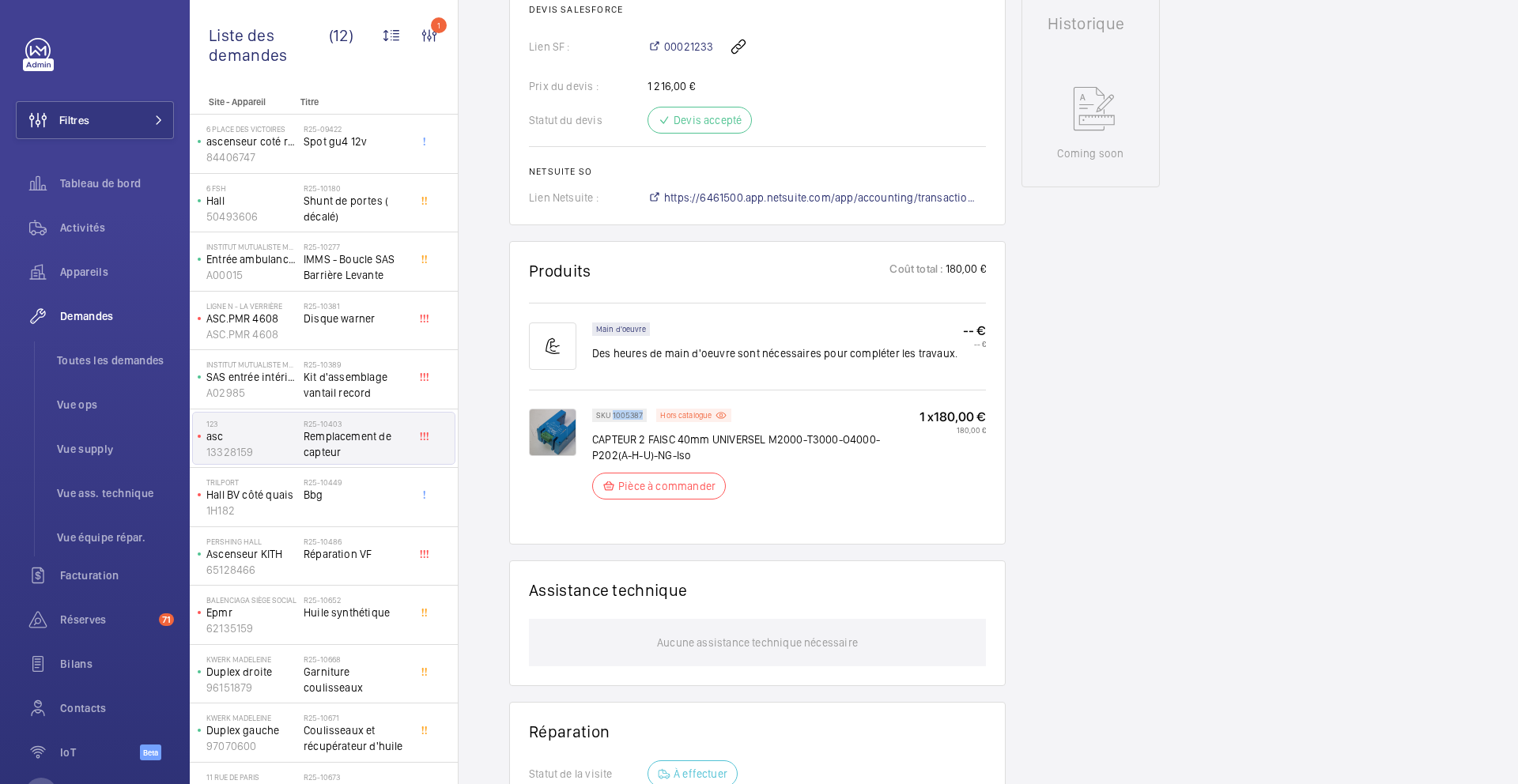 scroll, scrollTop: 717, scrollLeft: 0, axis: vertical 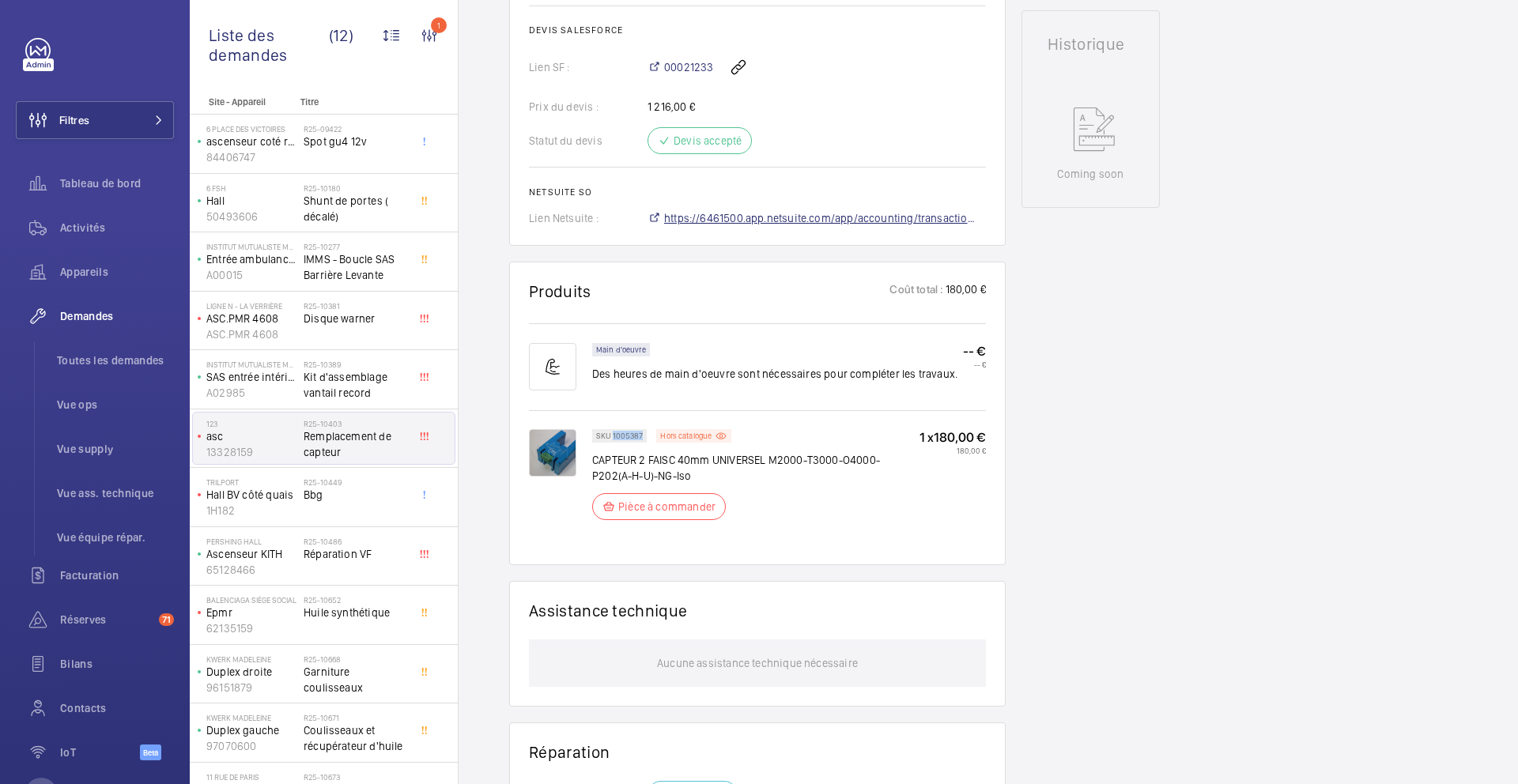 click on "https://6461500.app.netsuite.com/app/accounting/transactions/salesord.nl?id=2886850" 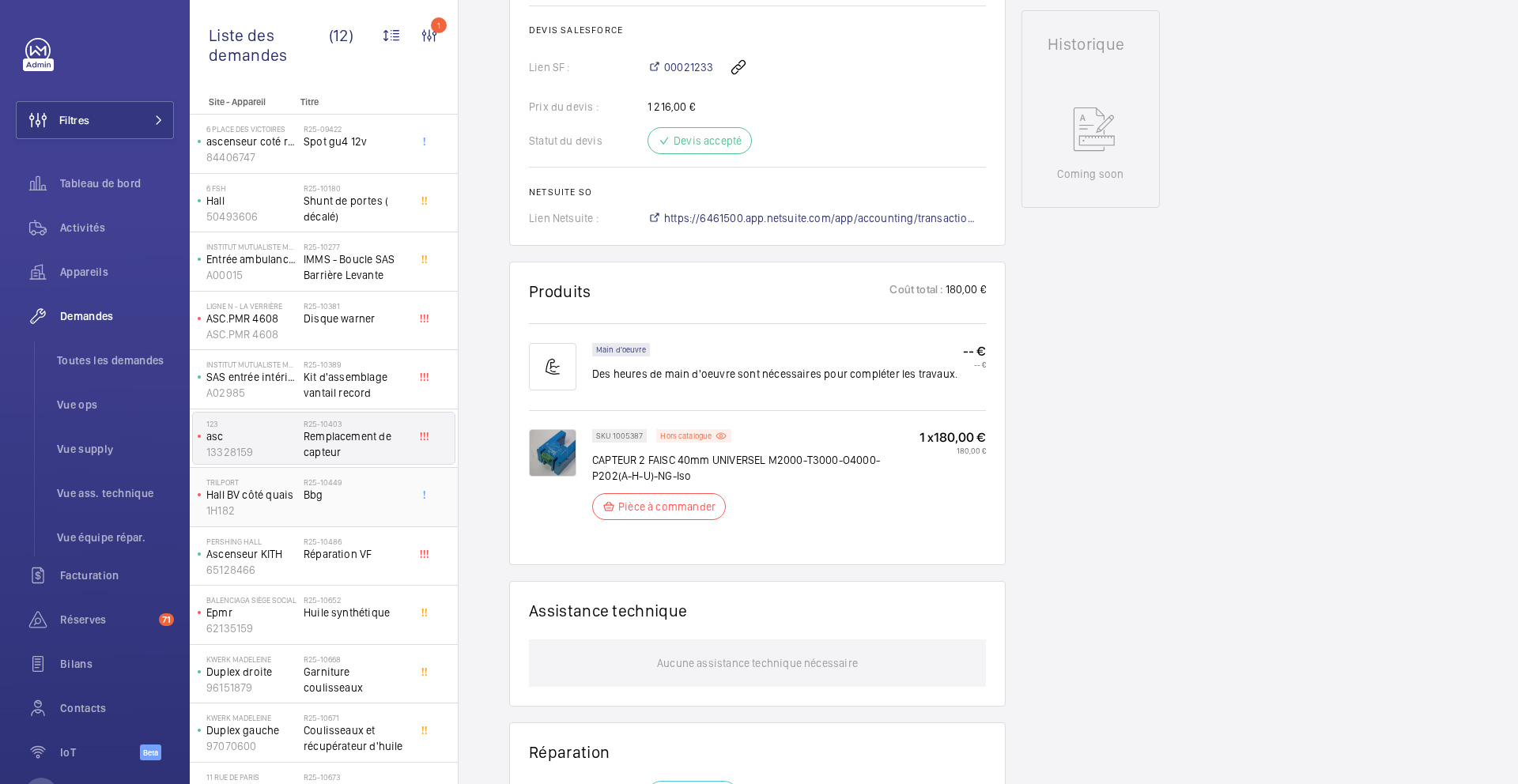 click on "R25-10449   Bbg" 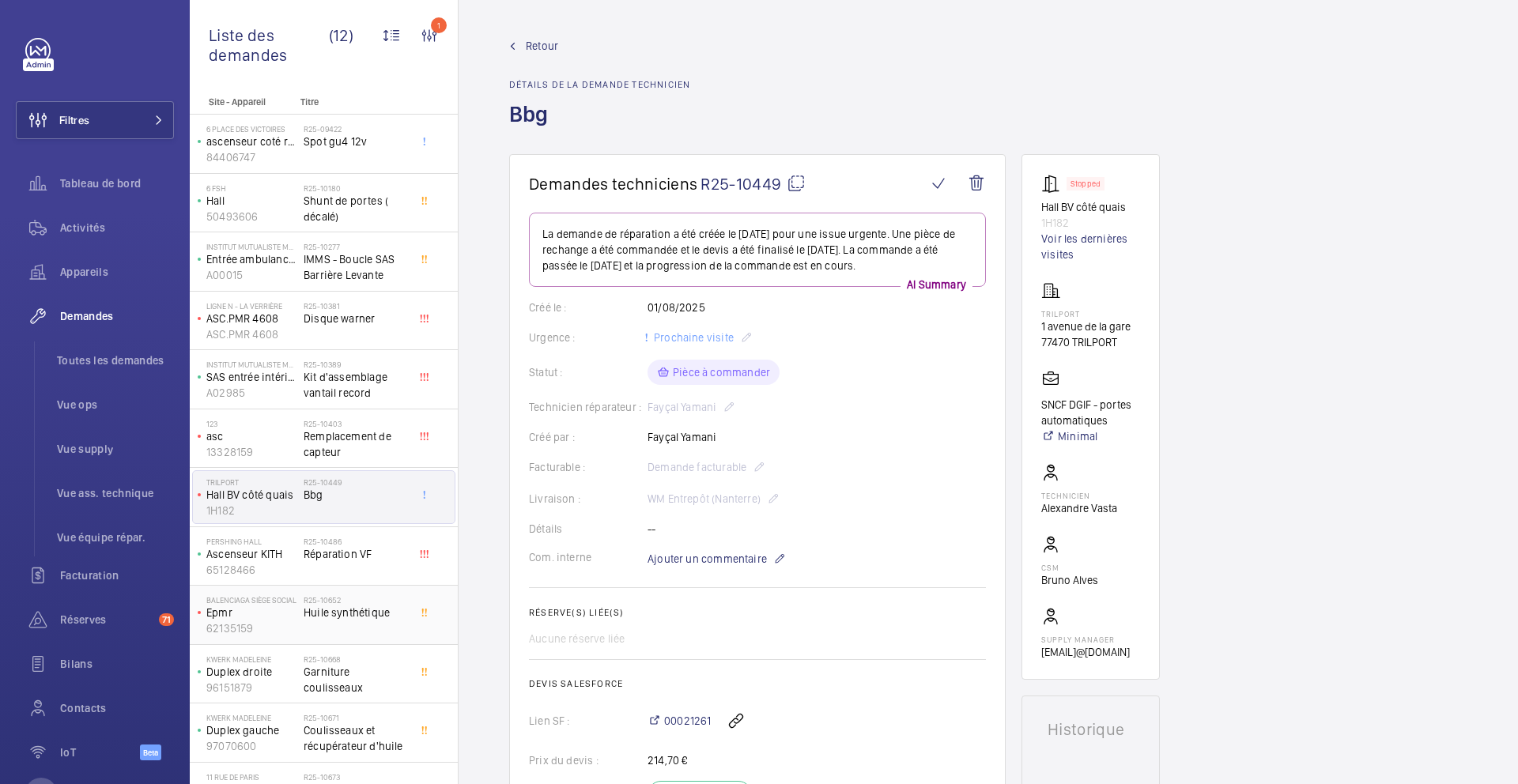 scroll, scrollTop: 37, scrollLeft: 0, axis: vertical 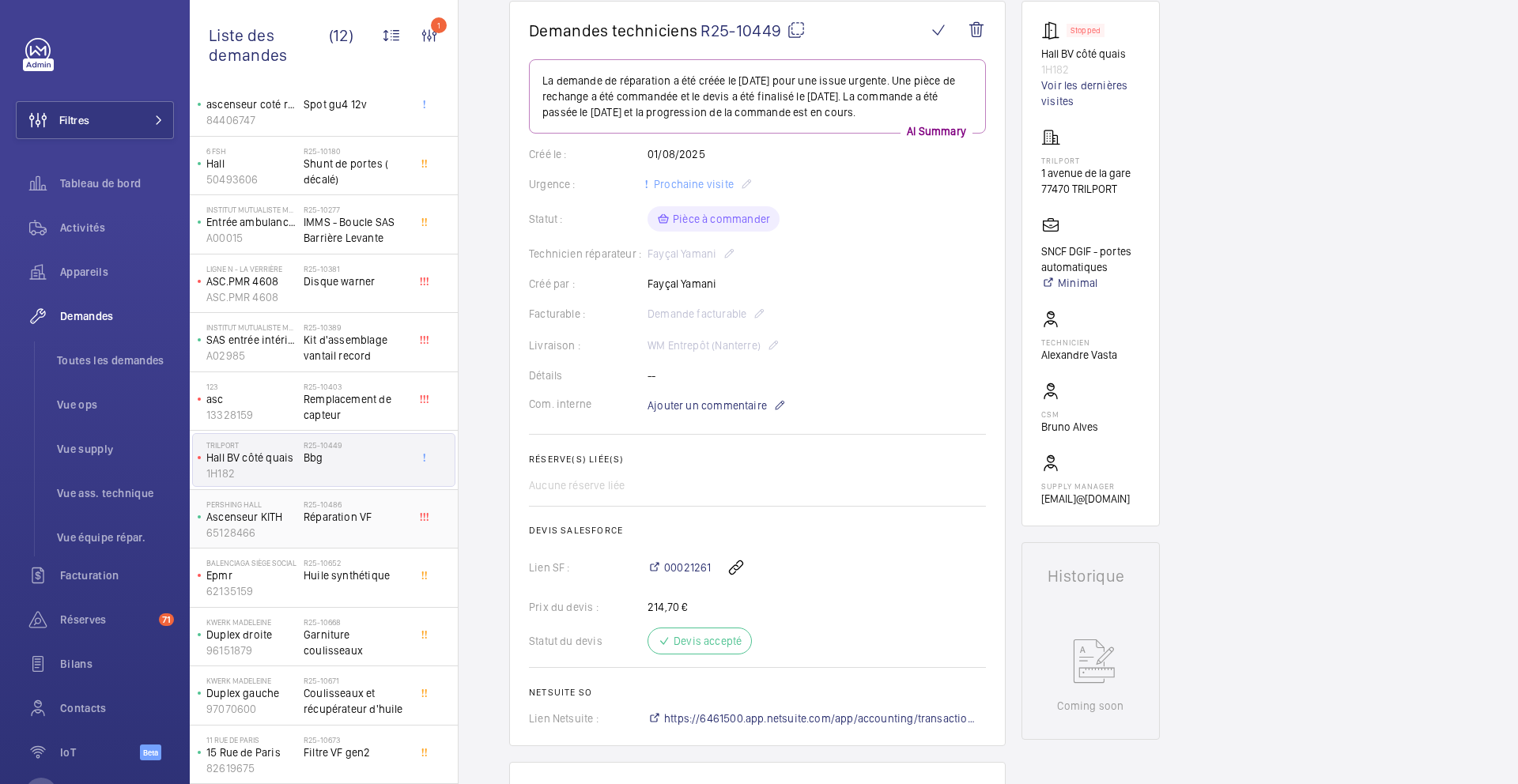 click on "R25-10486   Réparation VF" 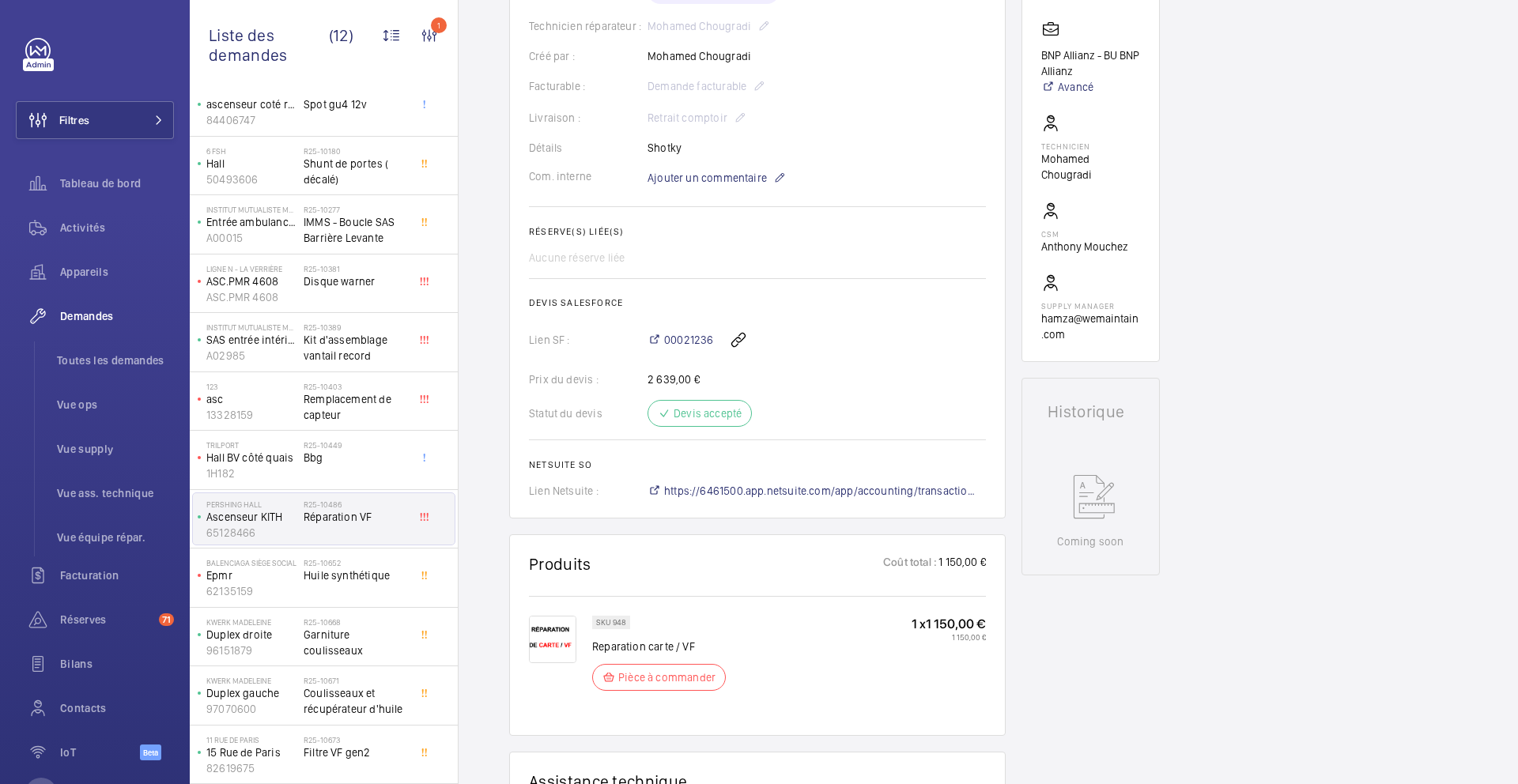 scroll, scrollTop: 380, scrollLeft: 0, axis: vertical 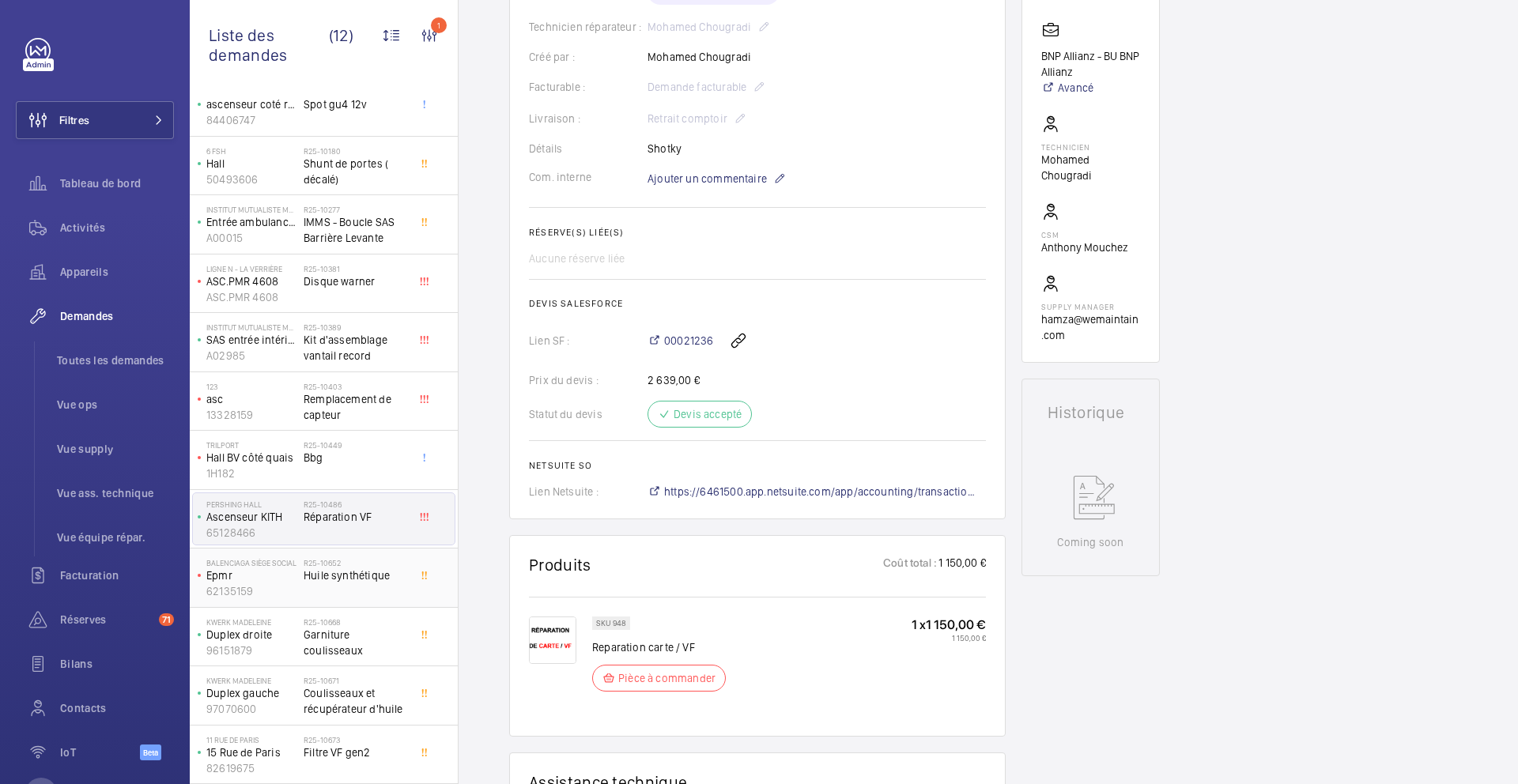 click 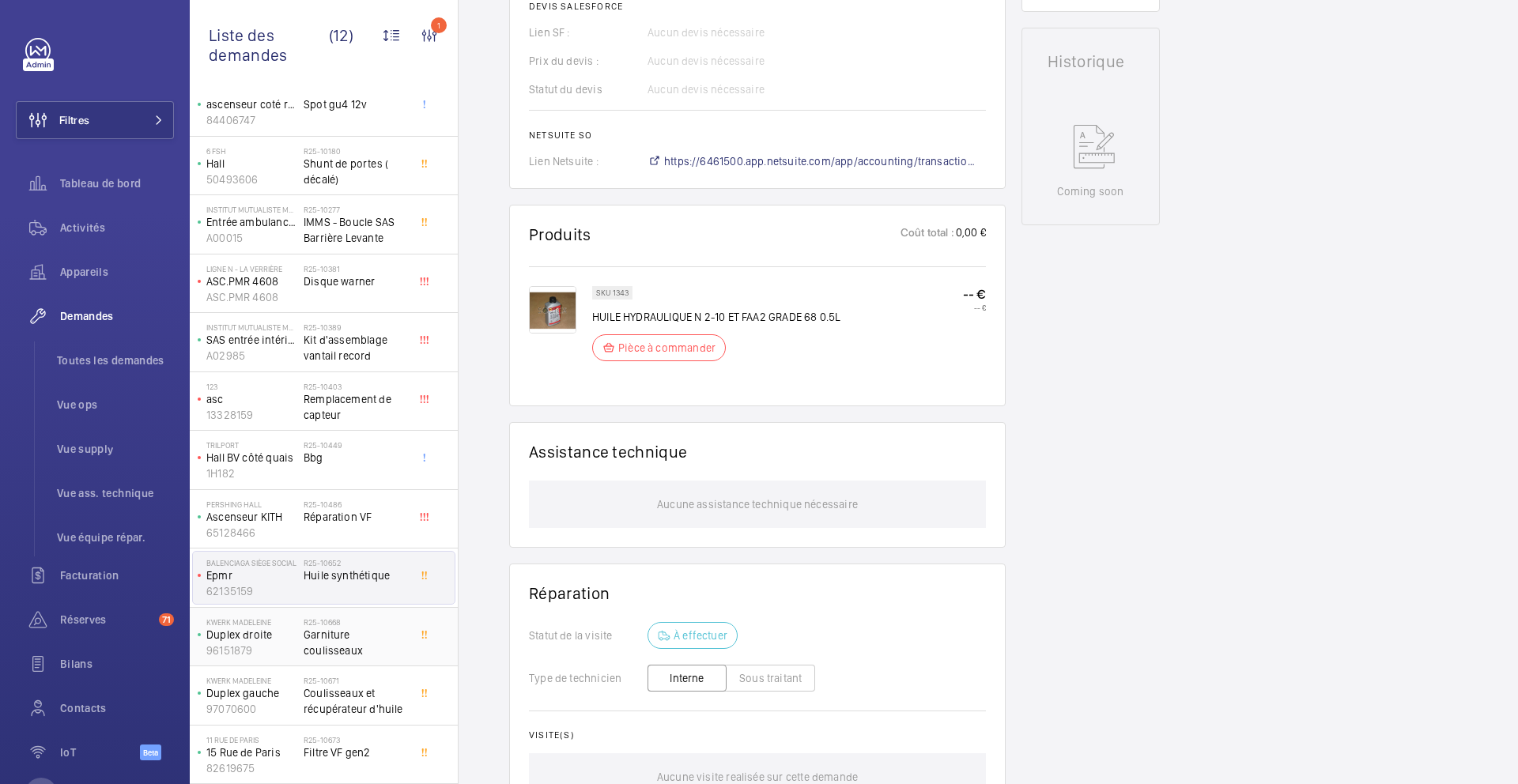 scroll, scrollTop: 693, scrollLeft: 0, axis: vertical 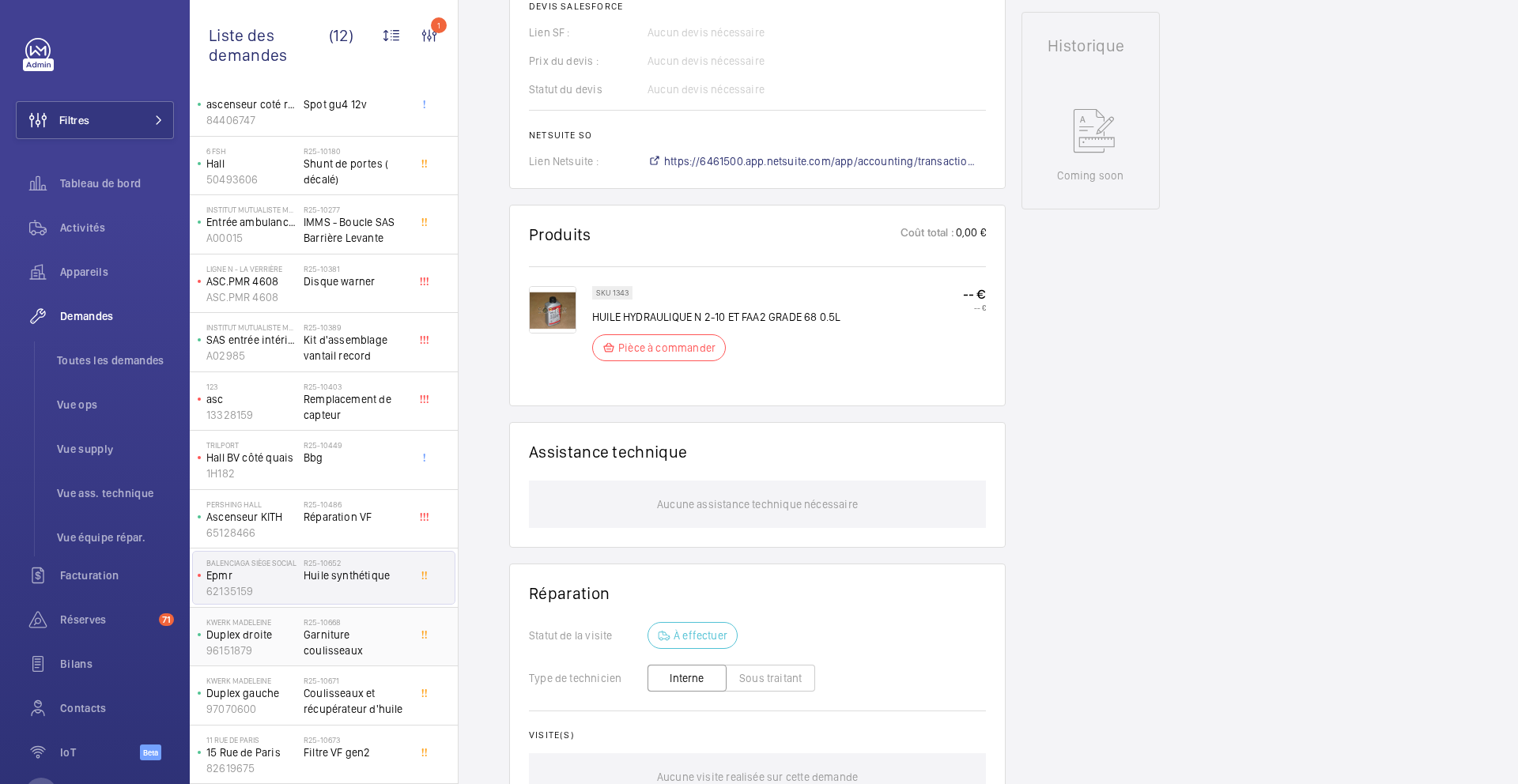 click on "Garniture coulisseaux" 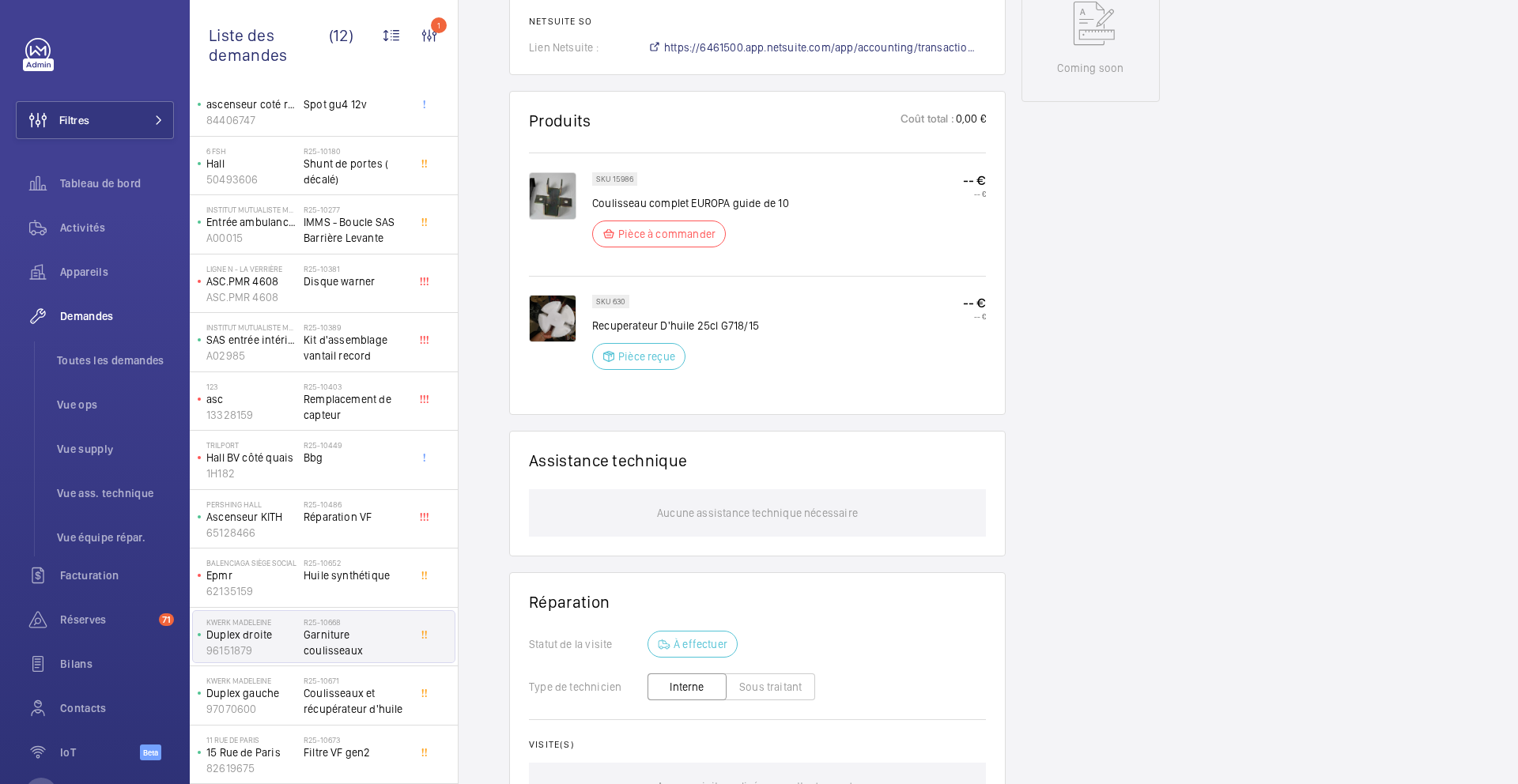 scroll, scrollTop: 818, scrollLeft: 0, axis: vertical 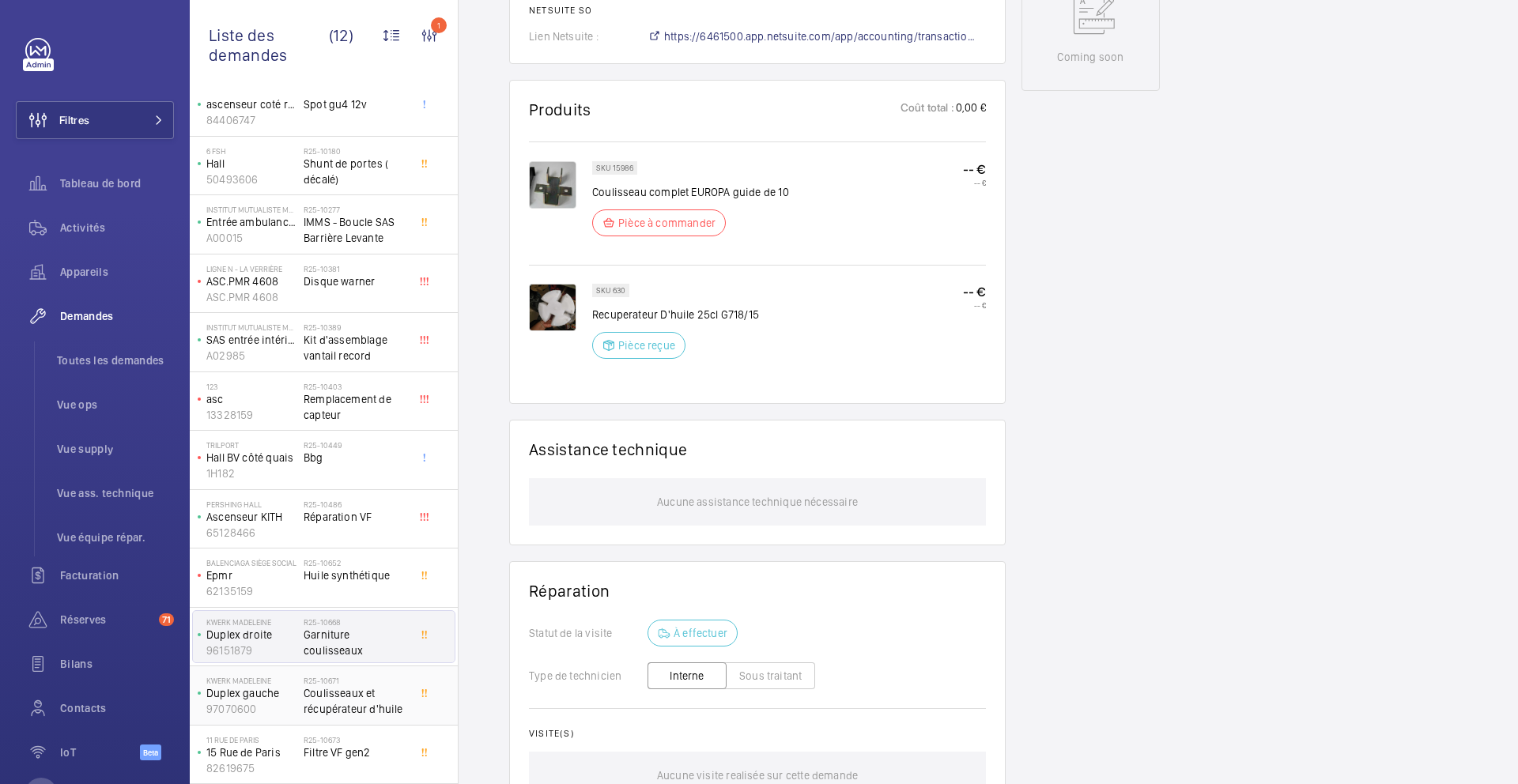 click on "Coulisseaux et récupérateur d'huile" 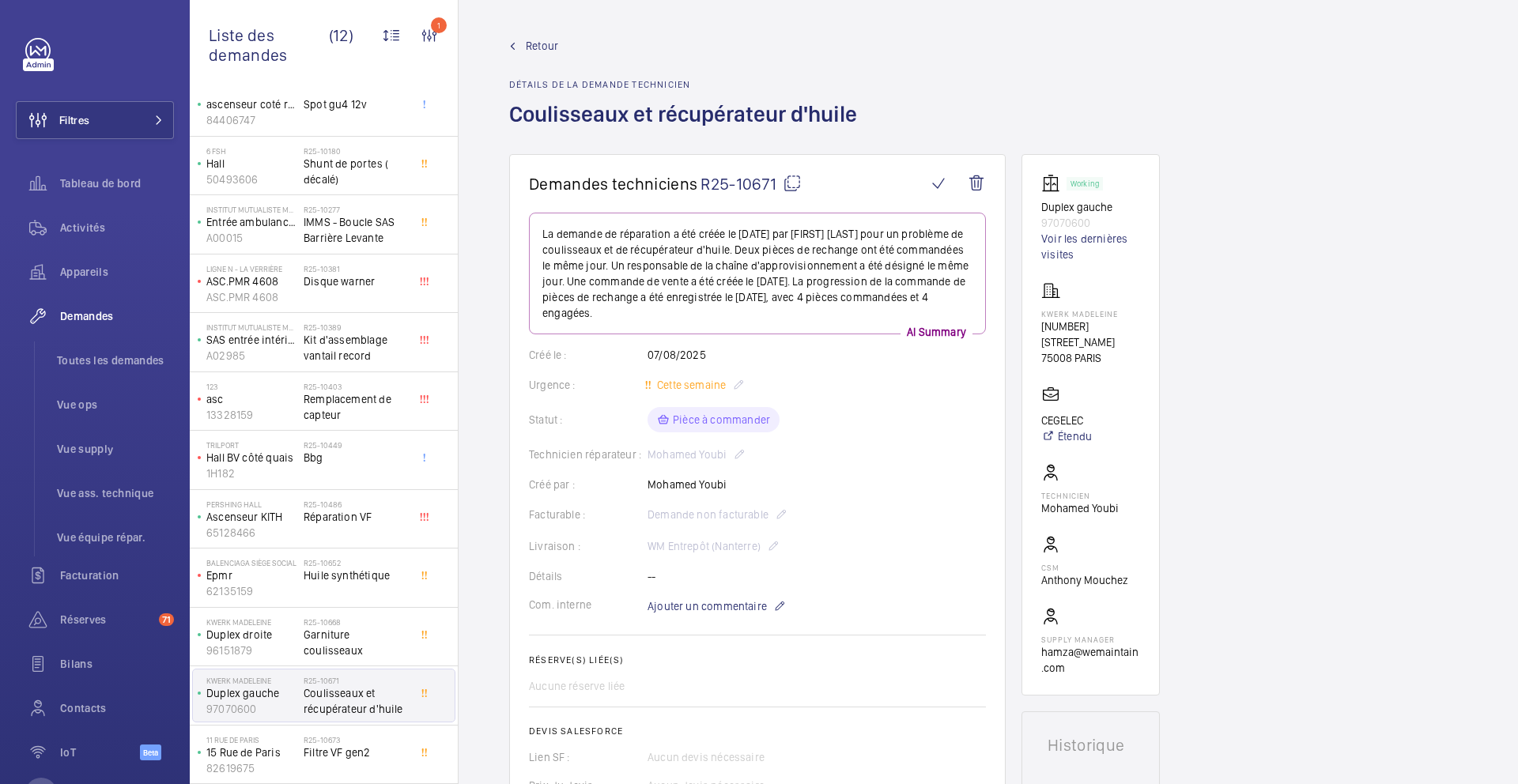 scroll, scrollTop: 533, scrollLeft: 0, axis: vertical 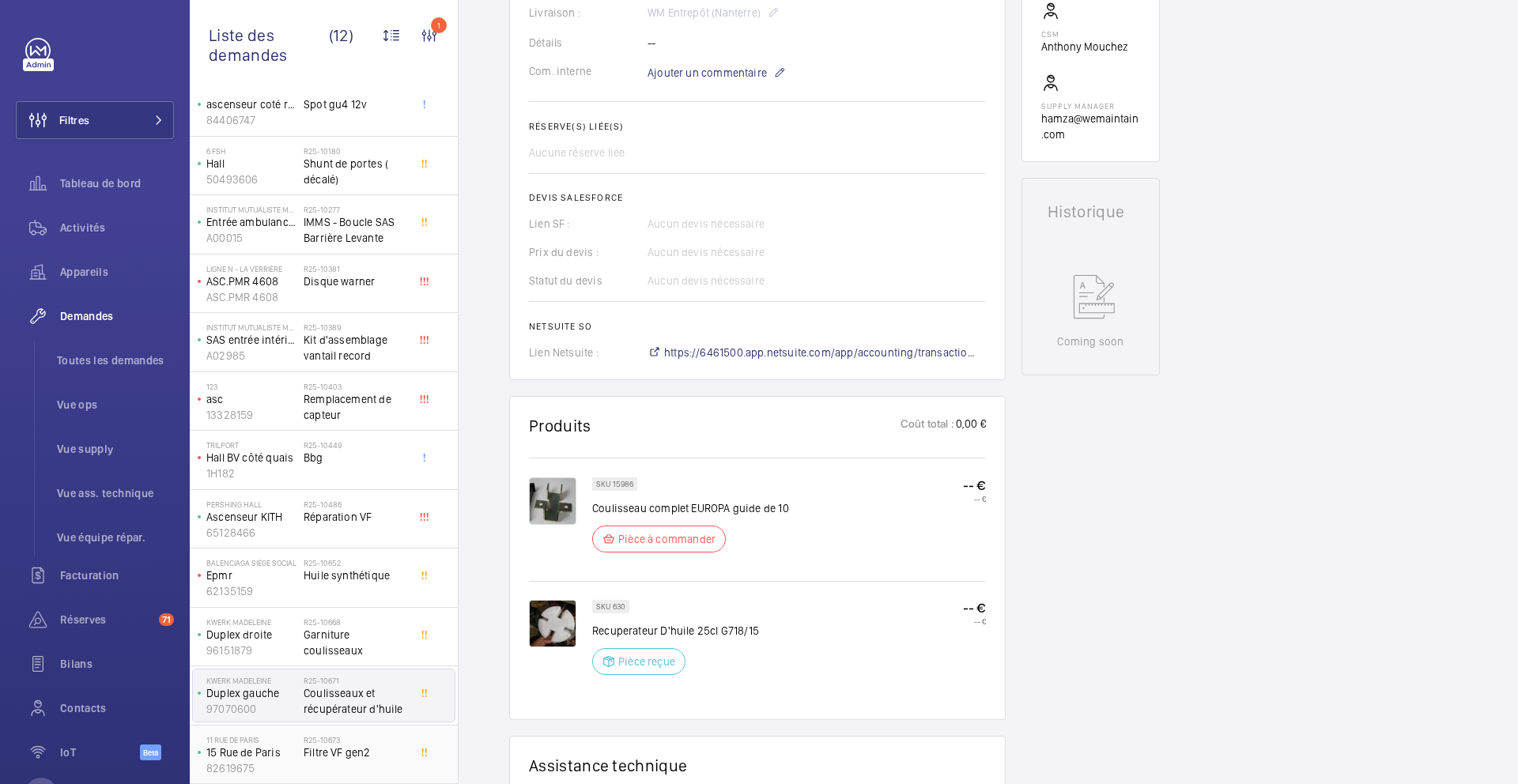 click on "R25-10673   Filtre VF gen2" 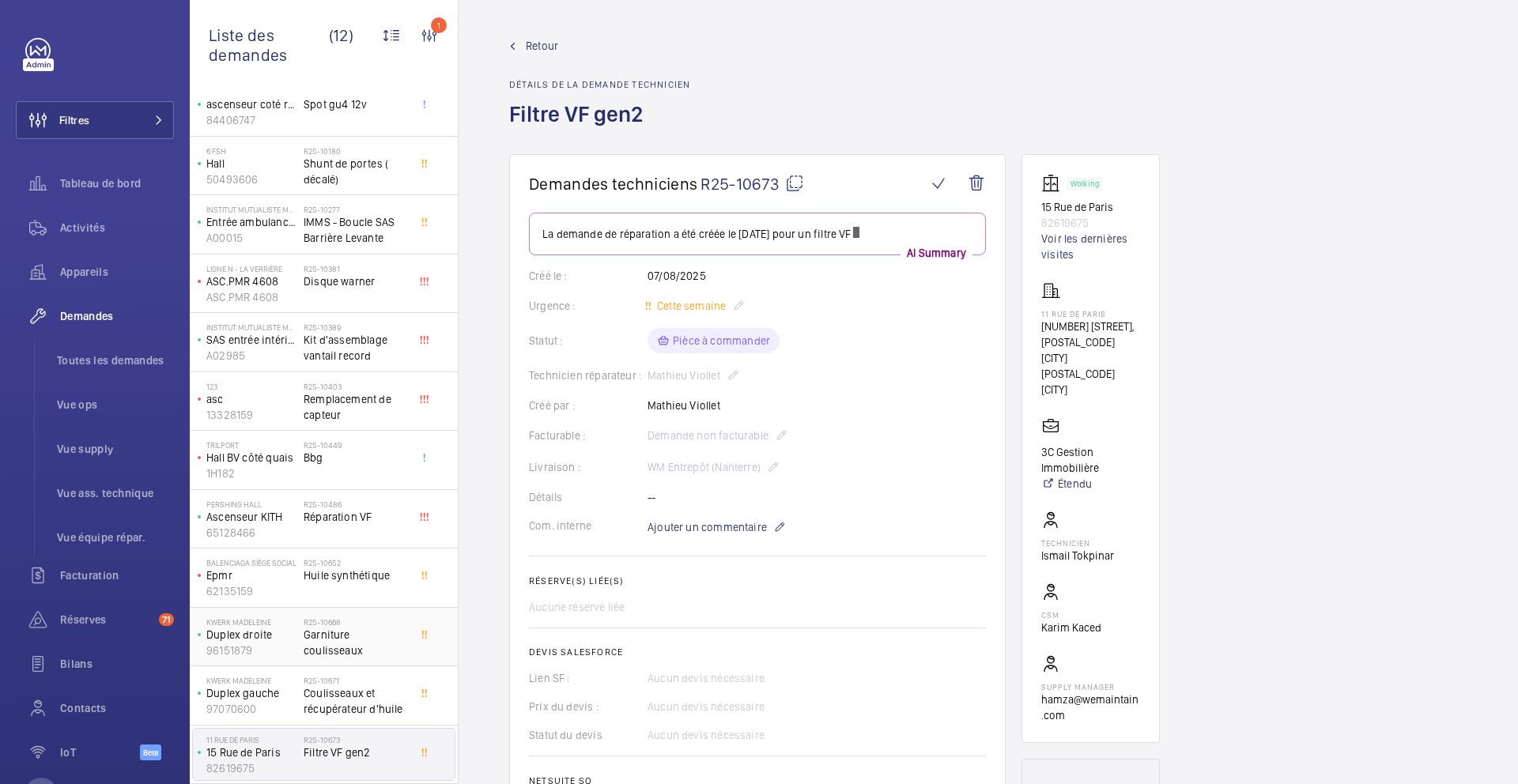 scroll, scrollTop: 0, scrollLeft: 0, axis: both 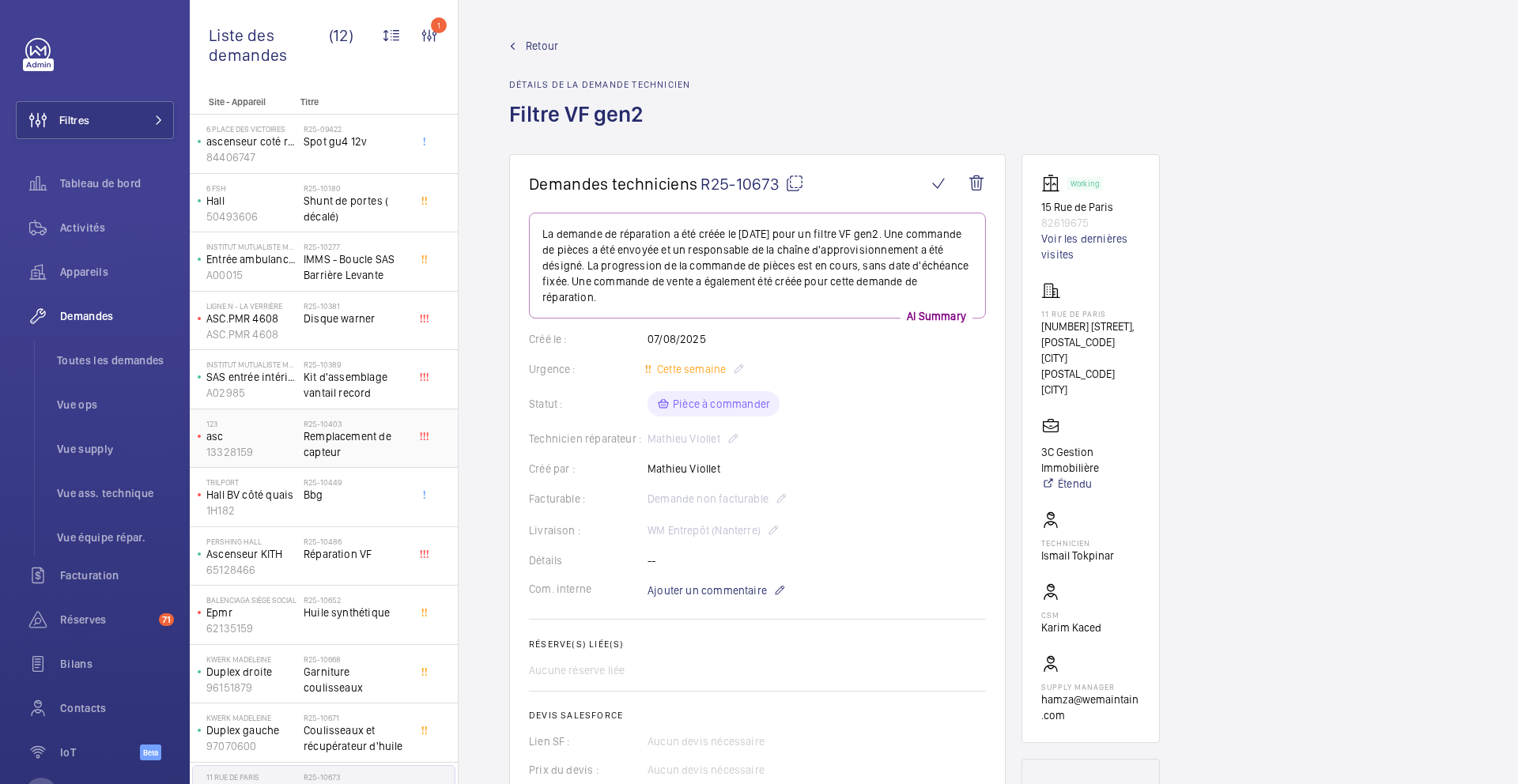 click on "Remplacement de capteur" 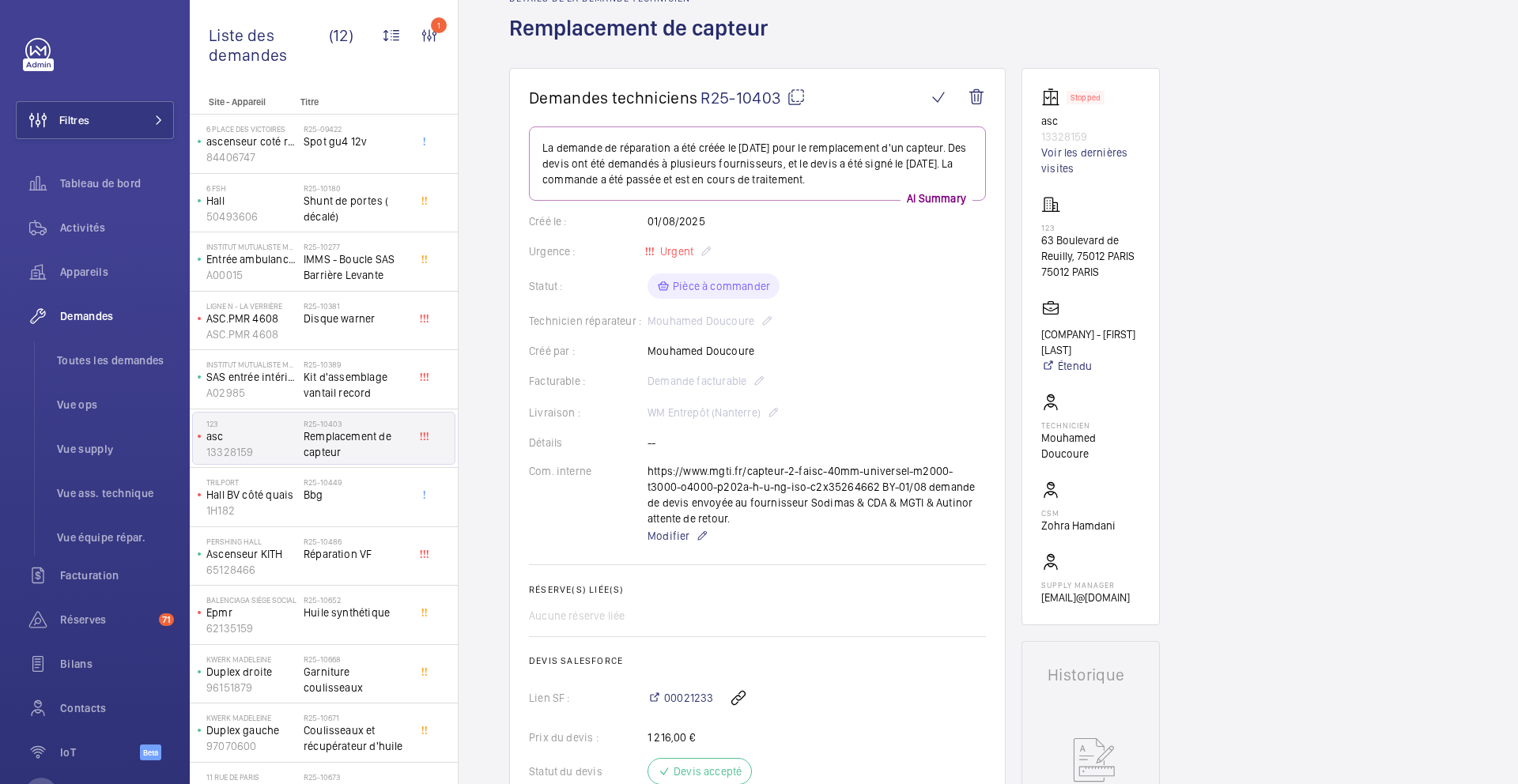 scroll, scrollTop: 0, scrollLeft: 0, axis: both 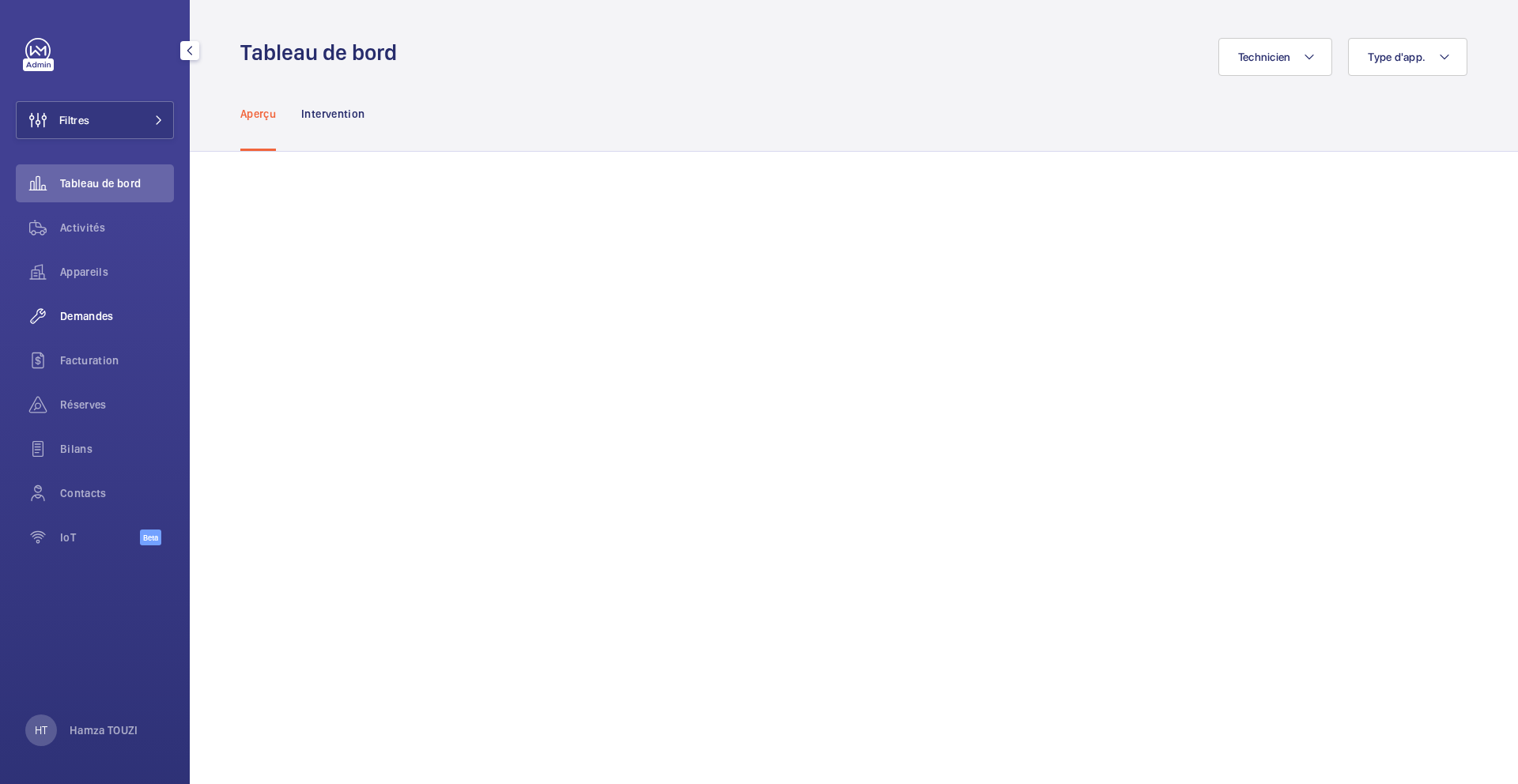 click on "Demandes" 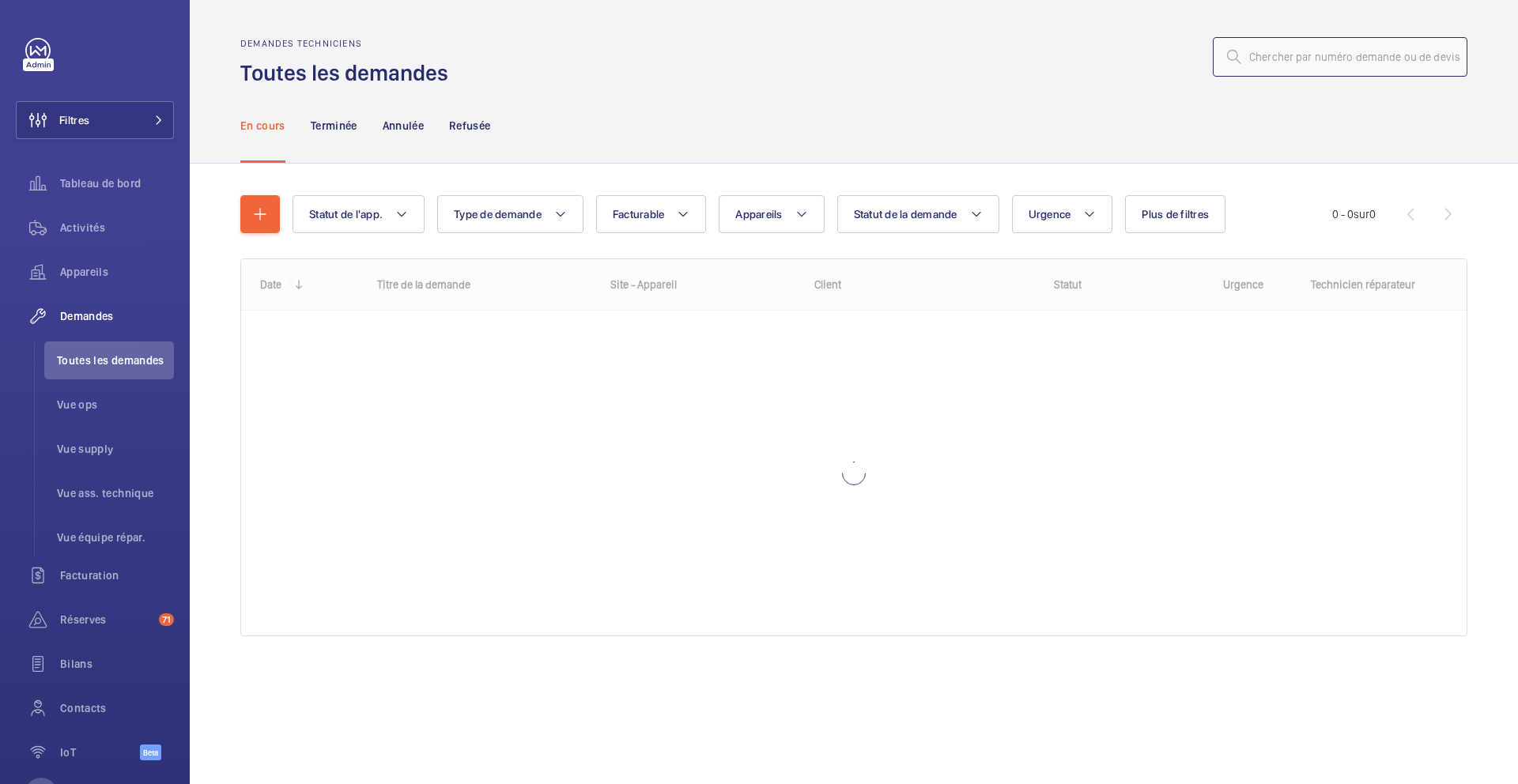 click 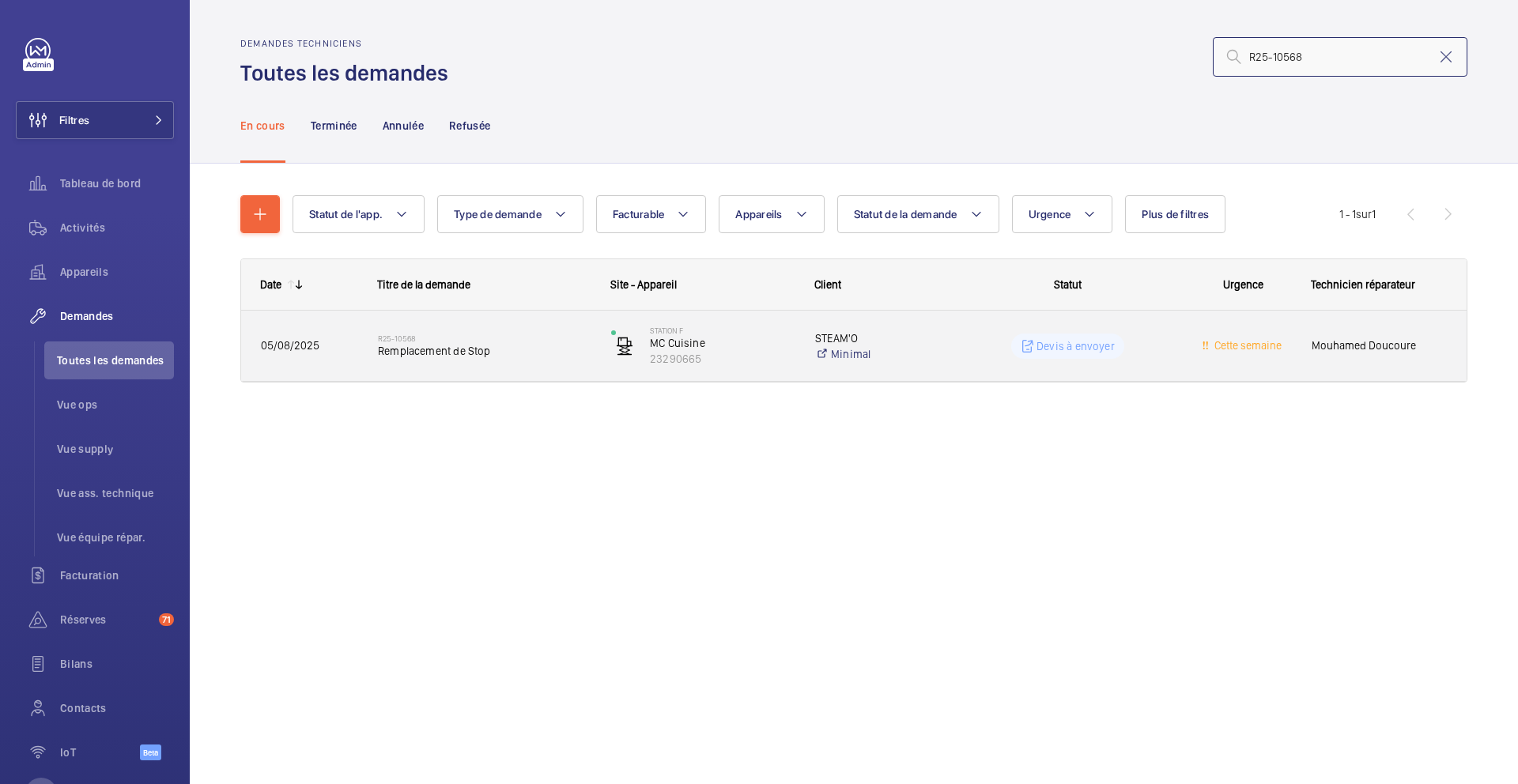 type on "R25-10568" 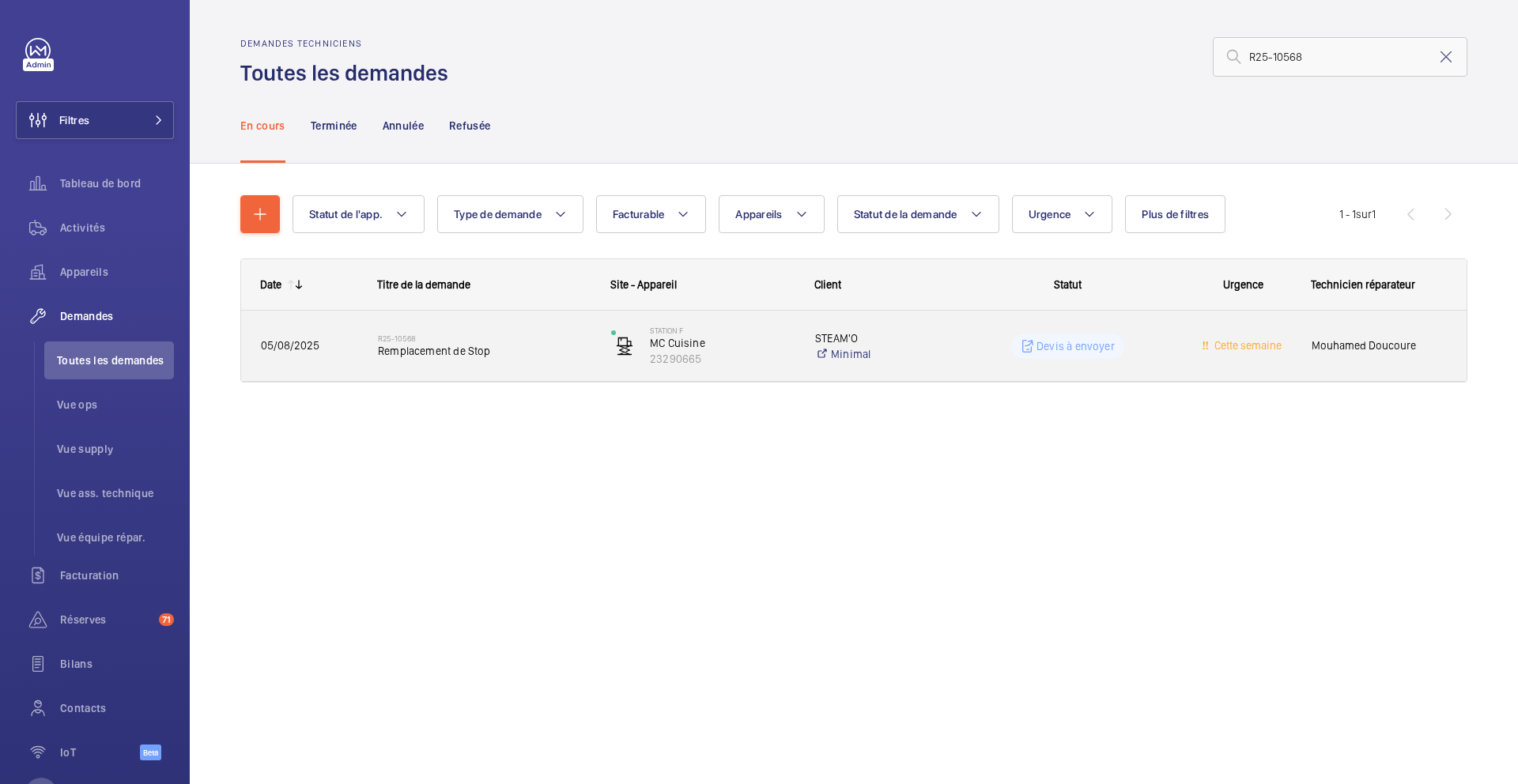 click on "Remplacement de Stop" 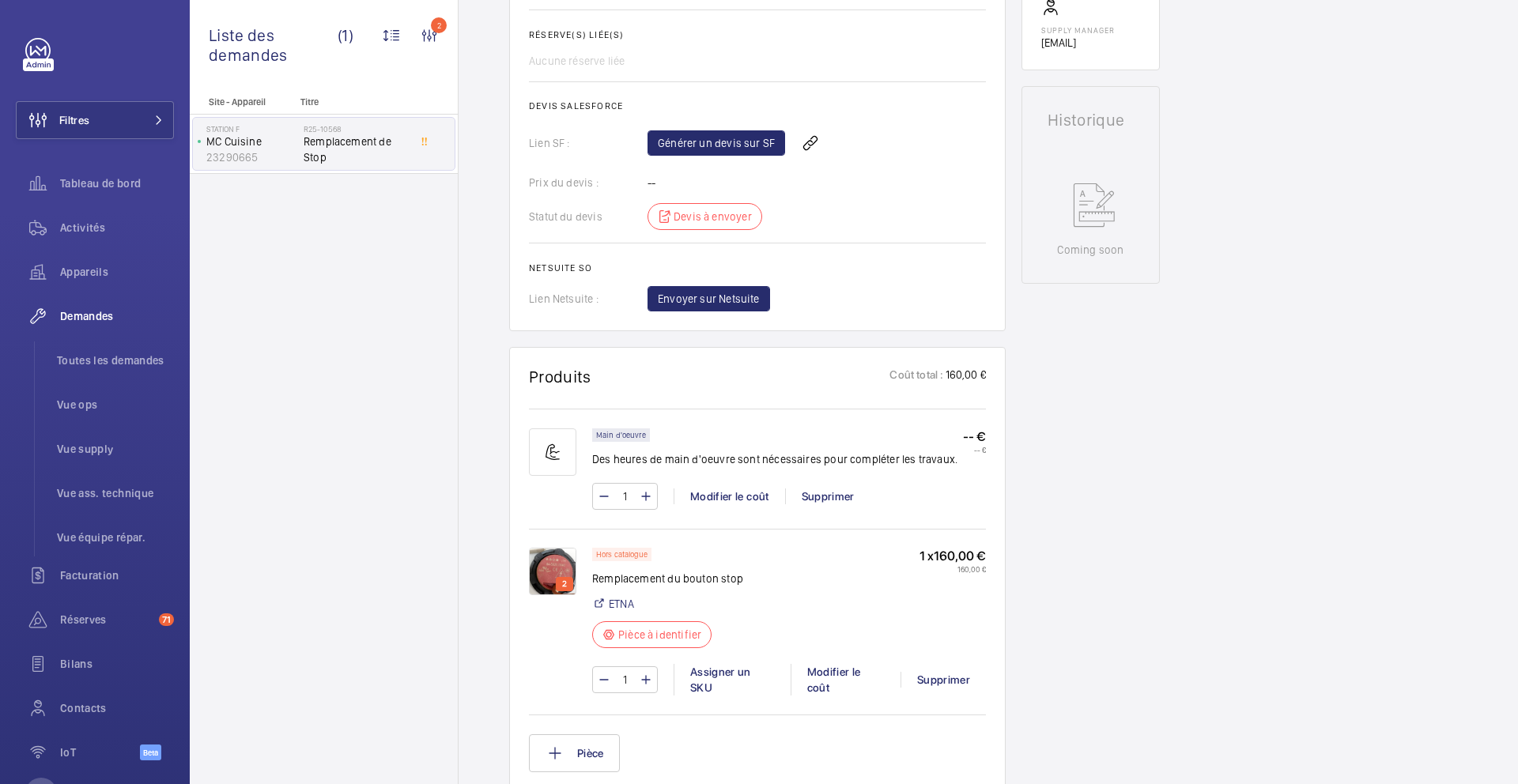 scroll, scrollTop: 614, scrollLeft: 0, axis: vertical 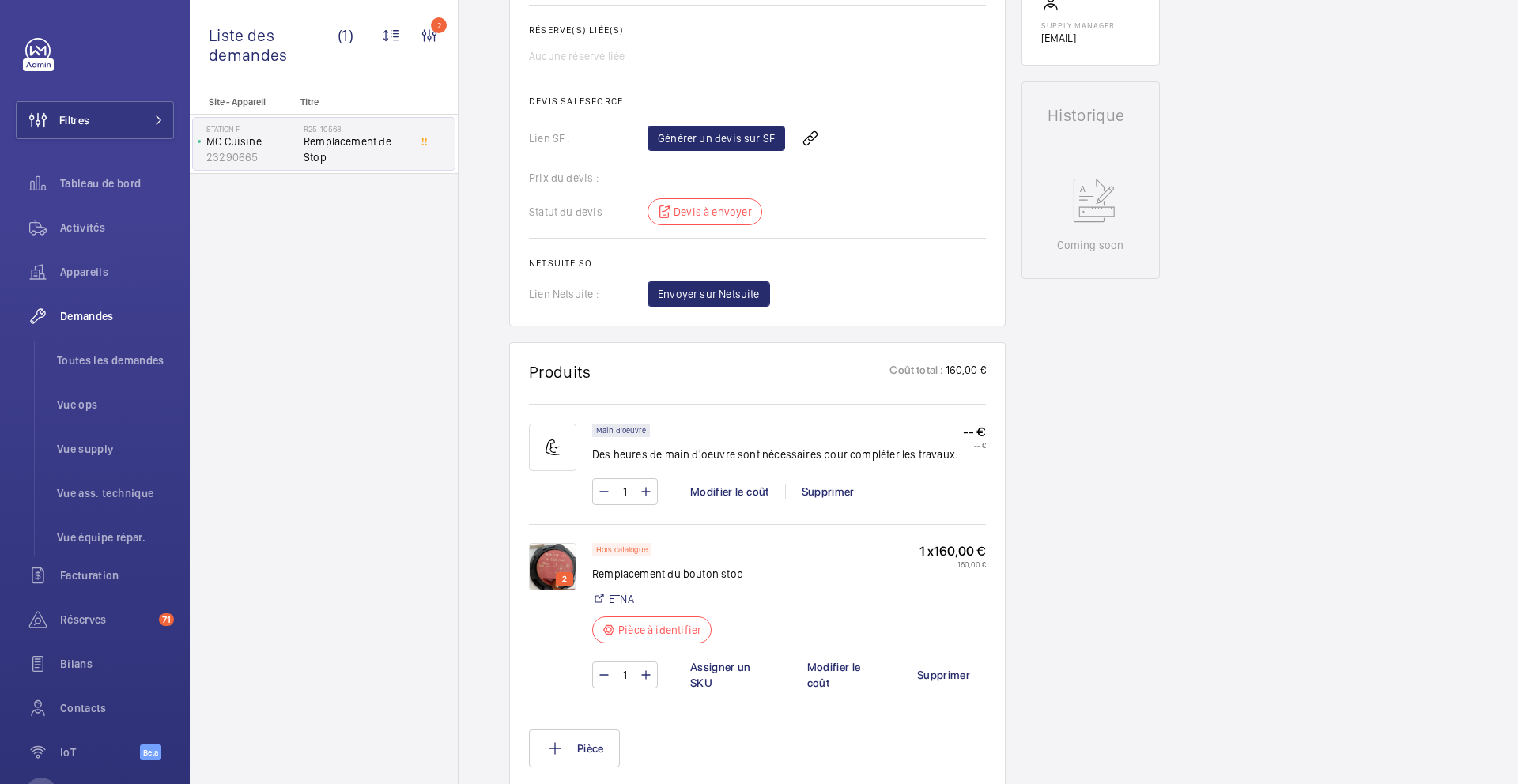 click 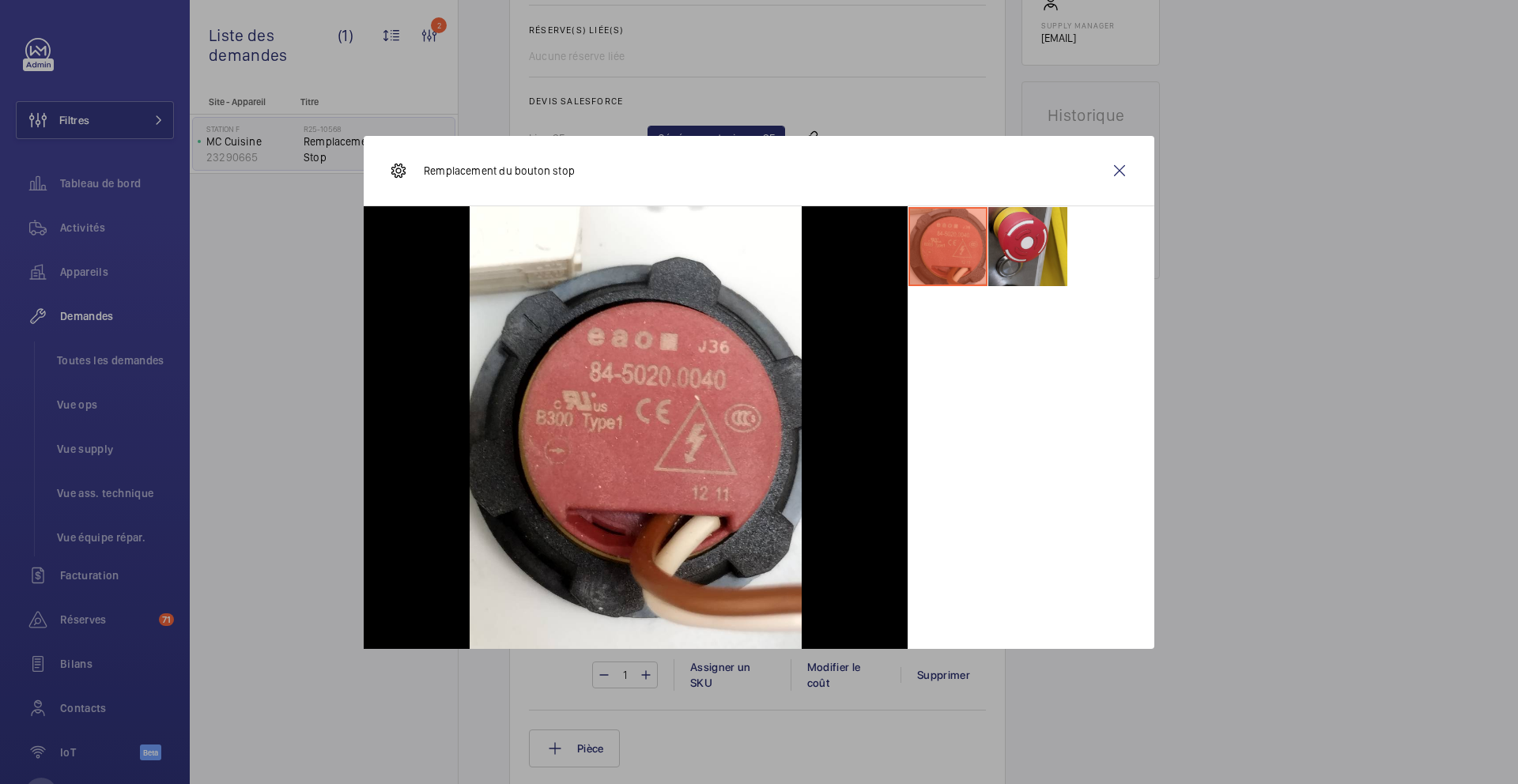 click at bounding box center [1028, 247] 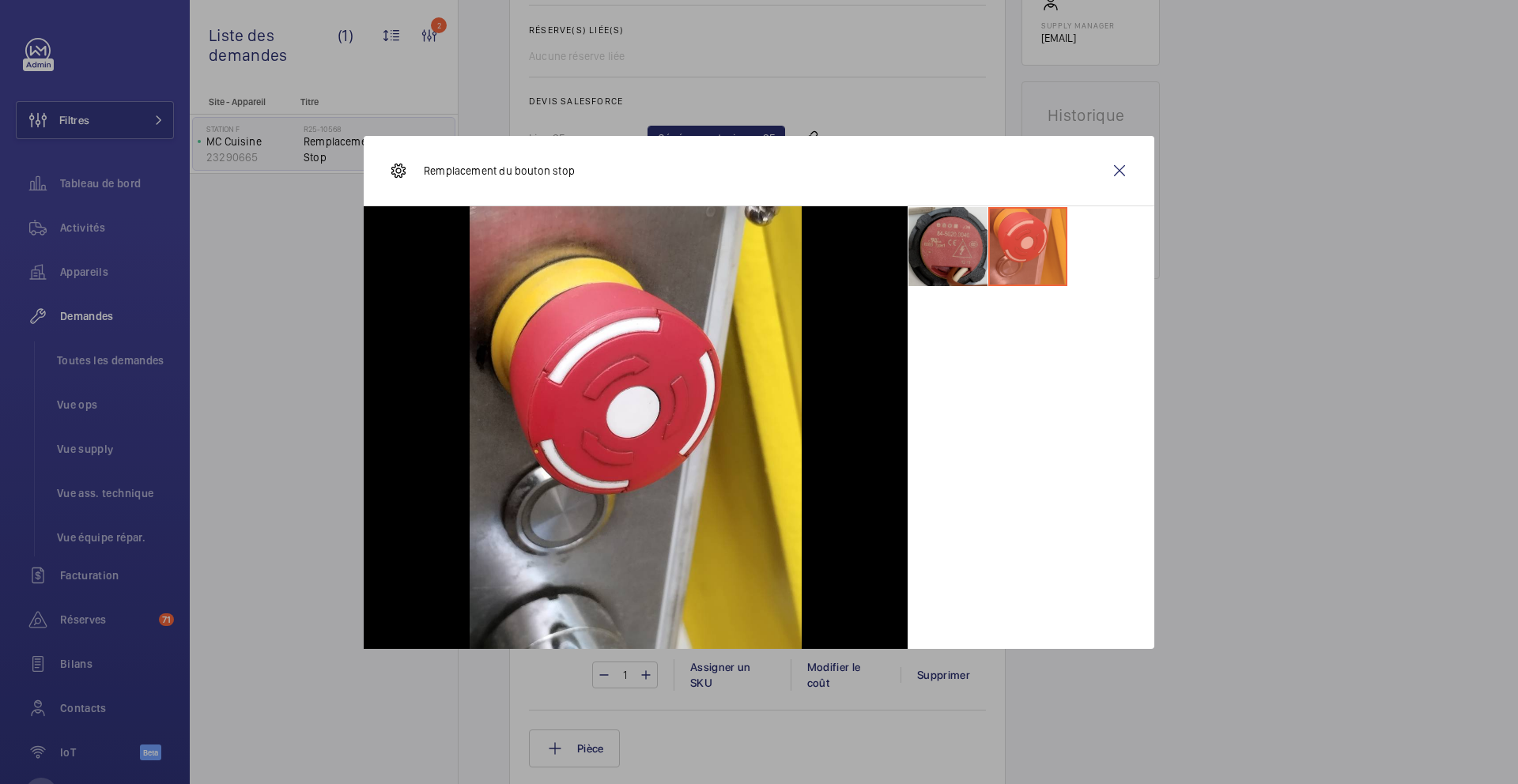 click at bounding box center (948, 247) 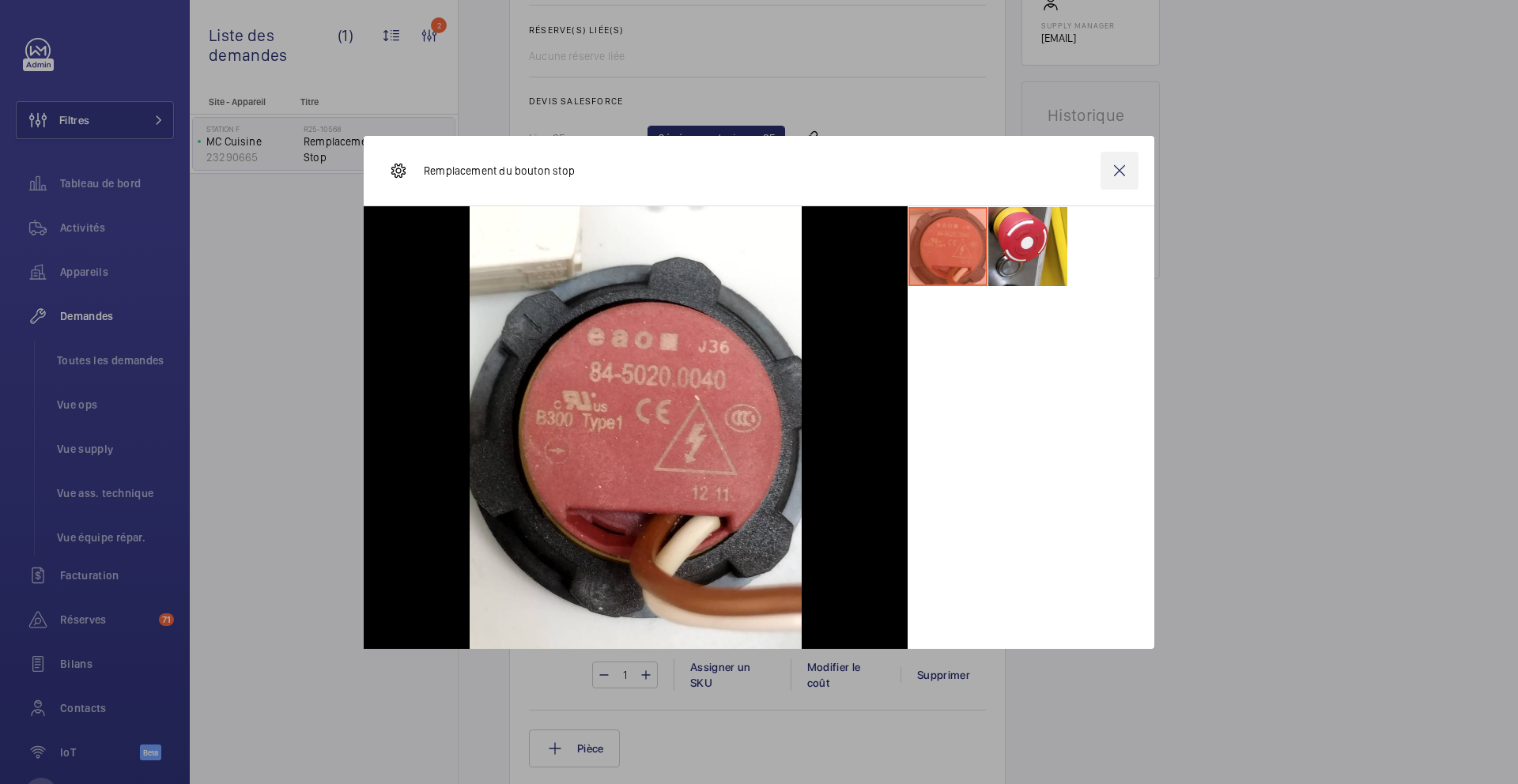 click at bounding box center [1120, 171] 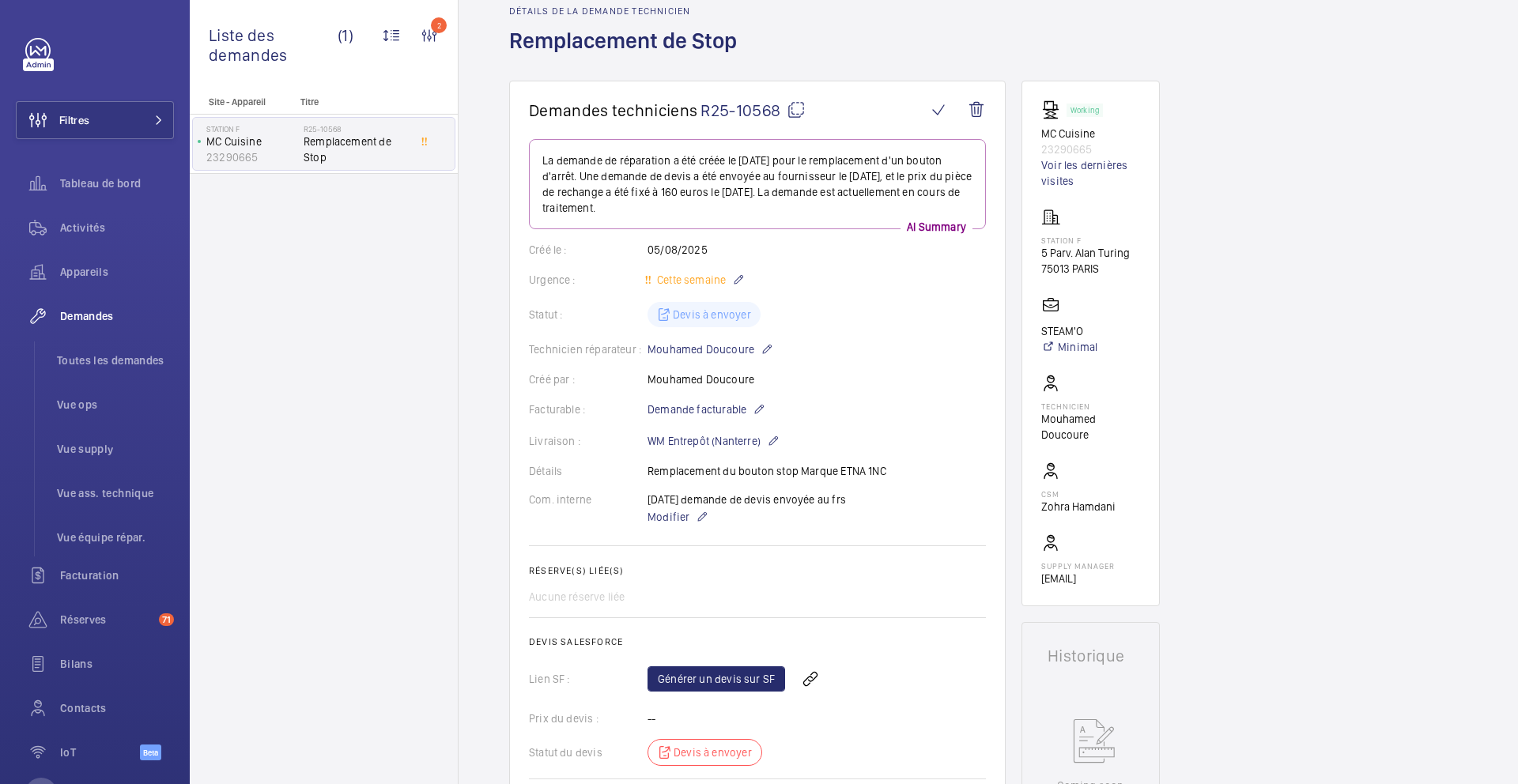 scroll, scrollTop: 72, scrollLeft: 0, axis: vertical 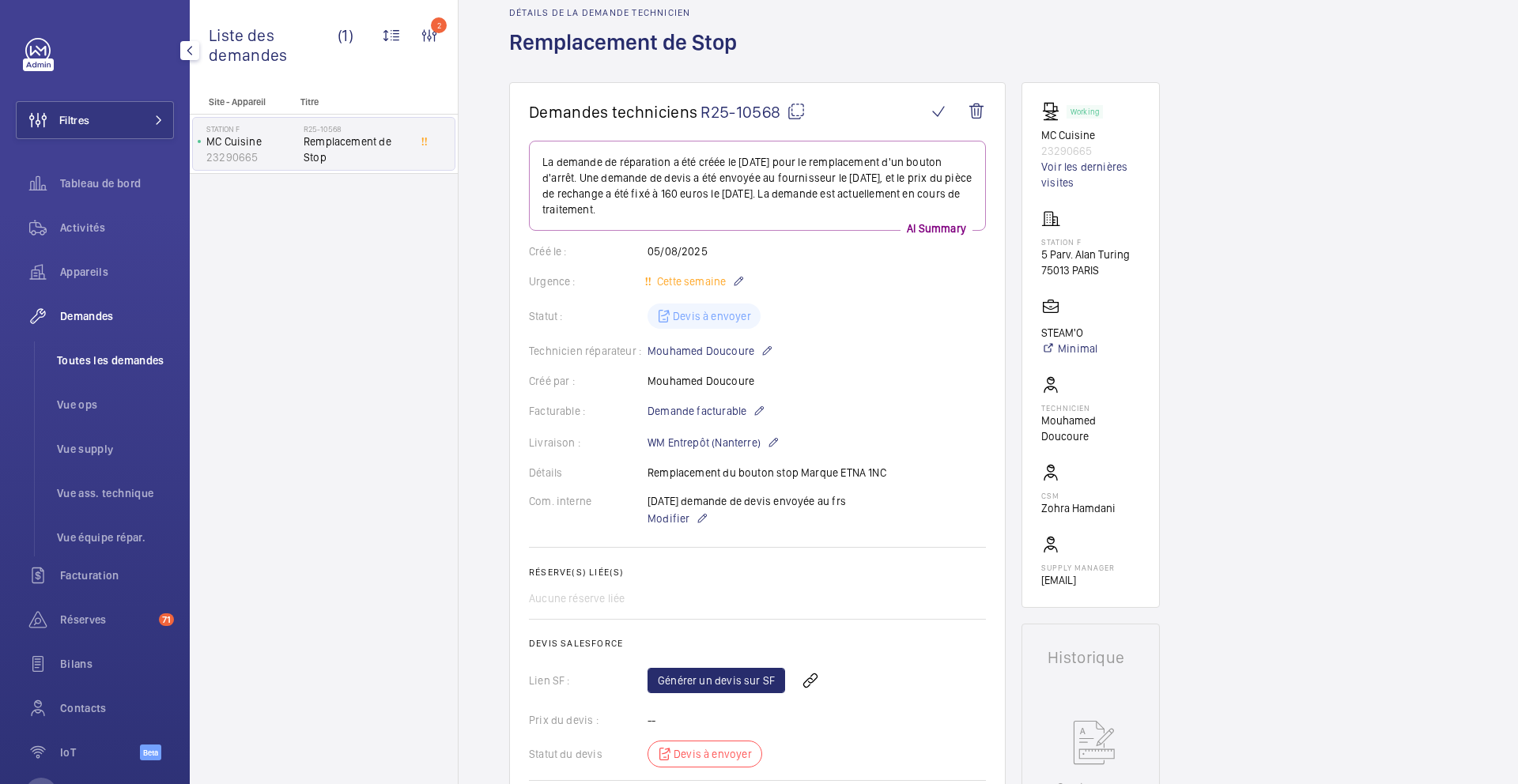 click on "Toutes les demandes" 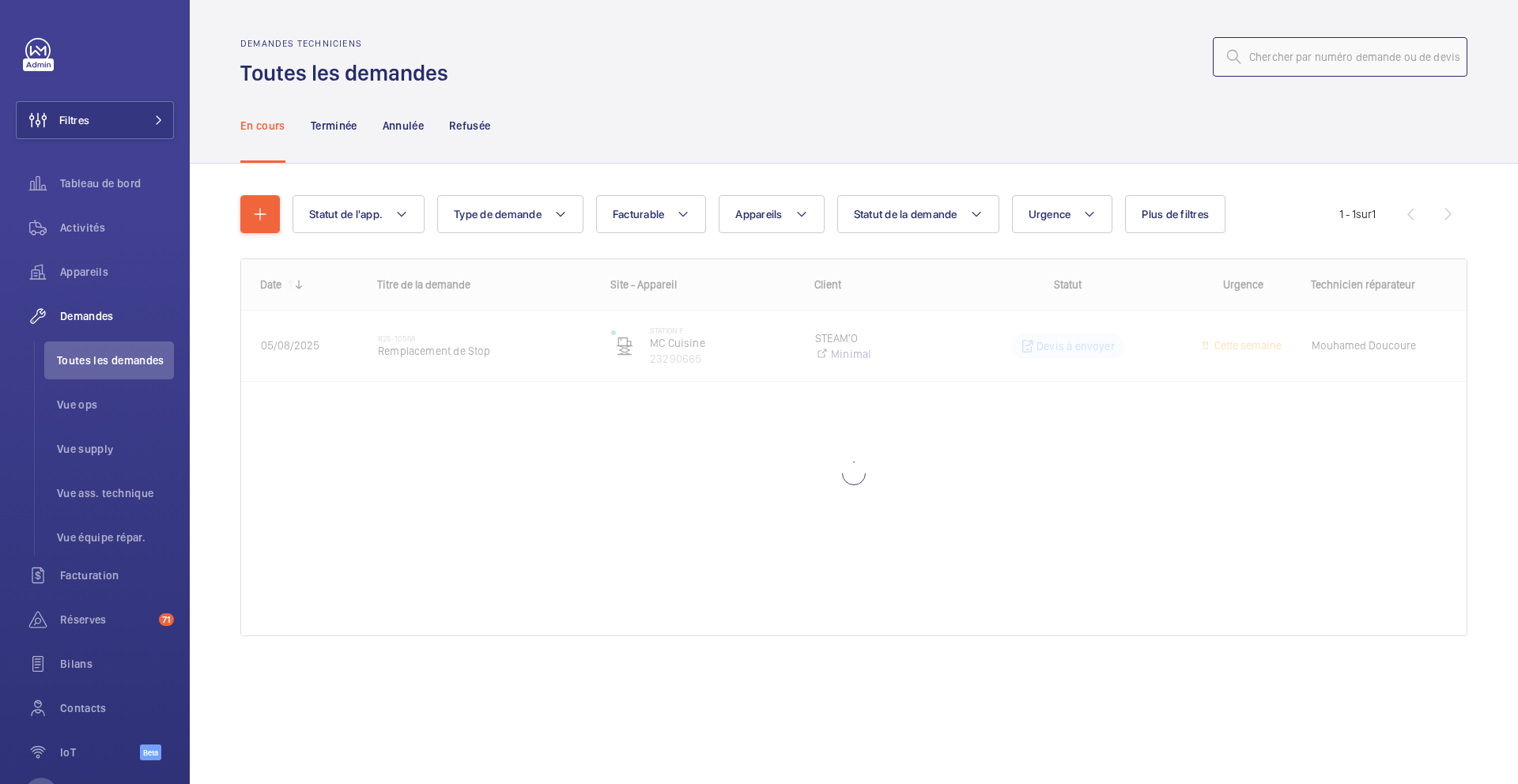 click 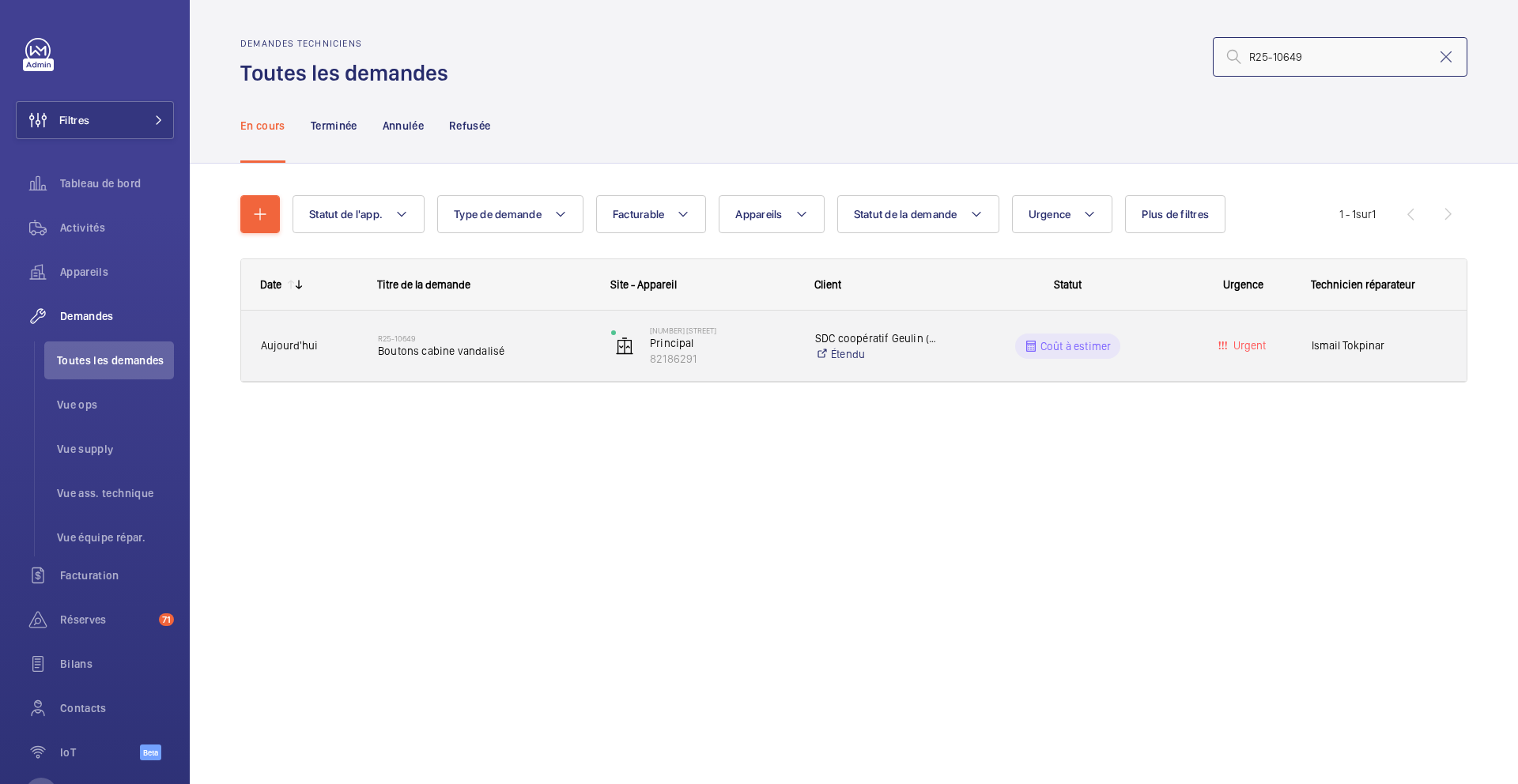 type on "R25-10649" 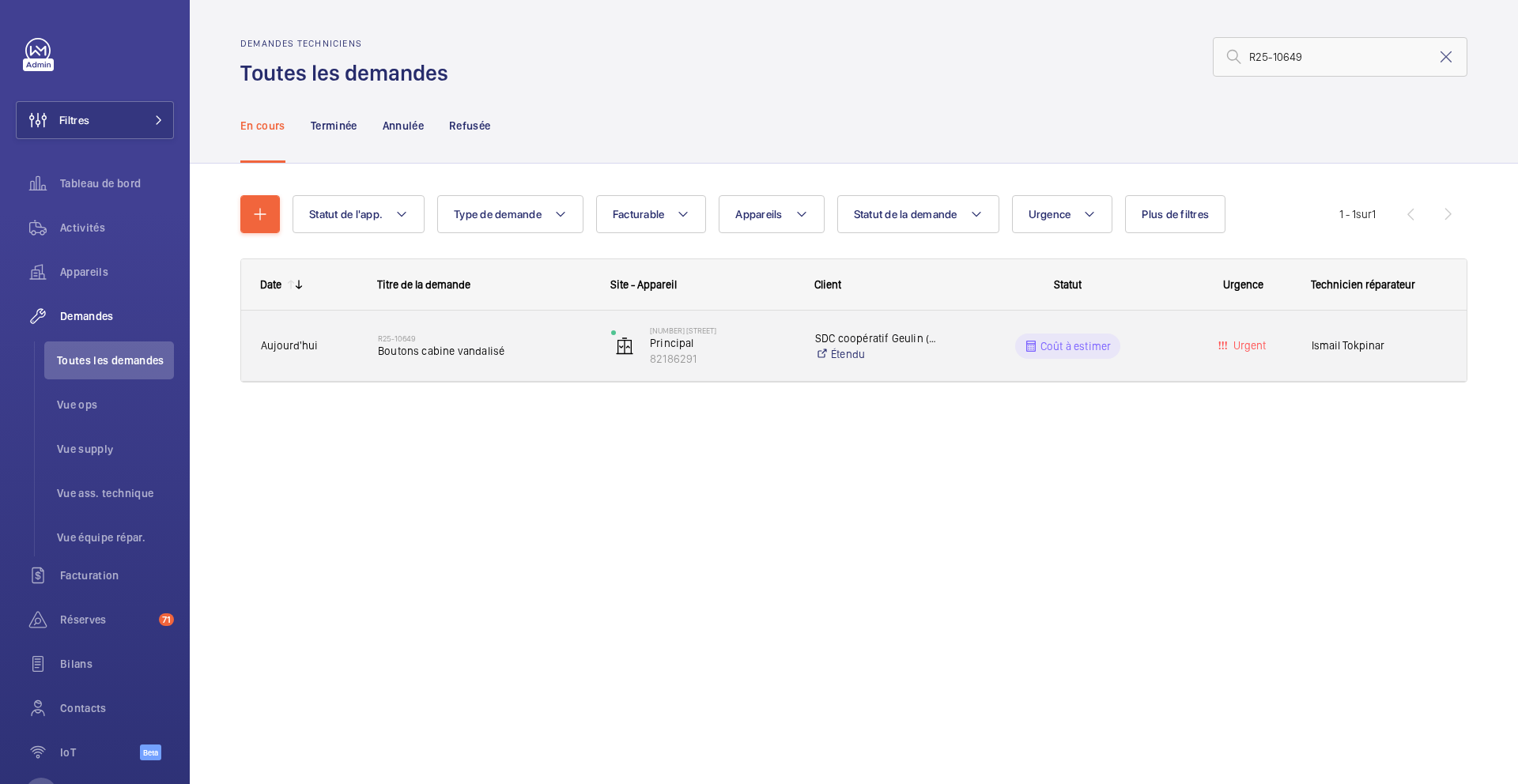 click on "R25-10649   Boutons cabine vandalisé" 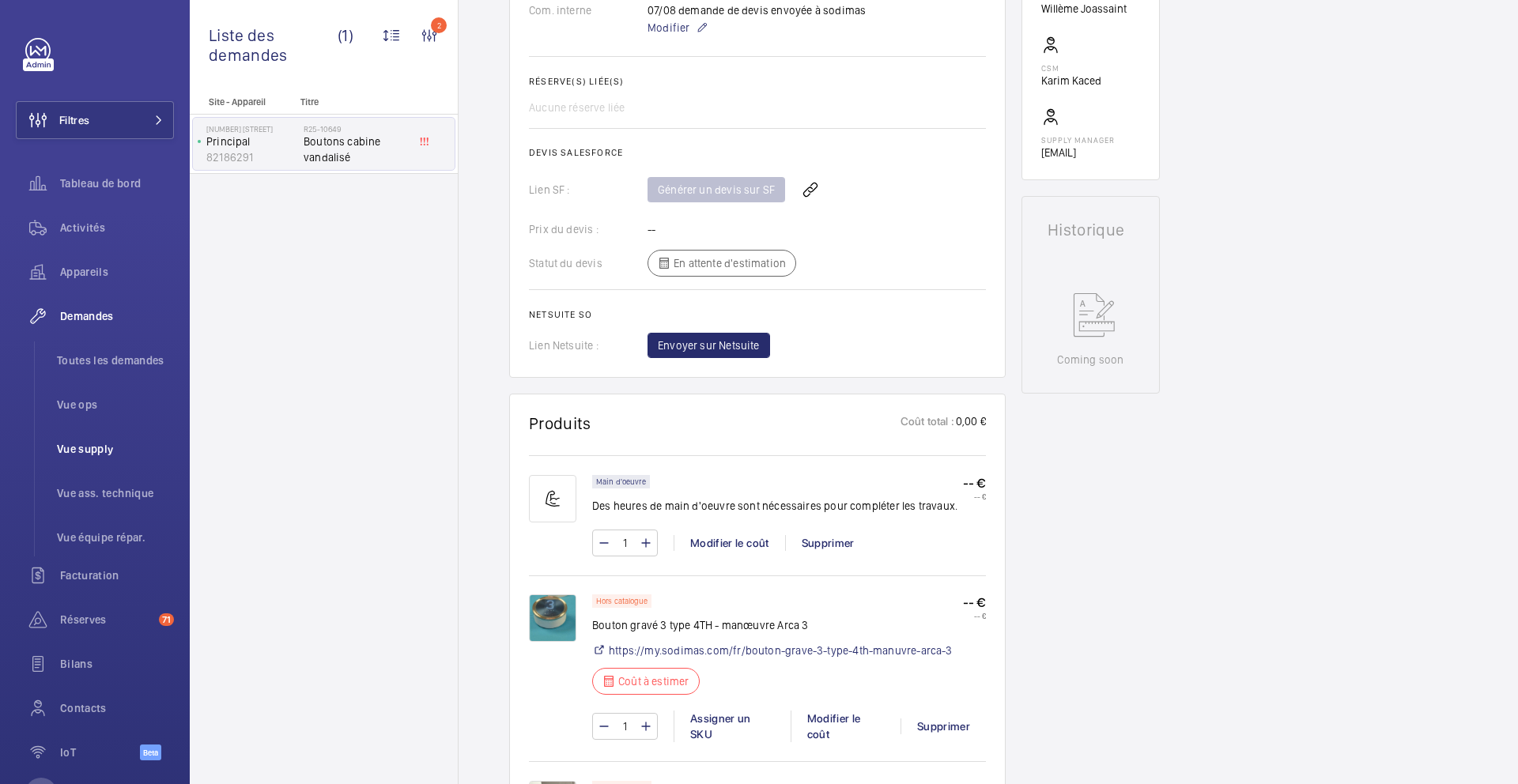 scroll, scrollTop: 397, scrollLeft: 0, axis: vertical 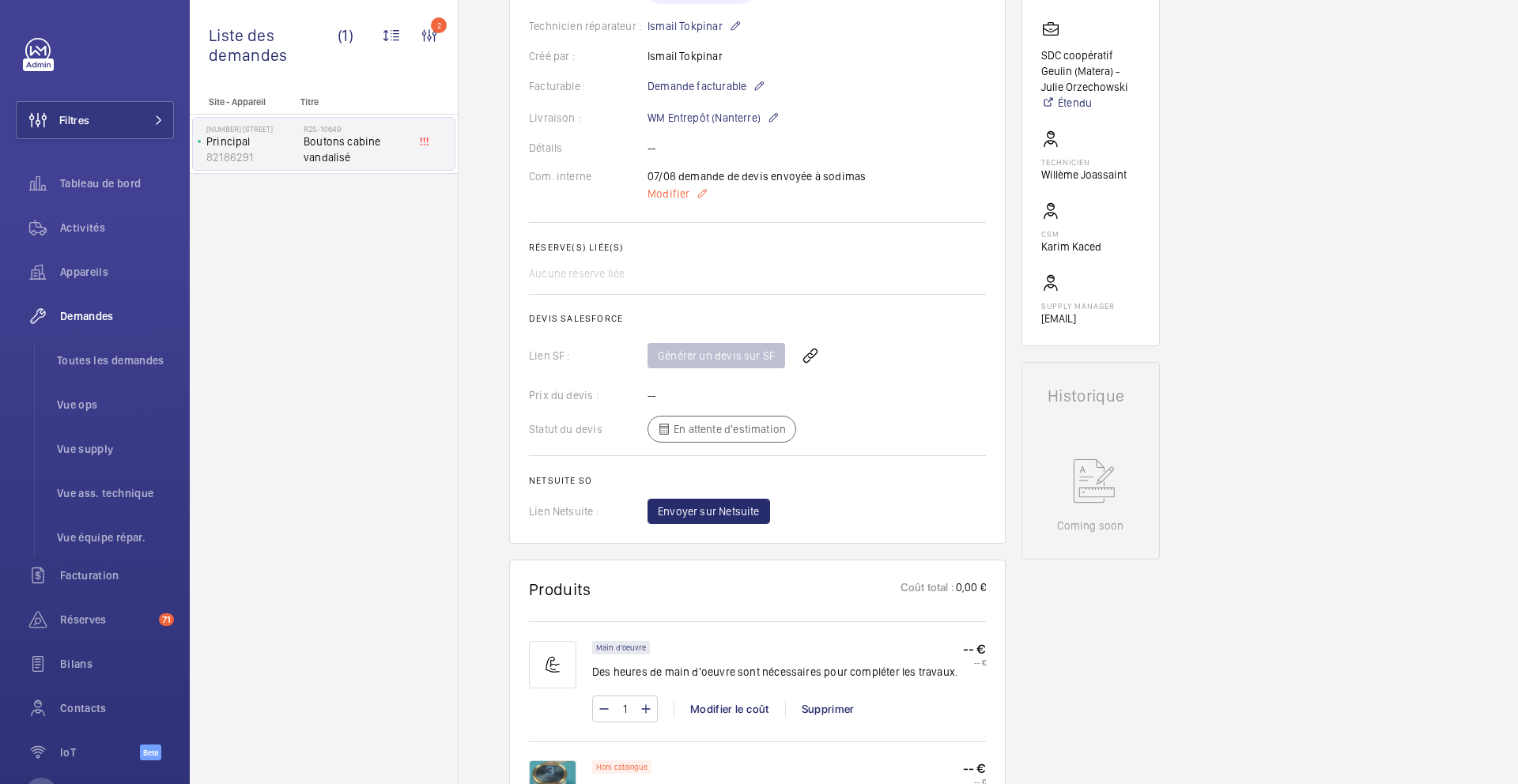 click on "Modifier" 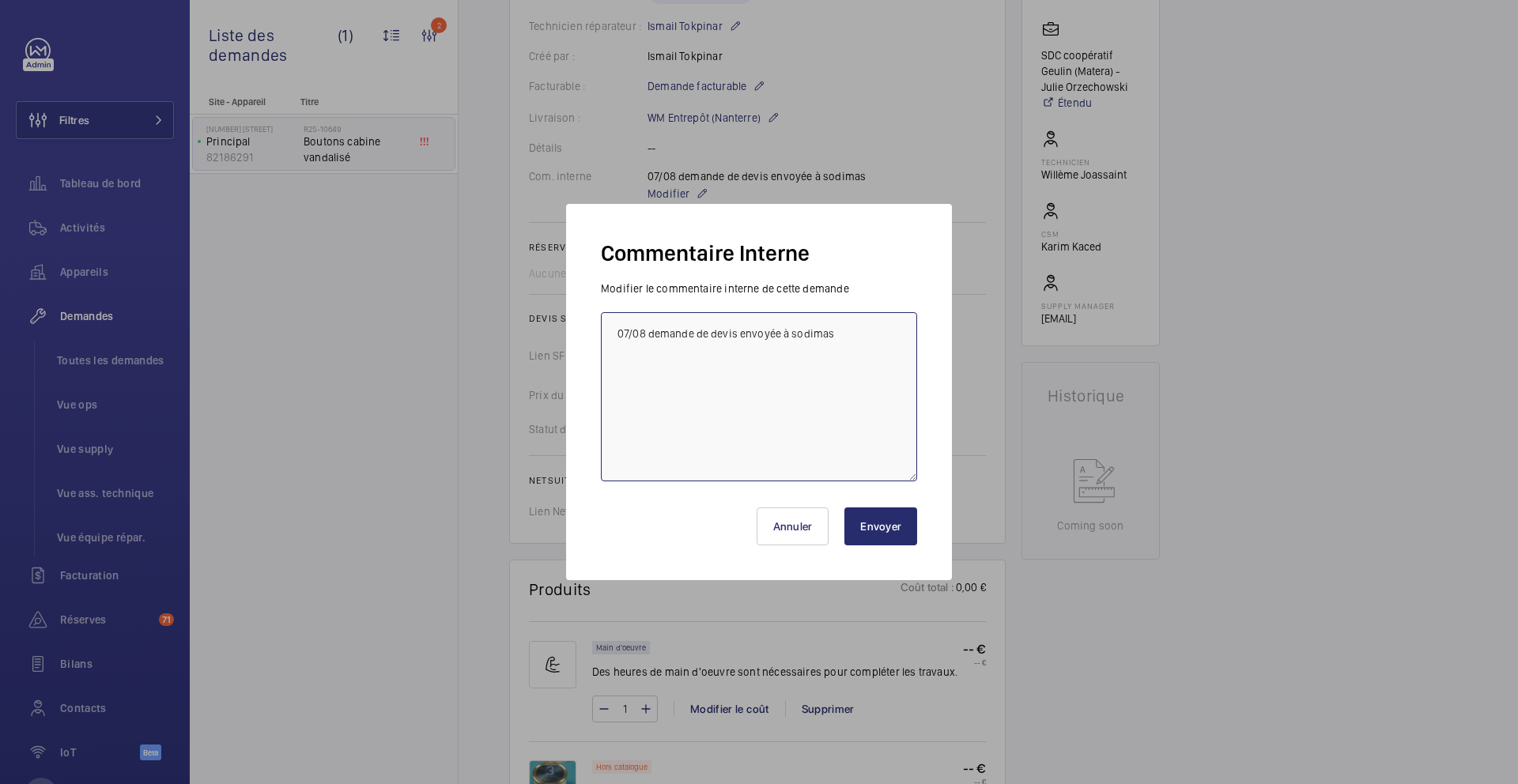 click on "07/08 demande de devis envoyée à sodimas" at bounding box center (759, 397) 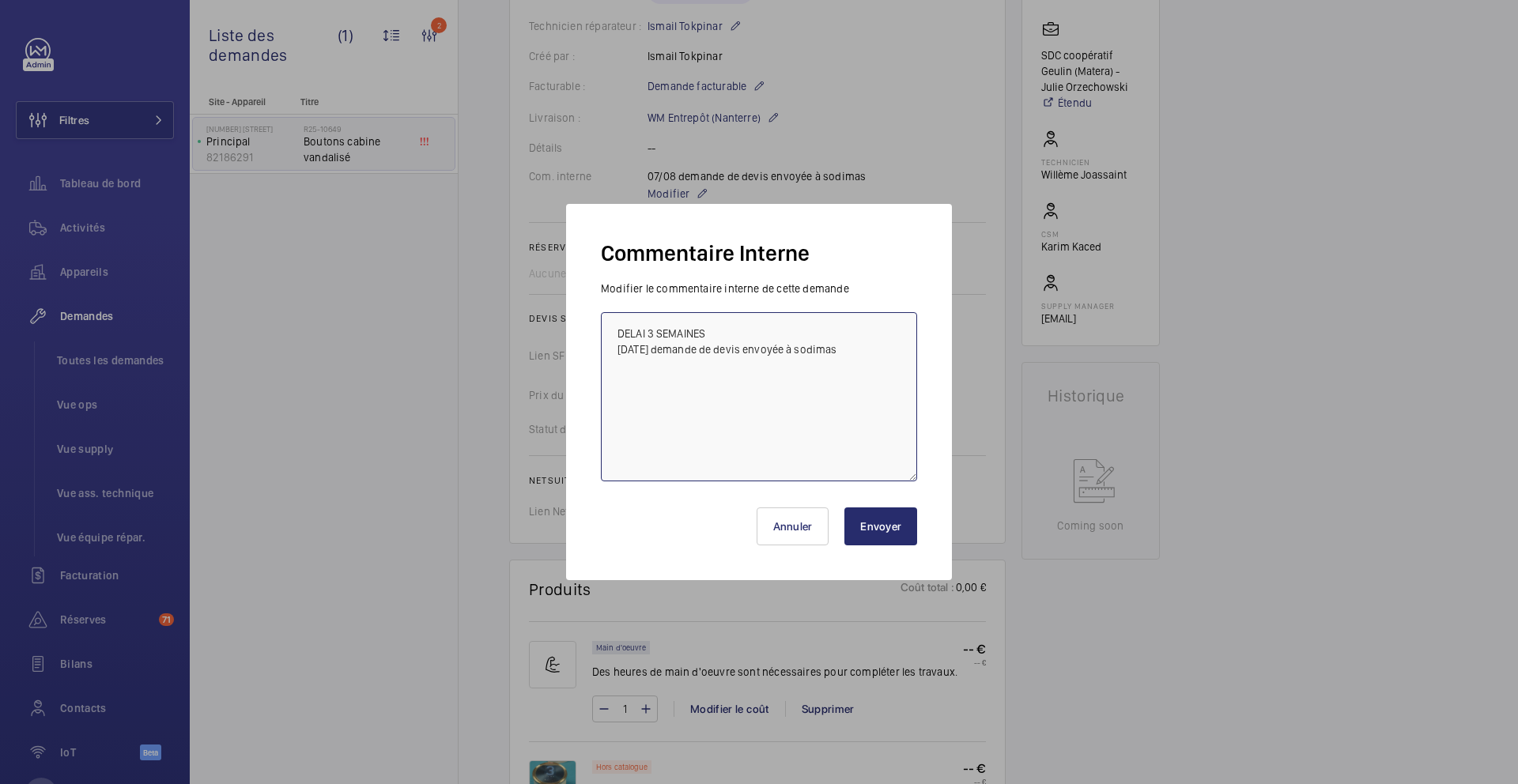 type on "DELAI 3 SEMAINES
[DATE] demande de devis envoyée à sodimas" 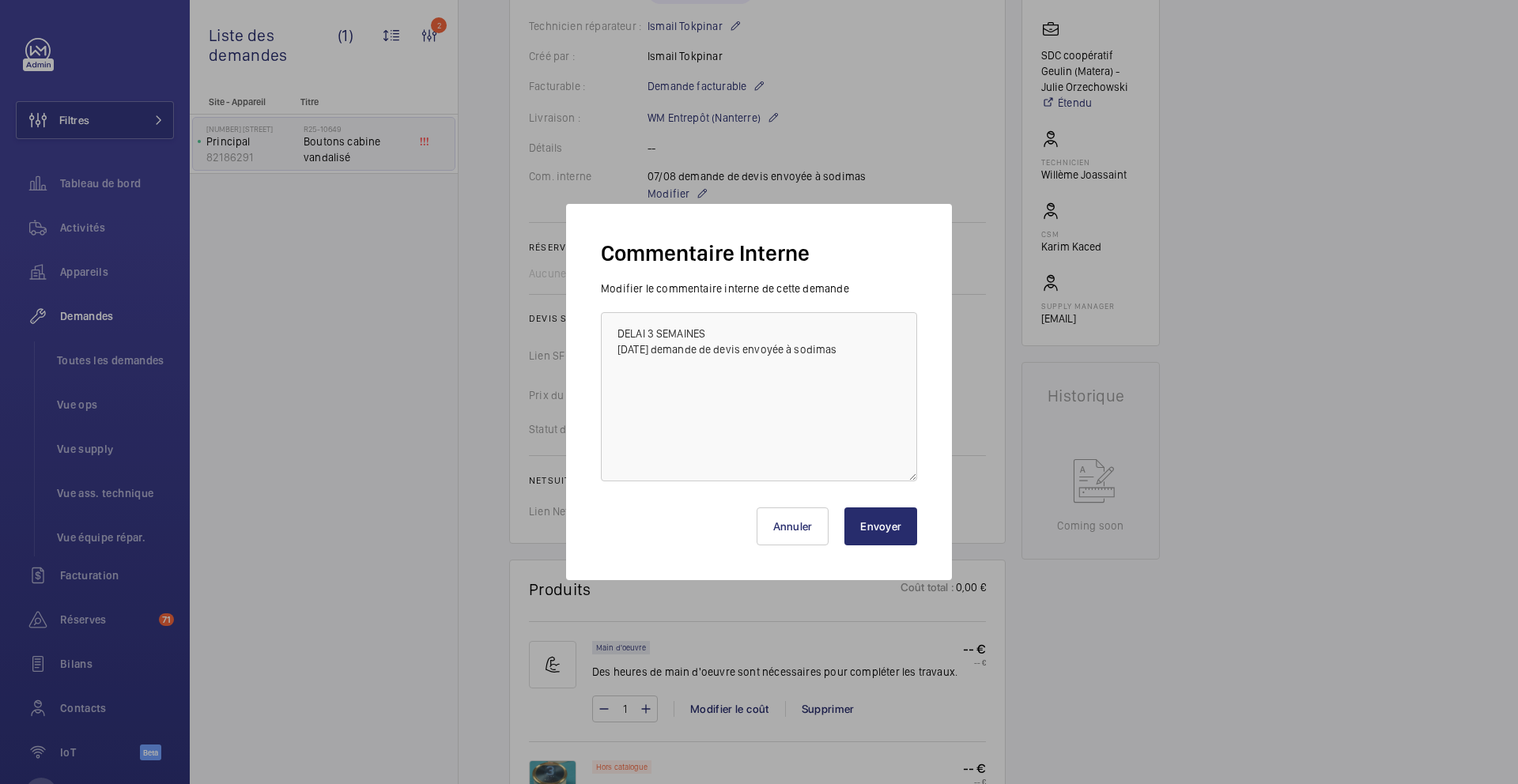 click on "Envoyer" at bounding box center (881, 526) 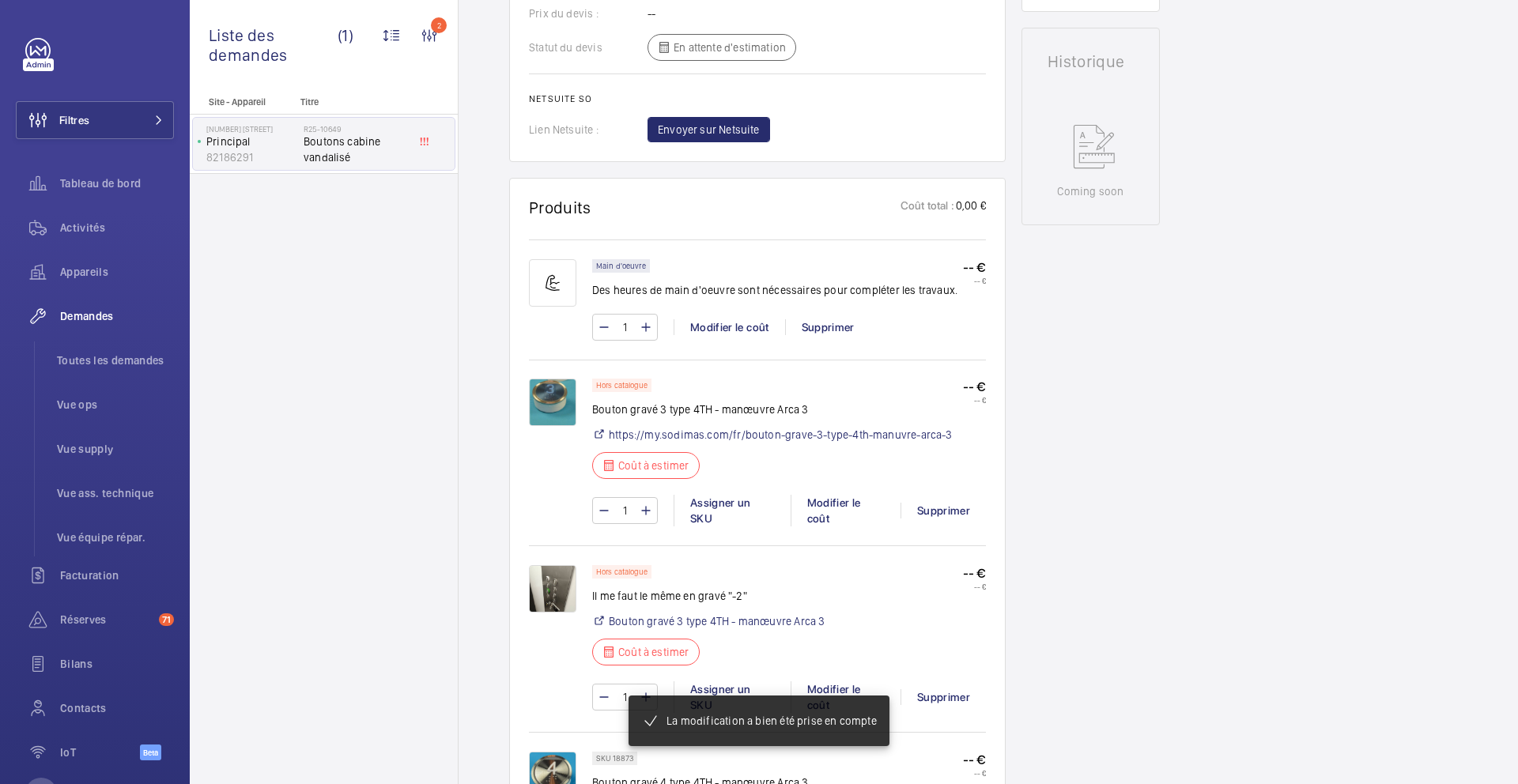 scroll, scrollTop: 863, scrollLeft: 0, axis: vertical 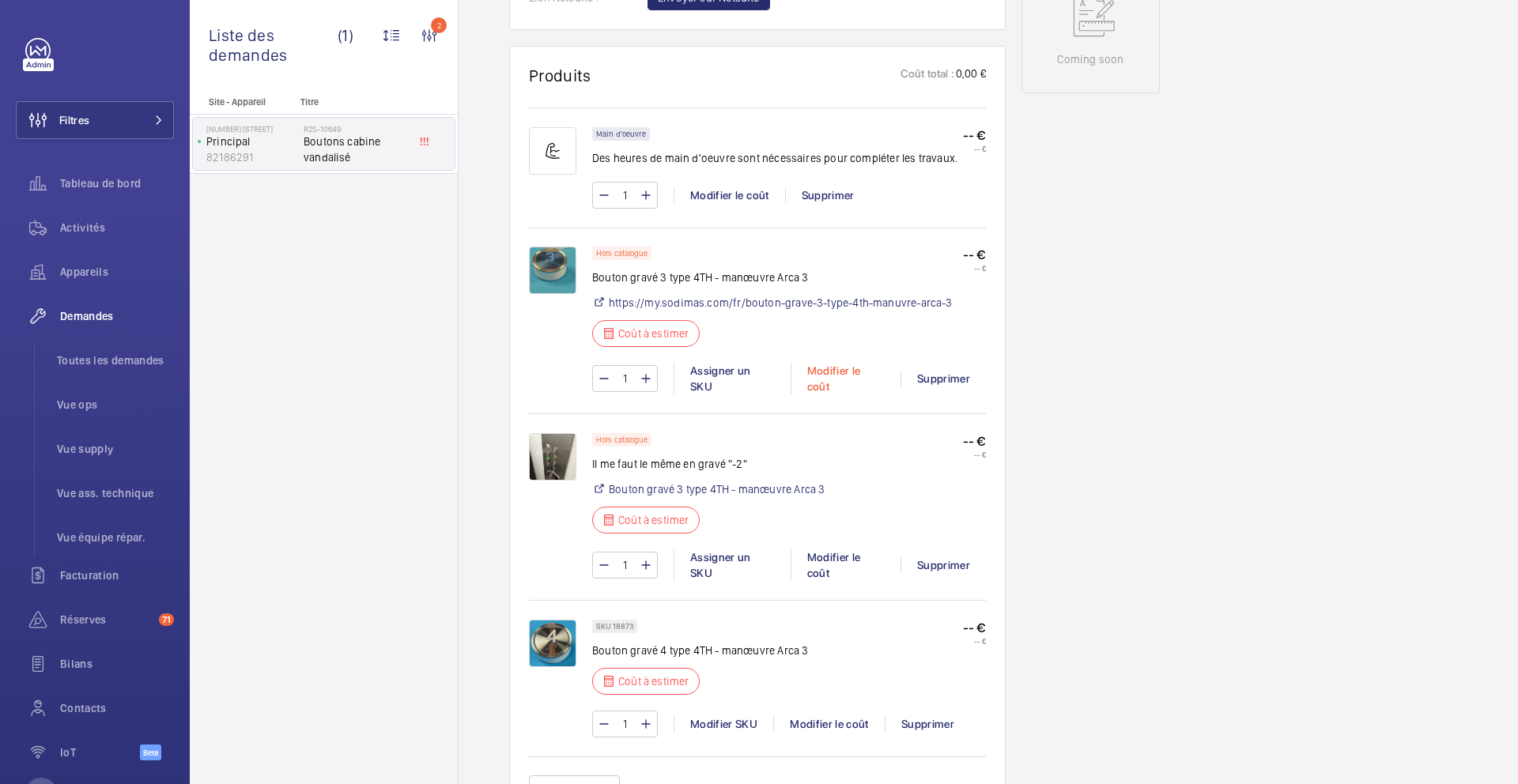click on "Modifier le coût" 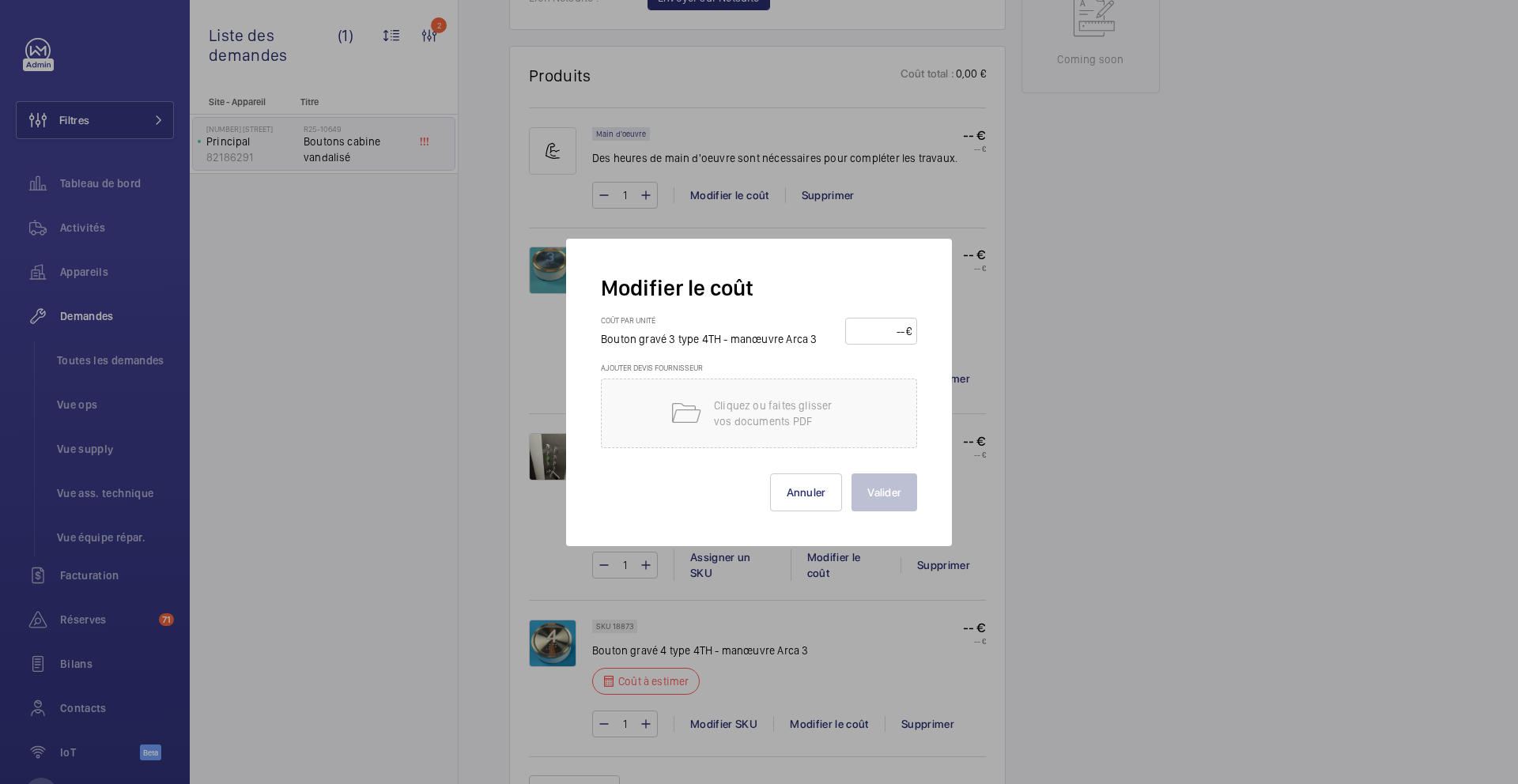 click at bounding box center (878, 331) 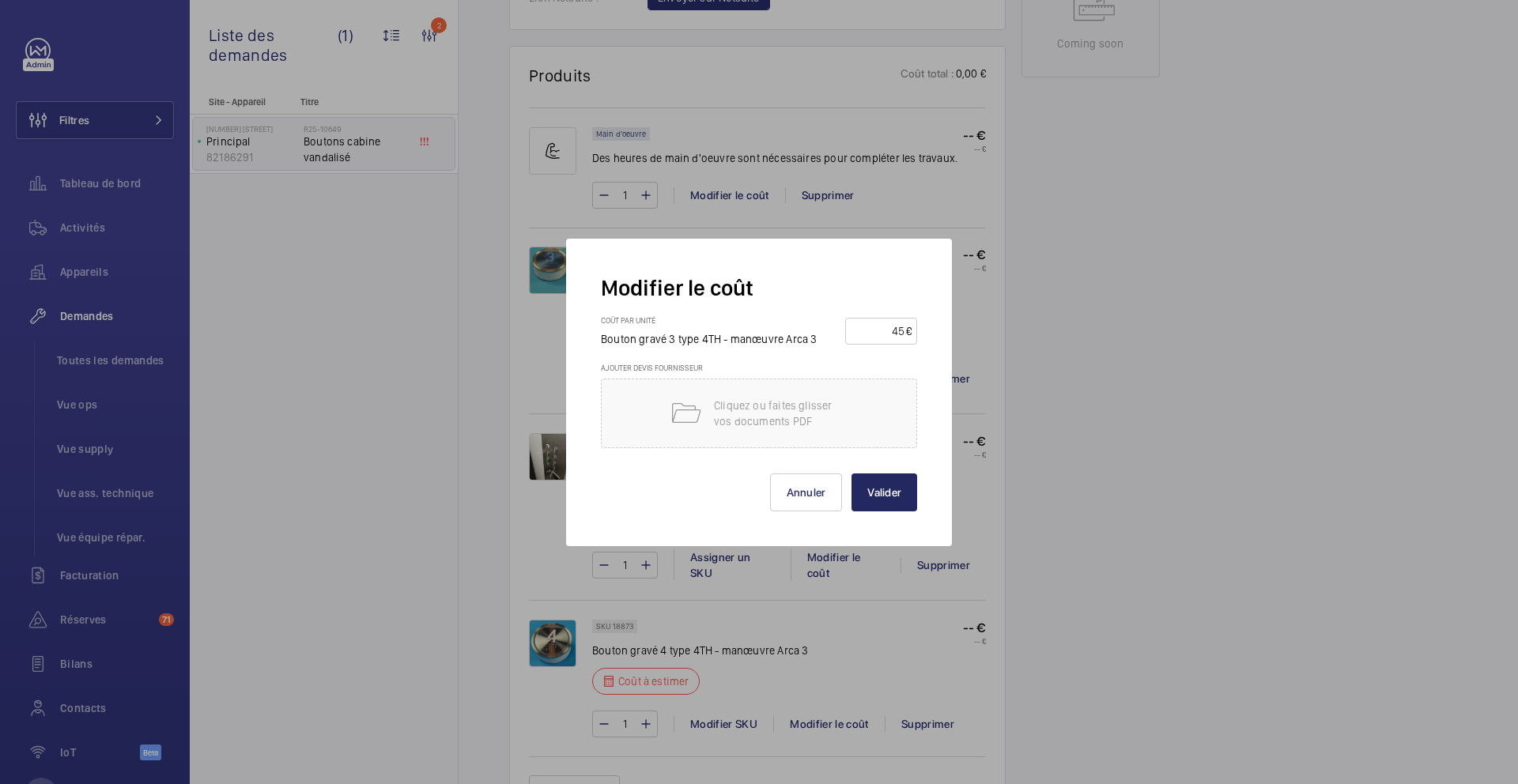 type on "45" 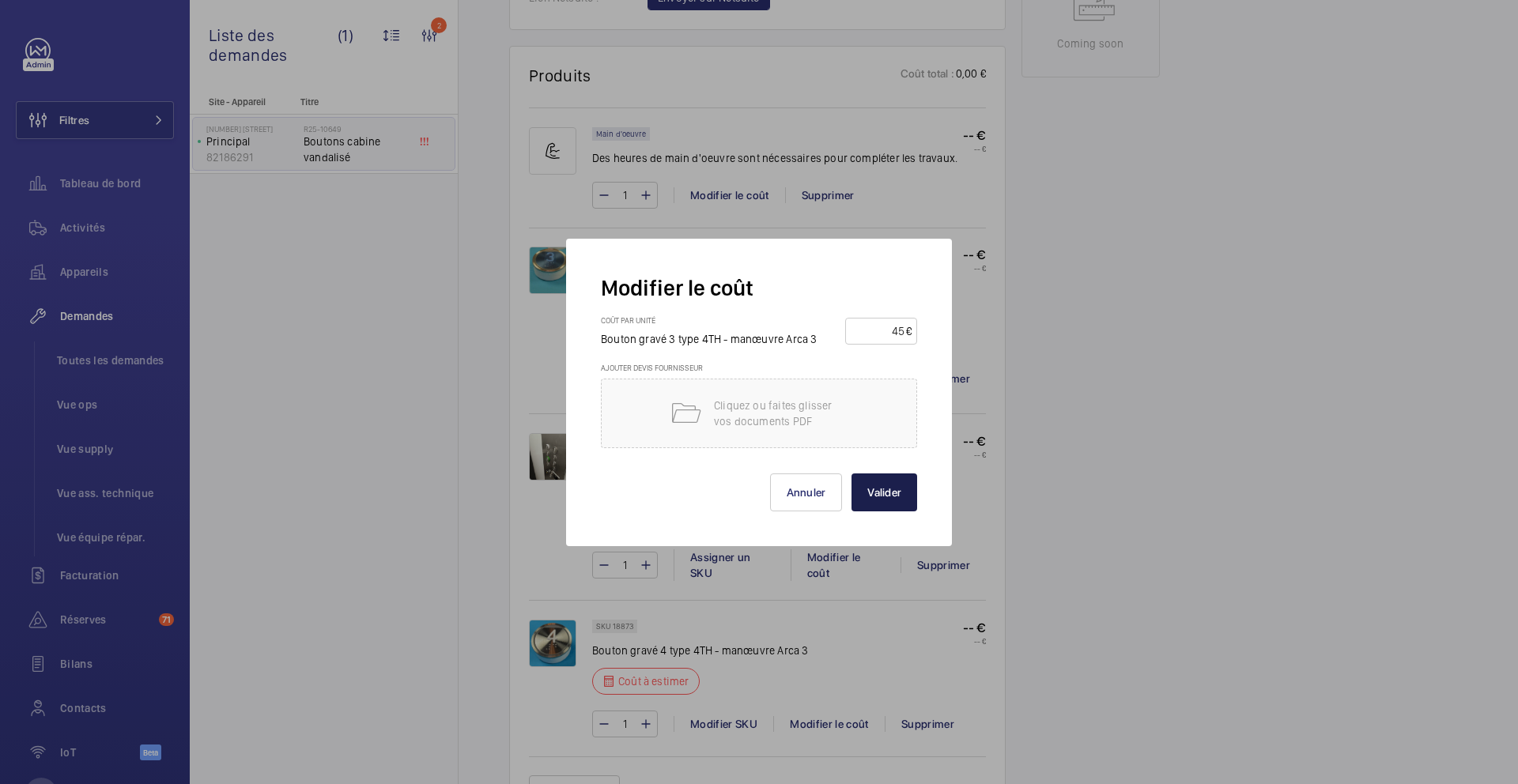 click on "Valider" at bounding box center (884, 492) 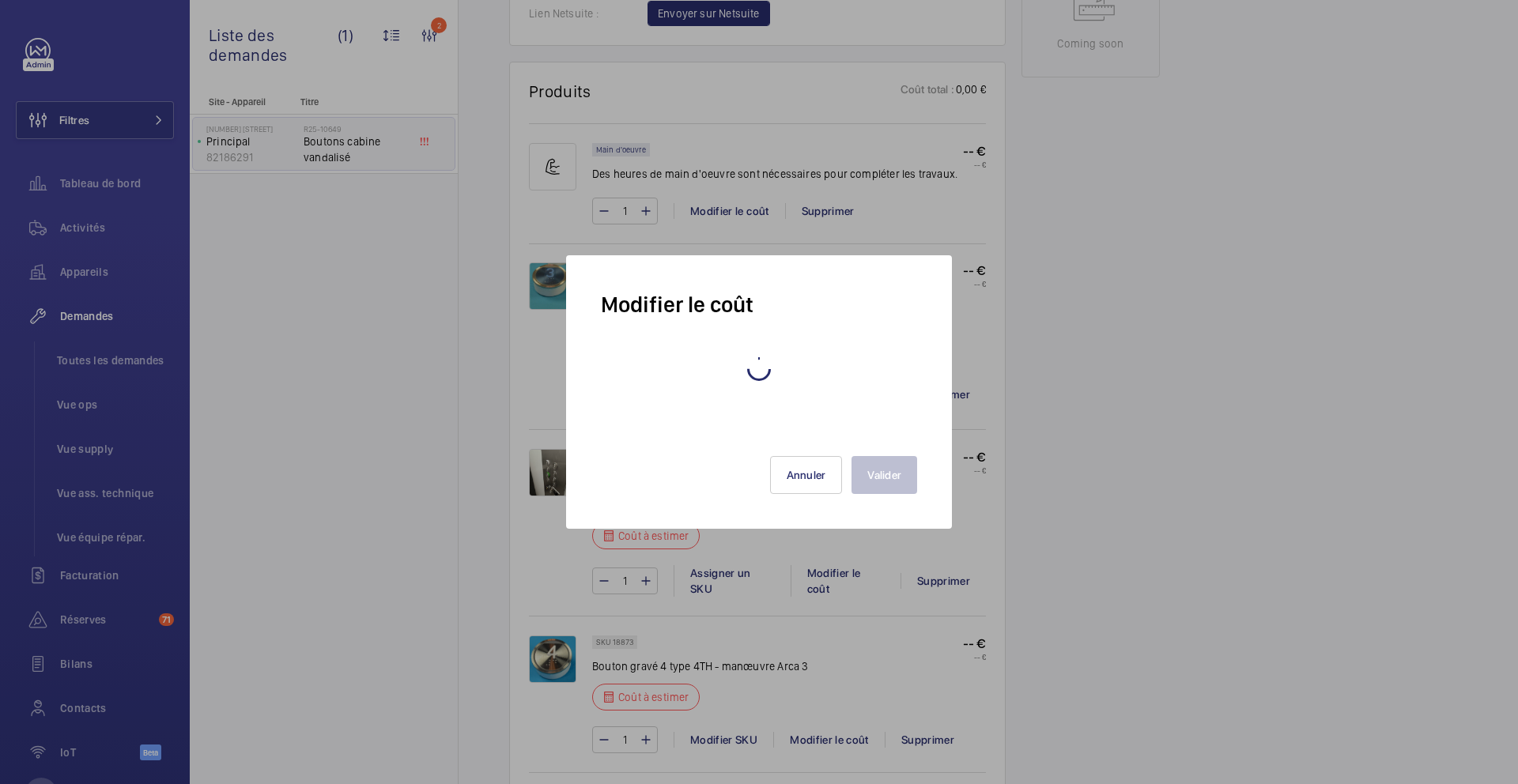 scroll, scrollTop: 895, scrollLeft: 0, axis: vertical 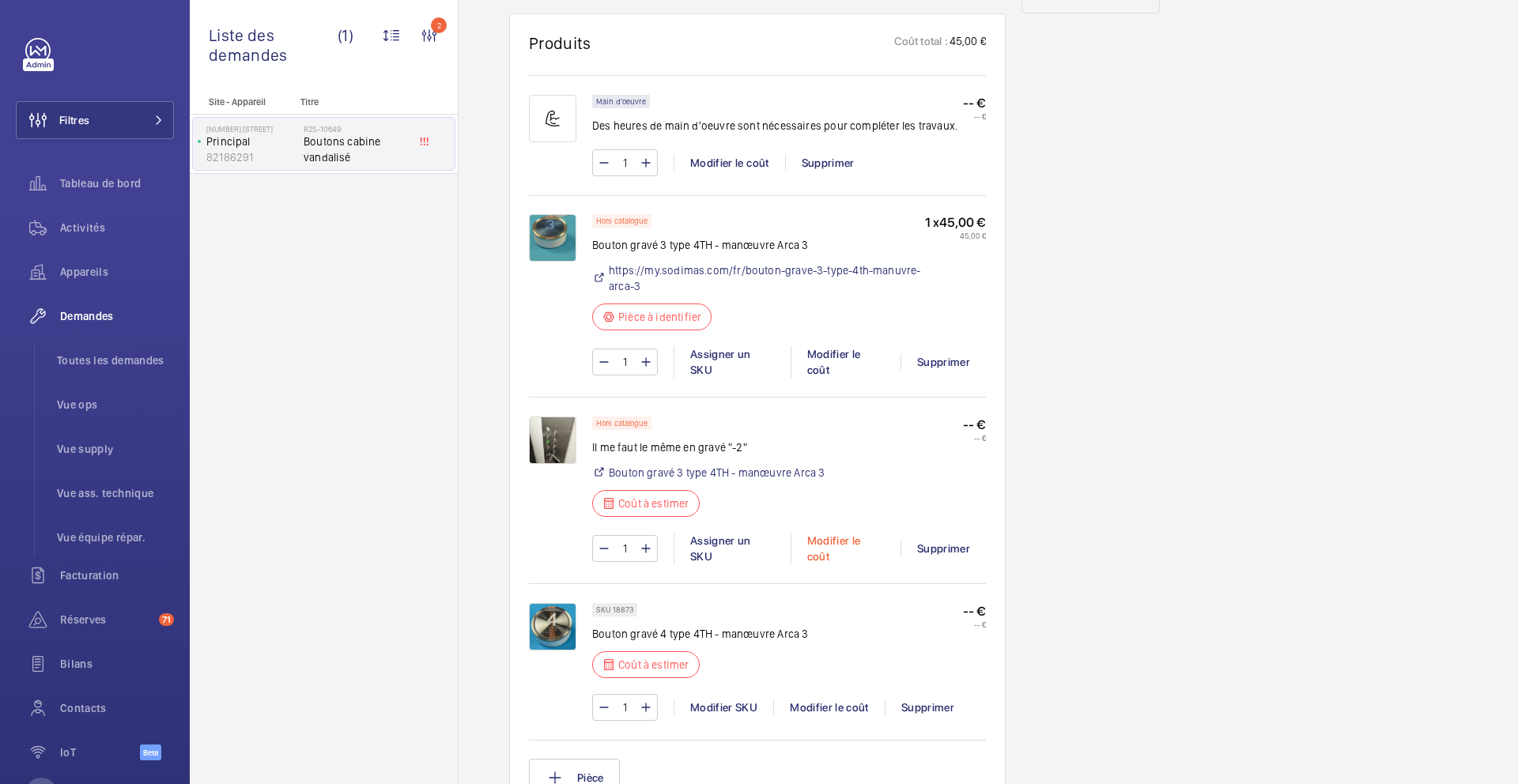 click on "Modifier le coût" 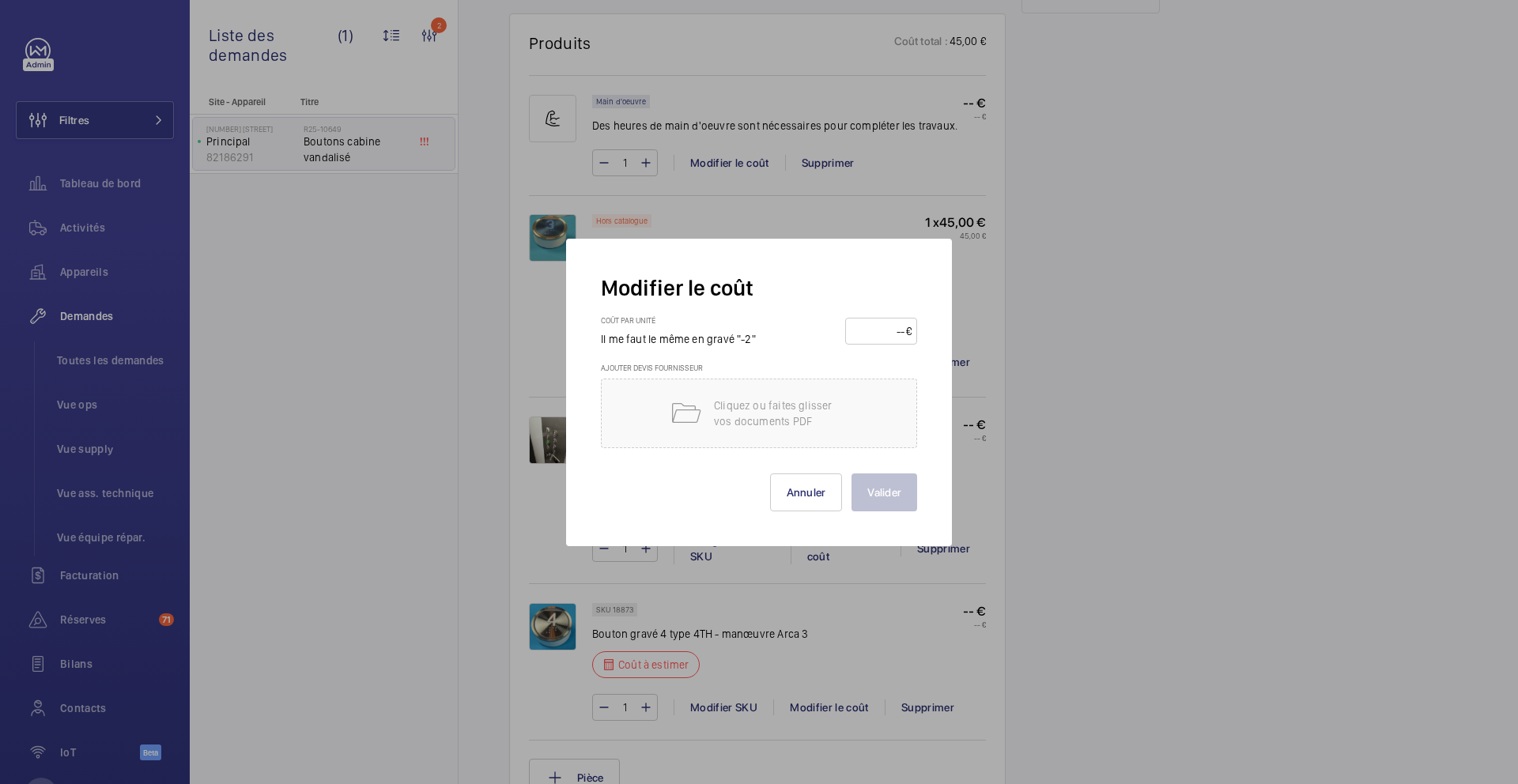 click at bounding box center [878, 331] 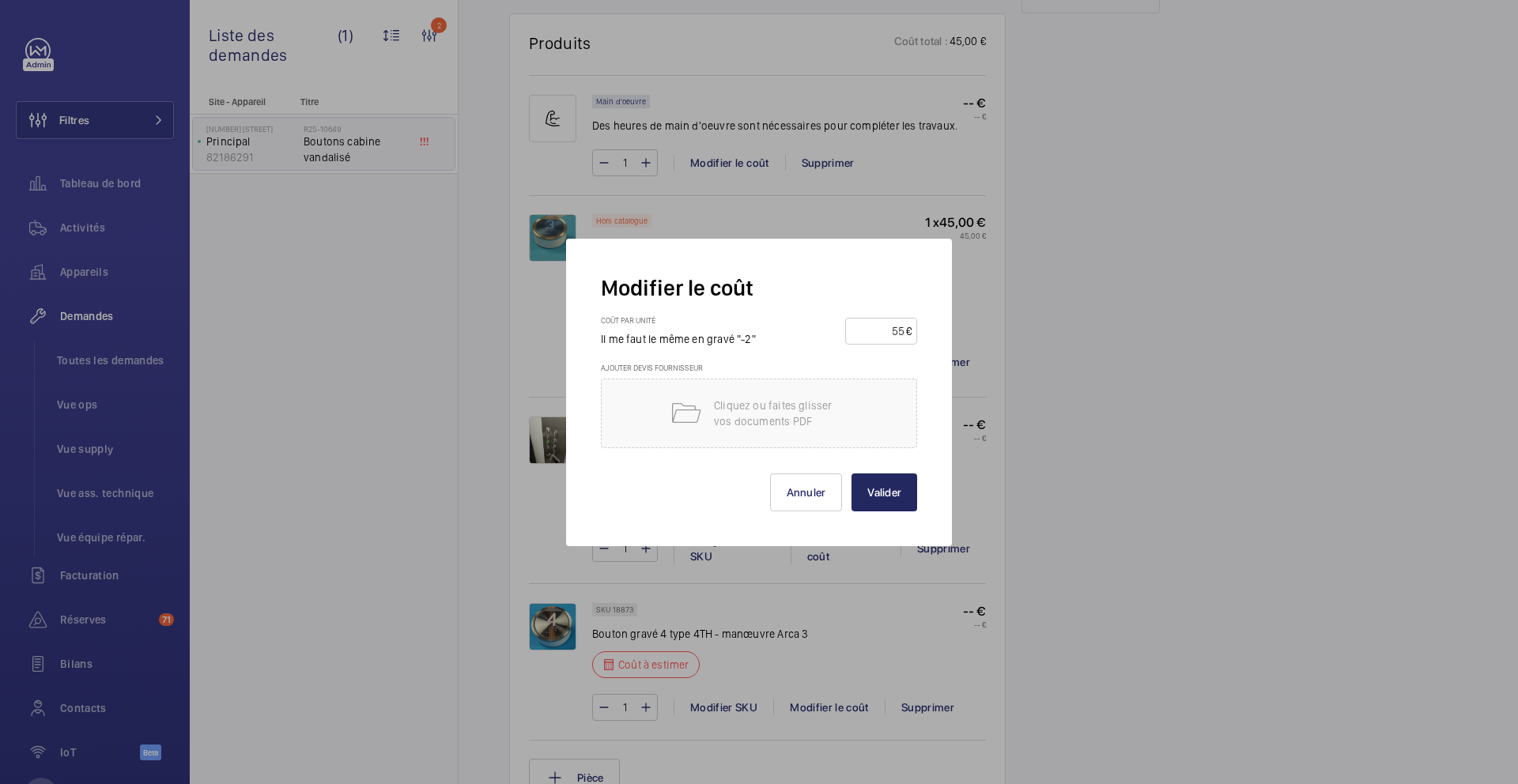 type on "55" 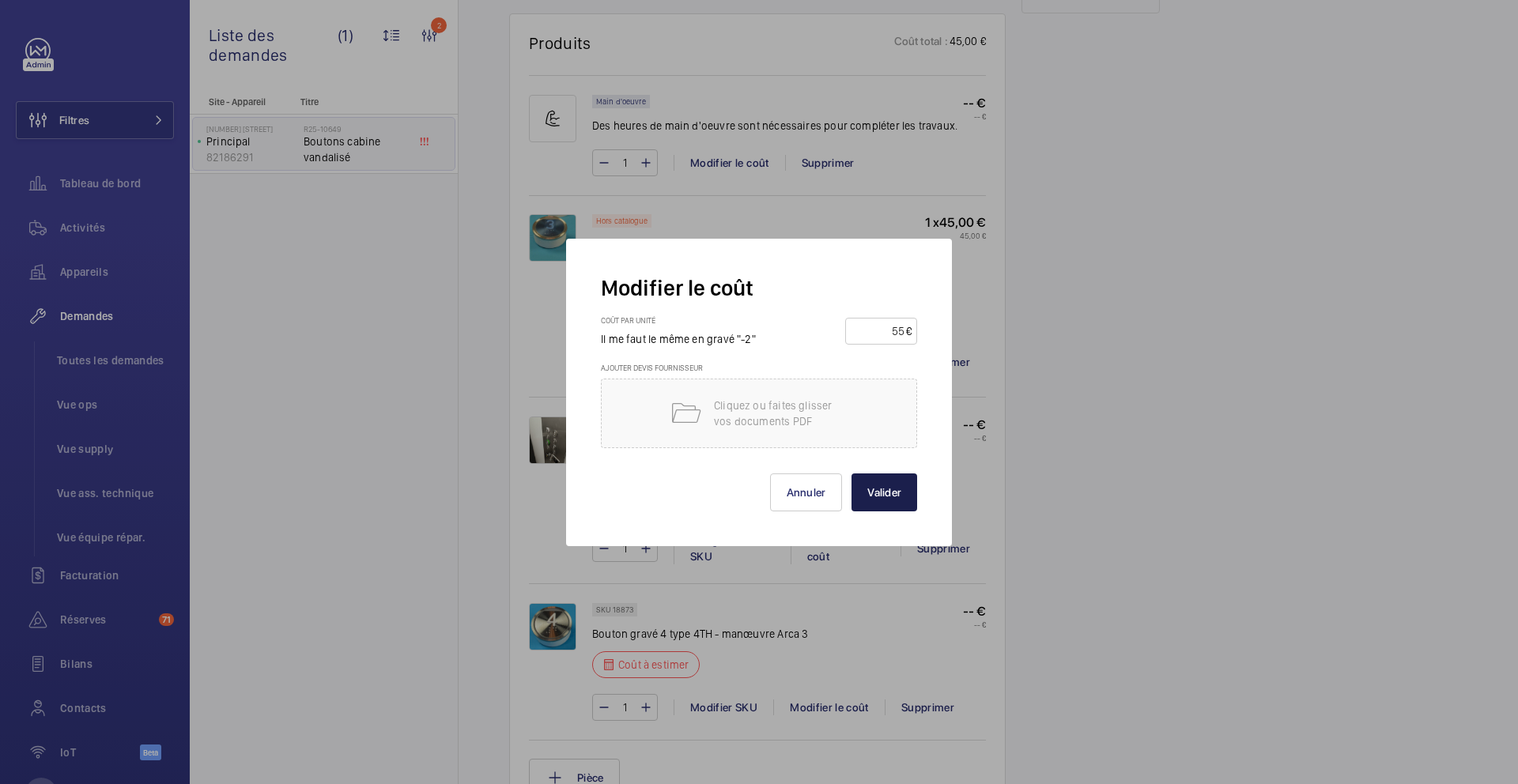 click on "Valider" at bounding box center [884, 492] 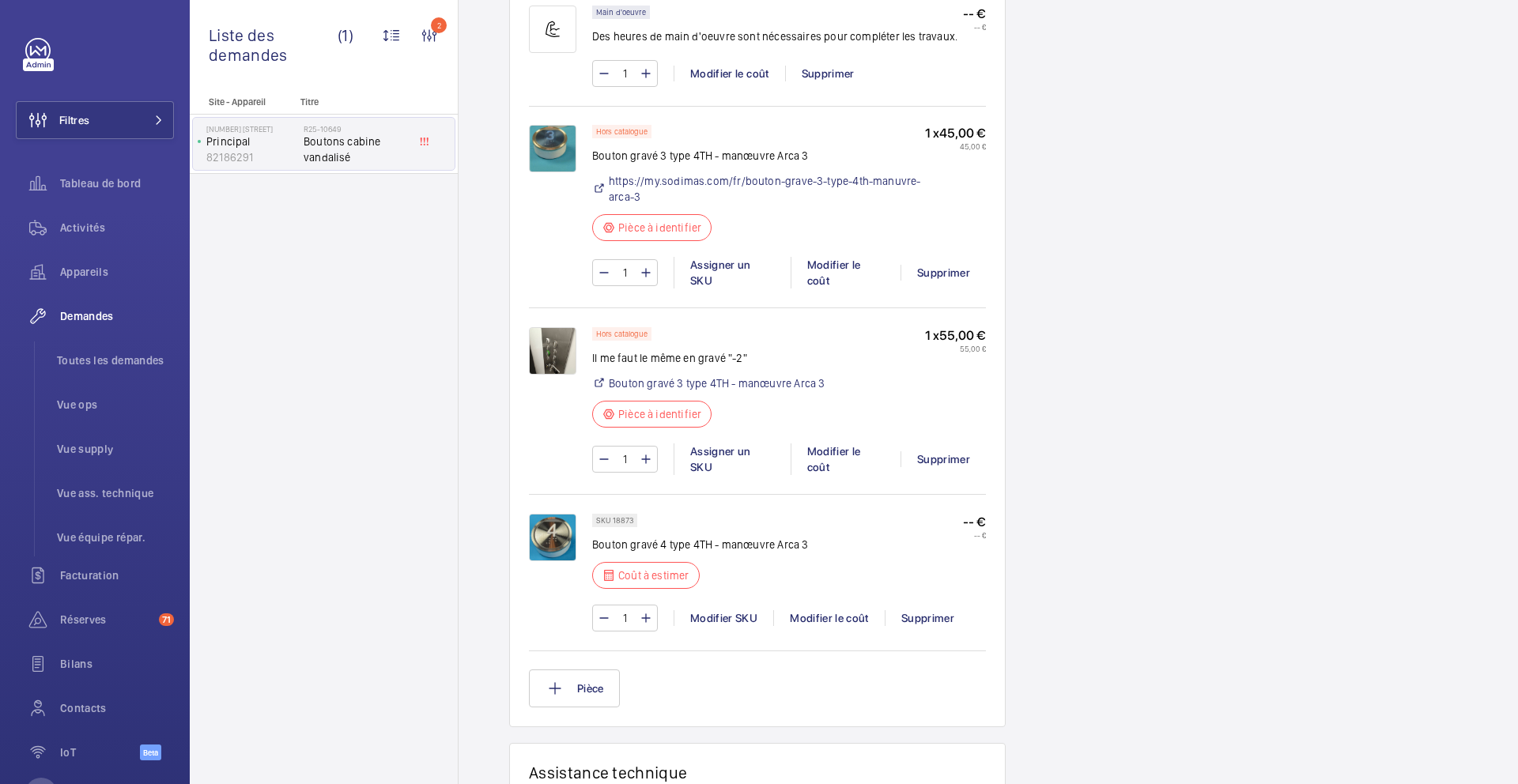 scroll, scrollTop: 1107, scrollLeft: 0, axis: vertical 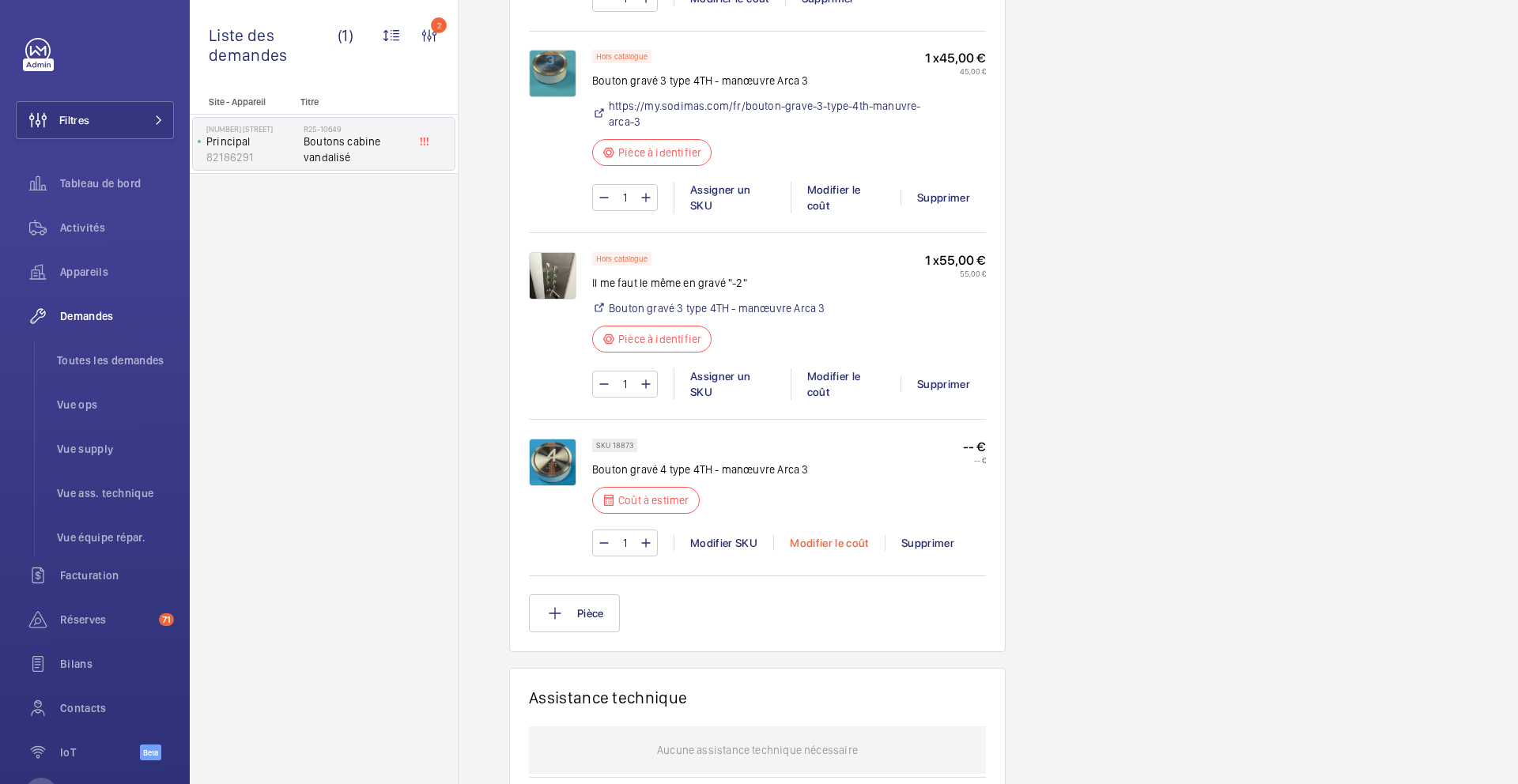 click on "Modifier le coût" 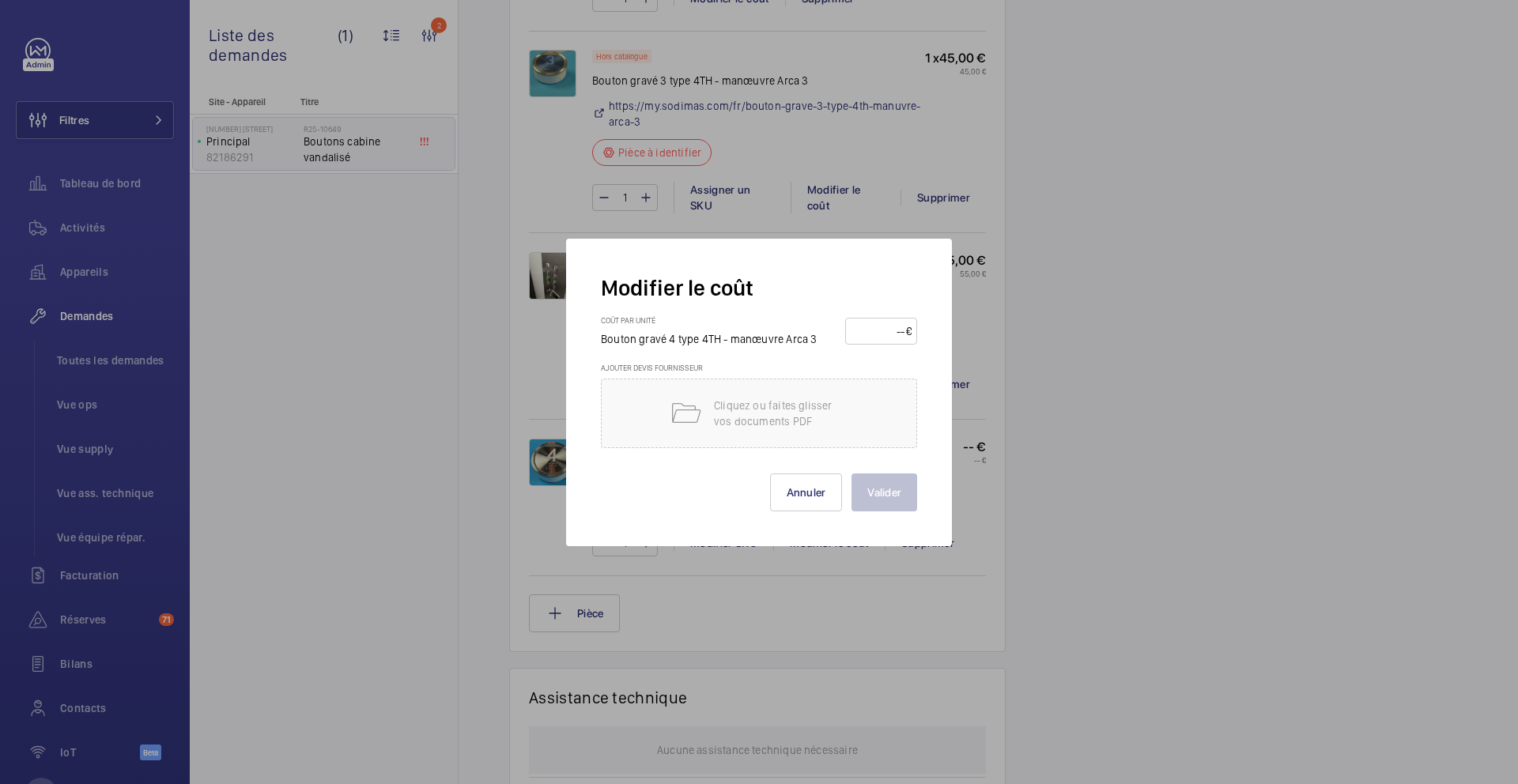 click at bounding box center (878, 331) 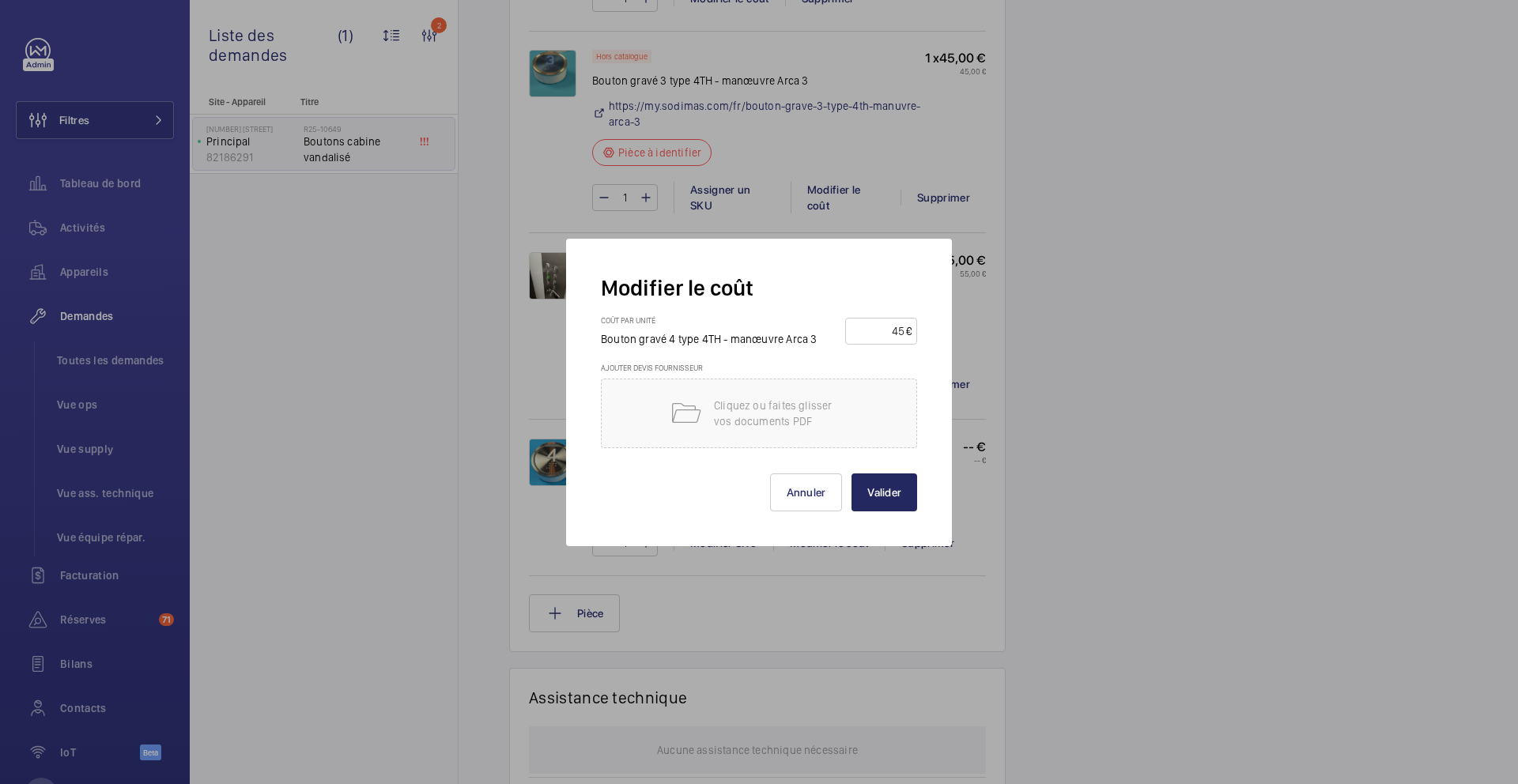 type on "45" 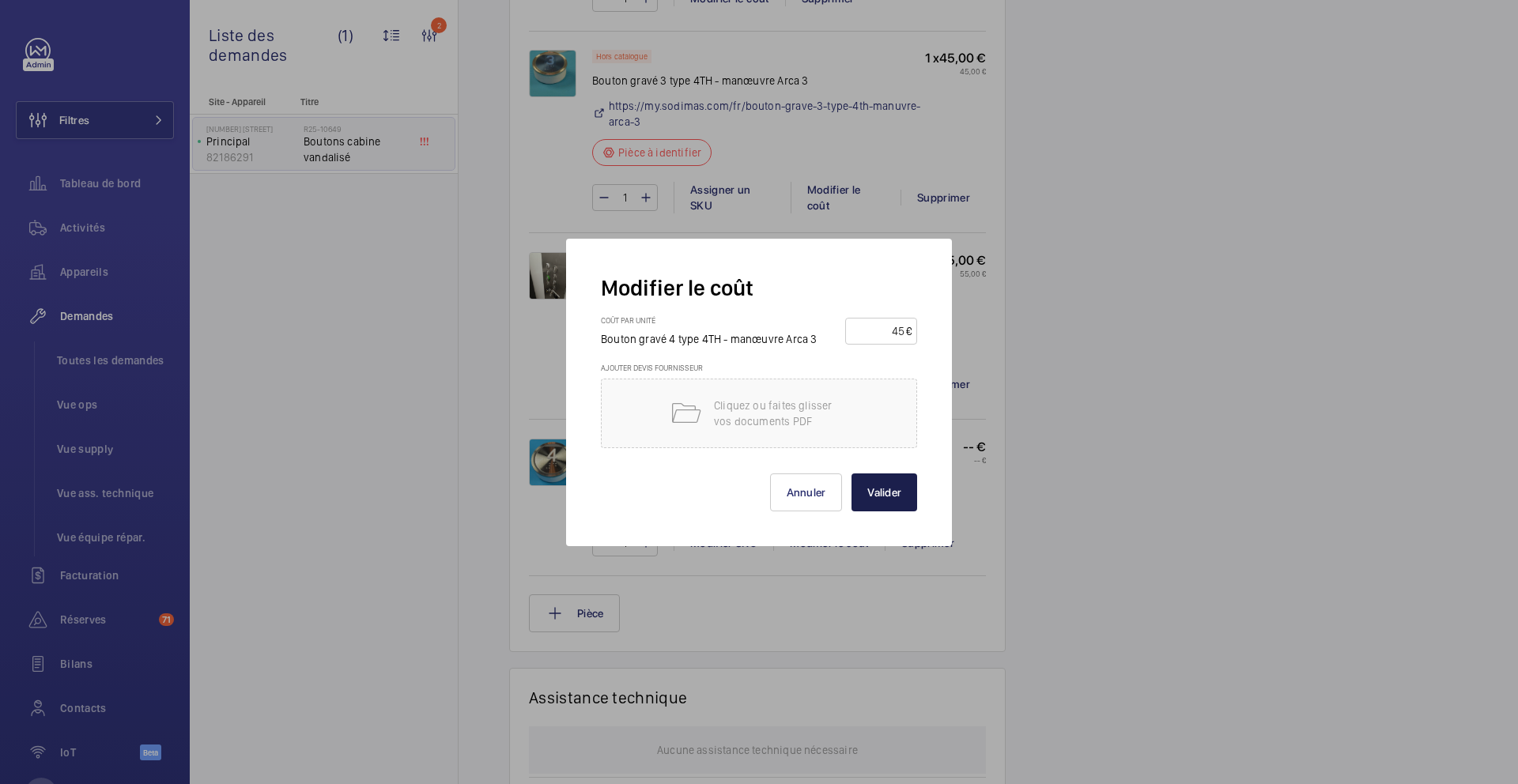 click on "Valider" at bounding box center [884, 492] 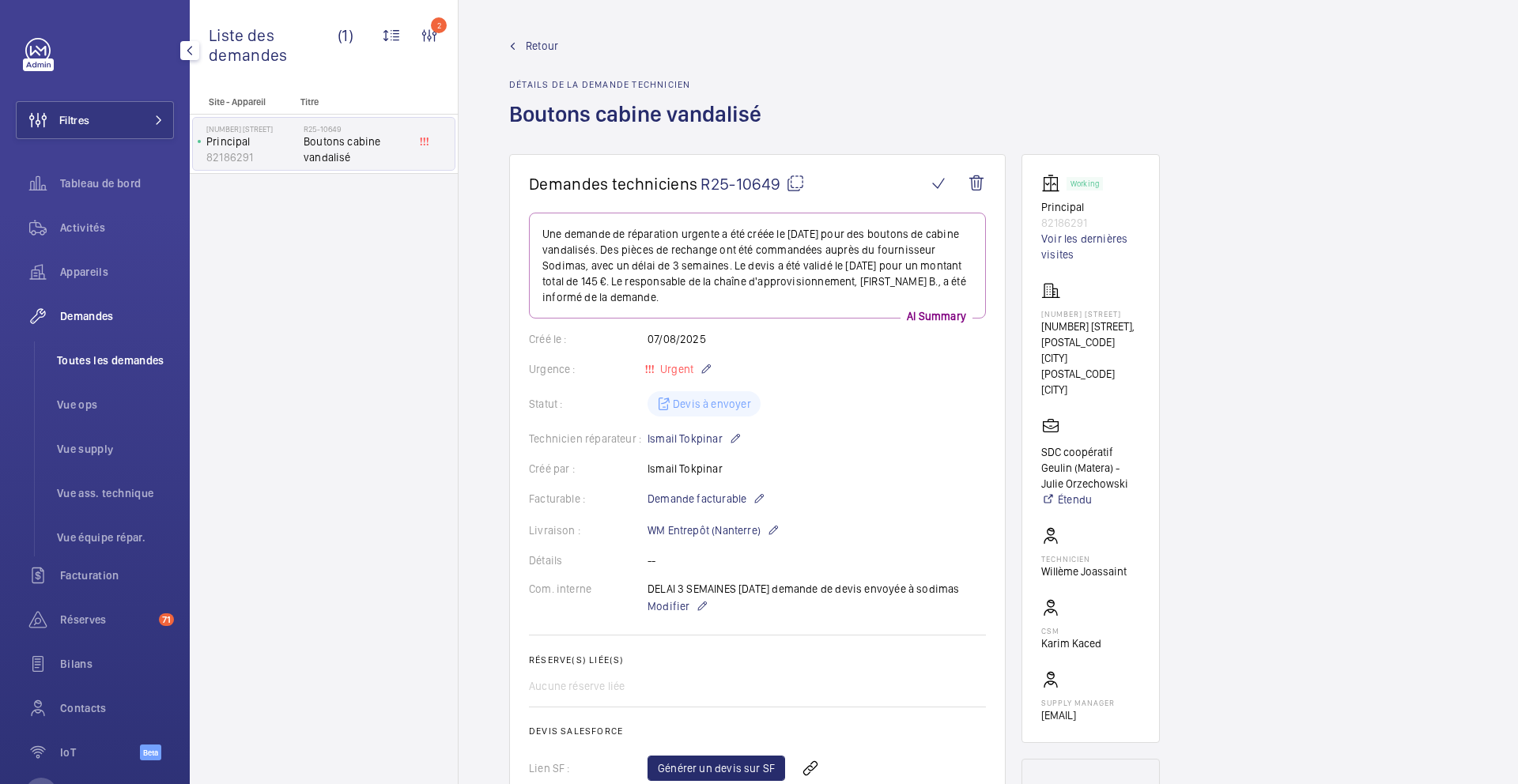 click on "Toutes les demandes" 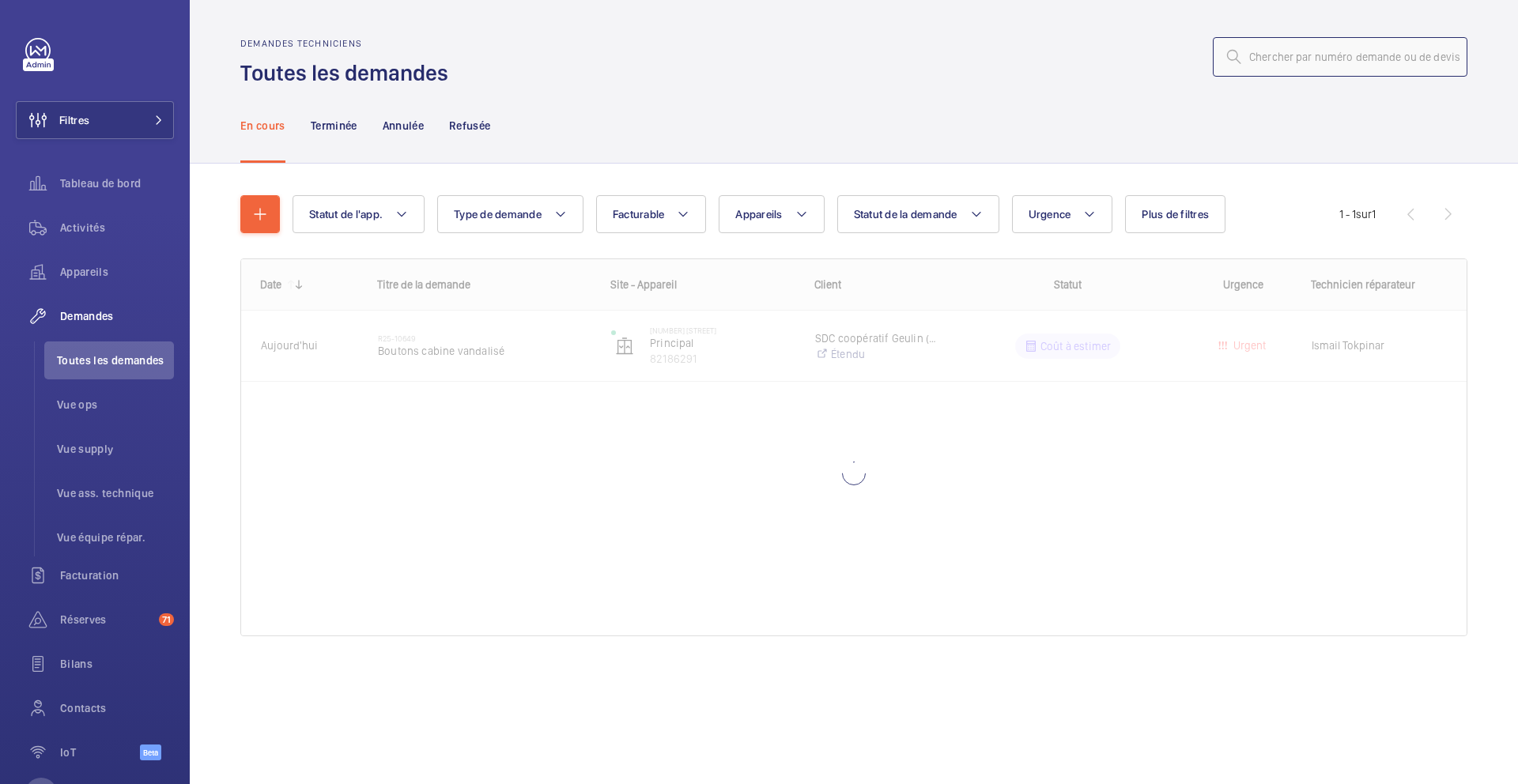 click 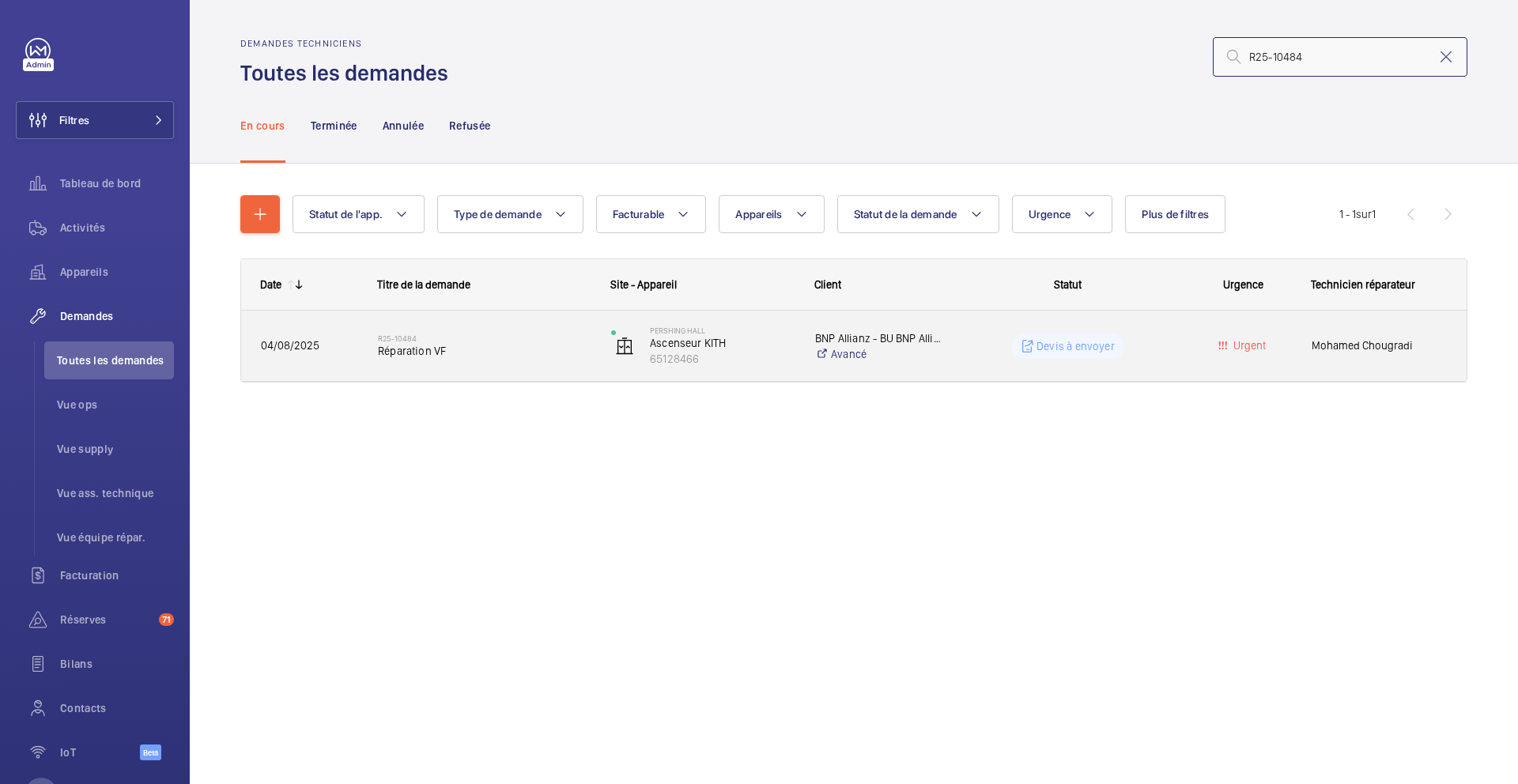 type on "R25-10484" 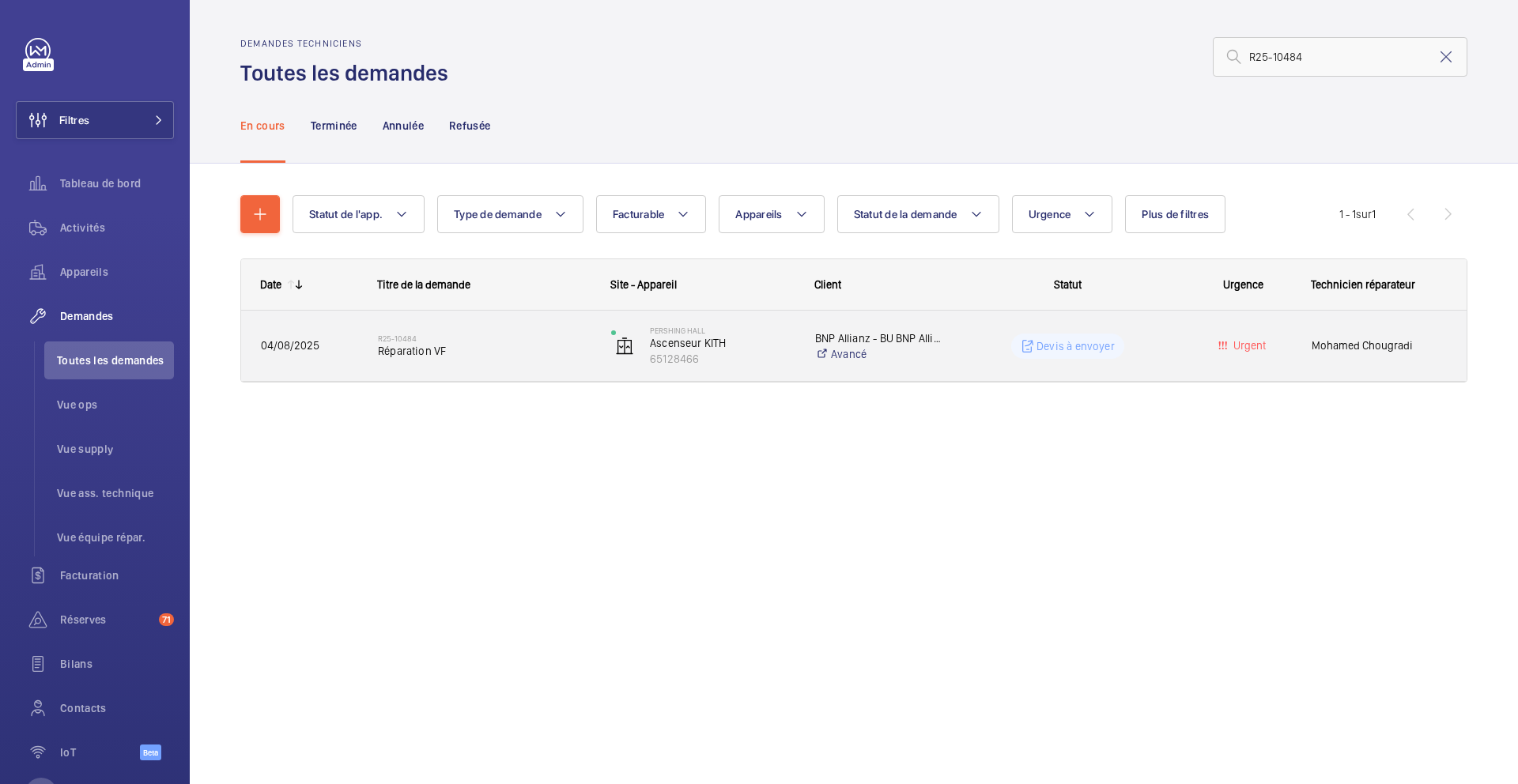 click on "Réparation VF" 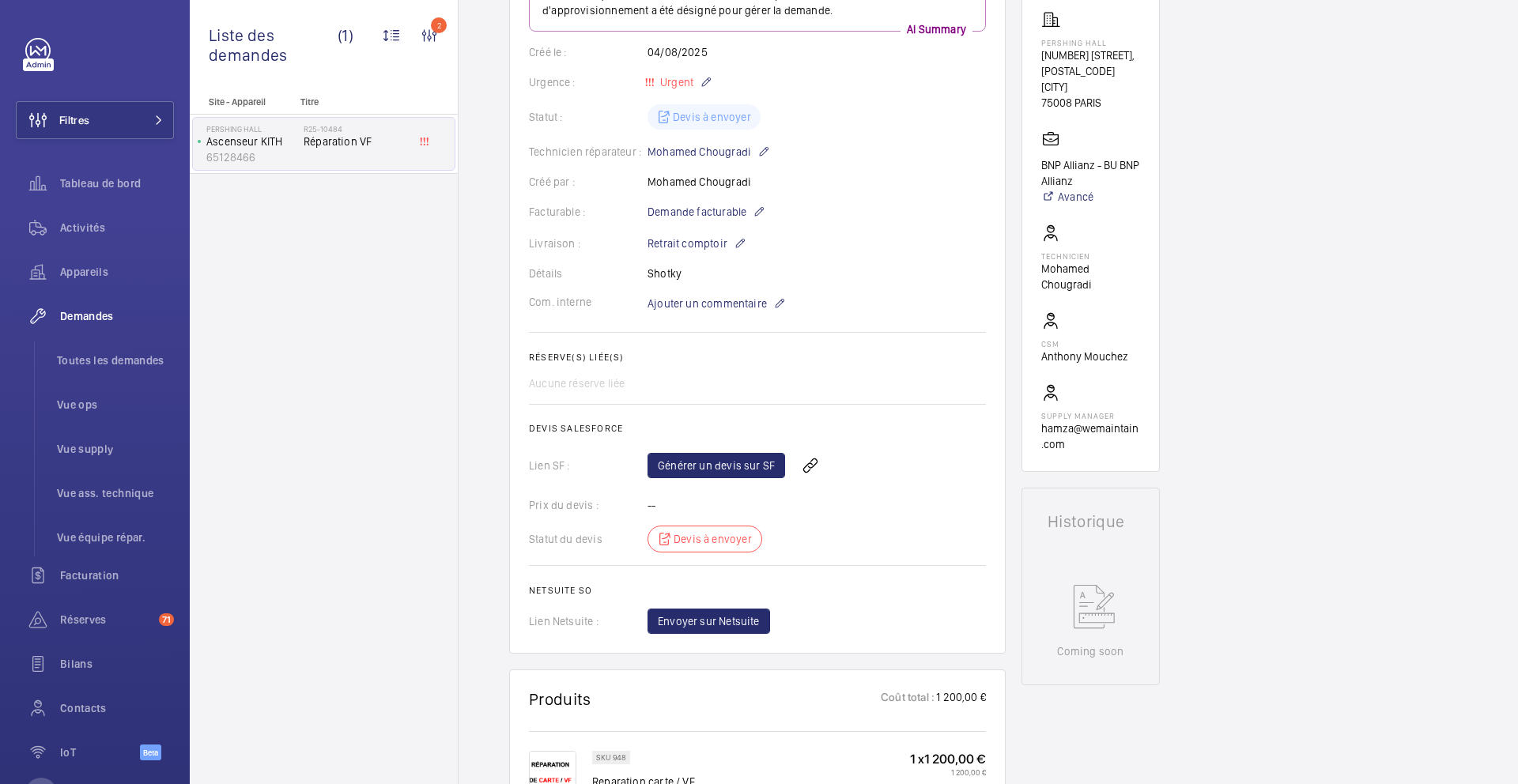 scroll, scrollTop: 276, scrollLeft: 0, axis: vertical 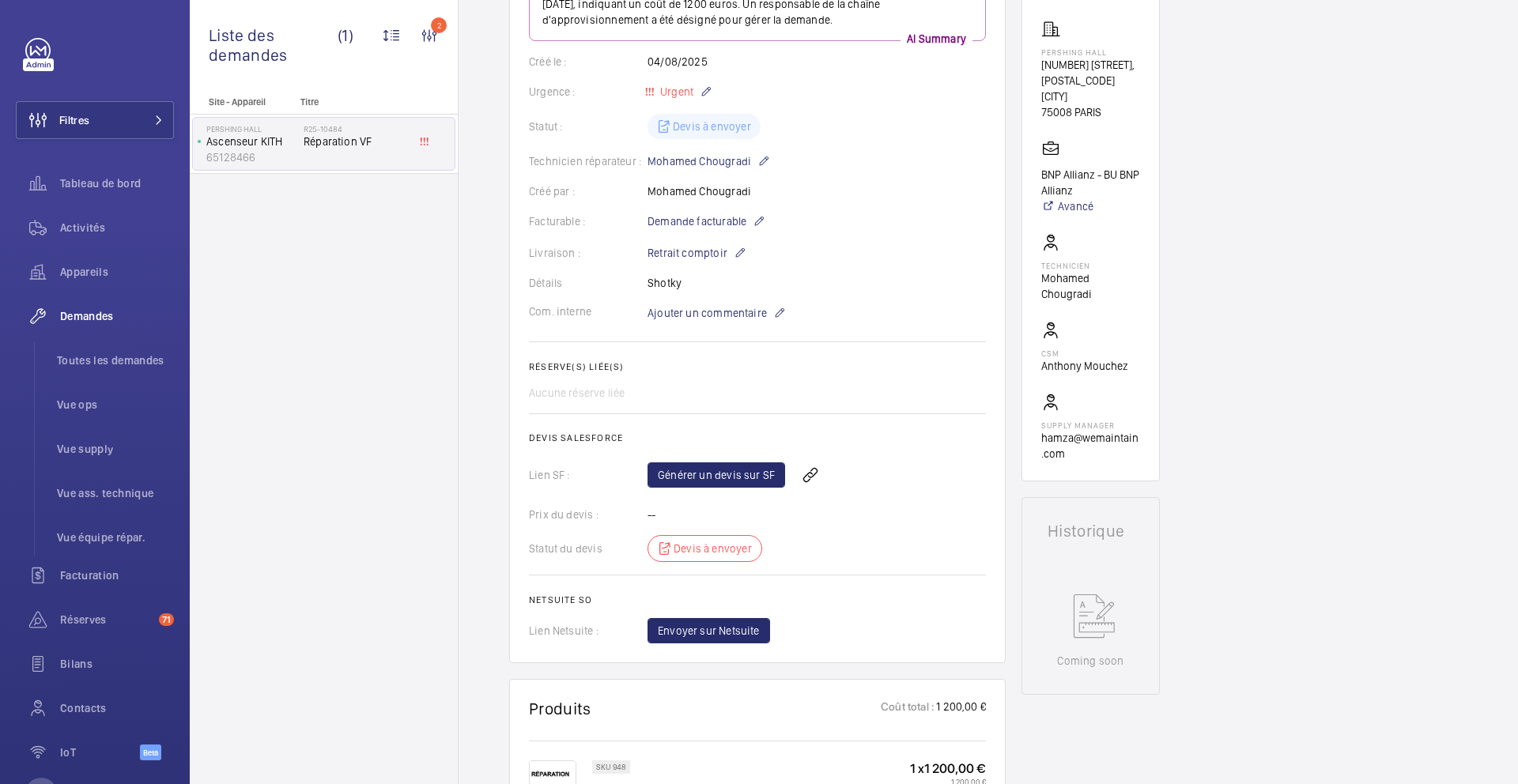 click on "La demande de réparation a été créée le 4 août 2025 par Mohamed Chougradi, avec un niveau d'urgence élevé. Une pièce a été commandée le même jour et le devis a été reçu le 4 août 2025, indiquant un coût de 1200 euros. Un responsable de la chaîne d'approvisionnement a été désigné pour gérer la demande.  AI Summary Créé le :  04/08/2025  Urgence : Urgent Statut : Devis à envoyer Technicien réparateur :  Mohamed Chougradi  Créé par :  Mohamed Chougradi  Facturable : Demande facturable Livraison :  Retrait comptoir  Détails  Shotky   Com. interne  Ajouter un commentaire Réserve(s) liée(s)  Aucune réserve liée Devis Salesforce Lien SF : Générer un devis sur SF Prix du devis : -- Statut du devis  Devis à envoyer Netsuite SO Lien Netsuite : Envoyer sur Netsuite" 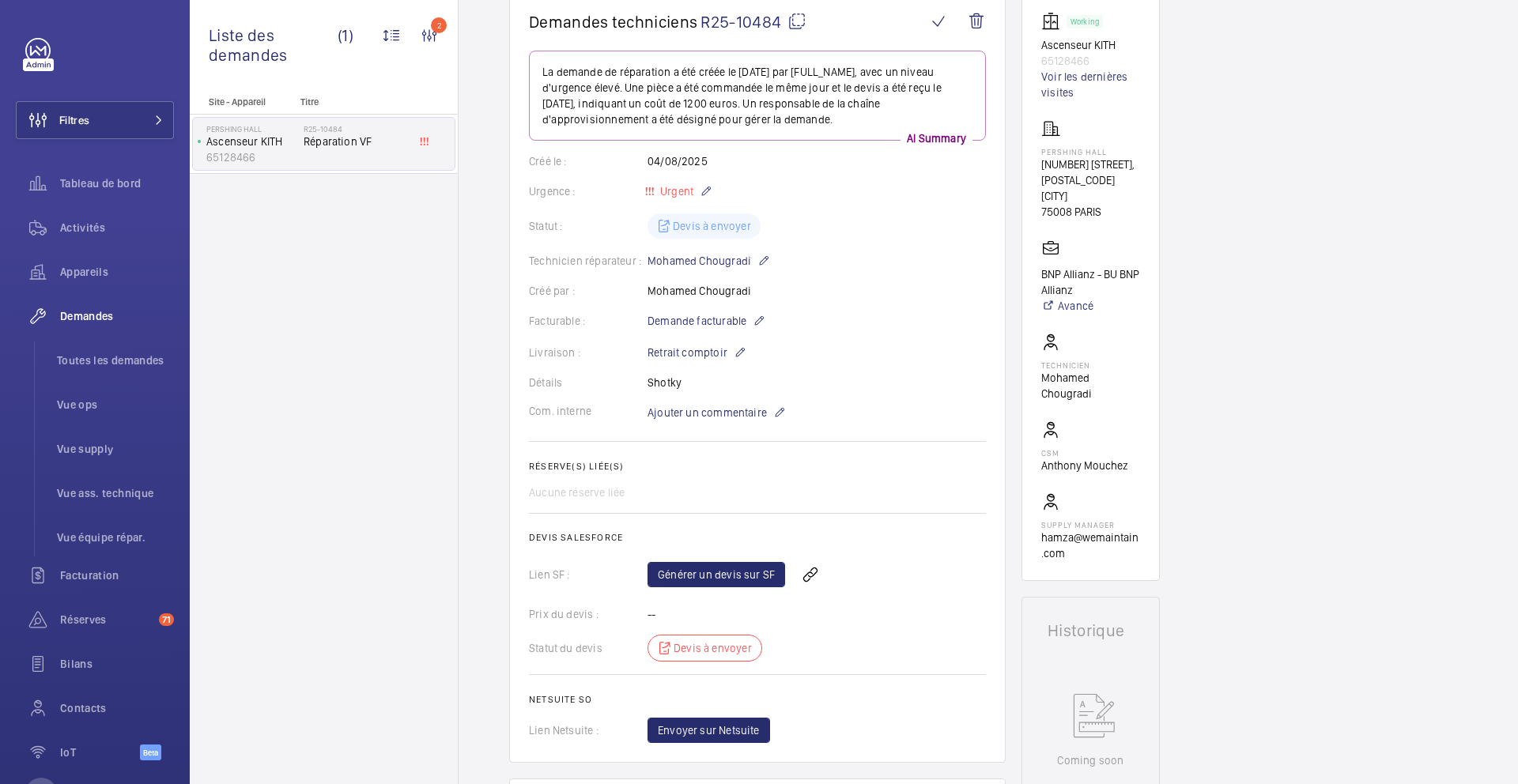 scroll, scrollTop: 153, scrollLeft: 0, axis: vertical 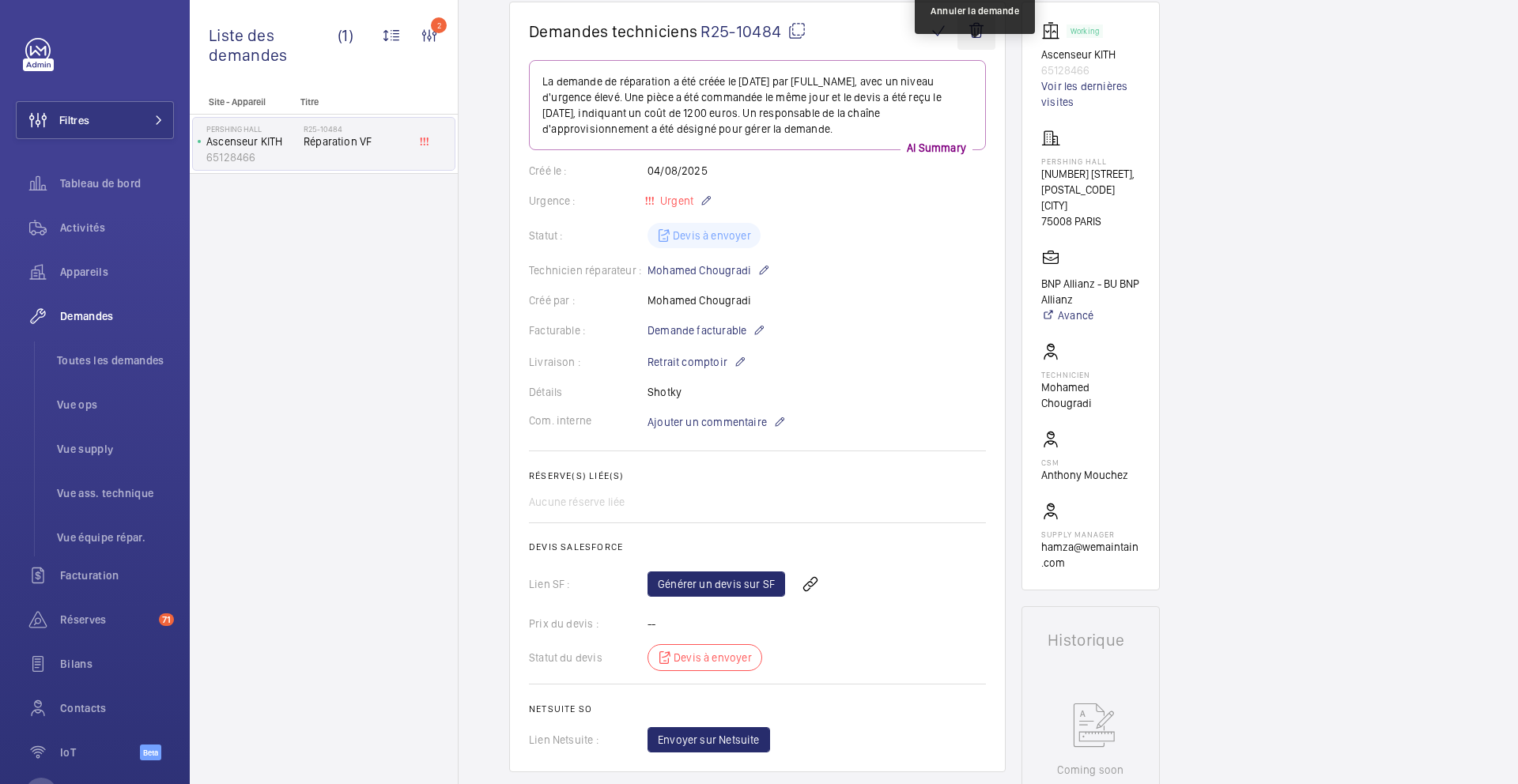 click 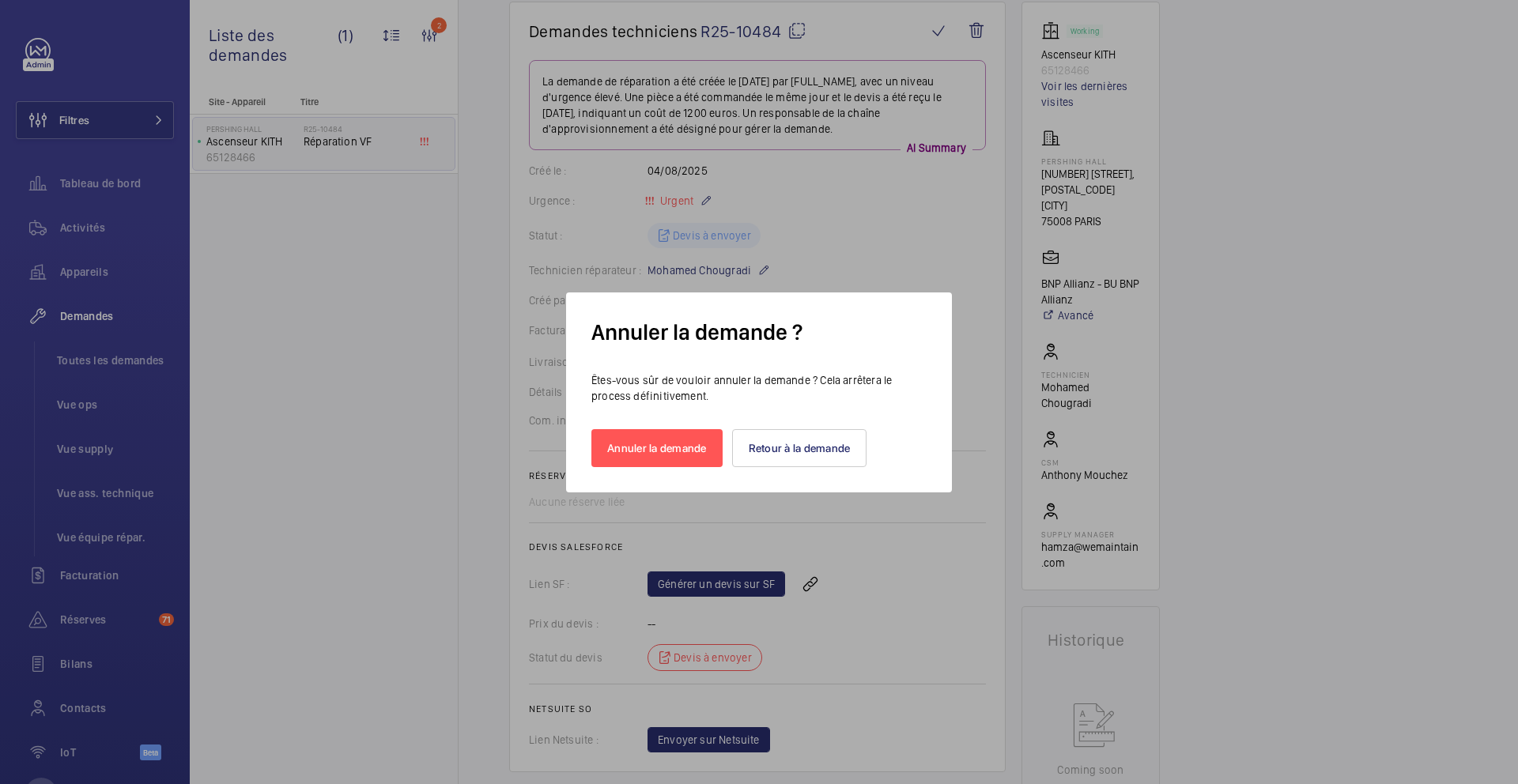 click on "Annuler la demande ? Êtes-vous sûr de vouloir annuler la demande ? Cela arrêtera le process définitivement.  Annuler la demande   Retour à la demande" at bounding box center [759, 392] 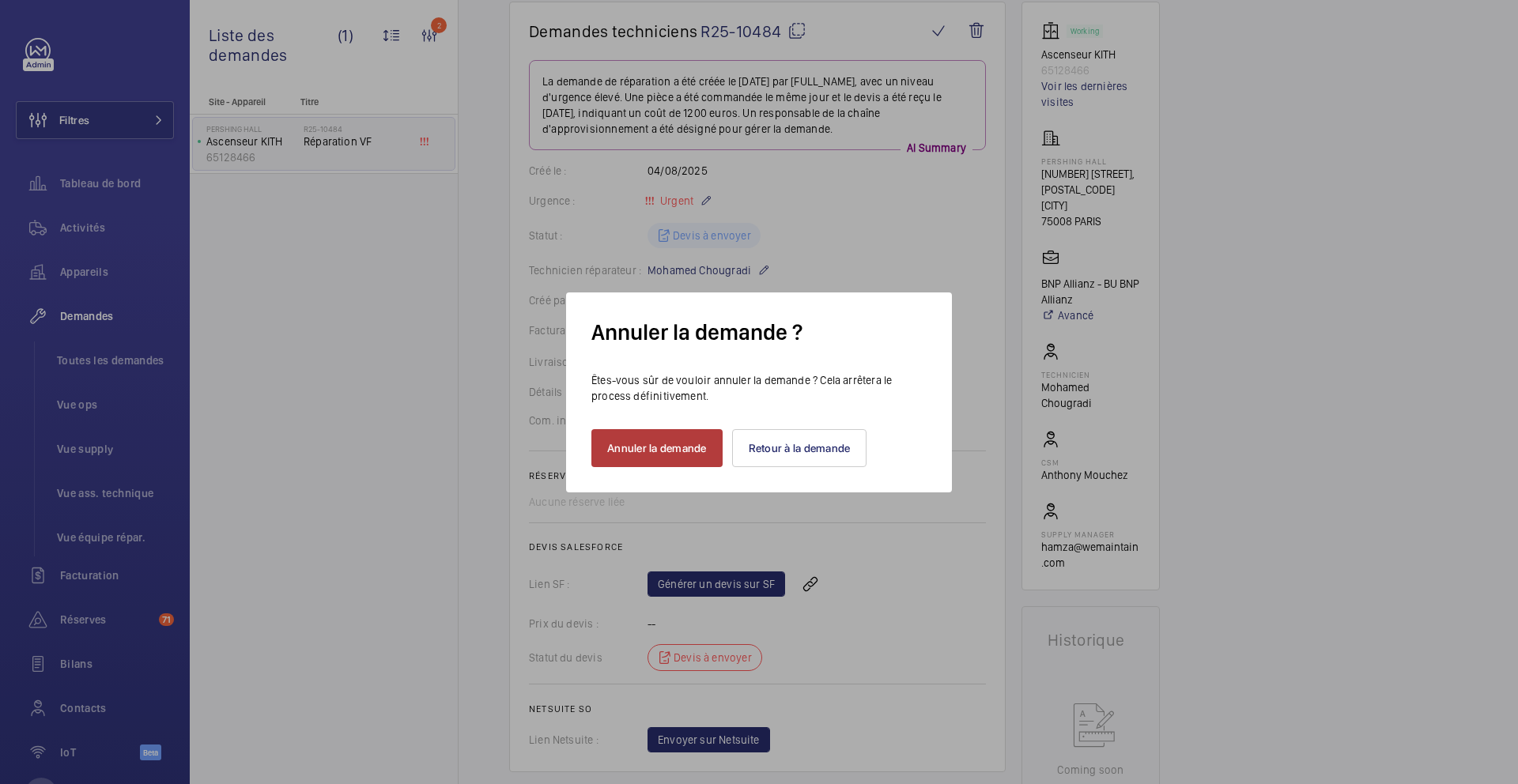 click on "Annuler la demande" at bounding box center (657, 448) 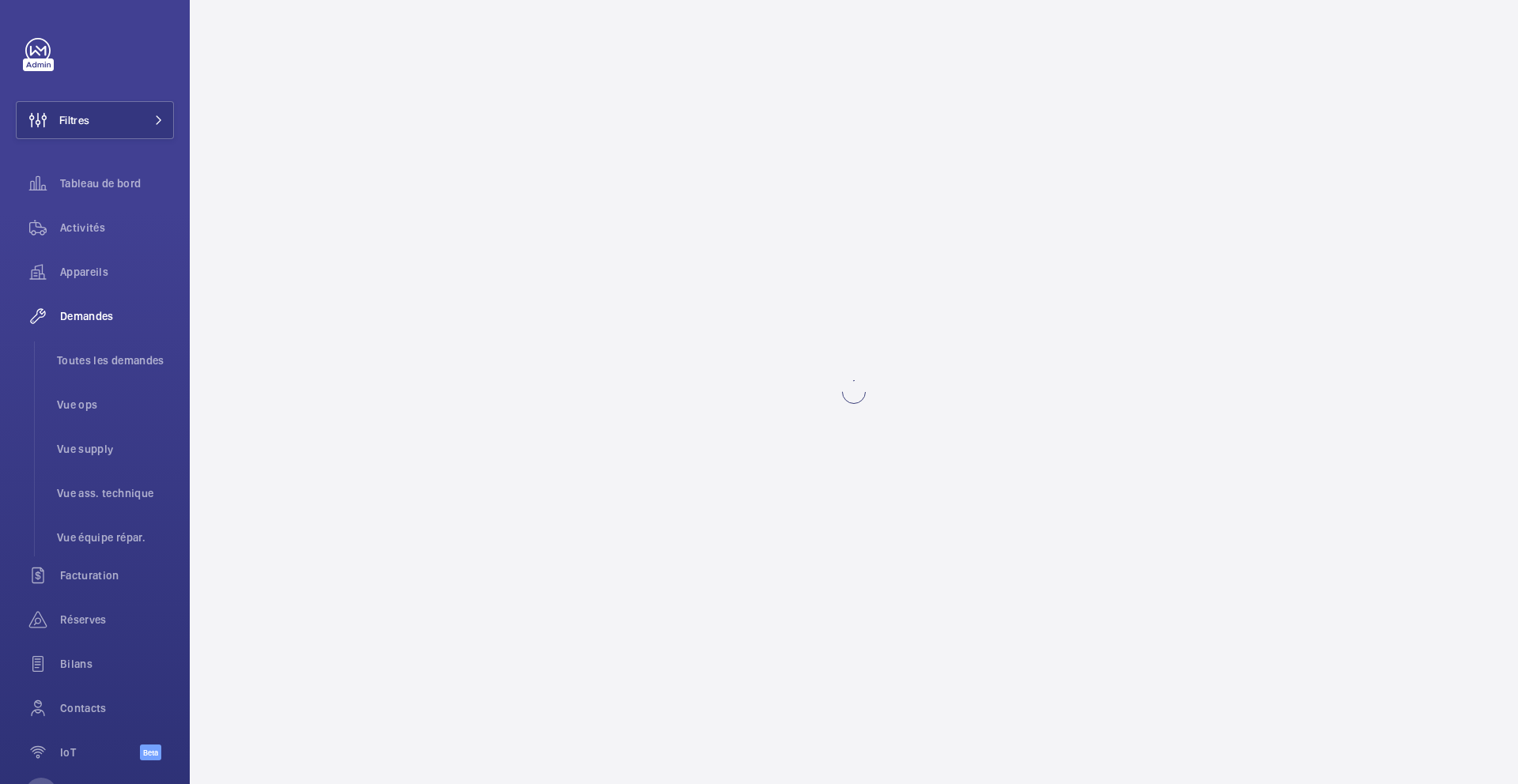 scroll, scrollTop: 0, scrollLeft: 0, axis: both 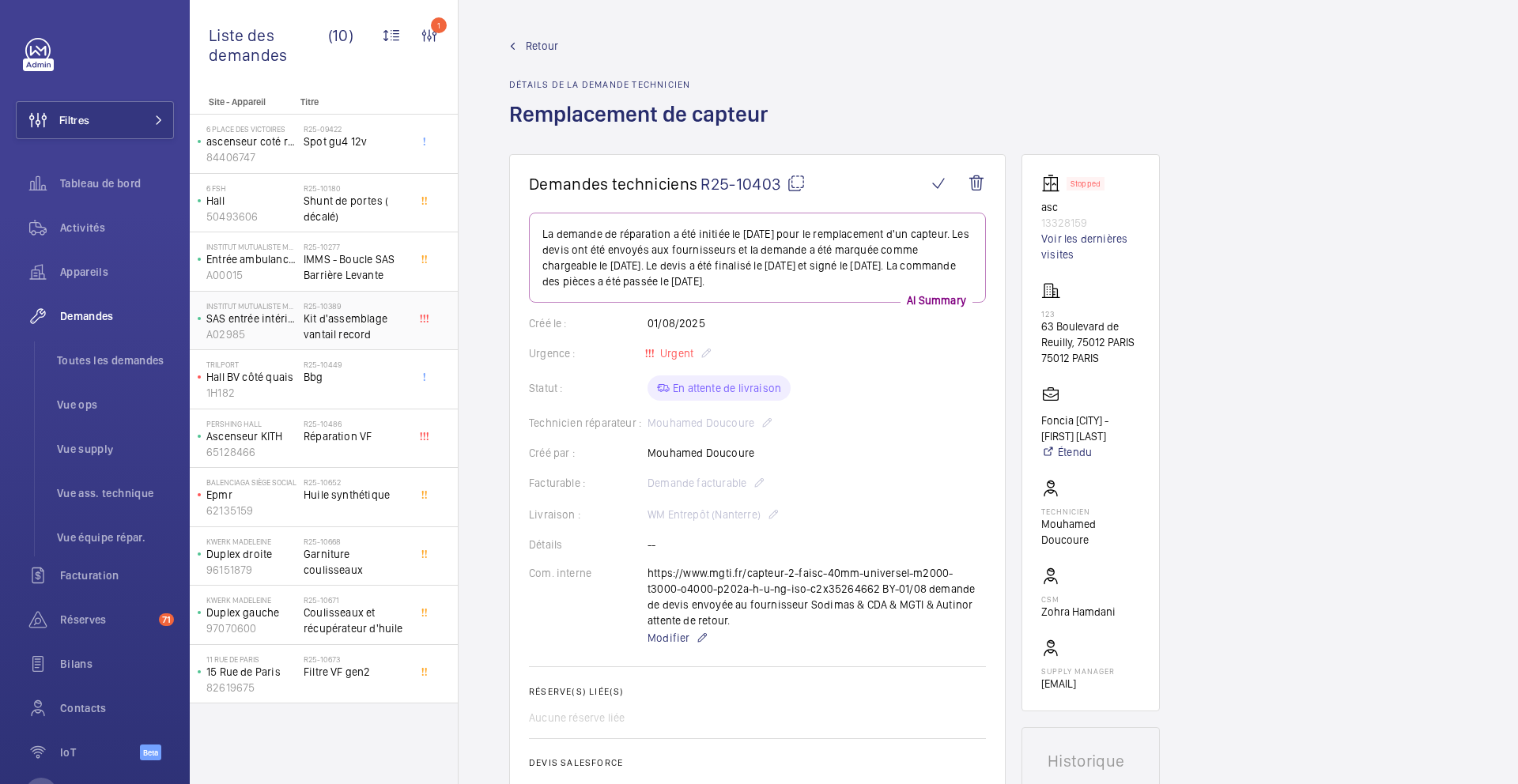 click on "Kit d'assemblage vantail record" 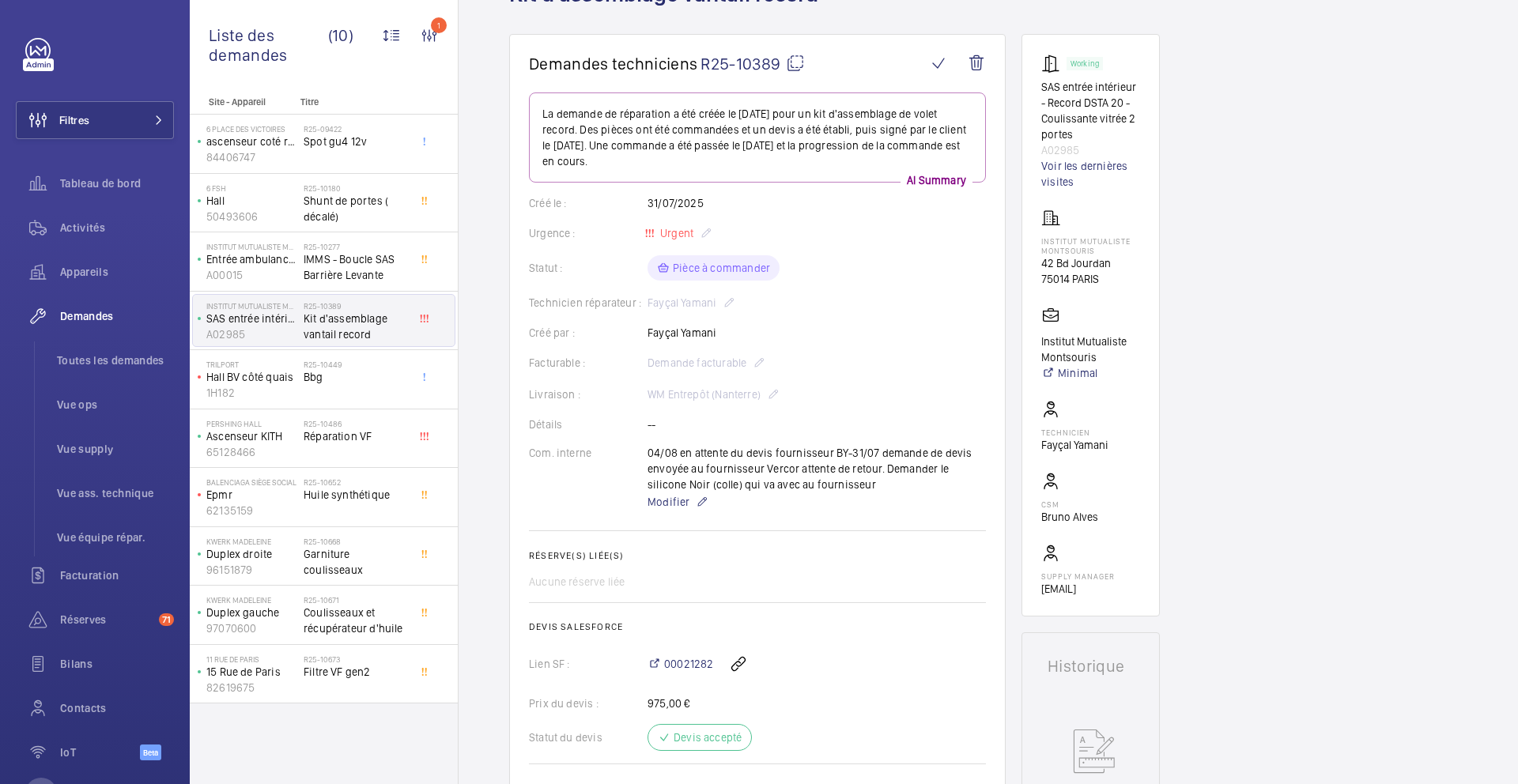 scroll, scrollTop: 0, scrollLeft: 0, axis: both 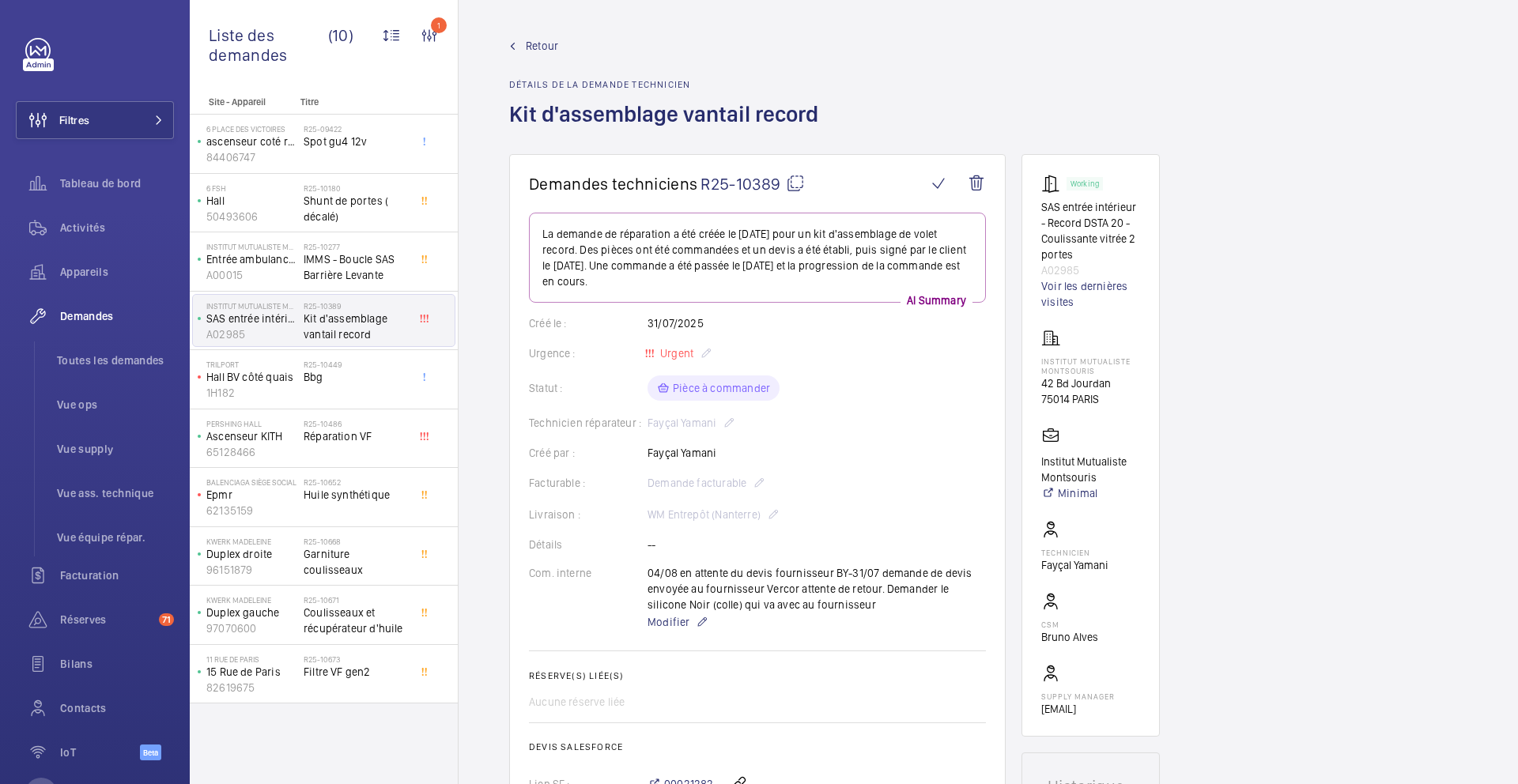 click 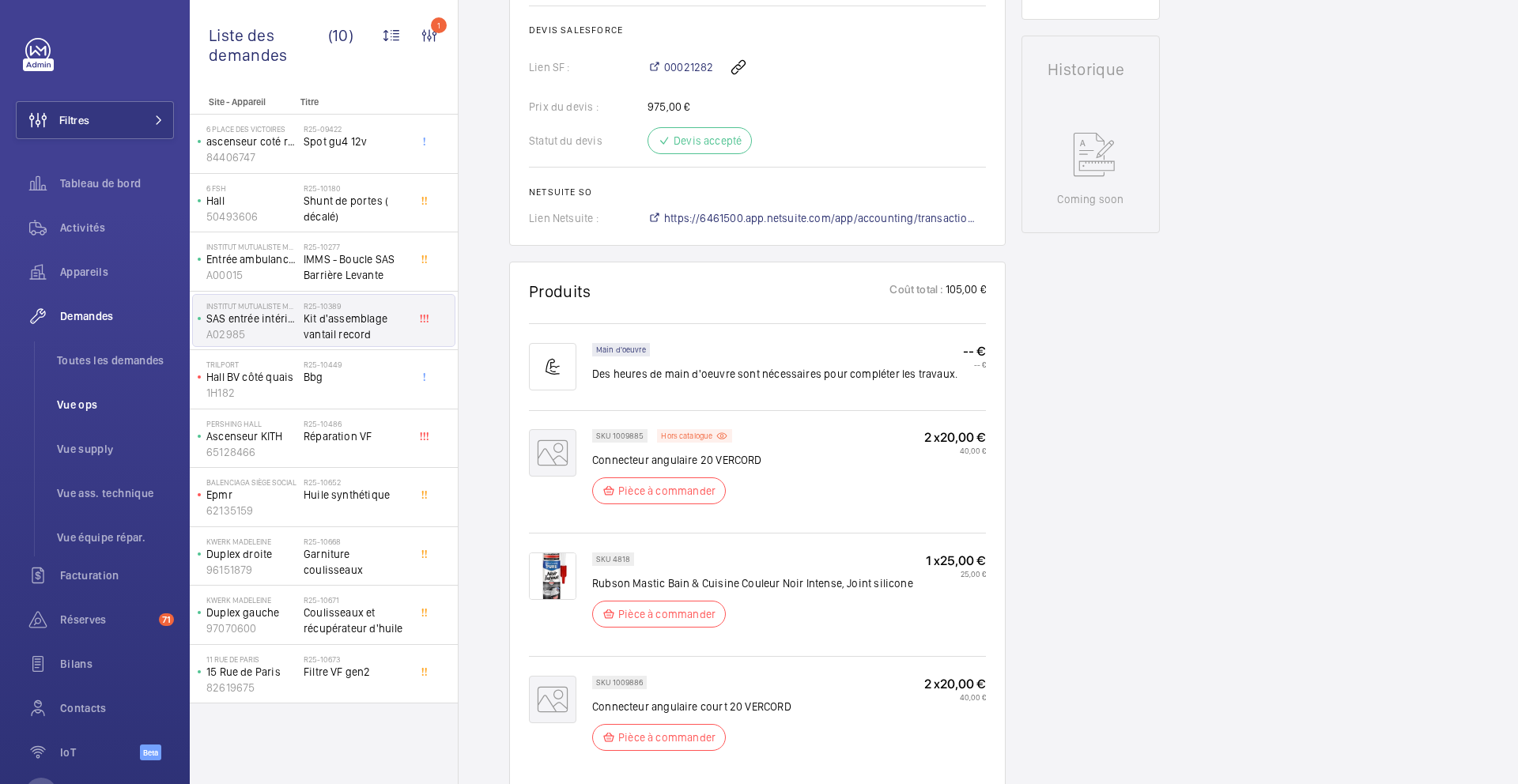 scroll, scrollTop: 723, scrollLeft: 0, axis: vertical 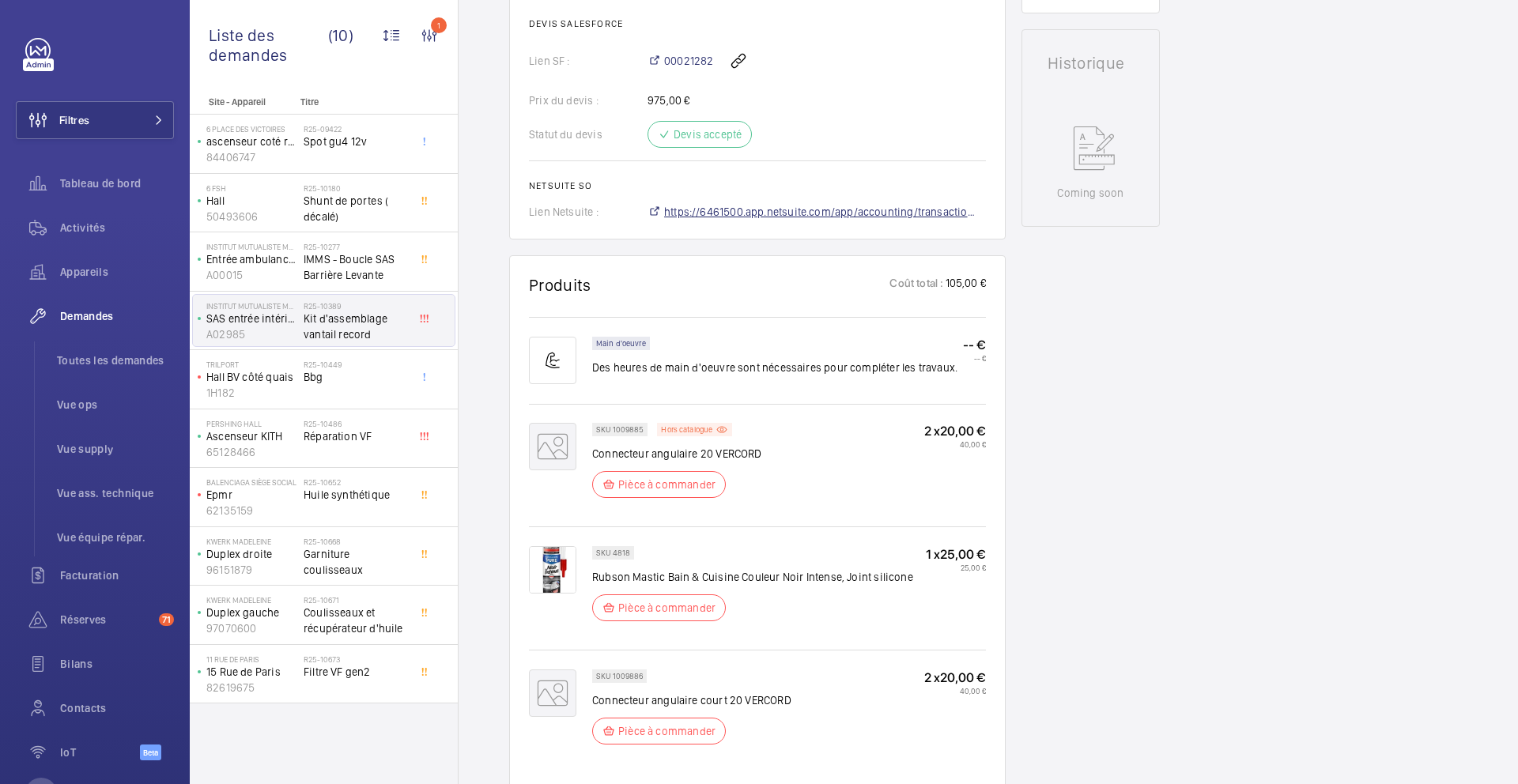 click on "https://6461500.app.netsuite.com/app/accounting/transactions/salesord.nl?id=2886296" 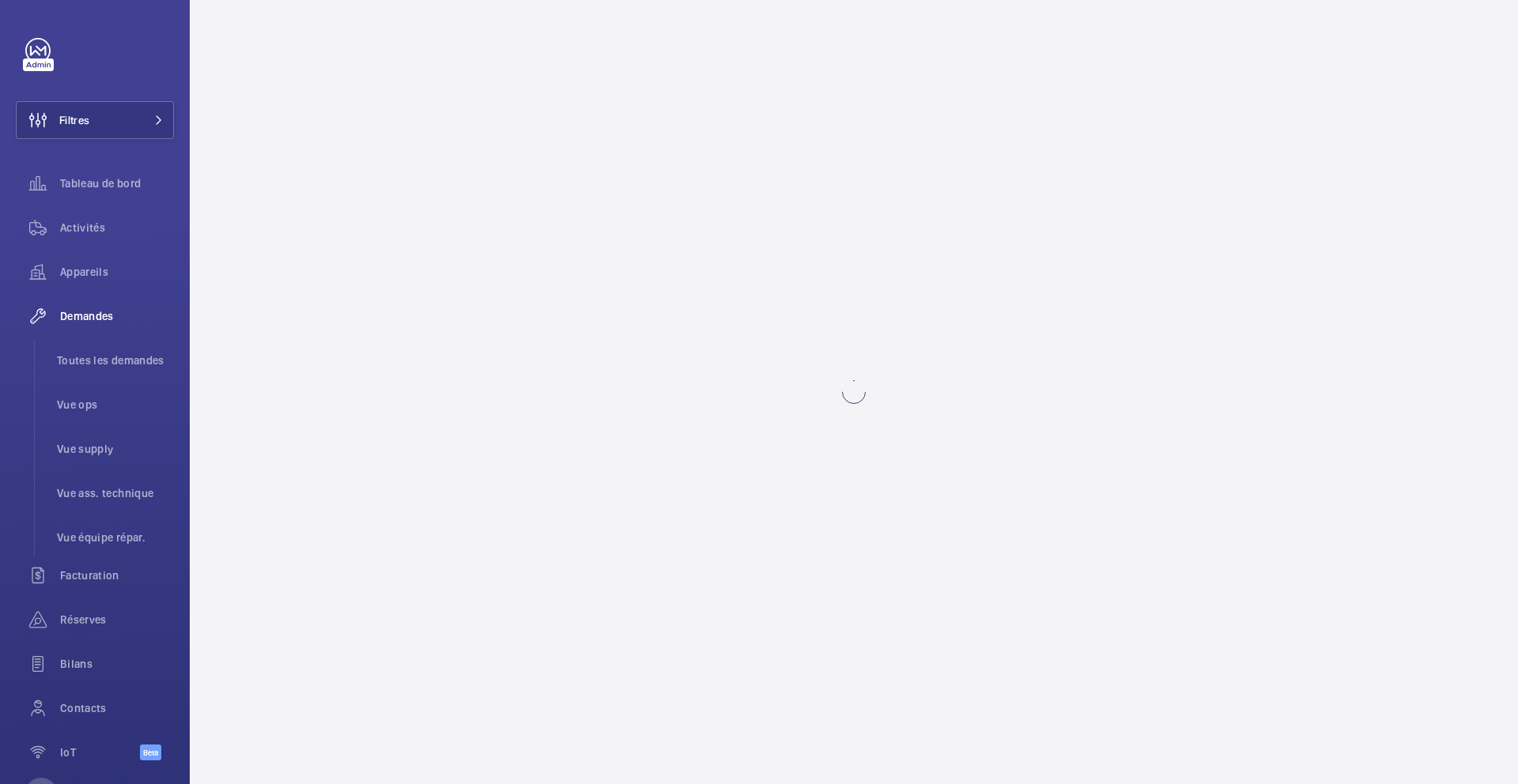 scroll, scrollTop: 0, scrollLeft: 0, axis: both 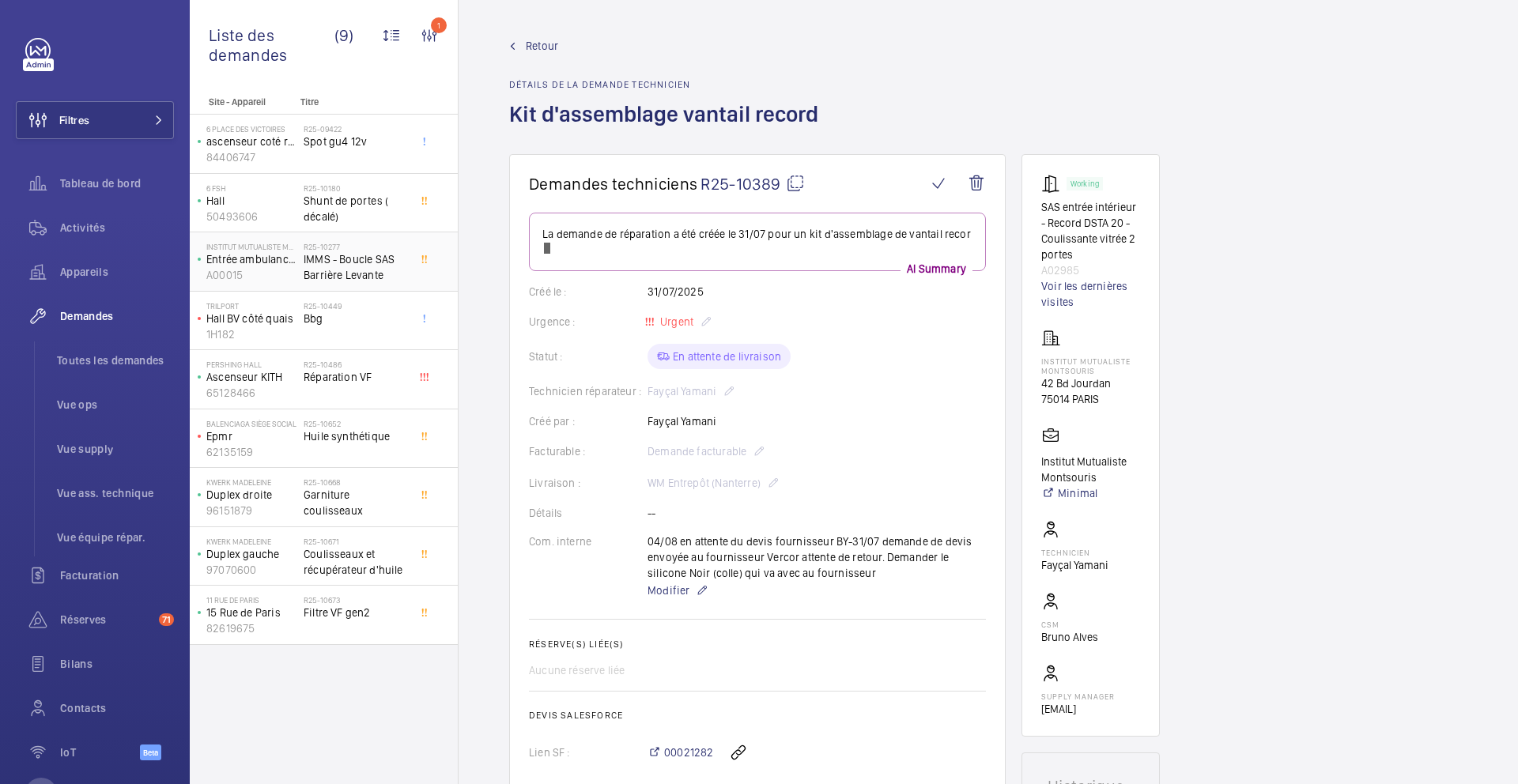 click on "R25-10277   IMMS - Boucle SAS Barrière Levante" 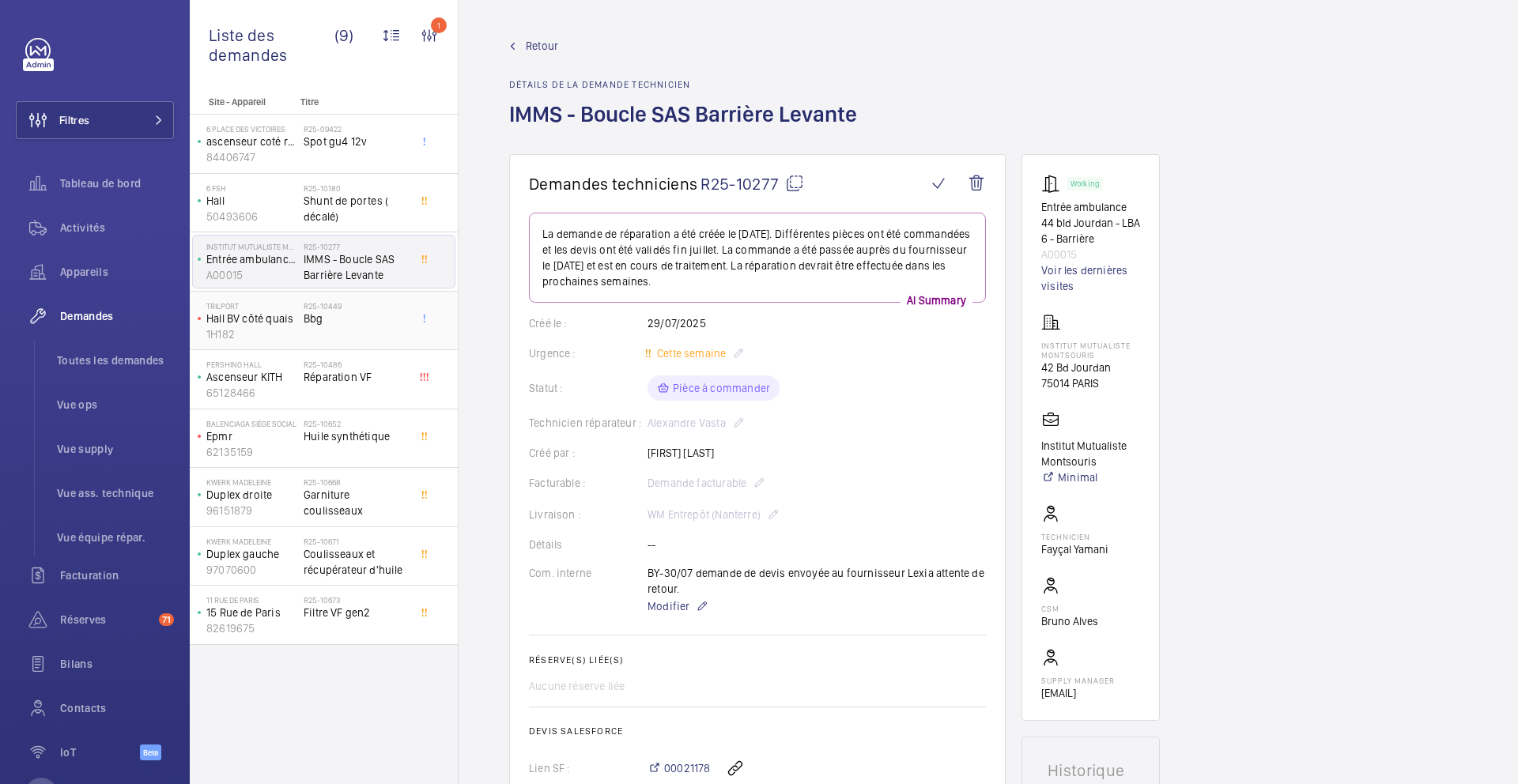 click on "R25-10449   Bbg" 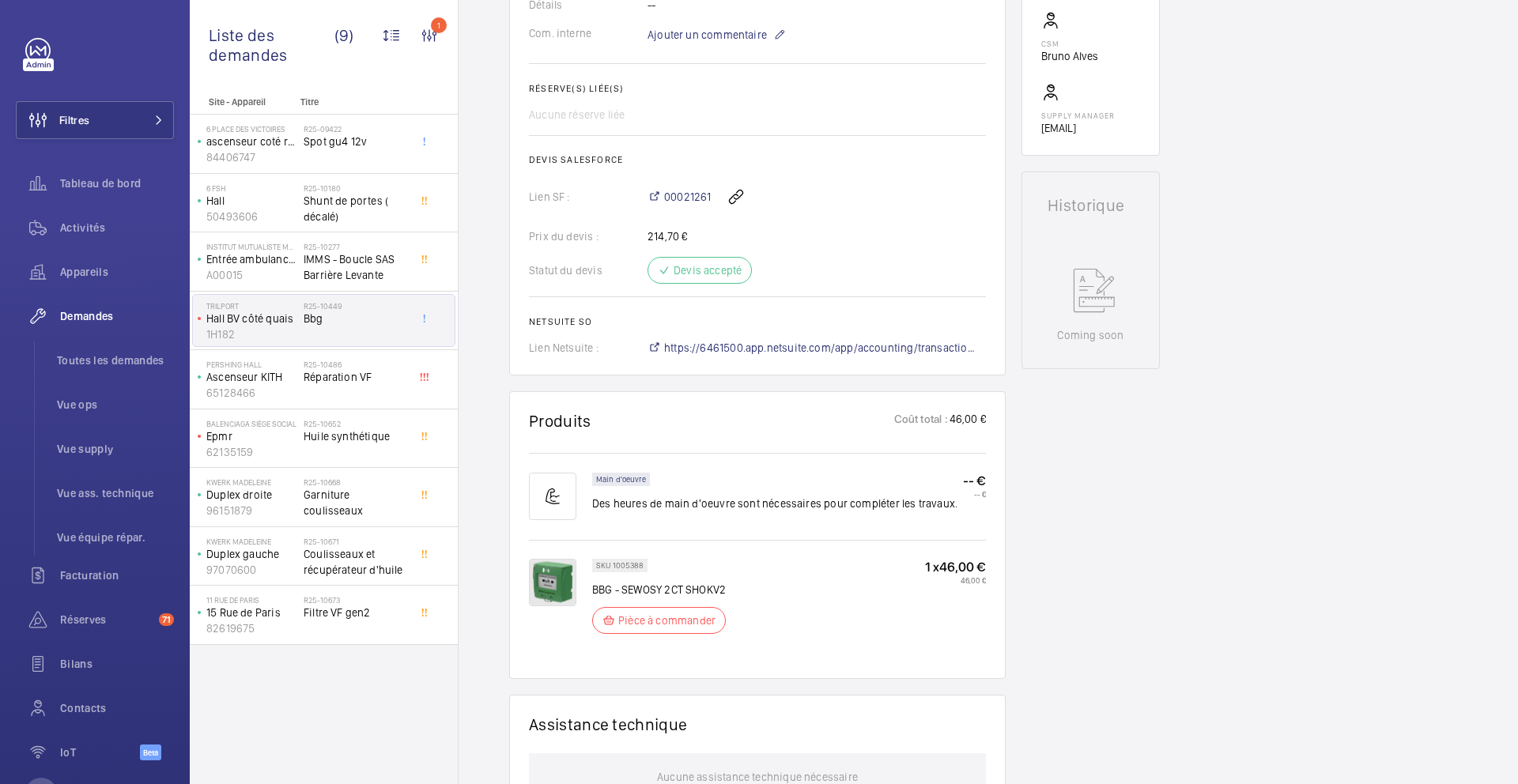 scroll, scrollTop: 557, scrollLeft: 0, axis: vertical 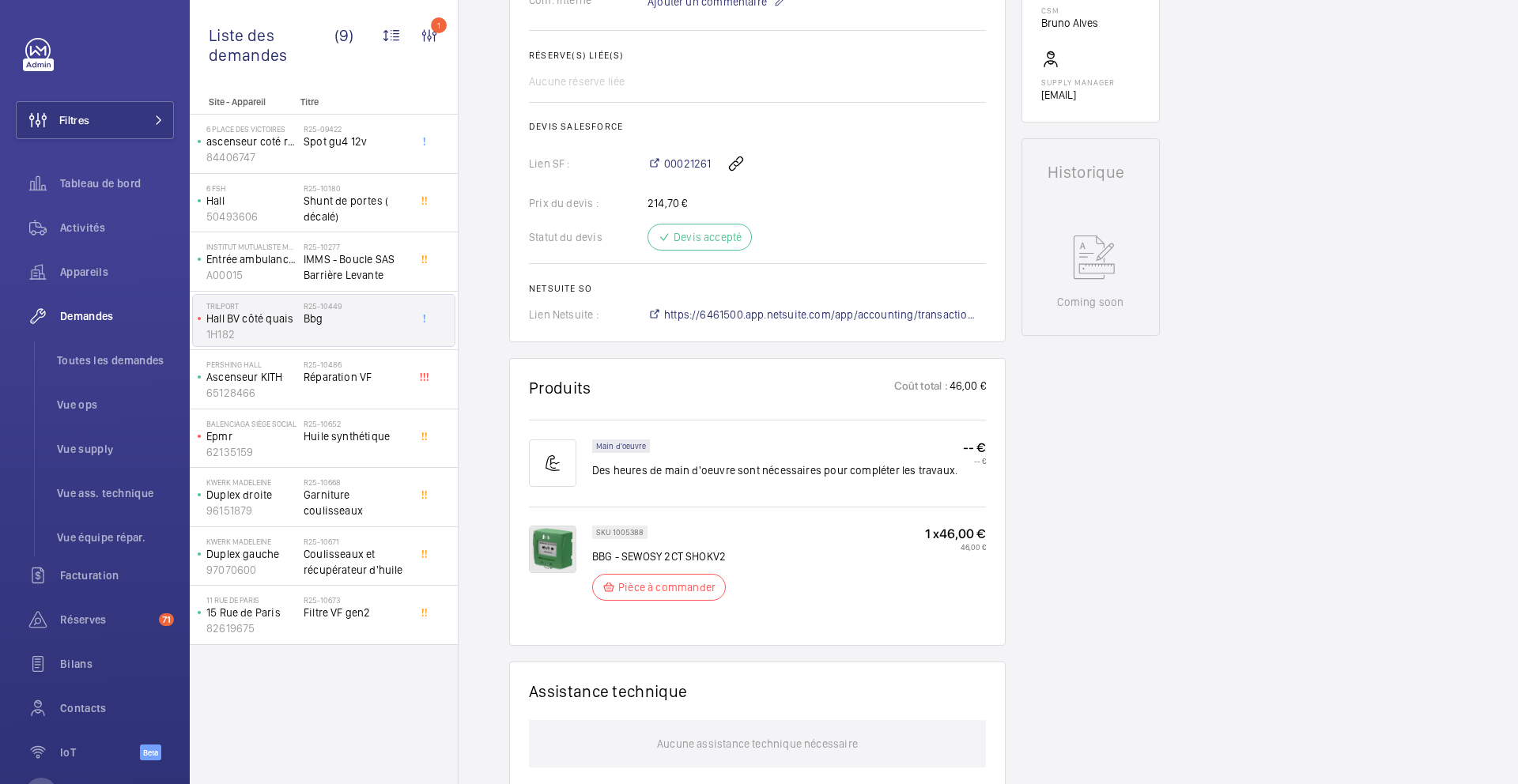 click on "SKU 1005388" 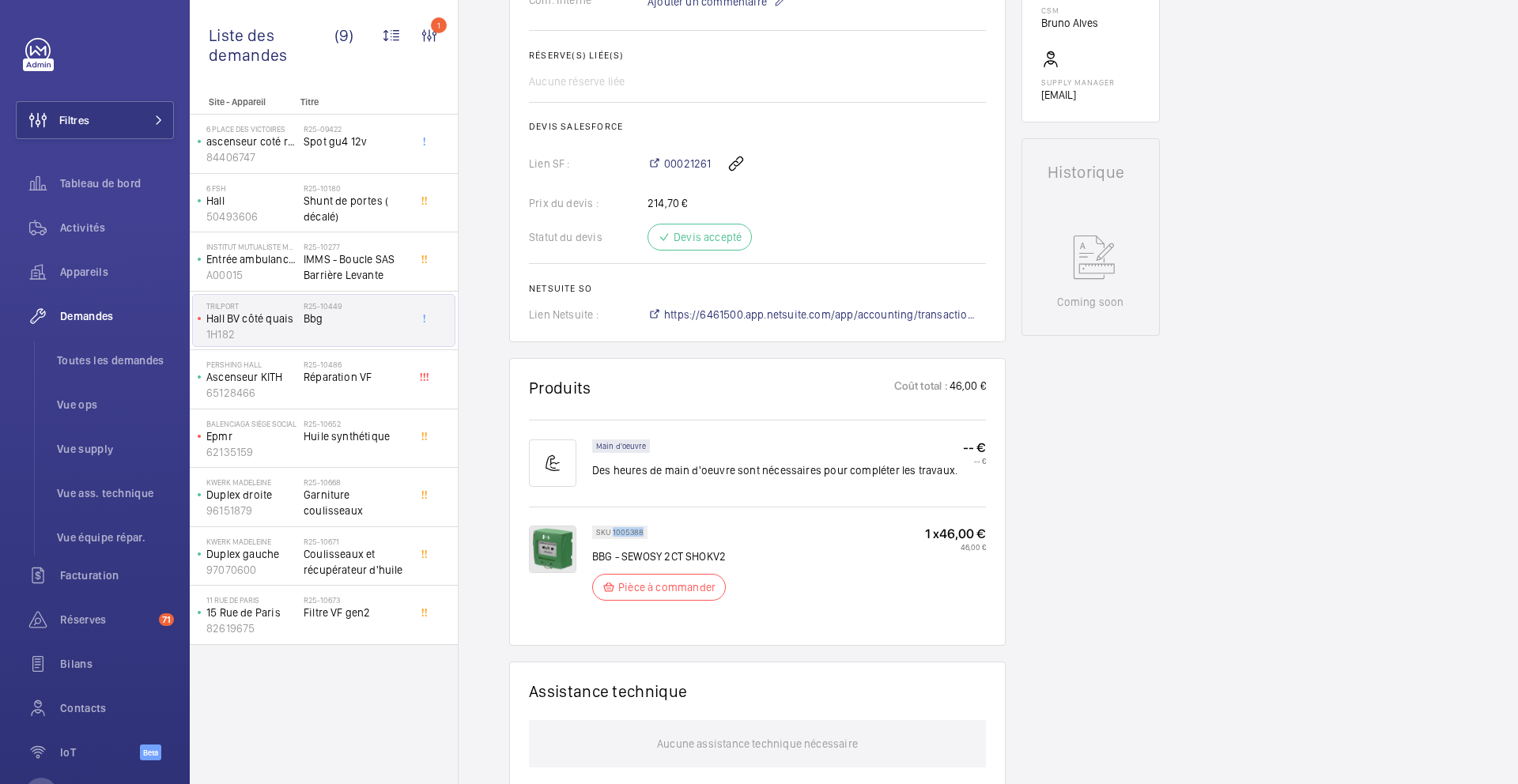 click on "SKU 1005388" 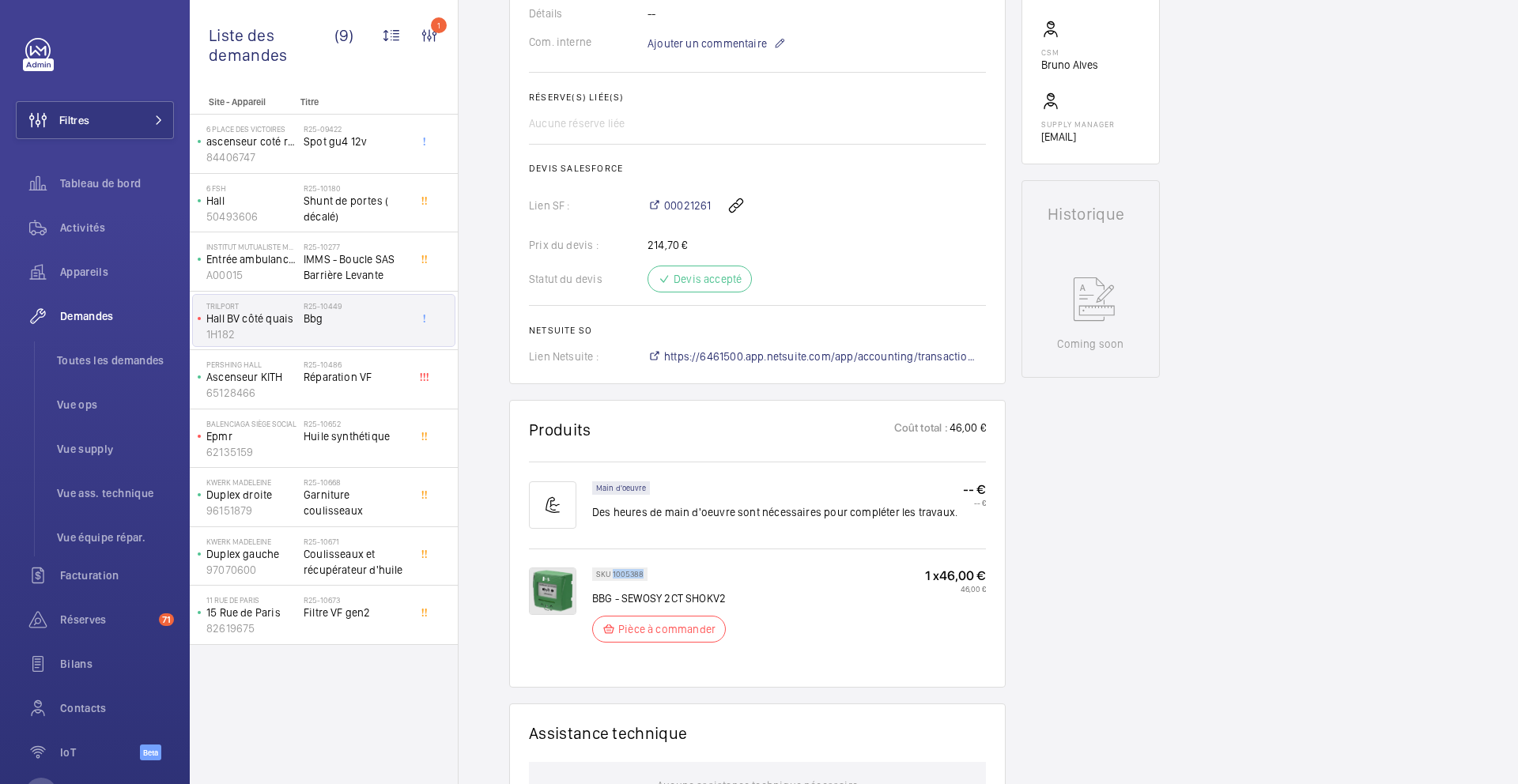 scroll, scrollTop: 503, scrollLeft: 0, axis: vertical 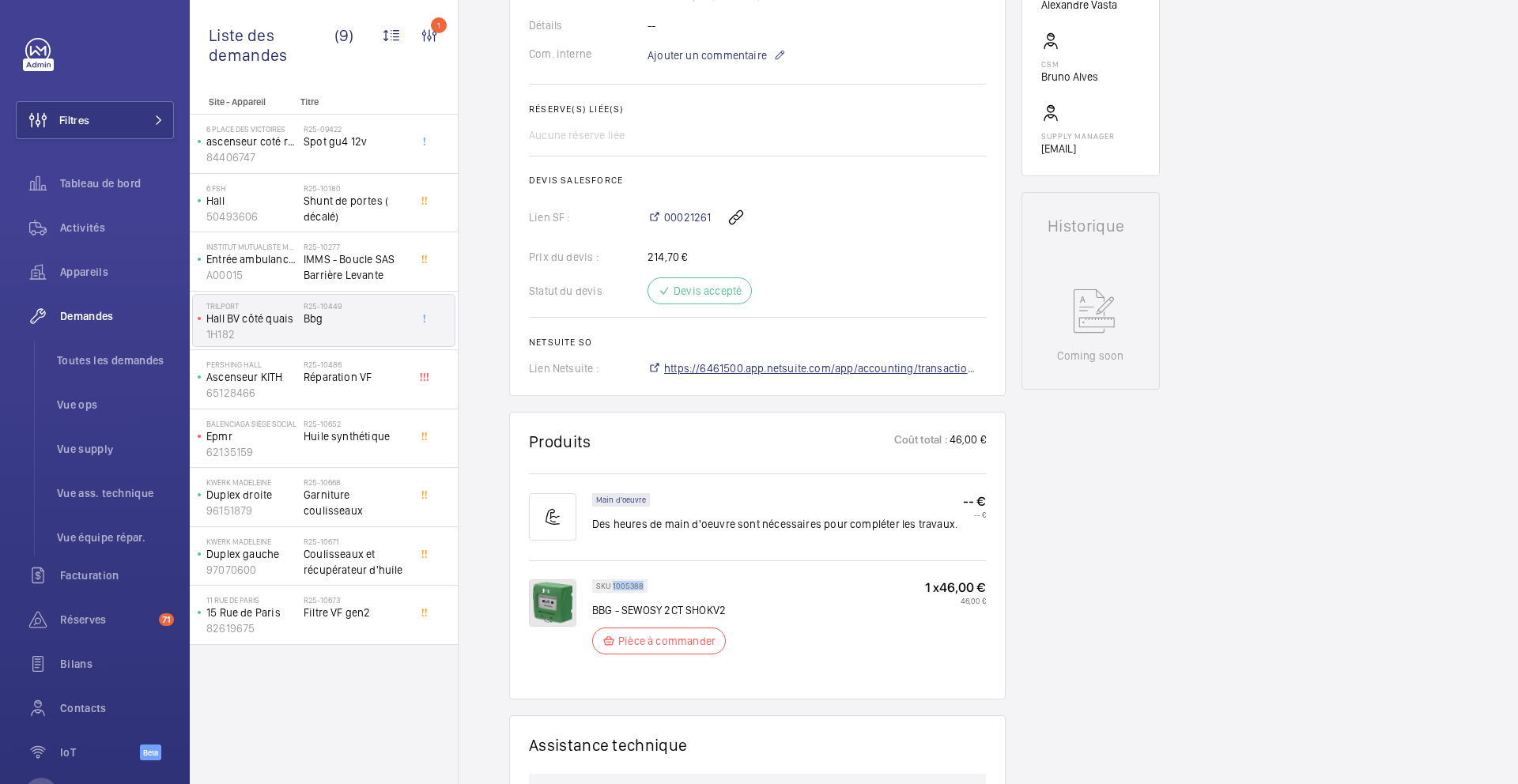 click on "https://6461500.app.netsuite.com/app/accounting/transactions/salesord.nl?id=2886295" 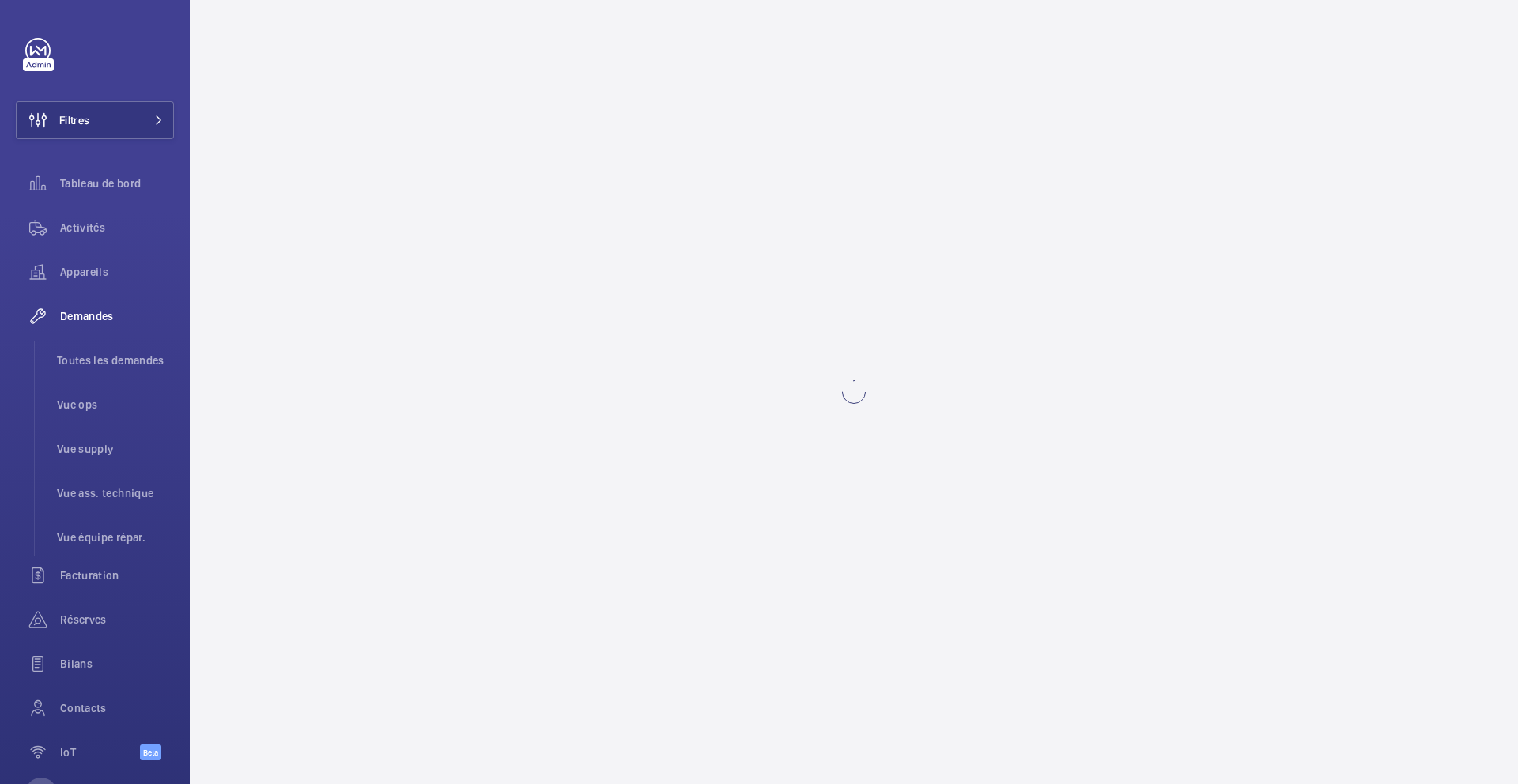 scroll, scrollTop: 0, scrollLeft: 0, axis: both 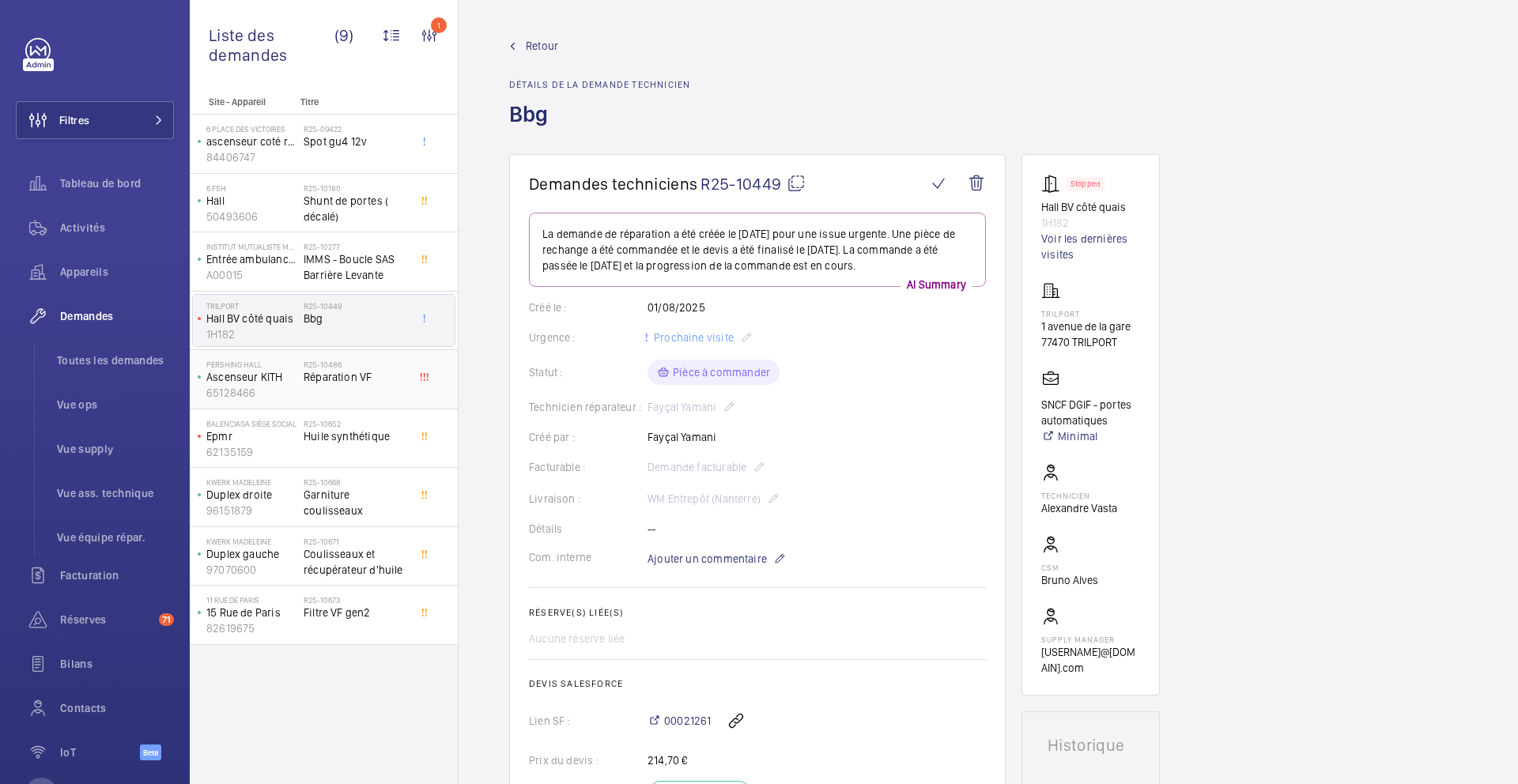 click on "R25-10486   Réparation VF" 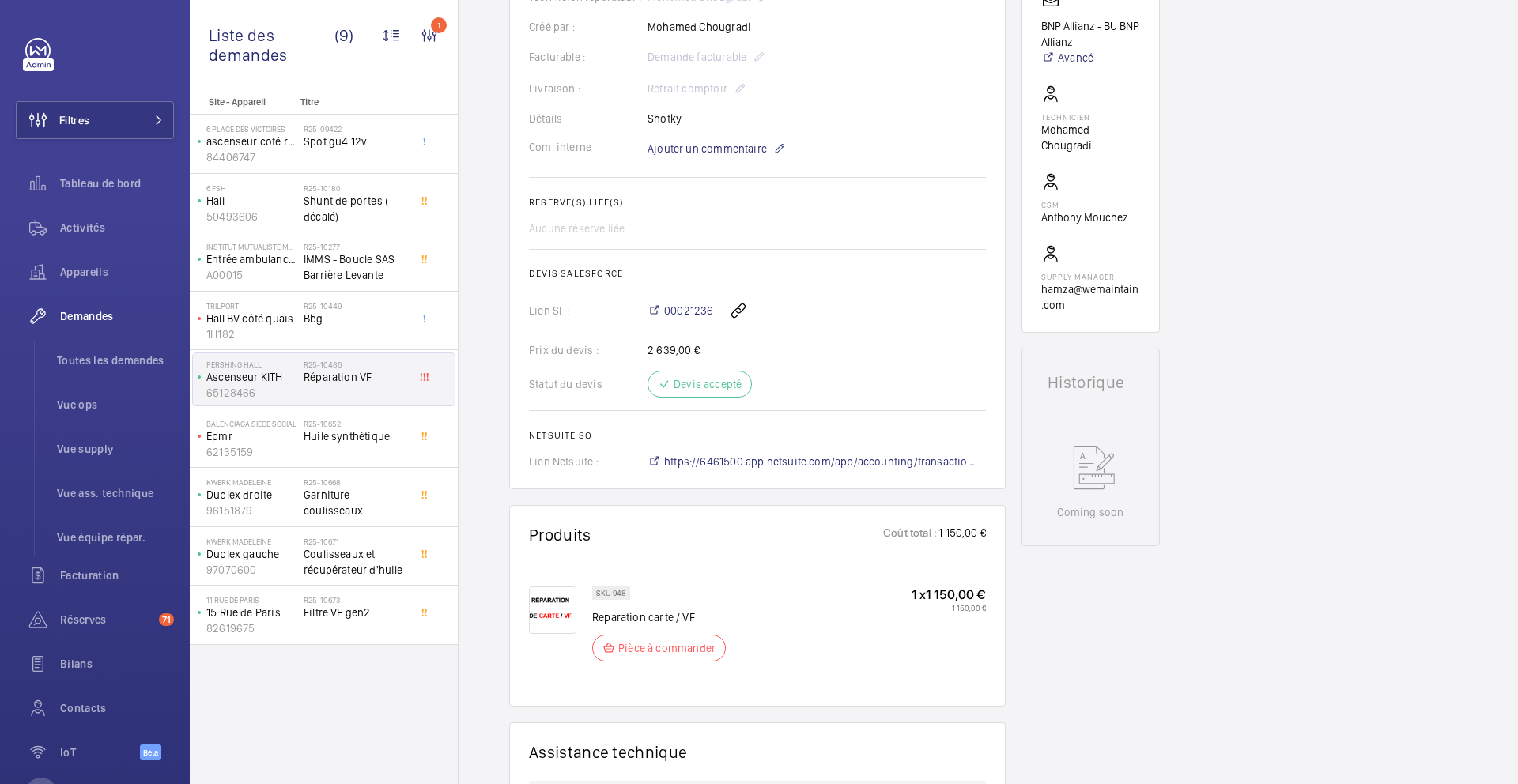 scroll, scrollTop: 416, scrollLeft: 0, axis: vertical 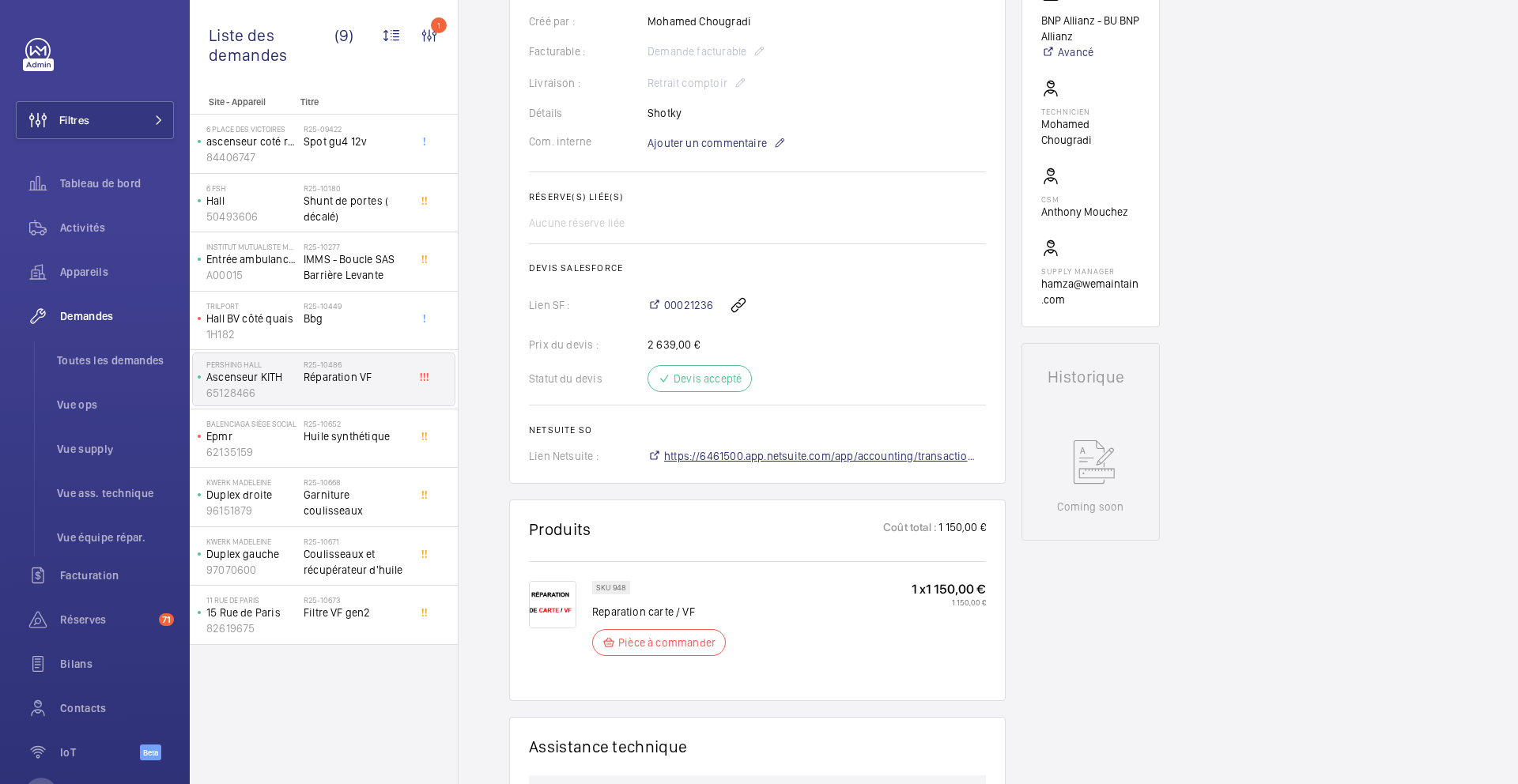 click on "https://6461500.app.netsuite.com/app/accounting/transactions/salesord.nl?id=2886851" 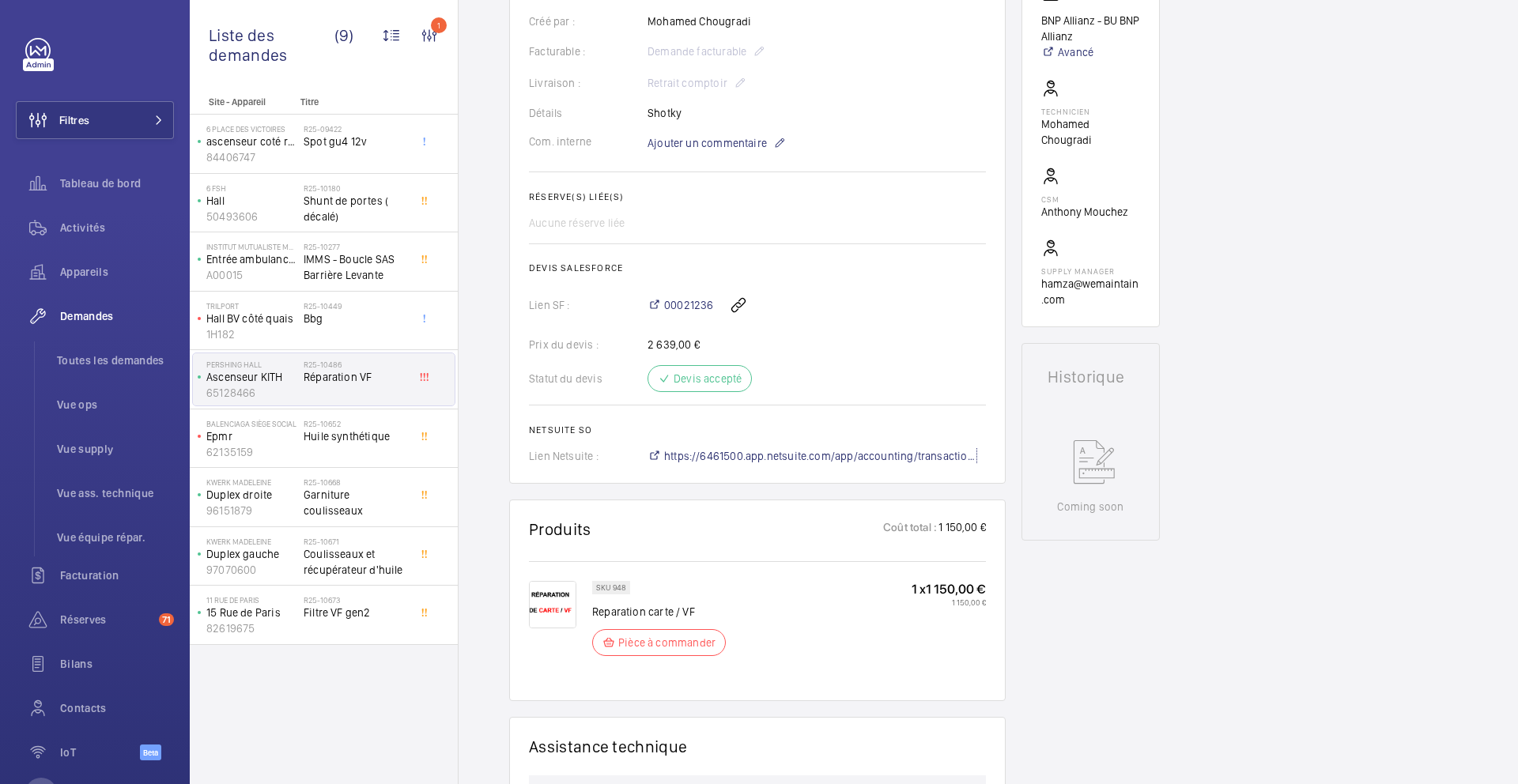 scroll, scrollTop: 0, scrollLeft: 0, axis: both 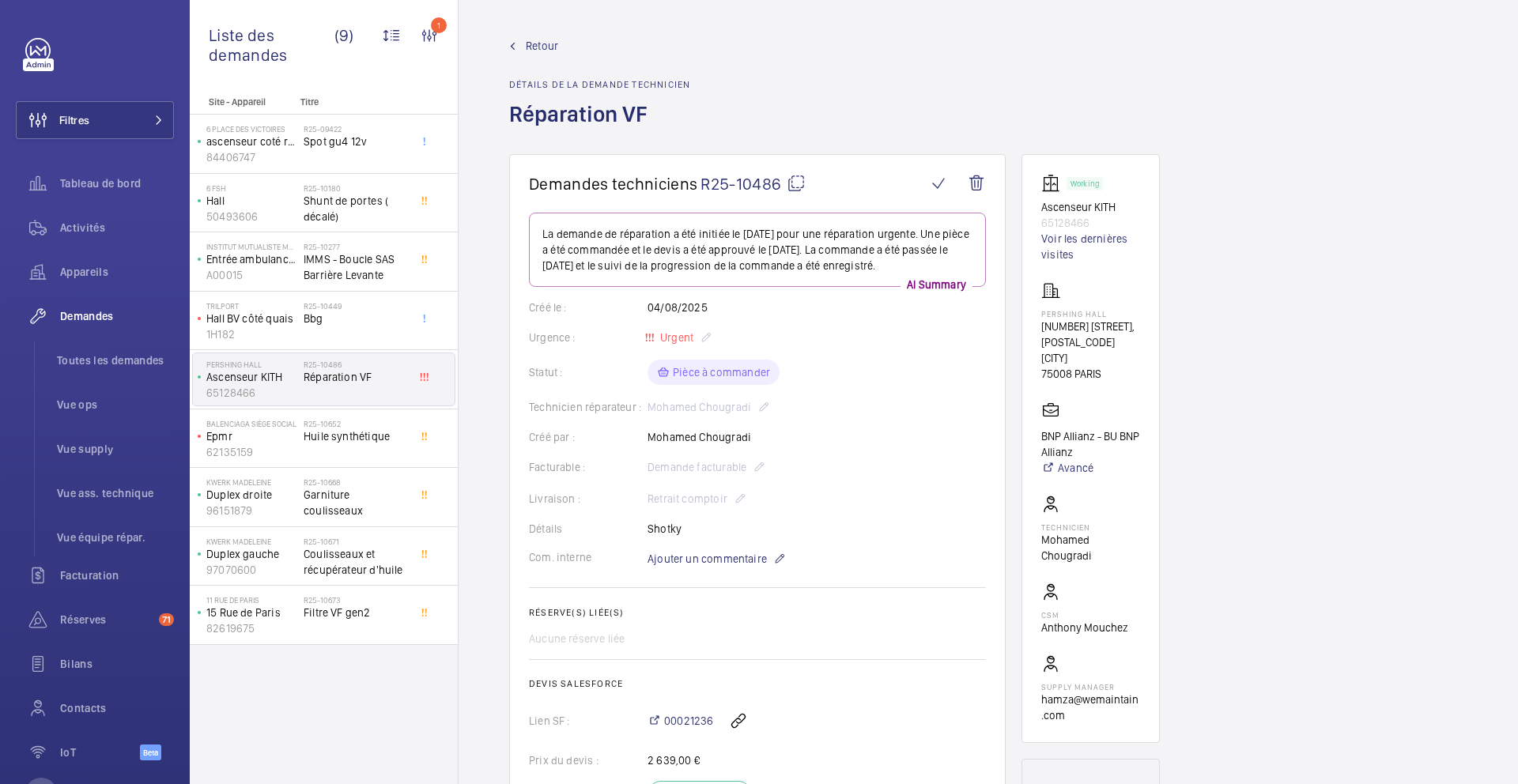 click on "Demandes techniciens  R25-10486" 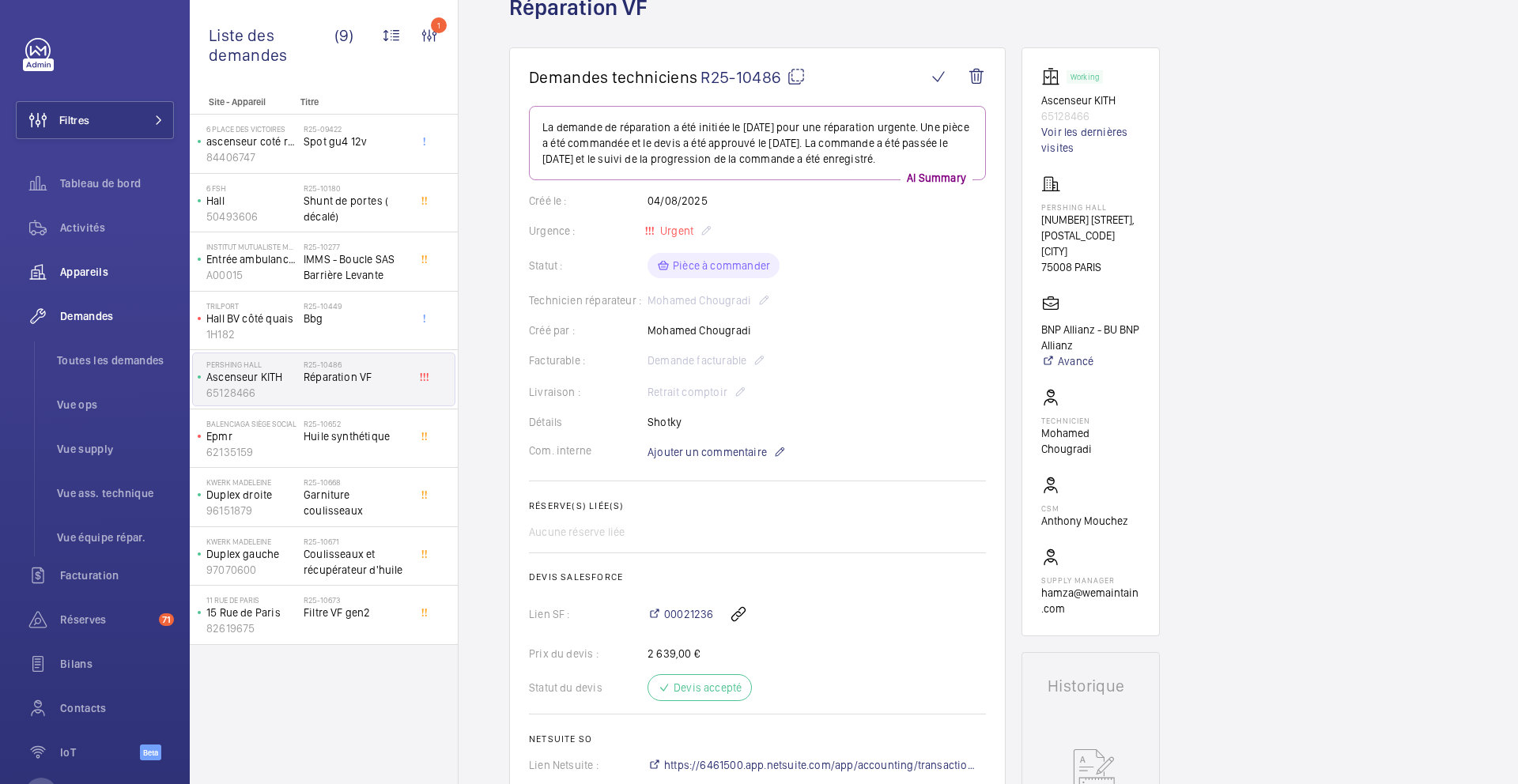 scroll, scrollTop: 0, scrollLeft: 0, axis: both 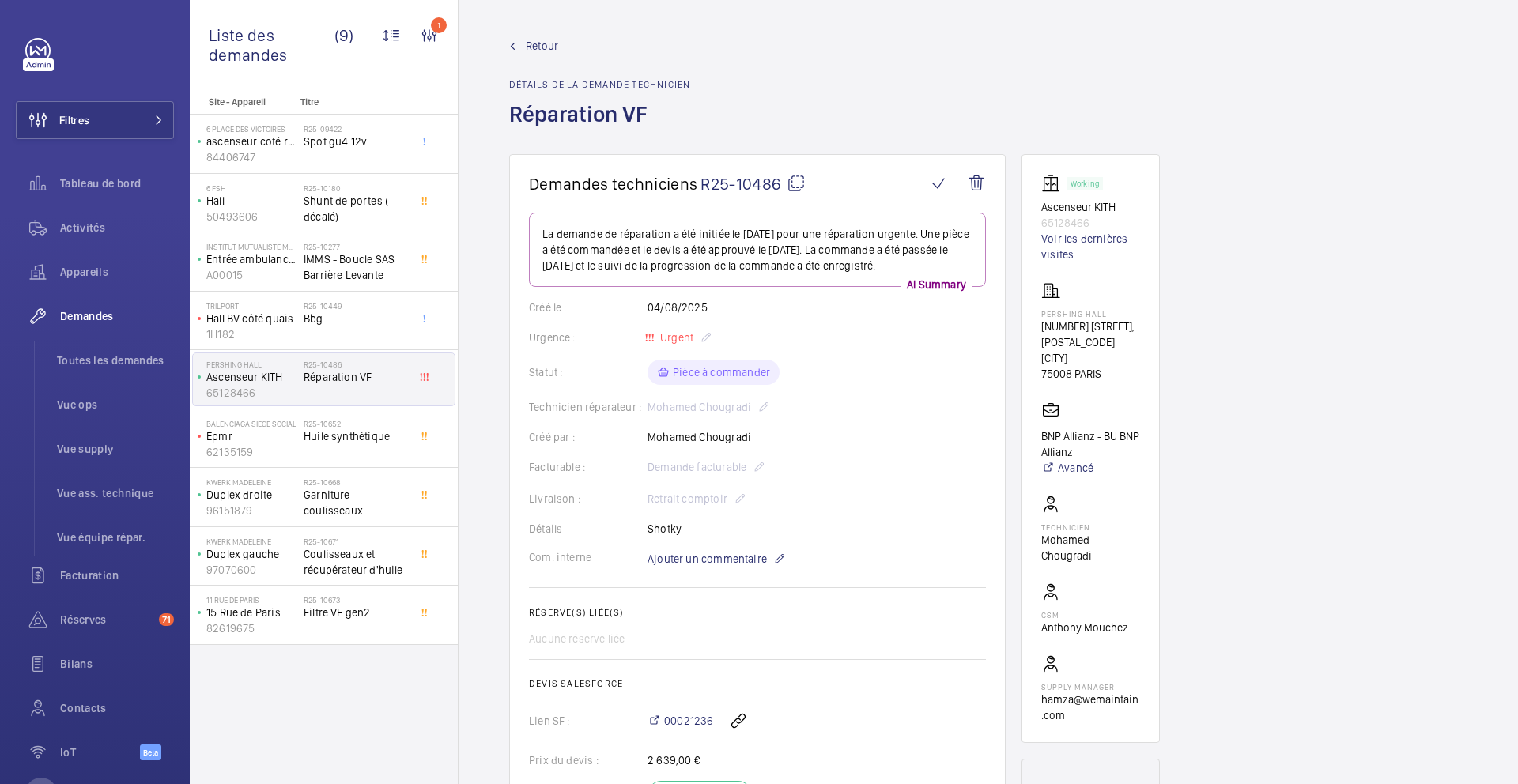 click 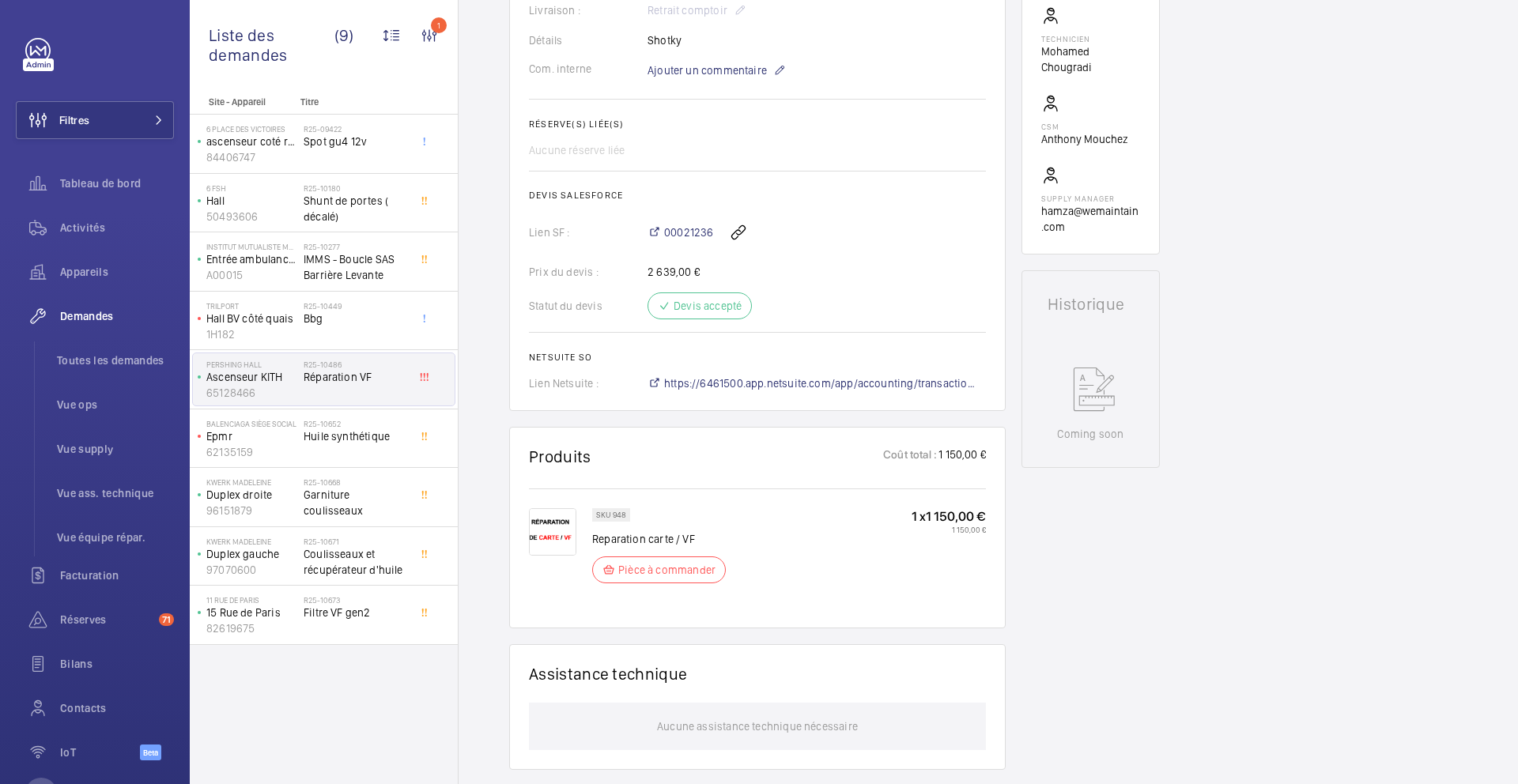 scroll, scrollTop: 584, scrollLeft: 0, axis: vertical 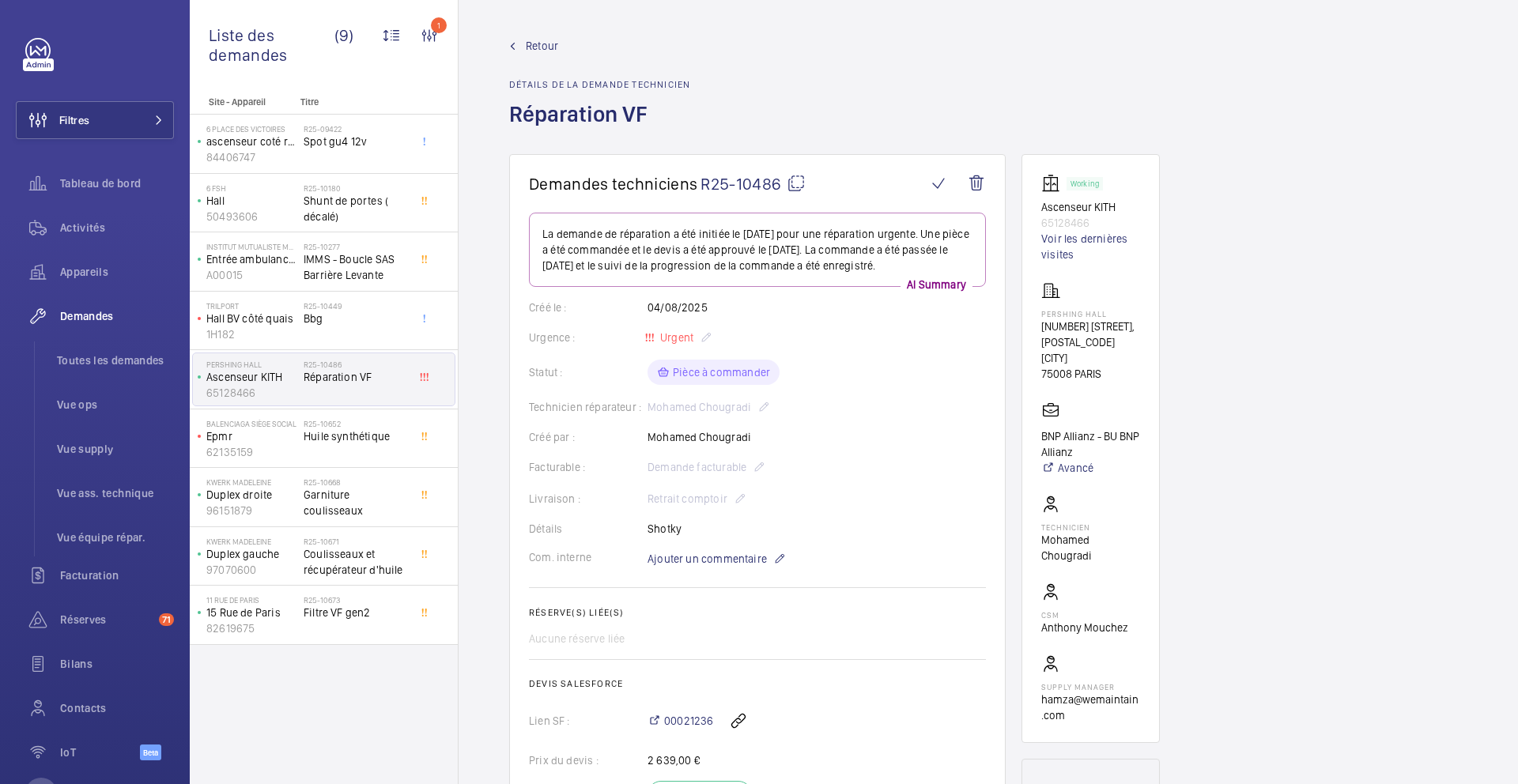 click on "65128466" 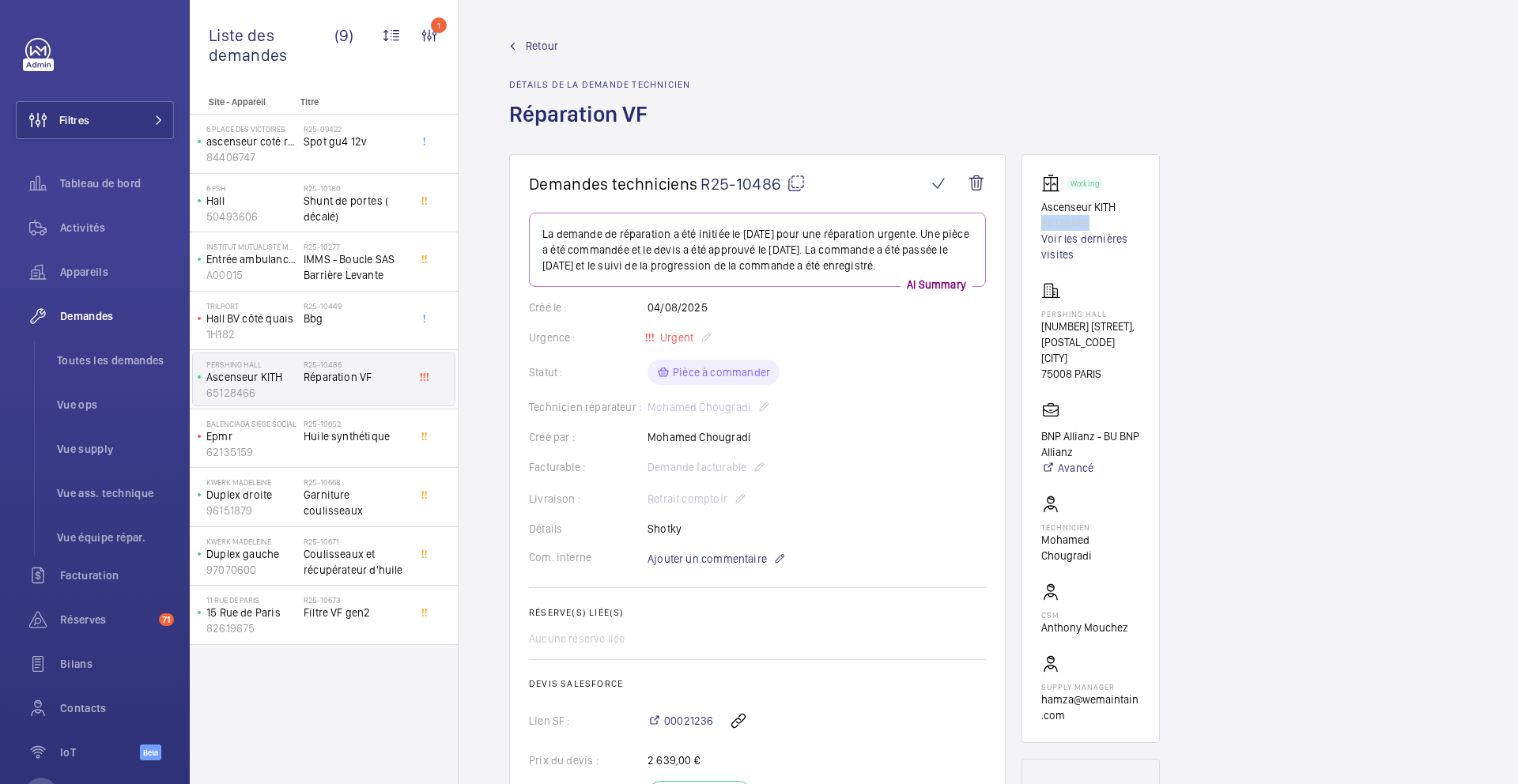 click on "65128466" 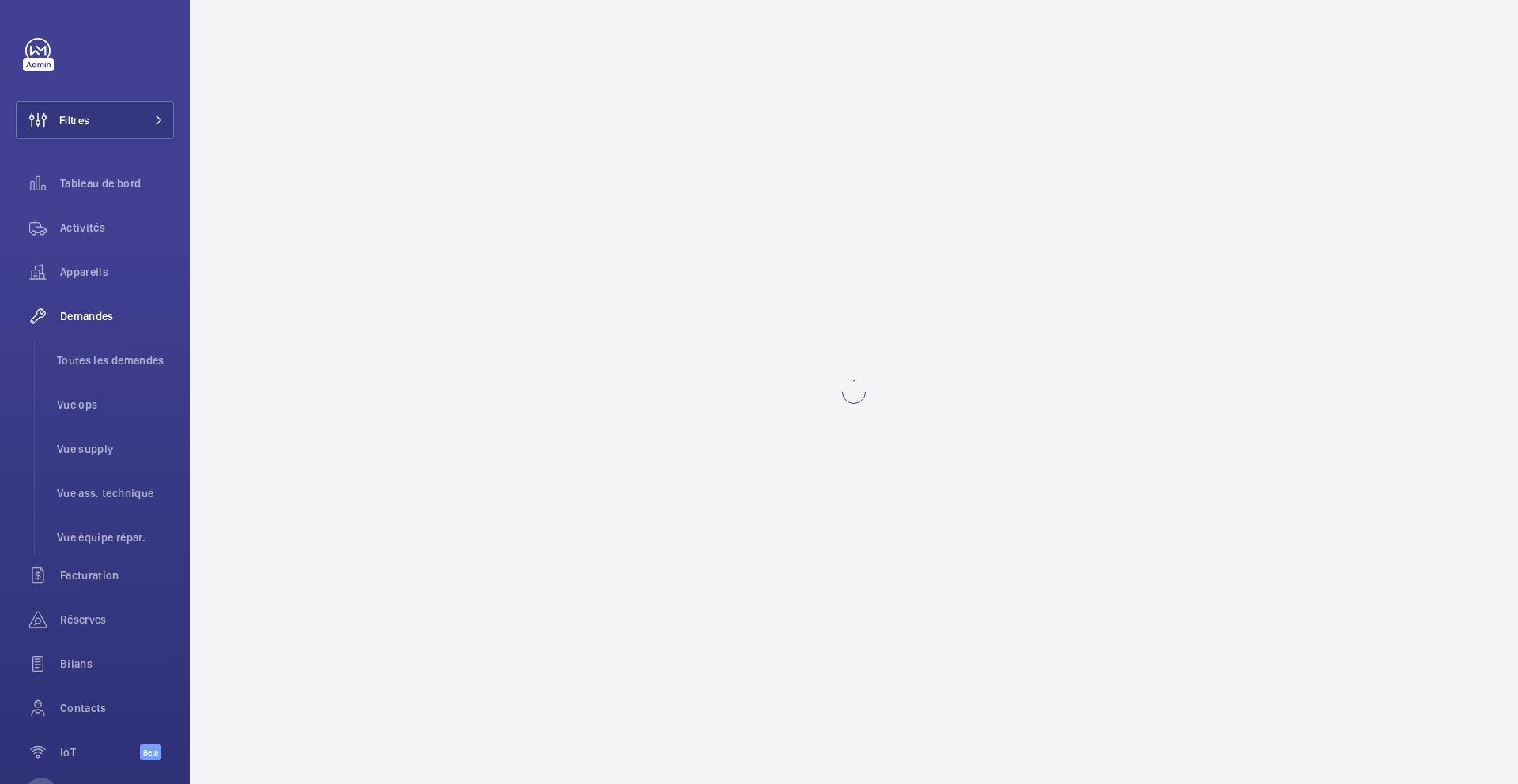 scroll, scrollTop: 0, scrollLeft: 0, axis: both 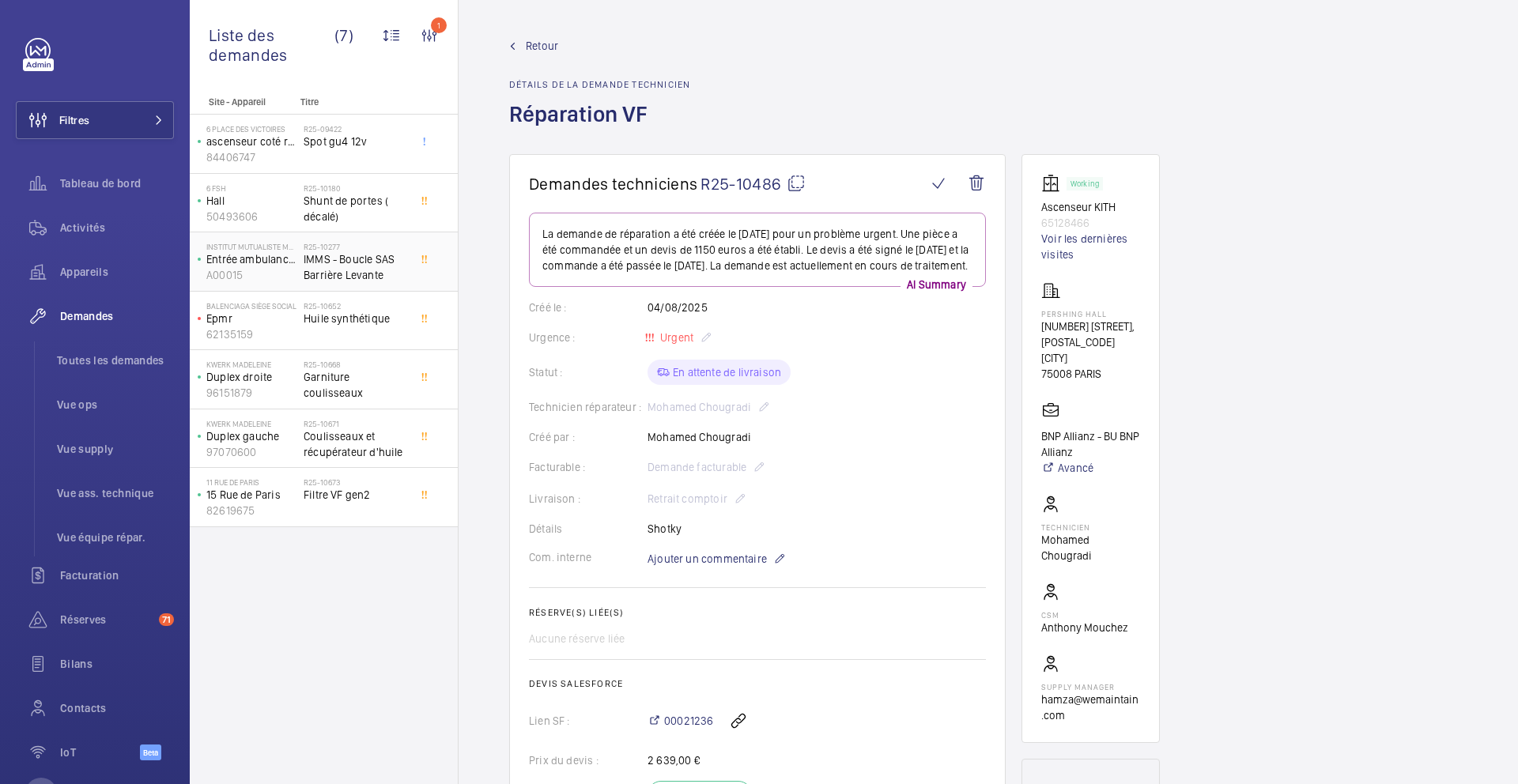 click on "IMMS - Boucle SAS Barrière Levante" 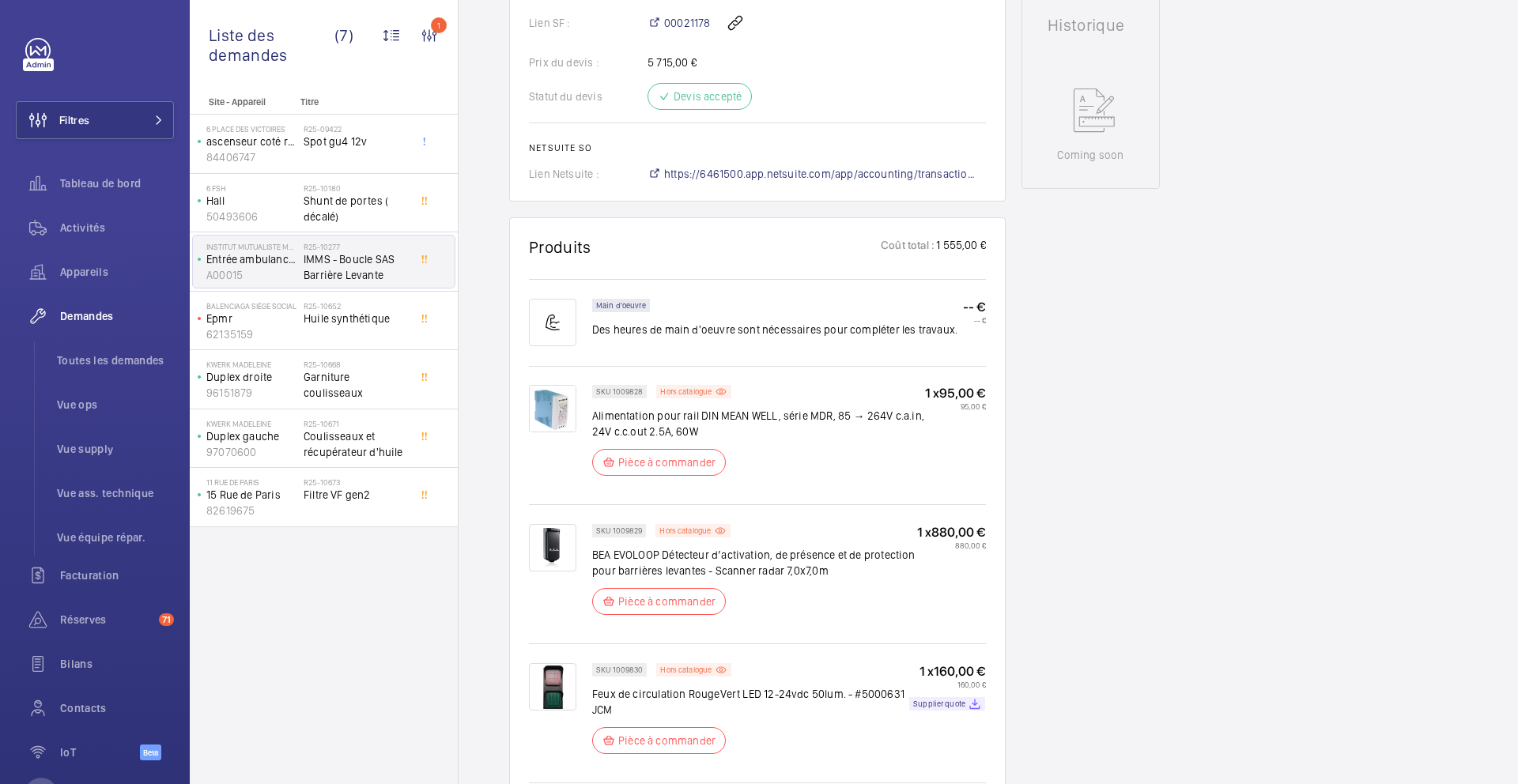 scroll, scrollTop: 752, scrollLeft: 0, axis: vertical 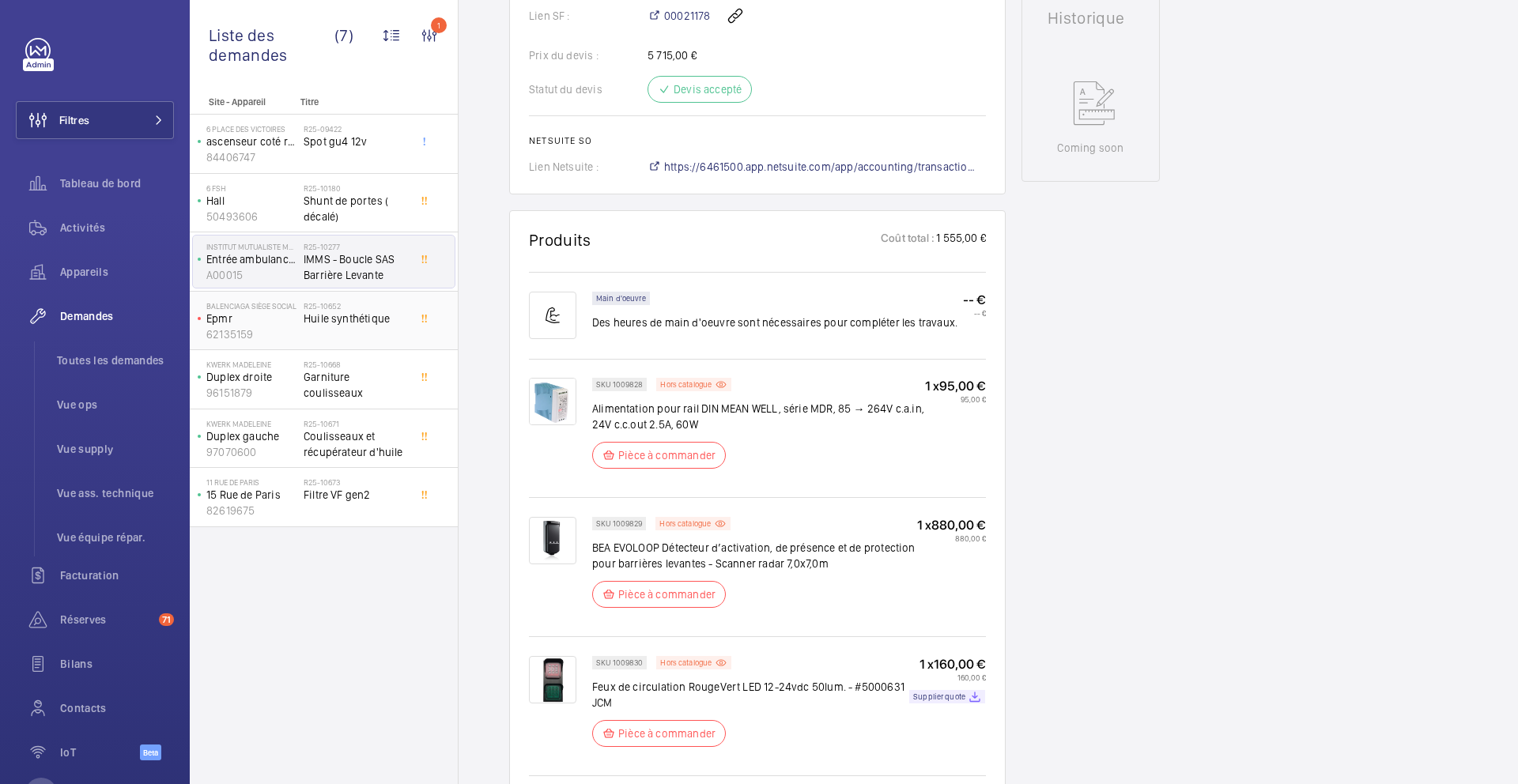 click on "R25-10652   Huile synthétique" 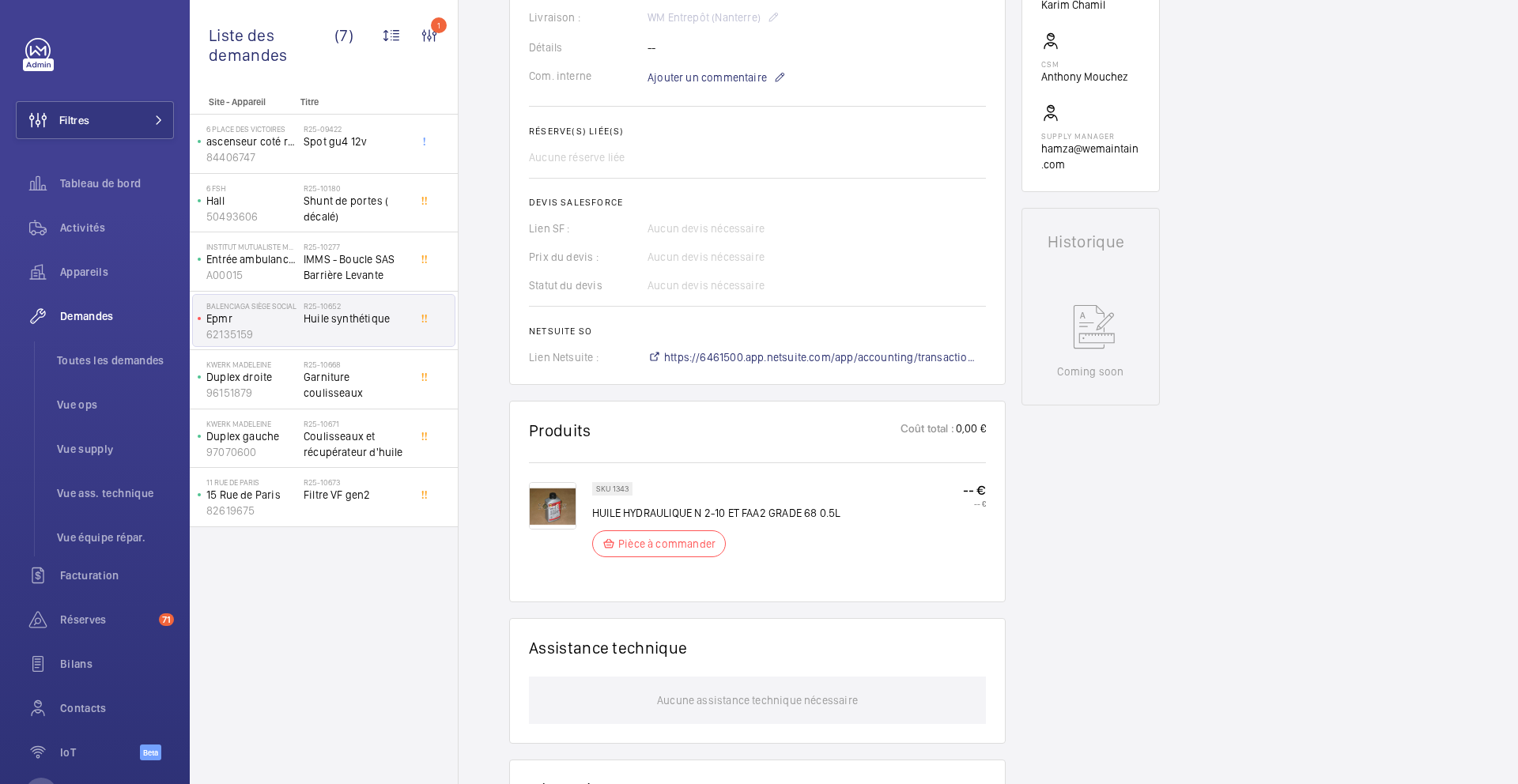 scroll, scrollTop: 515, scrollLeft: 0, axis: vertical 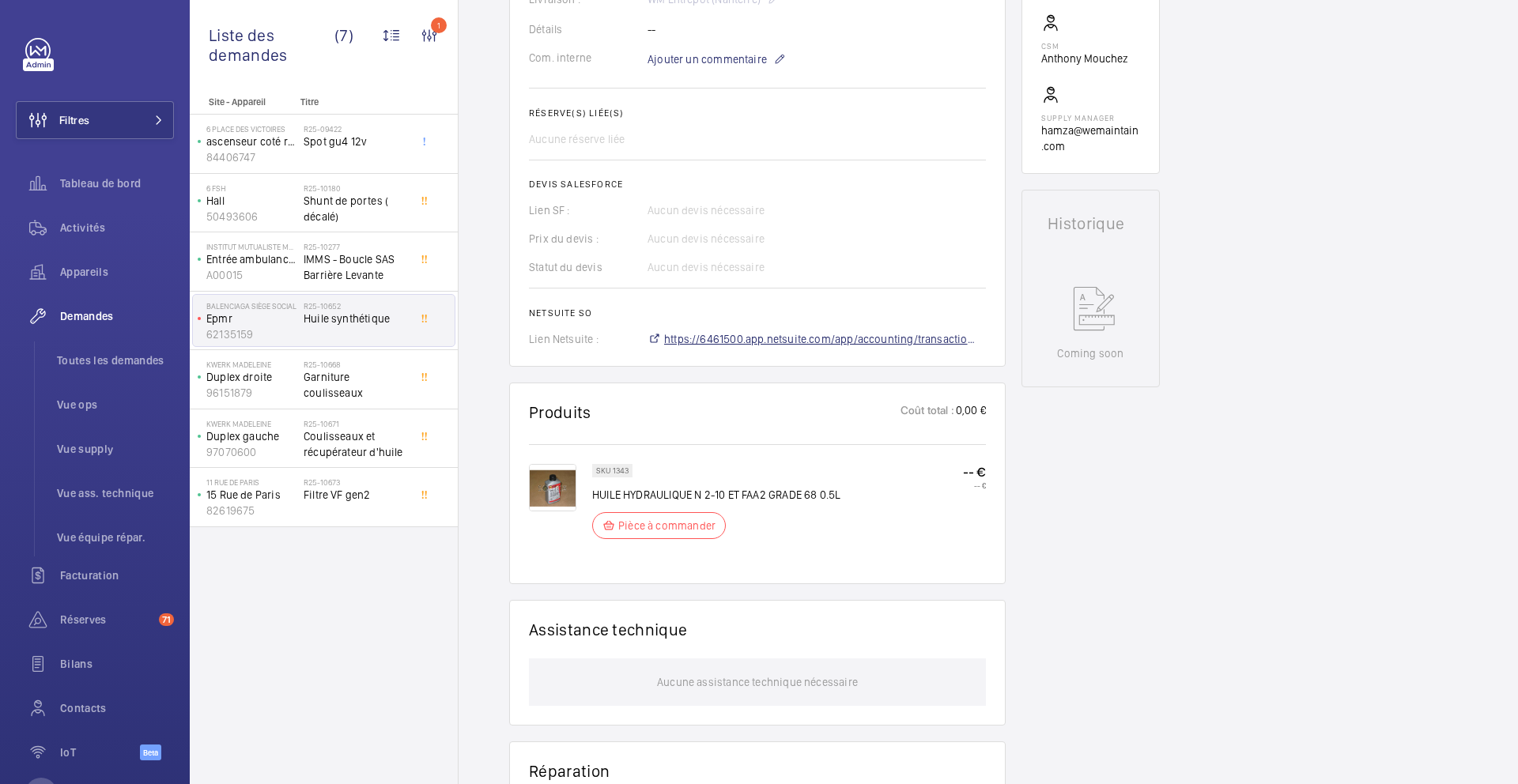 click on "https://6461500.app.netsuite.com/app/accounting/transactions/salesord.nl?id=2886853" 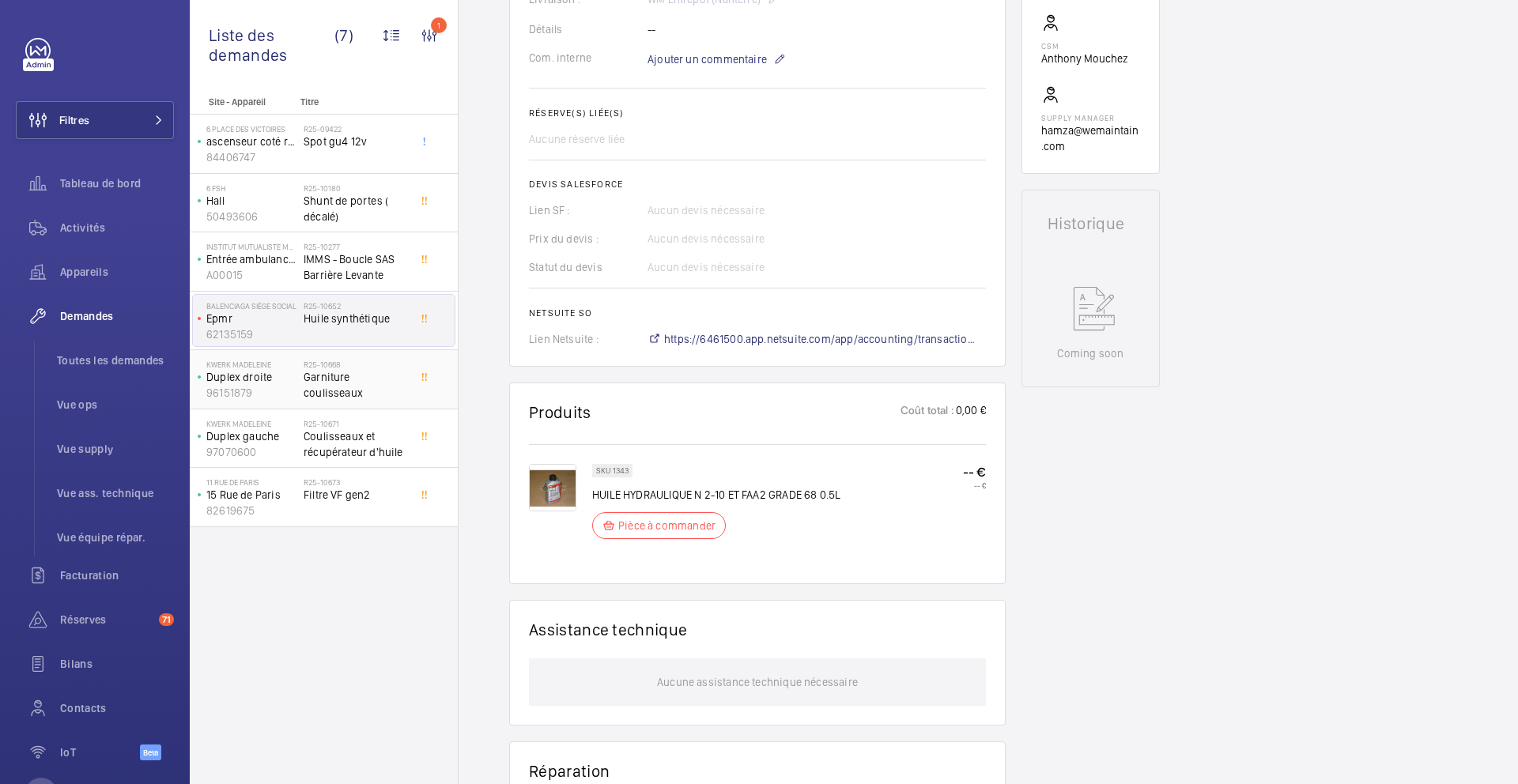 click on "Garniture coulisseaux" 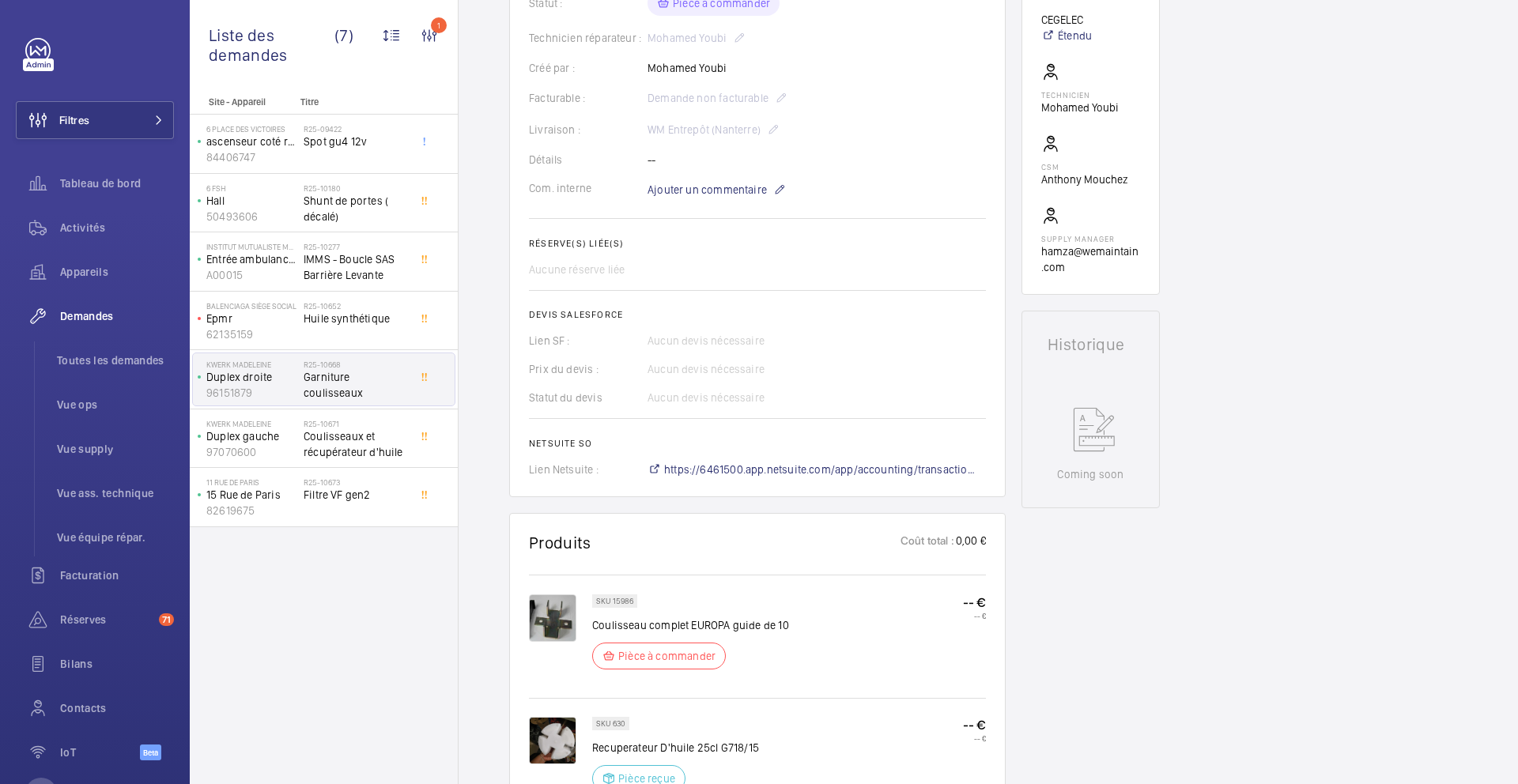 scroll, scrollTop: 591, scrollLeft: 0, axis: vertical 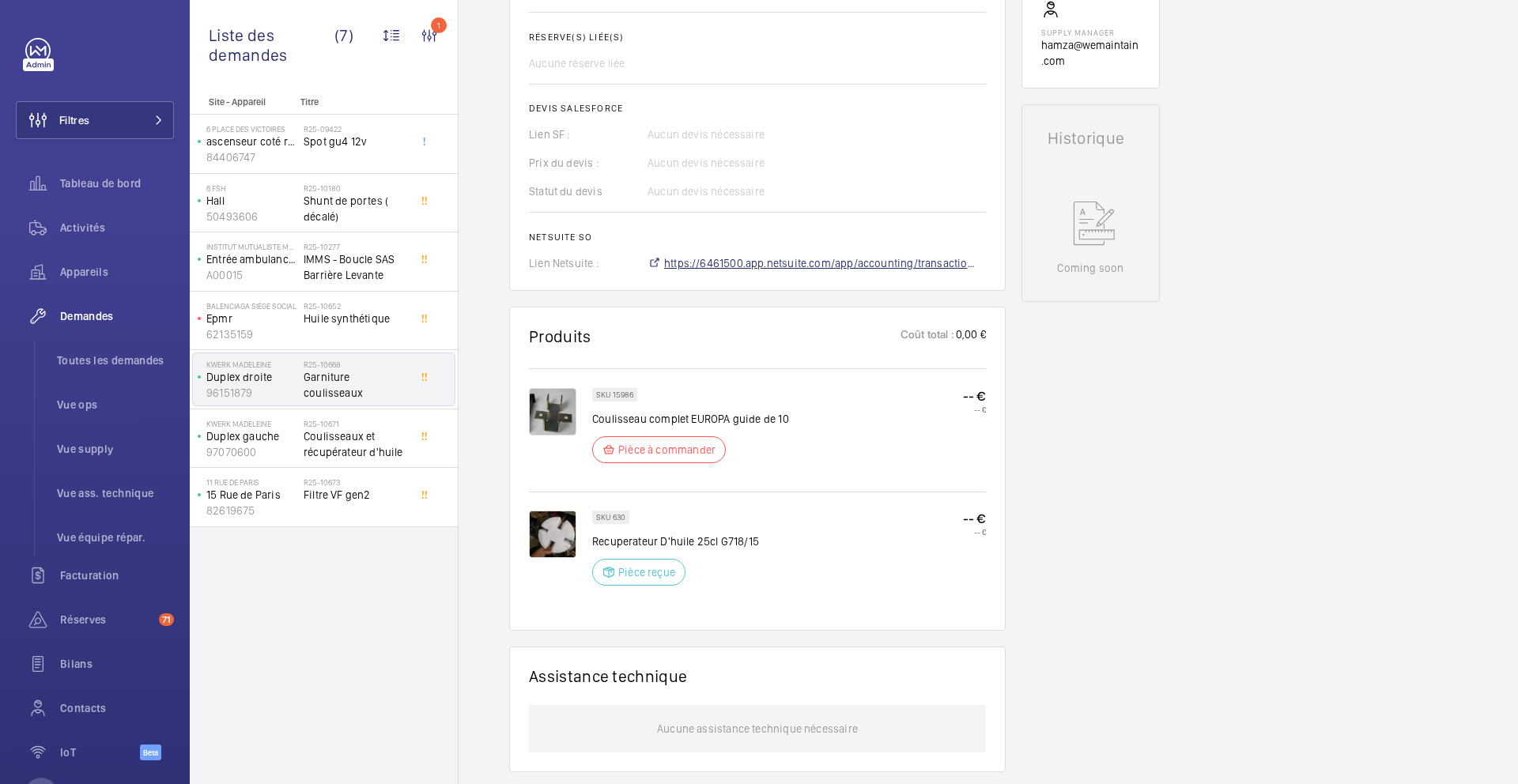 click on "https://6461500.app.netsuite.com/app/accounting/transactions/salesord.nl?id=2886857" 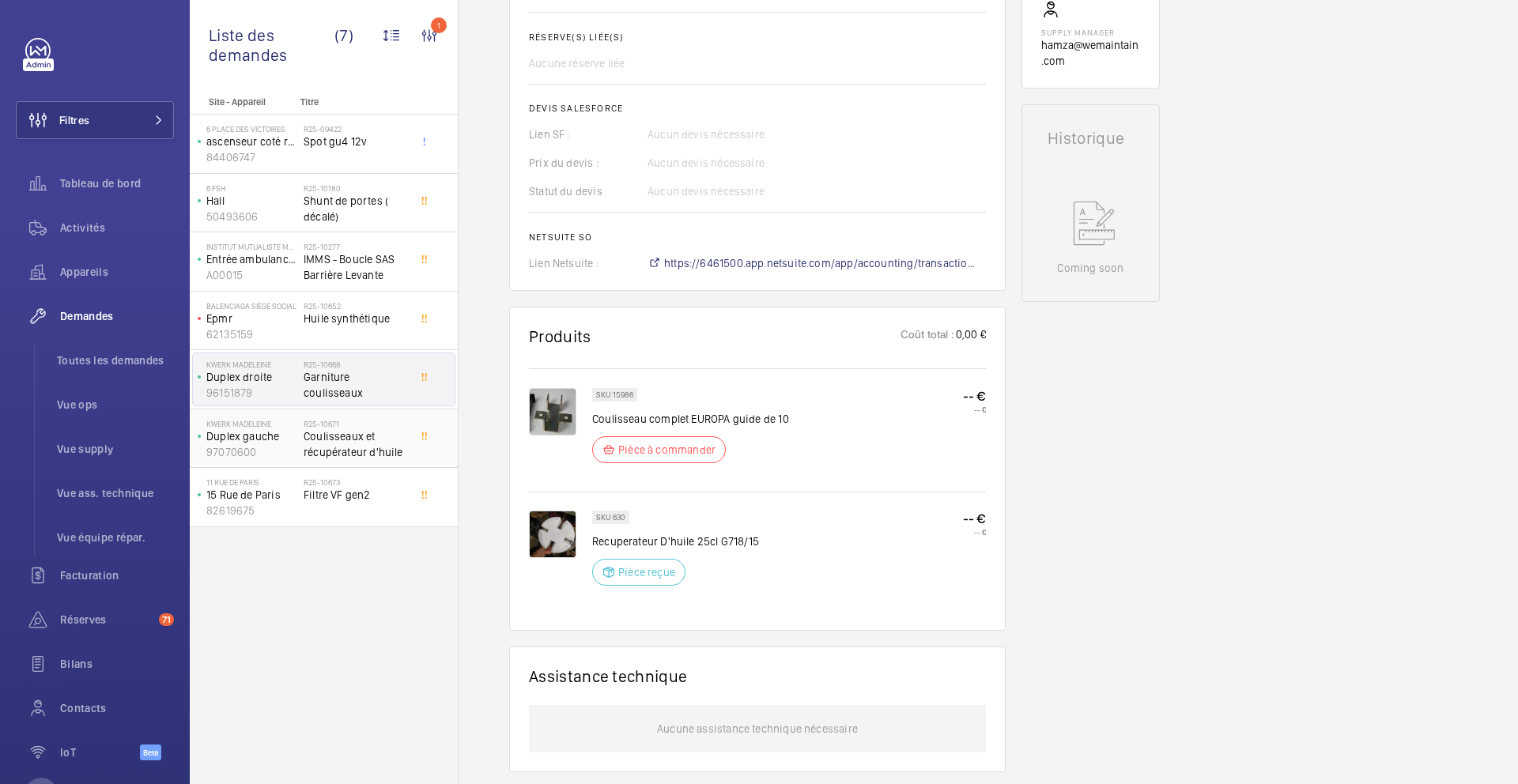 click on "R25-10671" 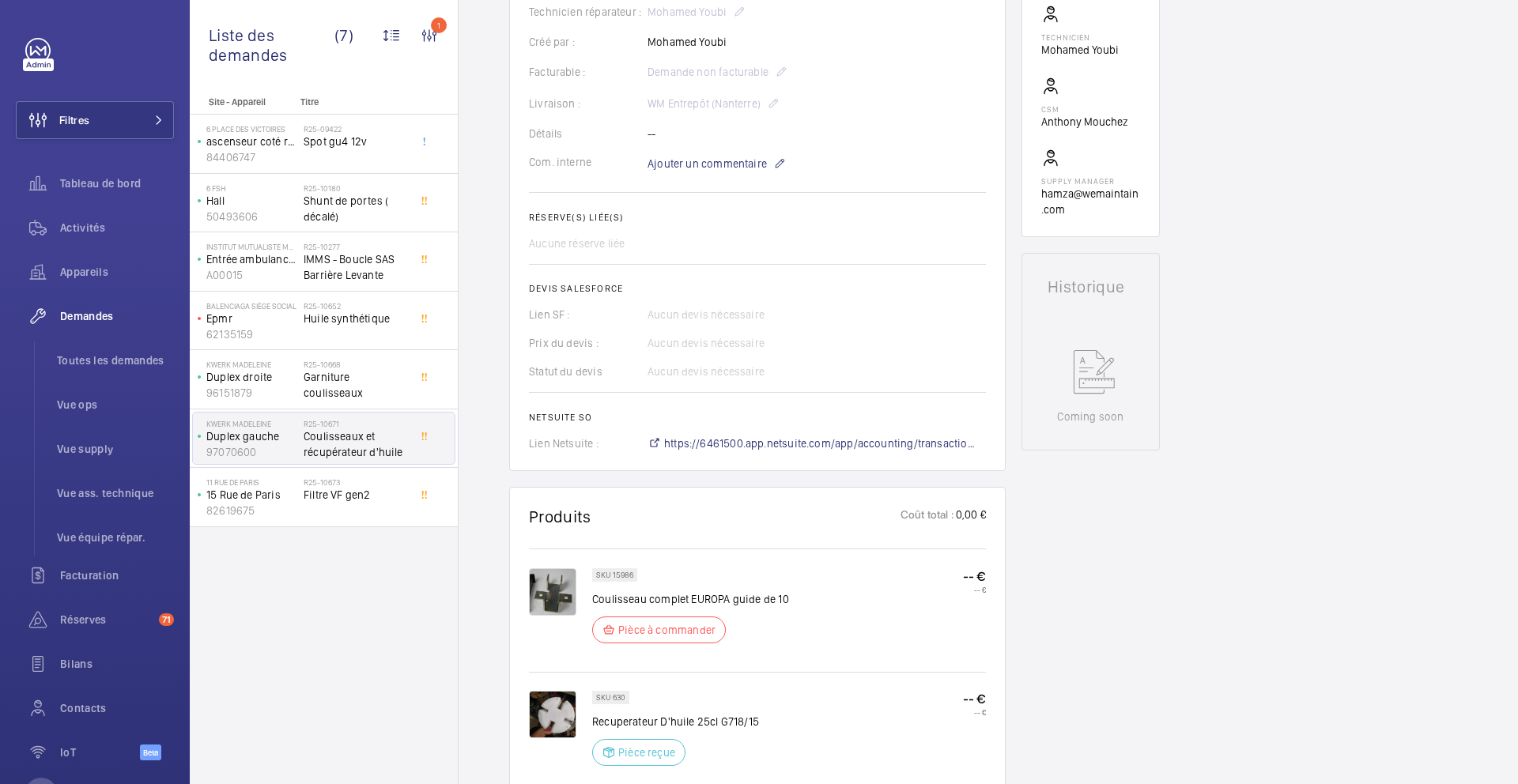 scroll, scrollTop: 680, scrollLeft: 0, axis: vertical 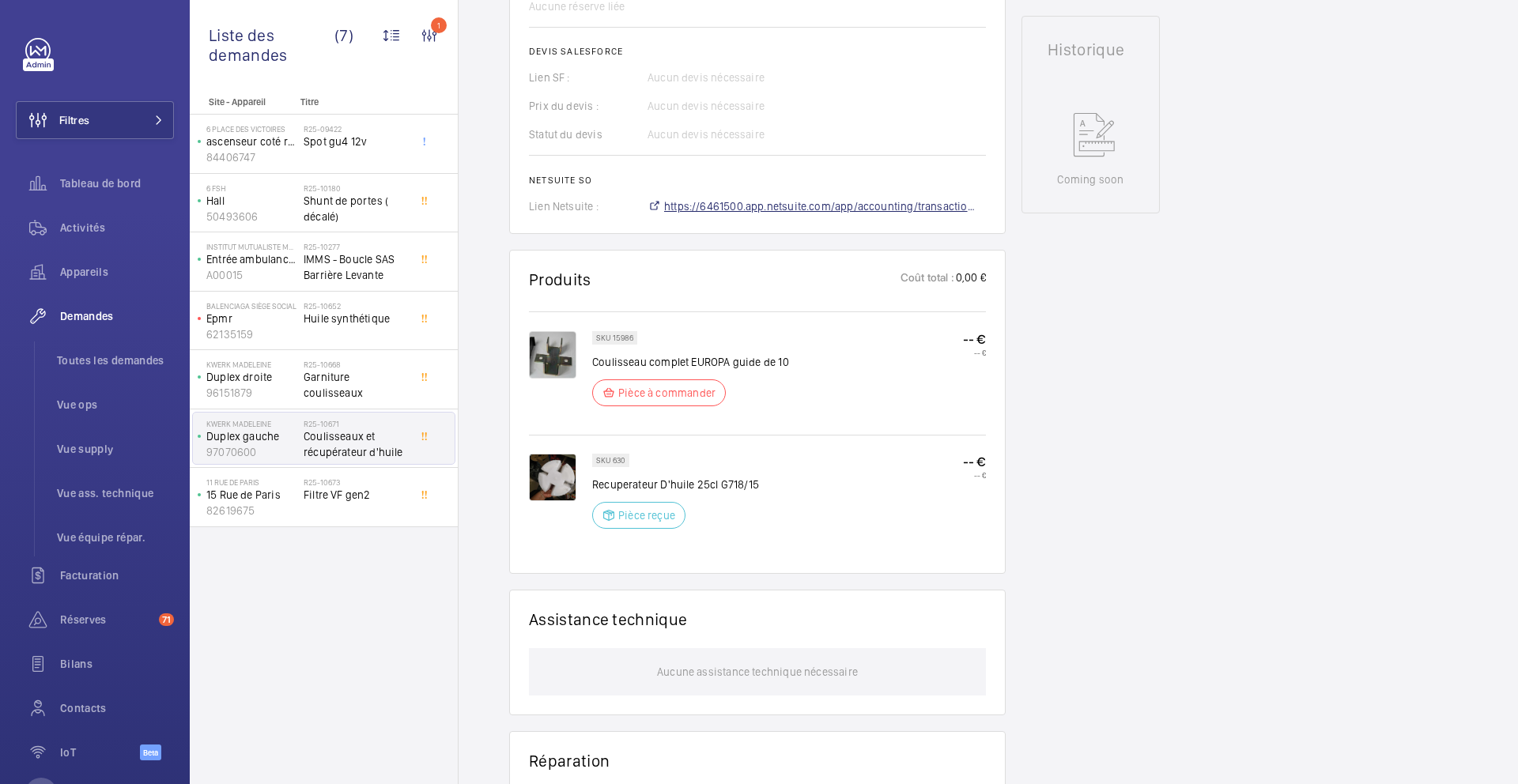 click on "https://6461500.app.netsuite.com/app/accounting/transactions/salesord.nl?id=2887284" 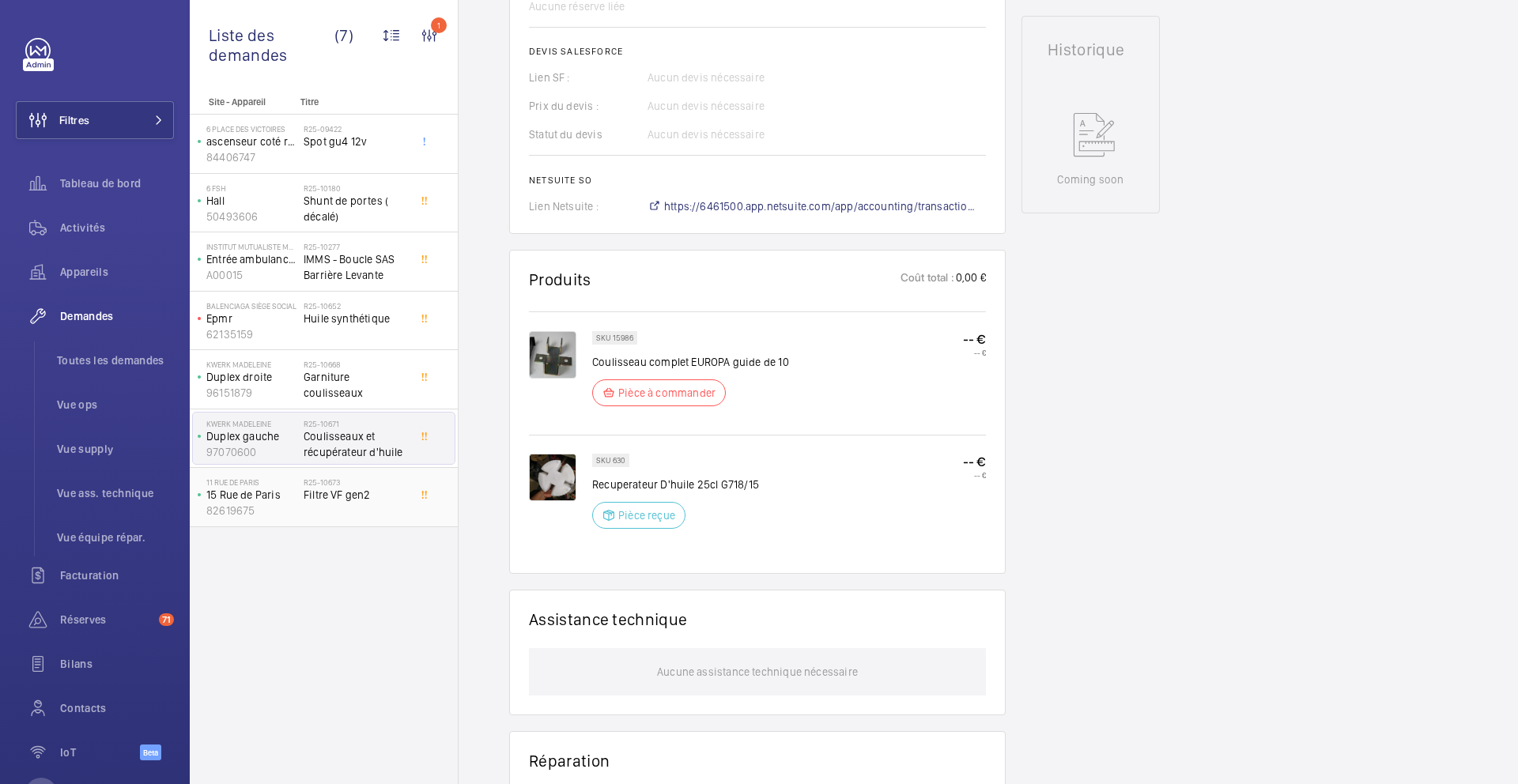 click on "R25-10673   Filtre VF gen2" 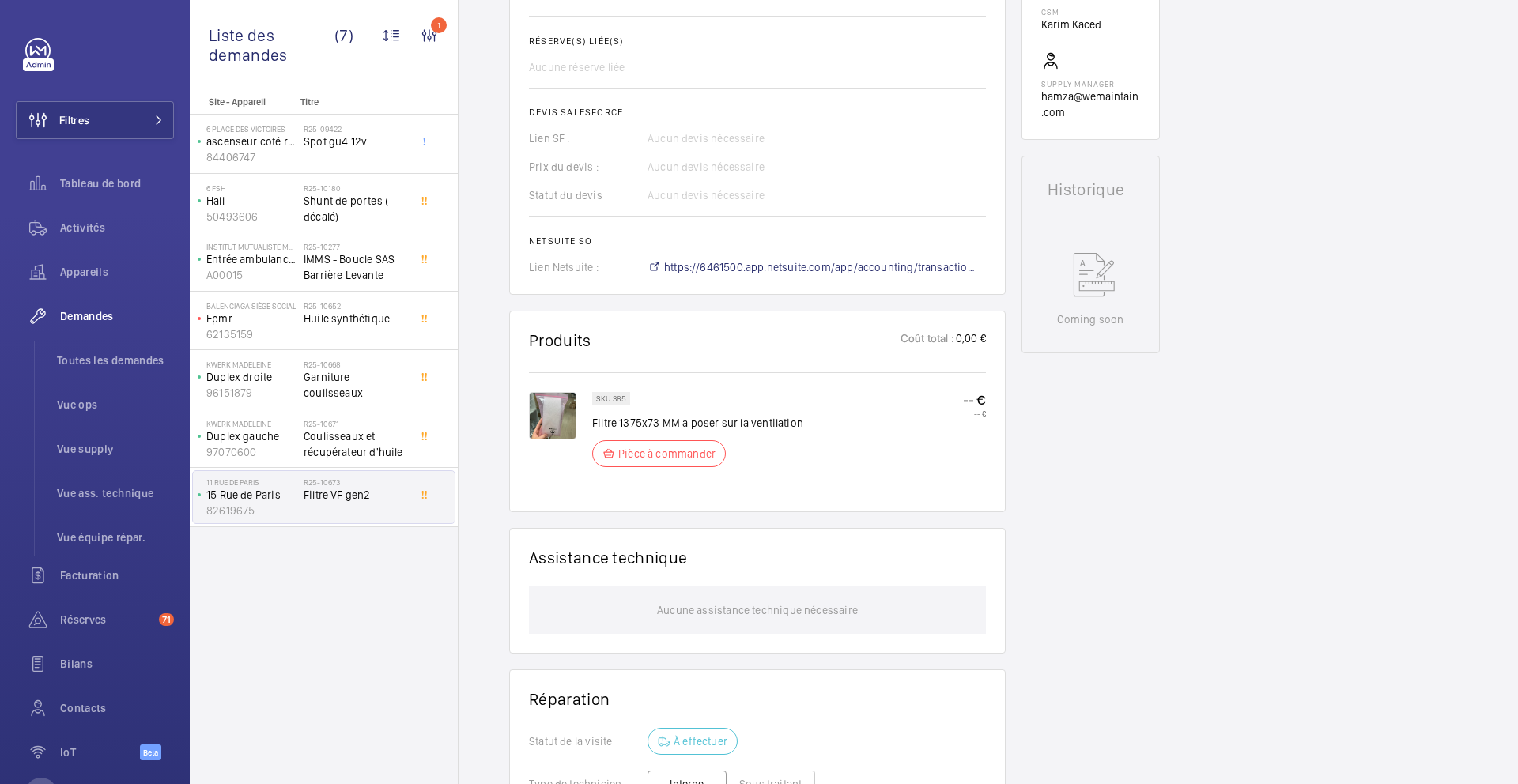 scroll, scrollTop: 630, scrollLeft: 0, axis: vertical 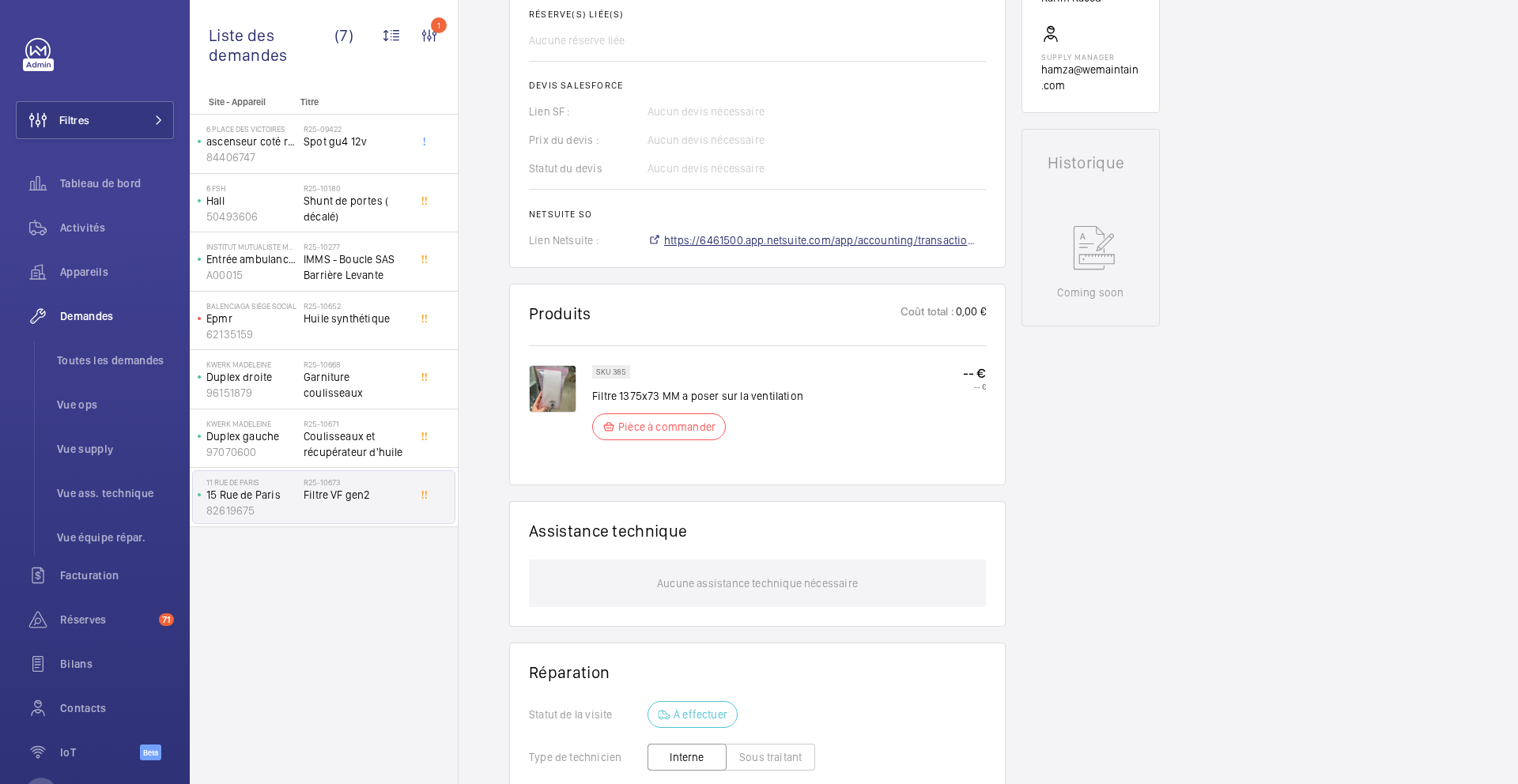 click on "https://6461500.app.netsuite.com/app/accounting/transactions/salesord.nl?id=2887285" 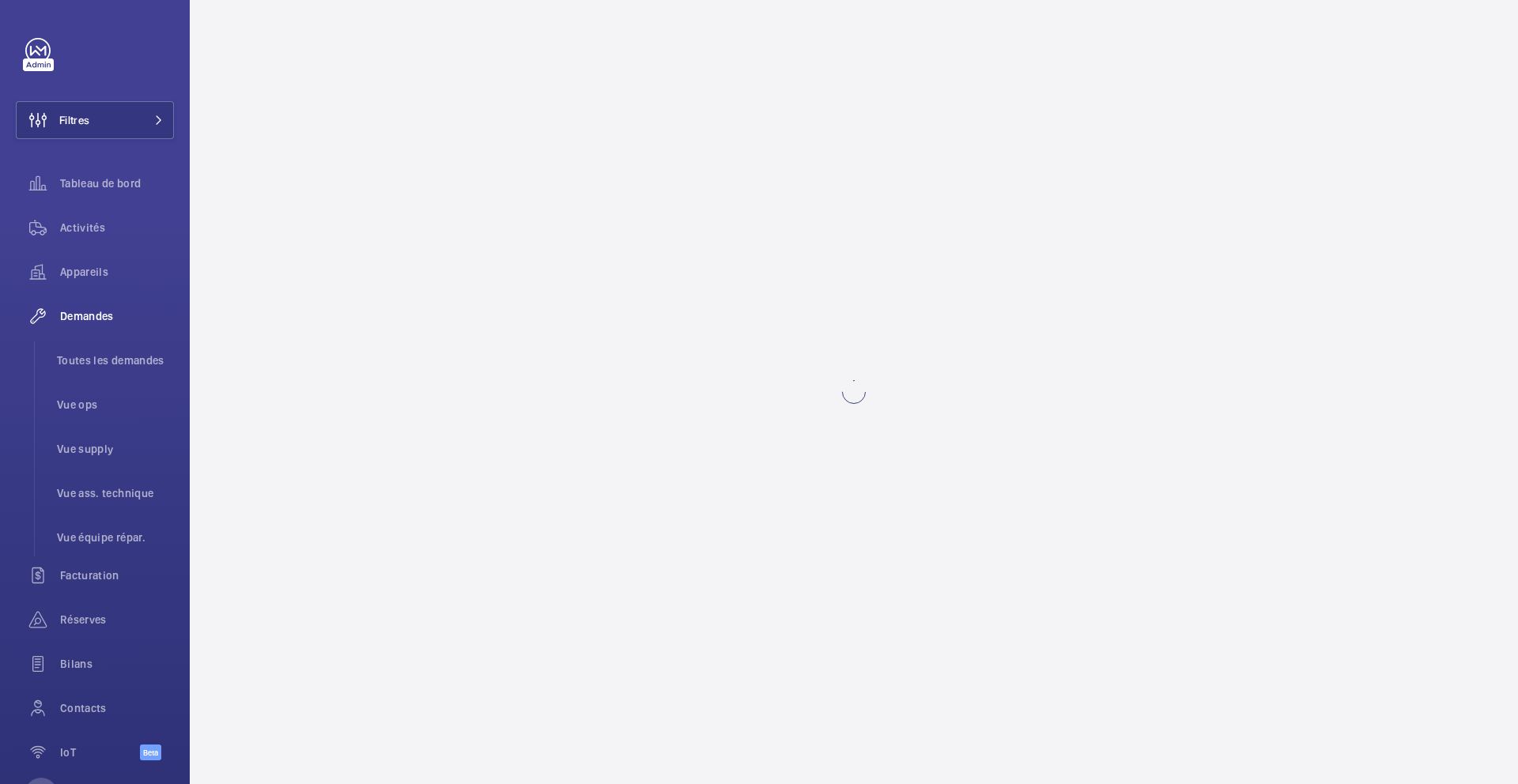 scroll, scrollTop: 0, scrollLeft: 0, axis: both 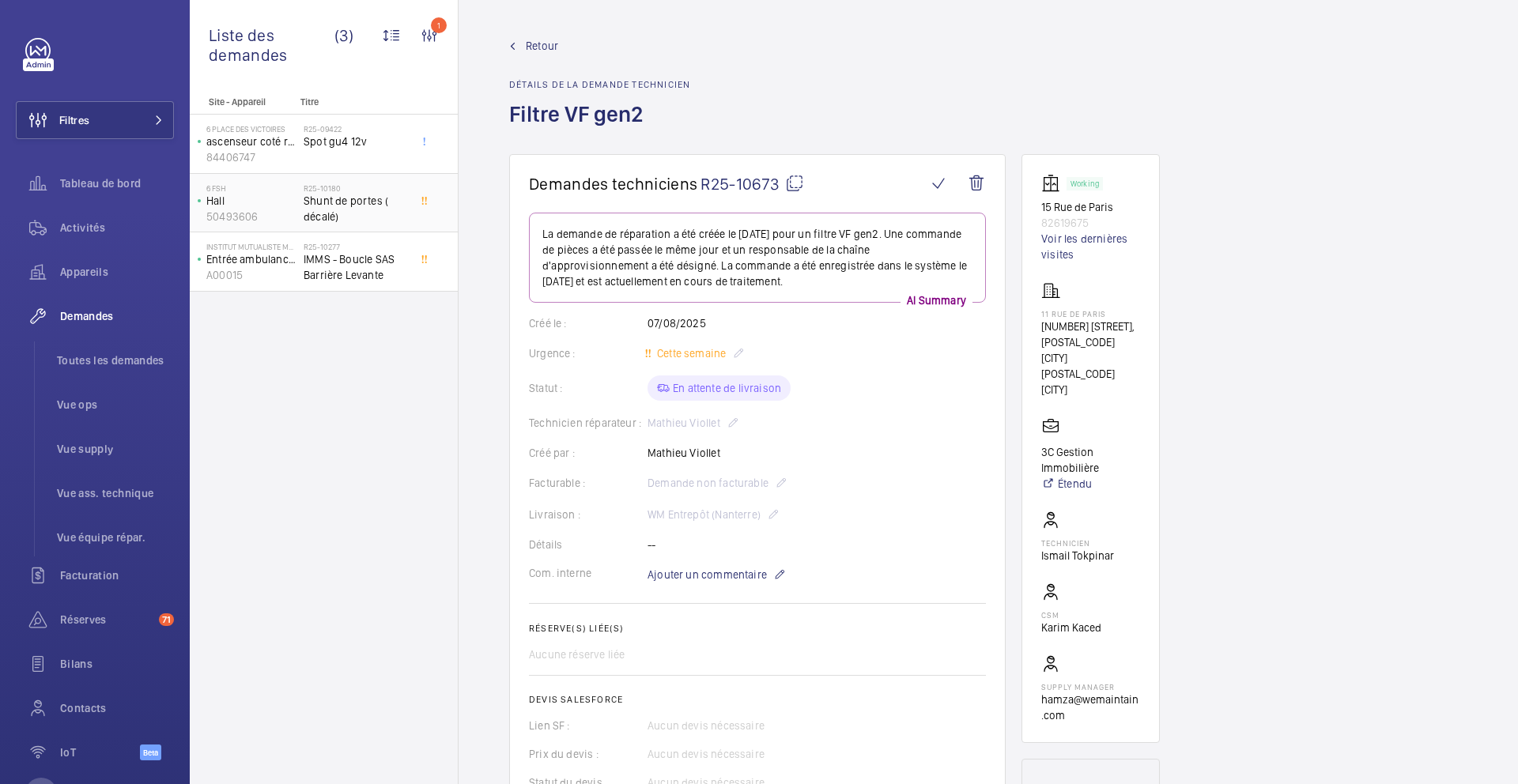 click on "Shunt de portes ( décalé)" 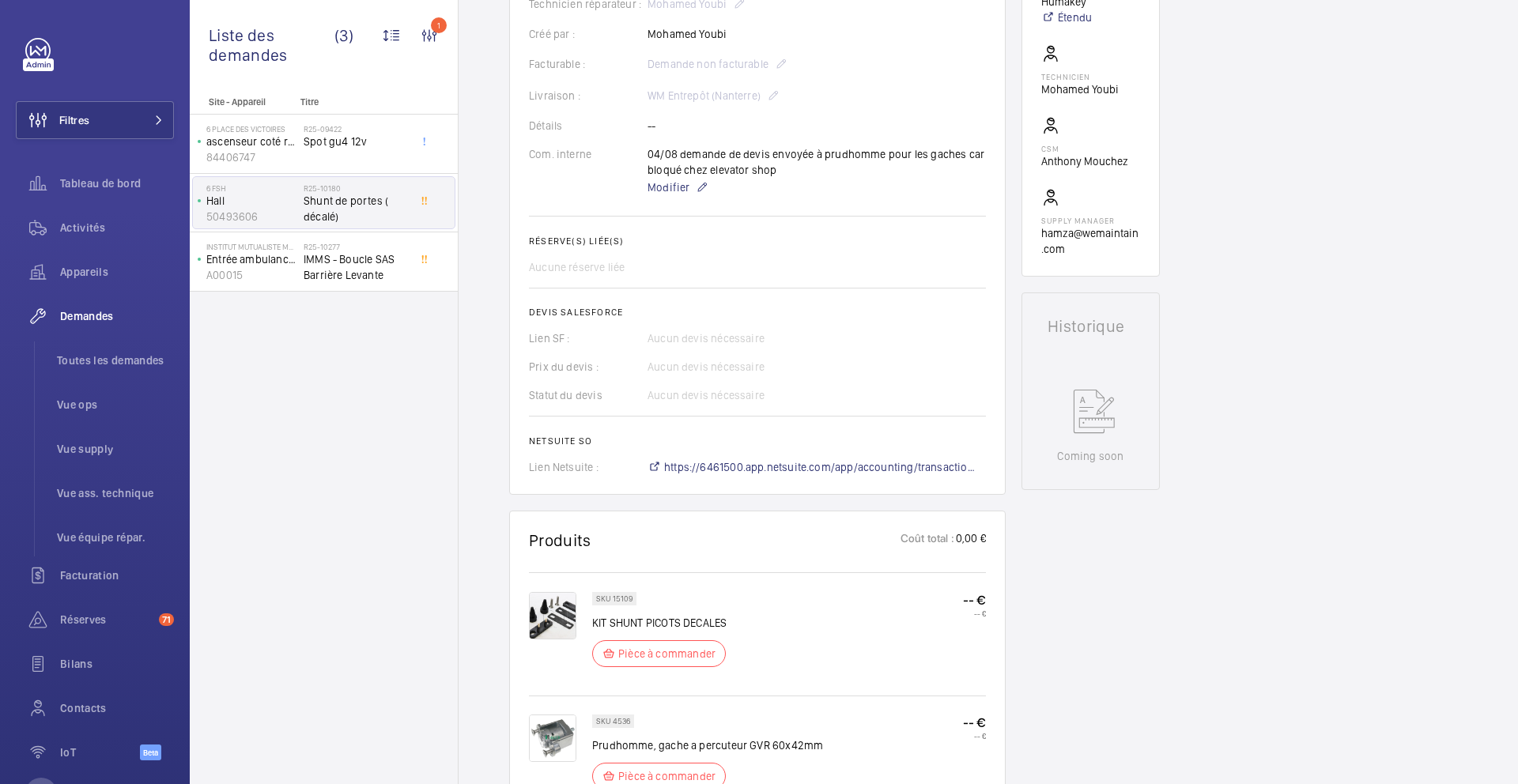 scroll, scrollTop: 446, scrollLeft: 0, axis: vertical 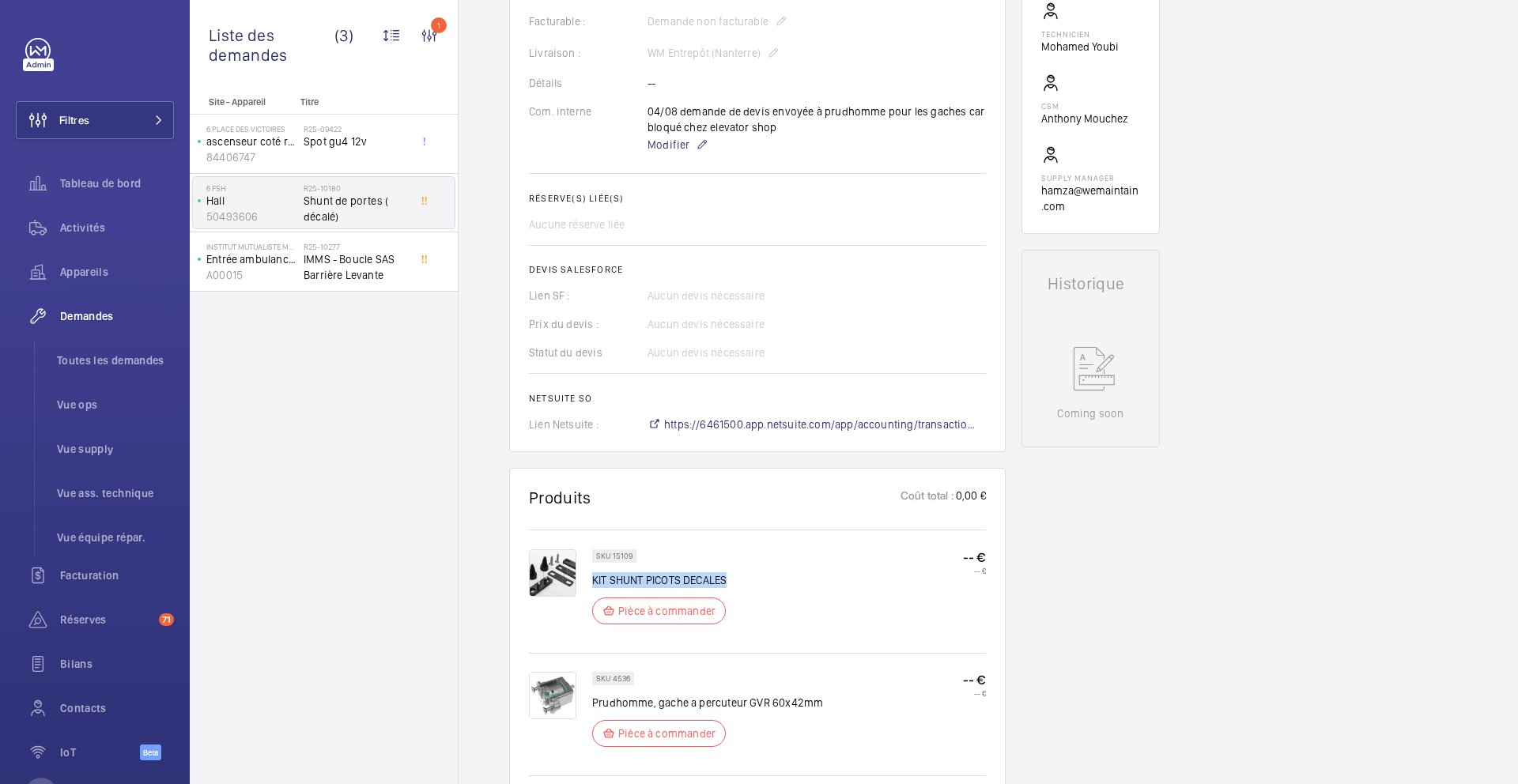 drag, startPoint x: 730, startPoint y: 582, endPoint x: 592, endPoint y: 580, distance: 138.01449 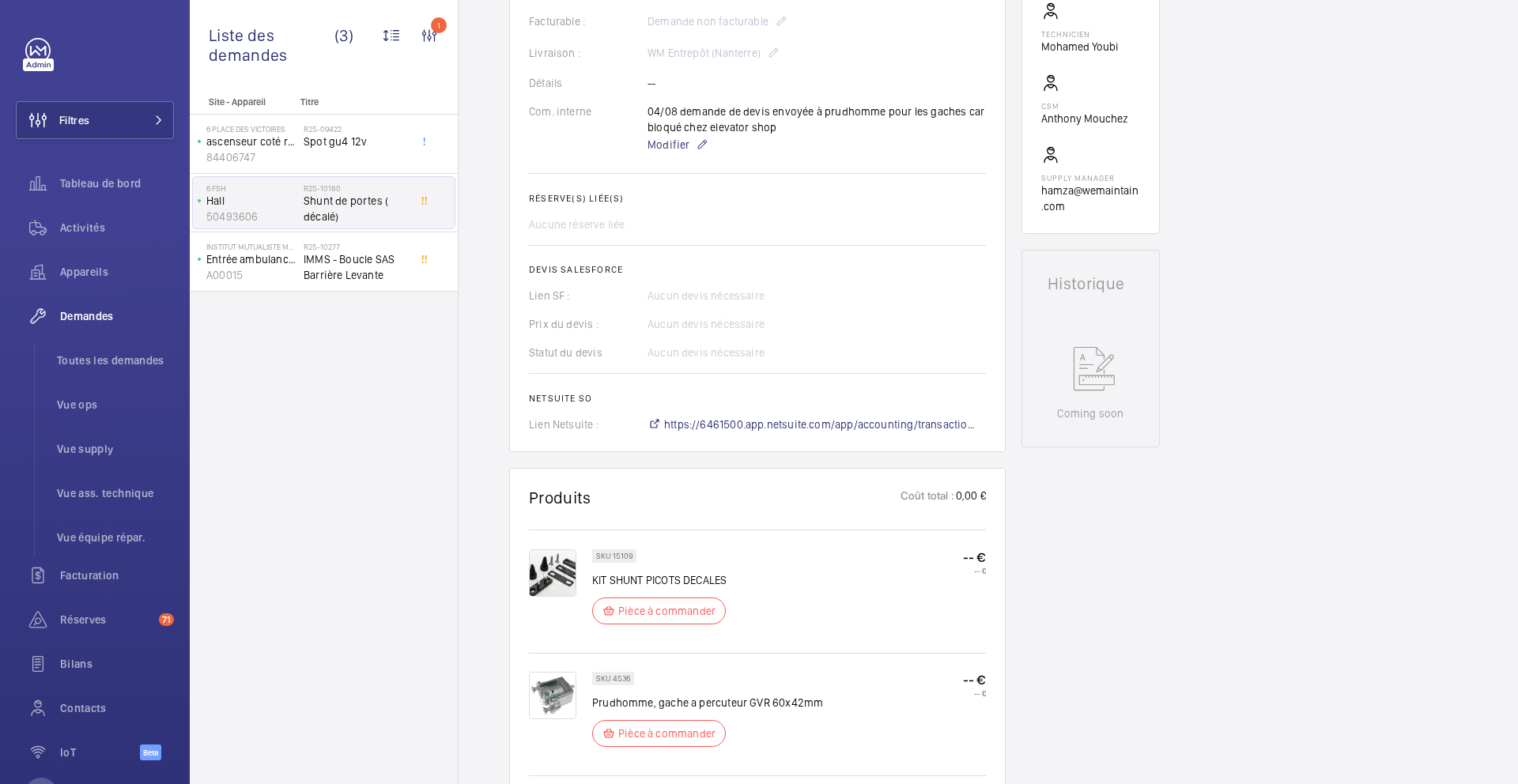 click on "KIT SHUNT PICOTS DECALES" 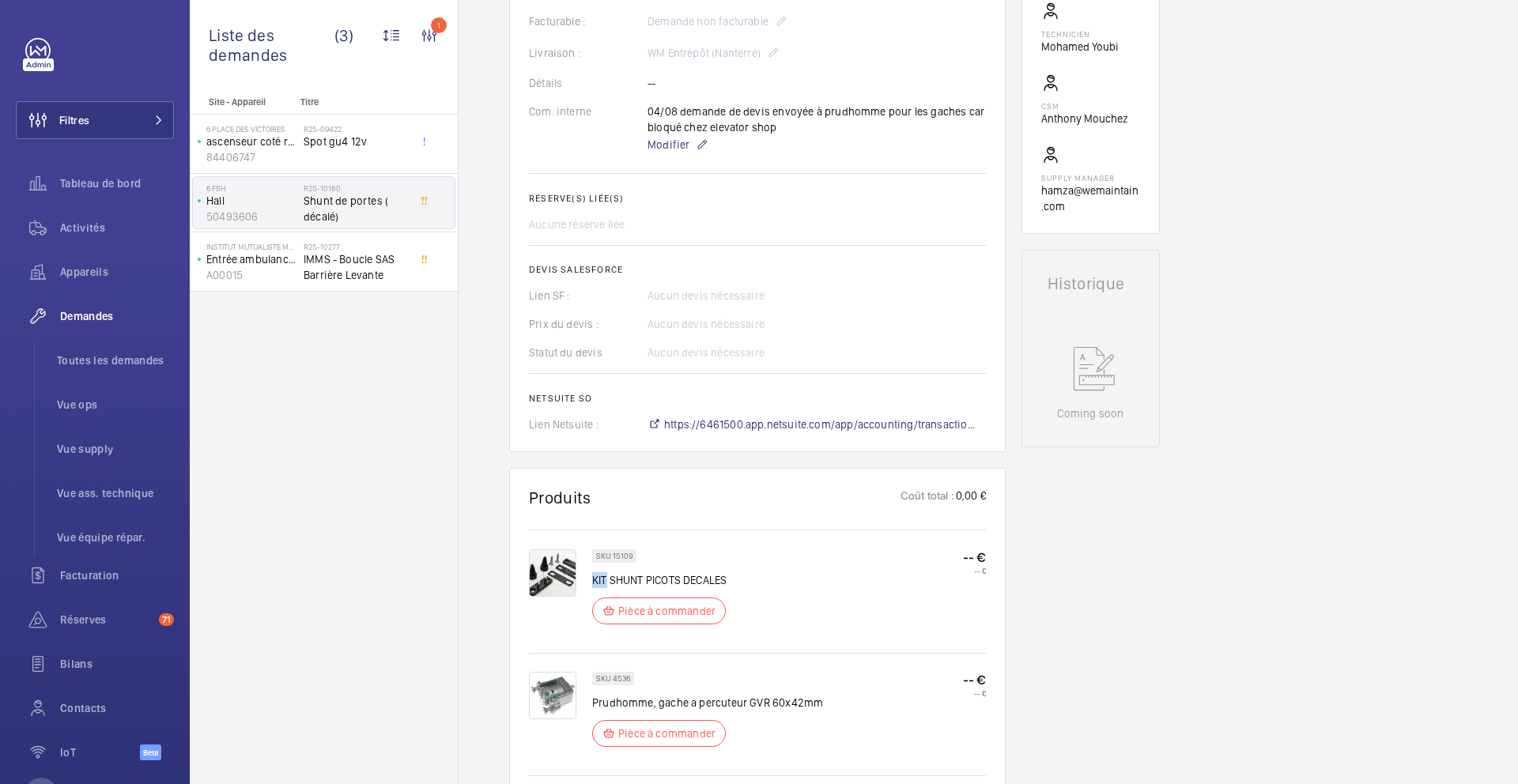 click on "KIT SHUNT PICOTS DECALES" 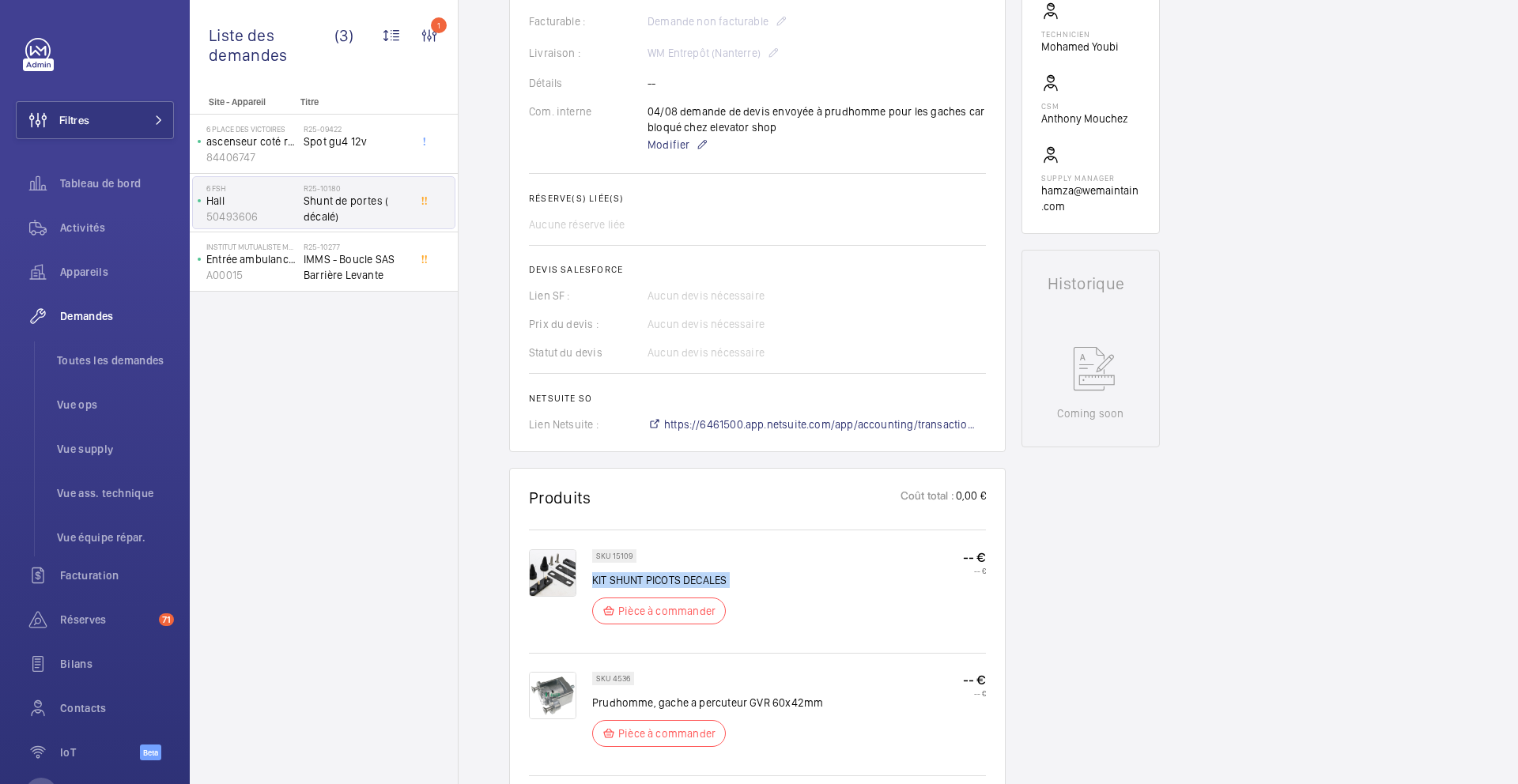 click on "KIT SHUNT PICOTS DECALES" 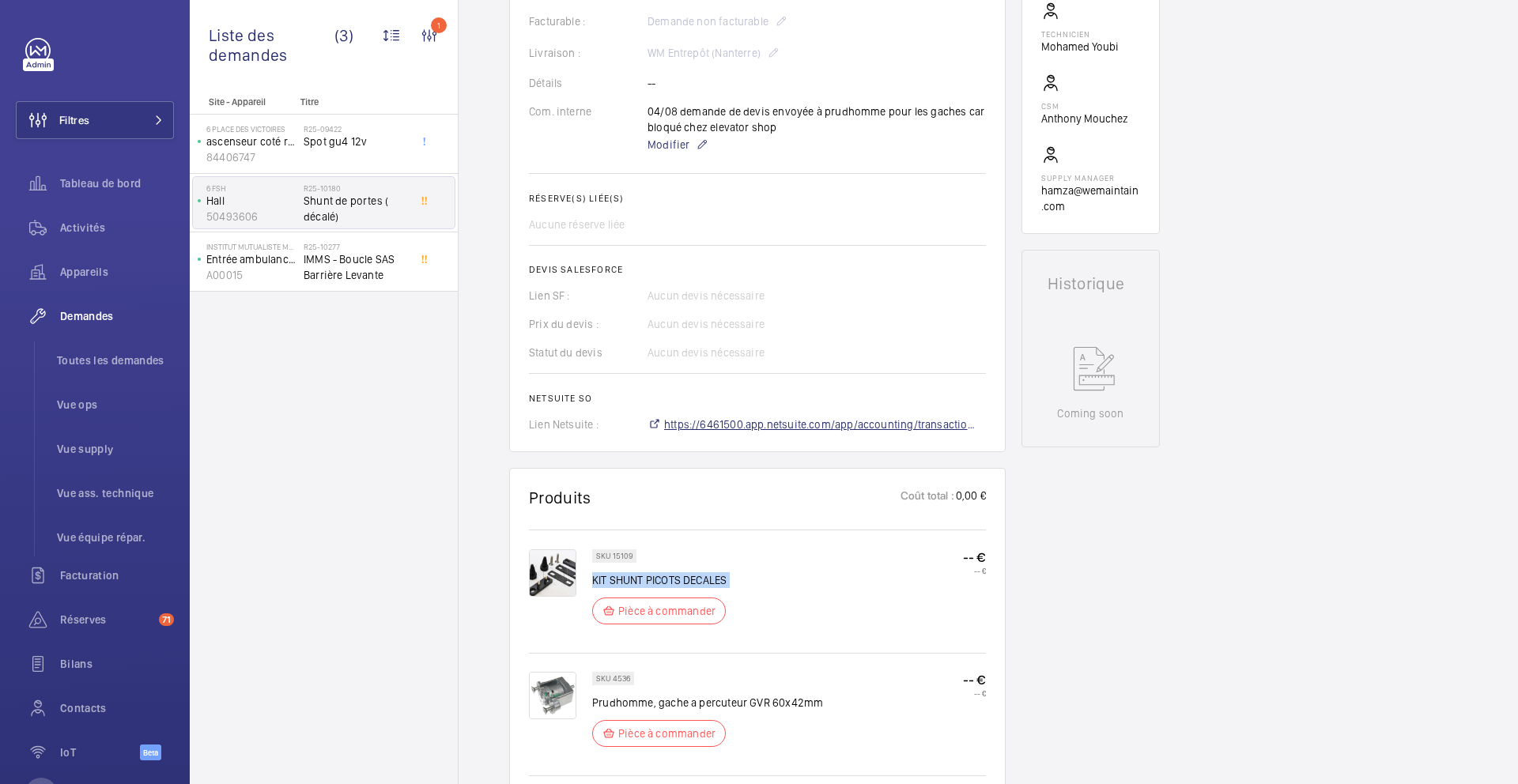click on "https://6461500.app.netsuite.com/app/accounting/transactions/salesord.nl?id=2878237" 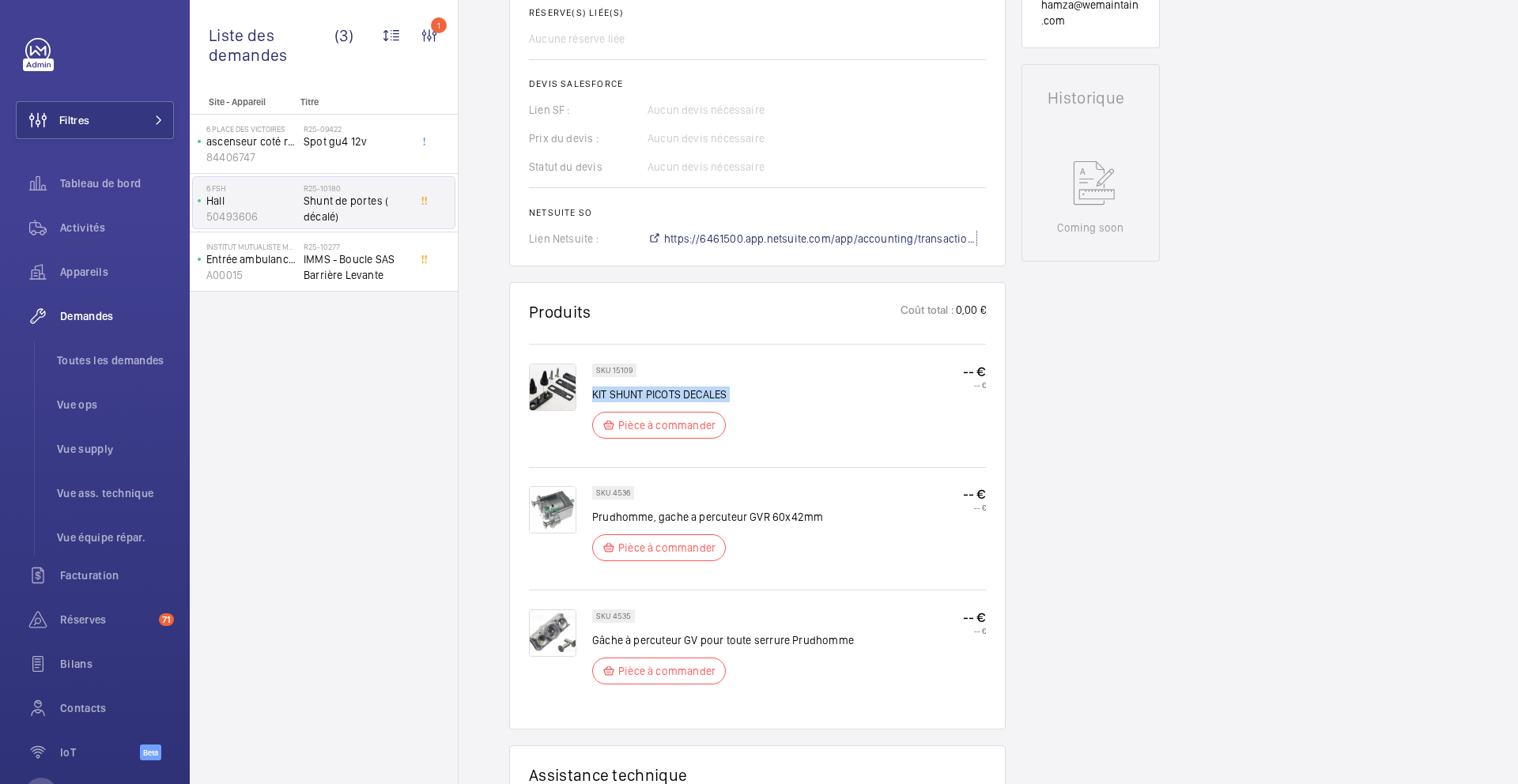 scroll, scrollTop: 641, scrollLeft: 0, axis: vertical 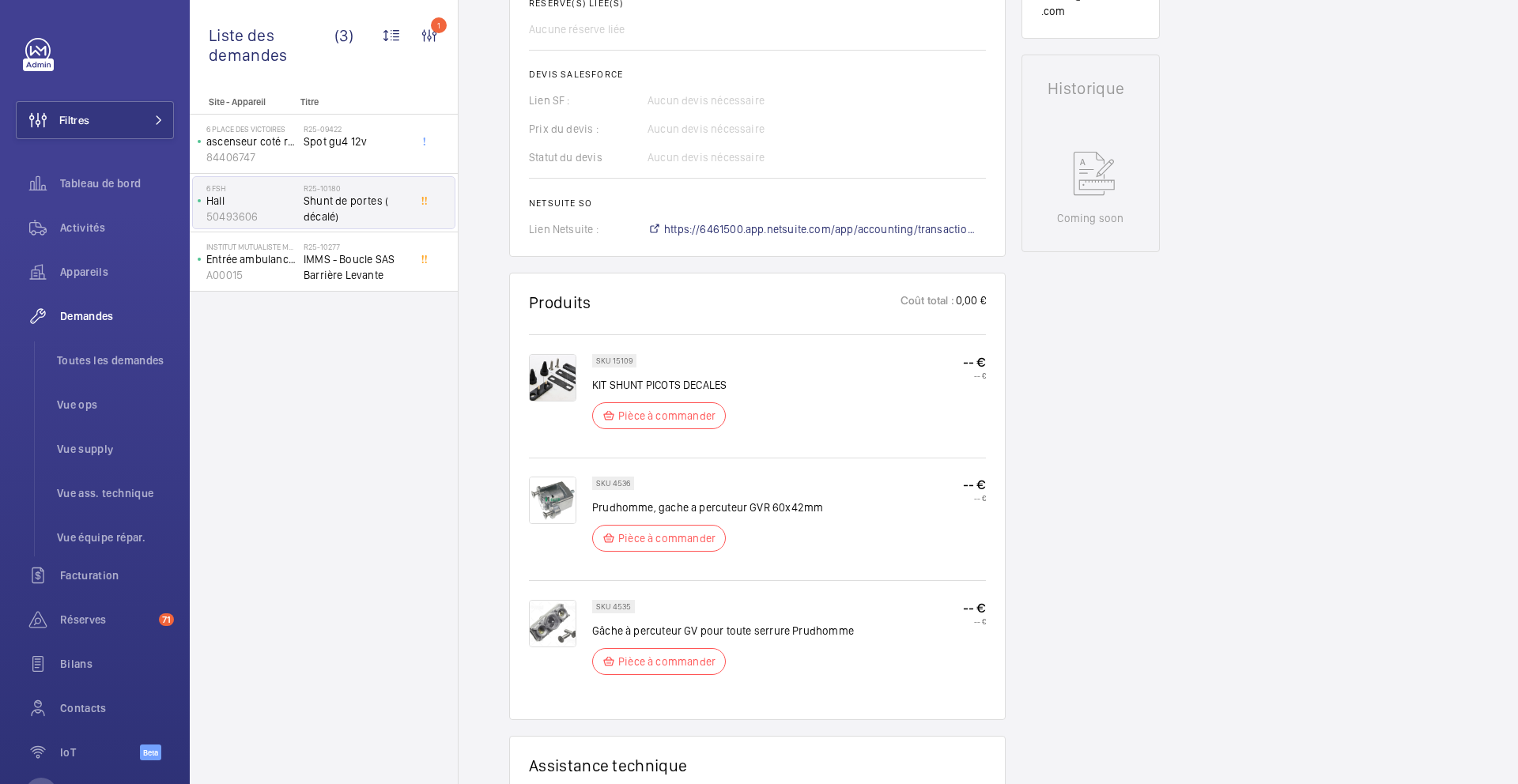 click on "Prudhomme, gache a percuteur GVR 60x42mm" 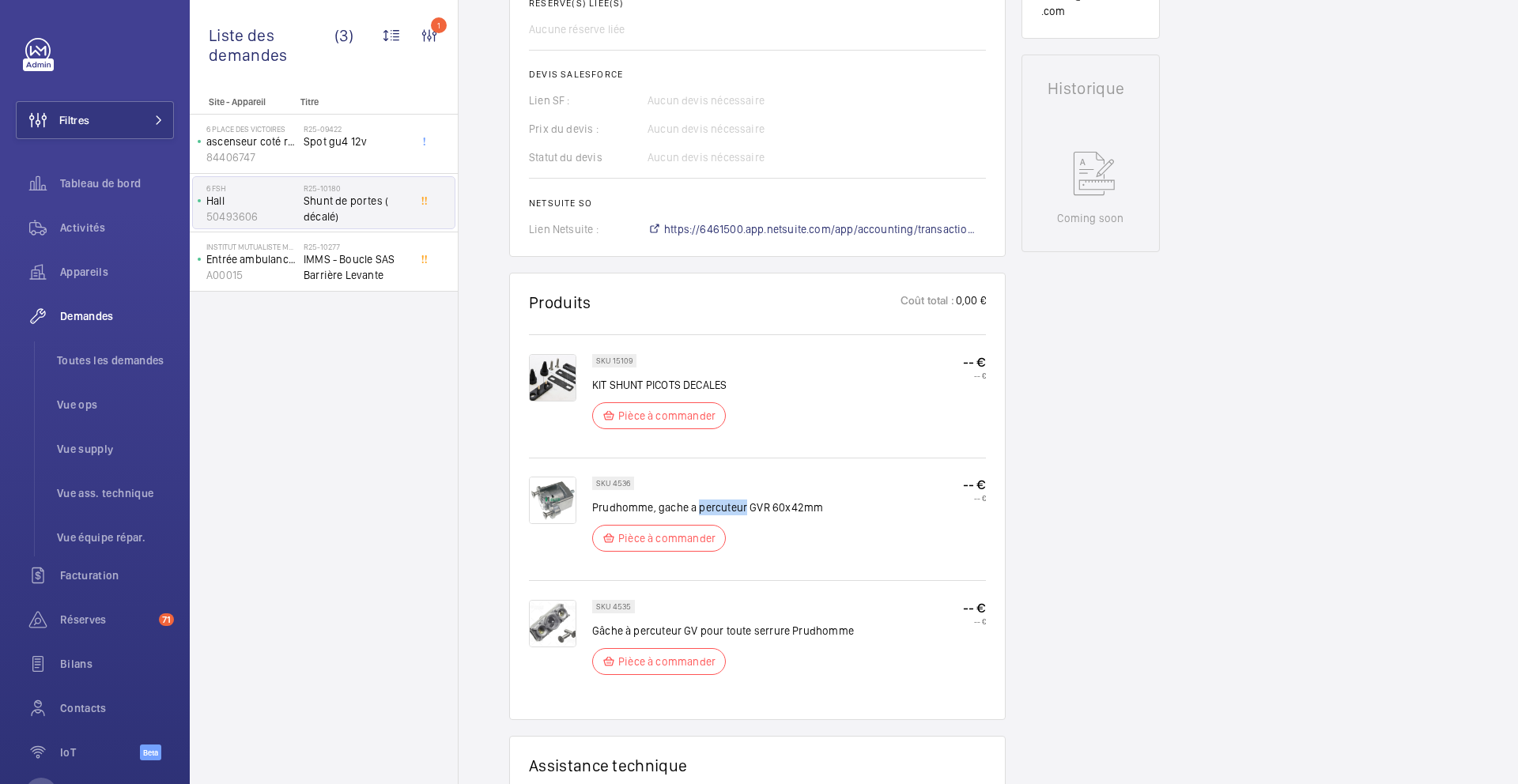 click on "Prudhomme, gache a percuteur GVR 60x42mm" 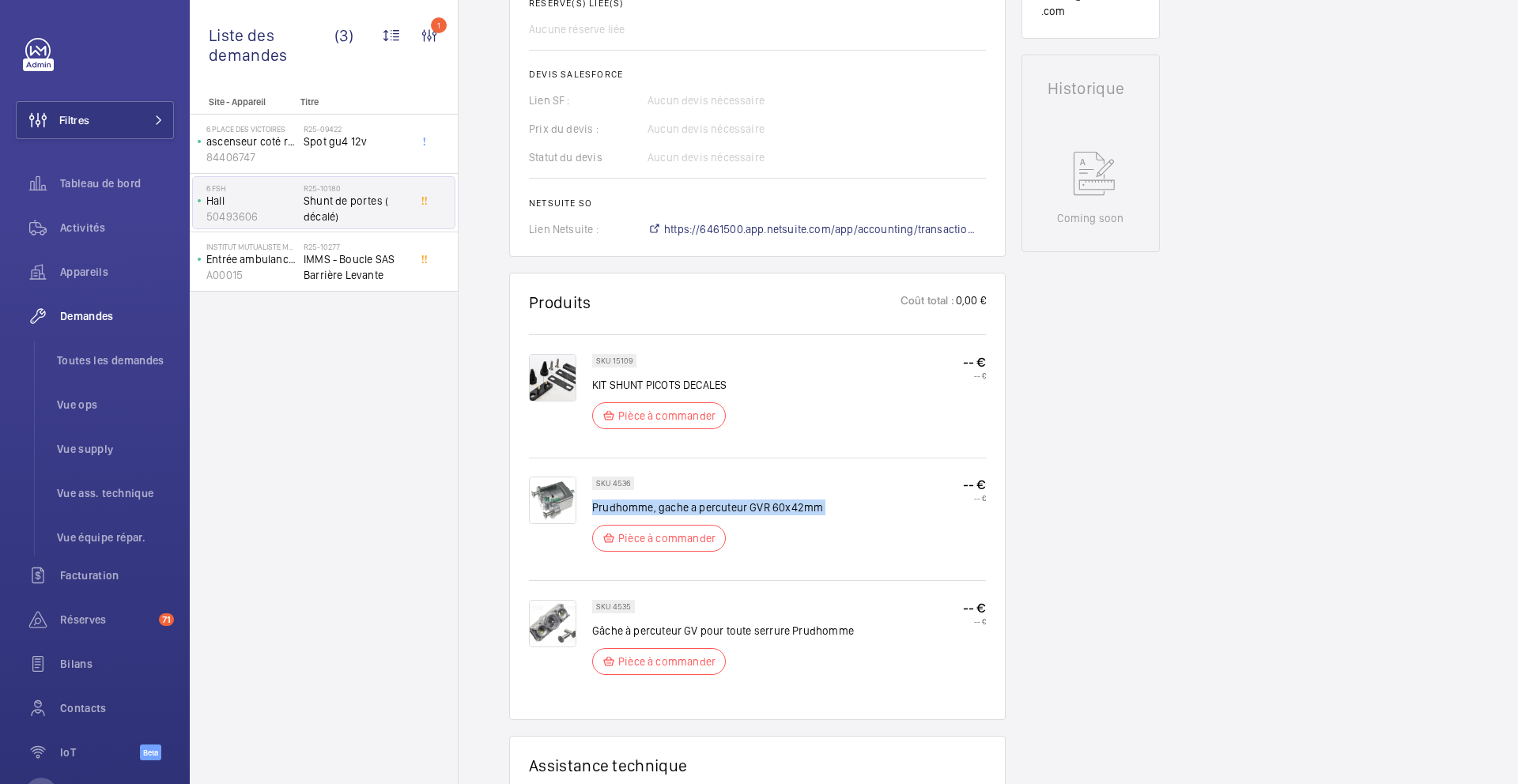 click on "Prudhomme, gache a percuteur GVR 60x42mm" 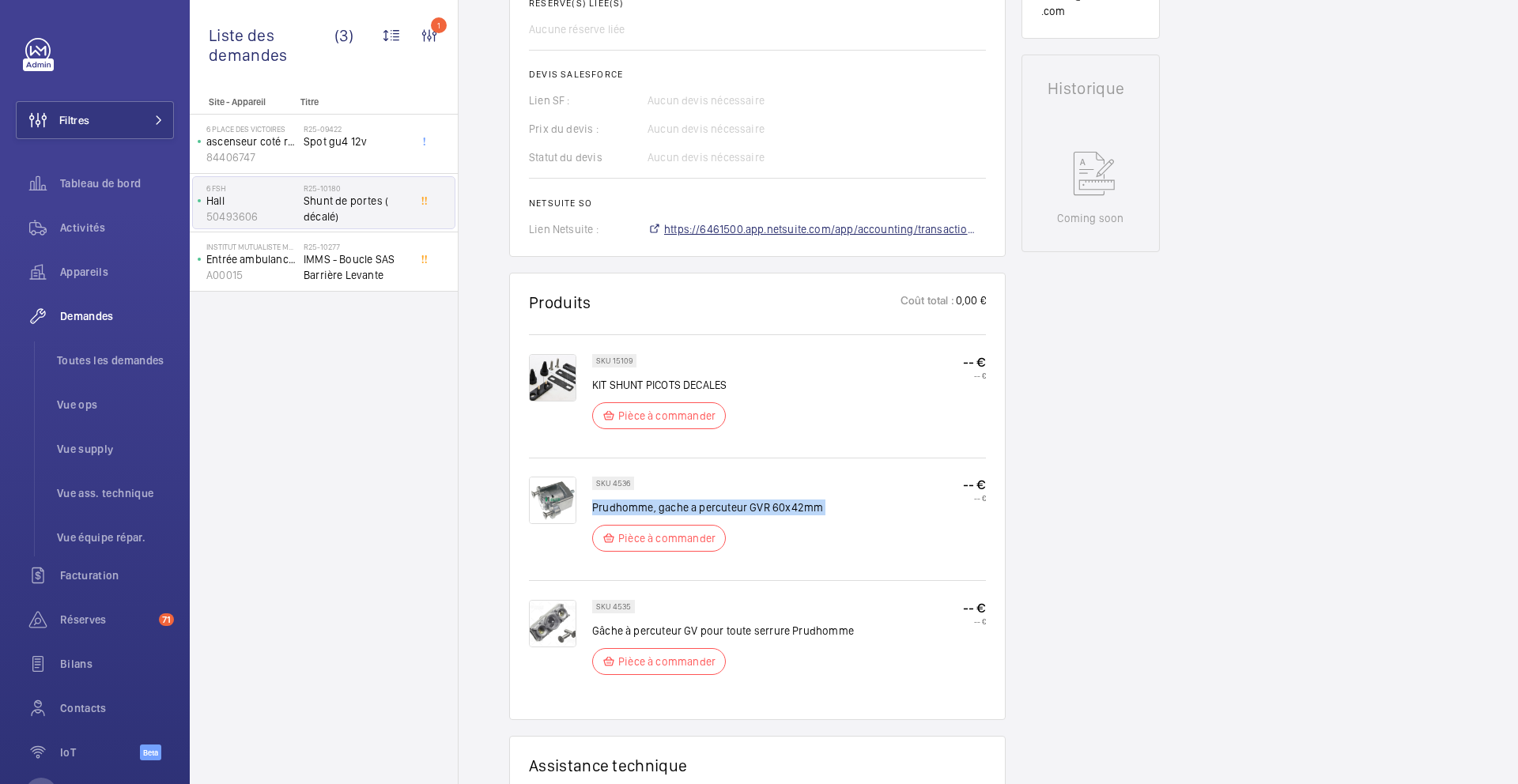 click on "https://6461500.app.netsuite.com/app/accounting/transactions/salesord.nl?id=2878237" 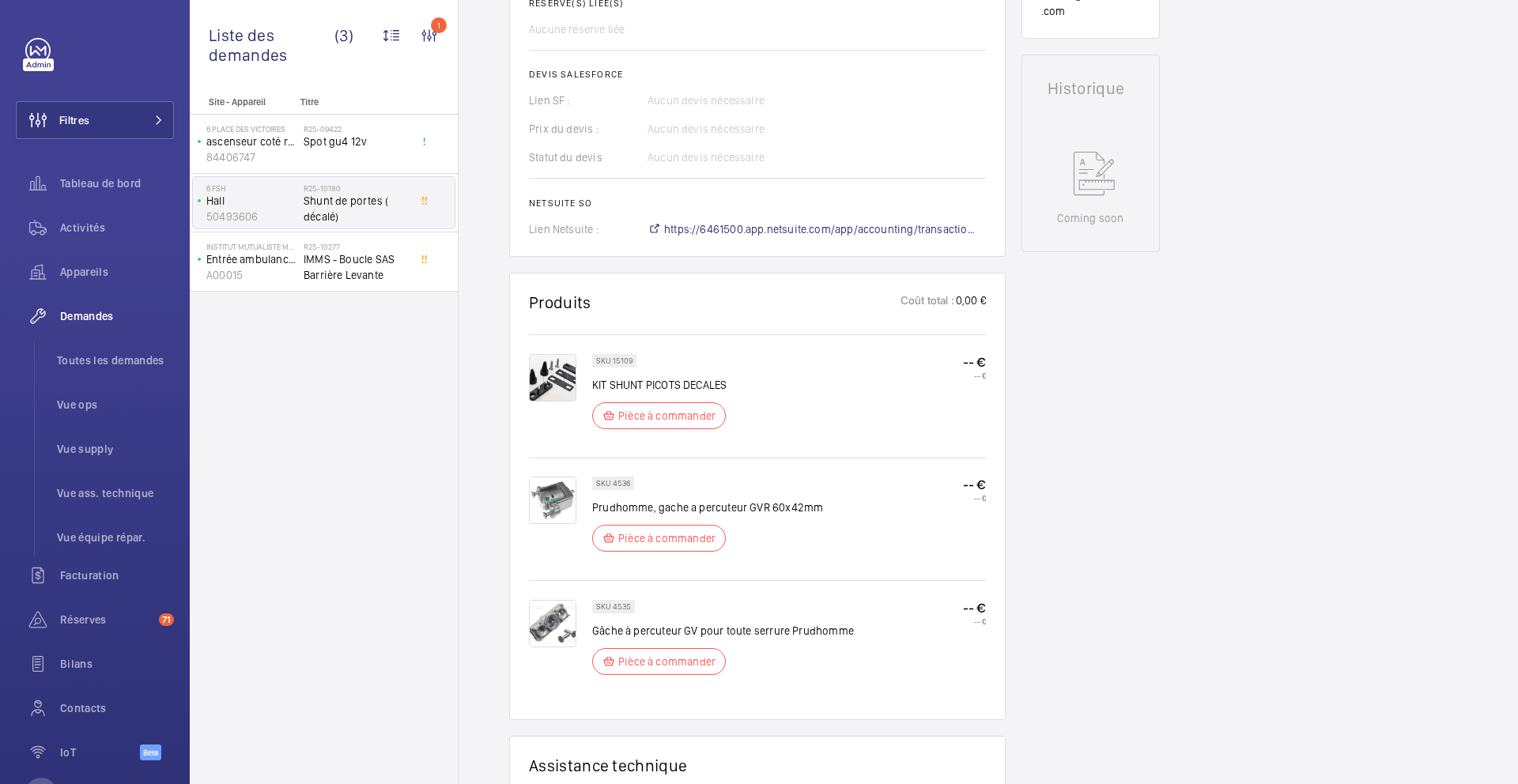 click on "Working Hall 50493606 Voir les dernières visites 6 FSH 6 Rue du Faubourg Saint-Honoré  75008 PARIS   Humakey   Étendu  Technicien   Mohamed Youbi  CSM   Anthony Mouchez  Supply manager  hamza@wemaintain.com  Historique  Coming soon" 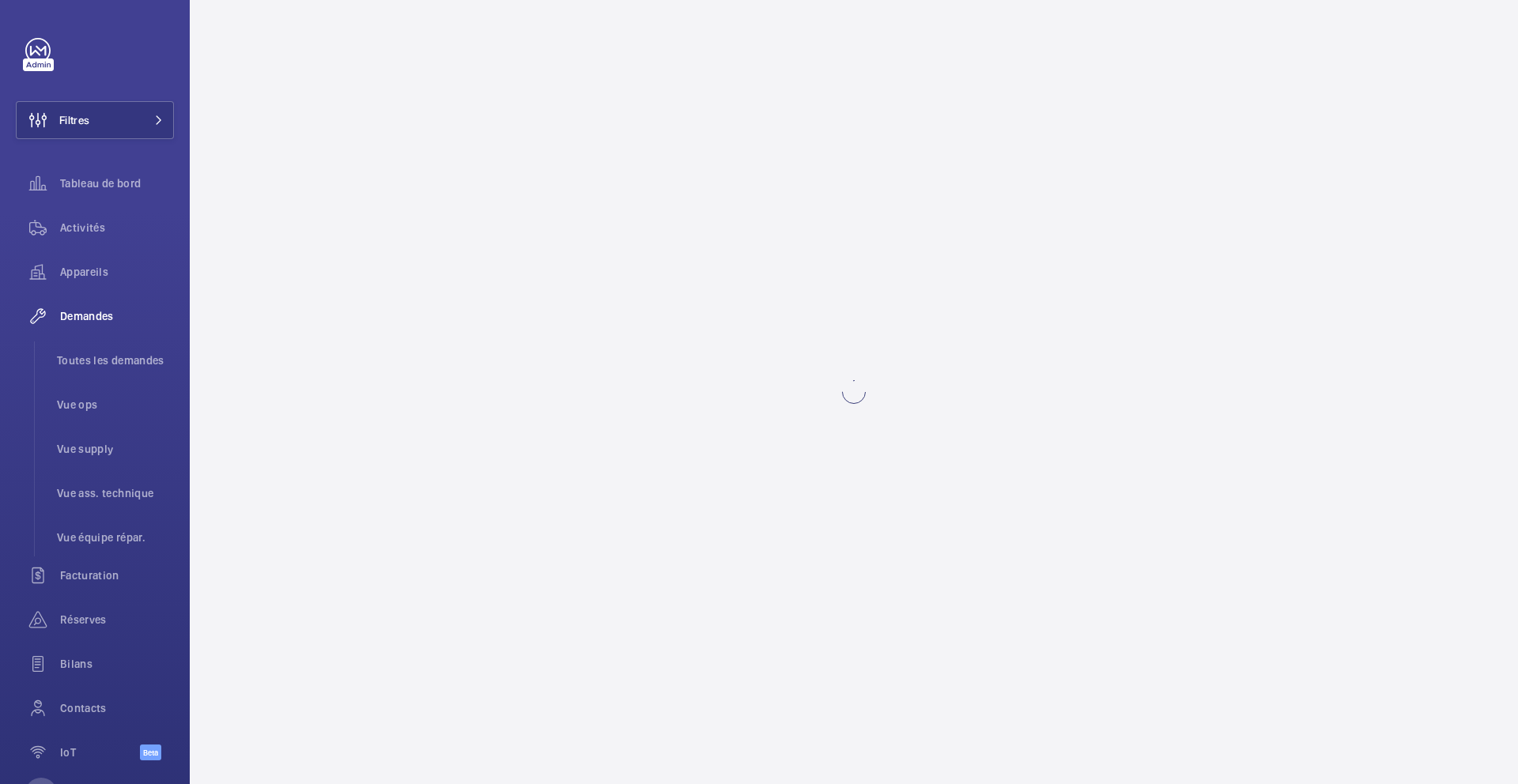 scroll, scrollTop: 0, scrollLeft: 0, axis: both 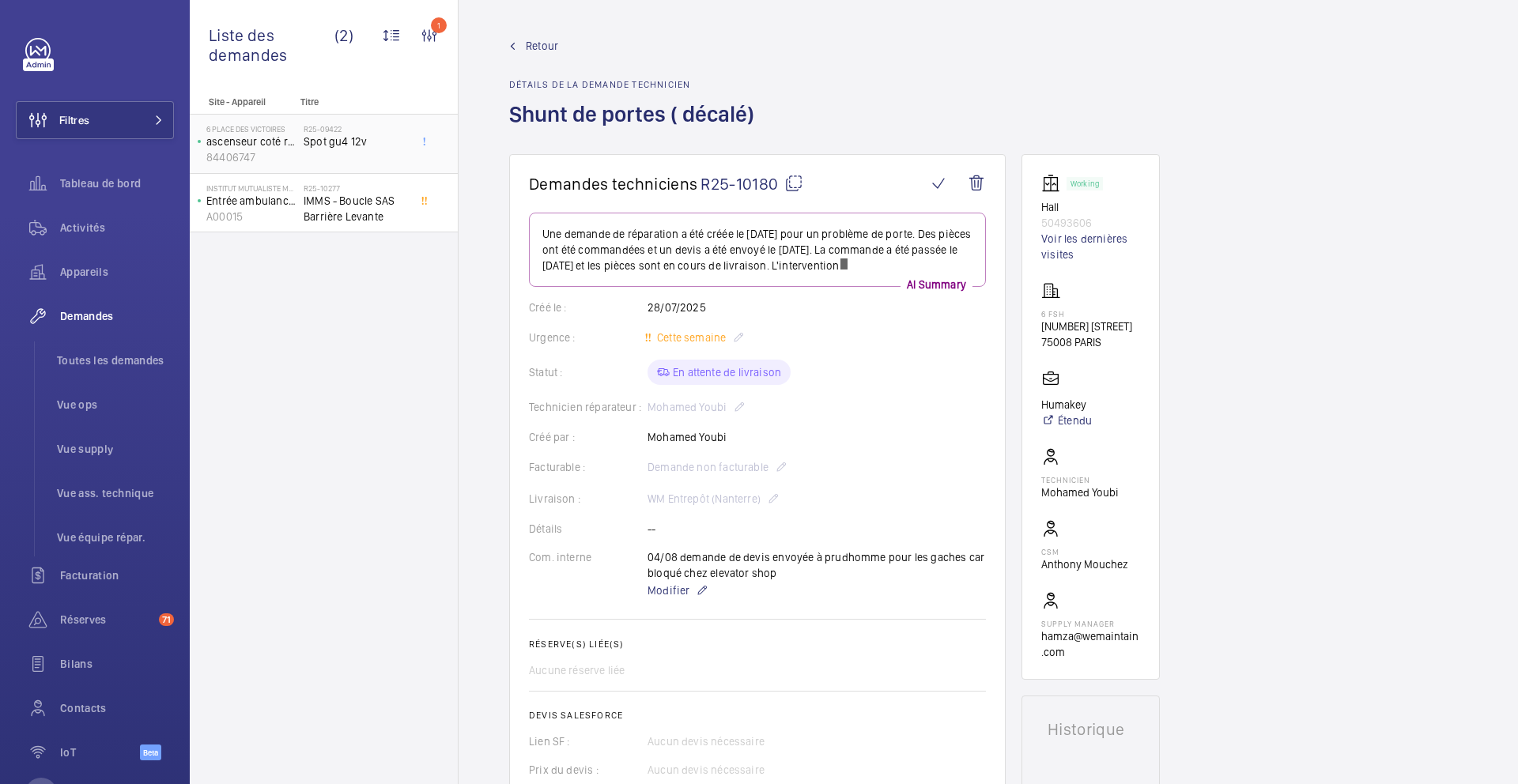 click on "R25-09422   Spot gu4 12v" 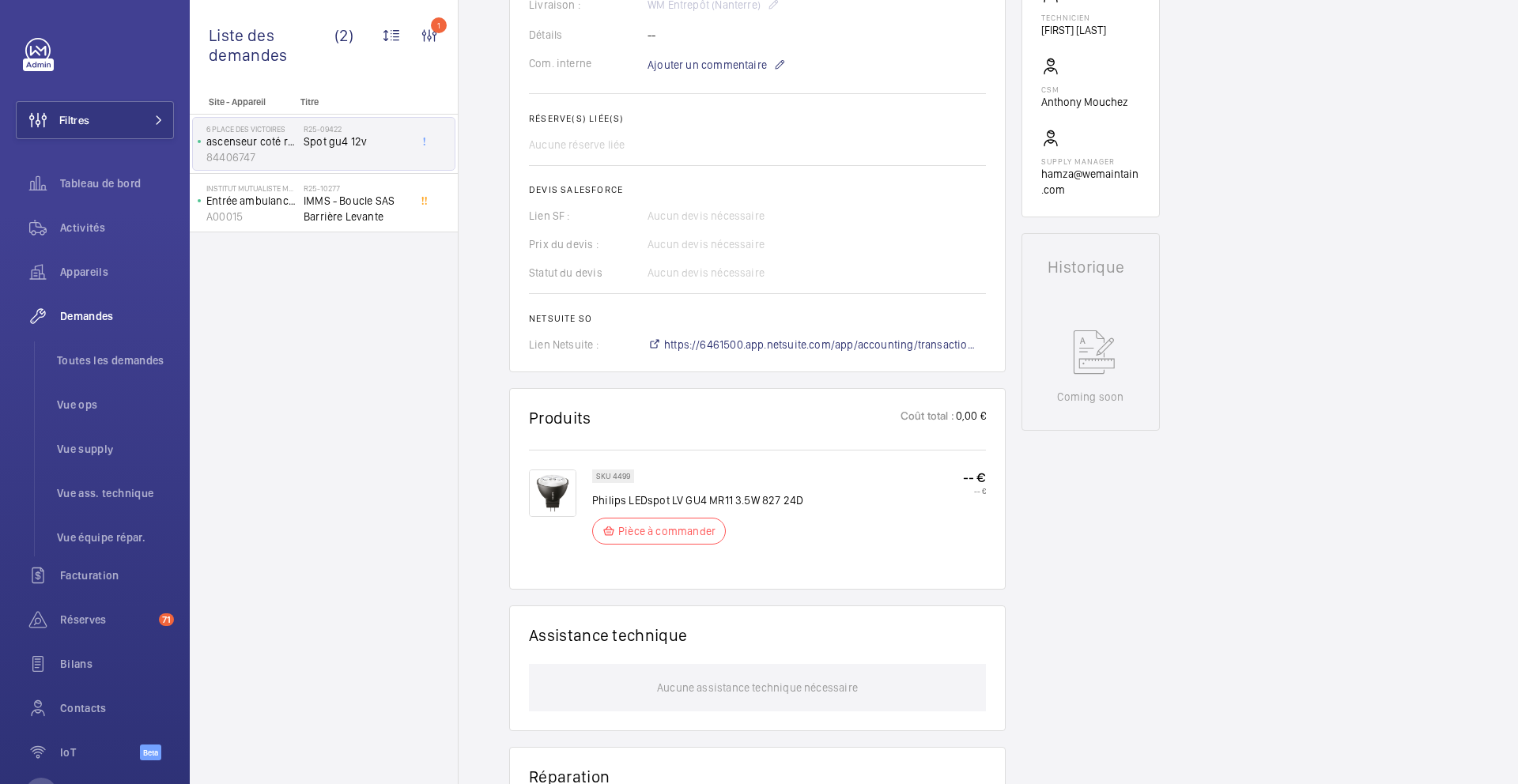 scroll, scrollTop: 544, scrollLeft: 0, axis: vertical 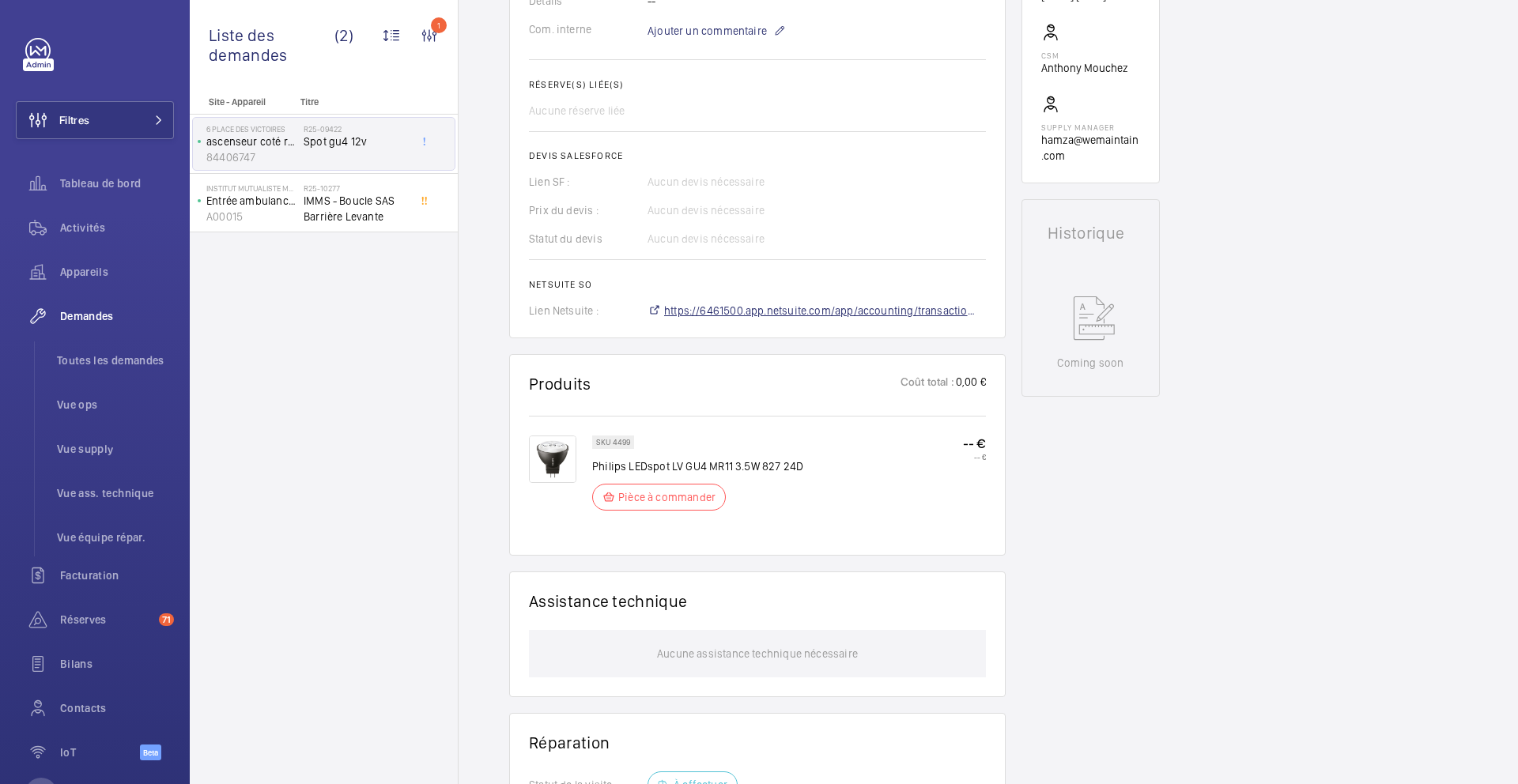 click on "https://6461500.app.netsuite.com/app/accounting/transactions/salesord.nl?id=2878140" 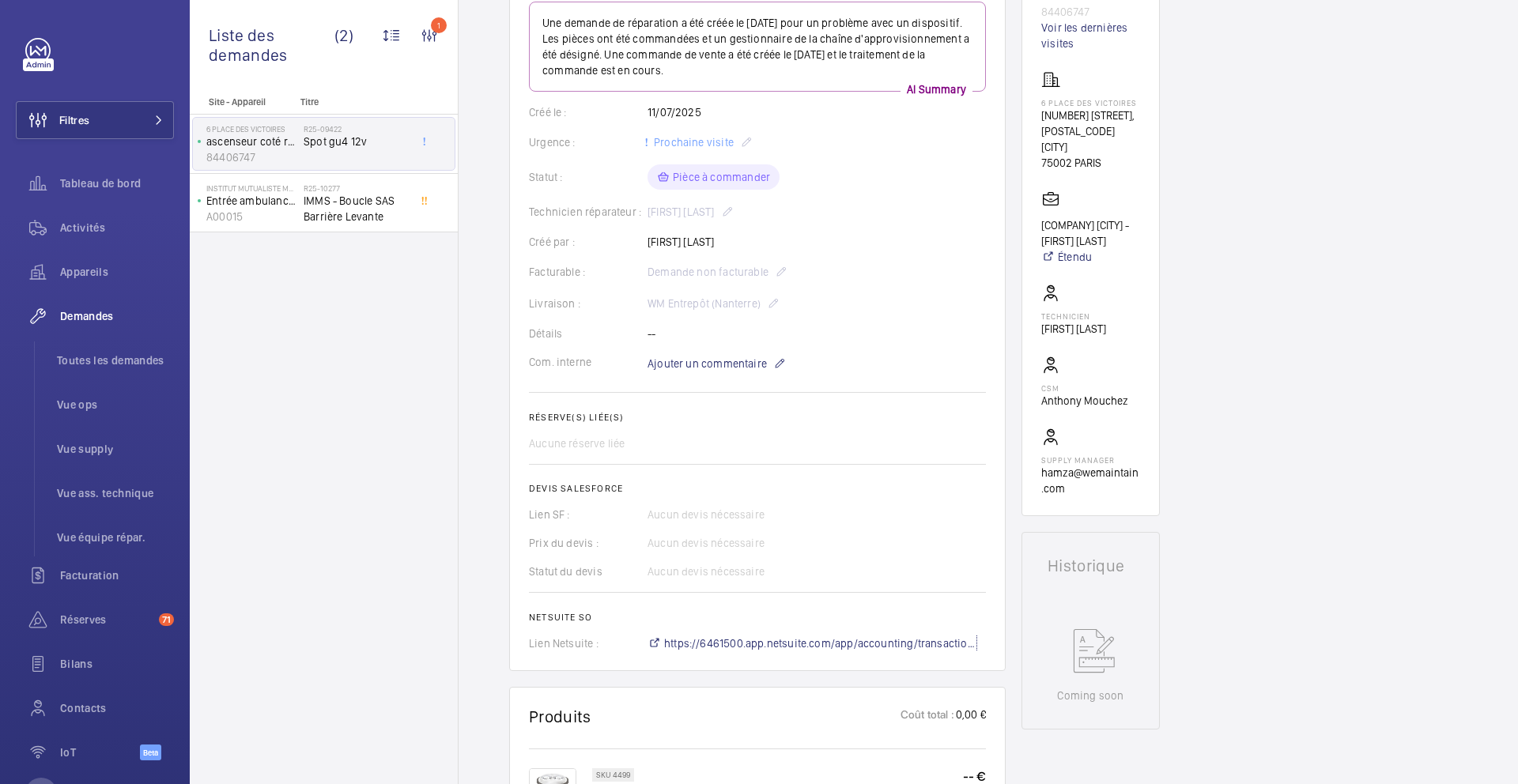 scroll, scrollTop: 336, scrollLeft: 0, axis: vertical 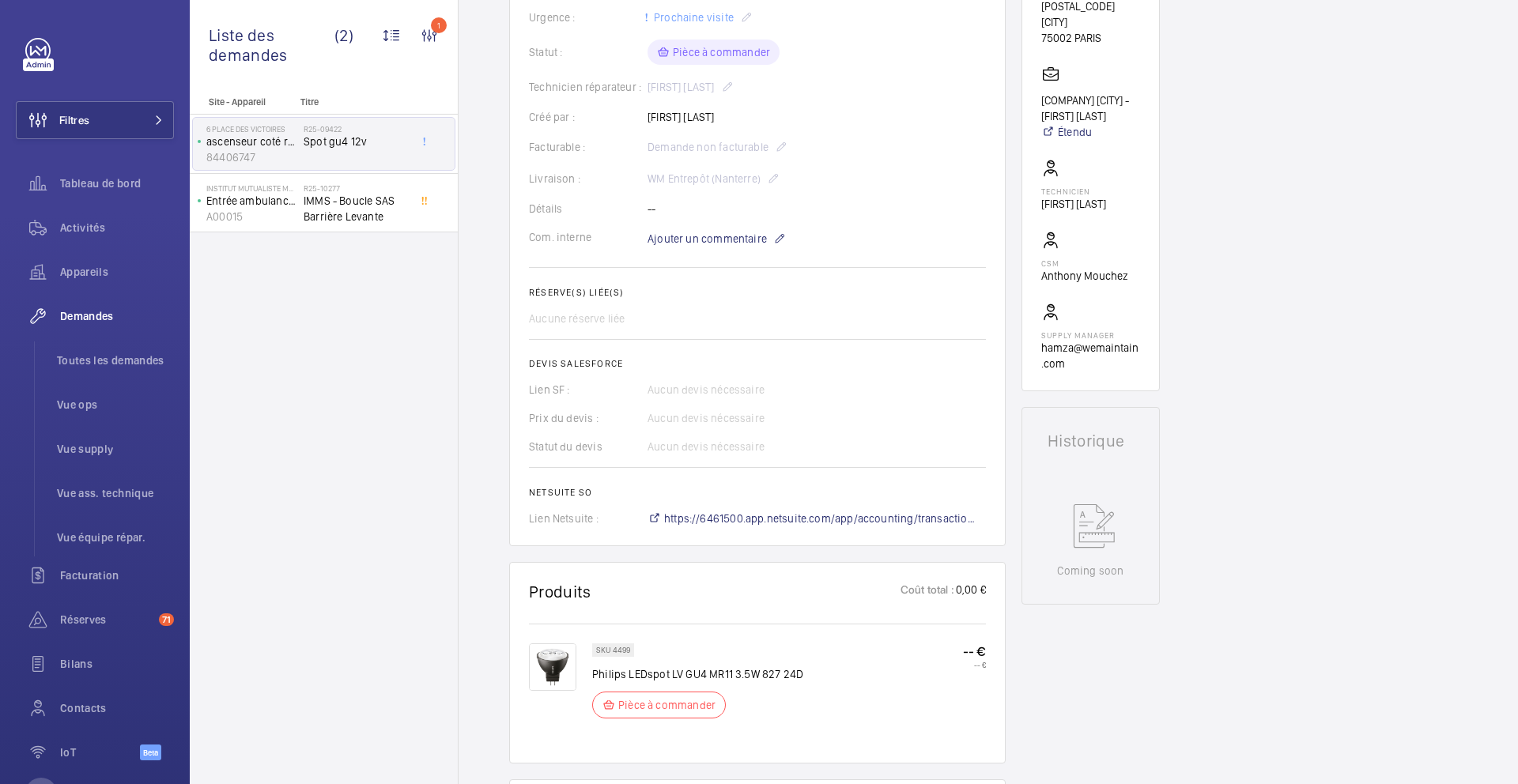 click on "SKU 4499" 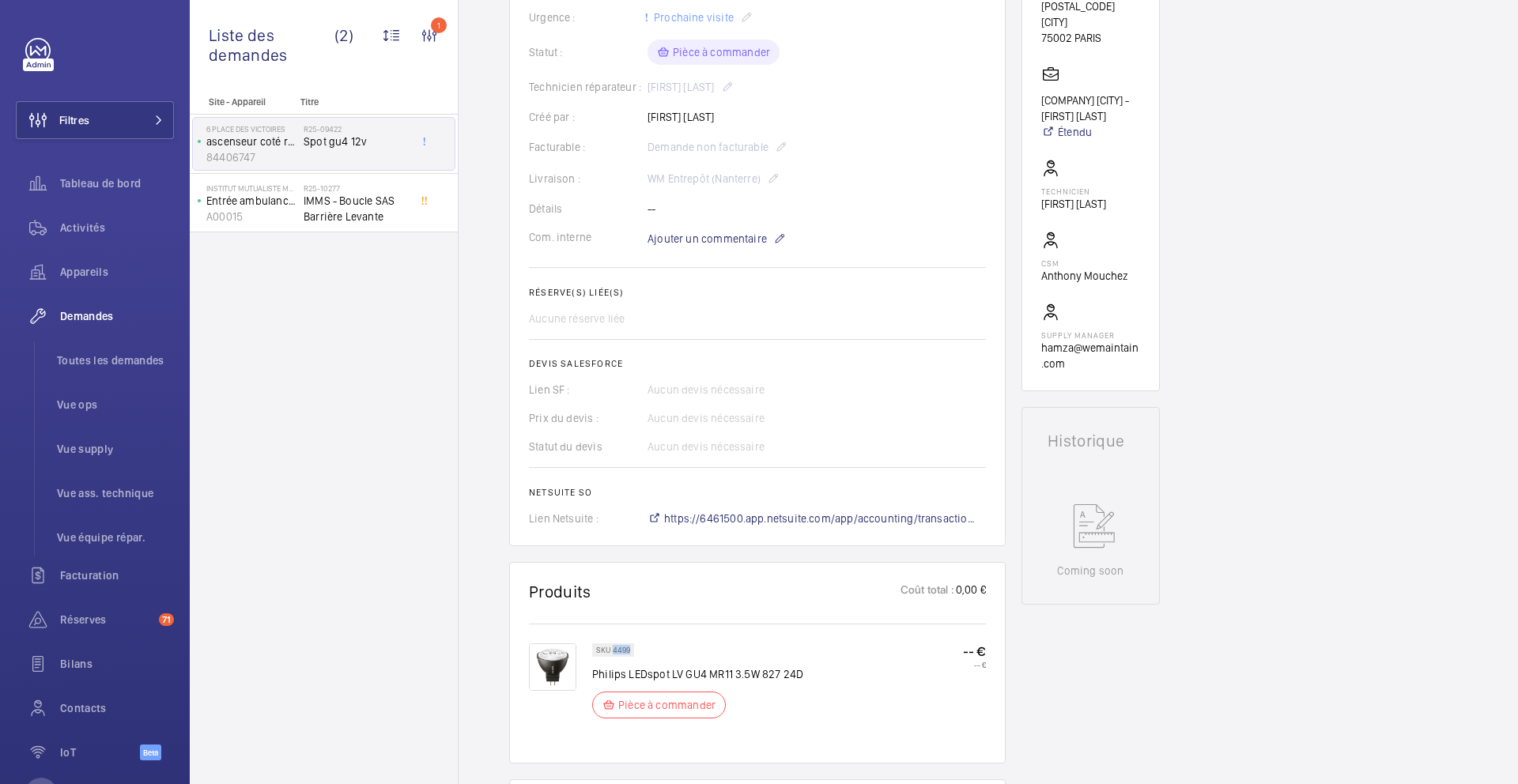 click on "SKU 4499" 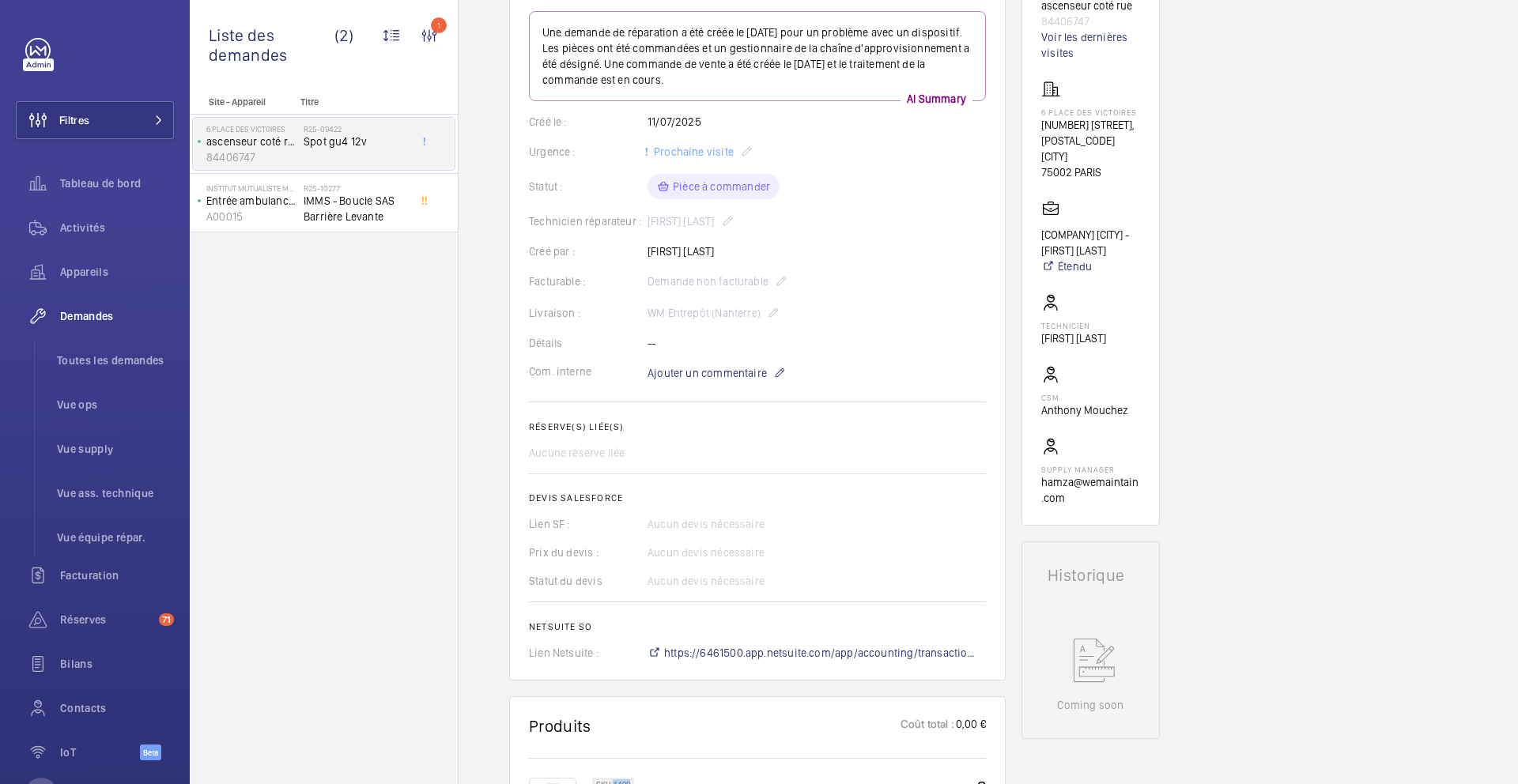 scroll, scrollTop: 0, scrollLeft: 0, axis: both 